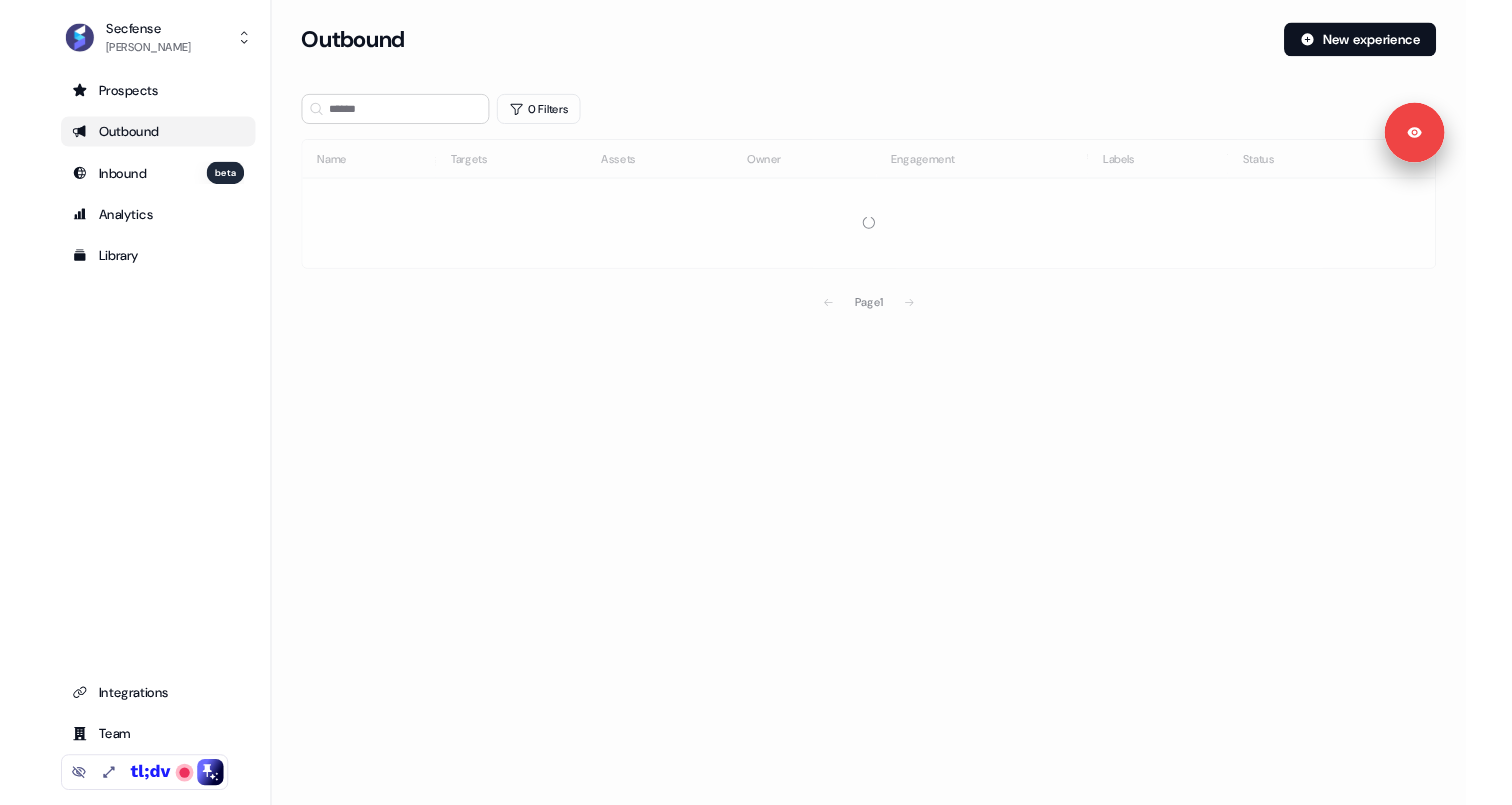 scroll, scrollTop: 0, scrollLeft: 0, axis: both 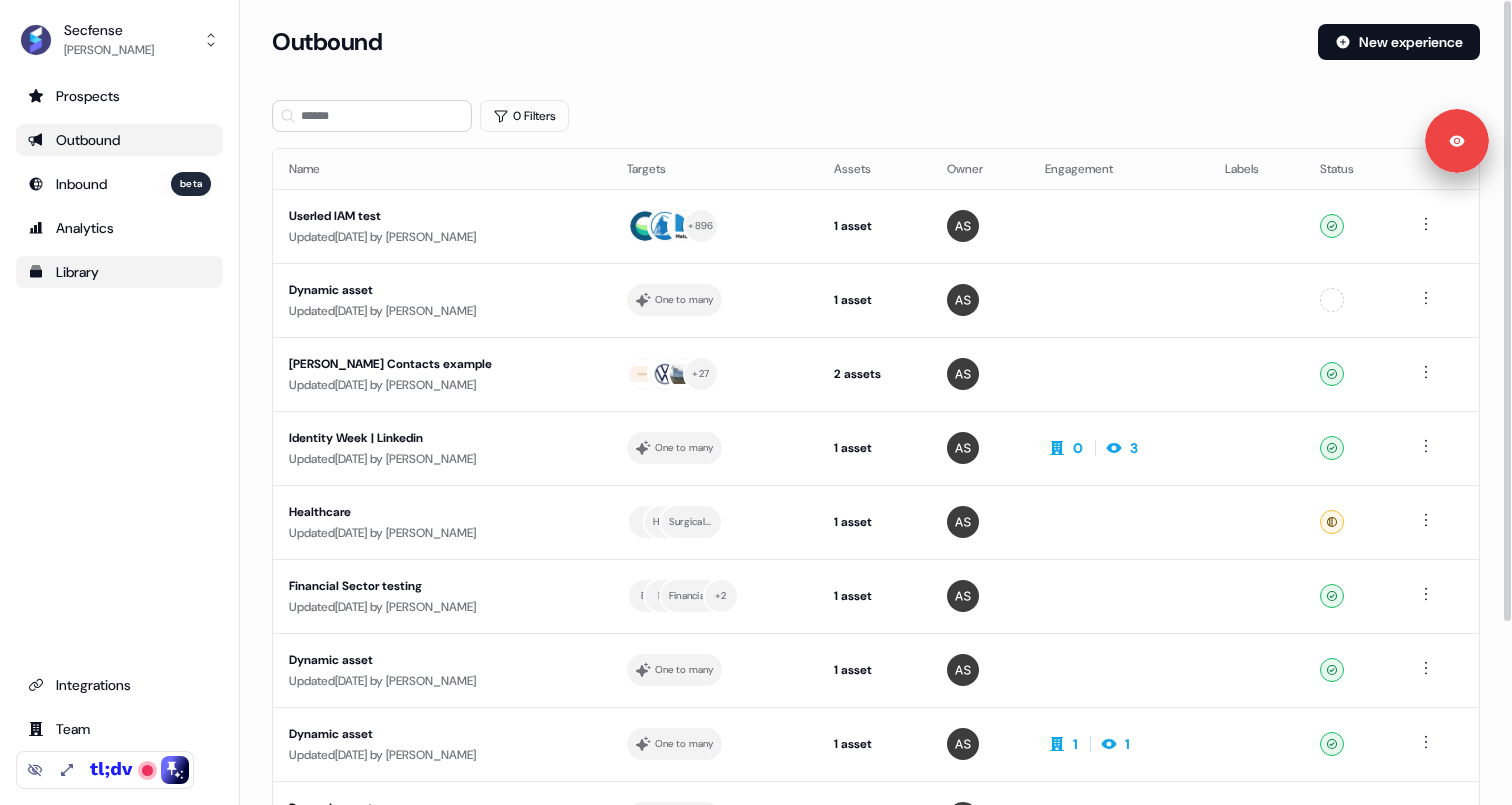 click on "Library" at bounding box center [119, 272] 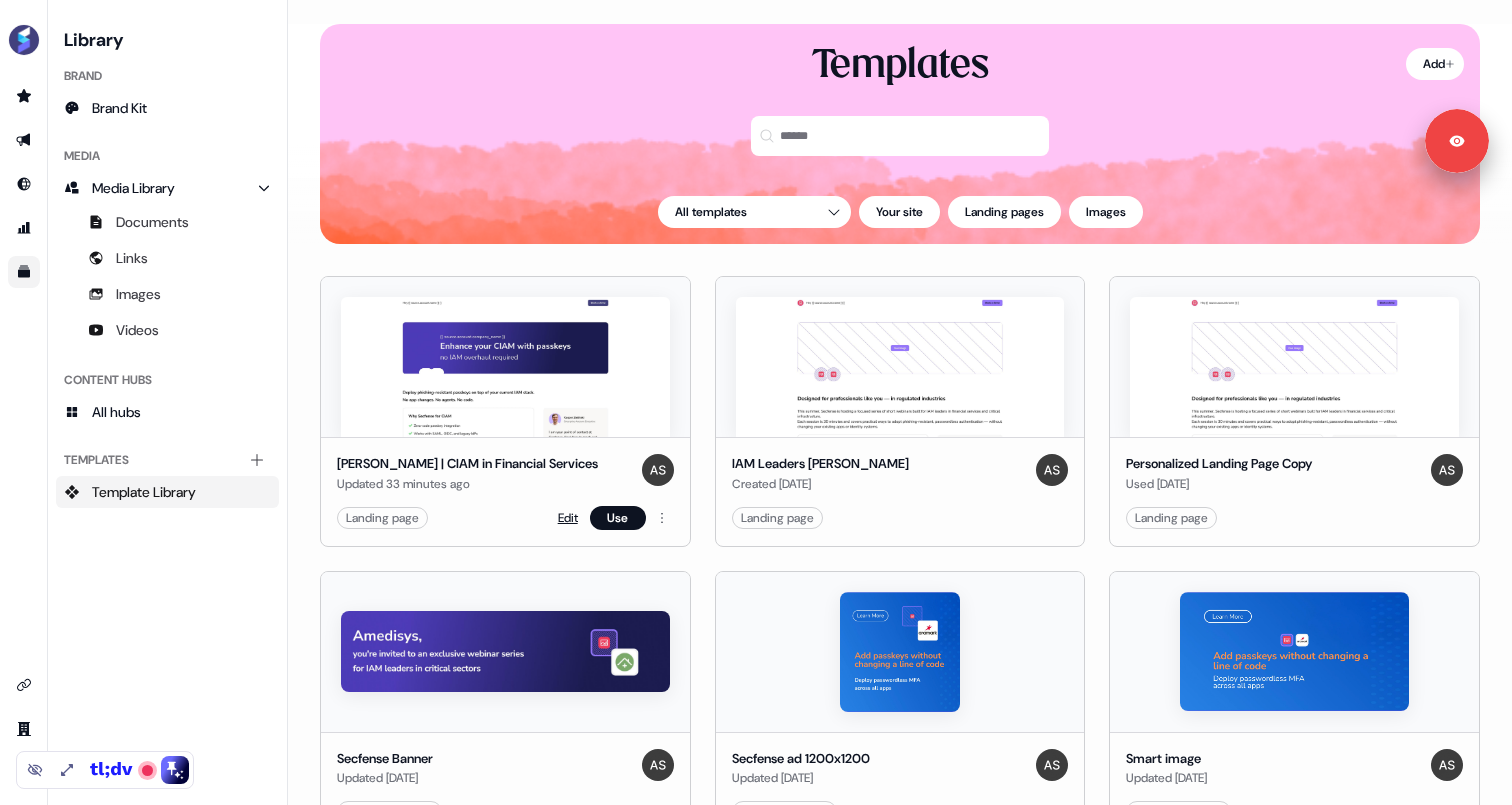 click on "Edit" at bounding box center [568, 518] 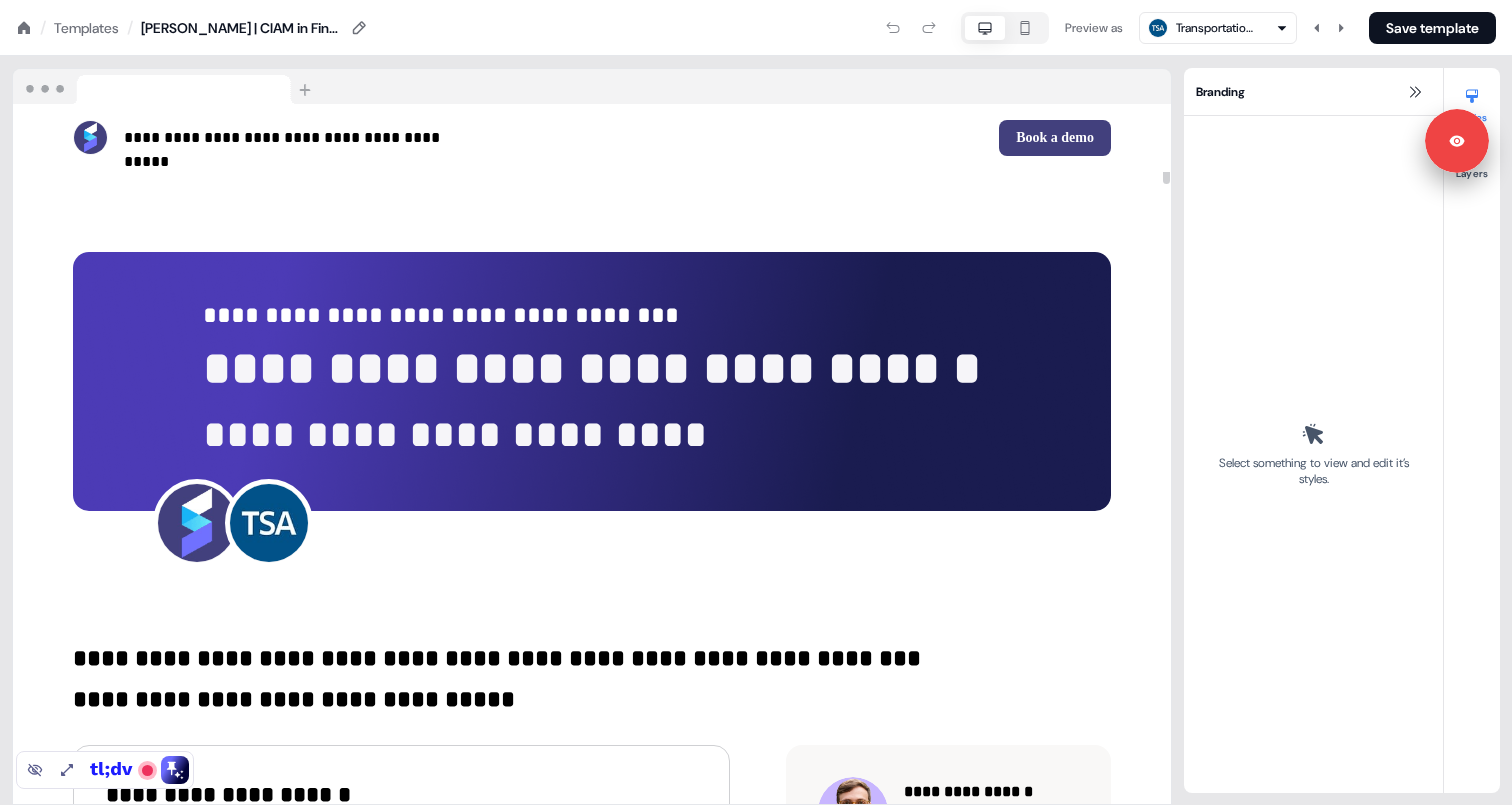 click on "**********" at bounding box center (592, 351) 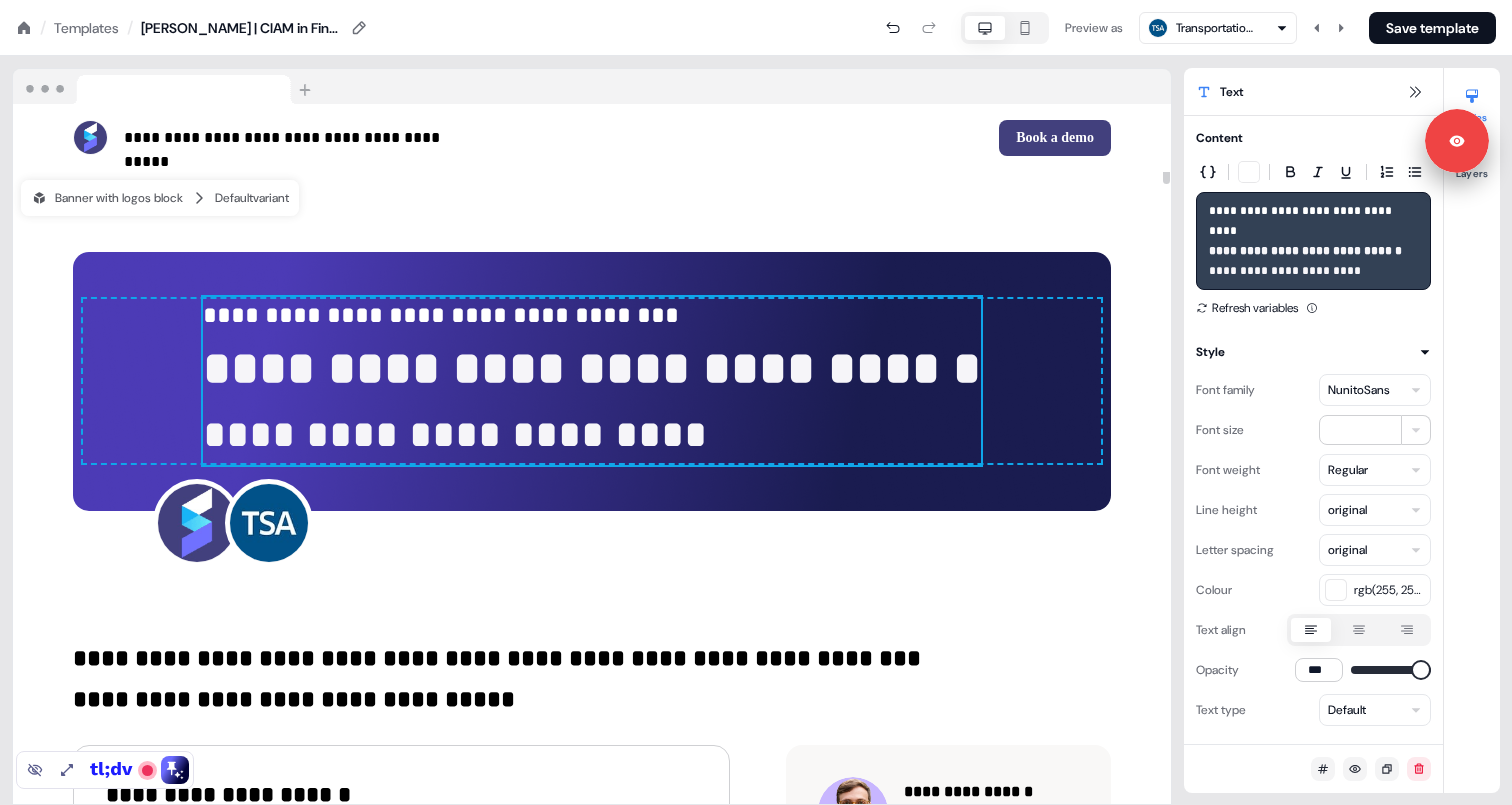 click on "**********" at bounding box center [592, 351] 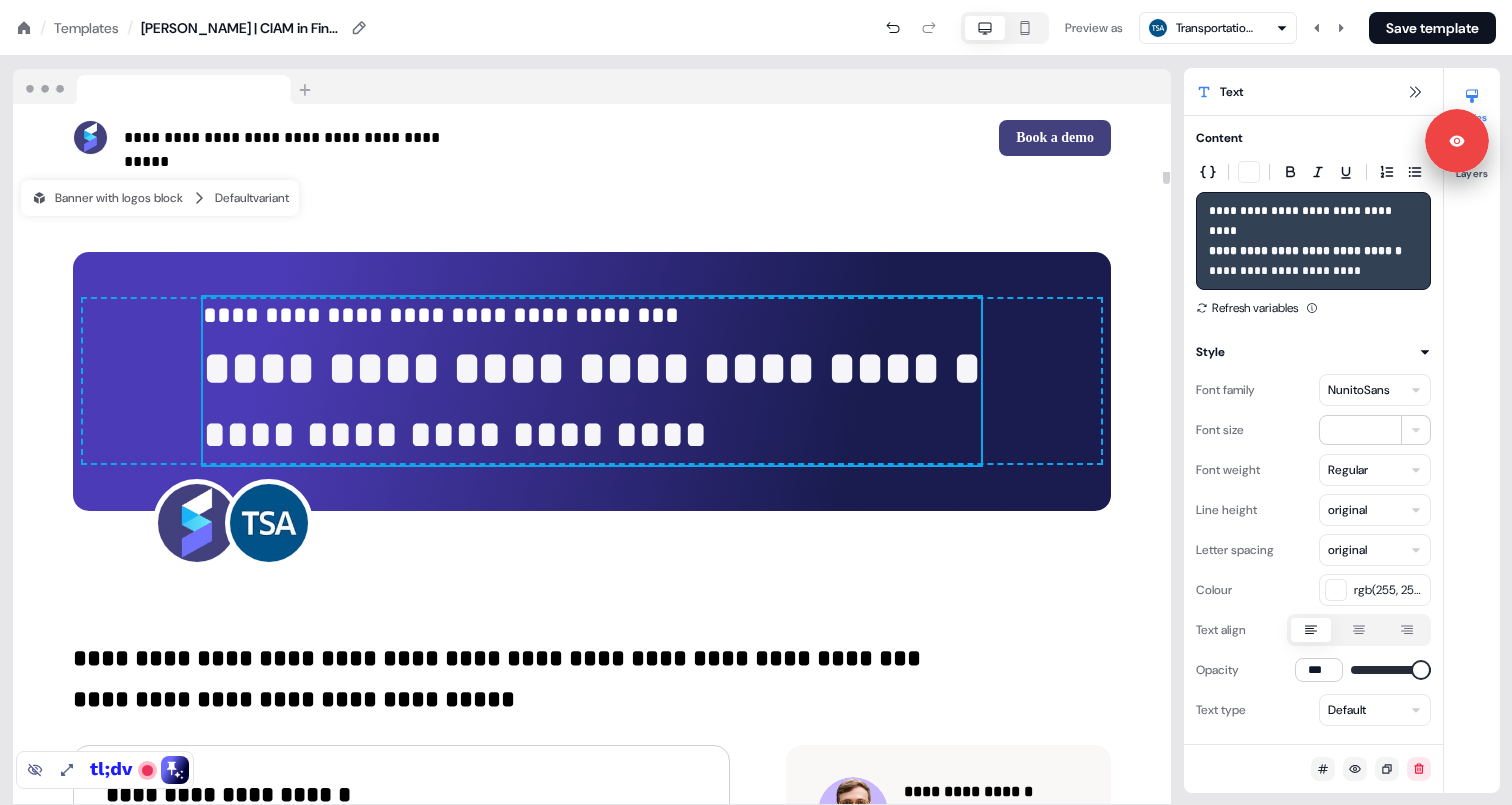 click on "**********" at bounding box center (592, 351) 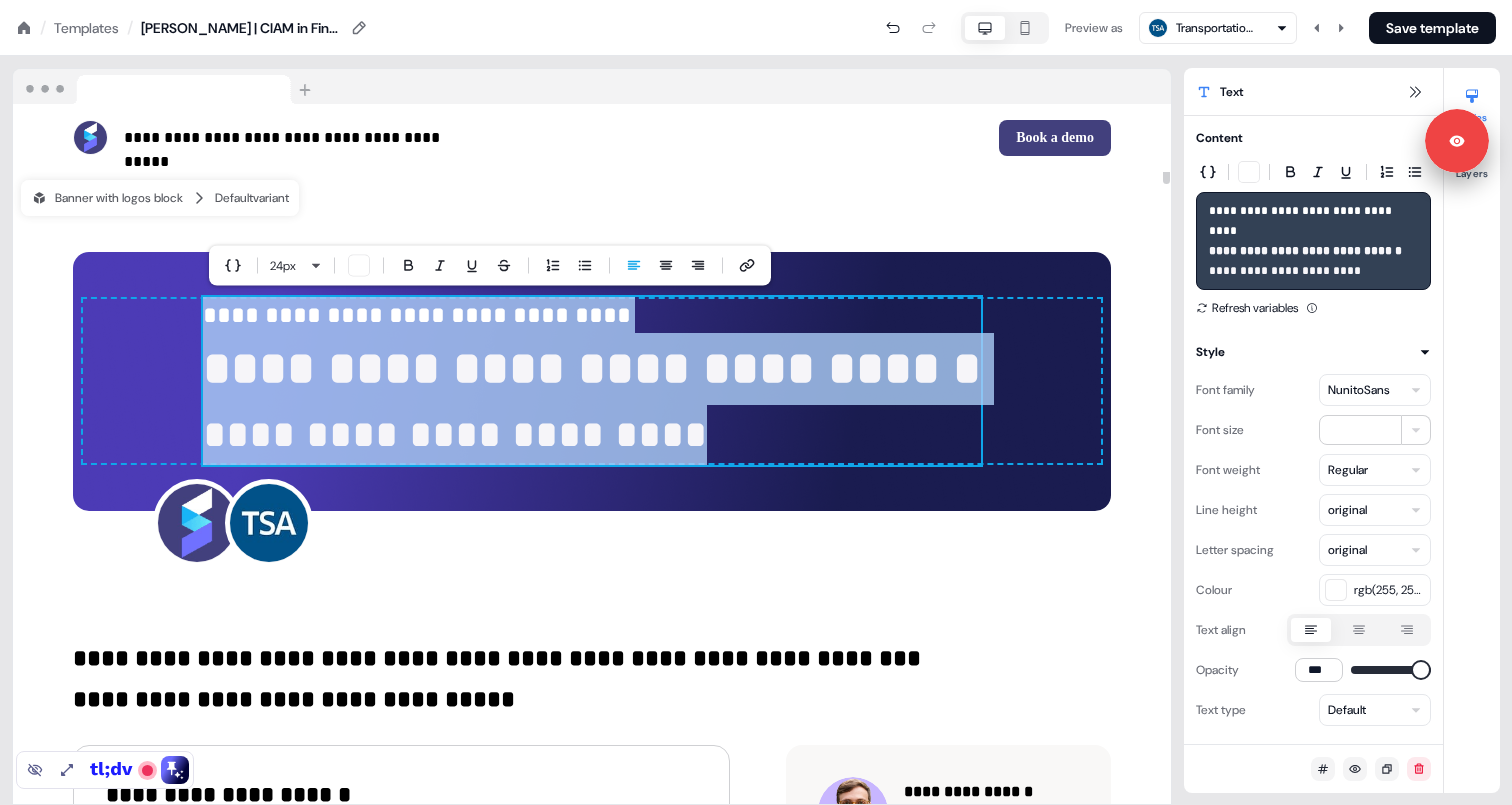 click on "**********" at bounding box center (592, 351) 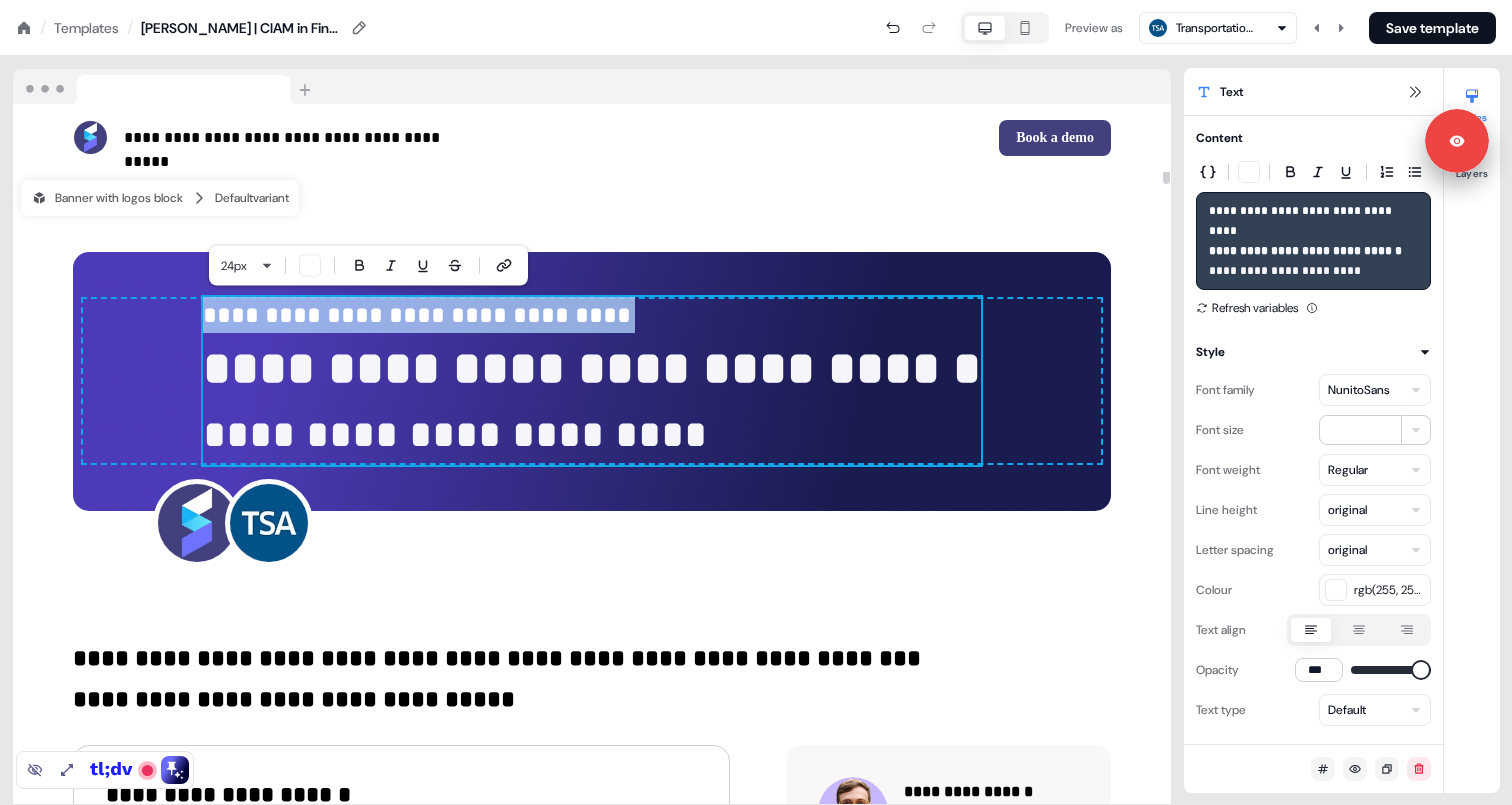 drag, startPoint x: 629, startPoint y: 315, endPoint x: 213, endPoint y: 313, distance: 416.00482 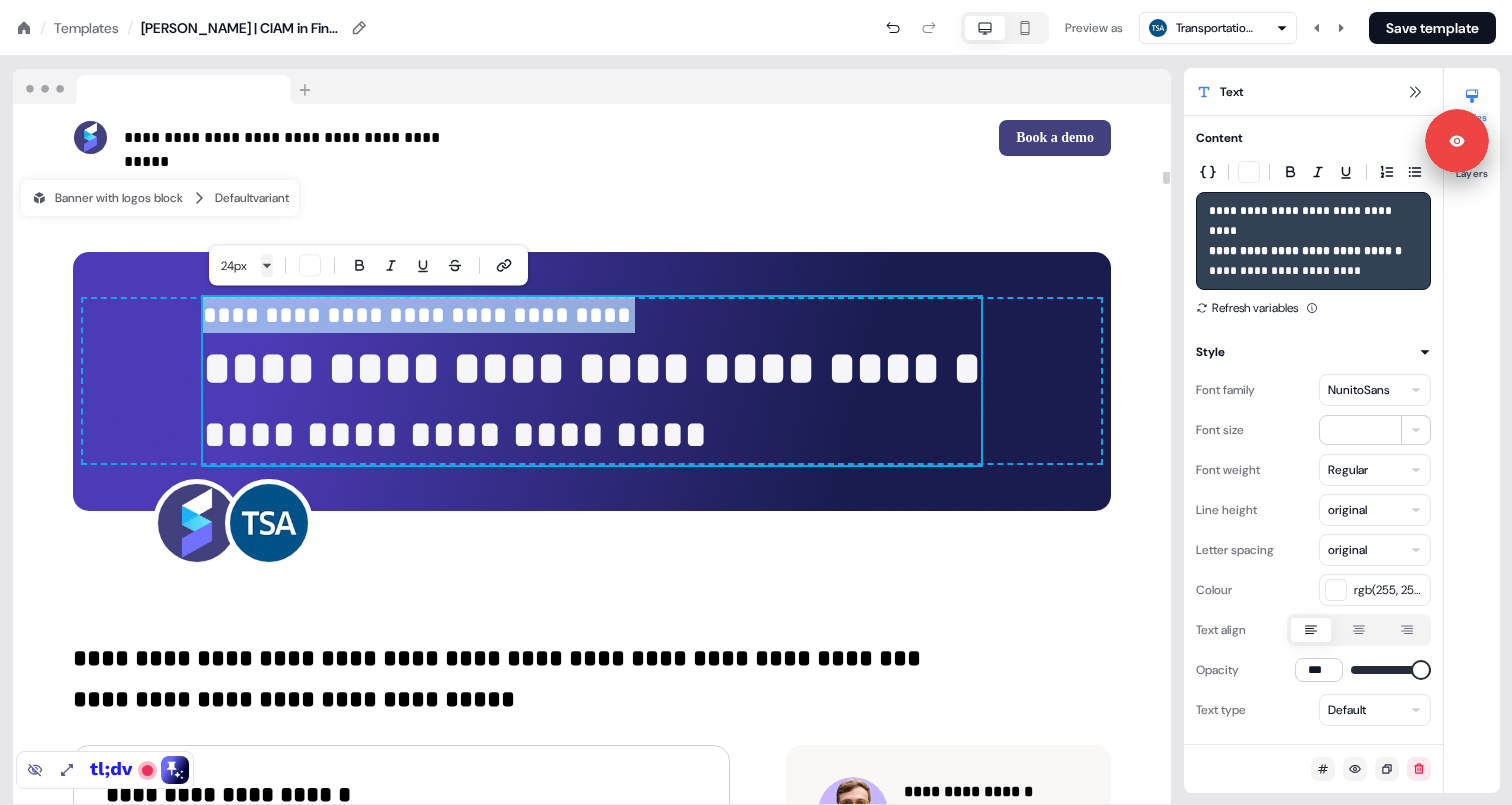 click on "**********" at bounding box center [756, 0] 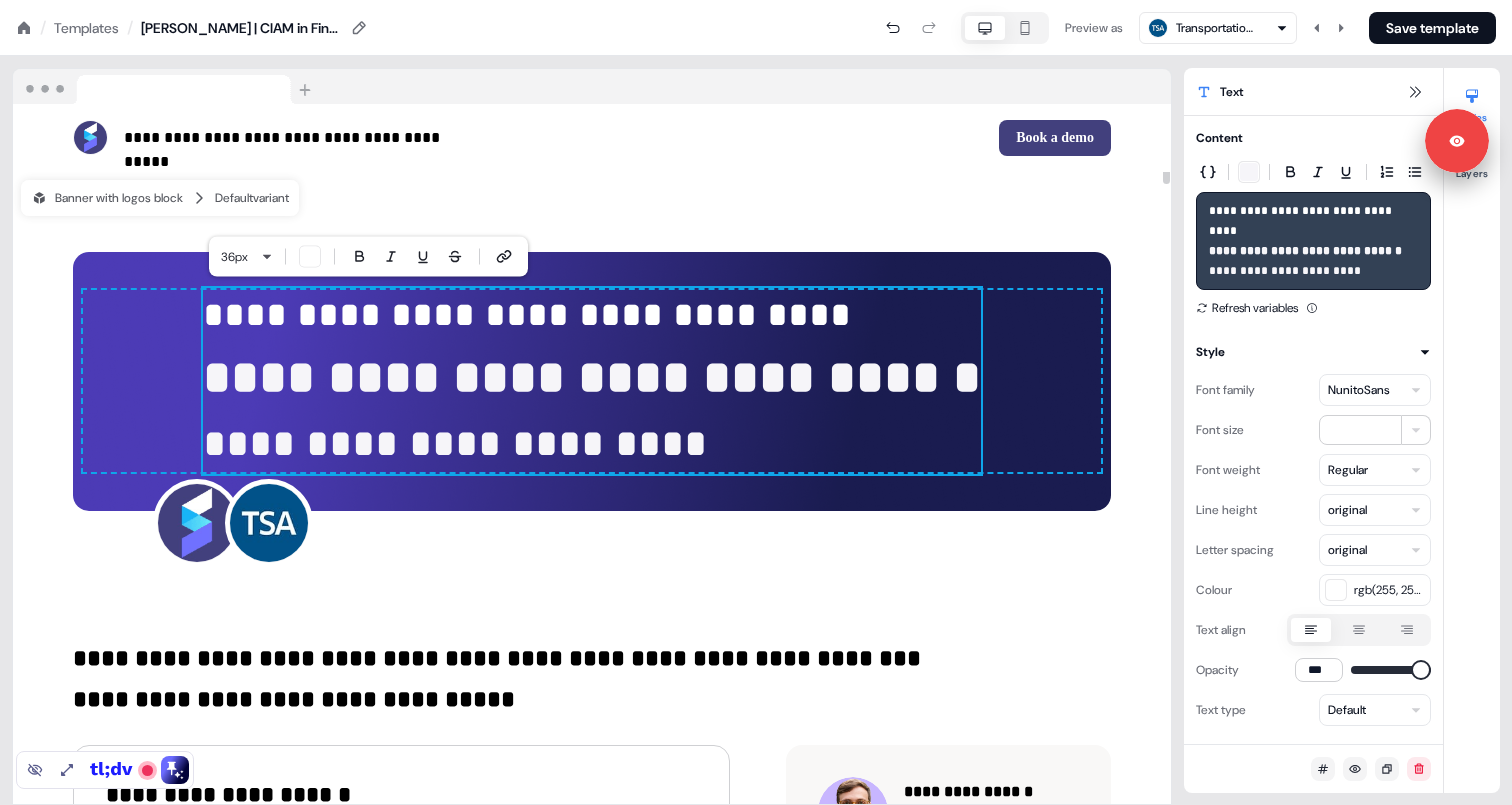 click on "**********" at bounding box center [592, 377] 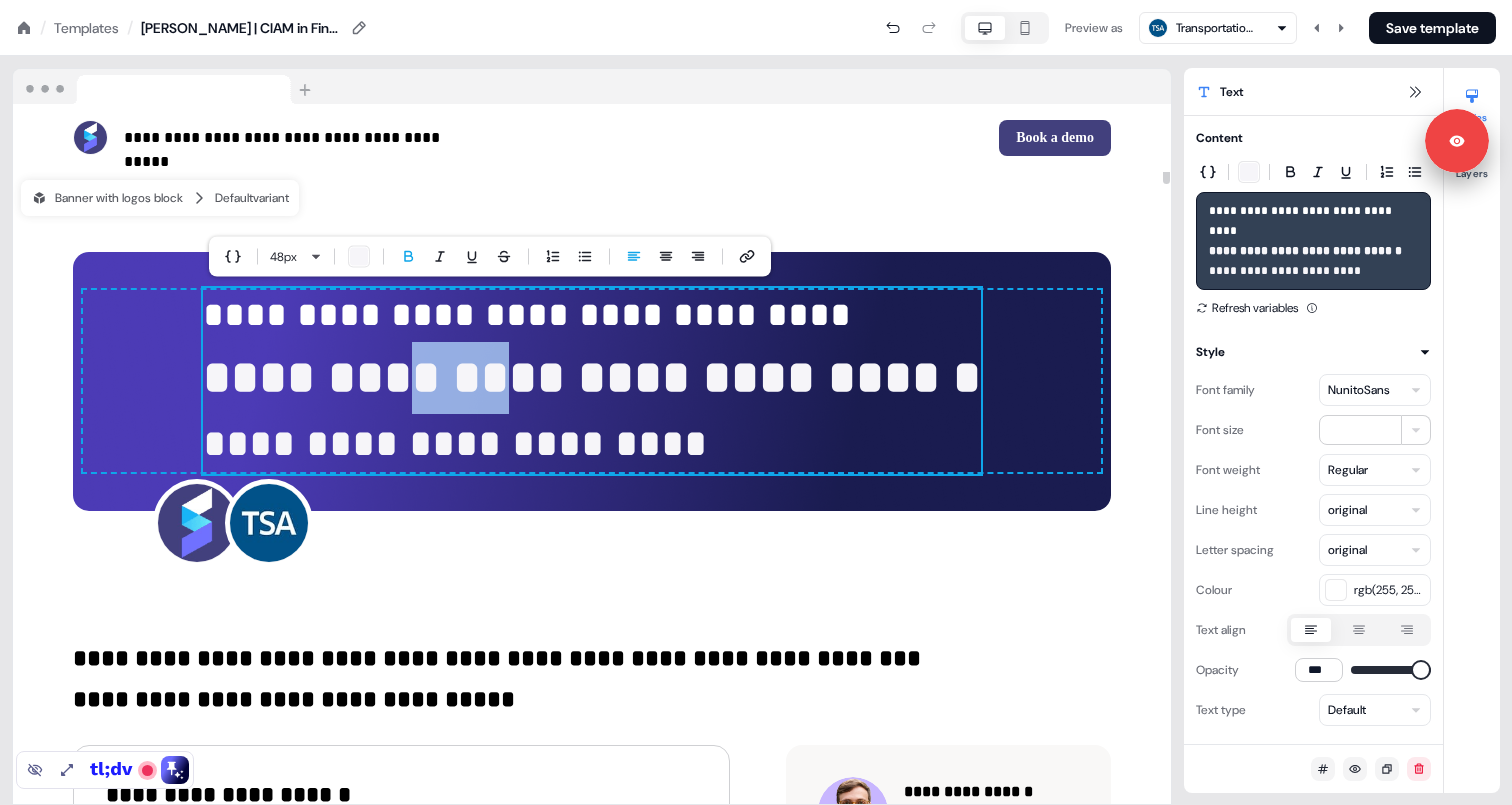 click on "**********" at bounding box center (592, 377) 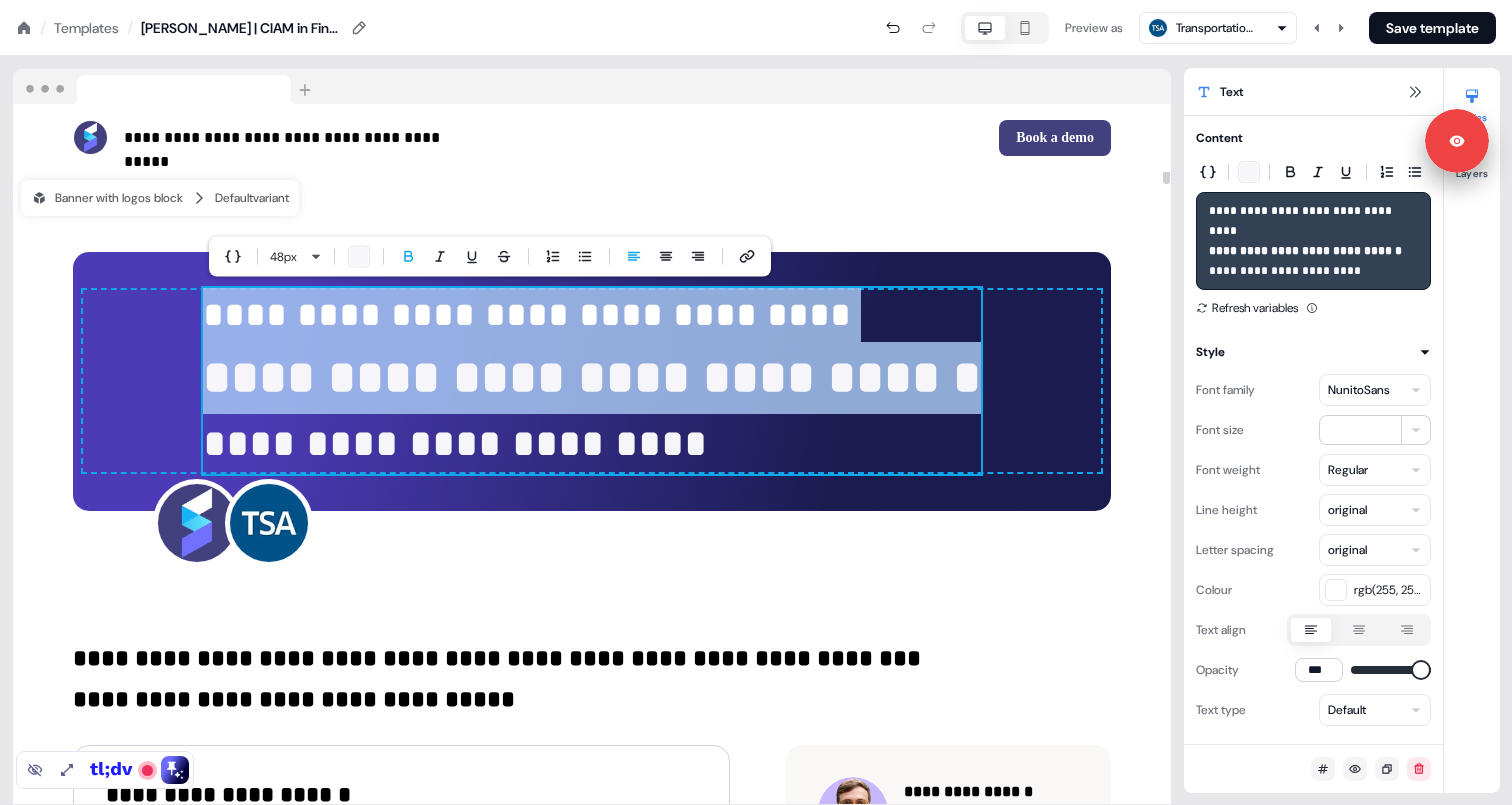 click on "**********" at bounding box center (592, 377) 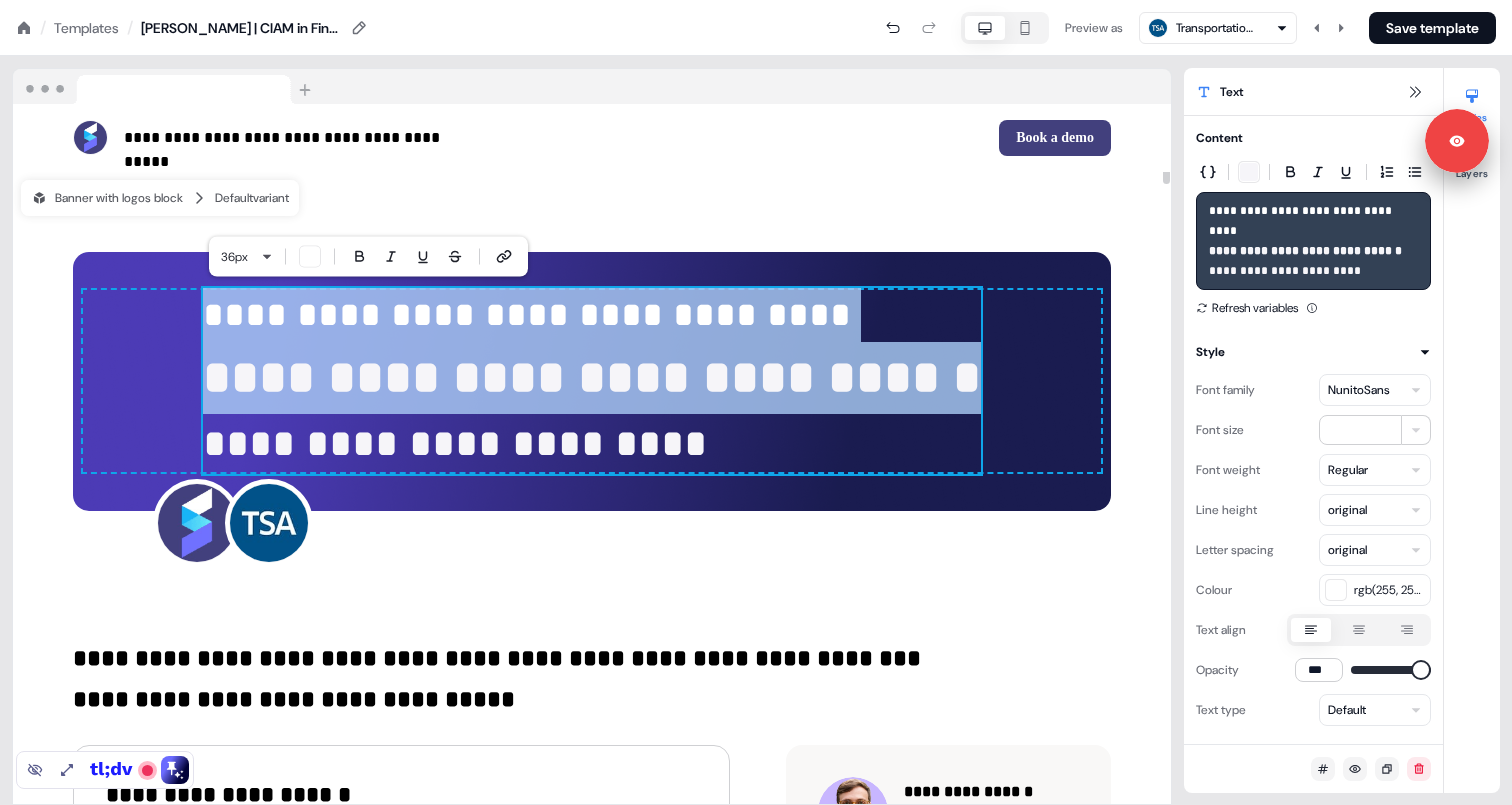 click on "**********" at bounding box center [592, 377] 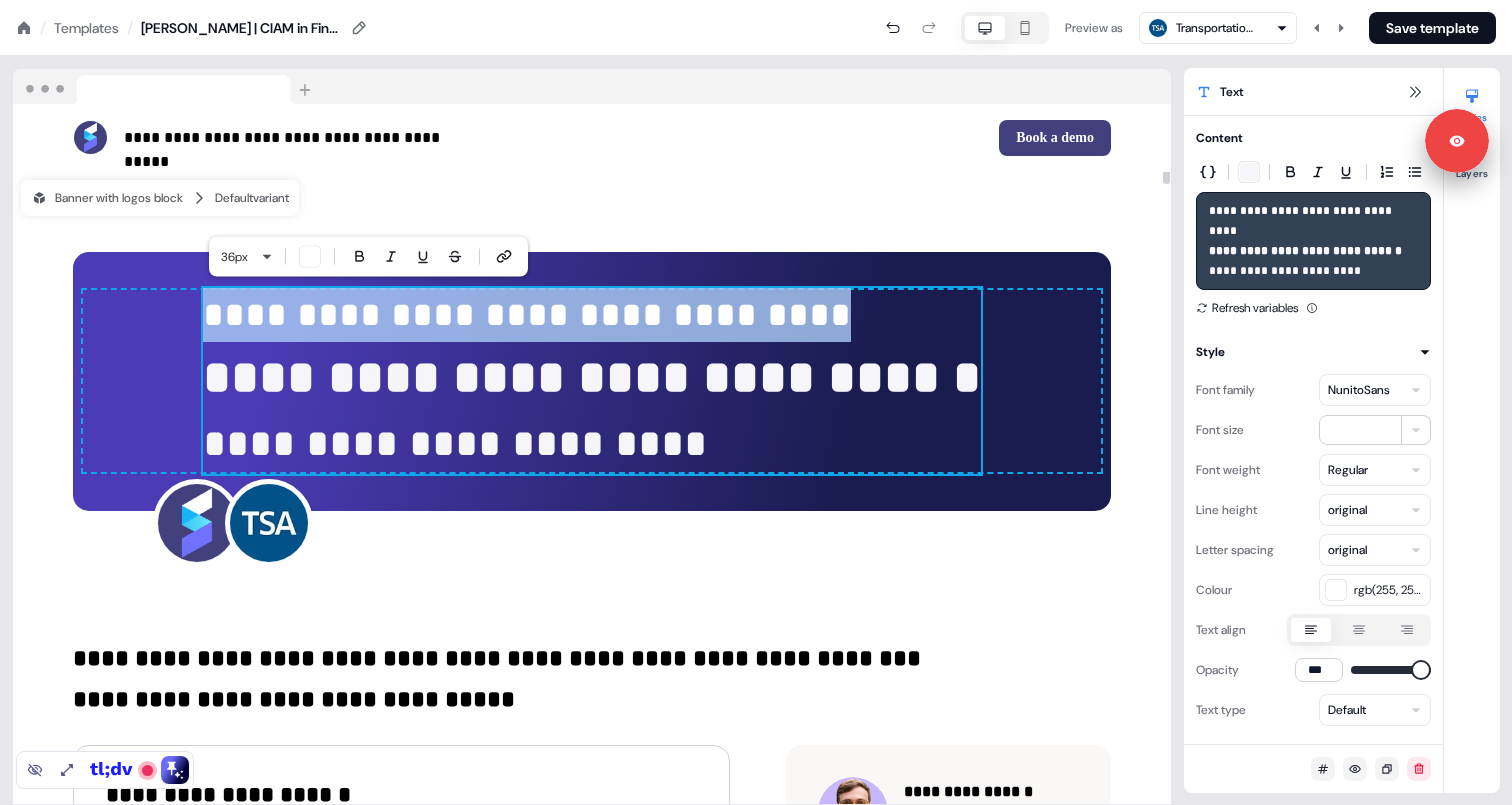 drag, startPoint x: 812, startPoint y: 311, endPoint x: 203, endPoint y: 299, distance: 609.1182 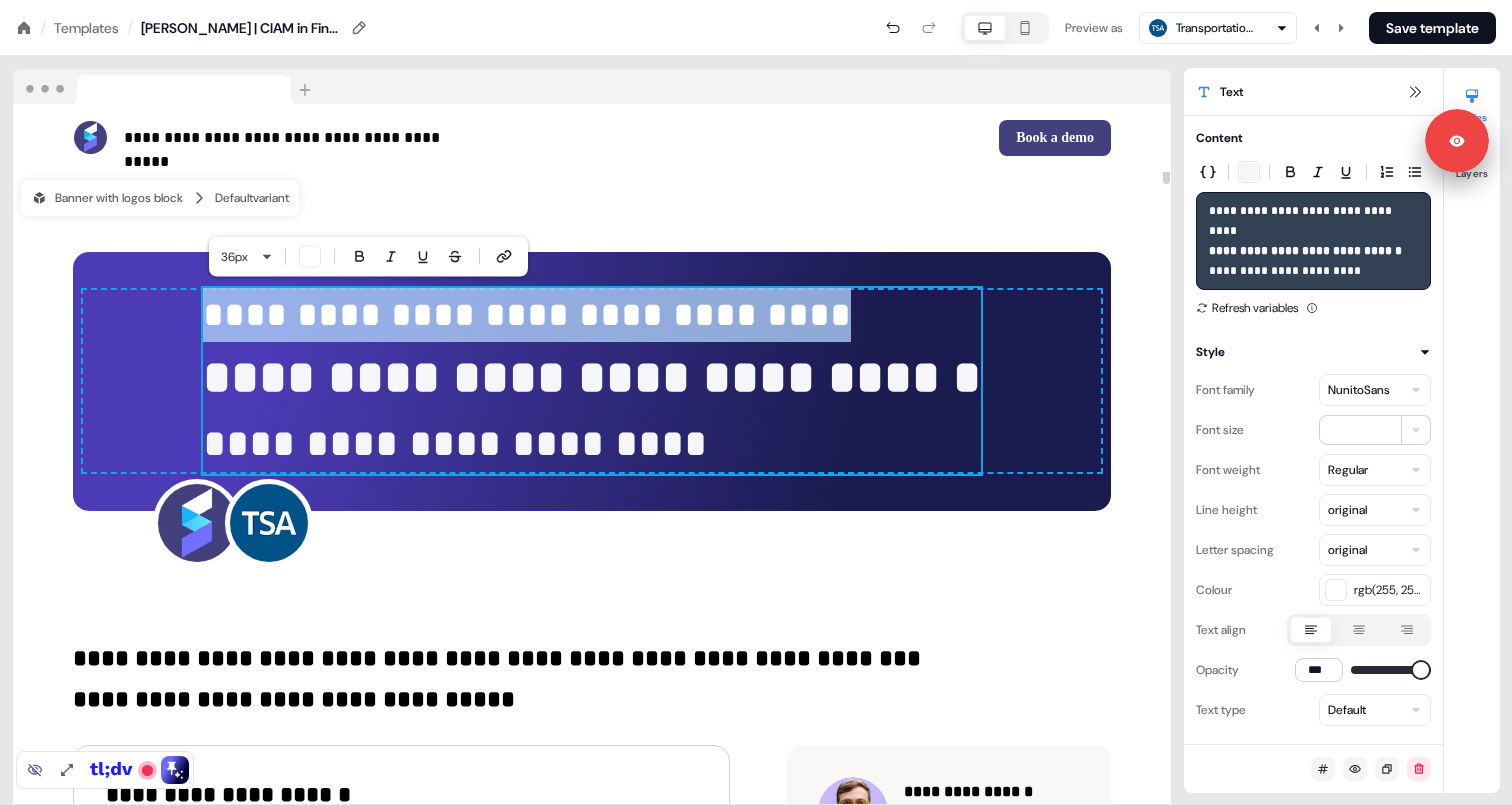 click on "**********" at bounding box center [592, 381] 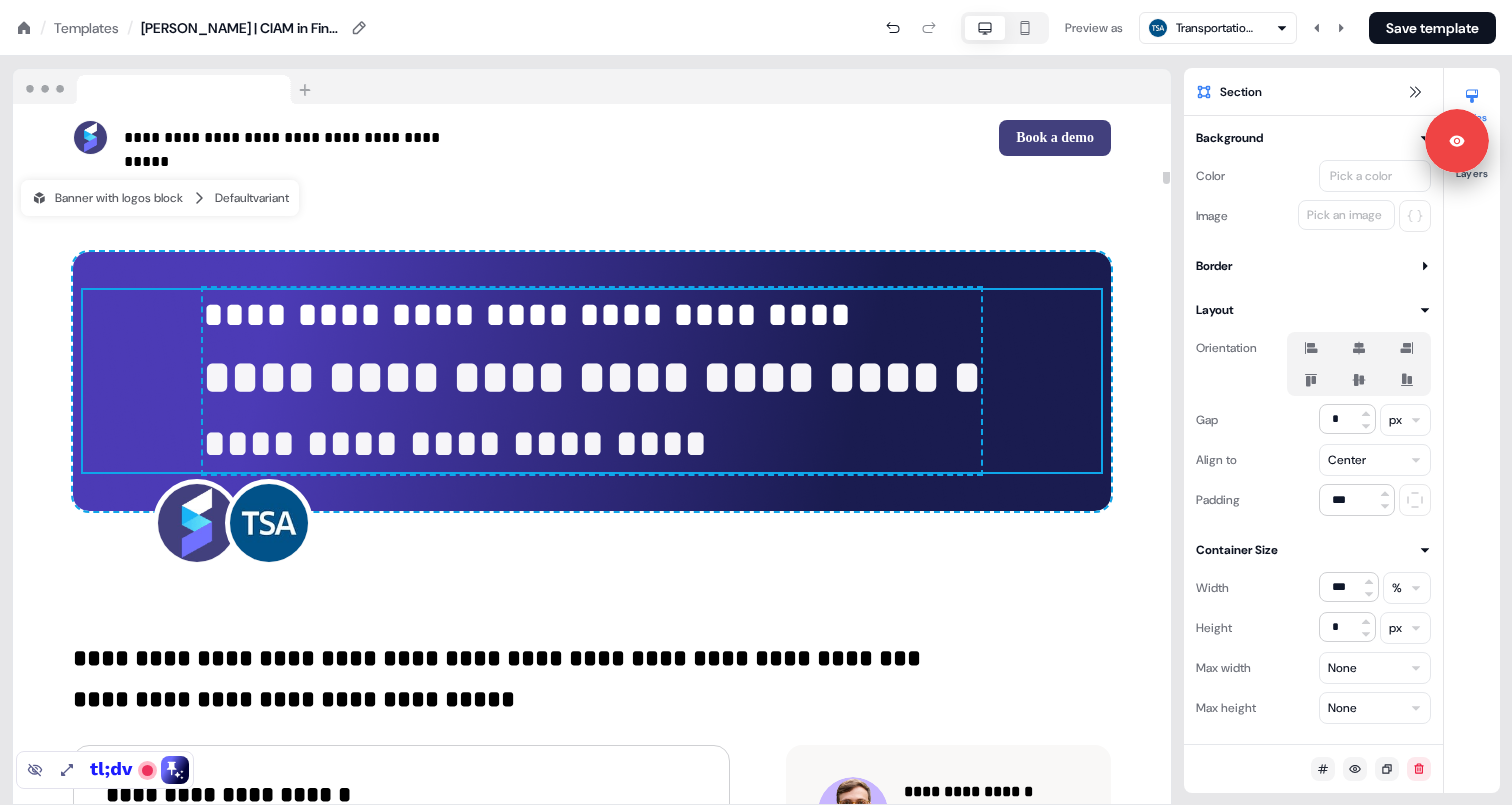 click on "**********" at bounding box center [527, 315] 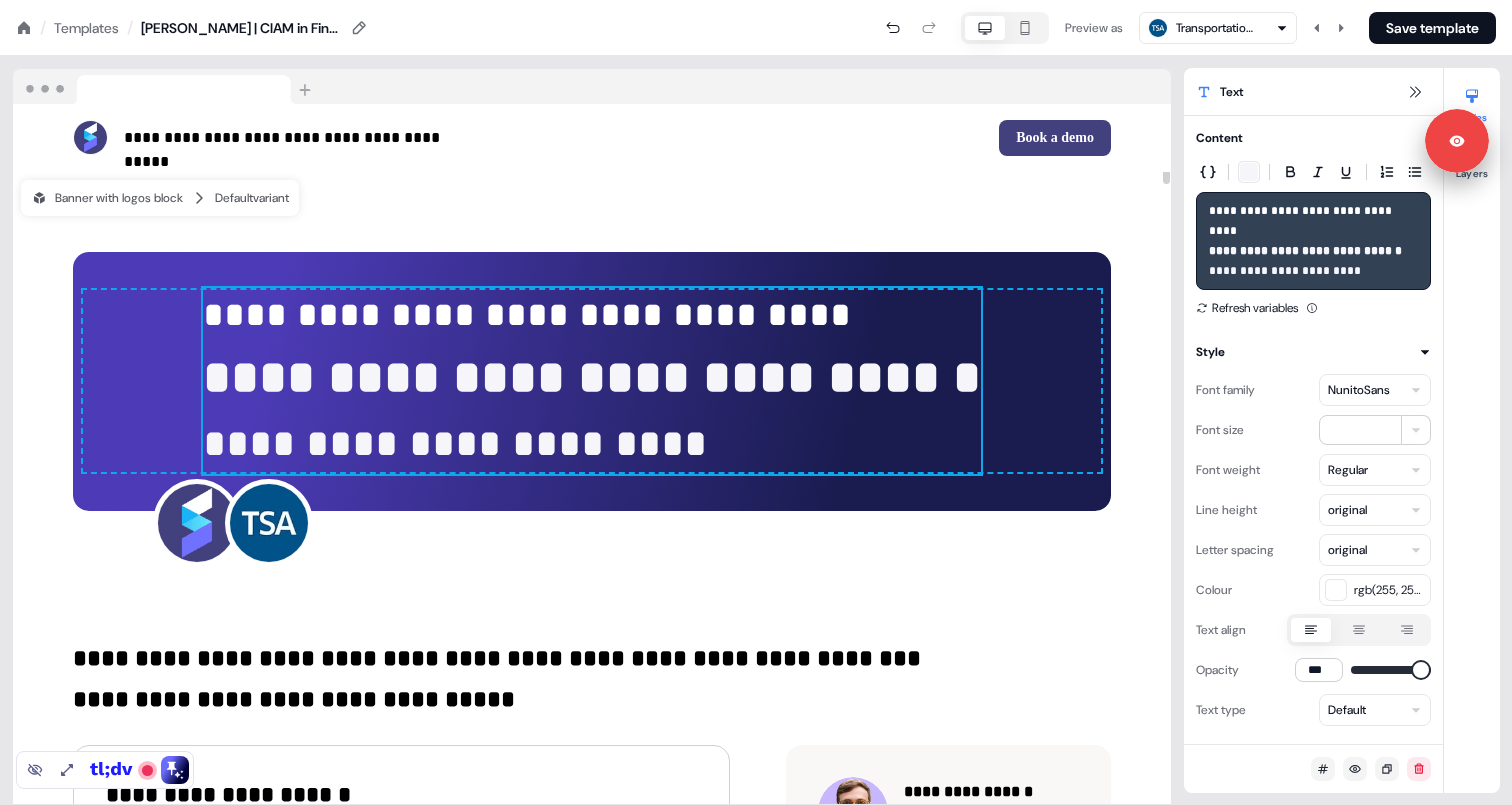 click on "**********" at bounding box center (527, 315) 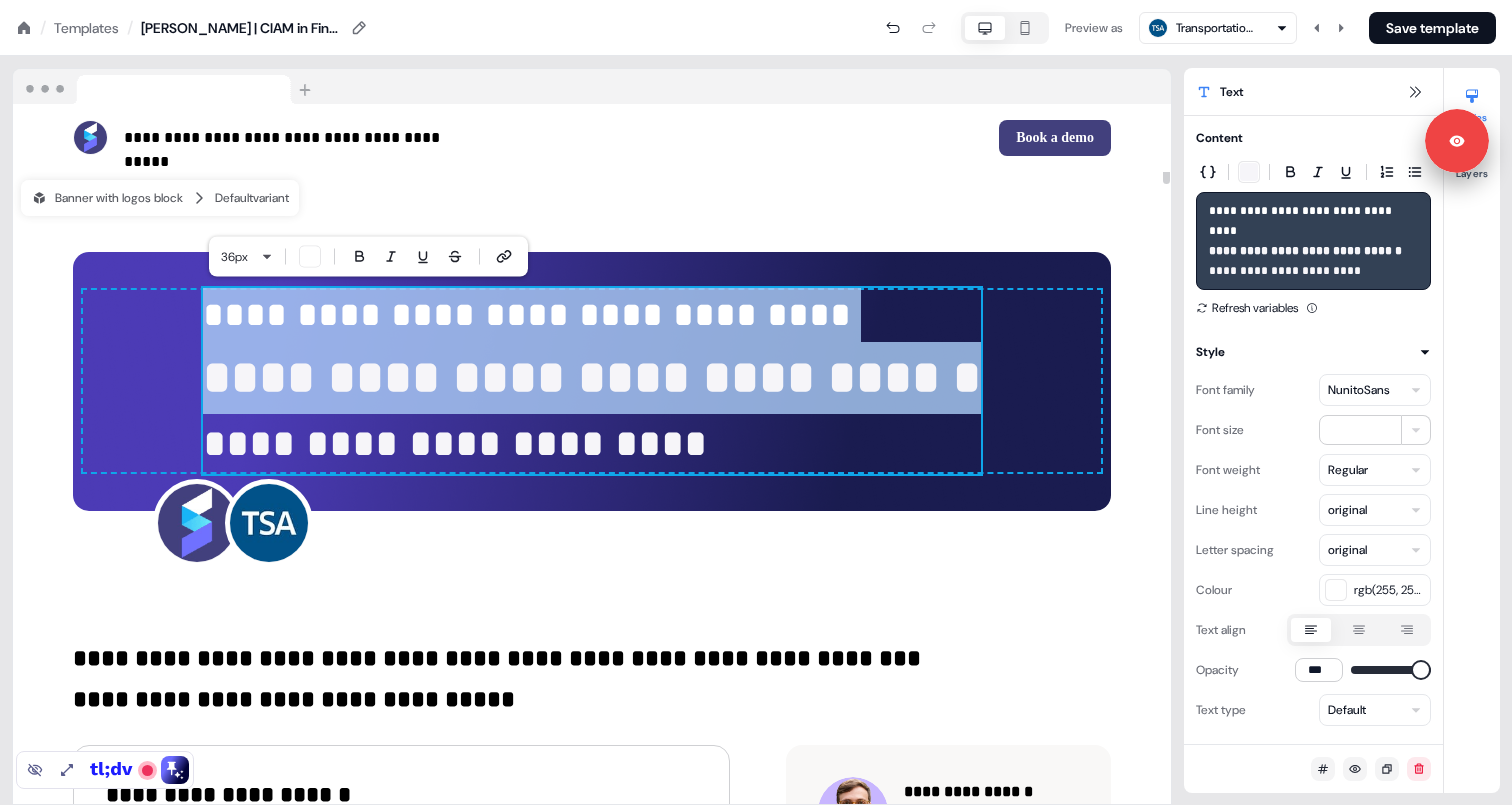 click on "**********" at bounding box center [527, 315] 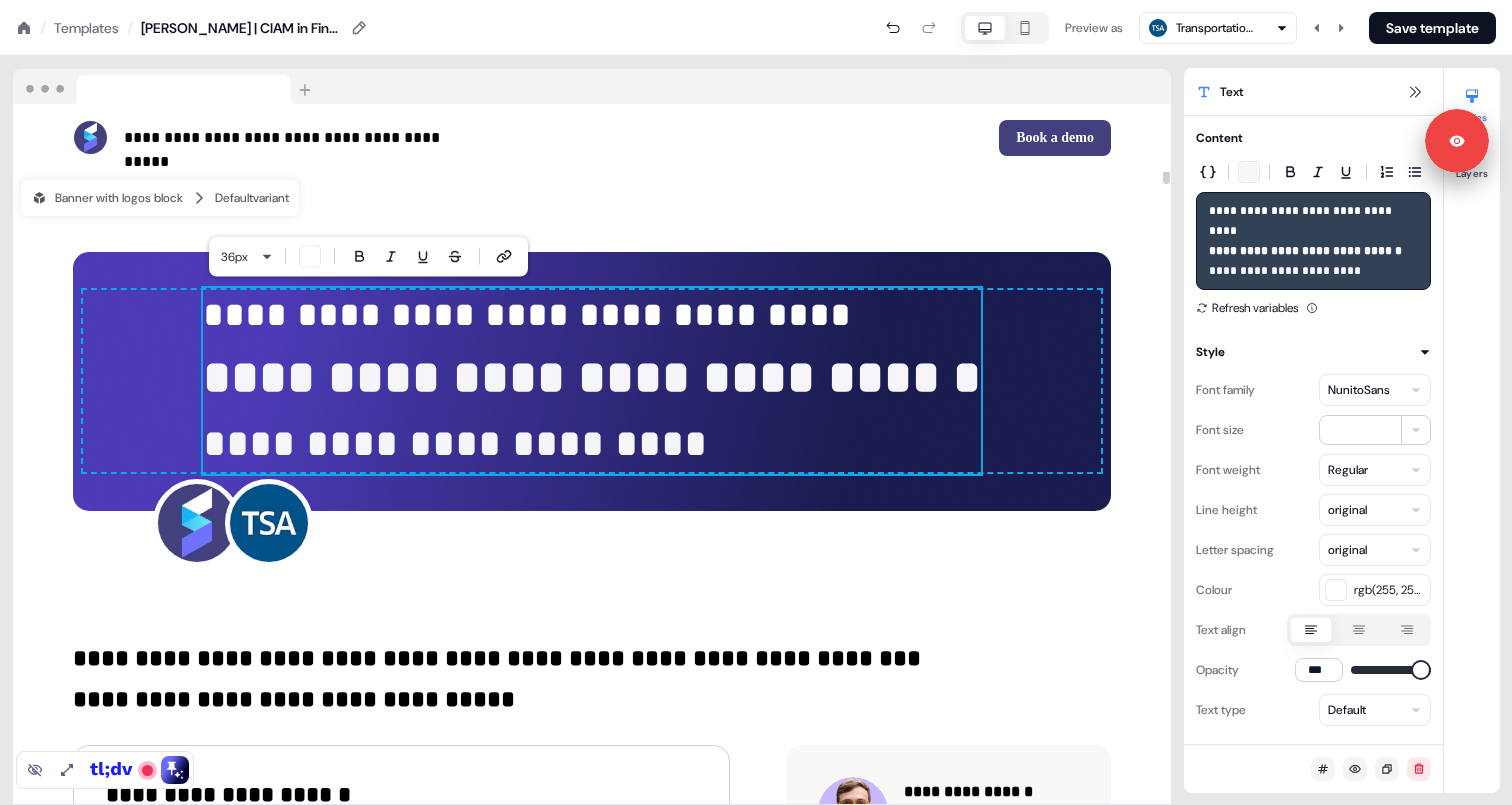 click on "**********" at bounding box center [527, 315] 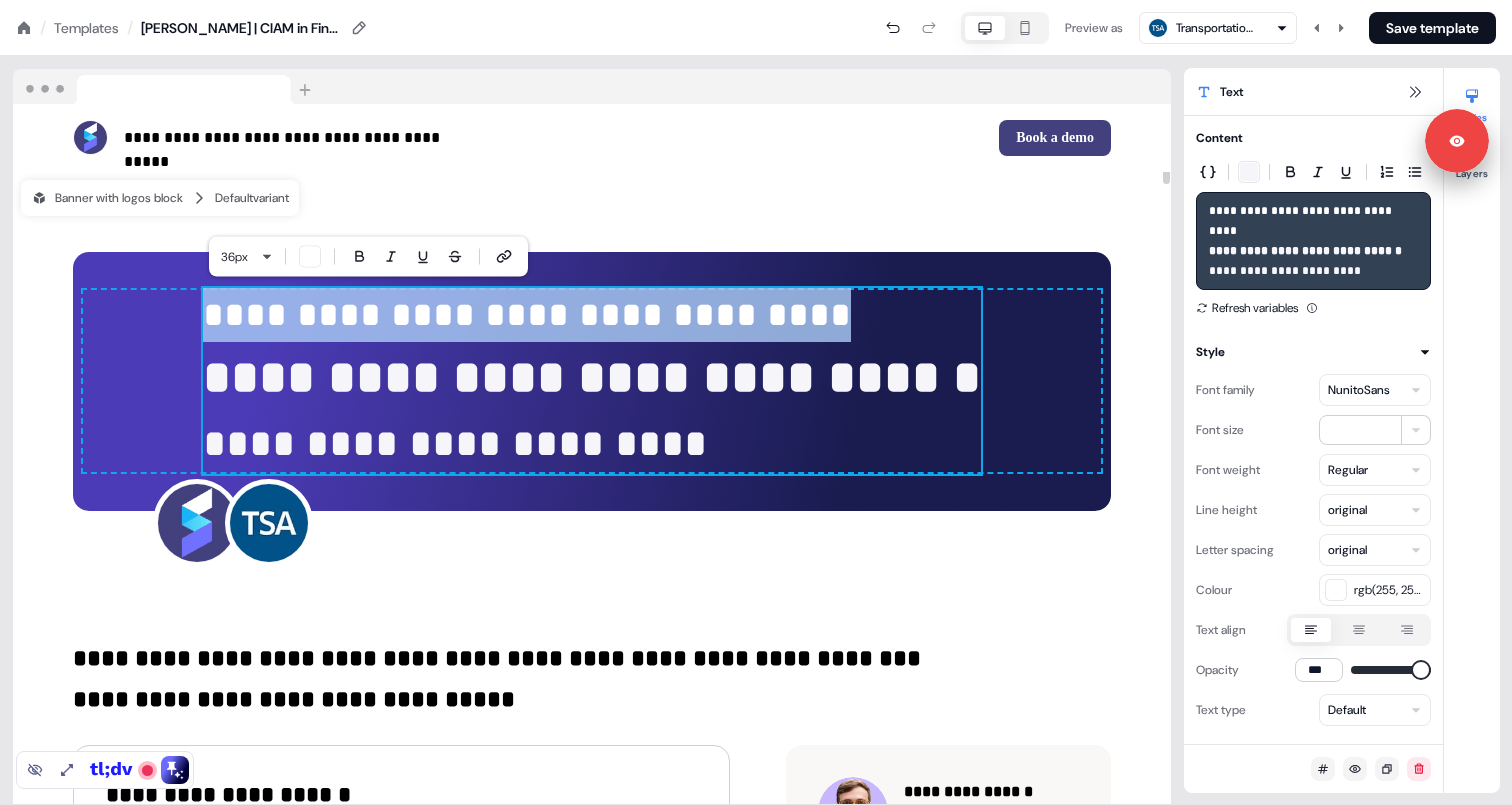 drag, startPoint x: 820, startPoint y: 320, endPoint x: 215, endPoint y: 319, distance: 605.00085 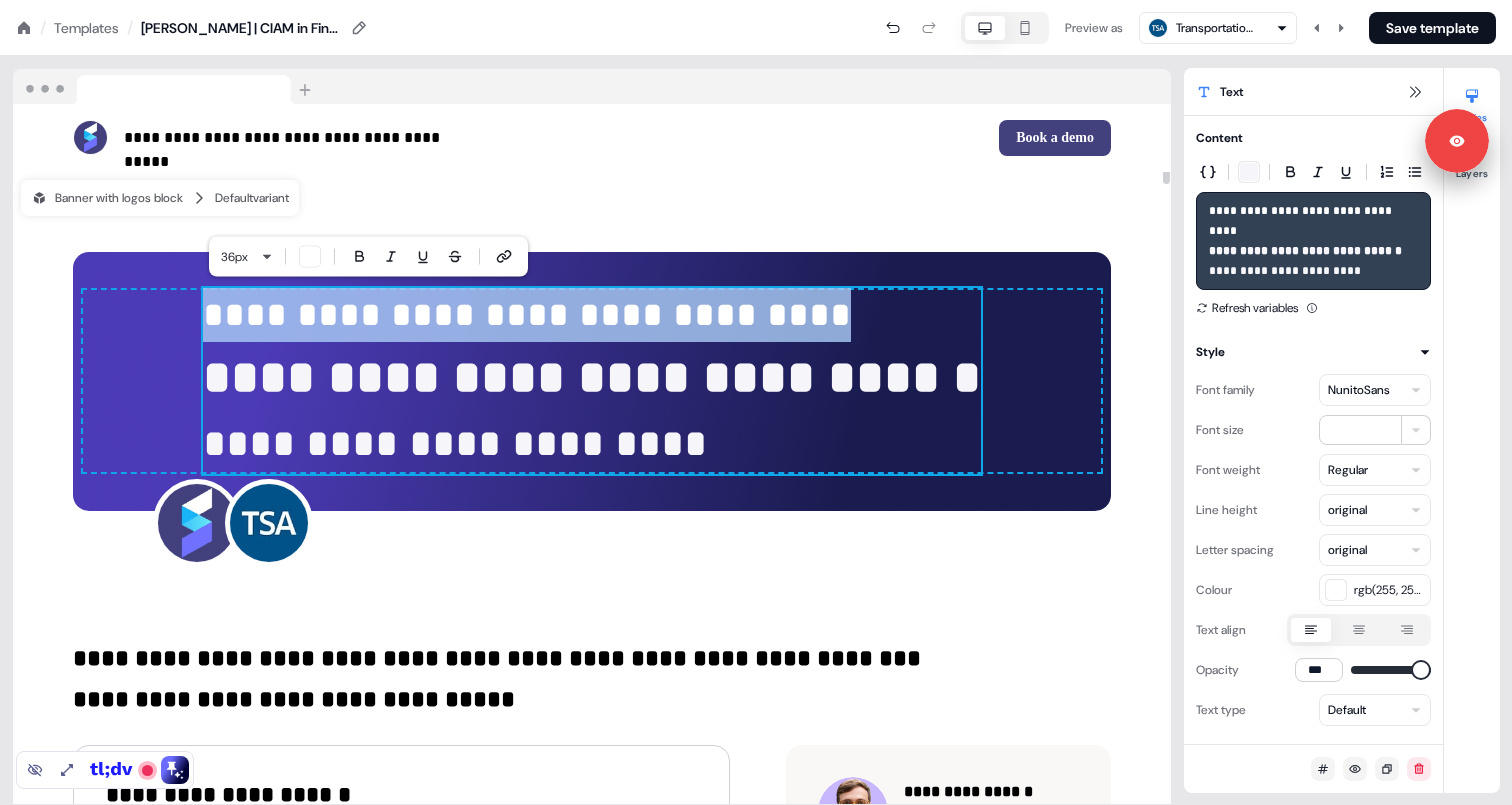 click on "**********" at bounding box center (592, 351) 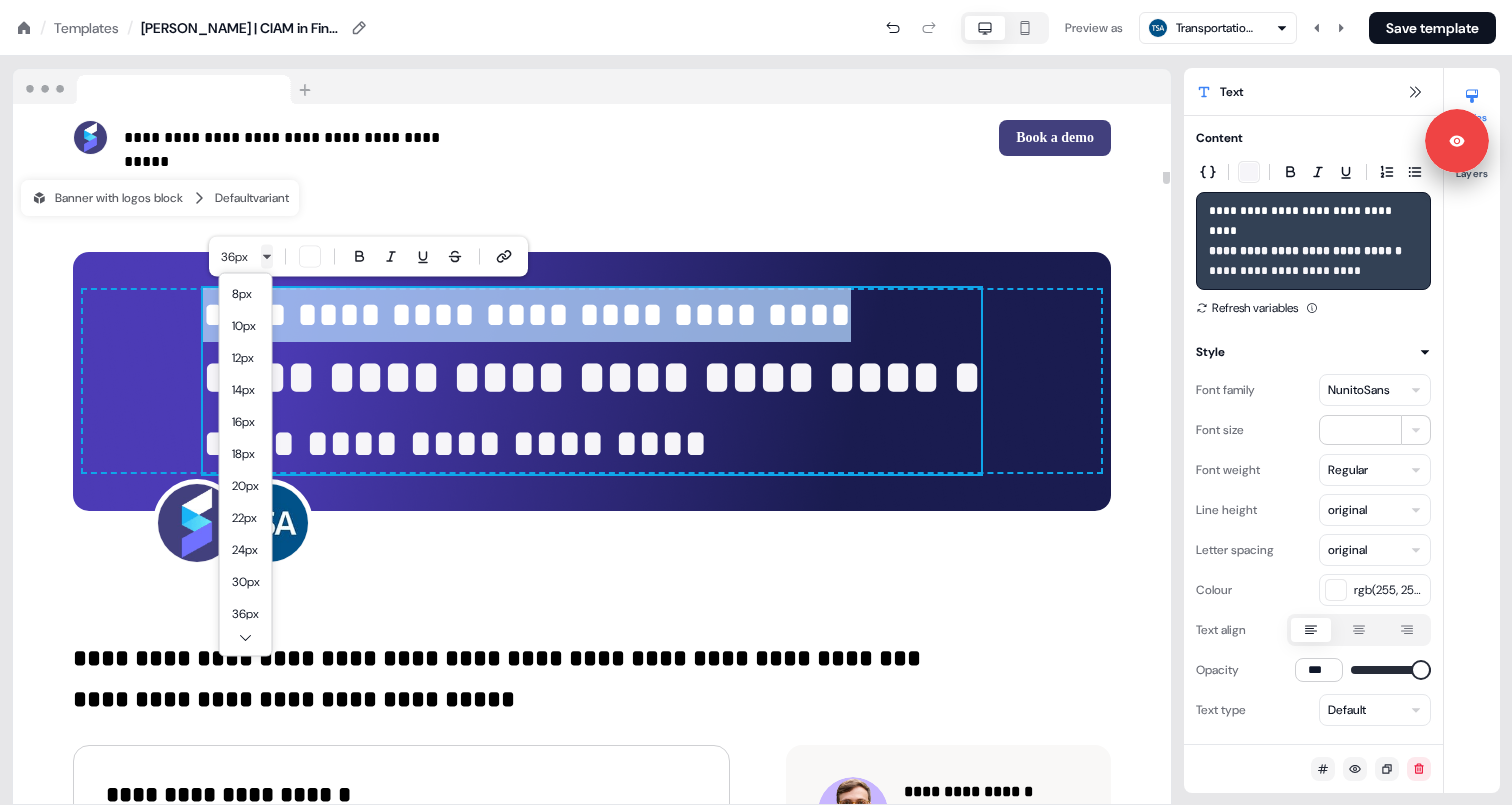 click on "**********" at bounding box center (756, 0) 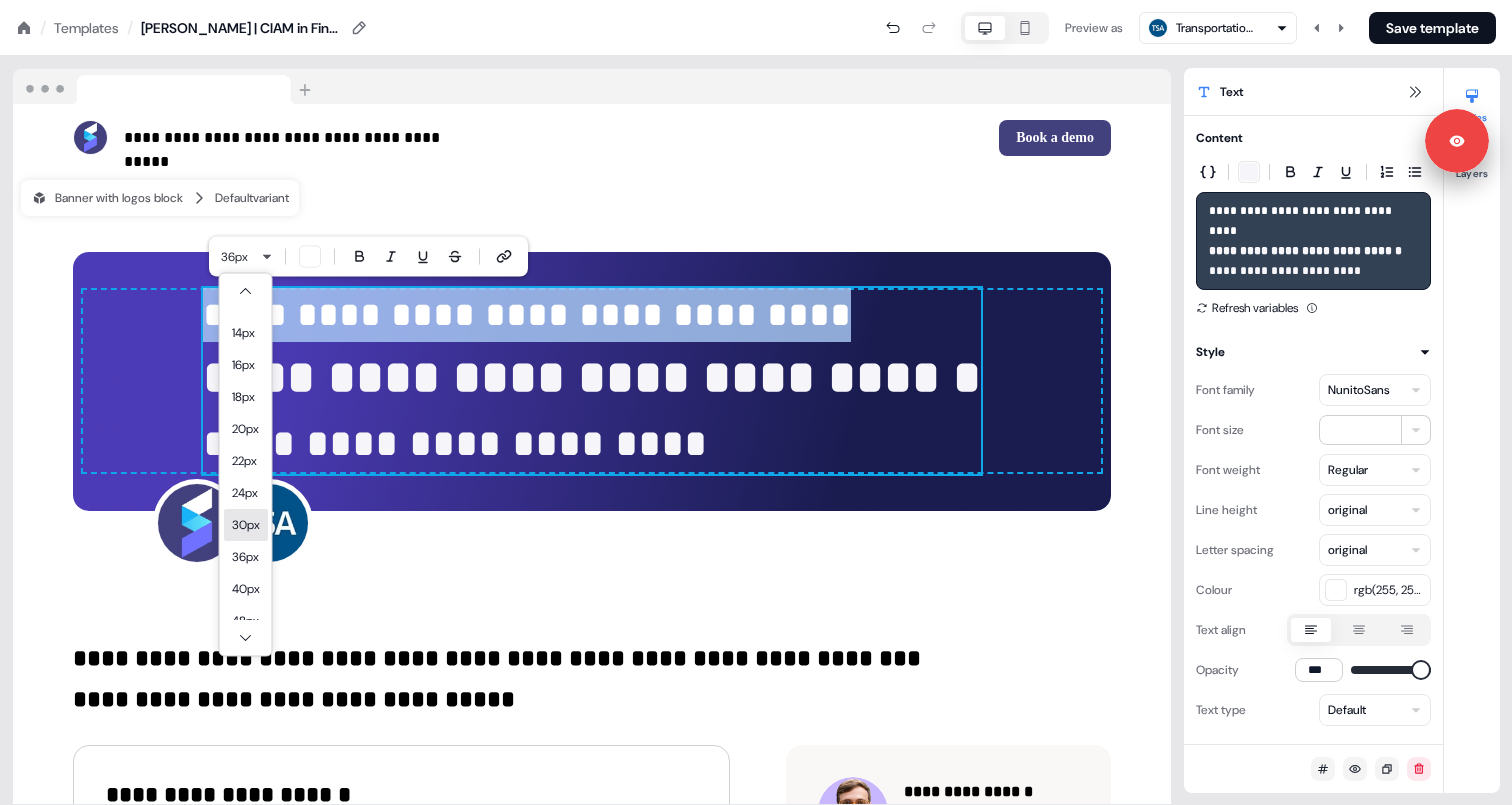 scroll, scrollTop: 116, scrollLeft: 0, axis: vertical 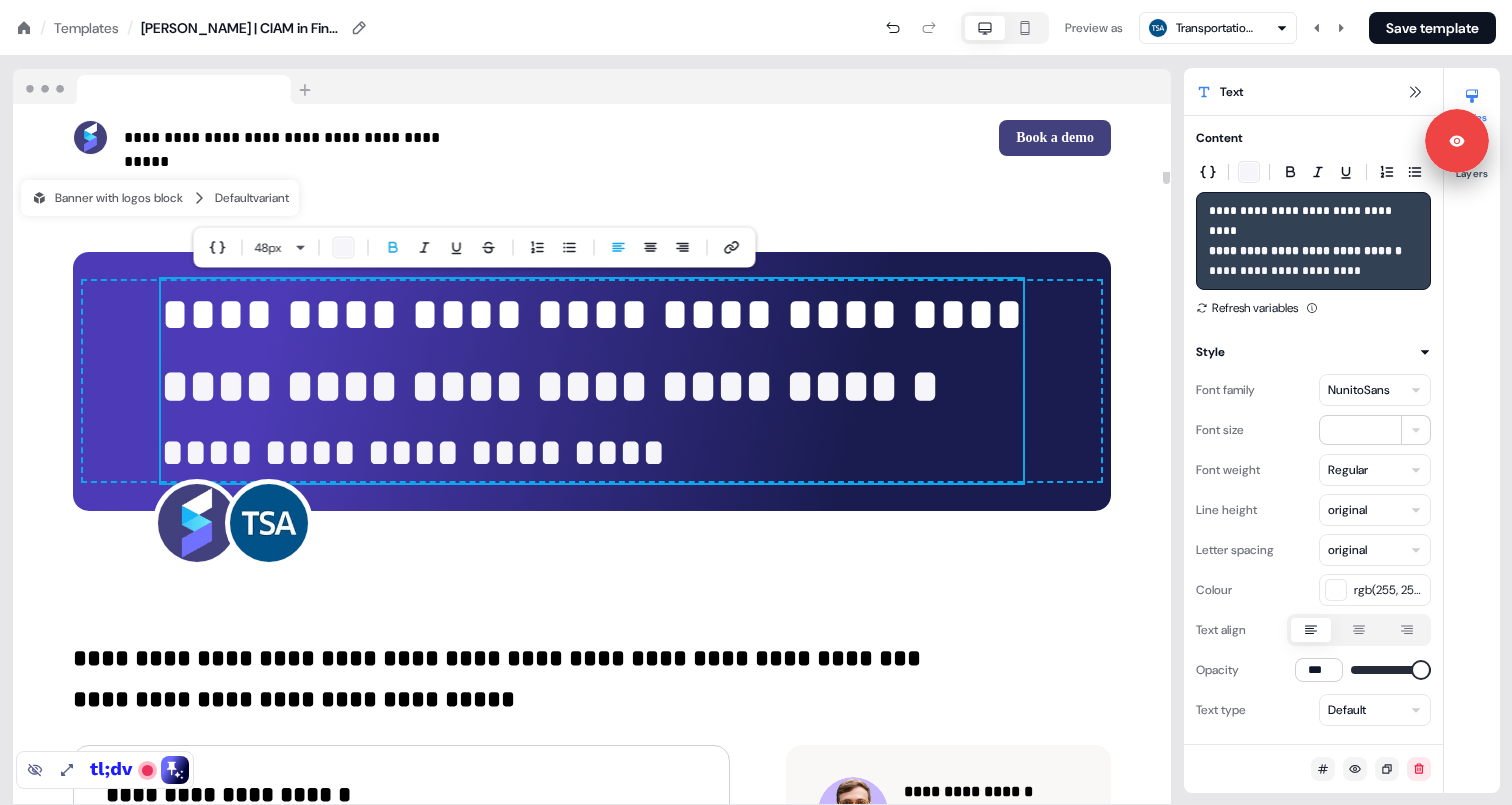 click on "**********" at bounding box center (550, 386) 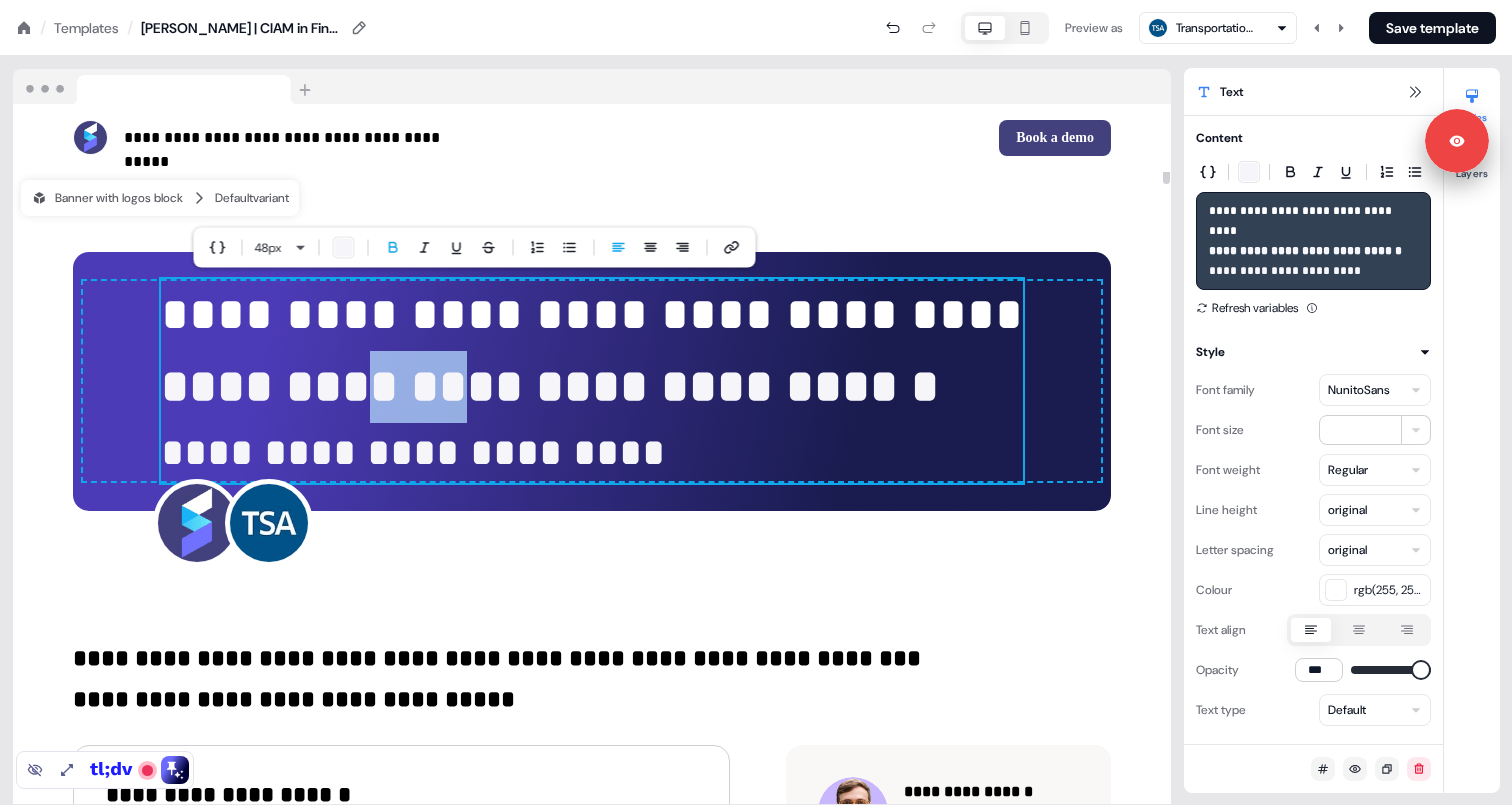 click on "**********" at bounding box center (550, 386) 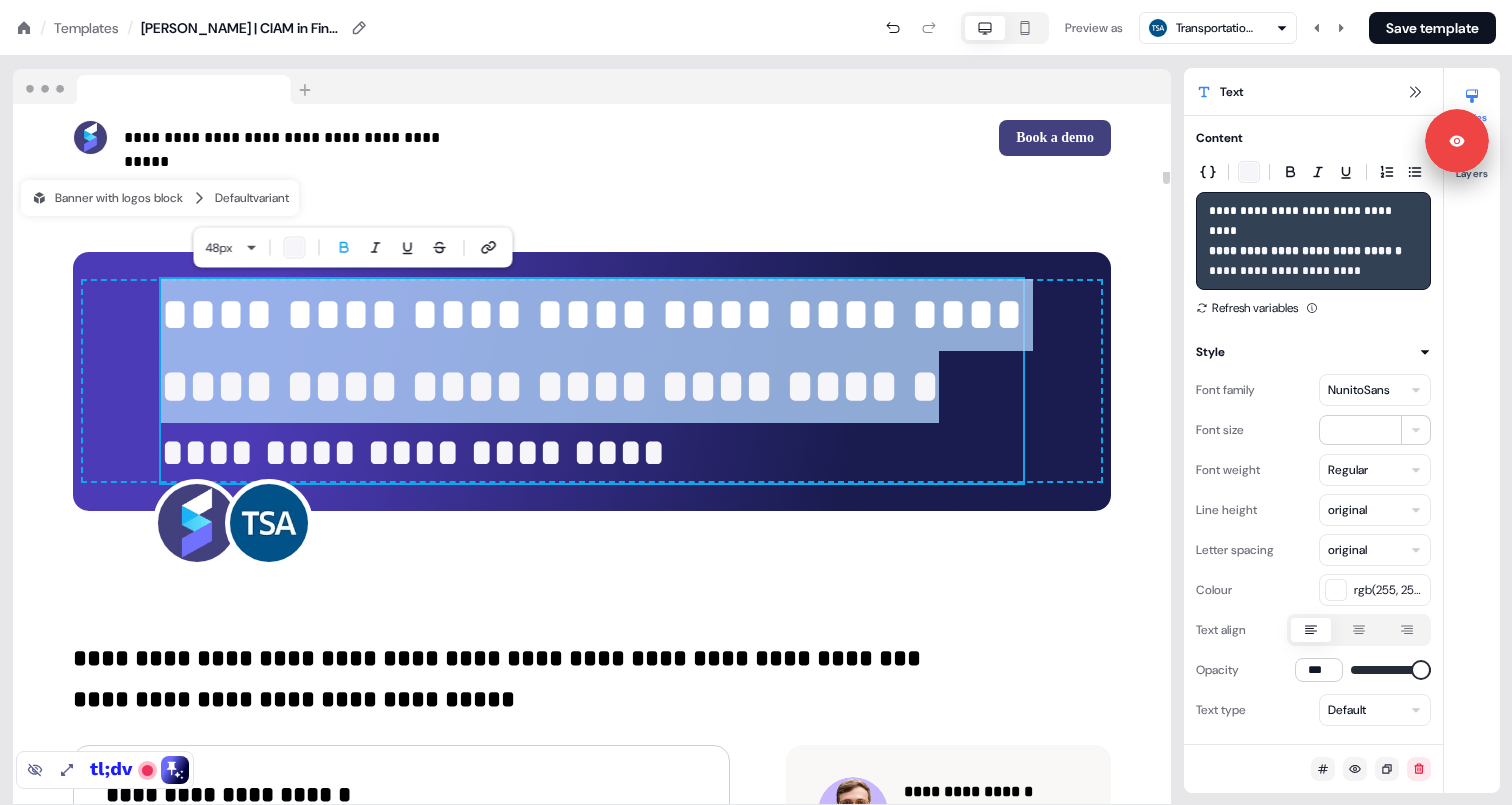 click on "**********" at bounding box center (550, 386) 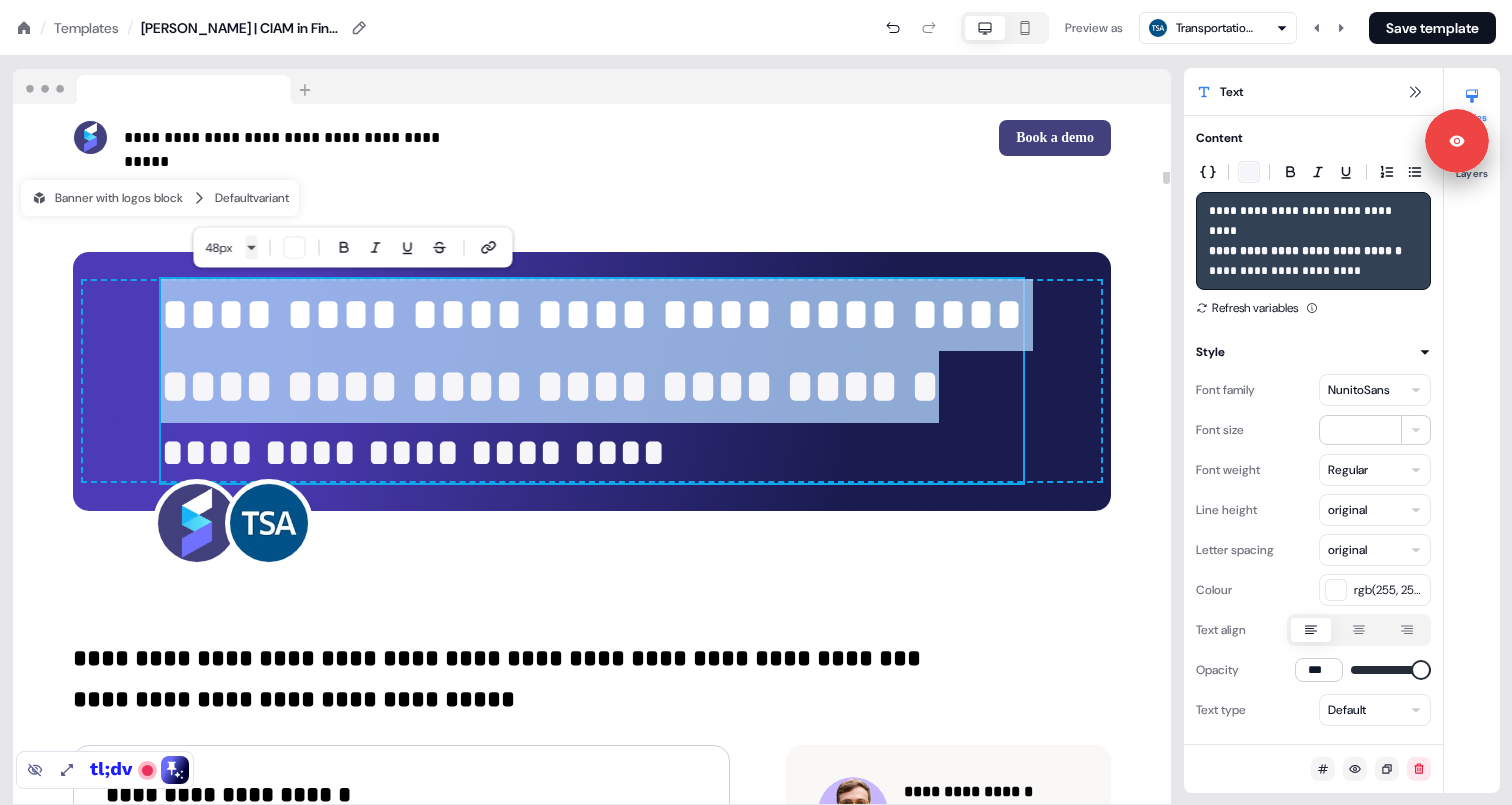 click on "**********" at bounding box center [756, 0] 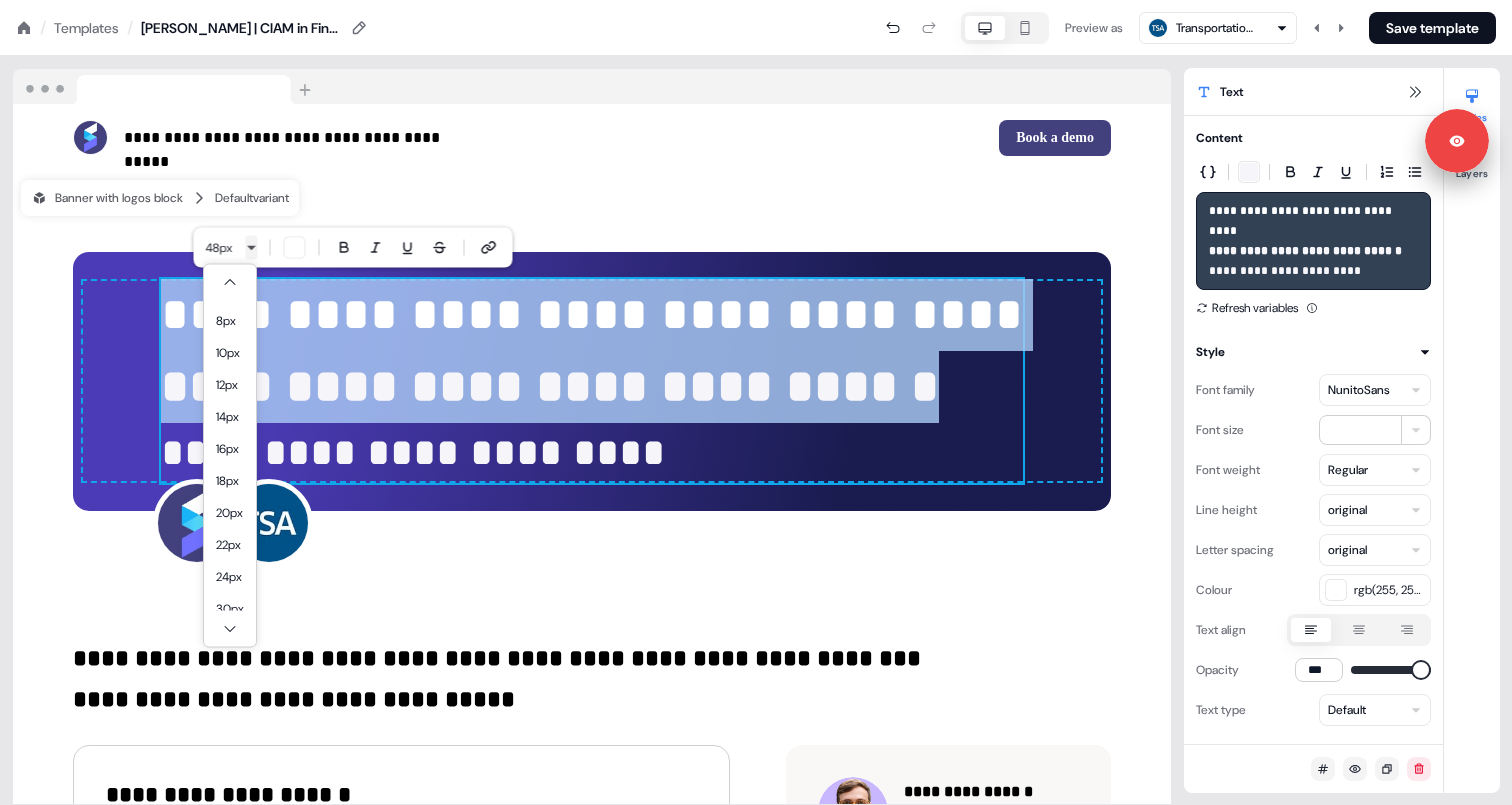 scroll, scrollTop: 74, scrollLeft: 0, axis: vertical 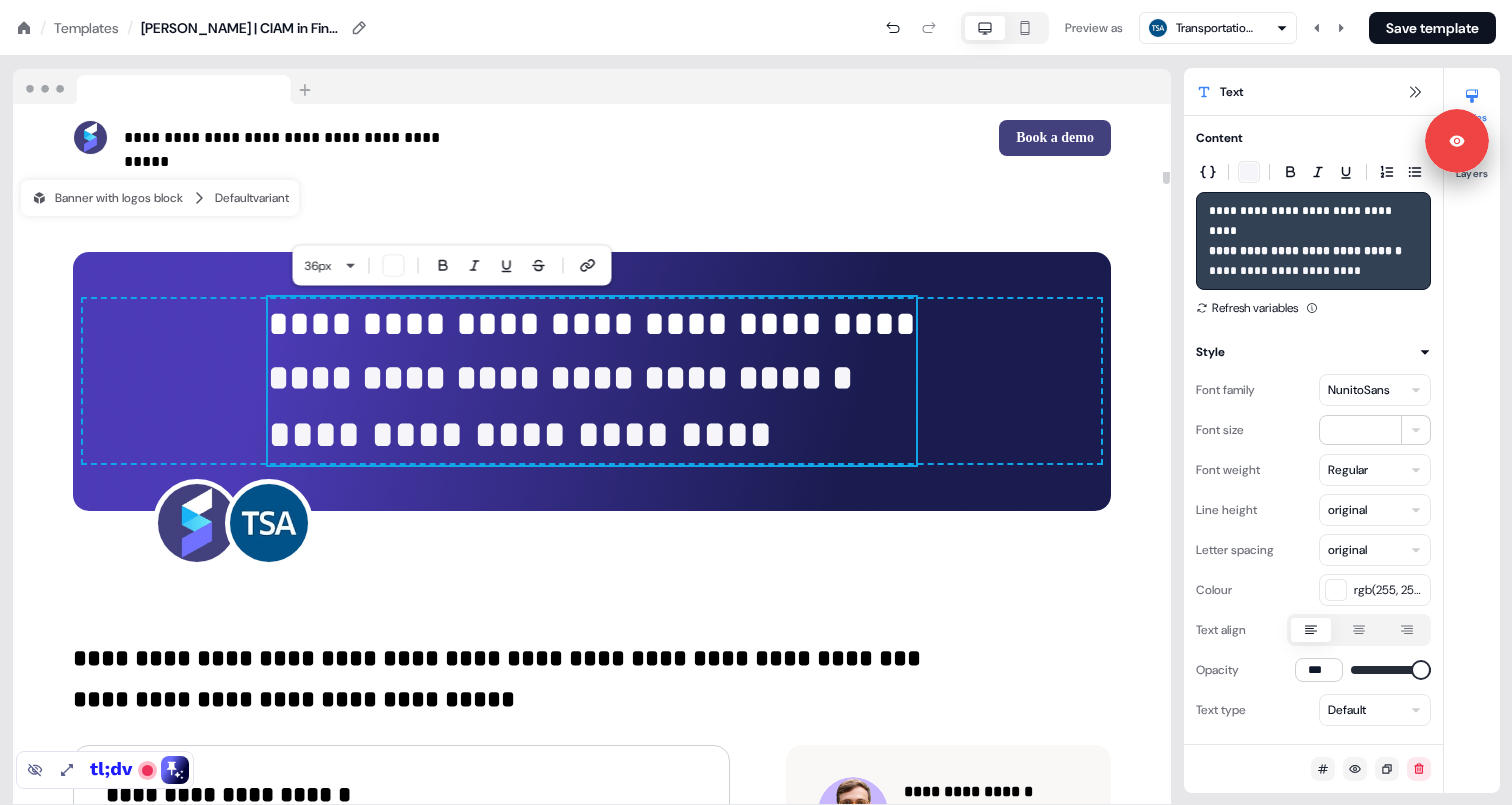 click on "**********" at bounding box center (560, 378) 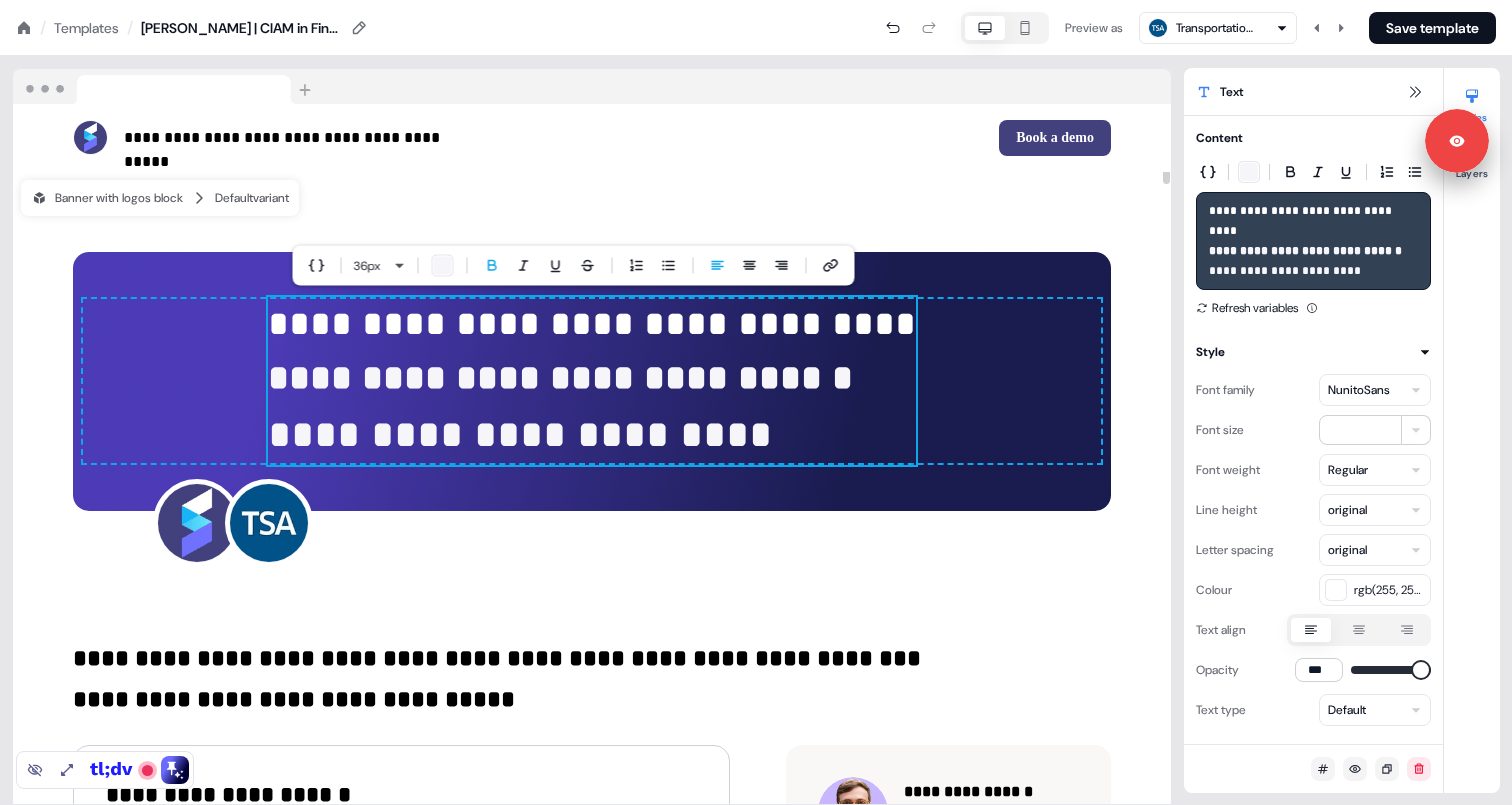 click on "**********" at bounding box center [592, 351] 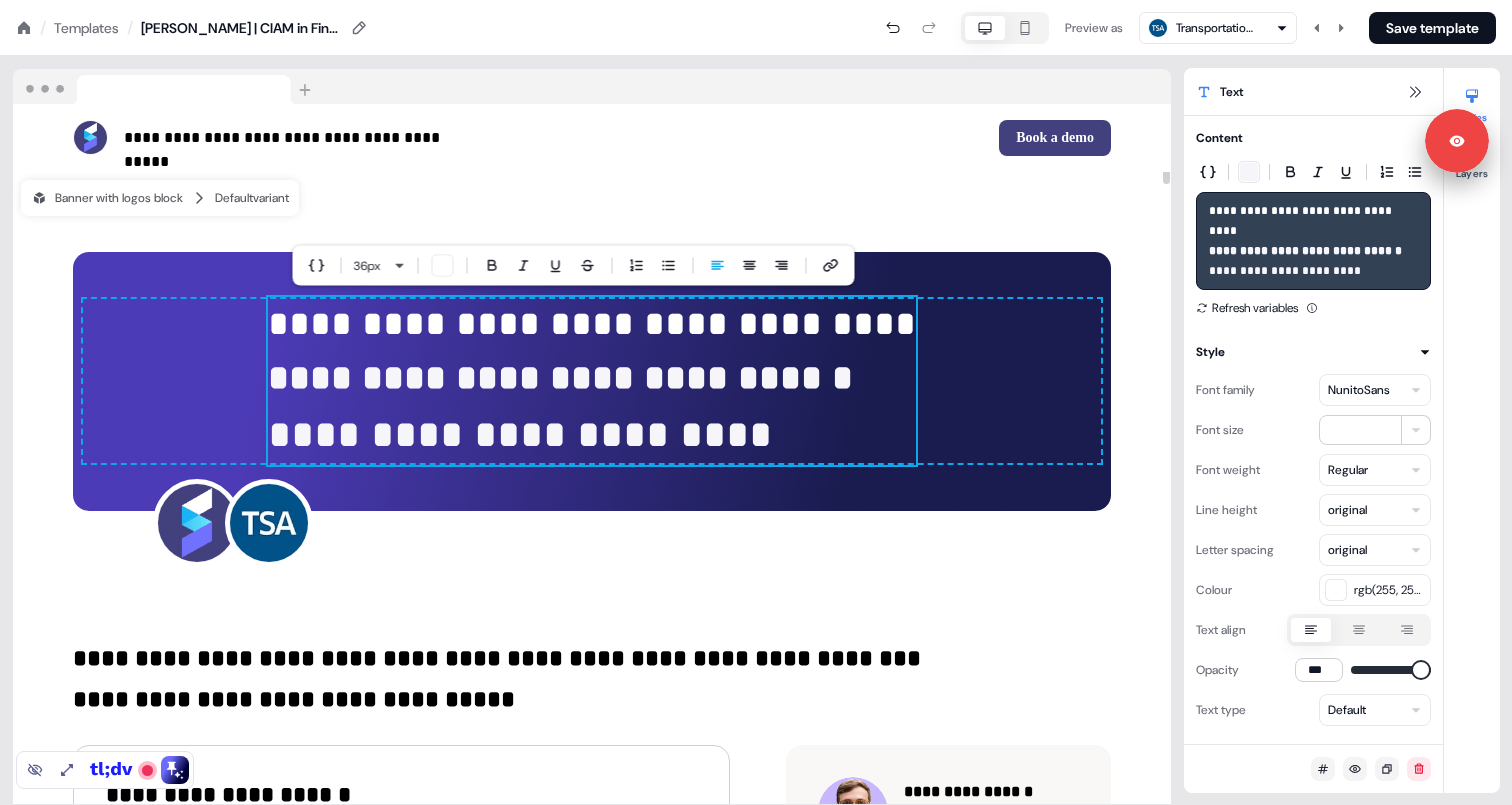 click on "**********" at bounding box center (592, 324) 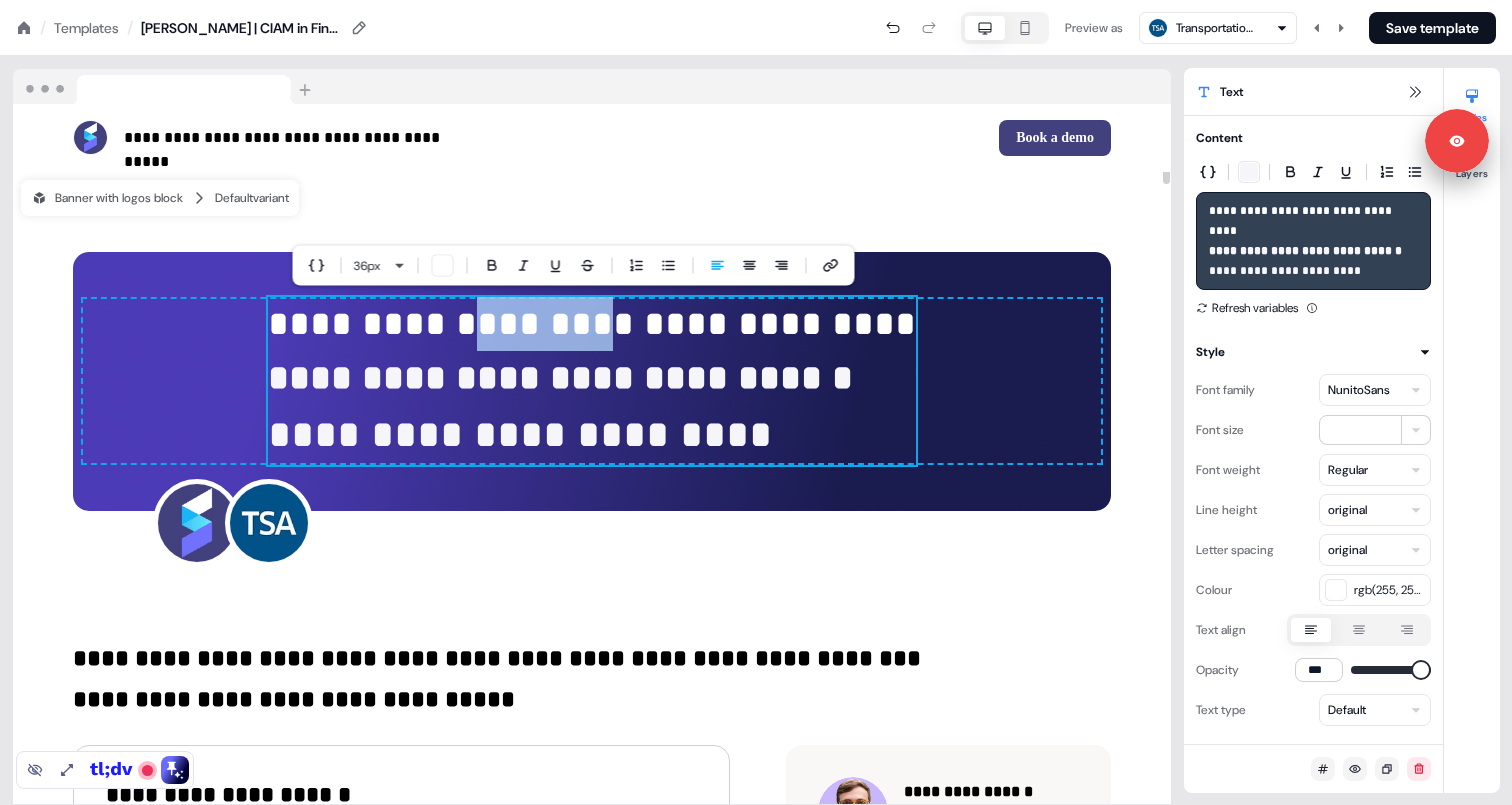 click on "**********" at bounding box center (592, 324) 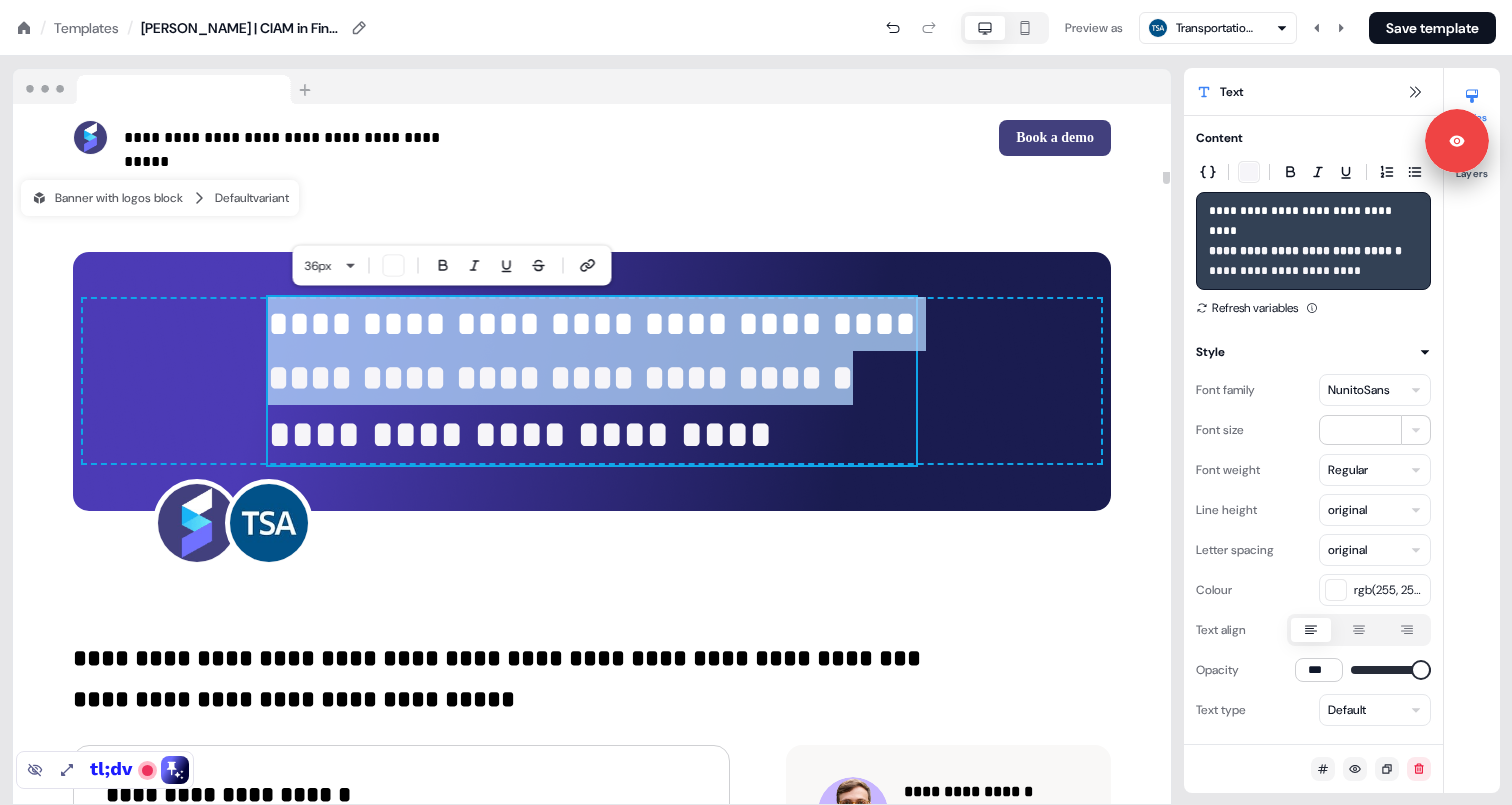 click on "**********" at bounding box center [592, 324] 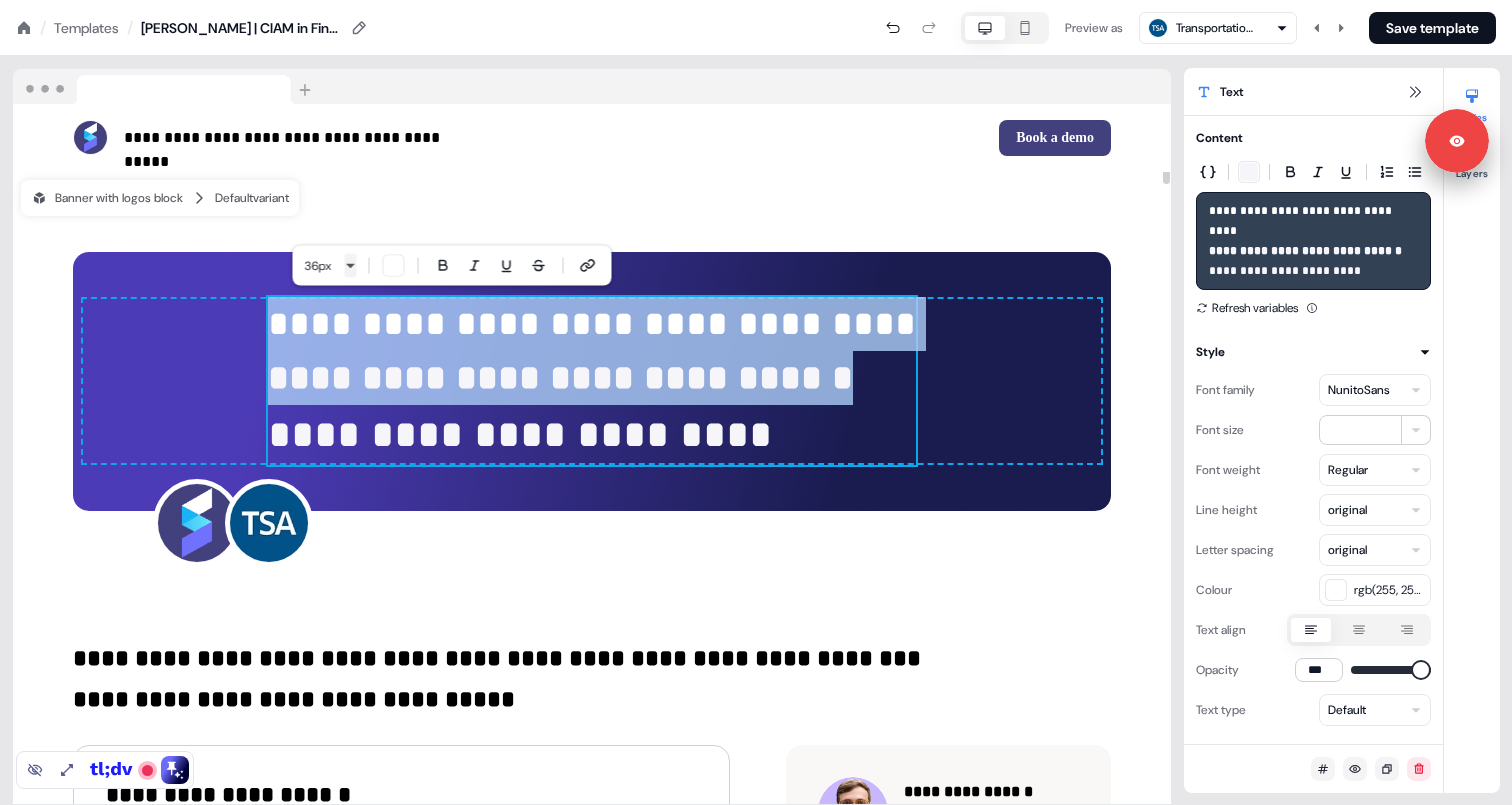 click on "**********" at bounding box center [756, 0] 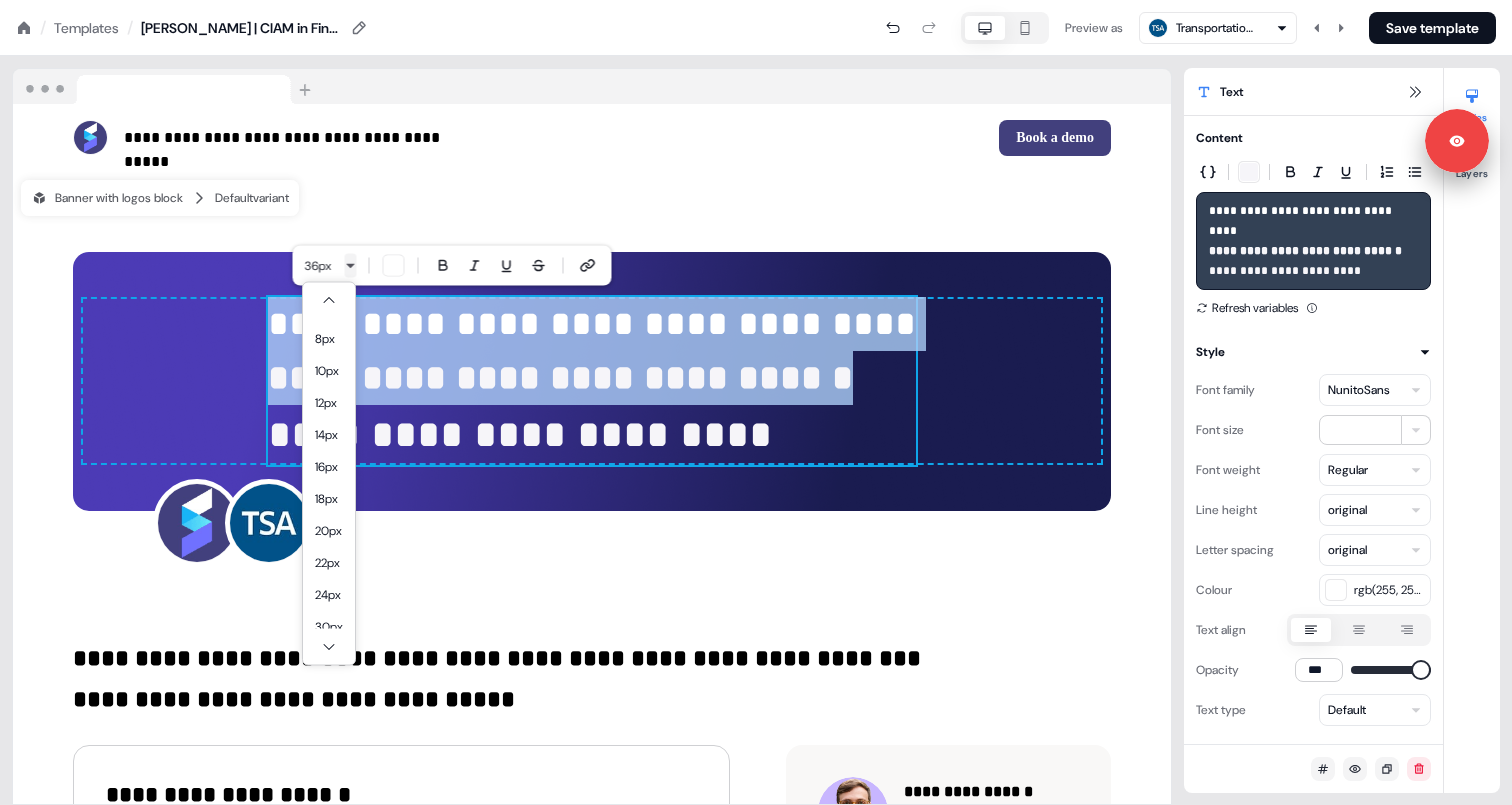 scroll, scrollTop: 10, scrollLeft: 0, axis: vertical 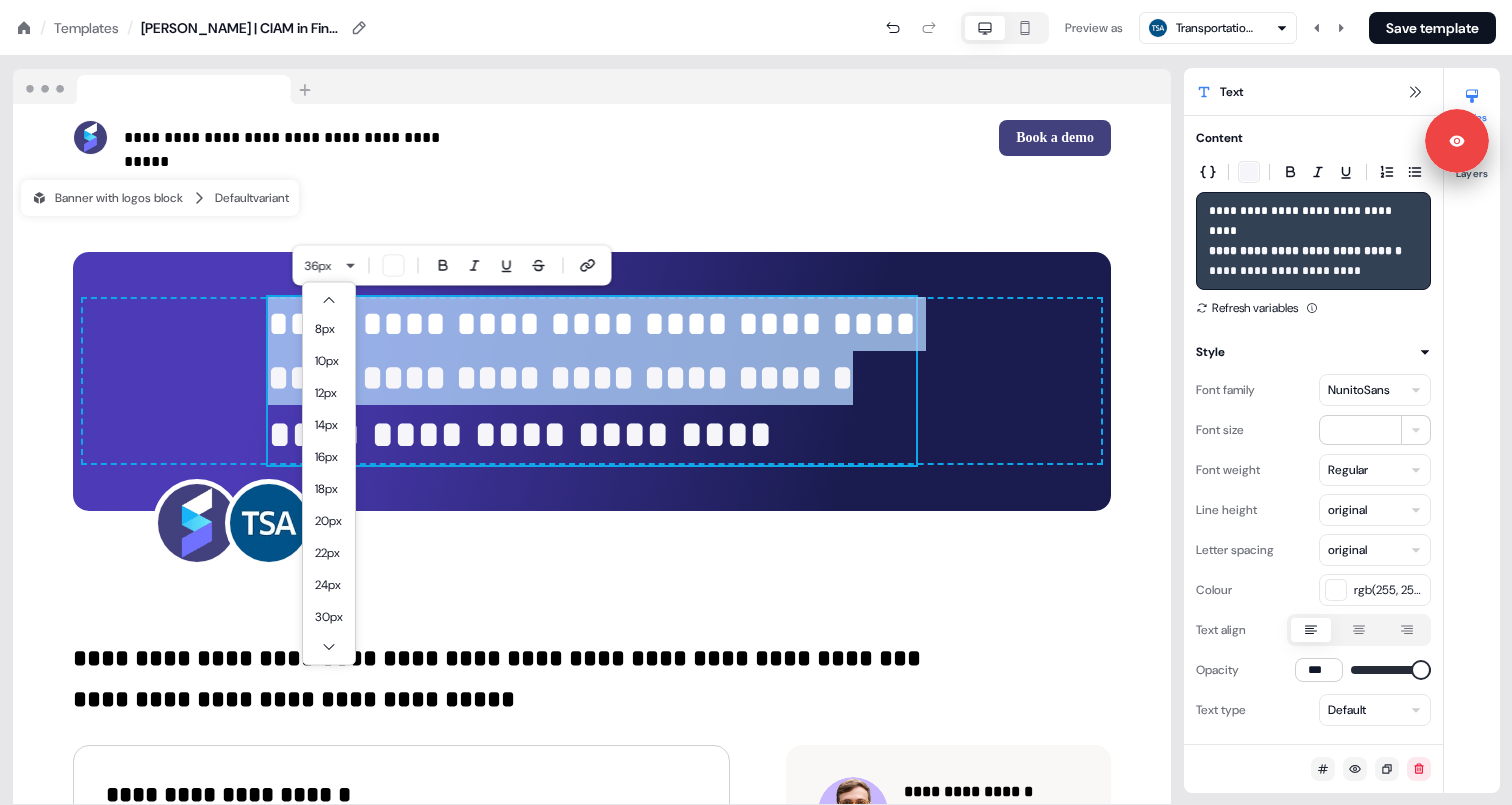 click on "**********" at bounding box center (756, 0) 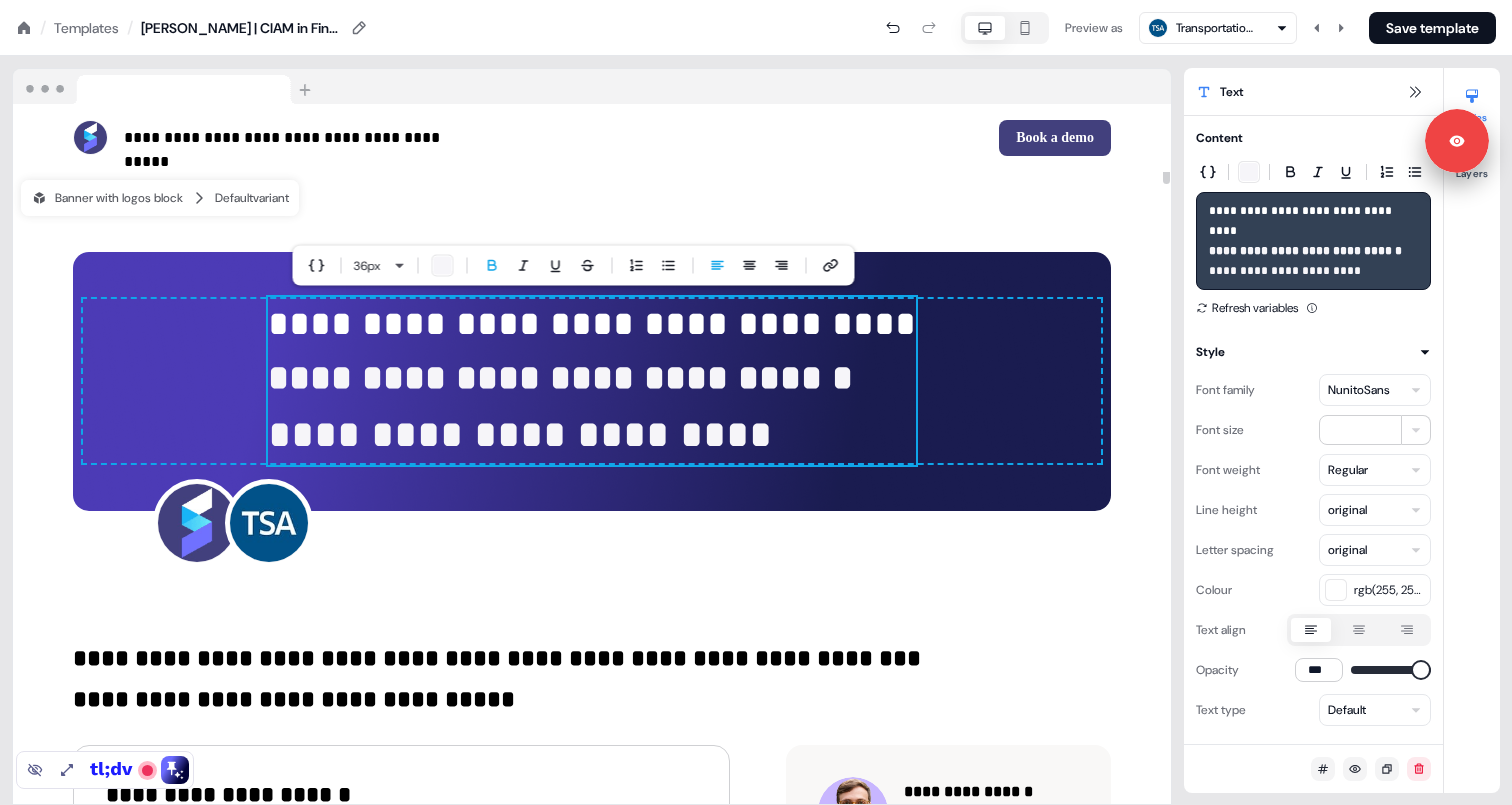 click on "**********" at bounding box center (592, 324) 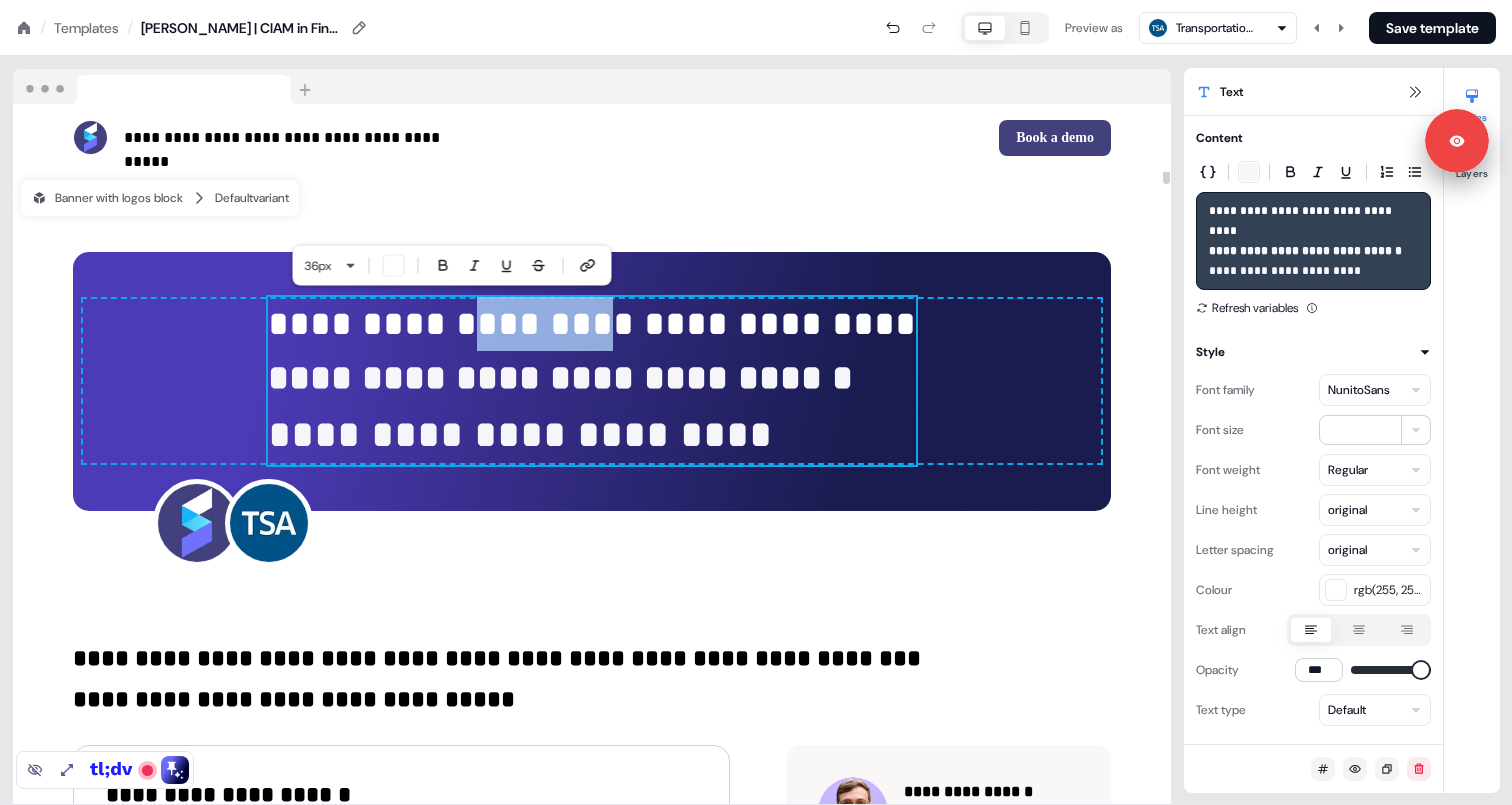 click on "**********" at bounding box center (592, 324) 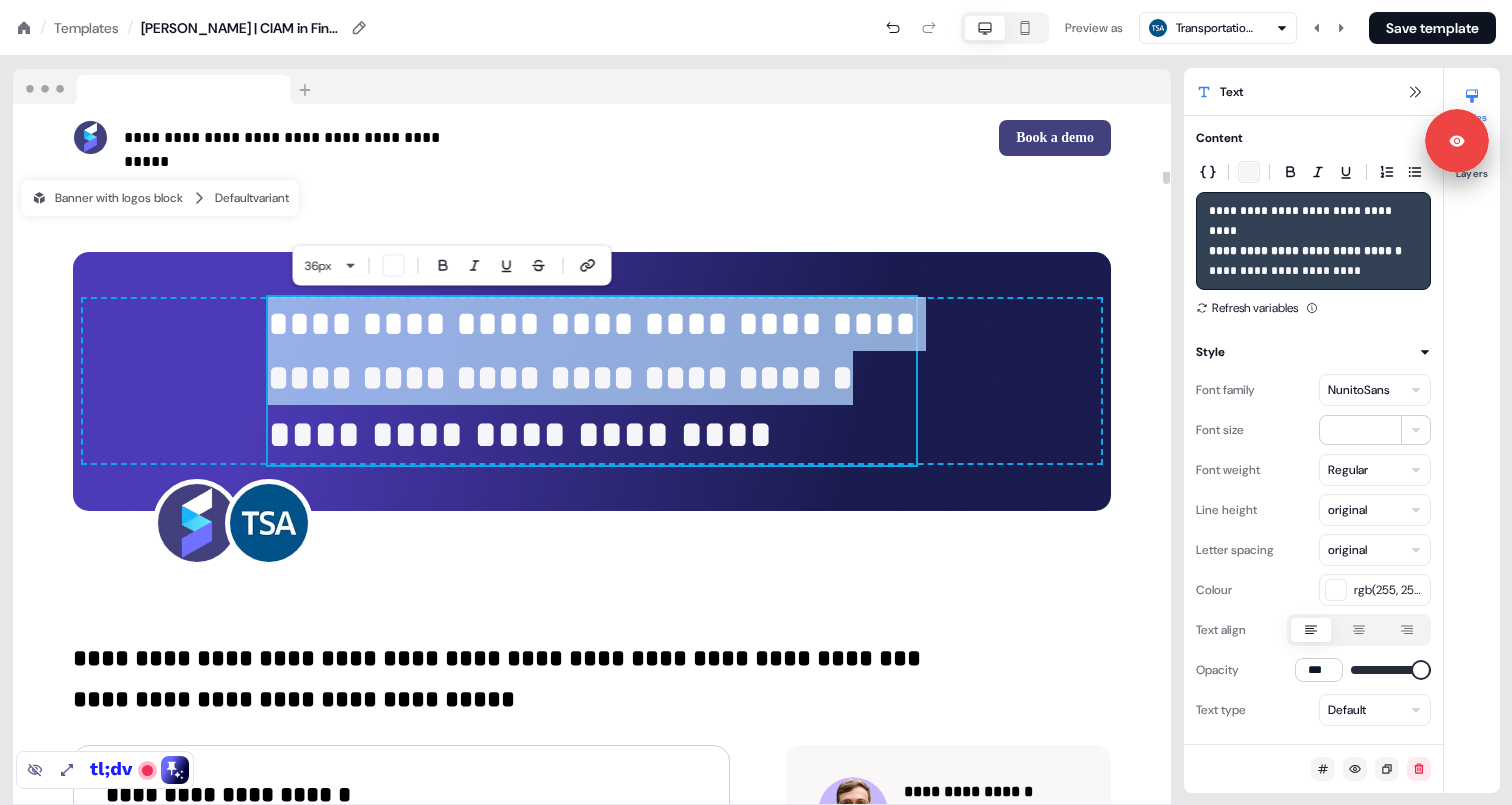 click on "**********" at bounding box center [592, 324] 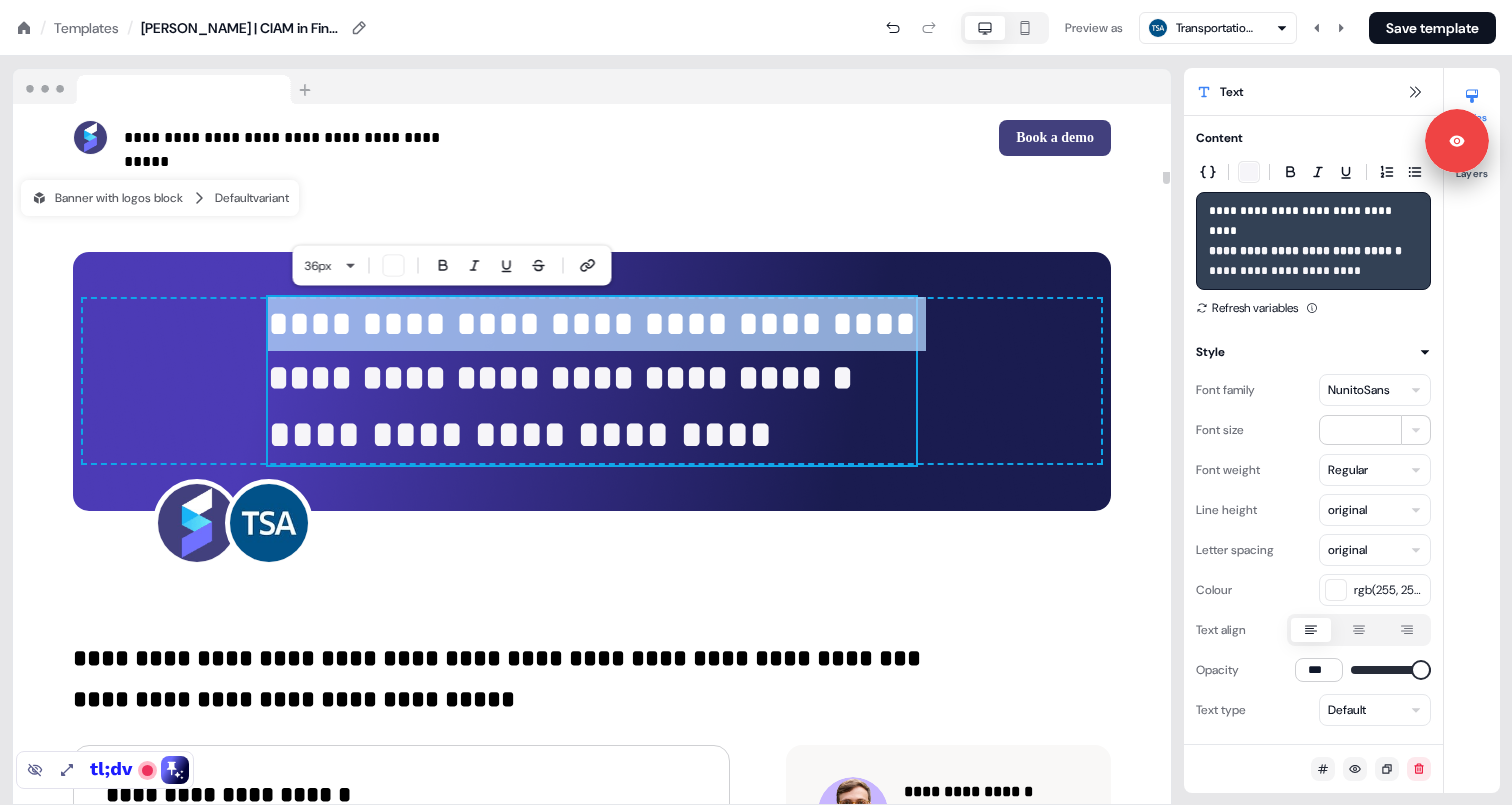 click on "**********" at bounding box center (592, 324) 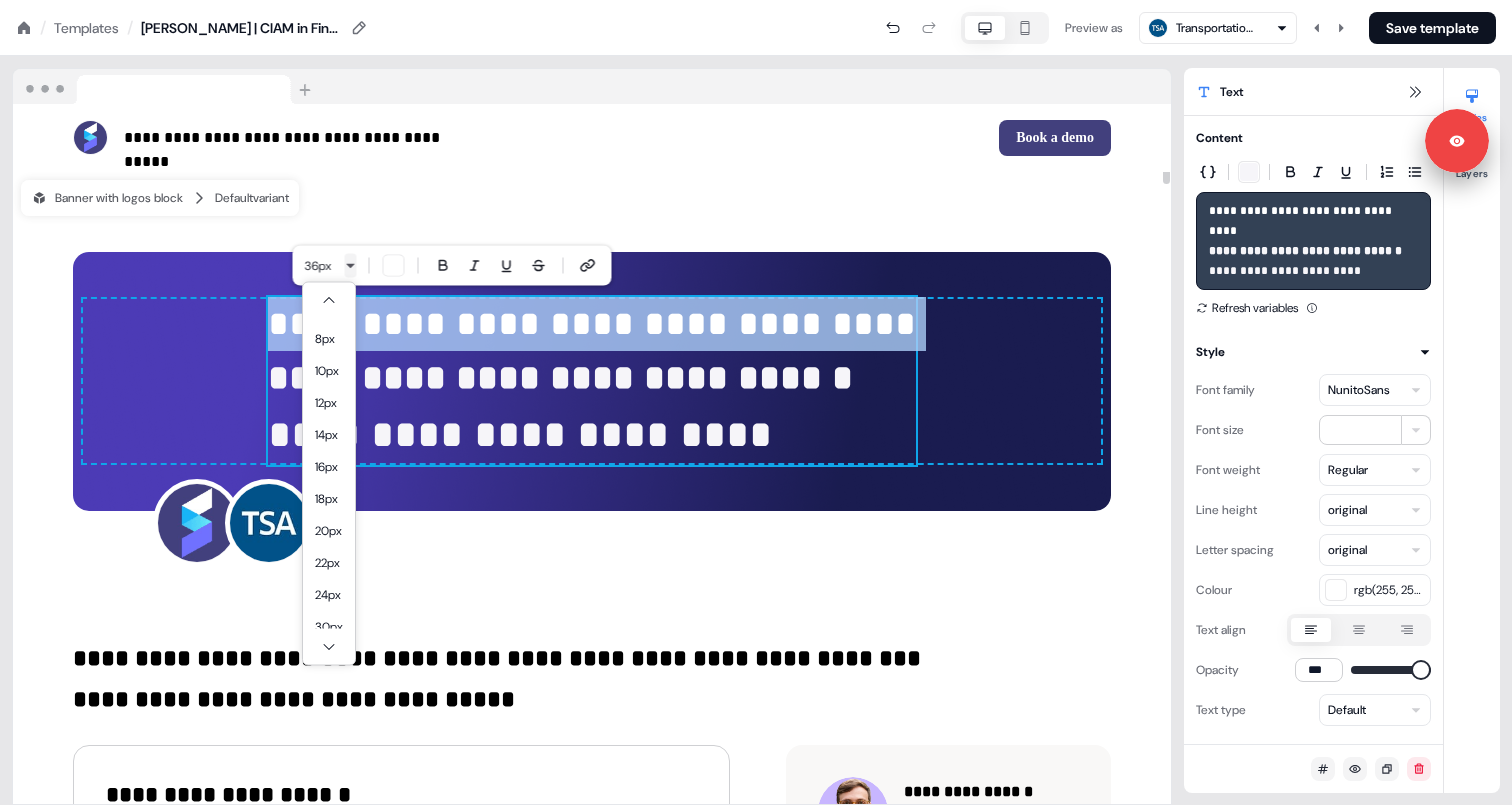 click on "**********" at bounding box center [756, 0] 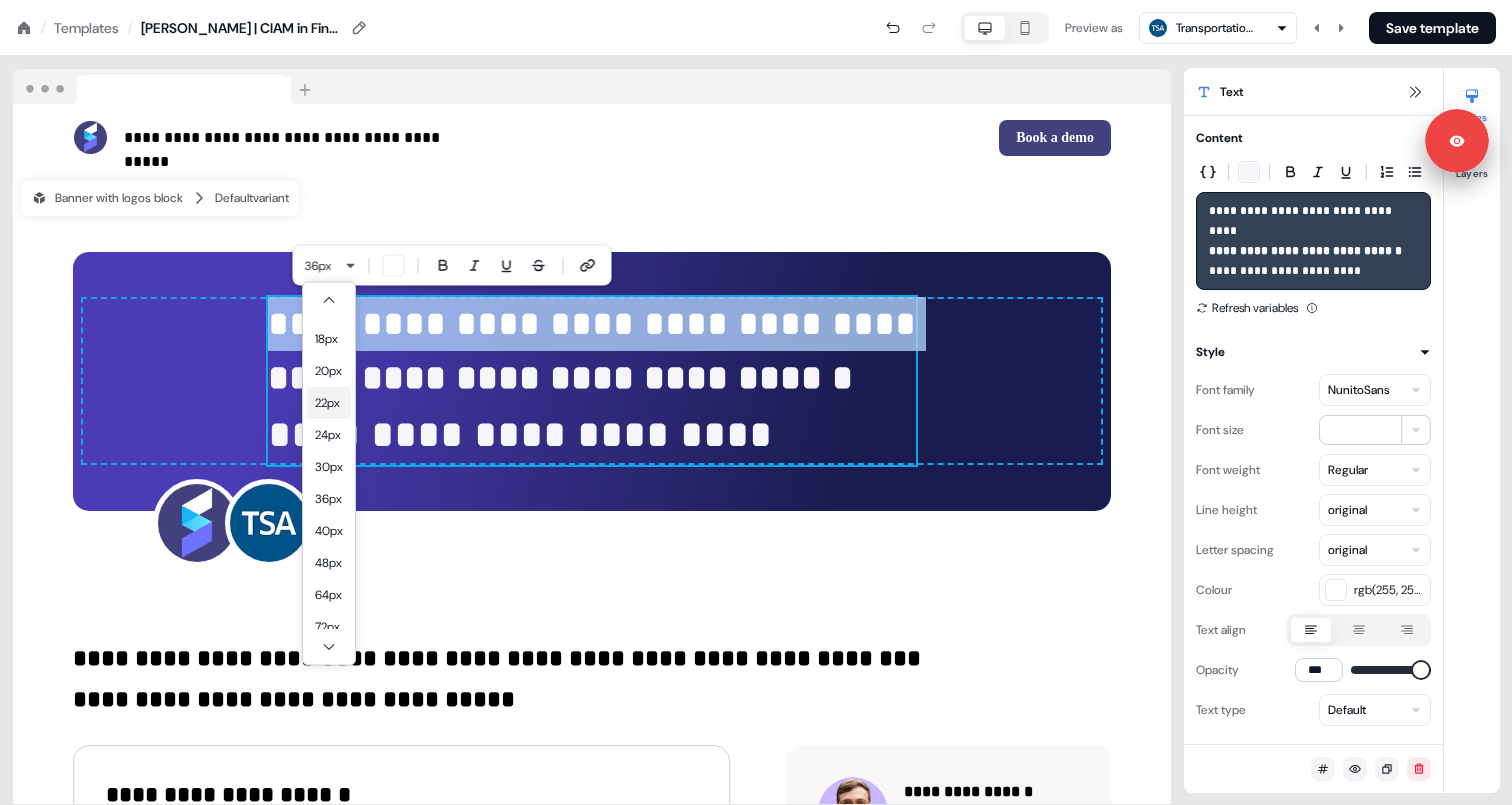 scroll, scrollTop: 174, scrollLeft: 0, axis: vertical 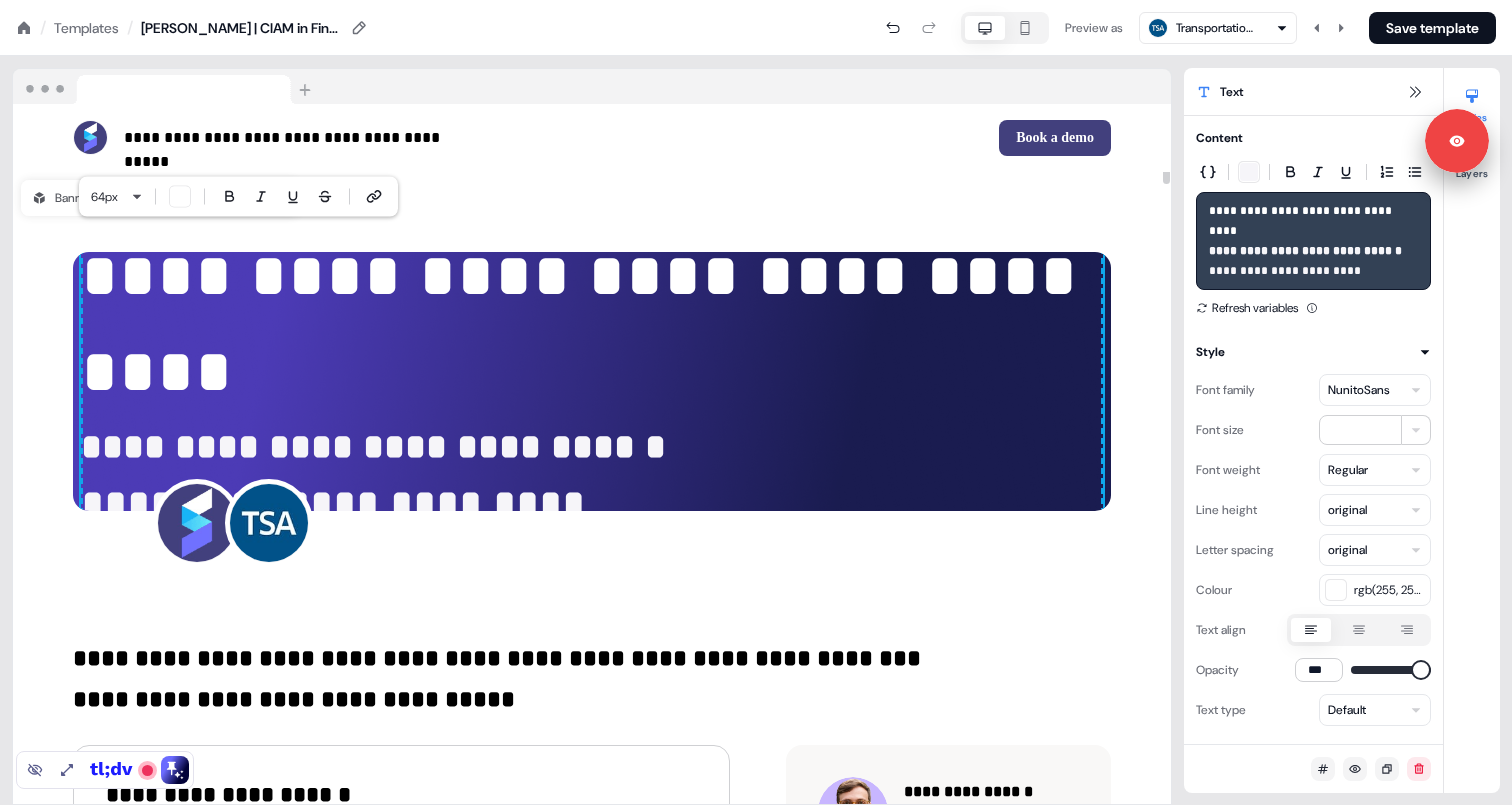 click on "**********" at bounding box center [592, 390] 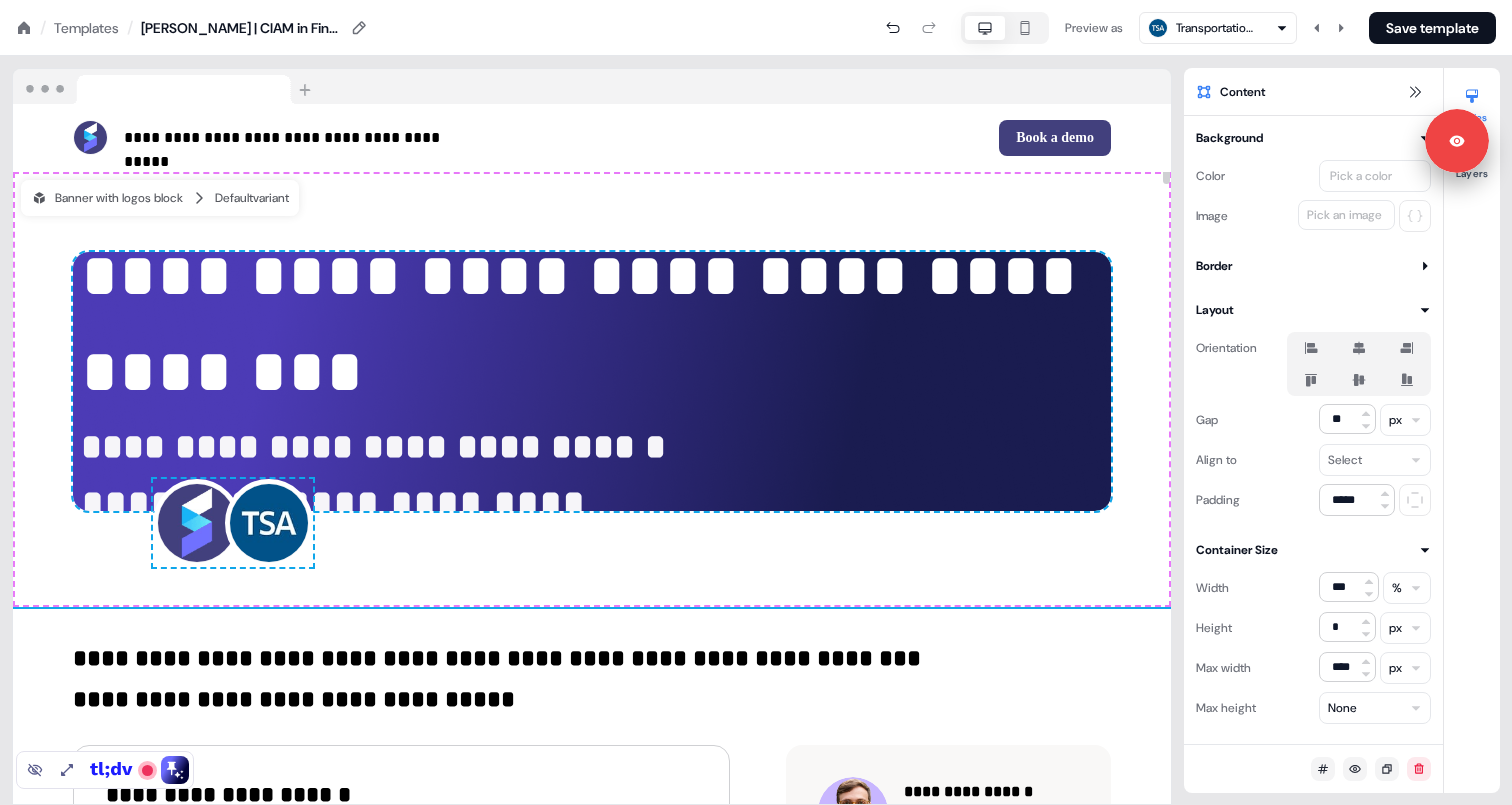 click on "**********" at bounding box center [592, 390] 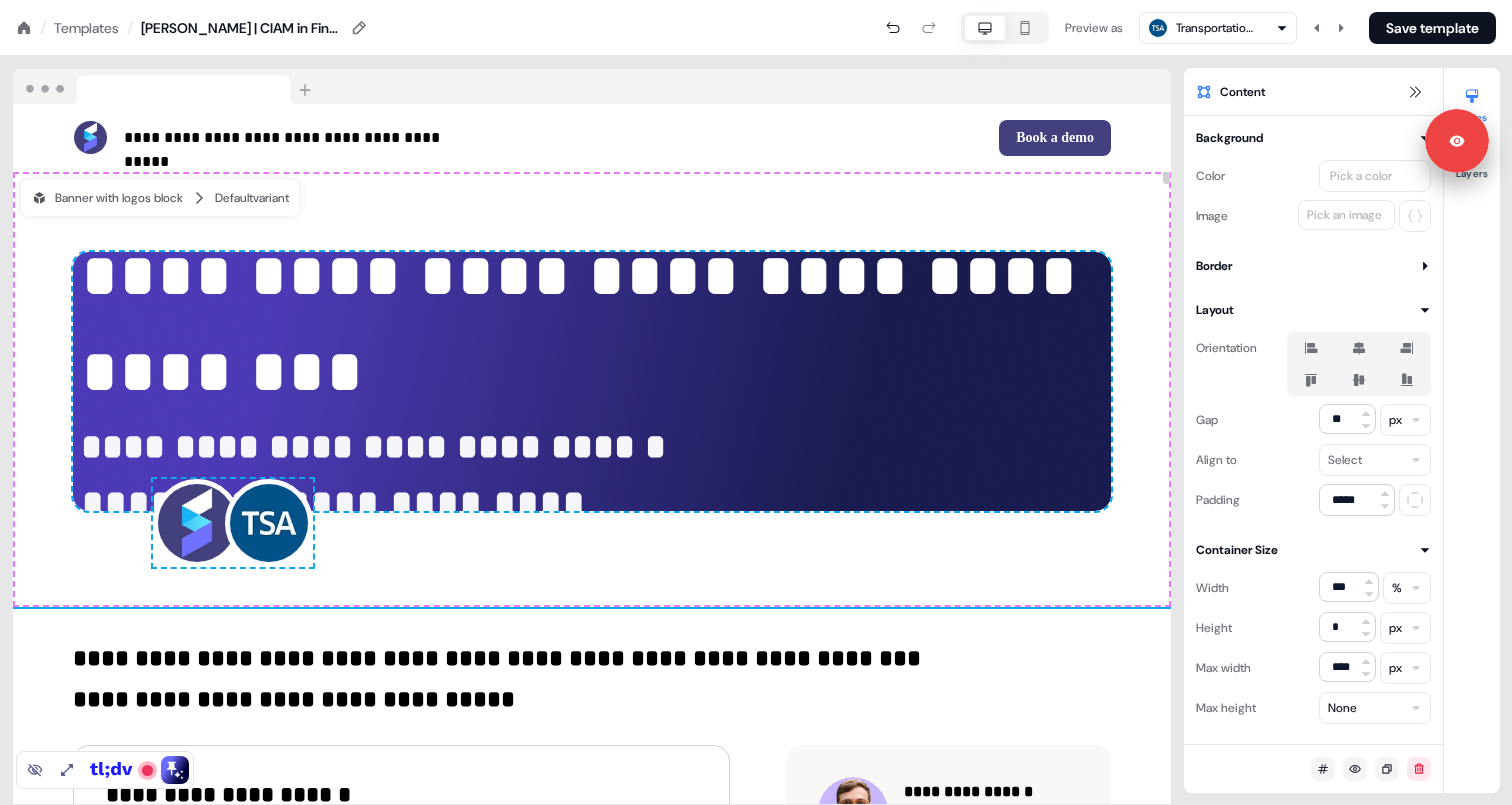 click on "**********" at bounding box center (592, 504) 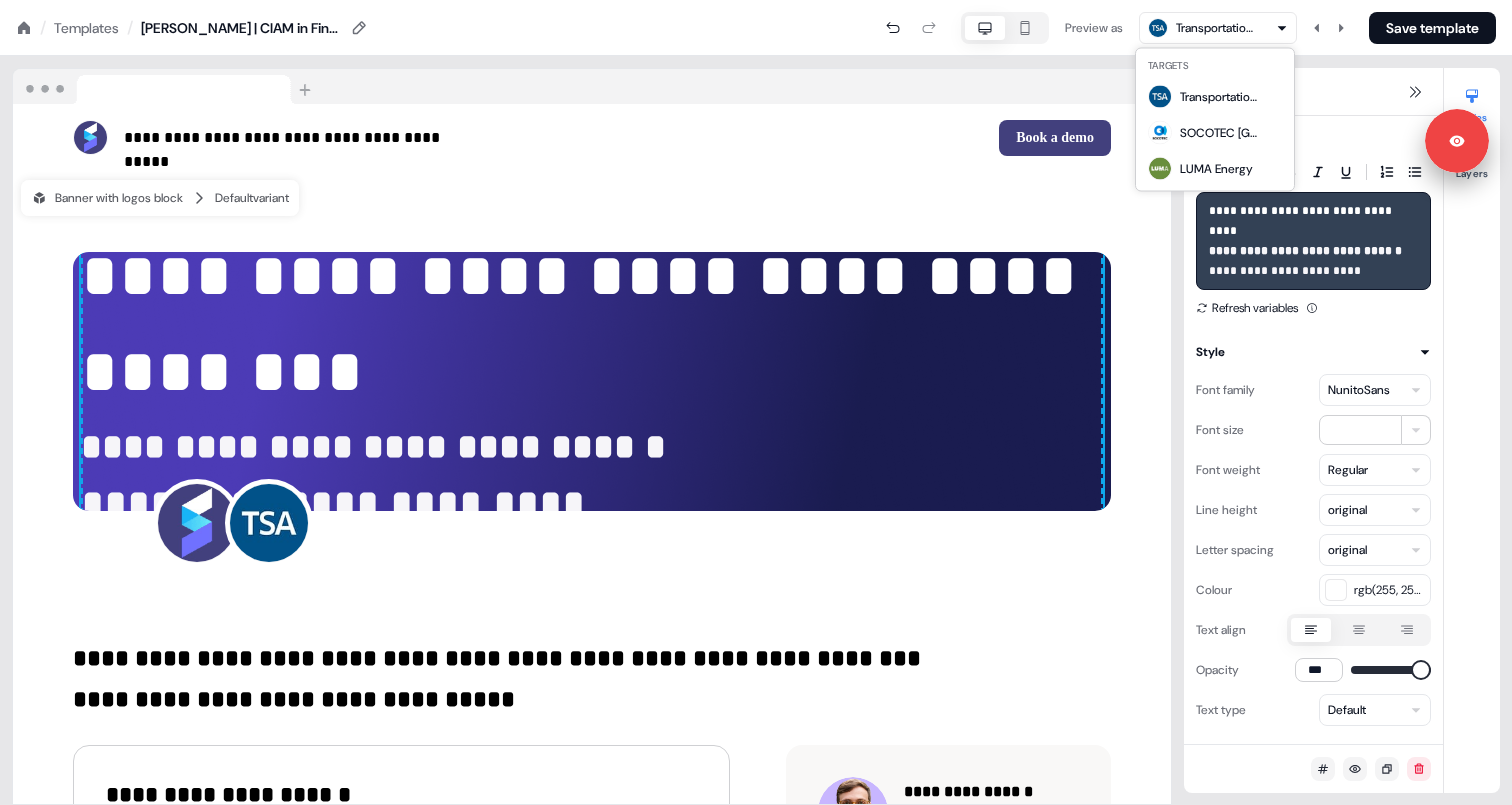click on "**********" at bounding box center [756, 0] 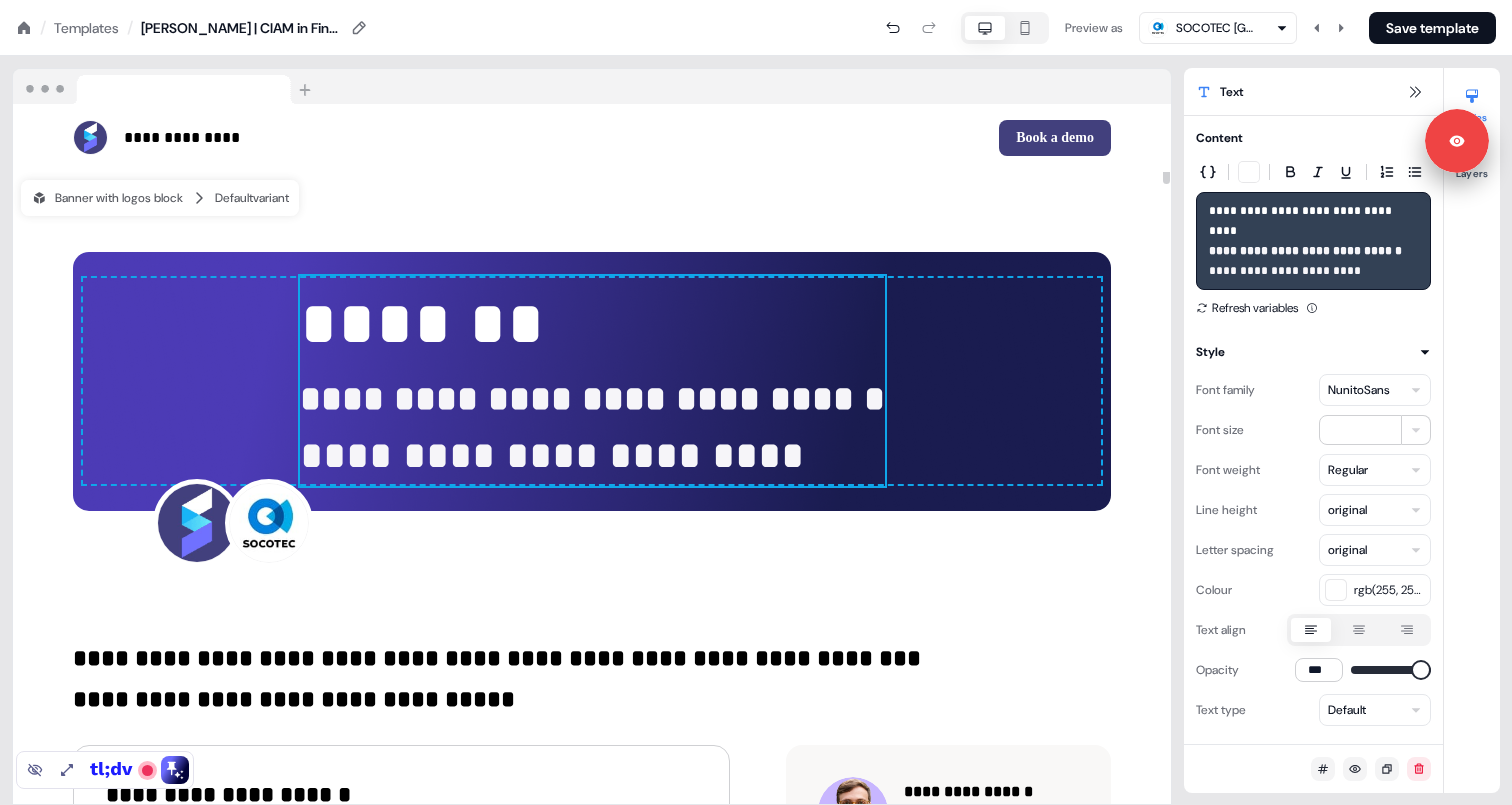 click on "**********" at bounding box center [592, 381] 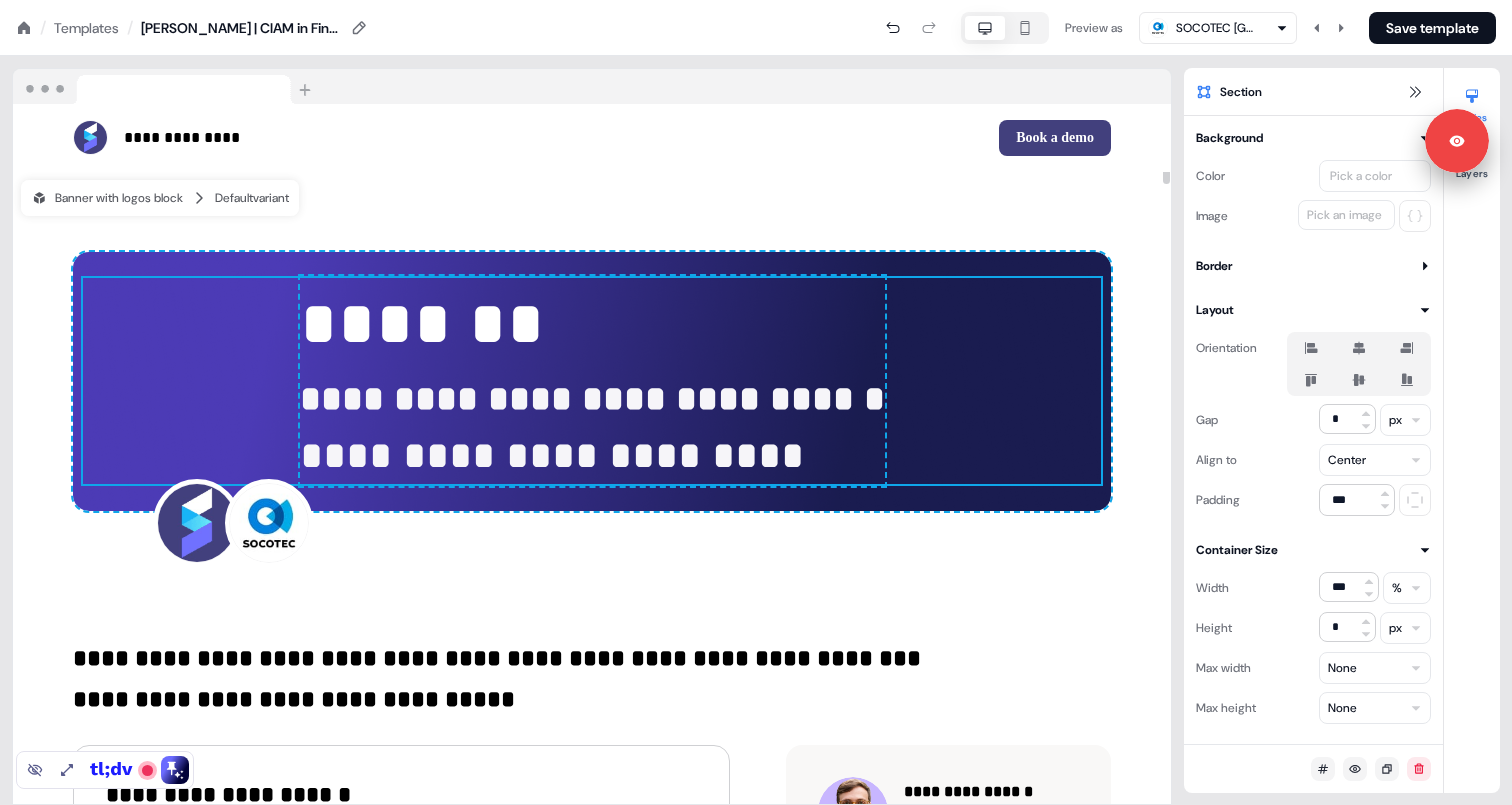 click on "**********" at bounding box center [592, 382] 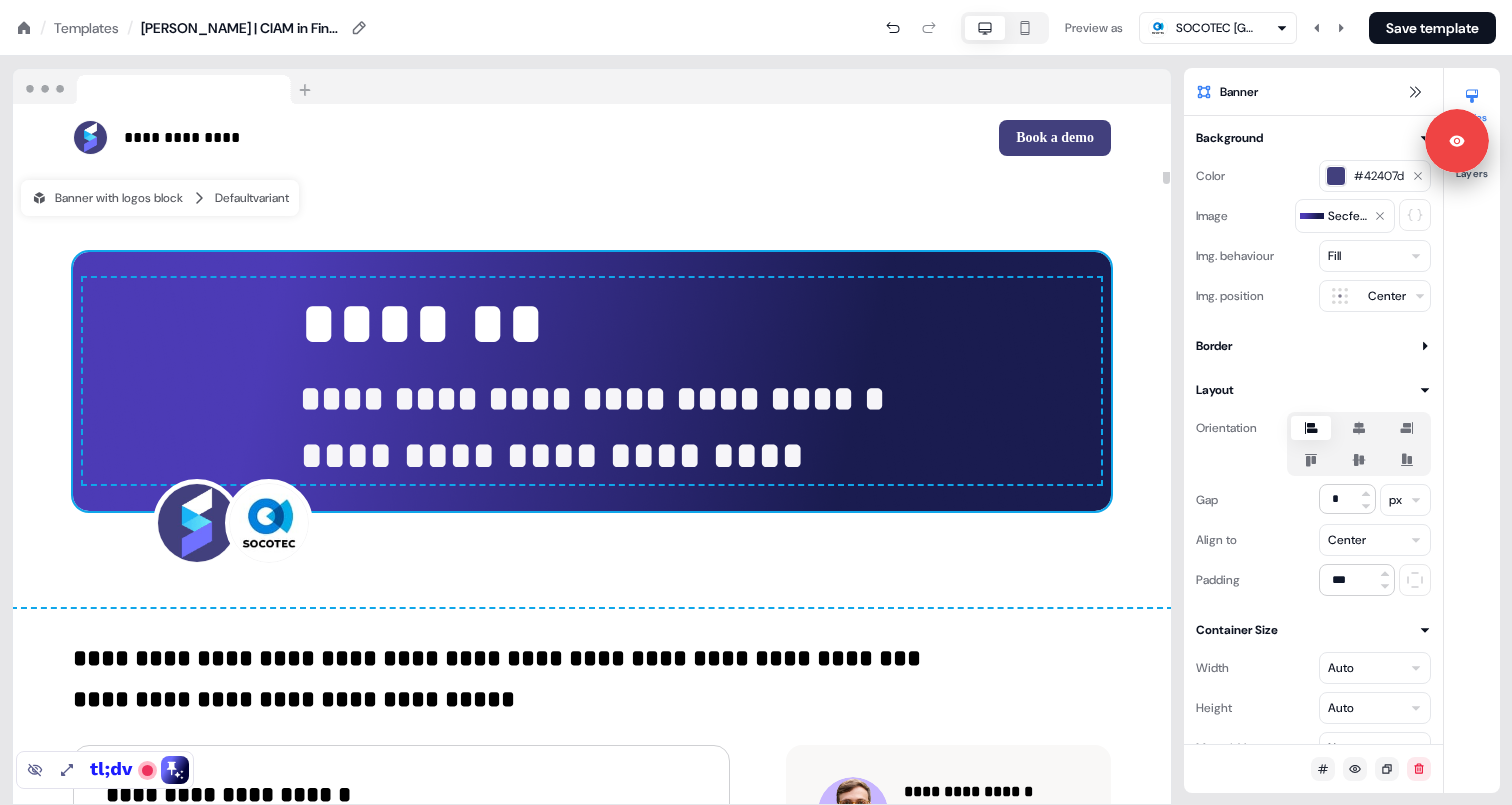 click on "**********" at bounding box center [592, 382] 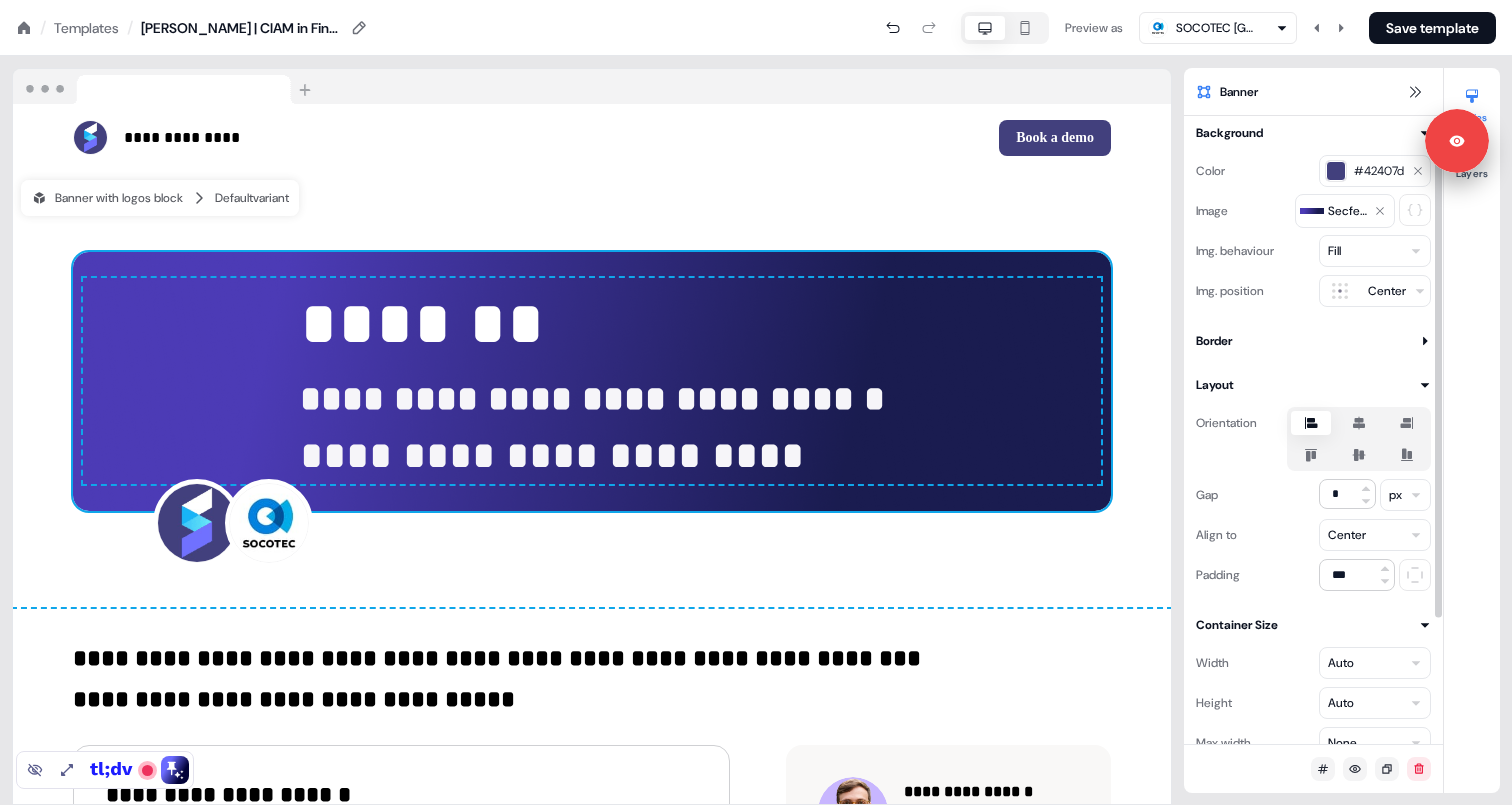 scroll, scrollTop: 2, scrollLeft: 0, axis: vertical 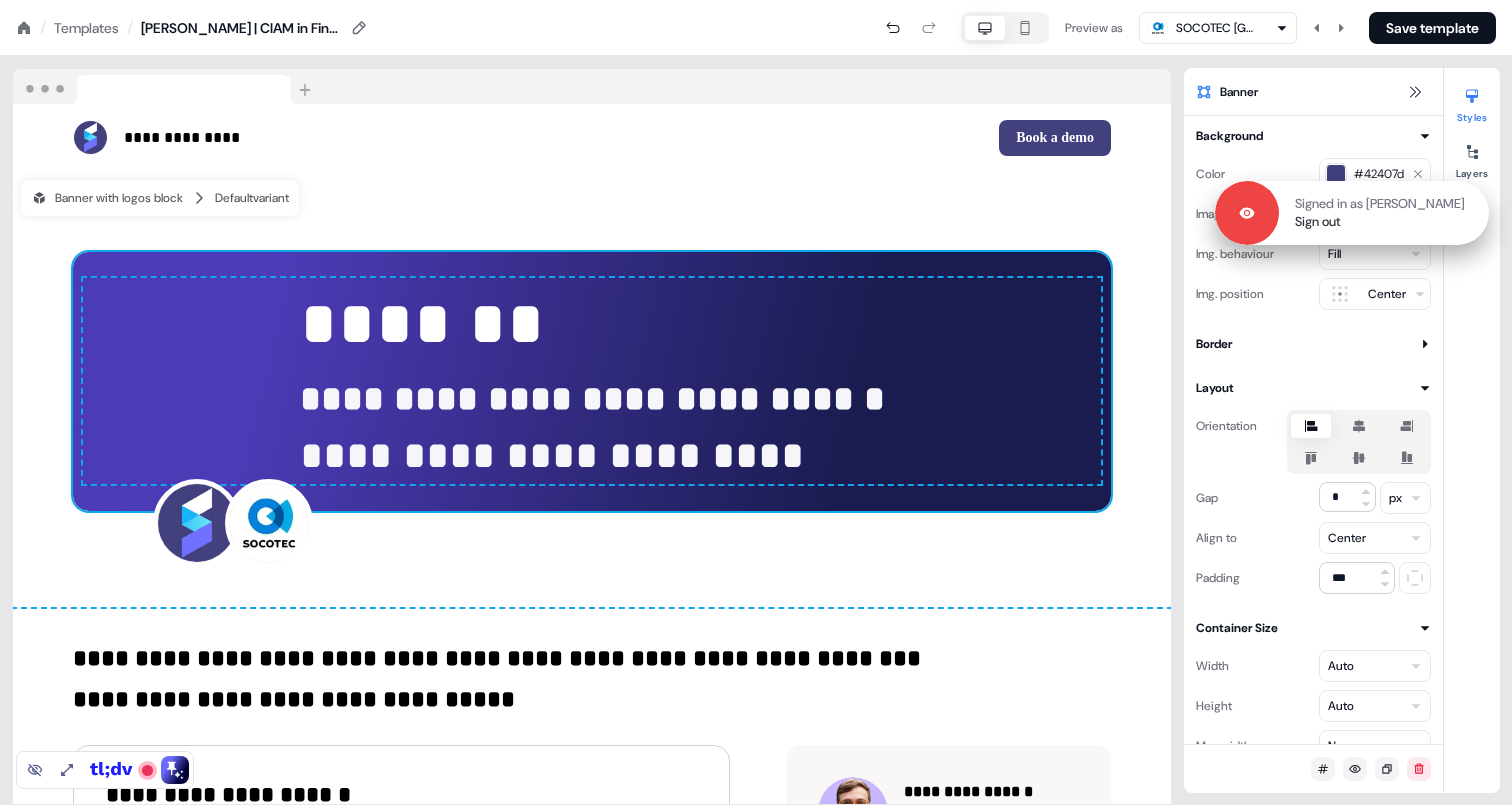 drag, startPoint x: 1458, startPoint y: 143, endPoint x: 1458, endPoint y: 409, distance: 266 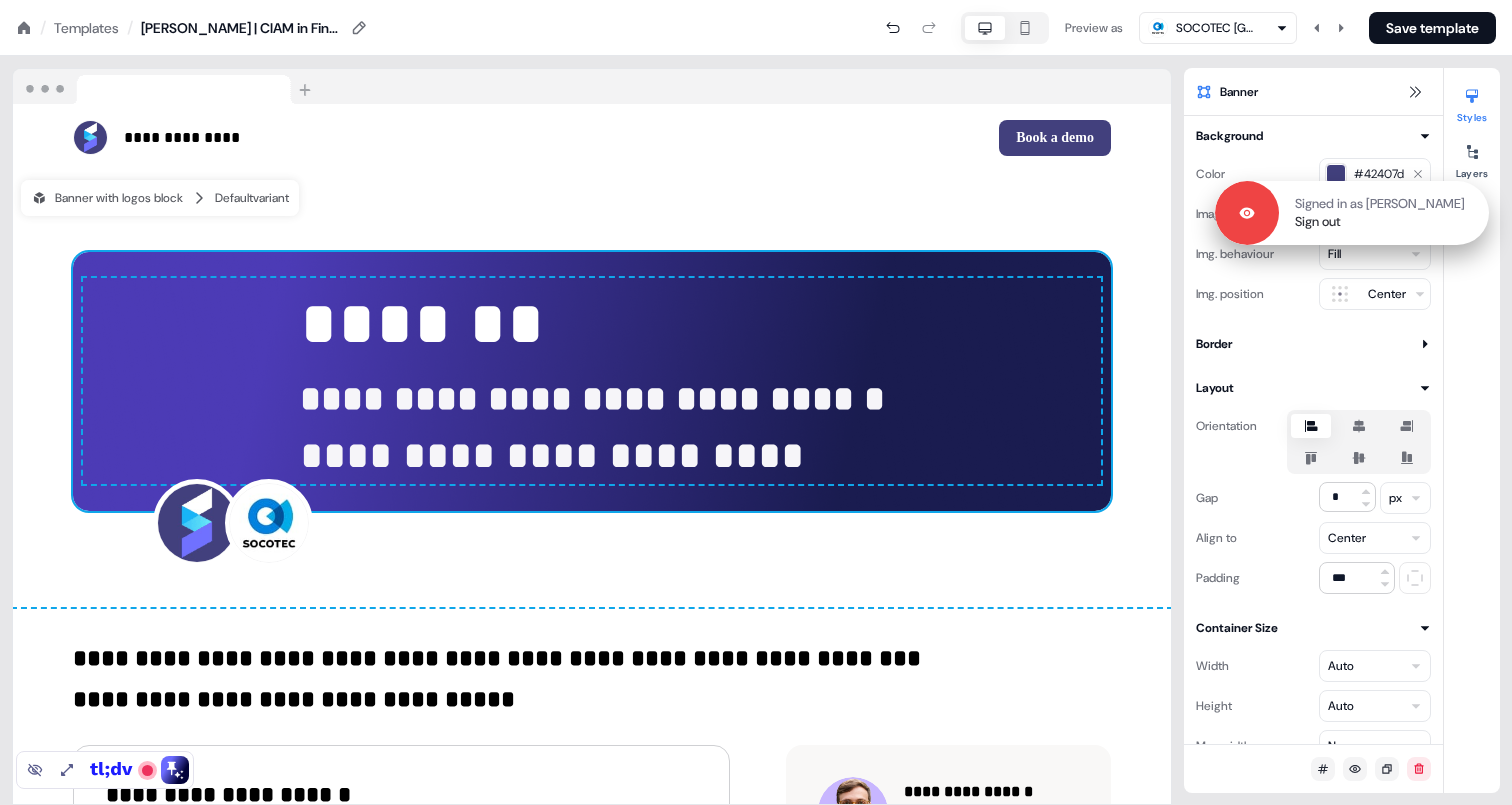 click on "Signed in as [PERSON_NAME] Sign out" at bounding box center [1384, 213] 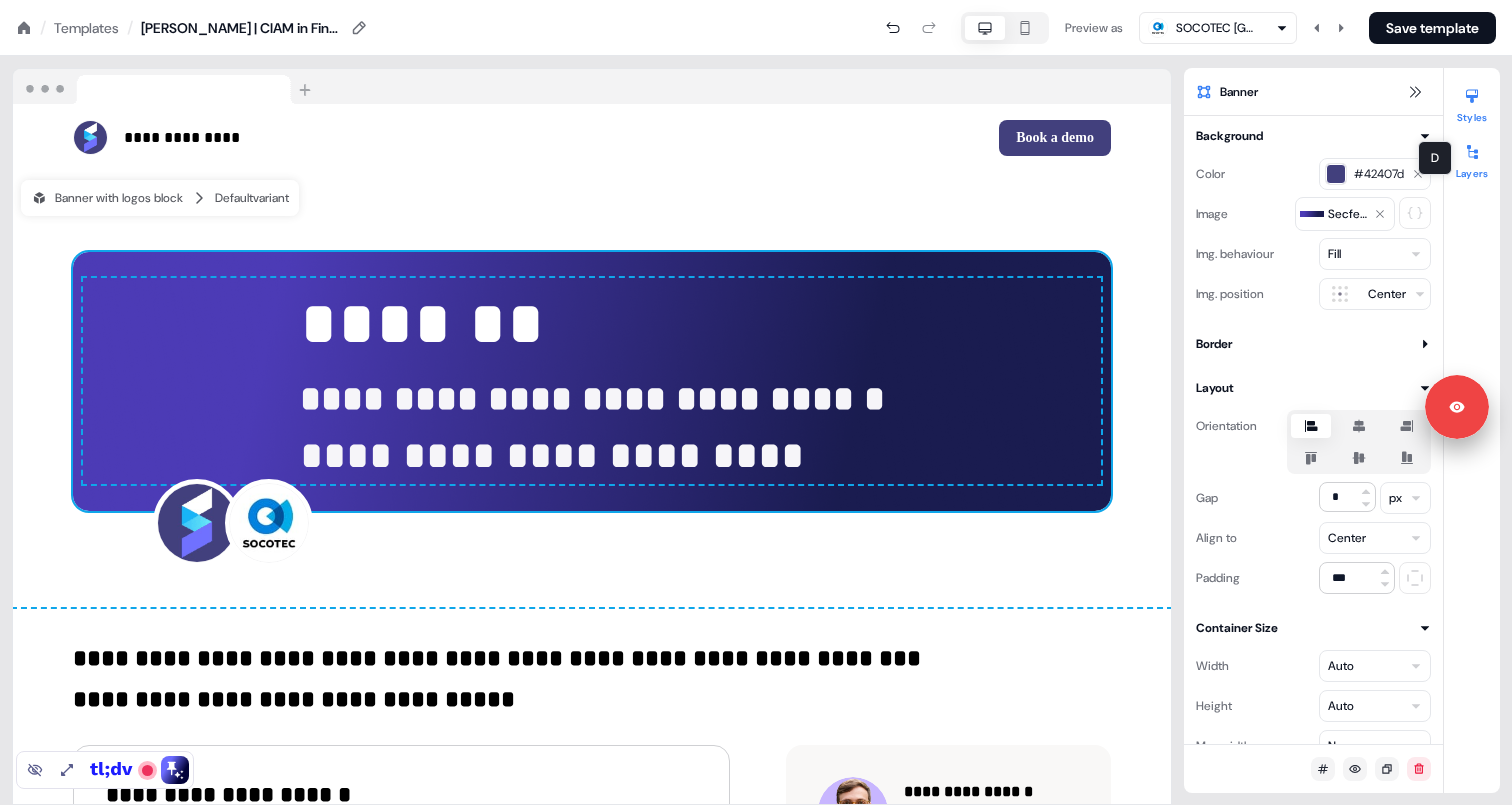 click at bounding box center [1472, 152] 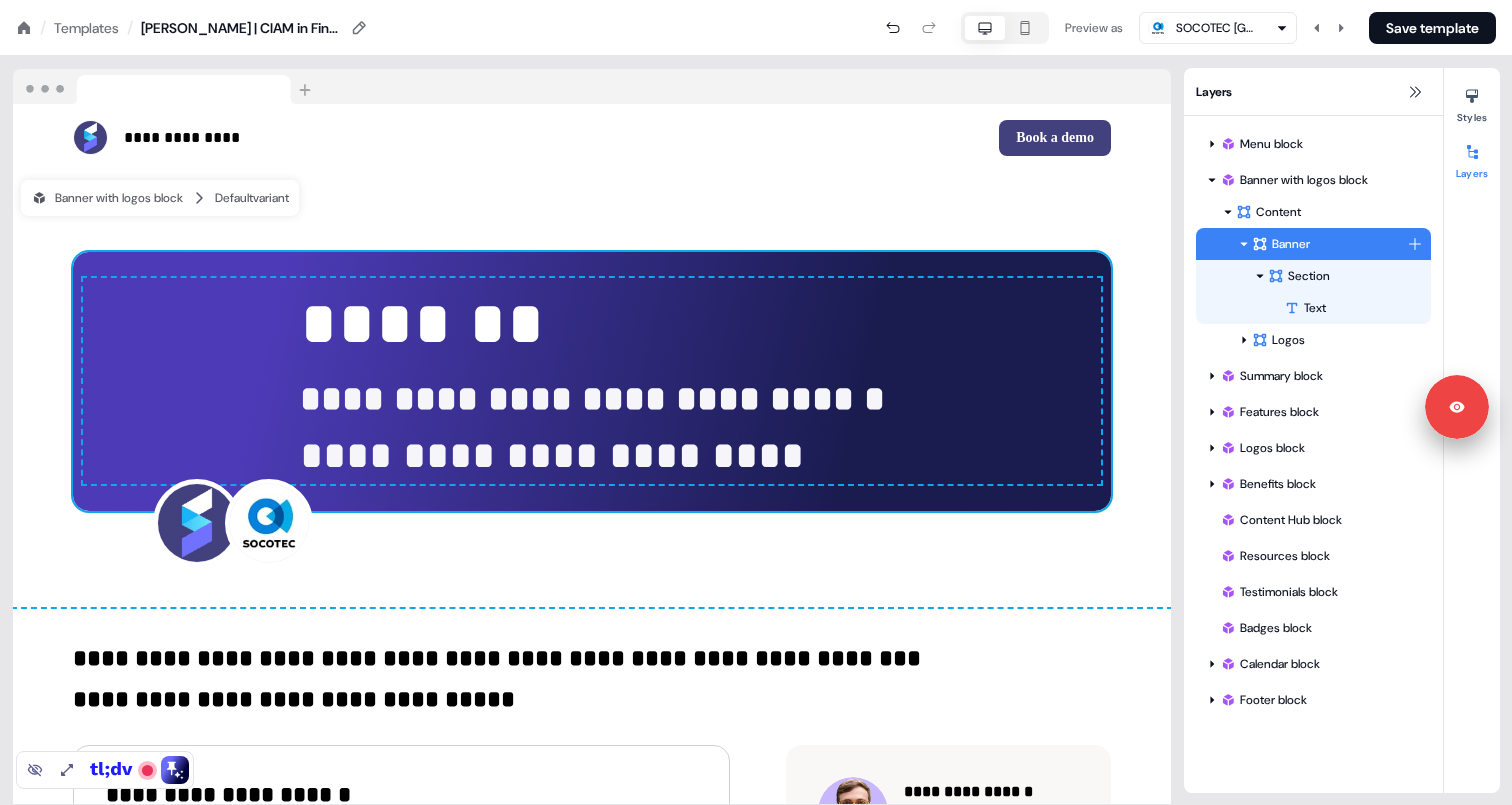 click on "Banner" at bounding box center (1329, 244) 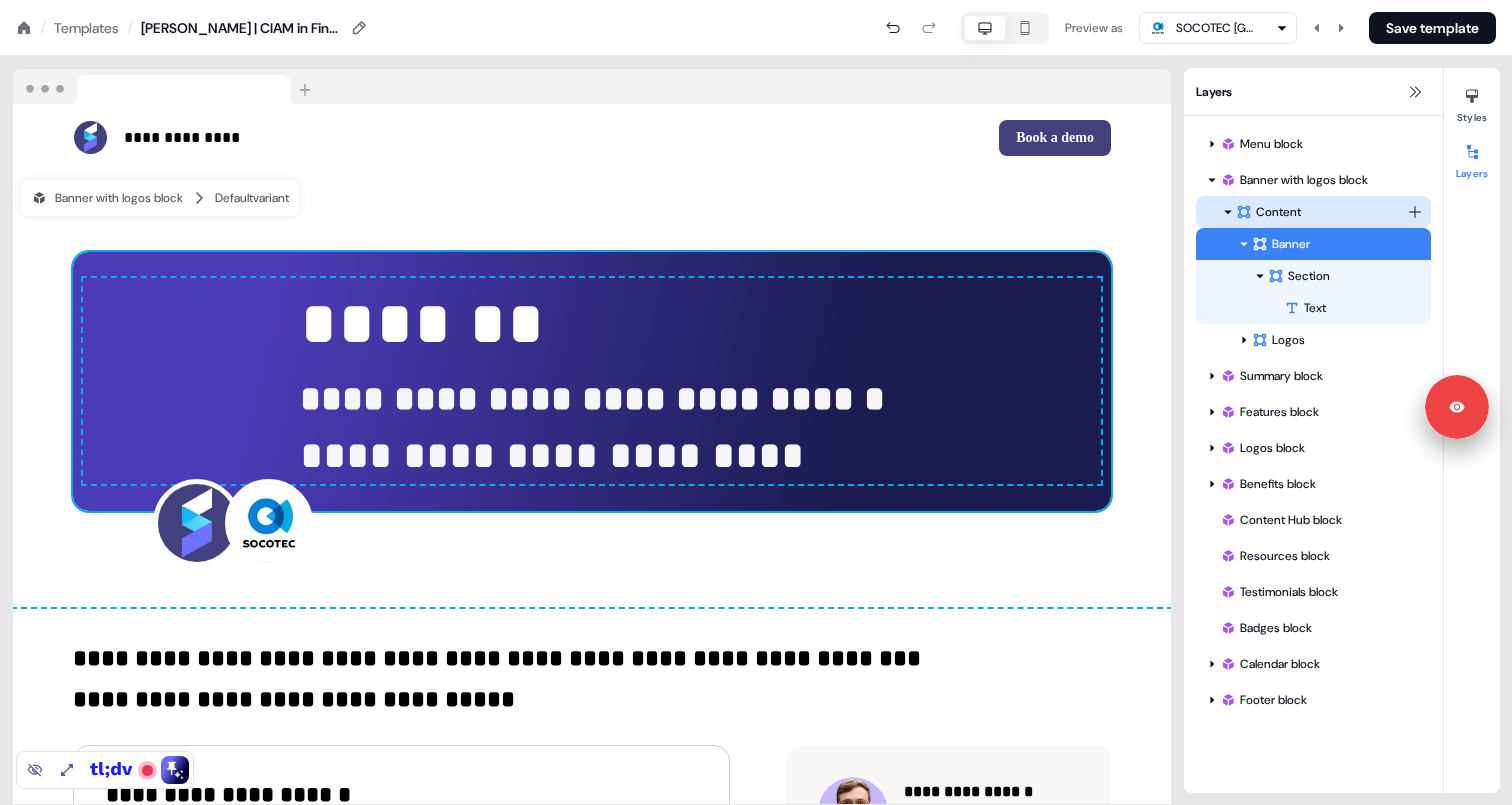 click on "Content" at bounding box center (1321, 212) 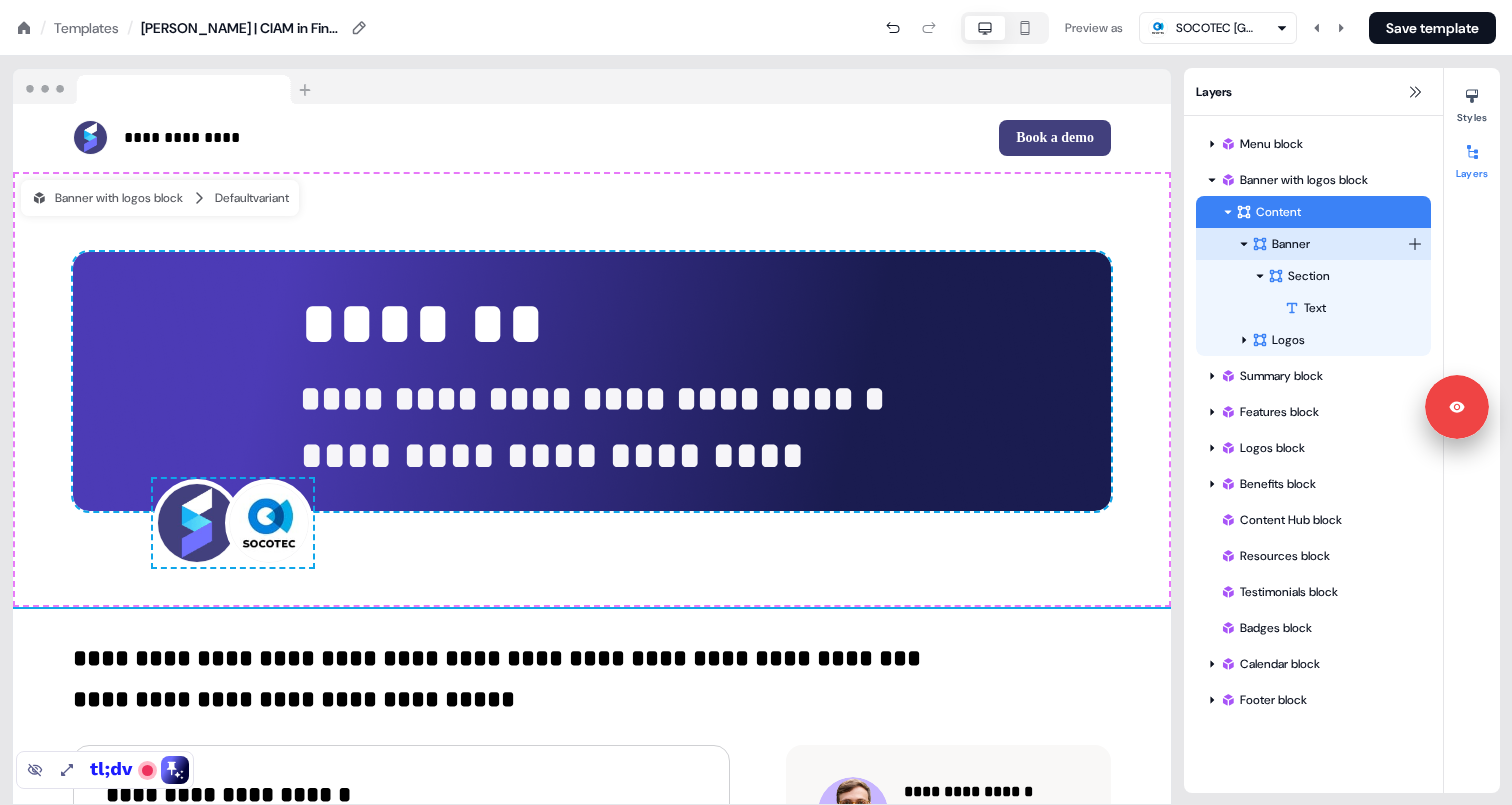 click on "Banner" at bounding box center (1329, 244) 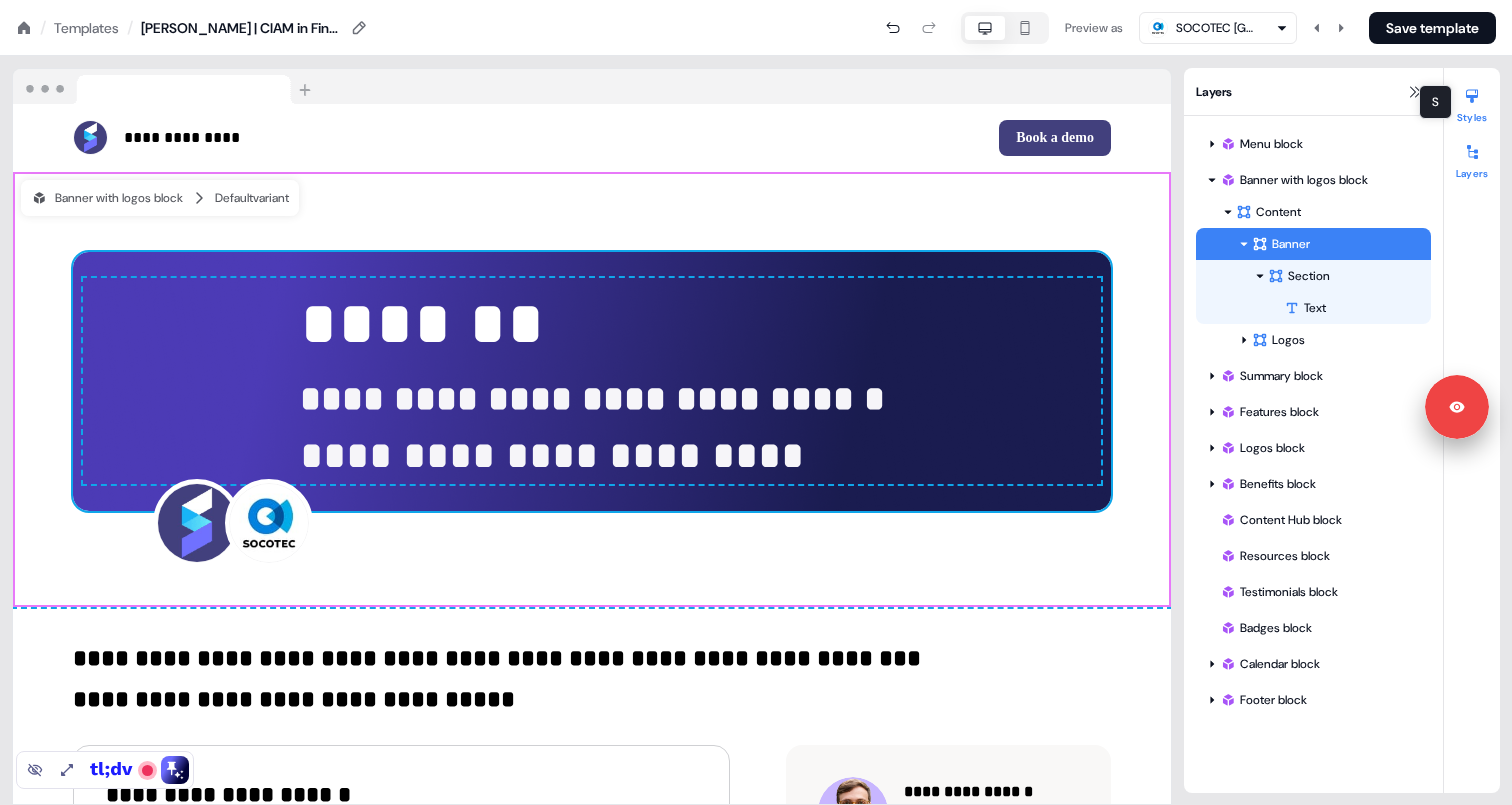 click at bounding box center (1472, 96) 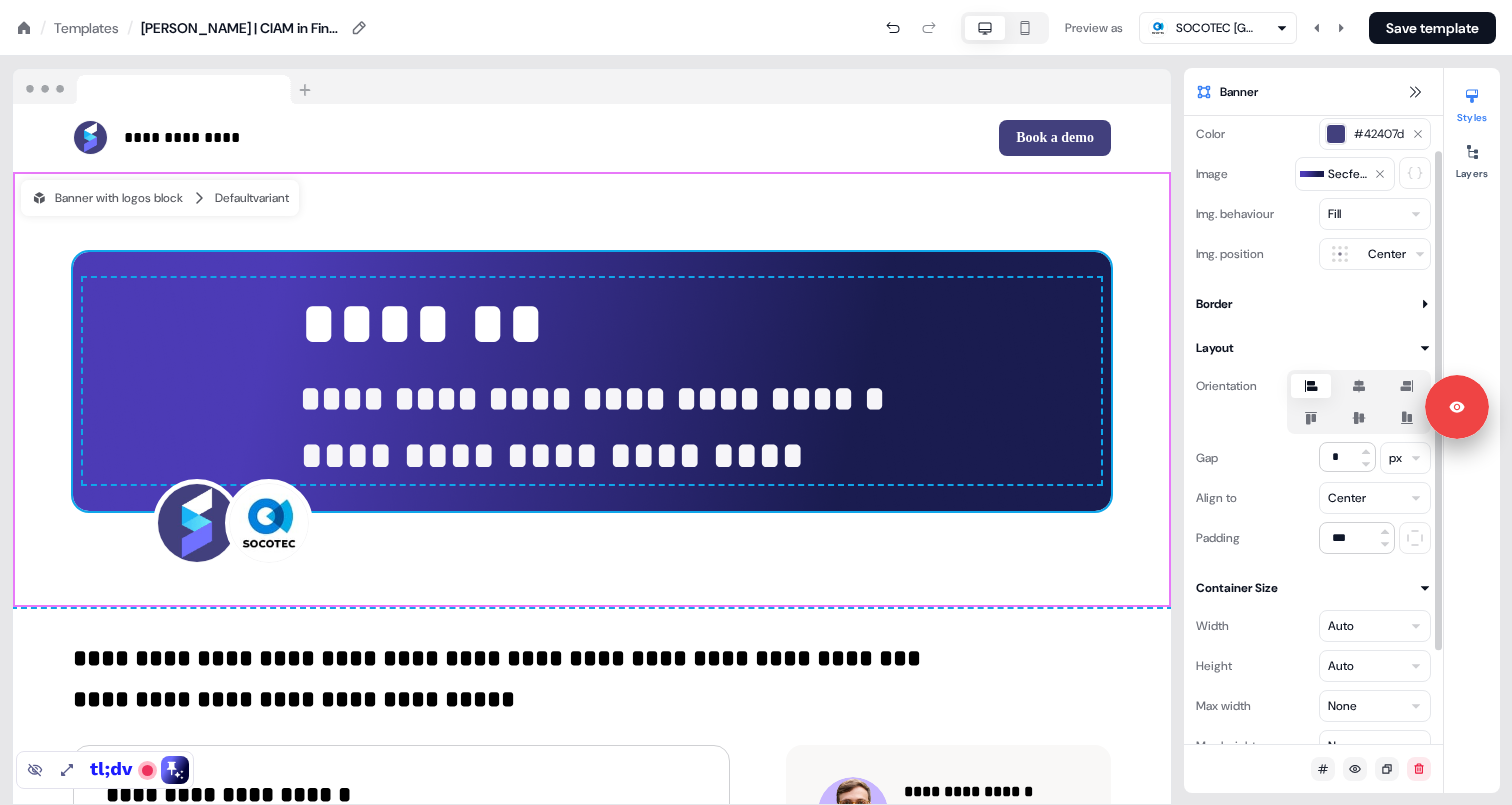 scroll, scrollTop: 43, scrollLeft: 0, axis: vertical 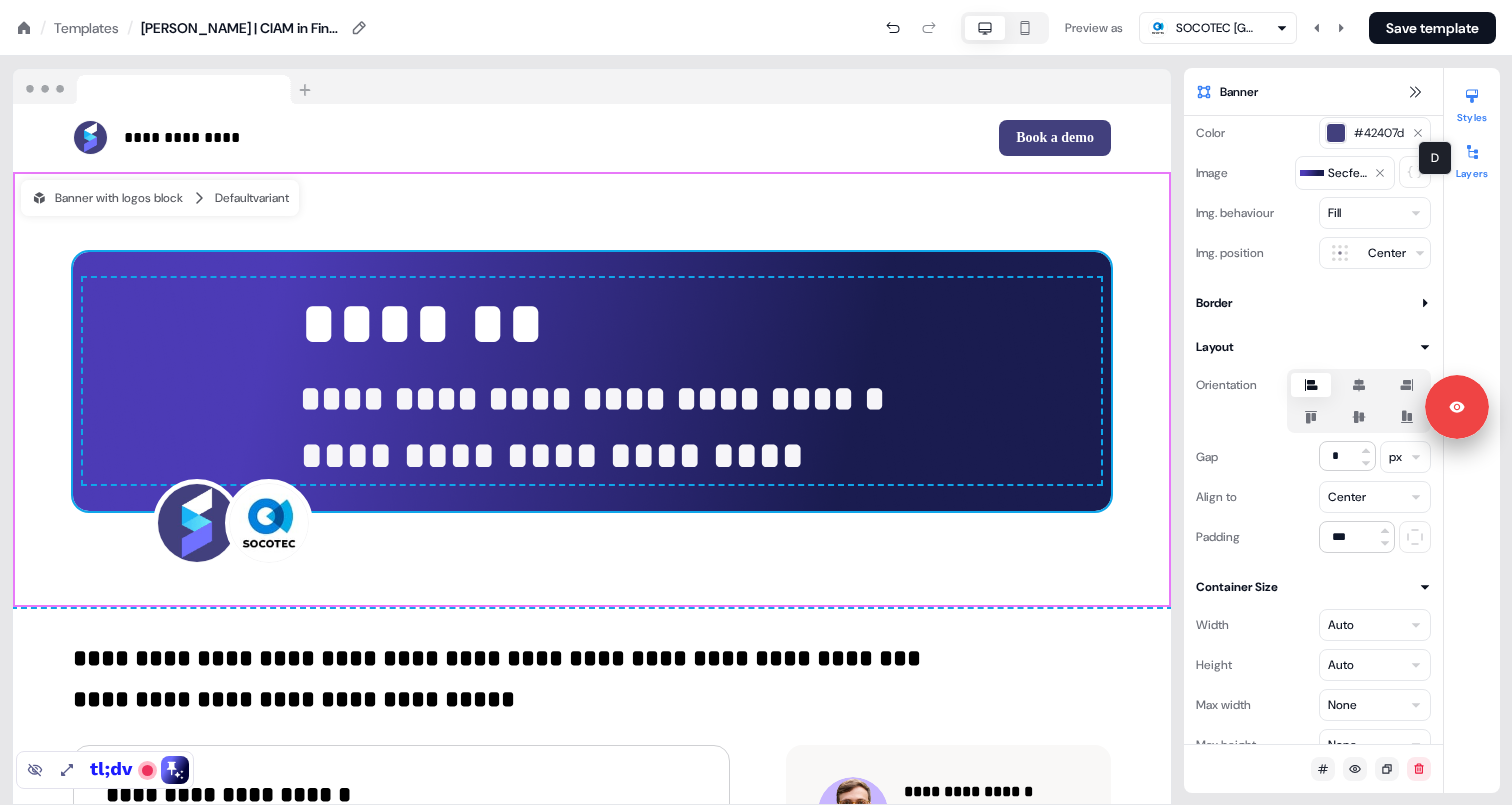 click at bounding box center [1472, 152] 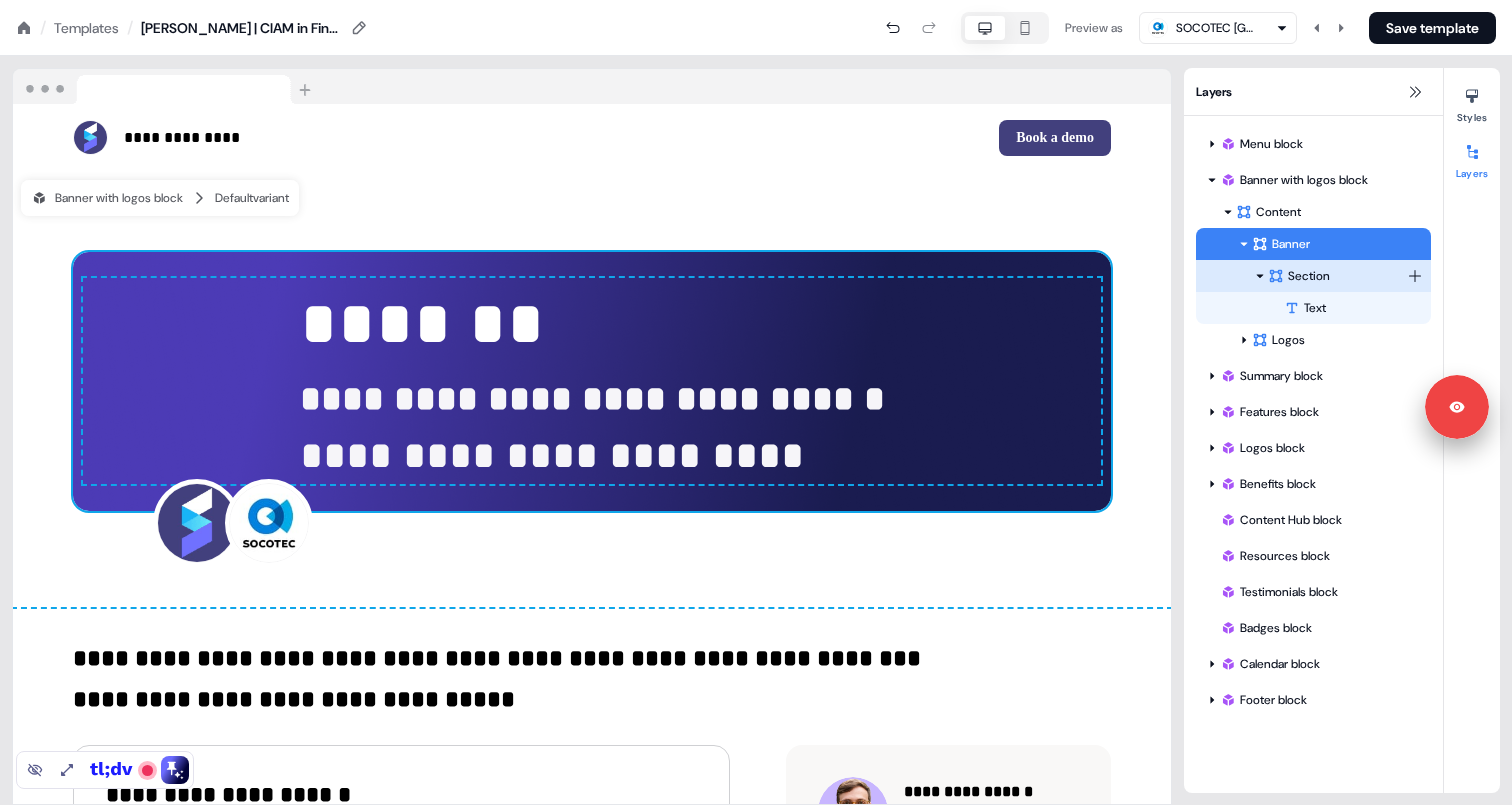 click on "Section" at bounding box center [1337, 276] 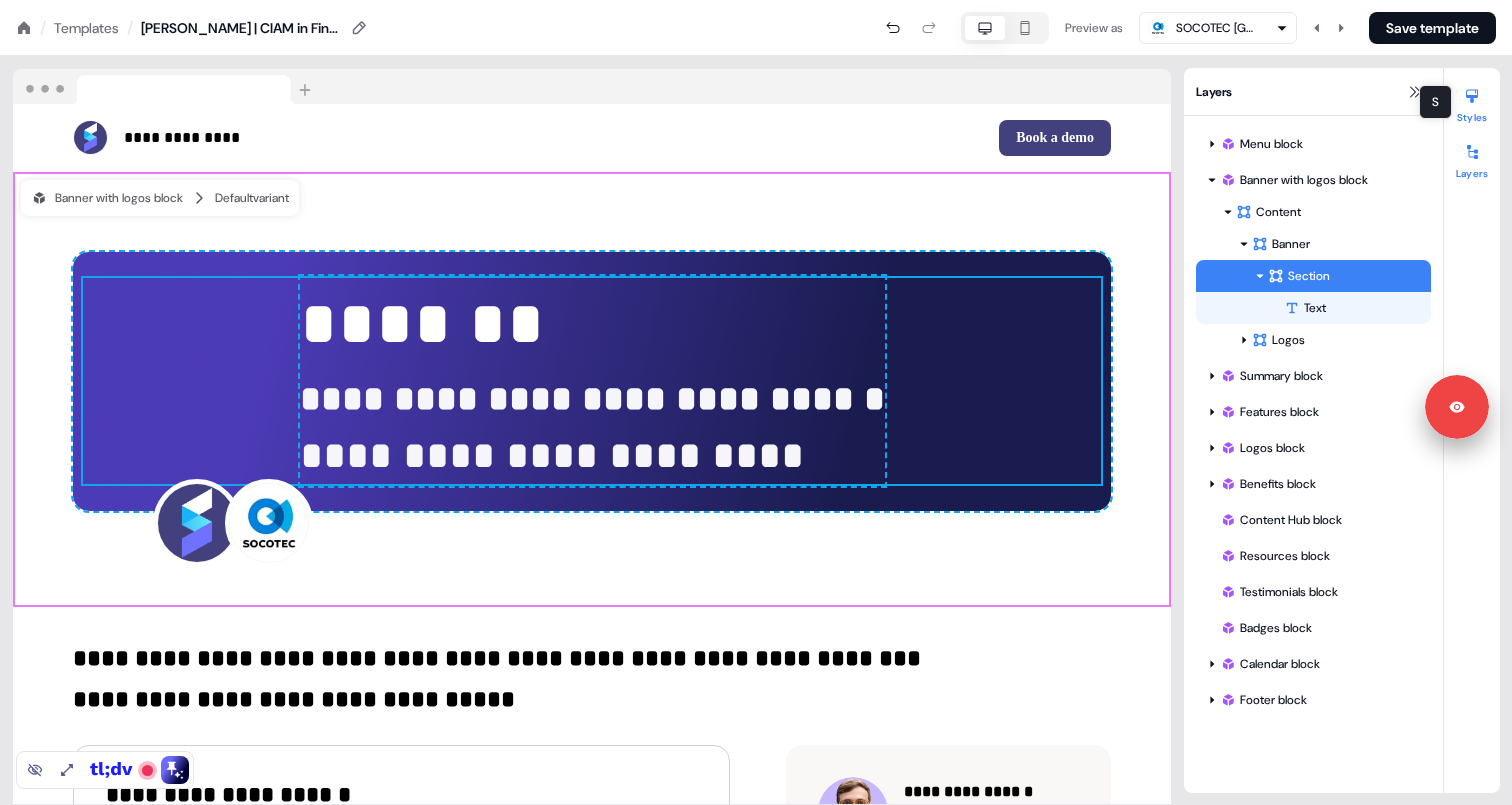 click on "Styles" at bounding box center [1472, 102] 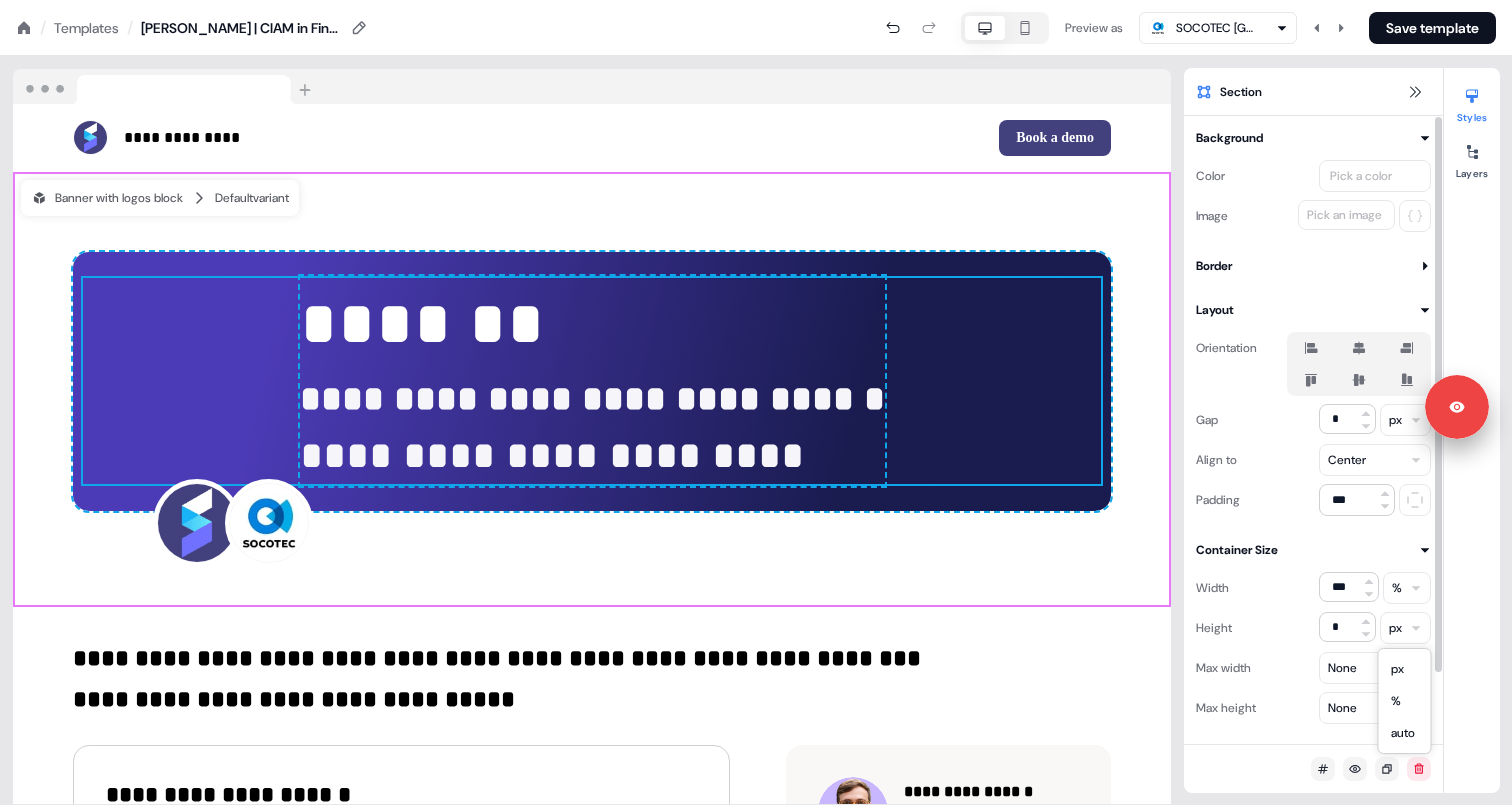 click on "**********" at bounding box center [756, 0] 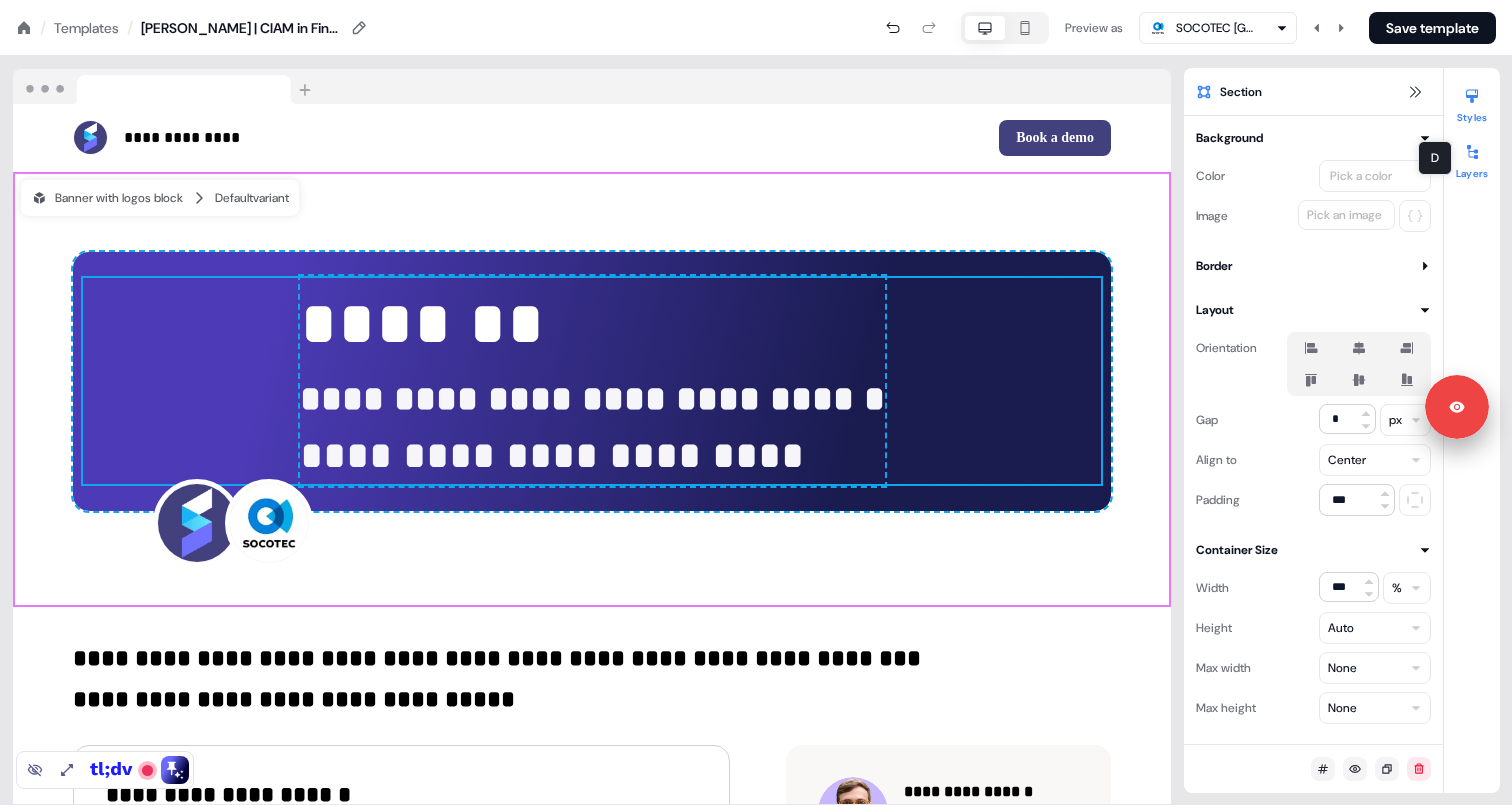 click at bounding box center (1472, 152) 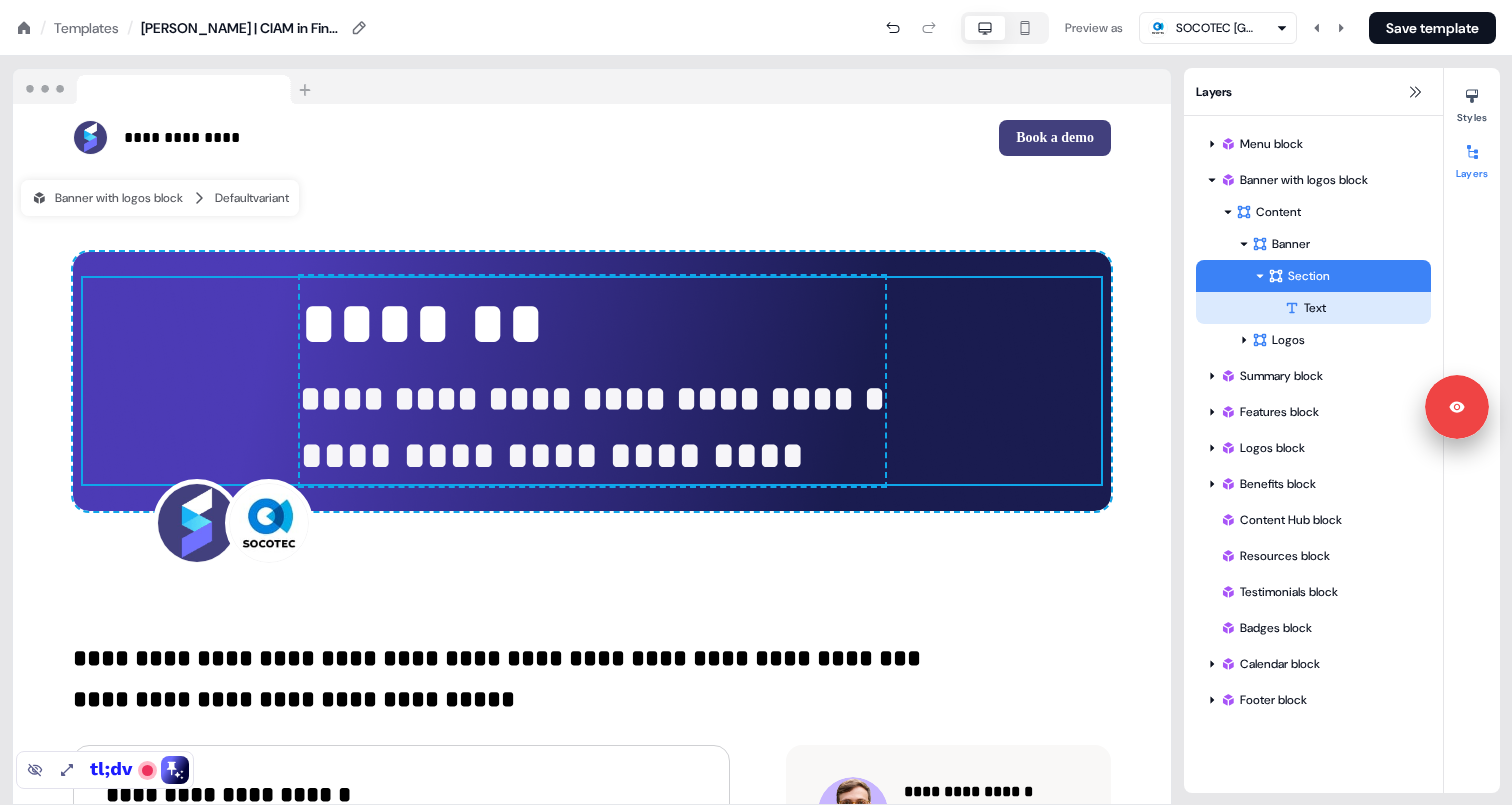 click on "Text" at bounding box center [1357, 308] 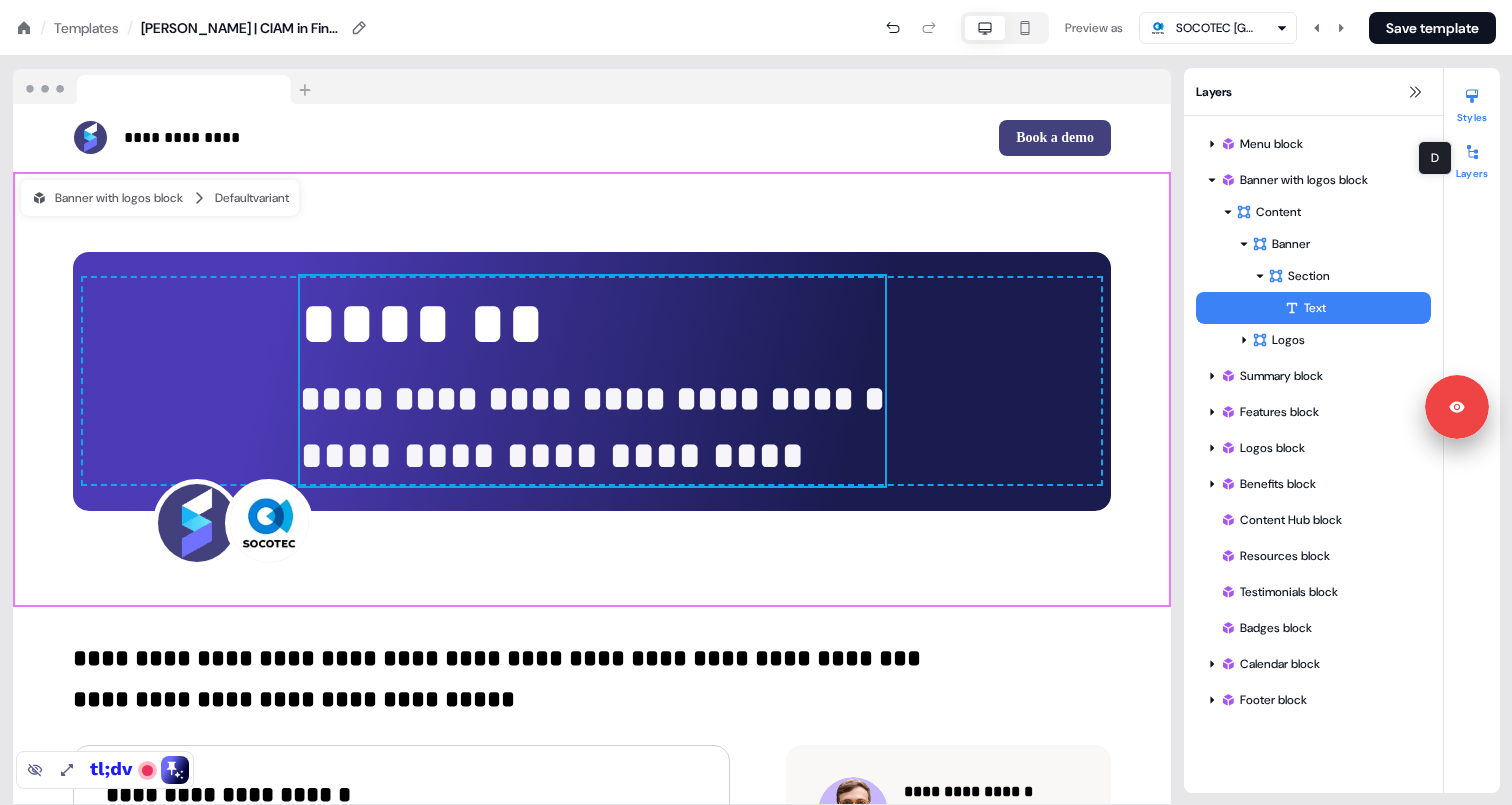 click at bounding box center [1472, 96] 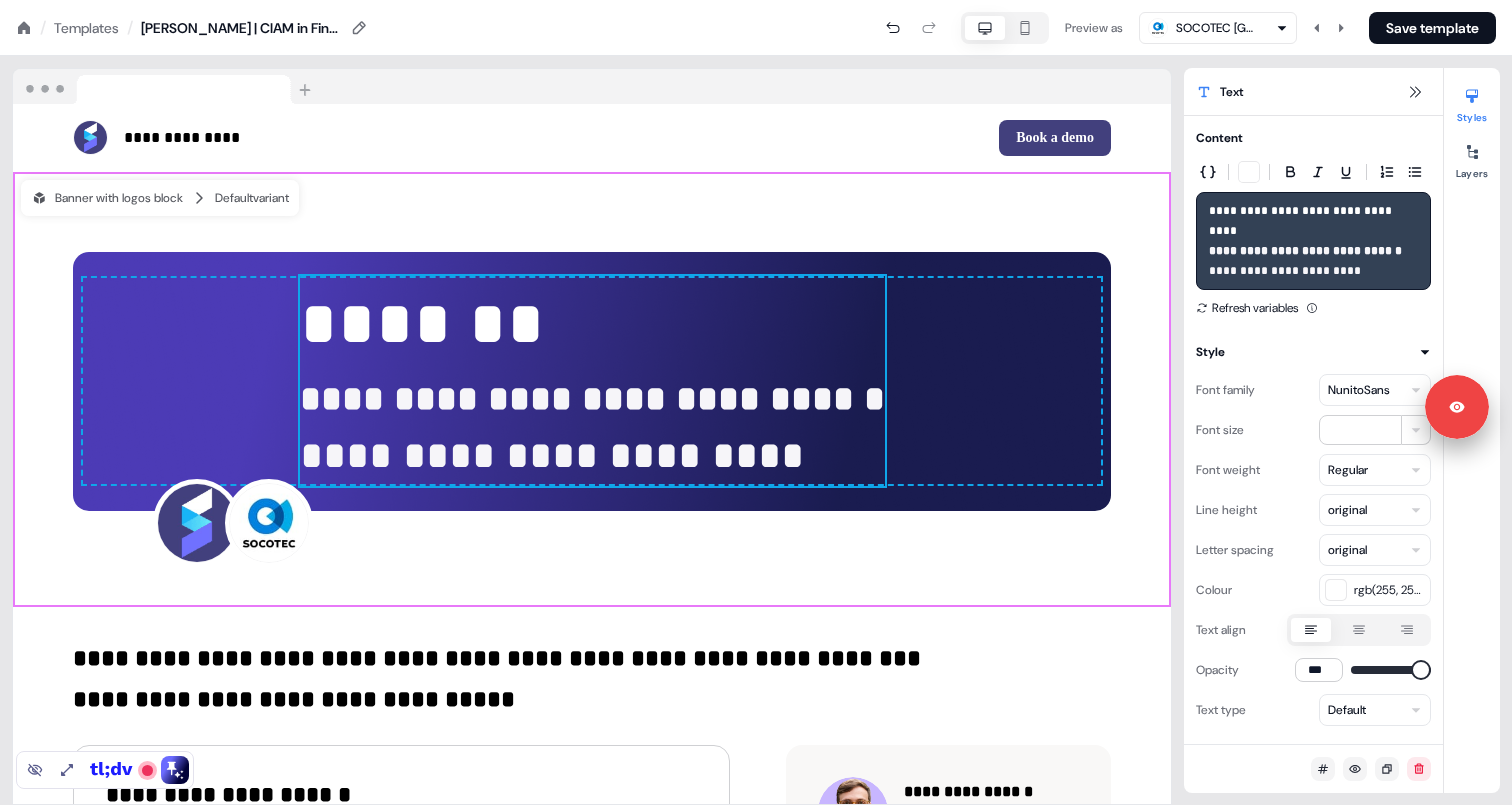 click on "Styles Layers" at bounding box center (1472, 430) 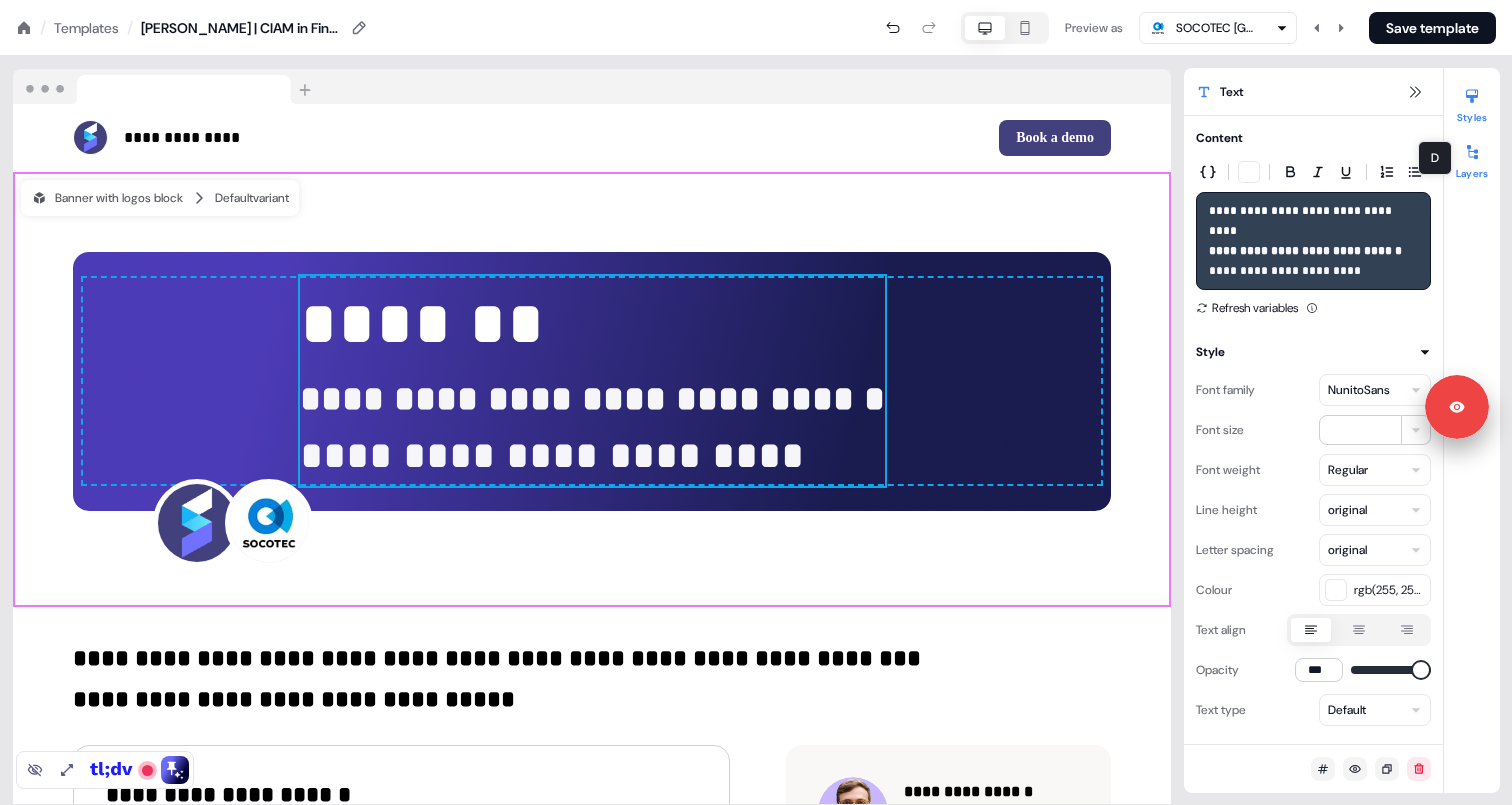 click 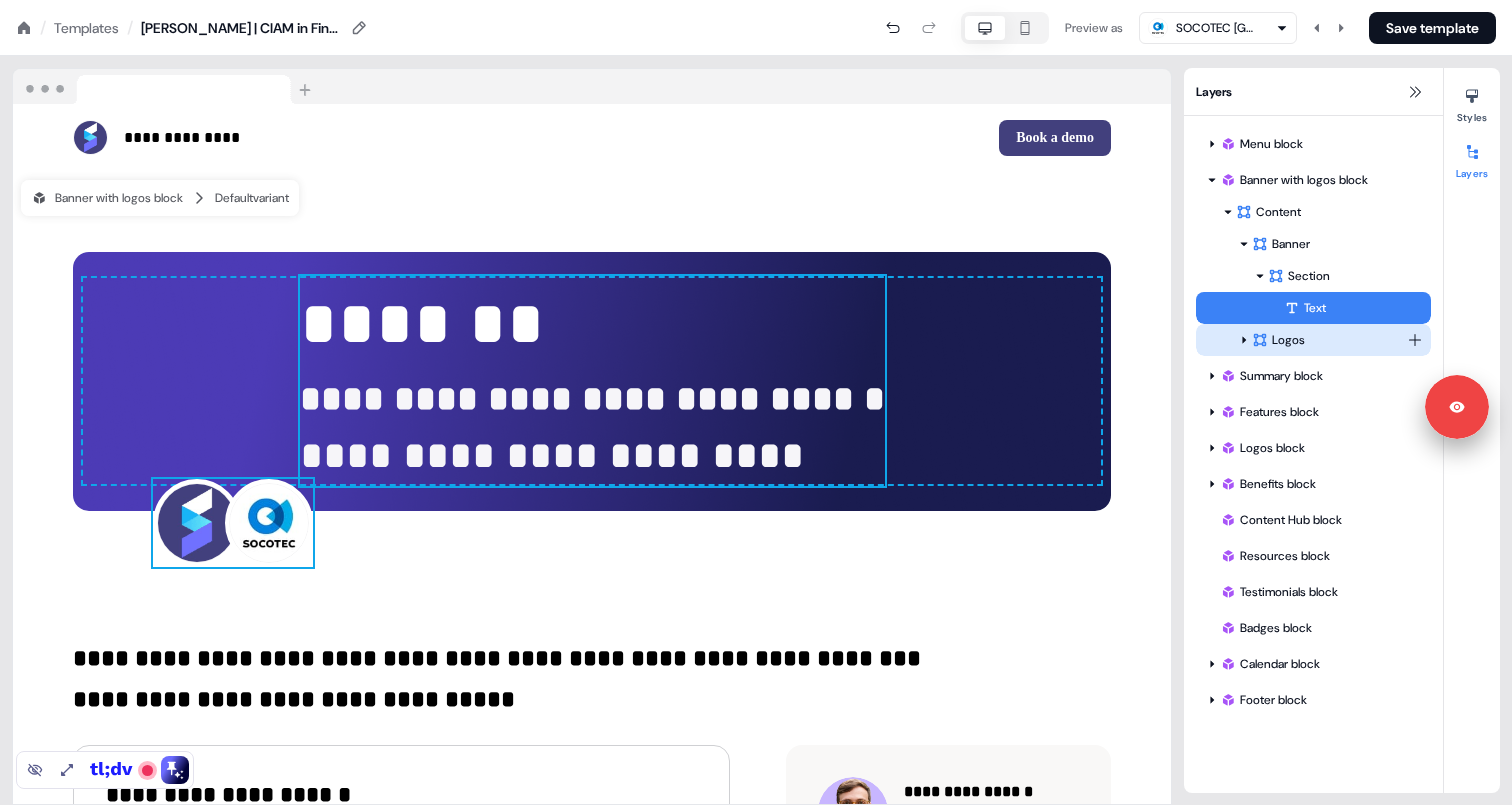 click on "Logos" at bounding box center (1329, 340) 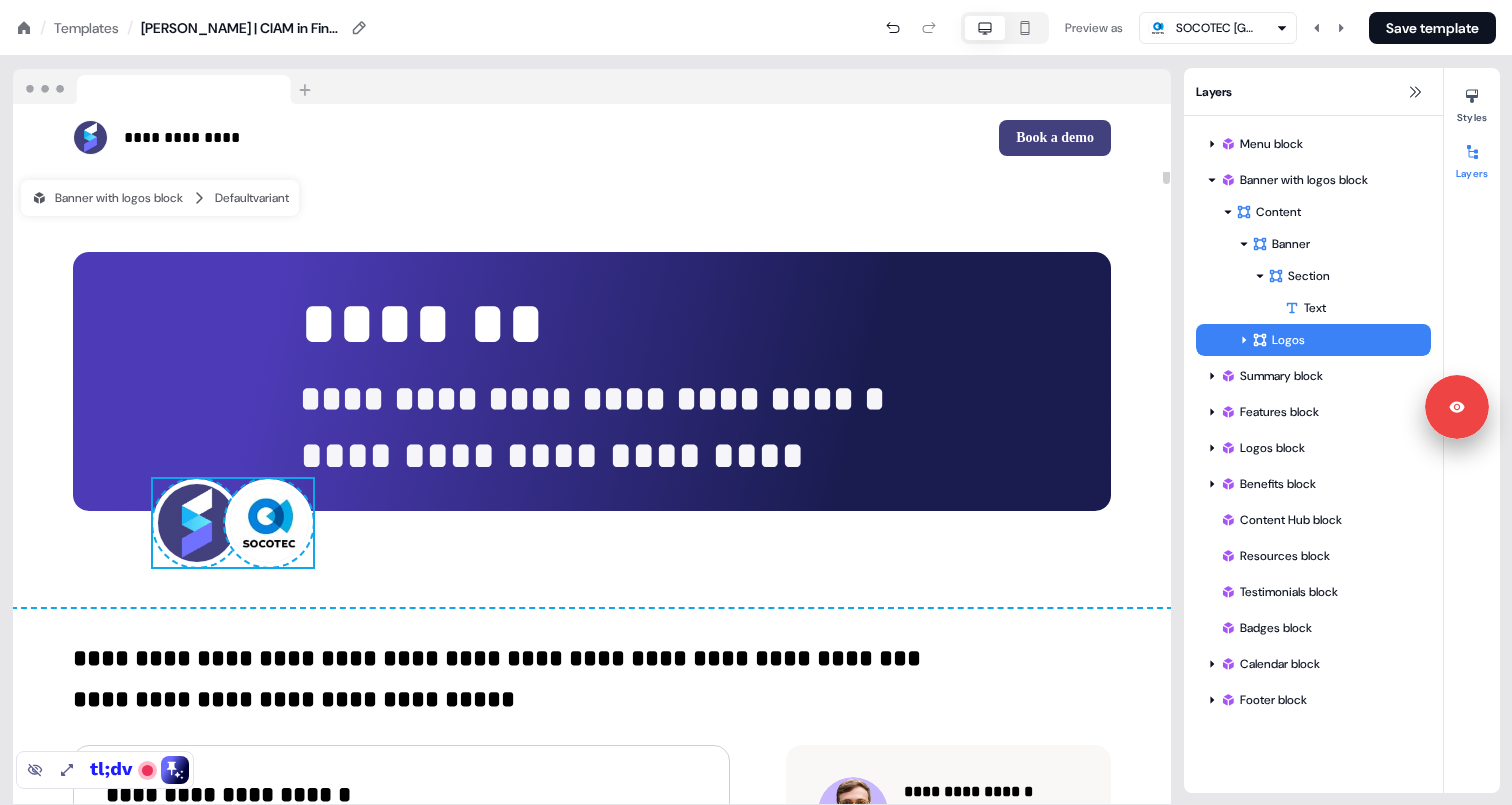 click on "**********" at bounding box center [592, 381] 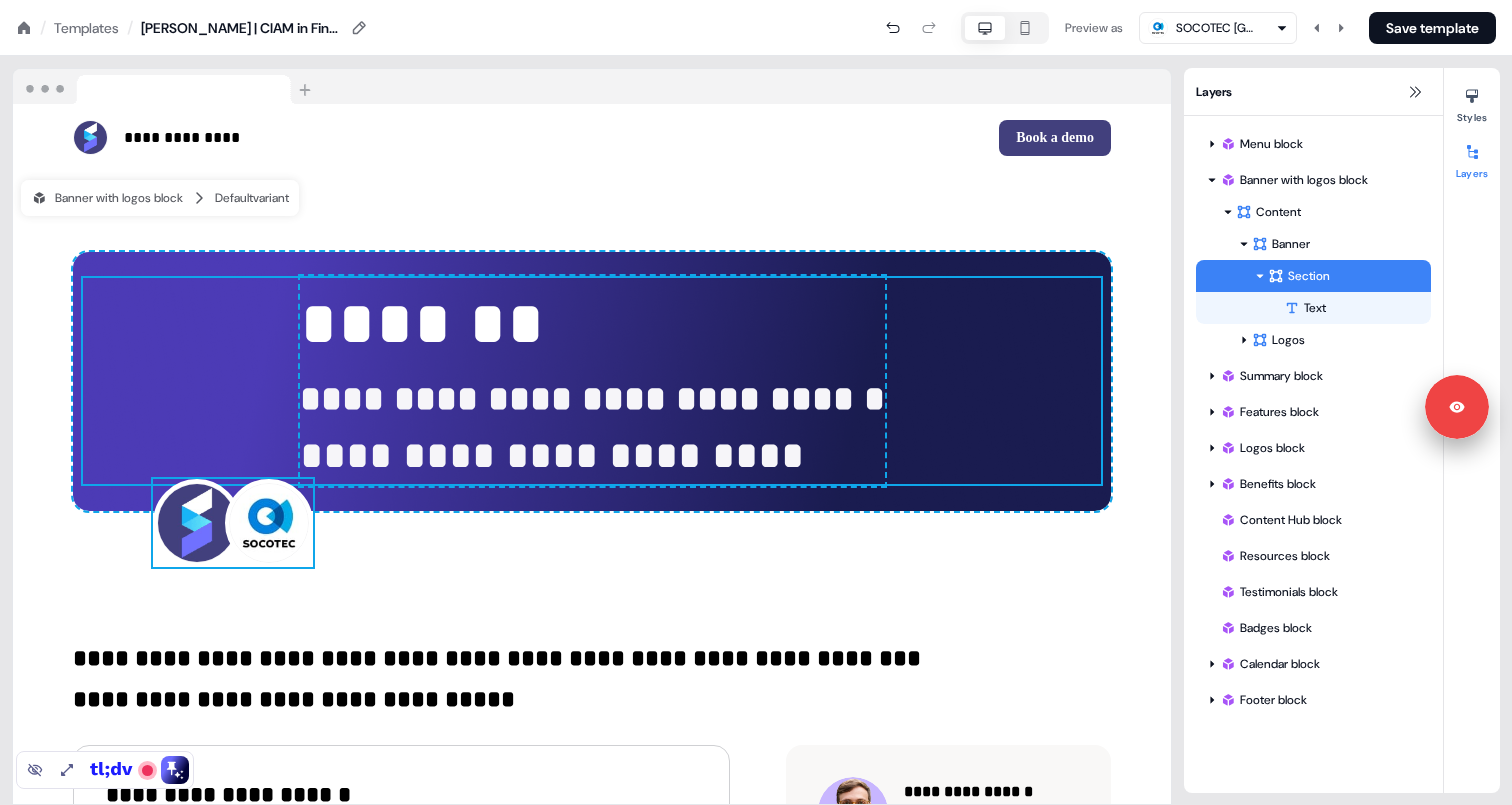 click 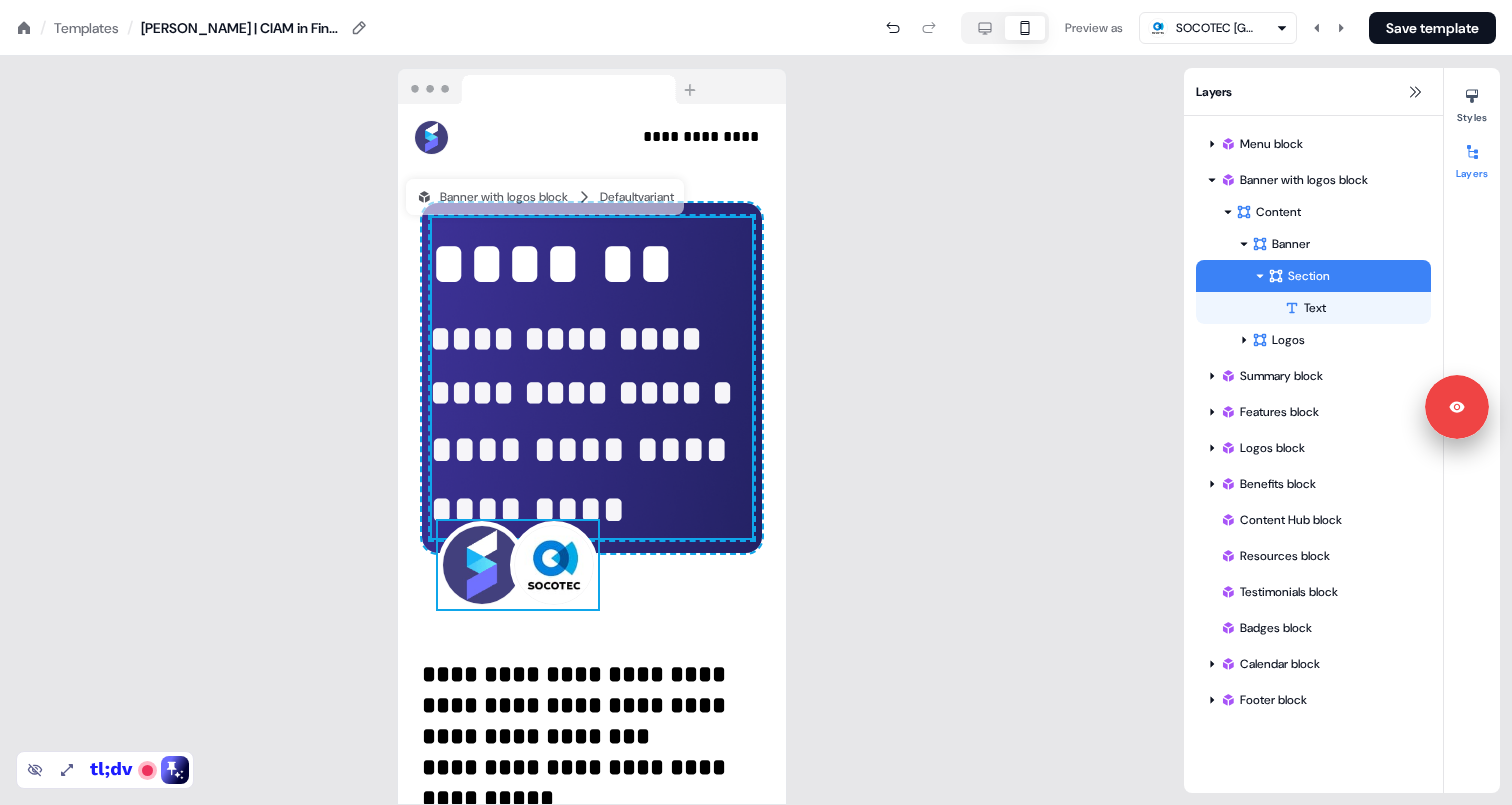 click on "**********" at bounding box center (592, 378) 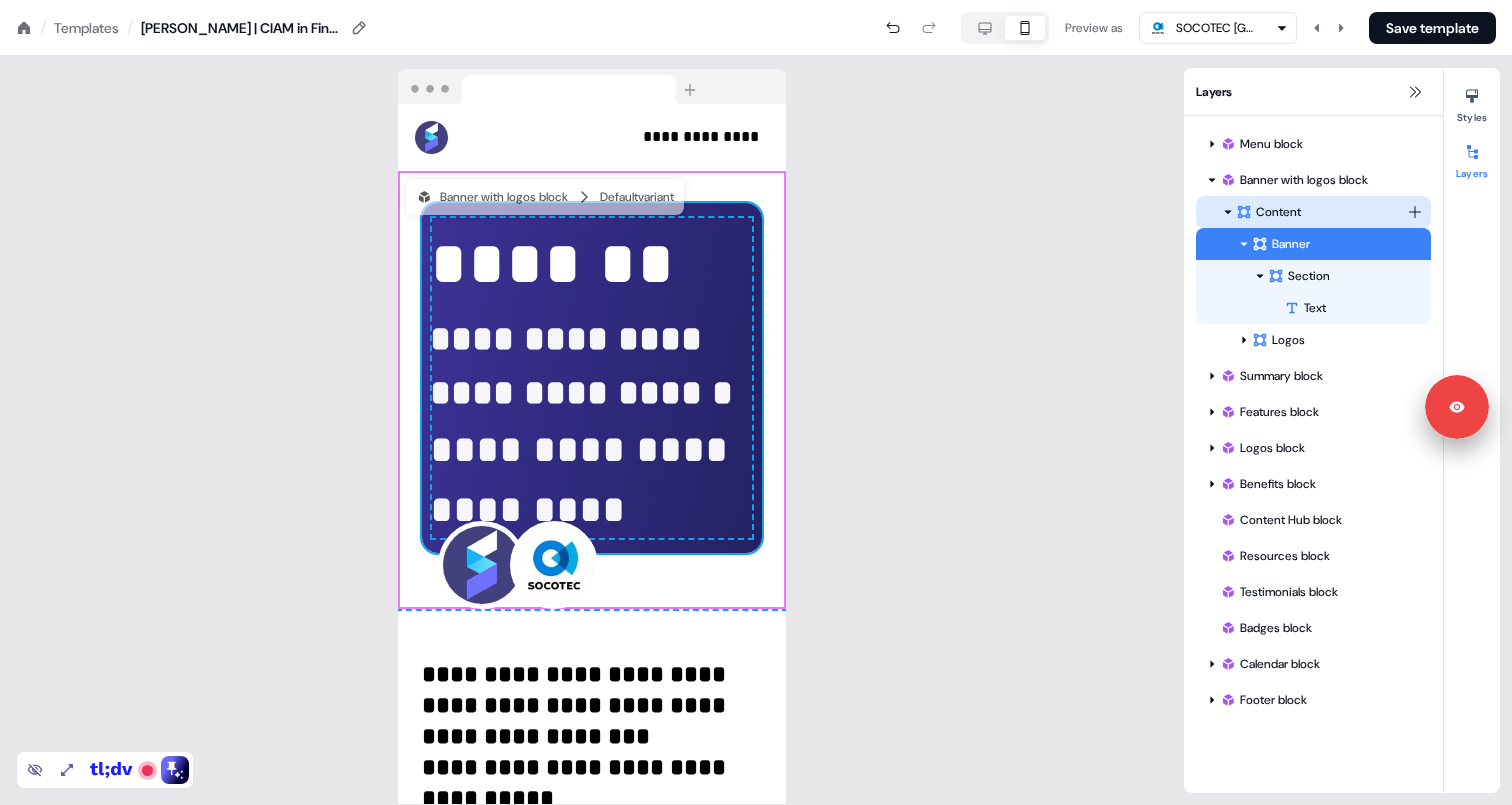 click on "Content" at bounding box center [1321, 212] 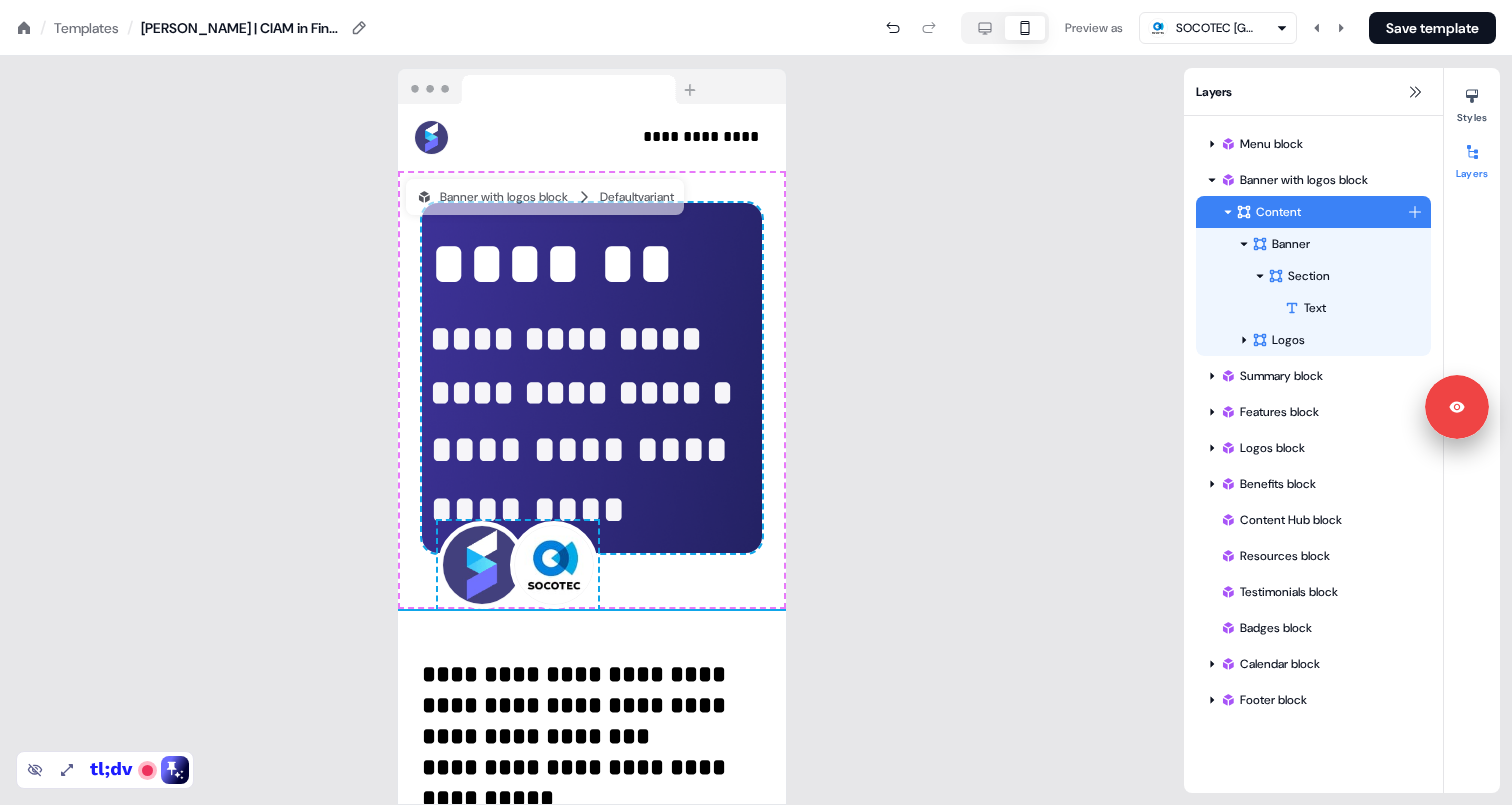 click on "Content" at bounding box center [1321, 212] 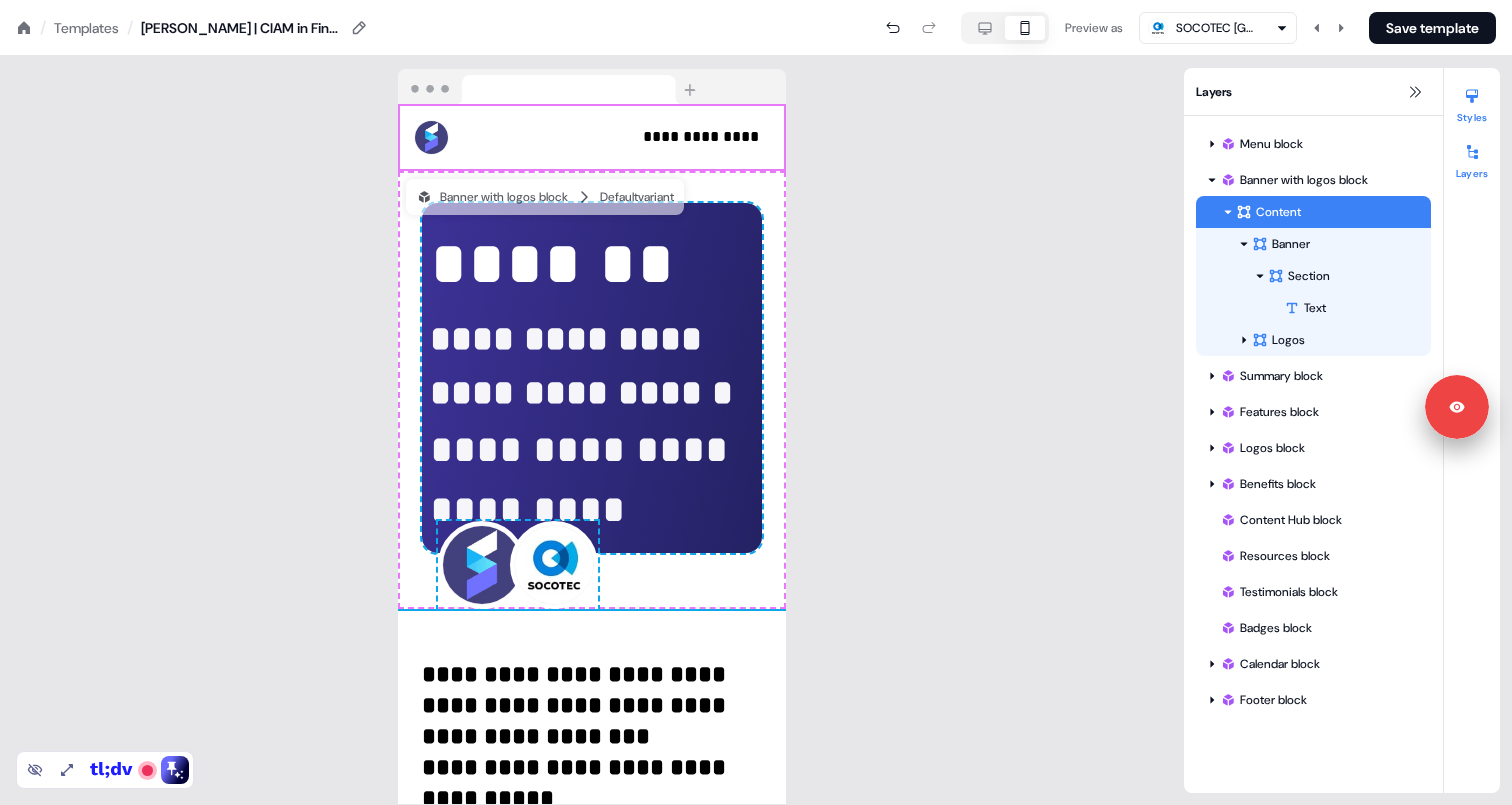 click at bounding box center [1472, 96] 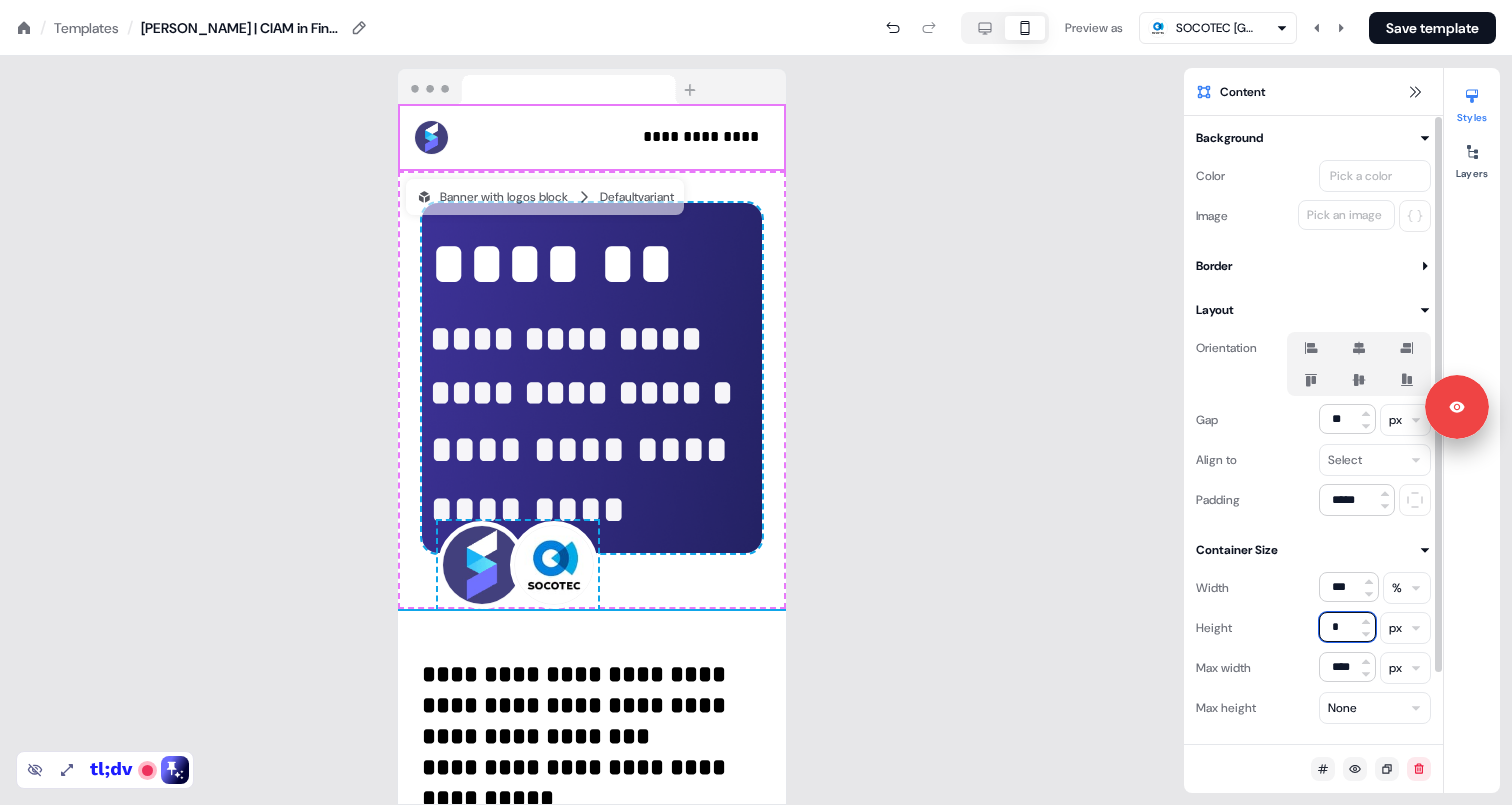 click on "*" at bounding box center (1347, 627) 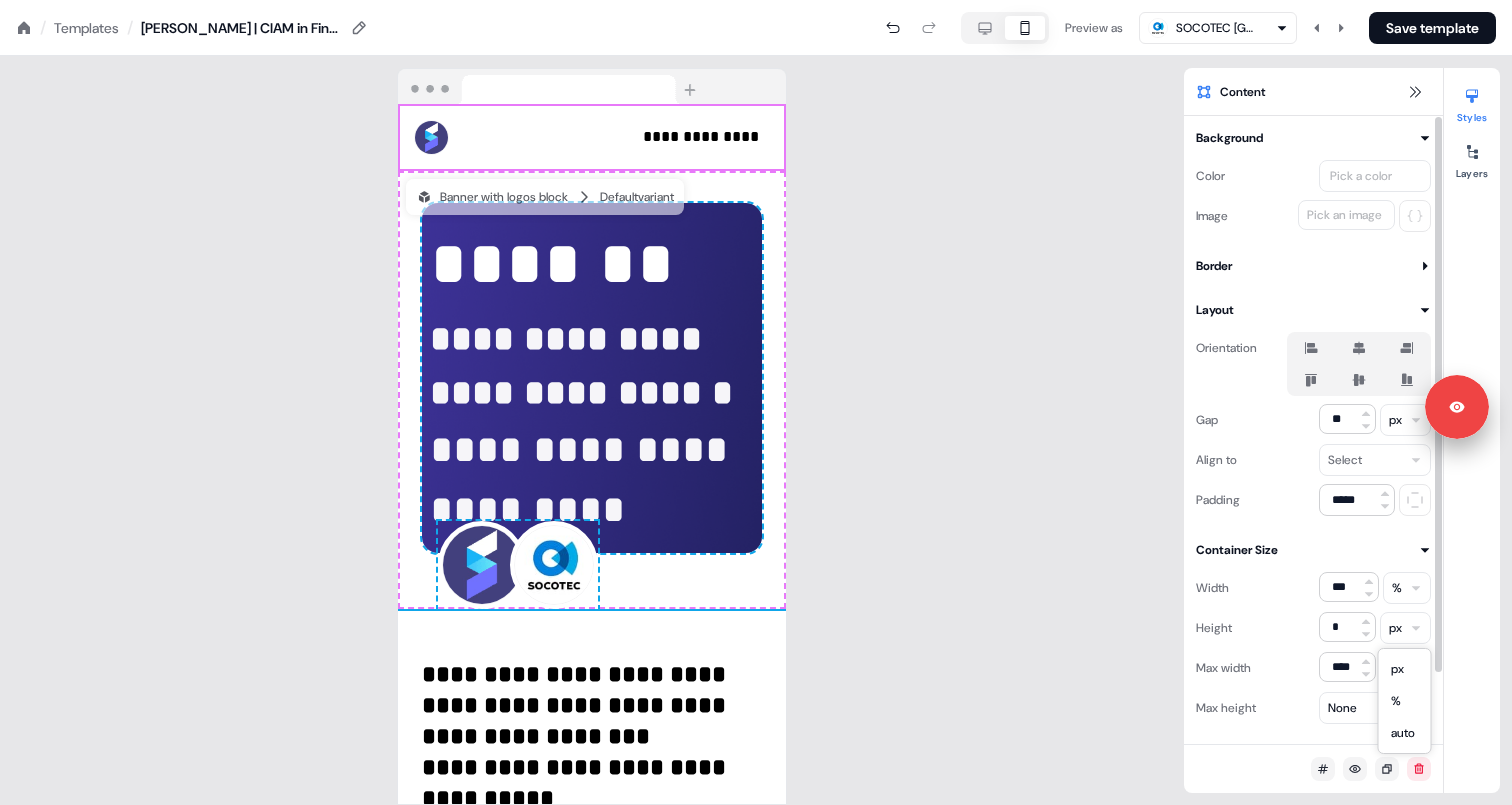 click on "**********" at bounding box center [756, 0] 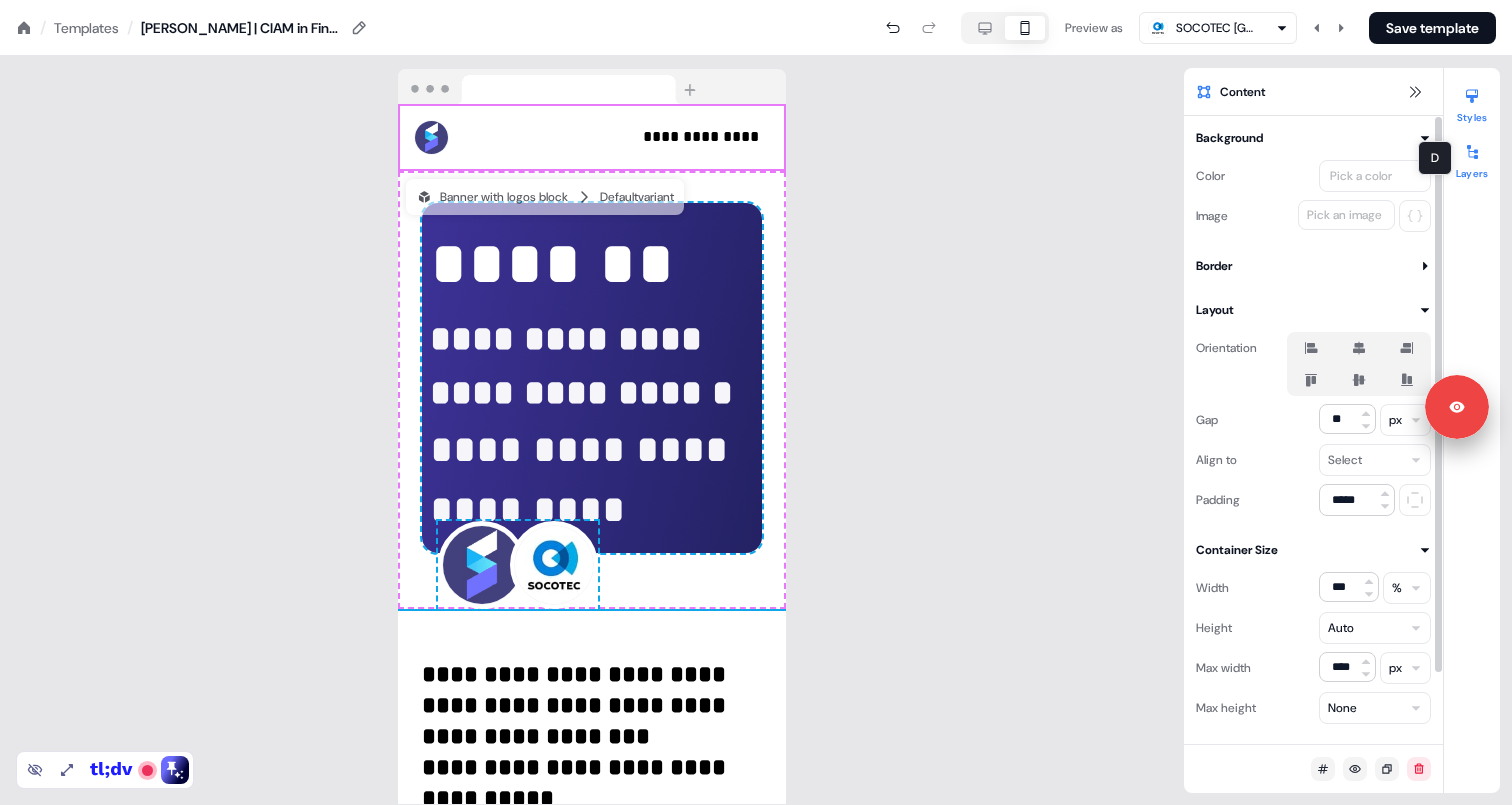 click at bounding box center (1472, 152) 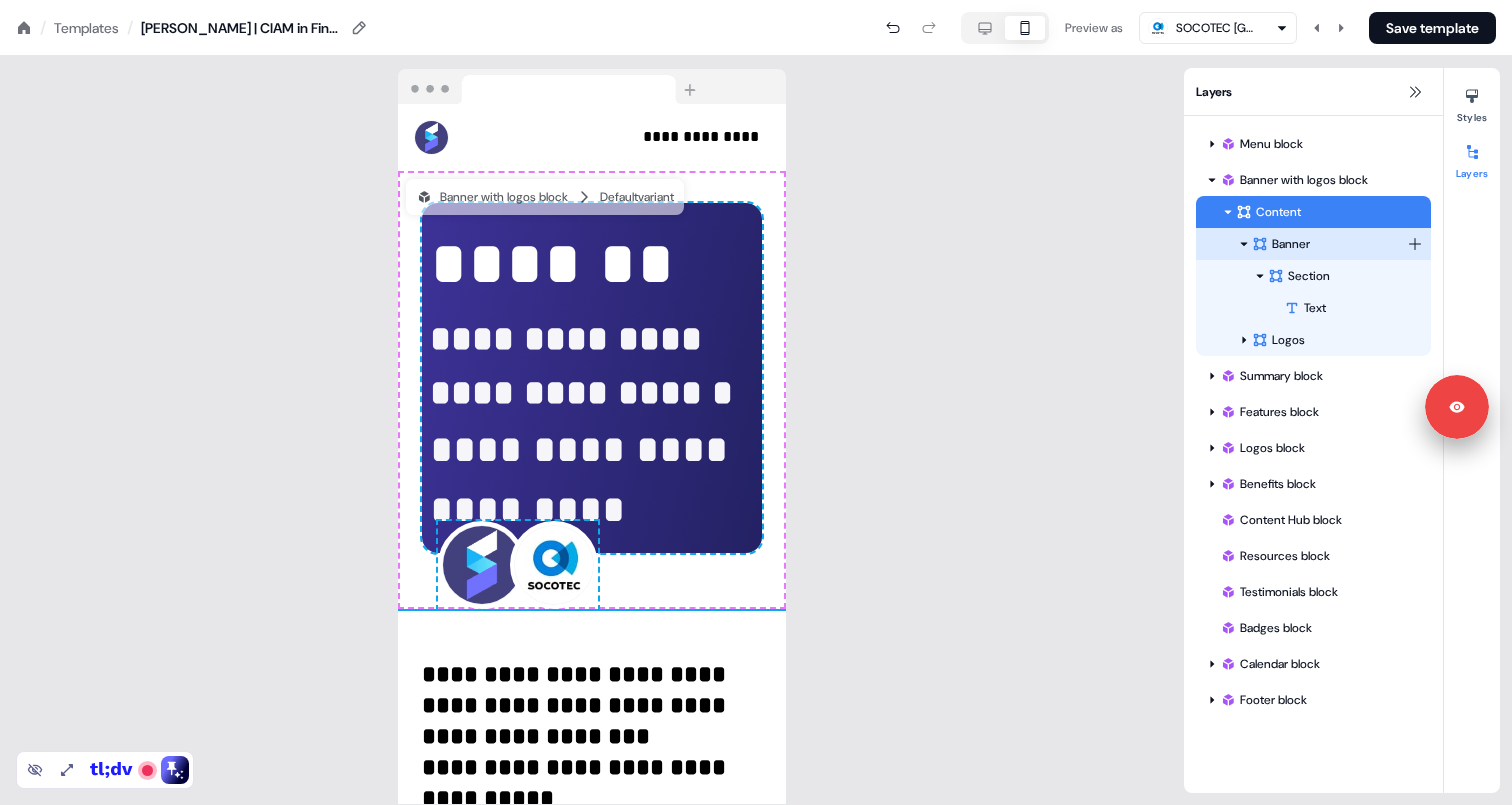 click on "Banner" at bounding box center (1329, 244) 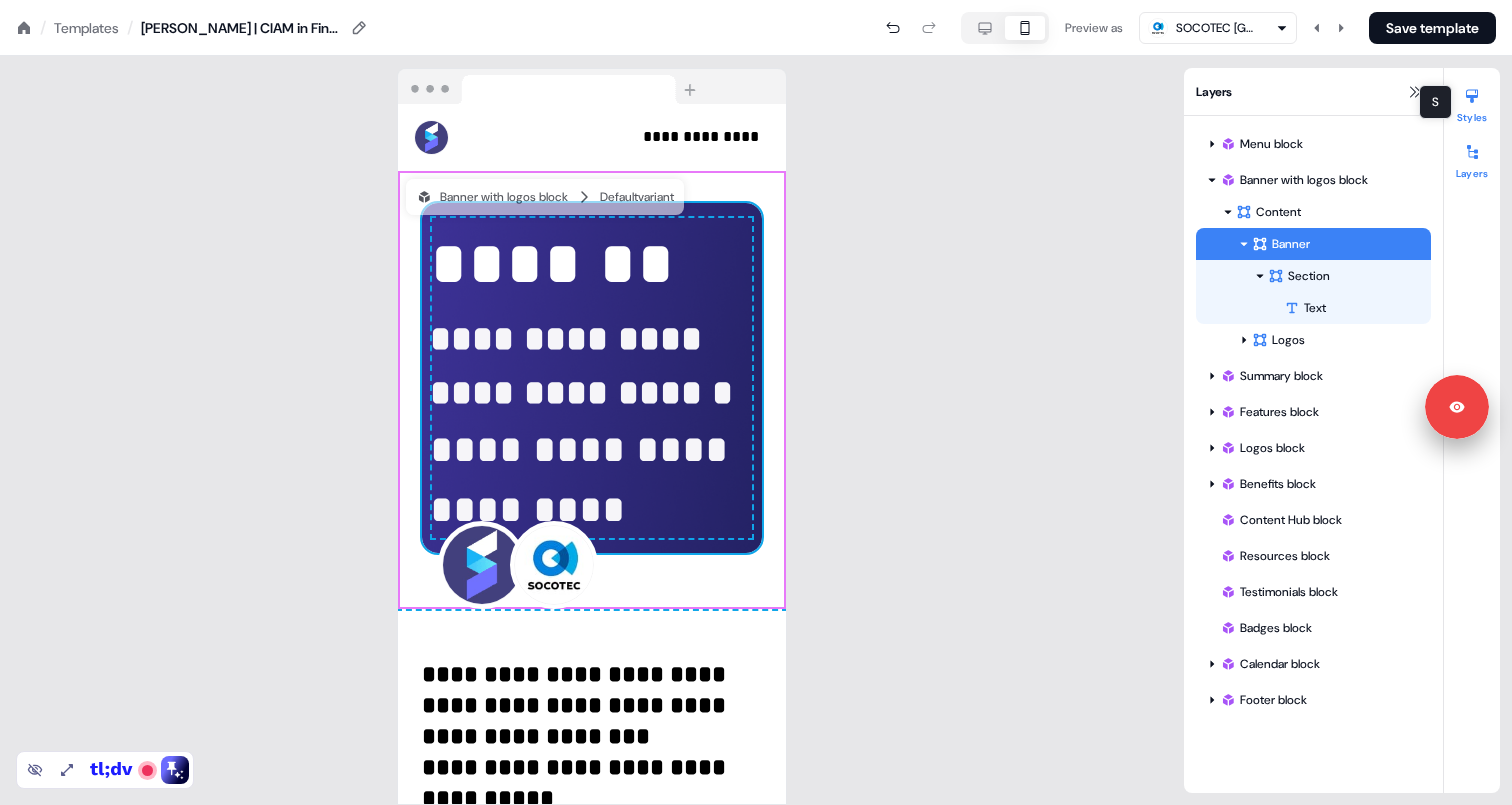 click on "Styles" at bounding box center [1472, 102] 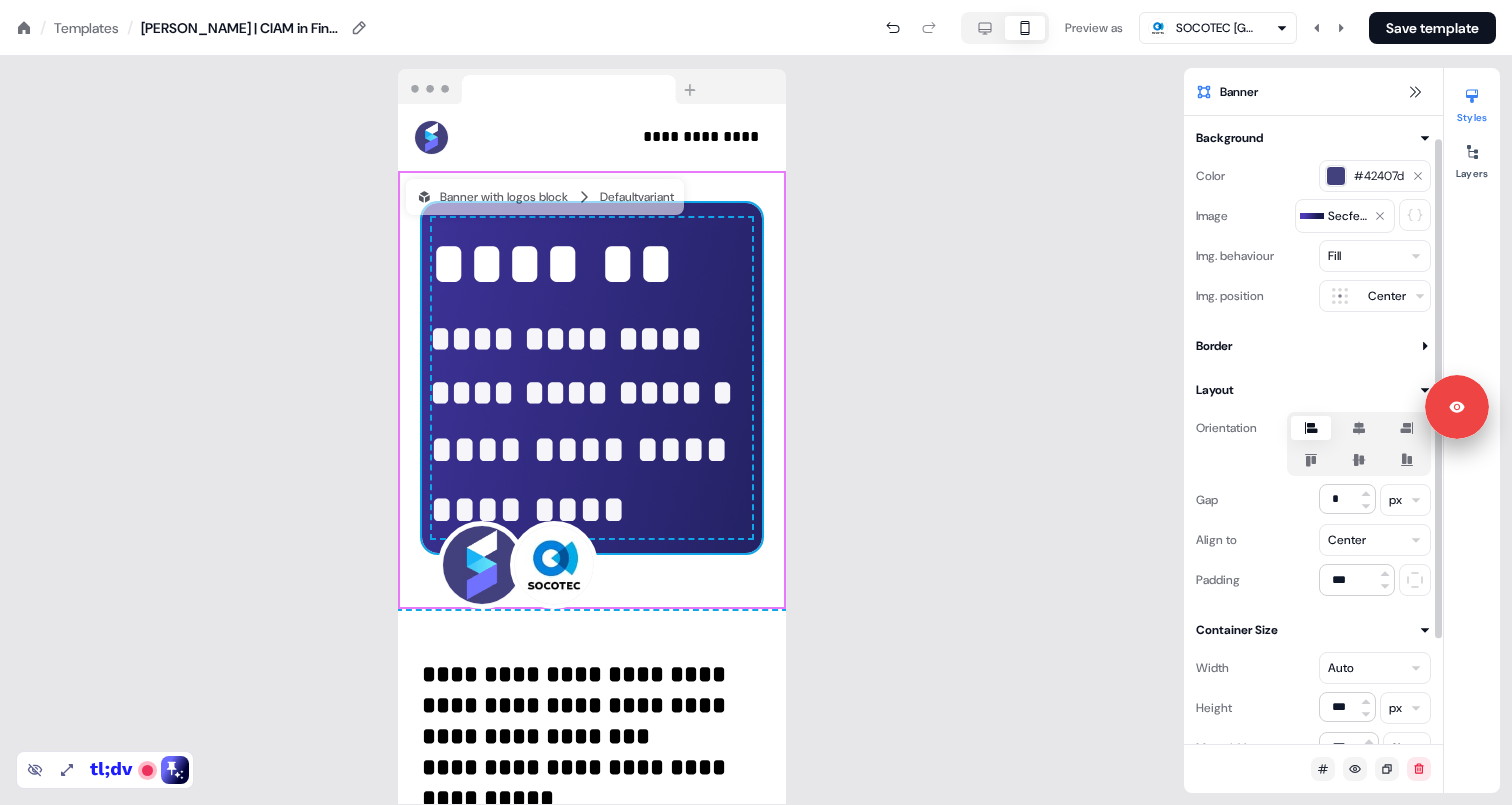 scroll, scrollTop: 36, scrollLeft: 0, axis: vertical 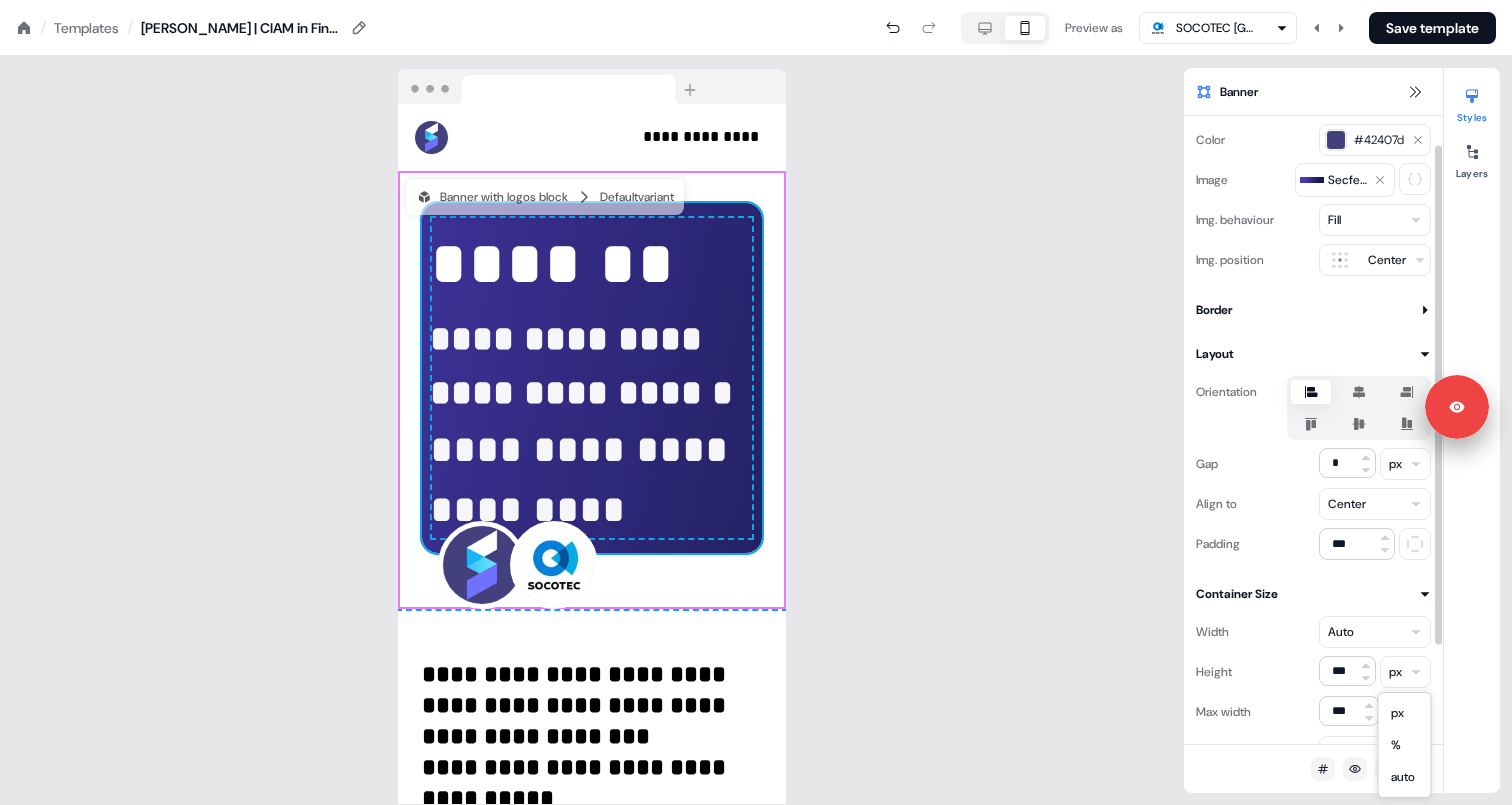 click on "**********" at bounding box center (756, 0) 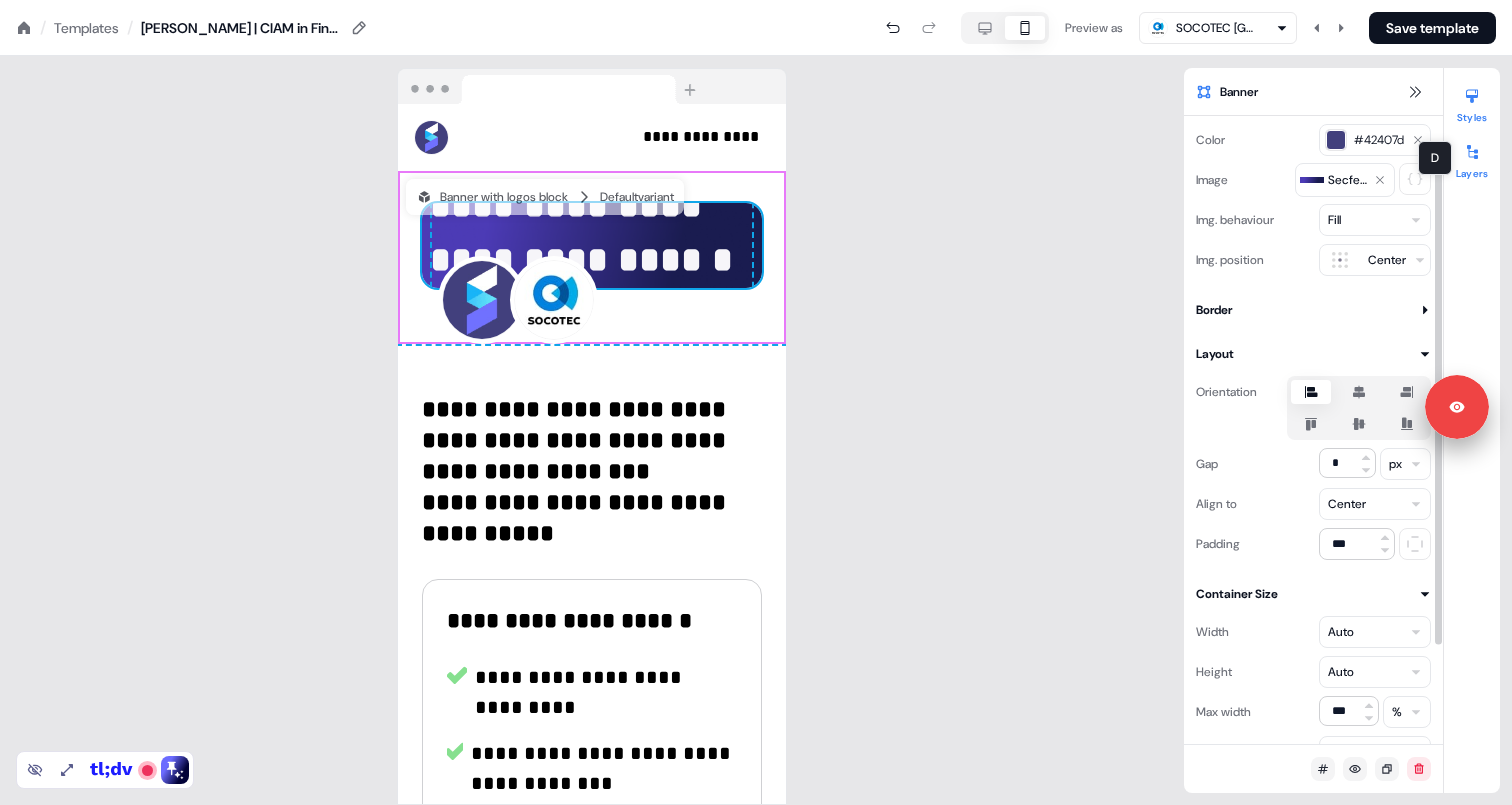click 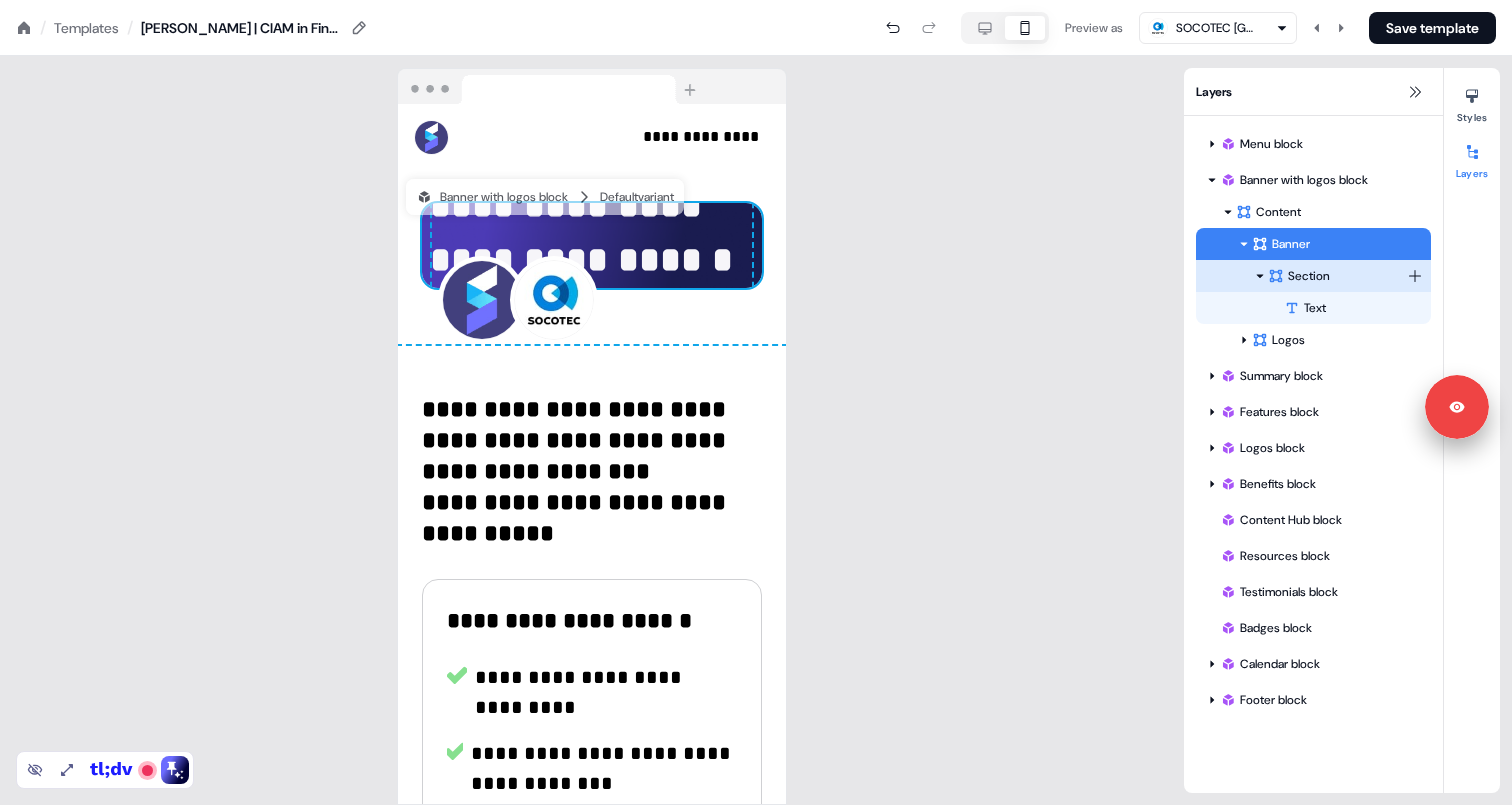click on "Section" at bounding box center (1313, 276) 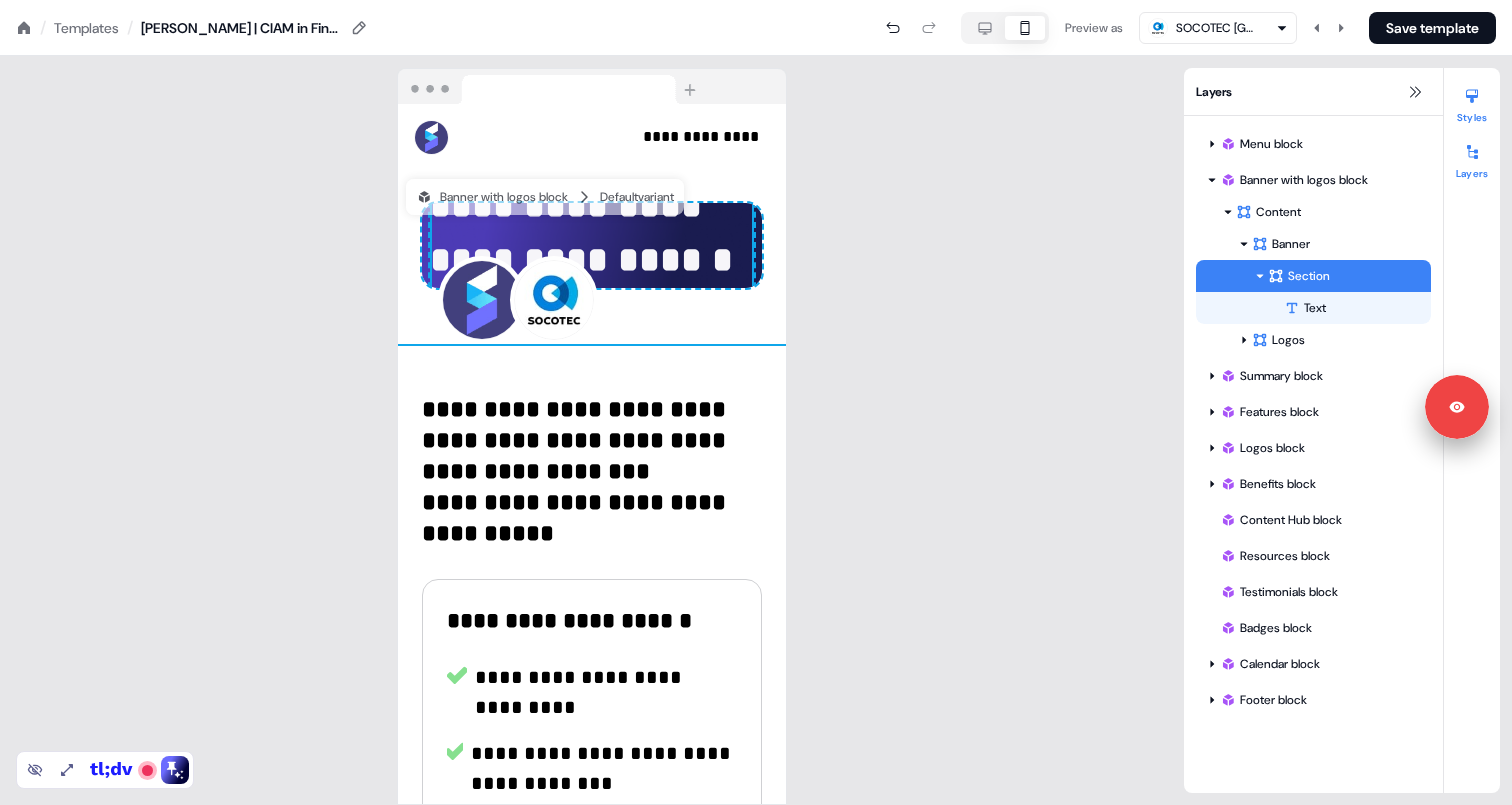 click at bounding box center [1472, 96] 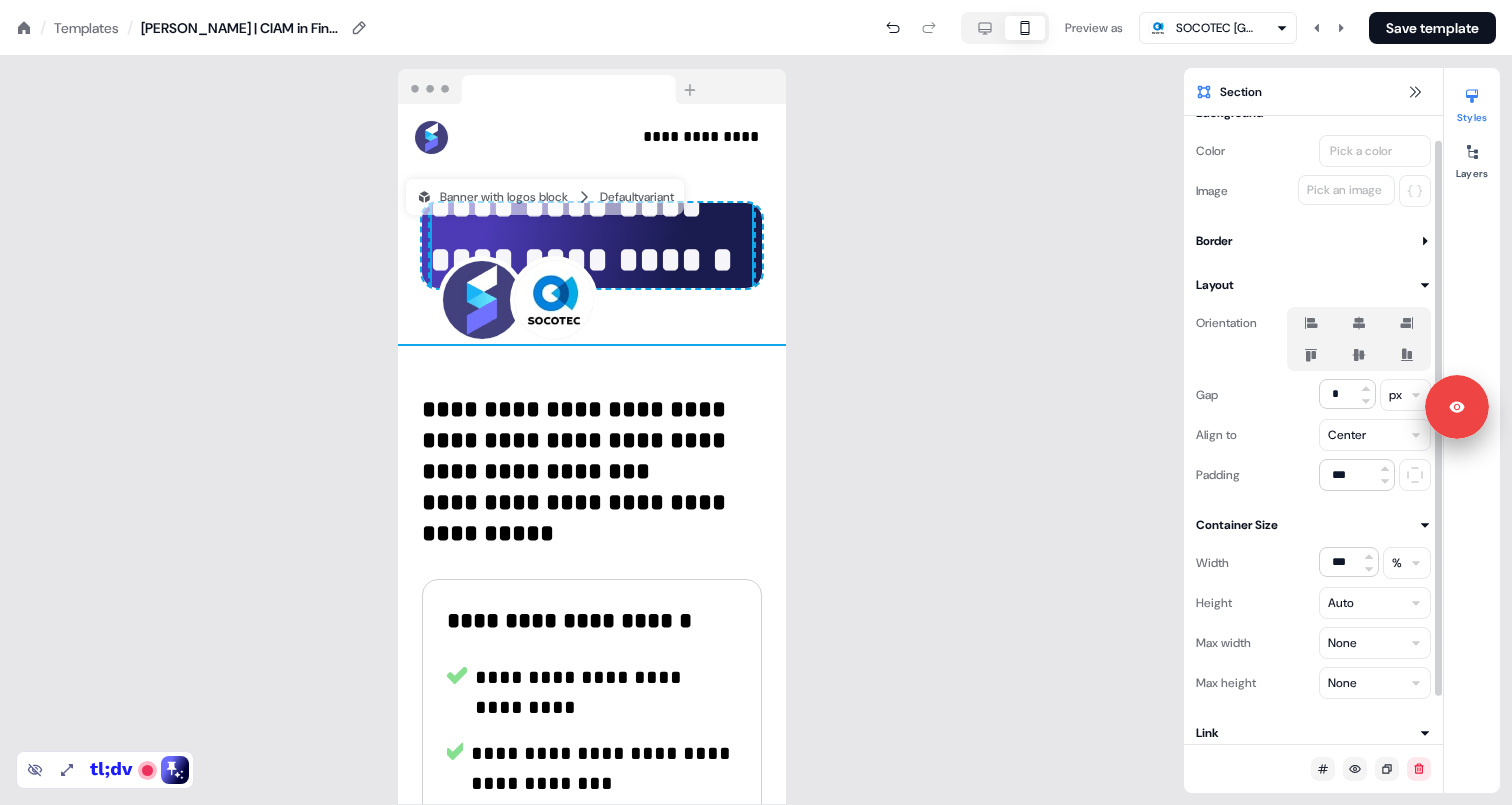 scroll, scrollTop: 27, scrollLeft: 0, axis: vertical 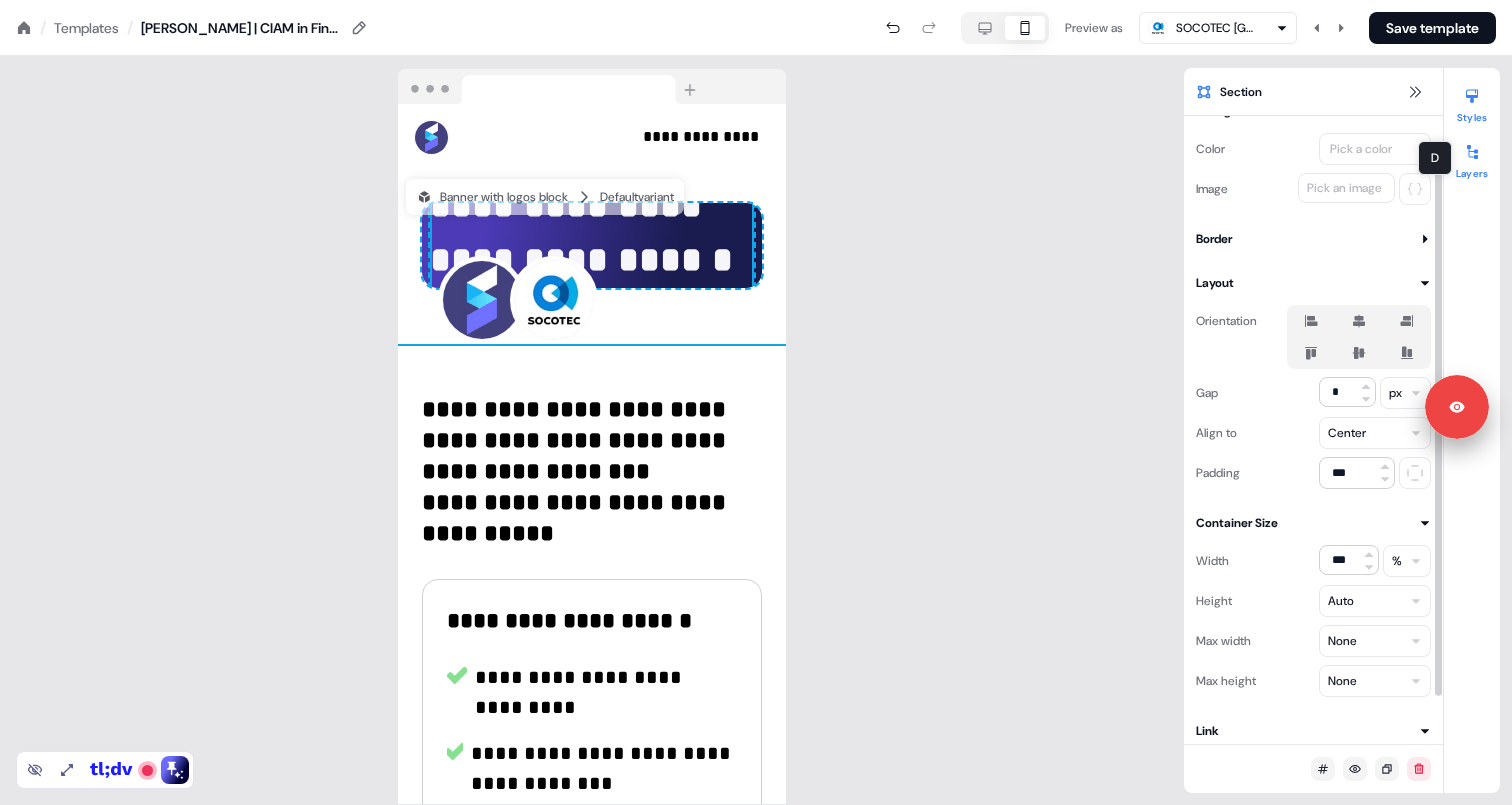 click at bounding box center [1472, 152] 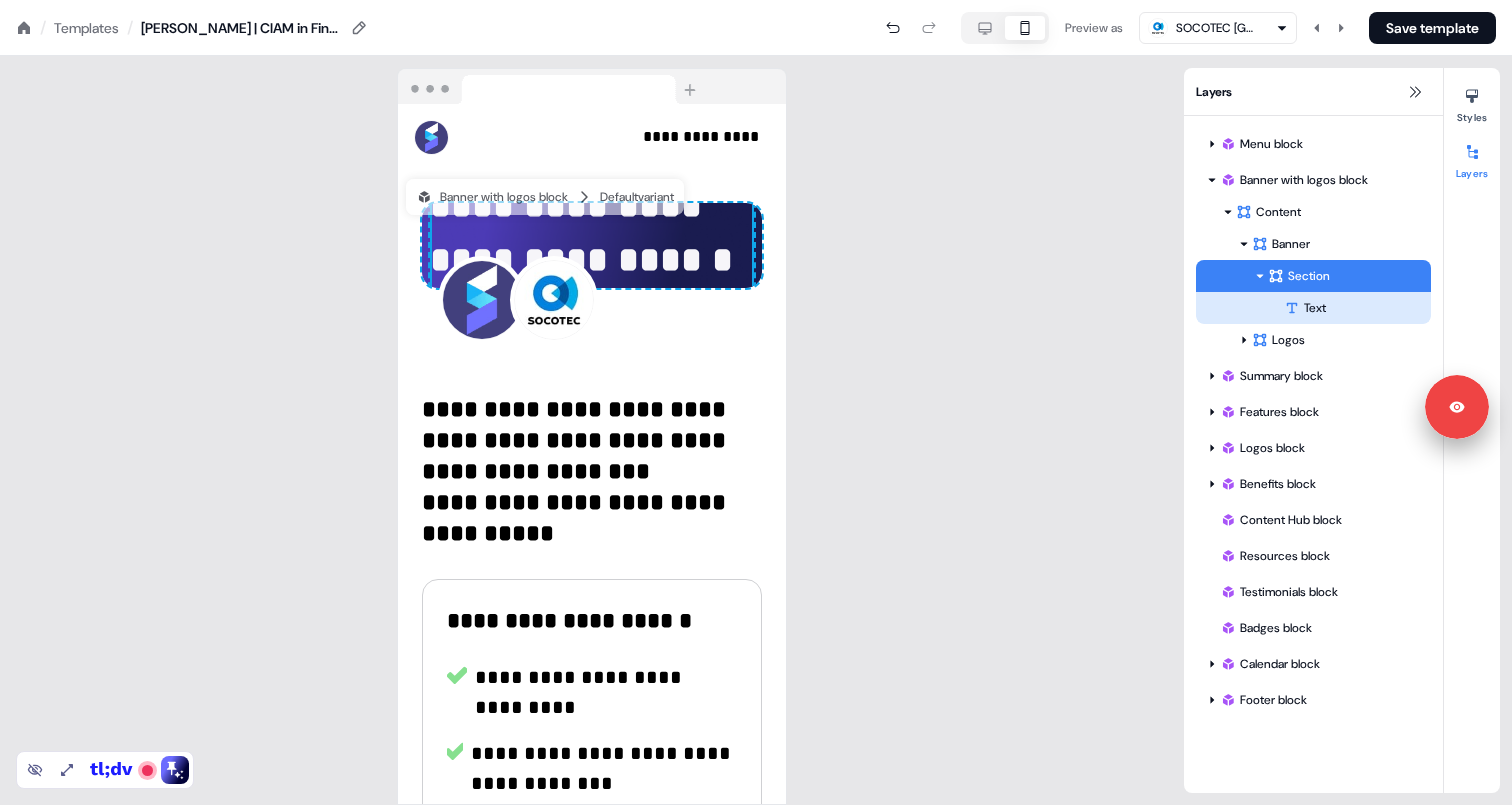 click on "Text" at bounding box center [1357, 308] 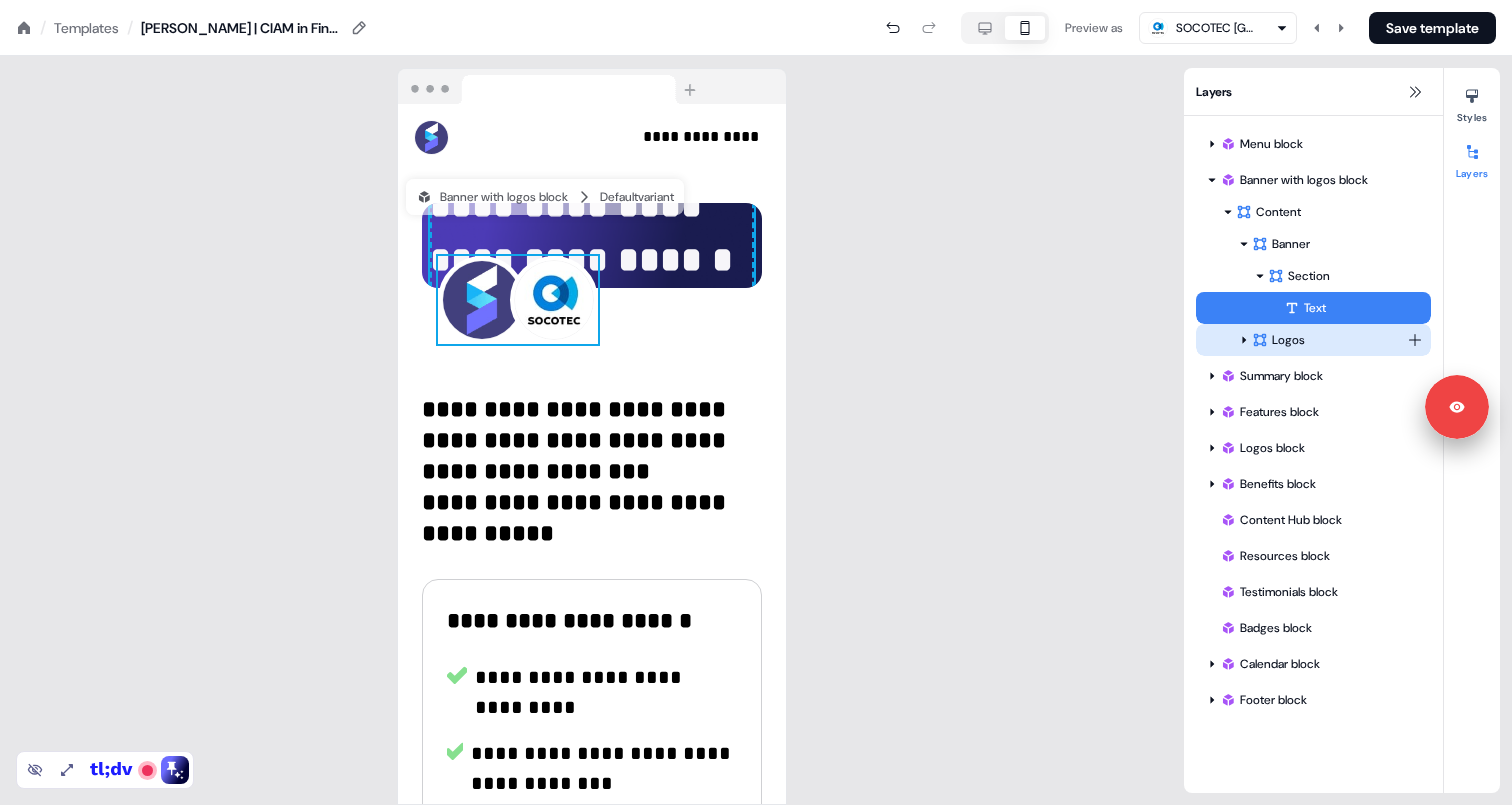 click on "Logos" at bounding box center [1329, 340] 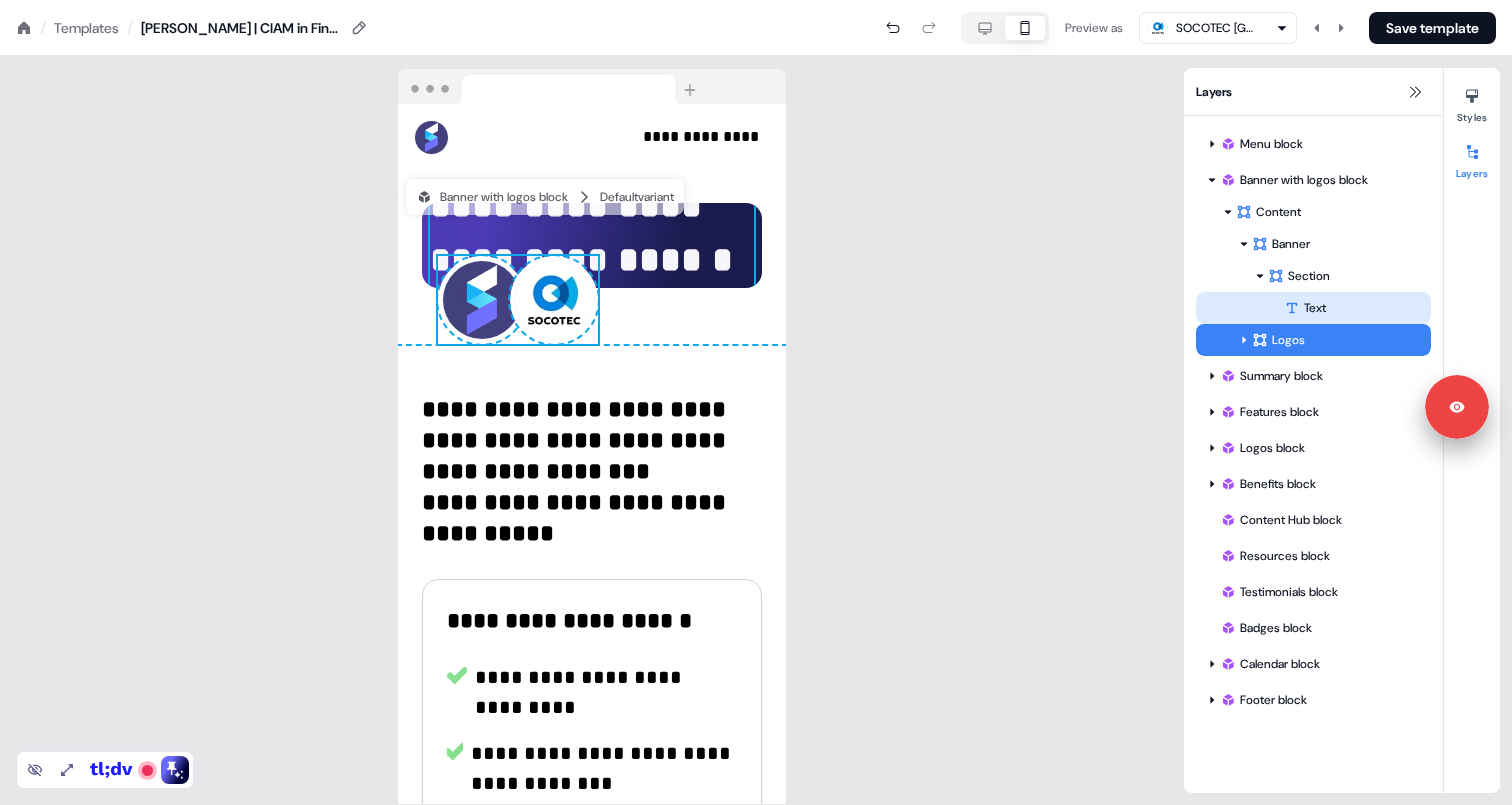 click on "Text" at bounding box center (1357, 308) 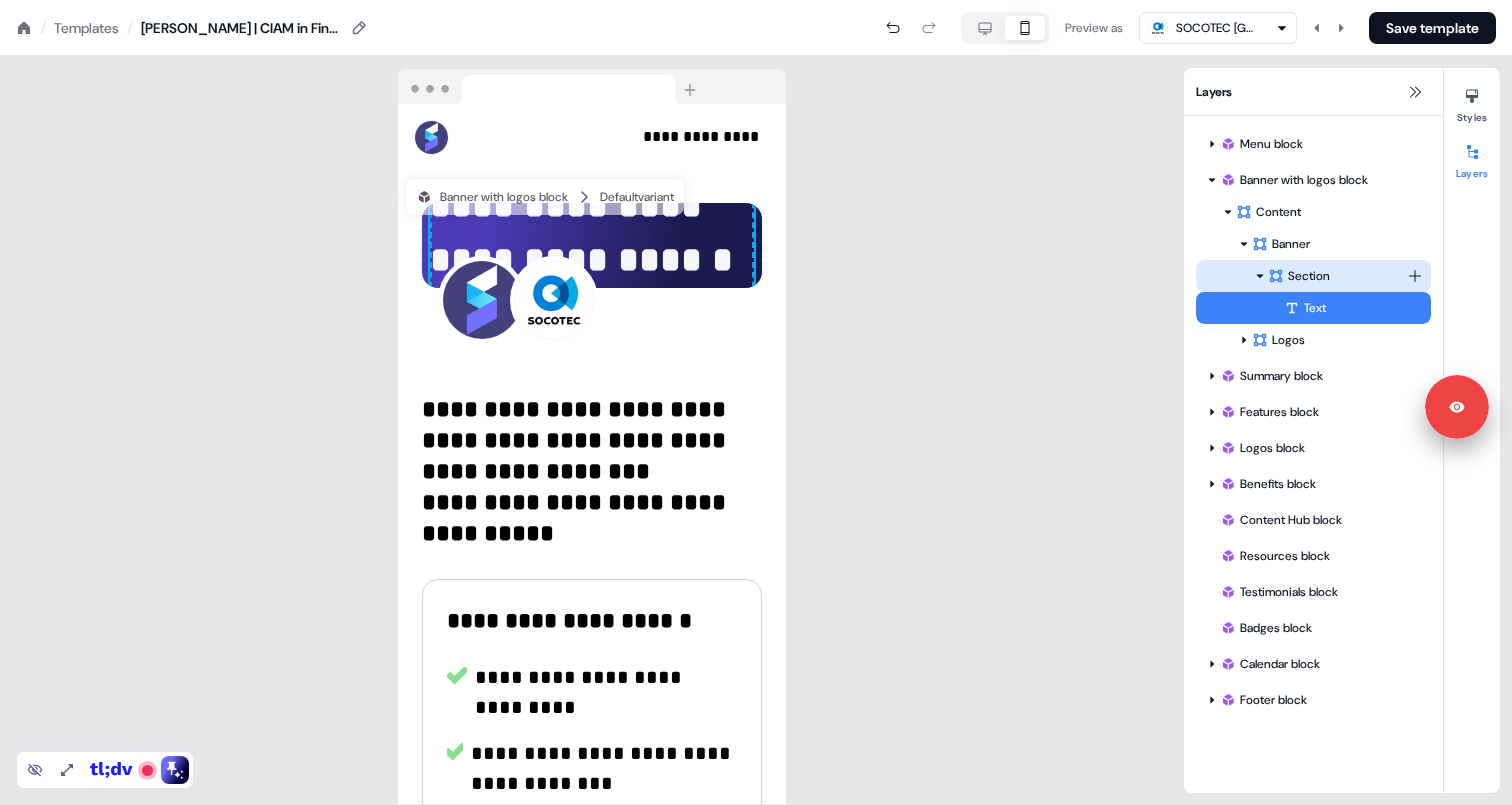 click on "Section" at bounding box center (1337, 276) 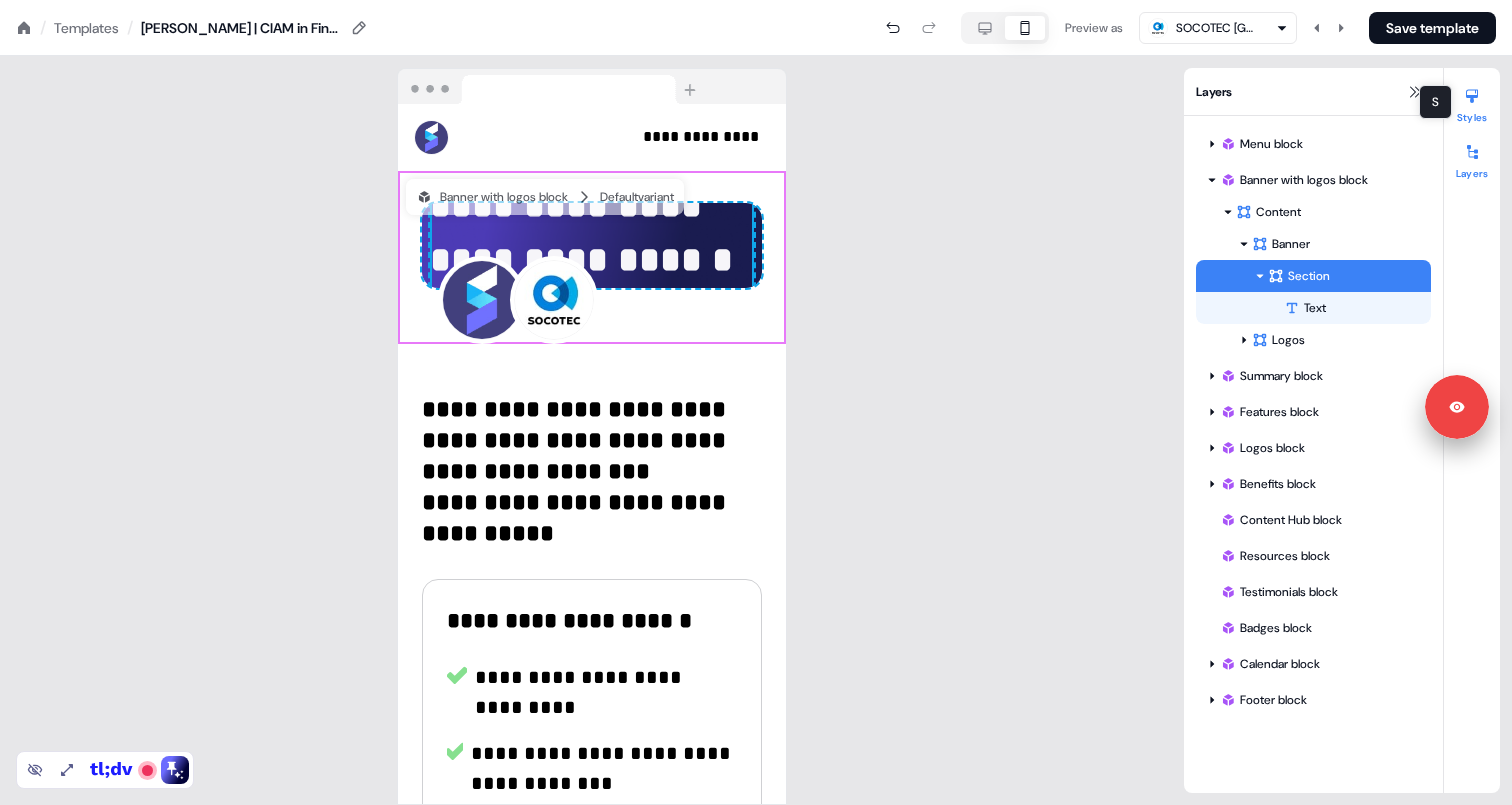 click 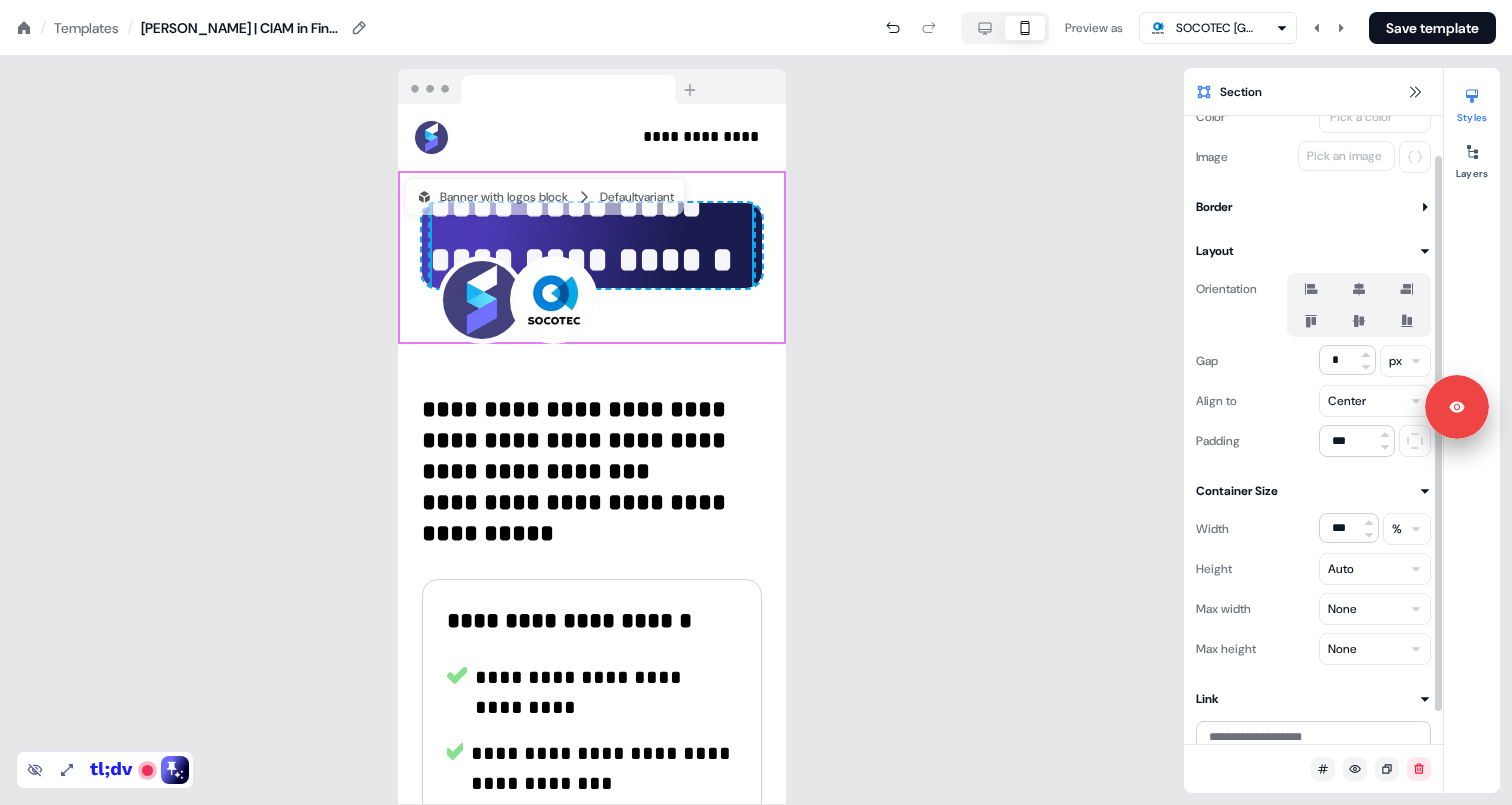 scroll, scrollTop: 80, scrollLeft: 0, axis: vertical 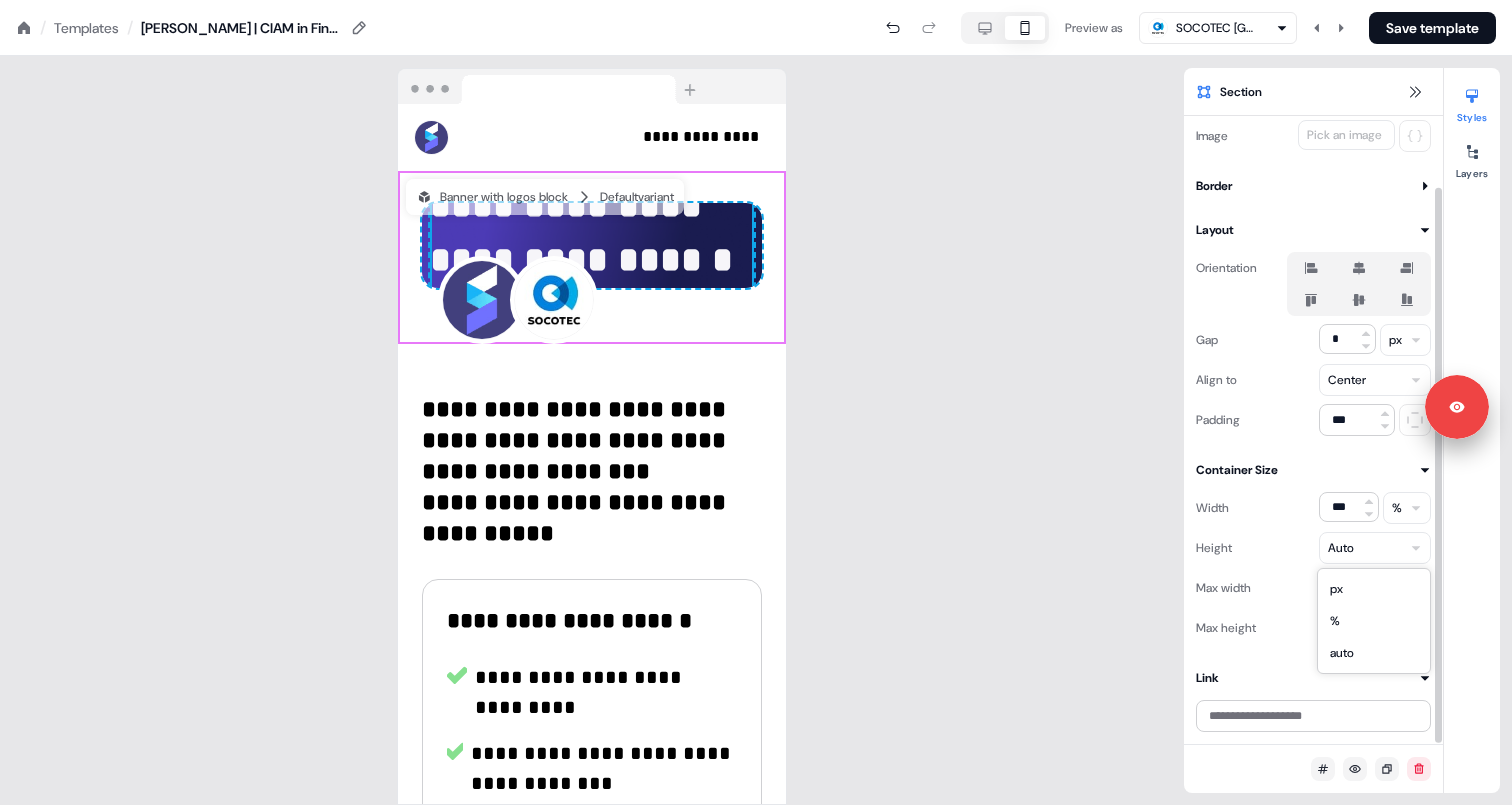 click on "**********" at bounding box center [756, 0] 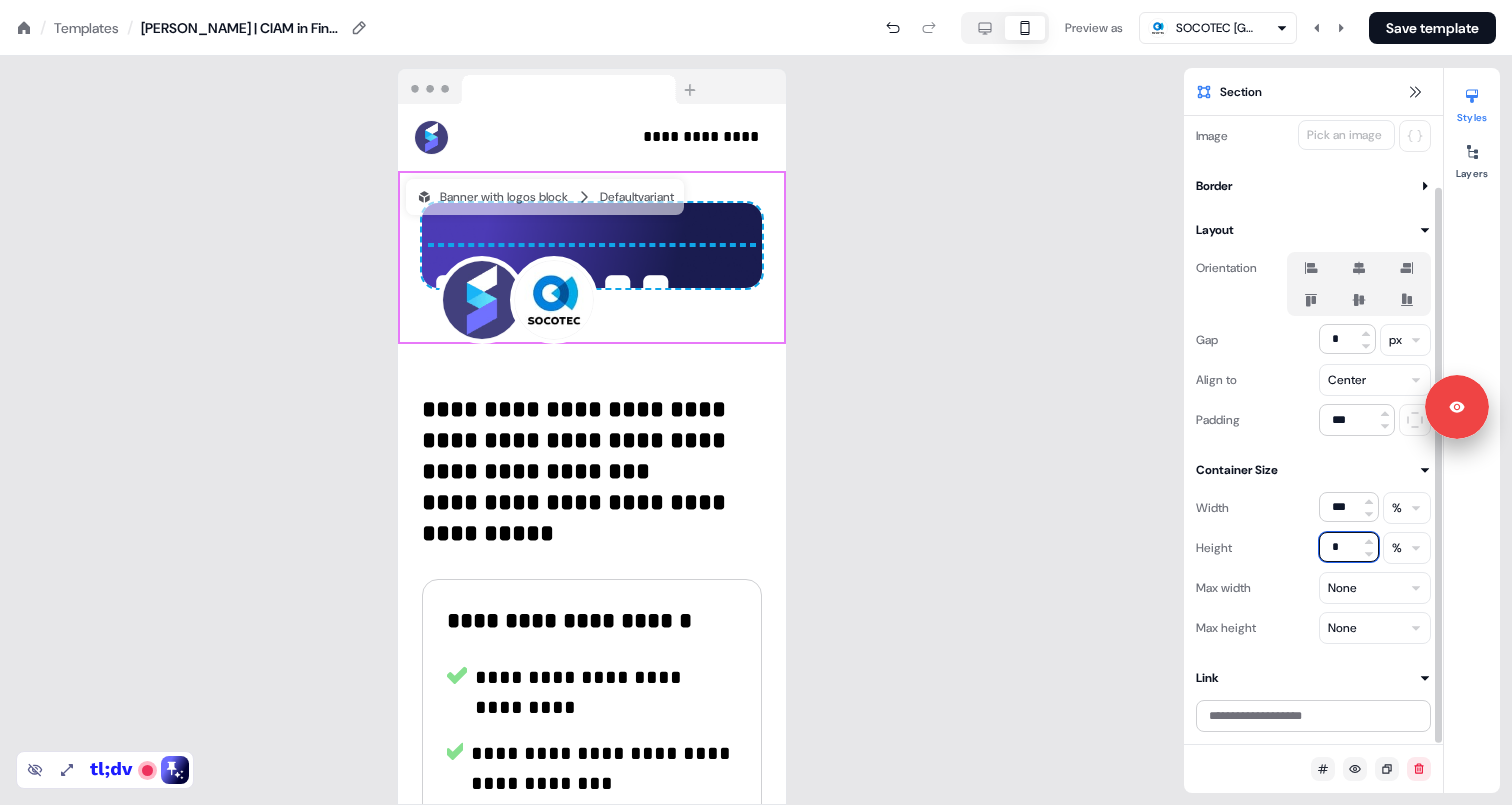 click on "*" at bounding box center (1349, 547) 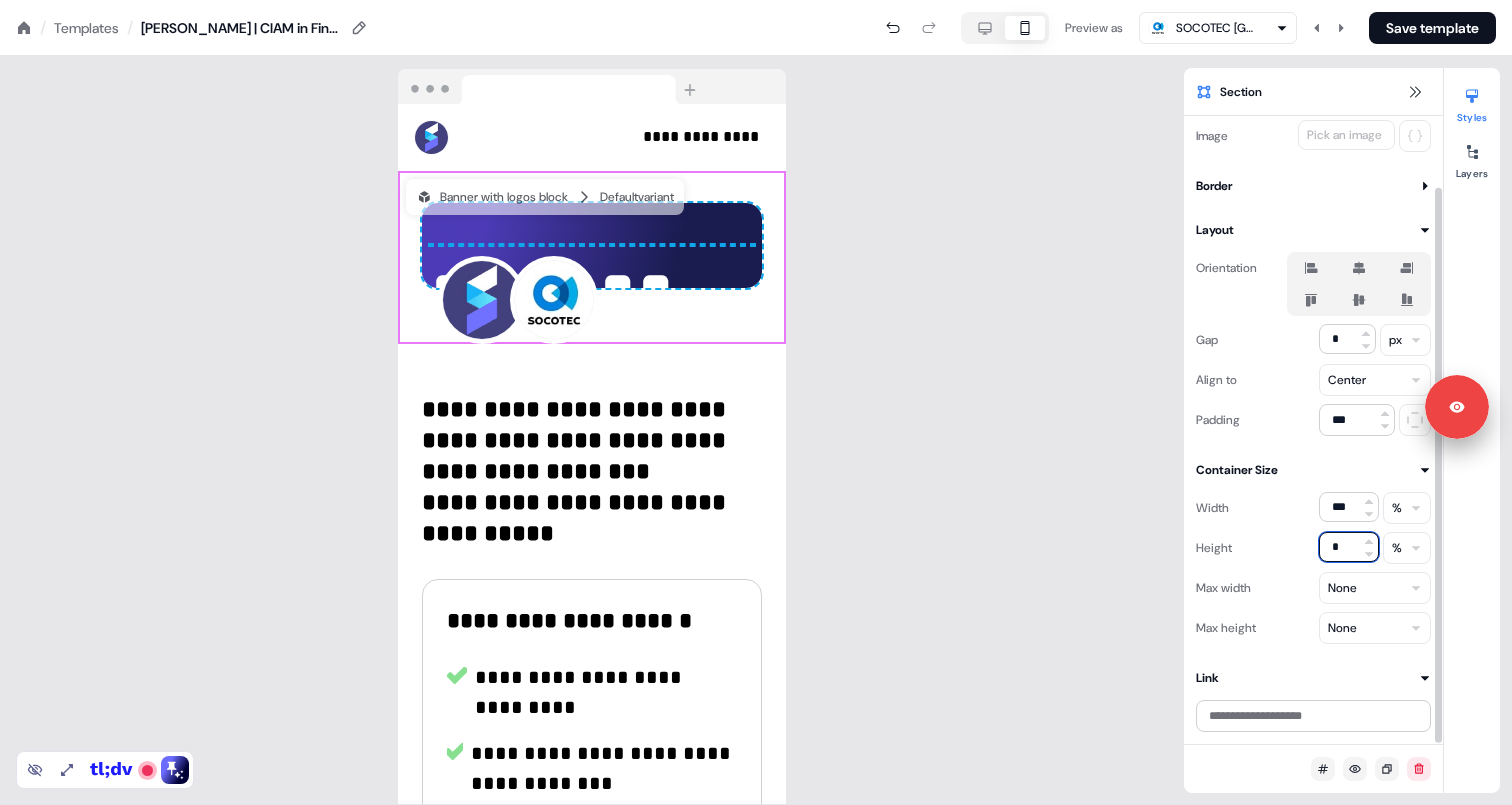 click on "*" at bounding box center [1349, 547] 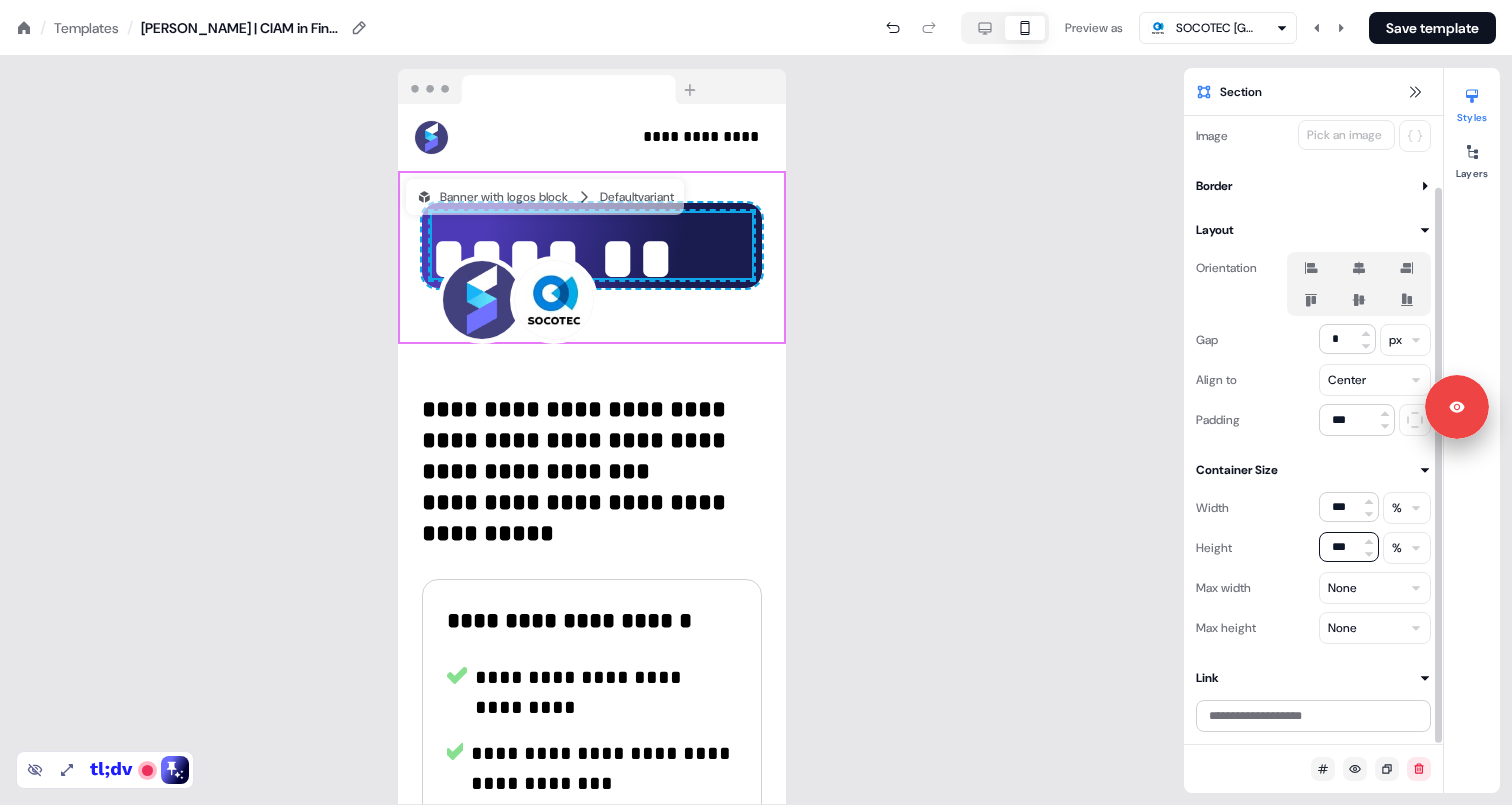 click on "**********" at bounding box center (756, 0) 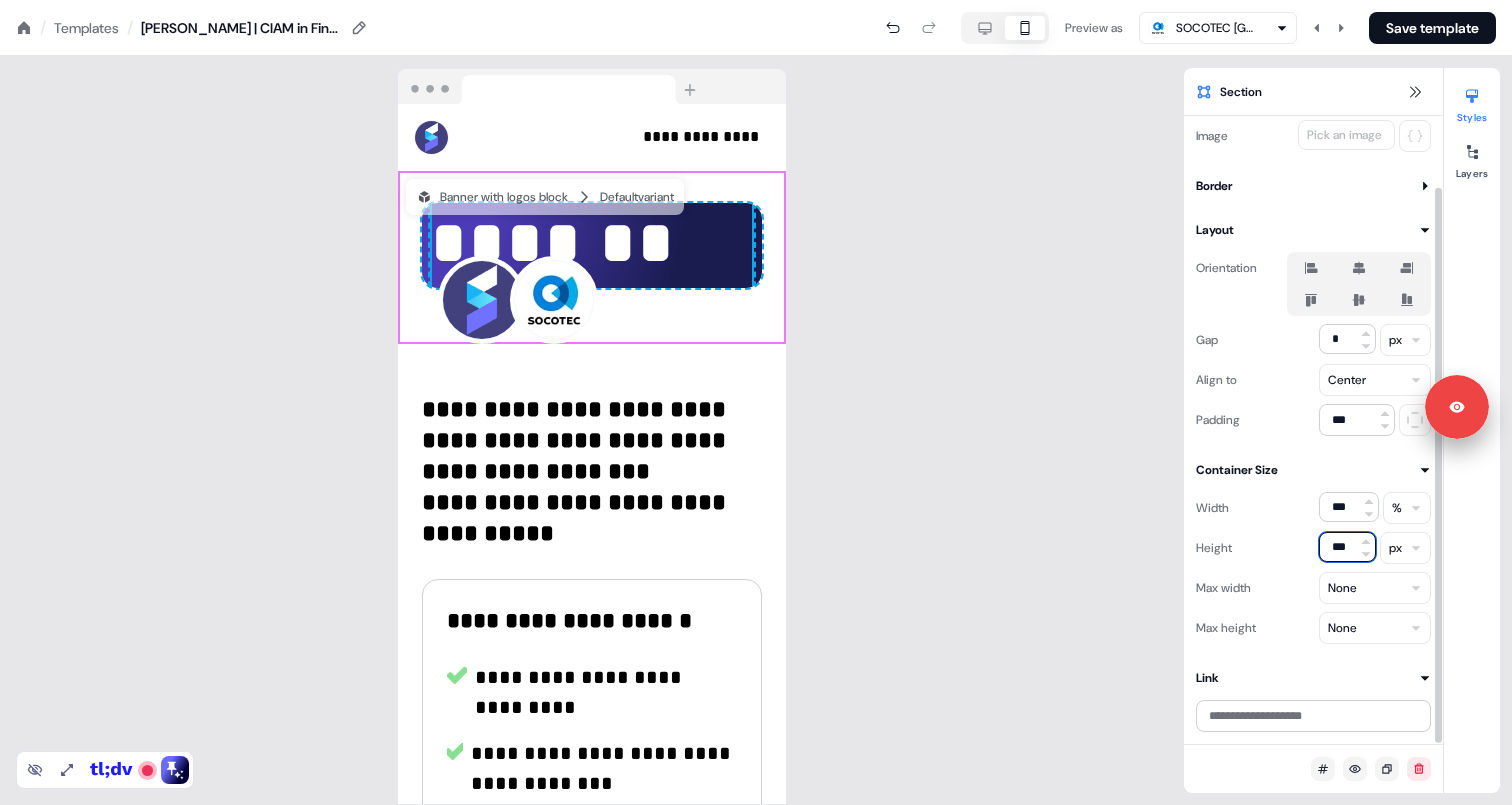 click on "***" at bounding box center (1347, 547) 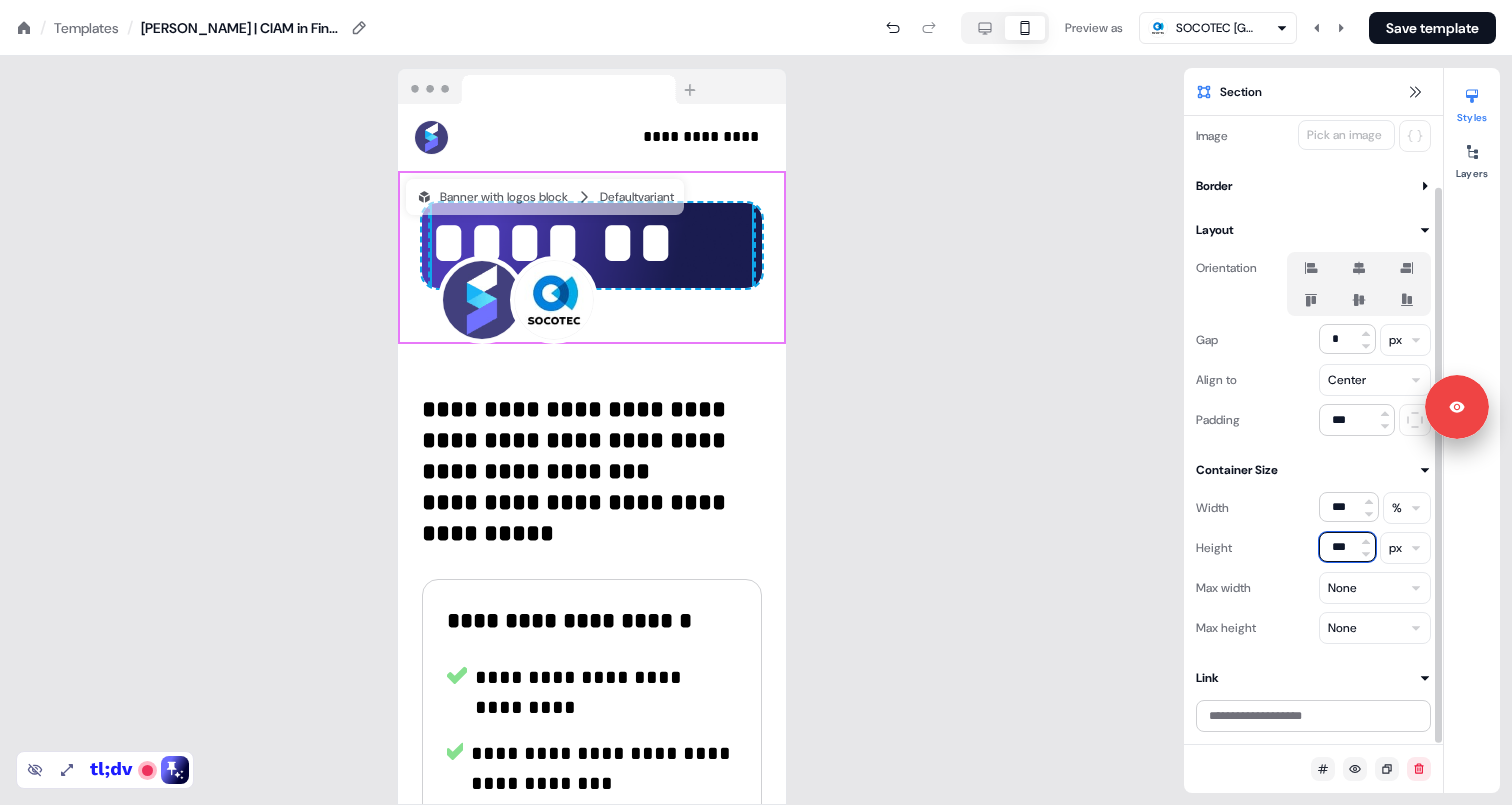 click on "***" at bounding box center (1347, 547) 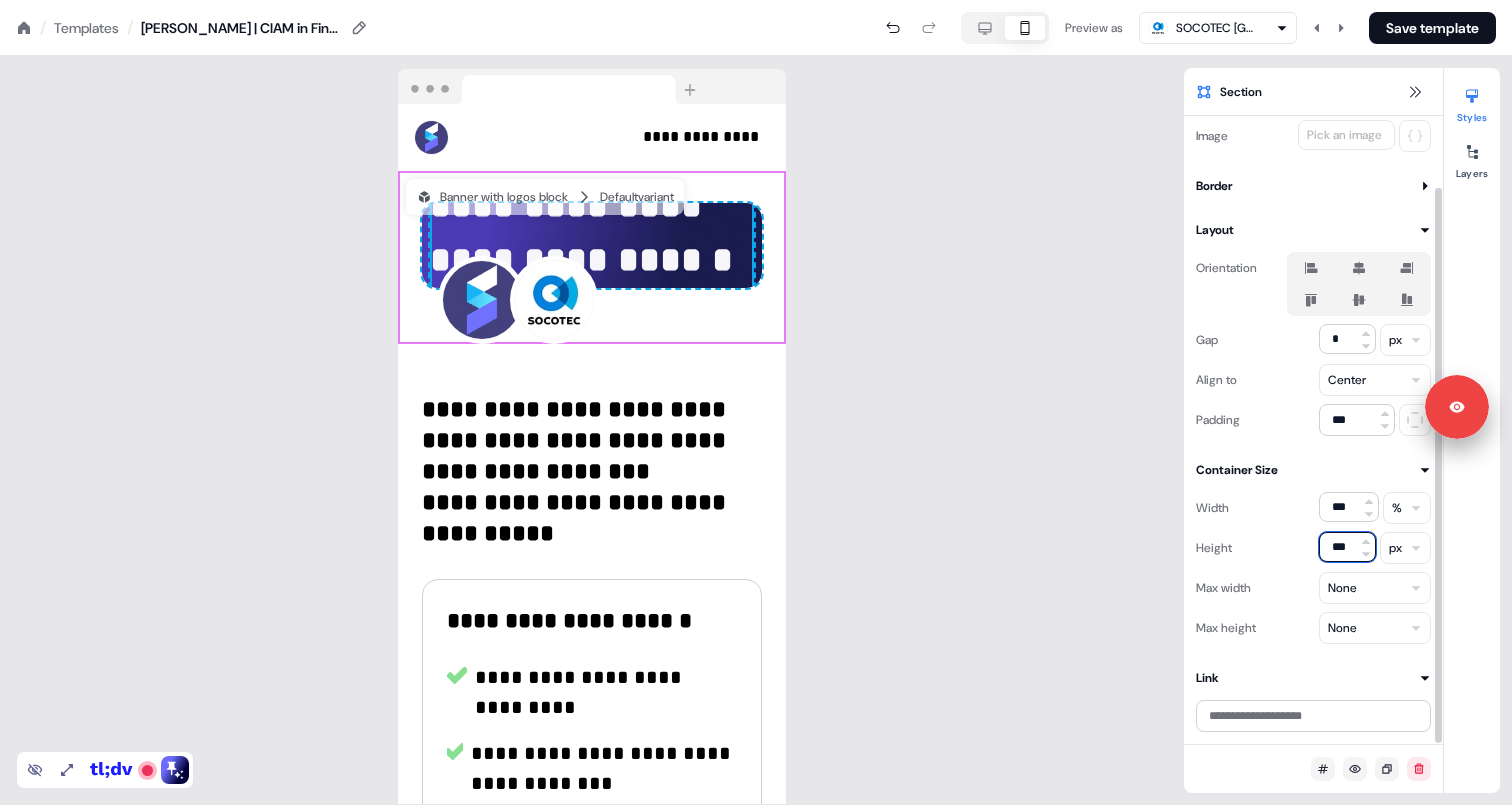 click on "***" at bounding box center (1347, 547) 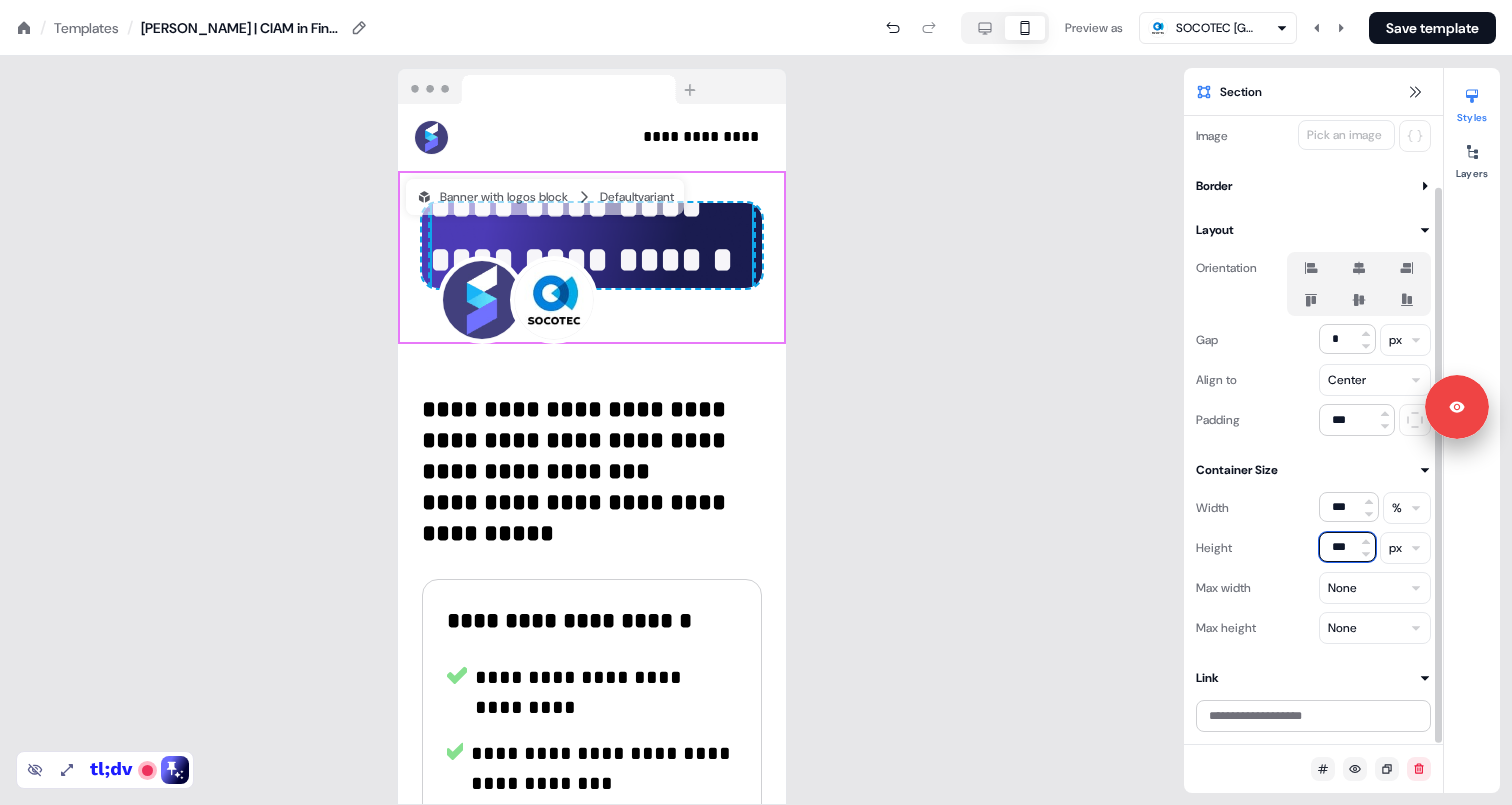 click on "***" at bounding box center [1347, 547] 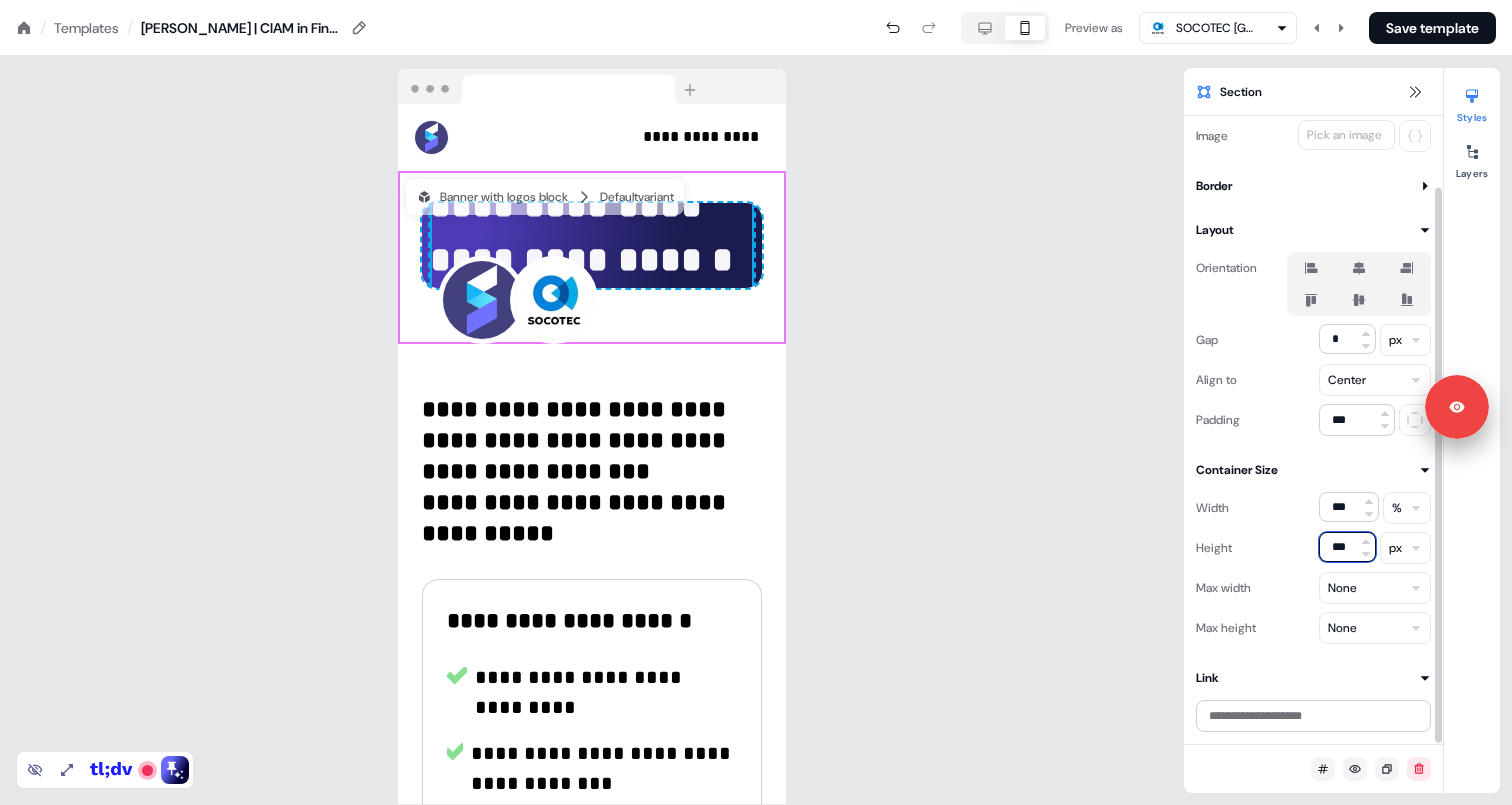 type on "***" 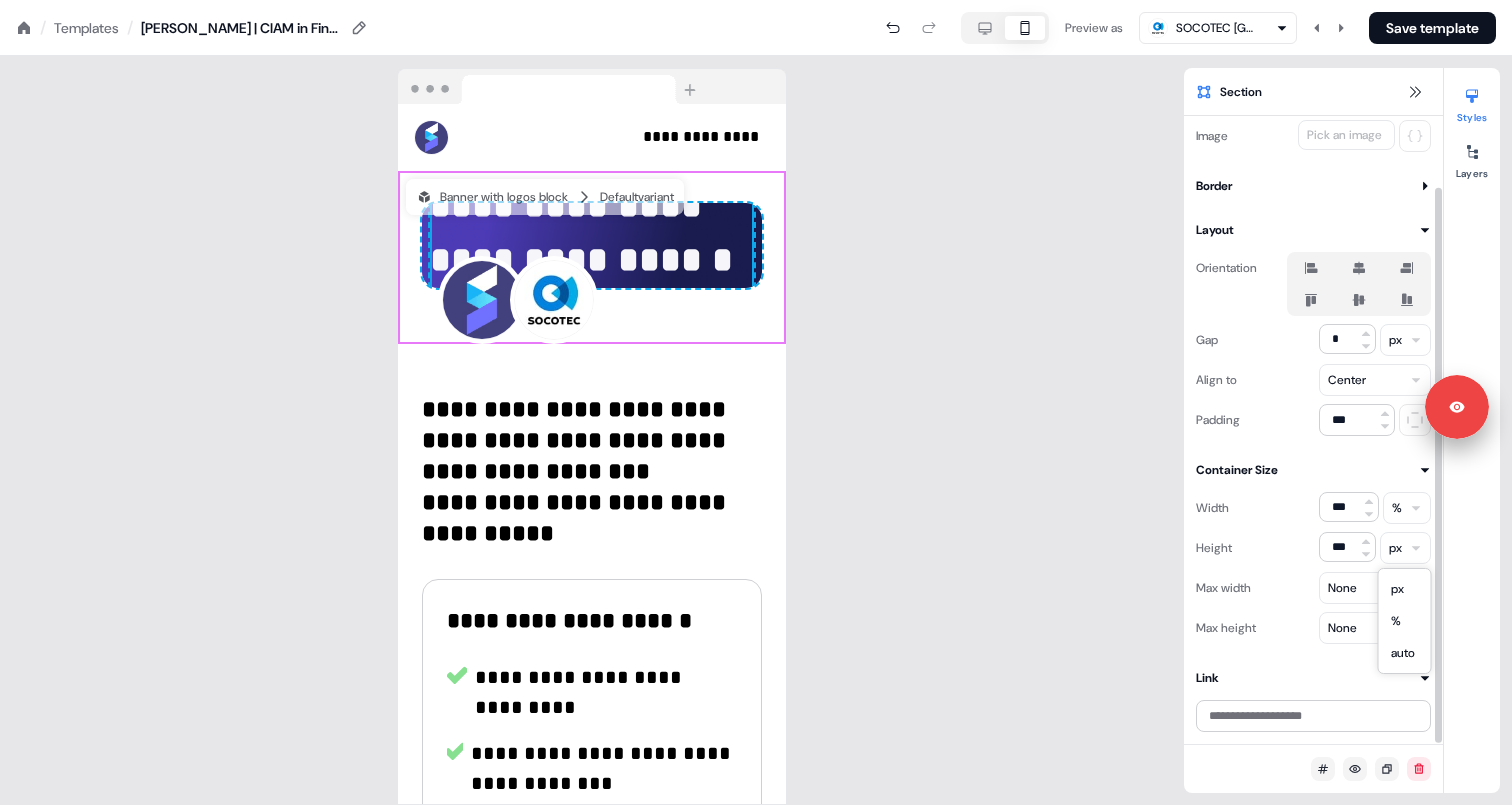 click on "**********" at bounding box center (756, 0) 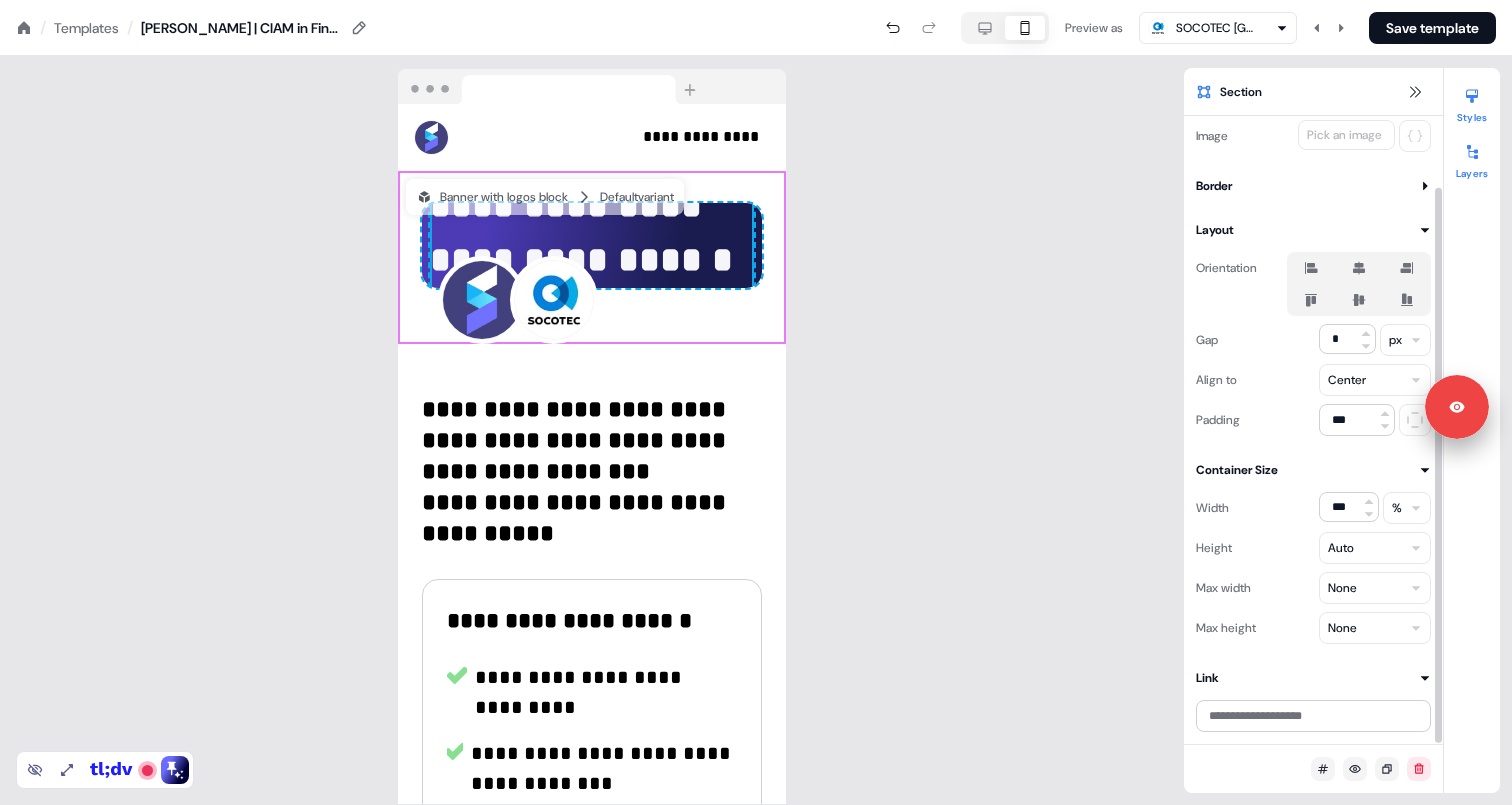 click at bounding box center [1472, 152] 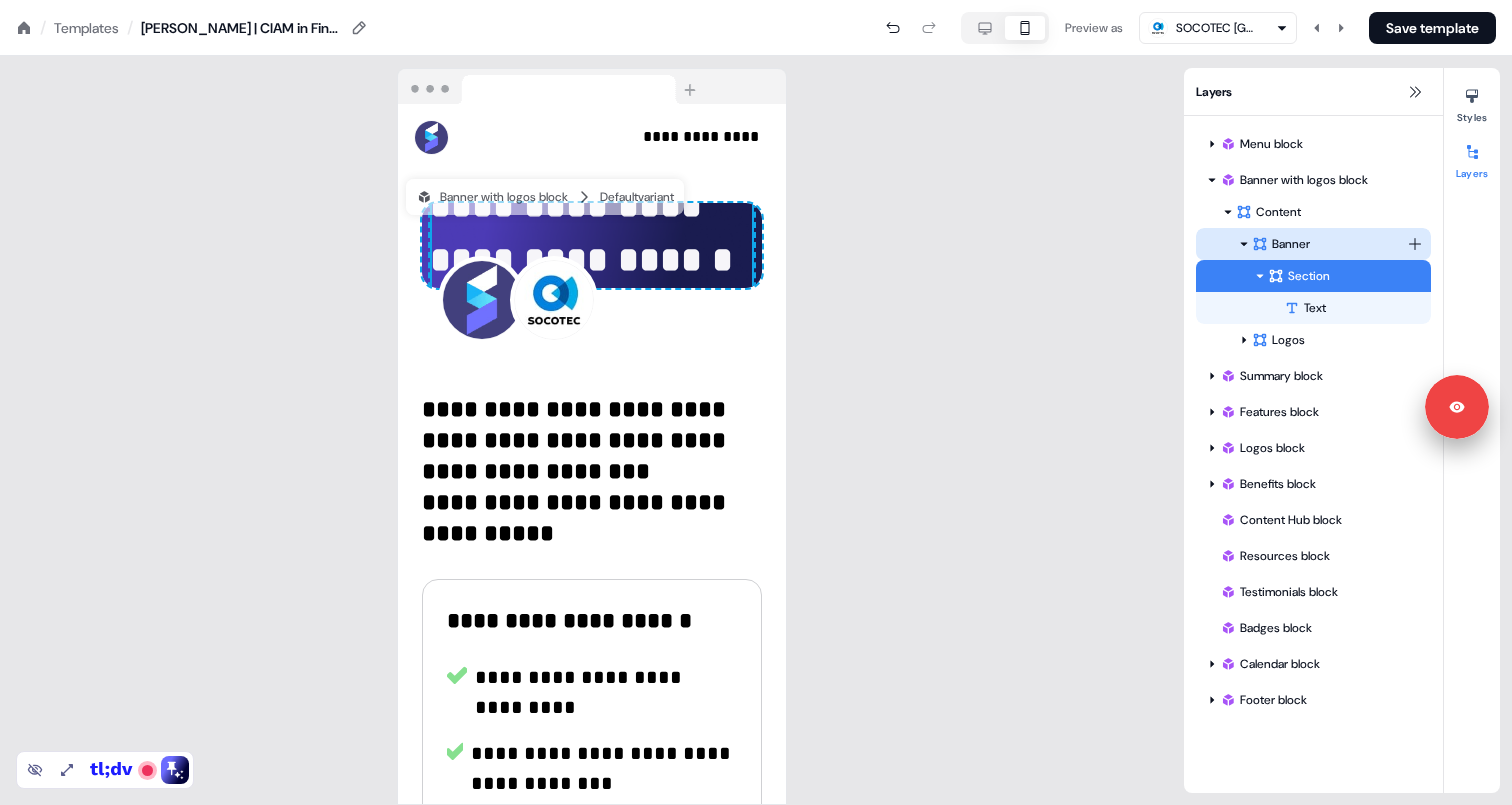 click on "Banner" at bounding box center [1313, 244] 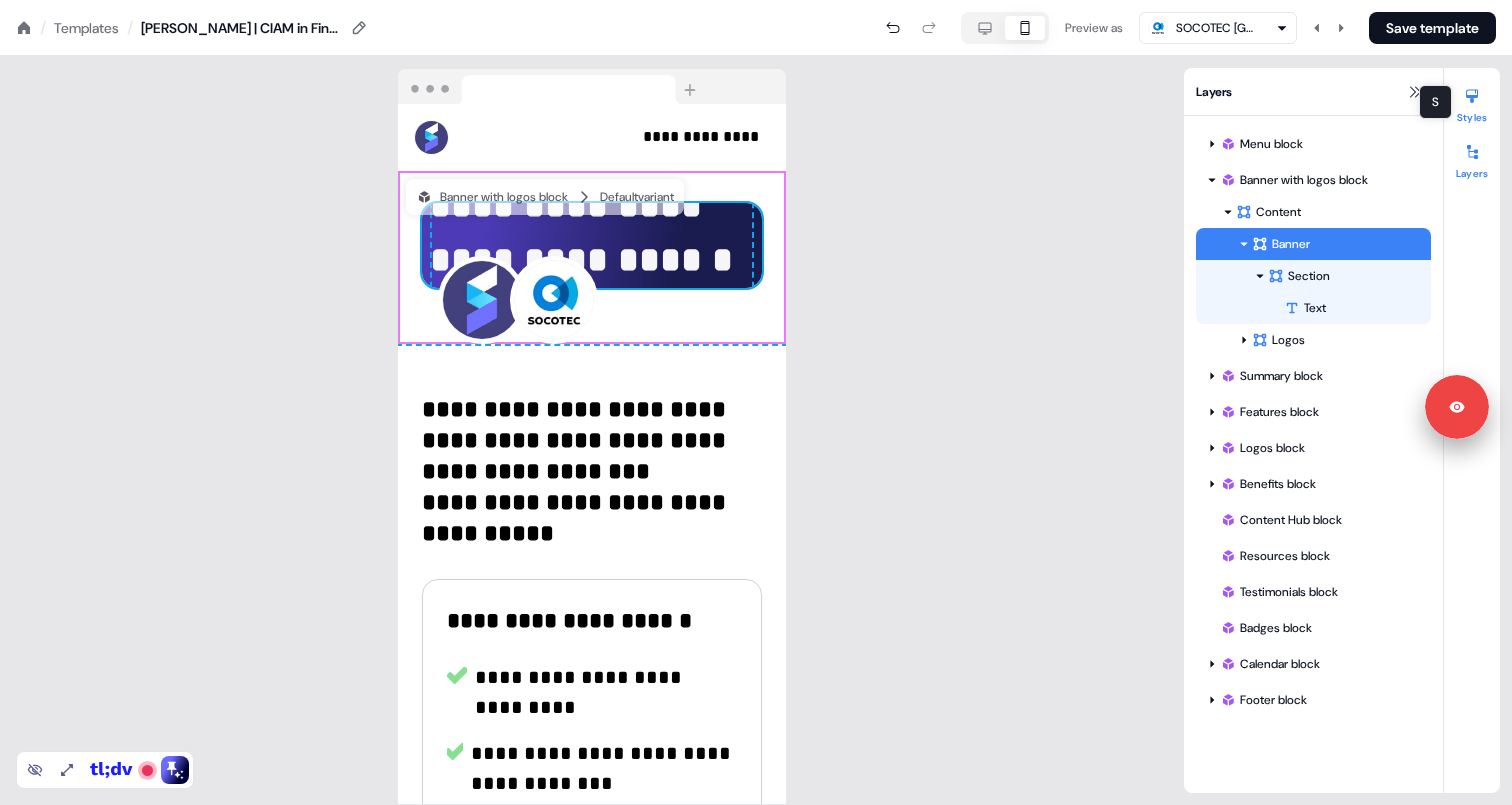 click at bounding box center [1472, 96] 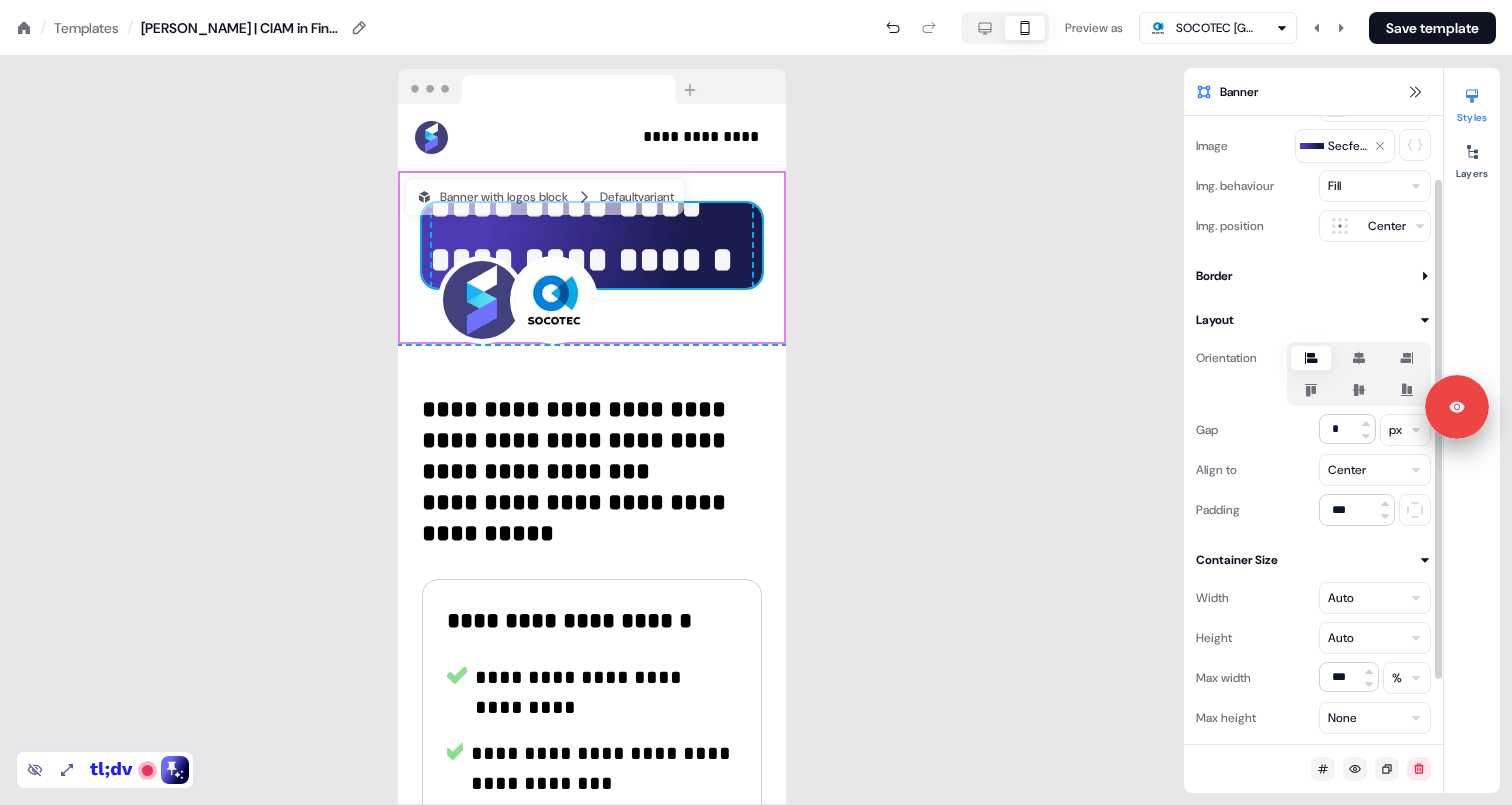 scroll, scrollTop: 90, scrollLeft: 0, axis: vertical 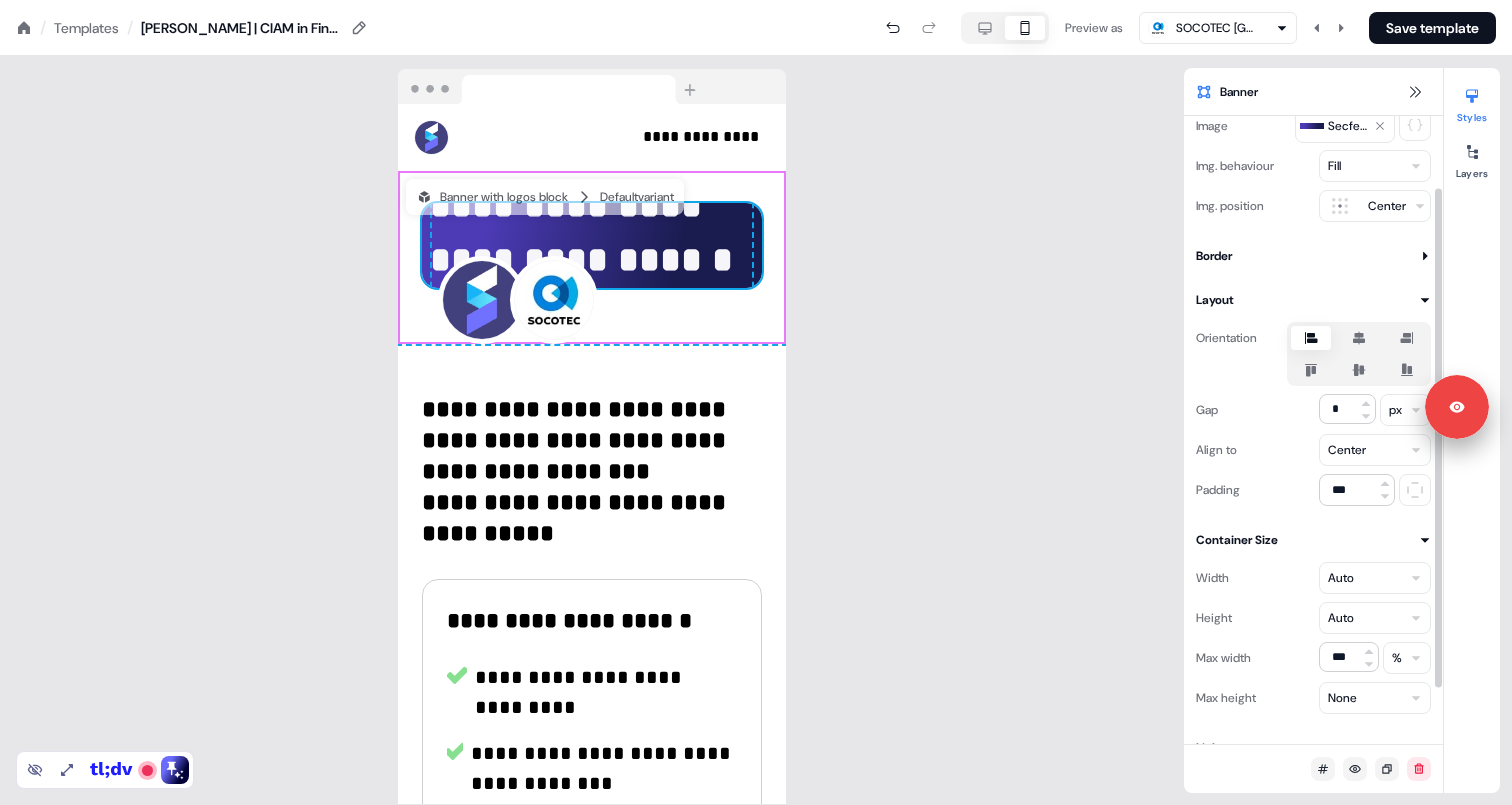 click on "**********" at bounding box center [756, 0] 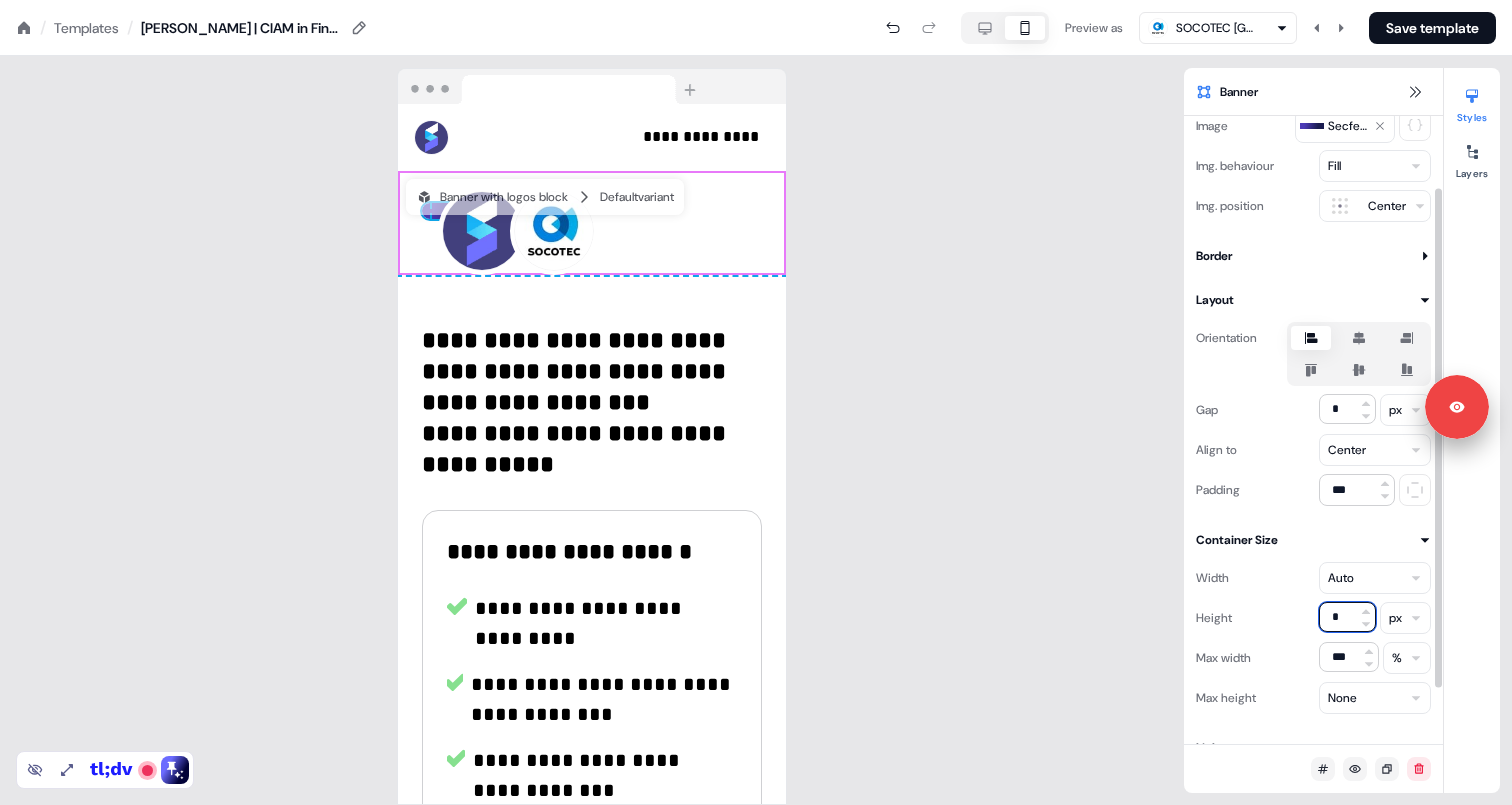click on "*" at bounding box center (1347, 617) 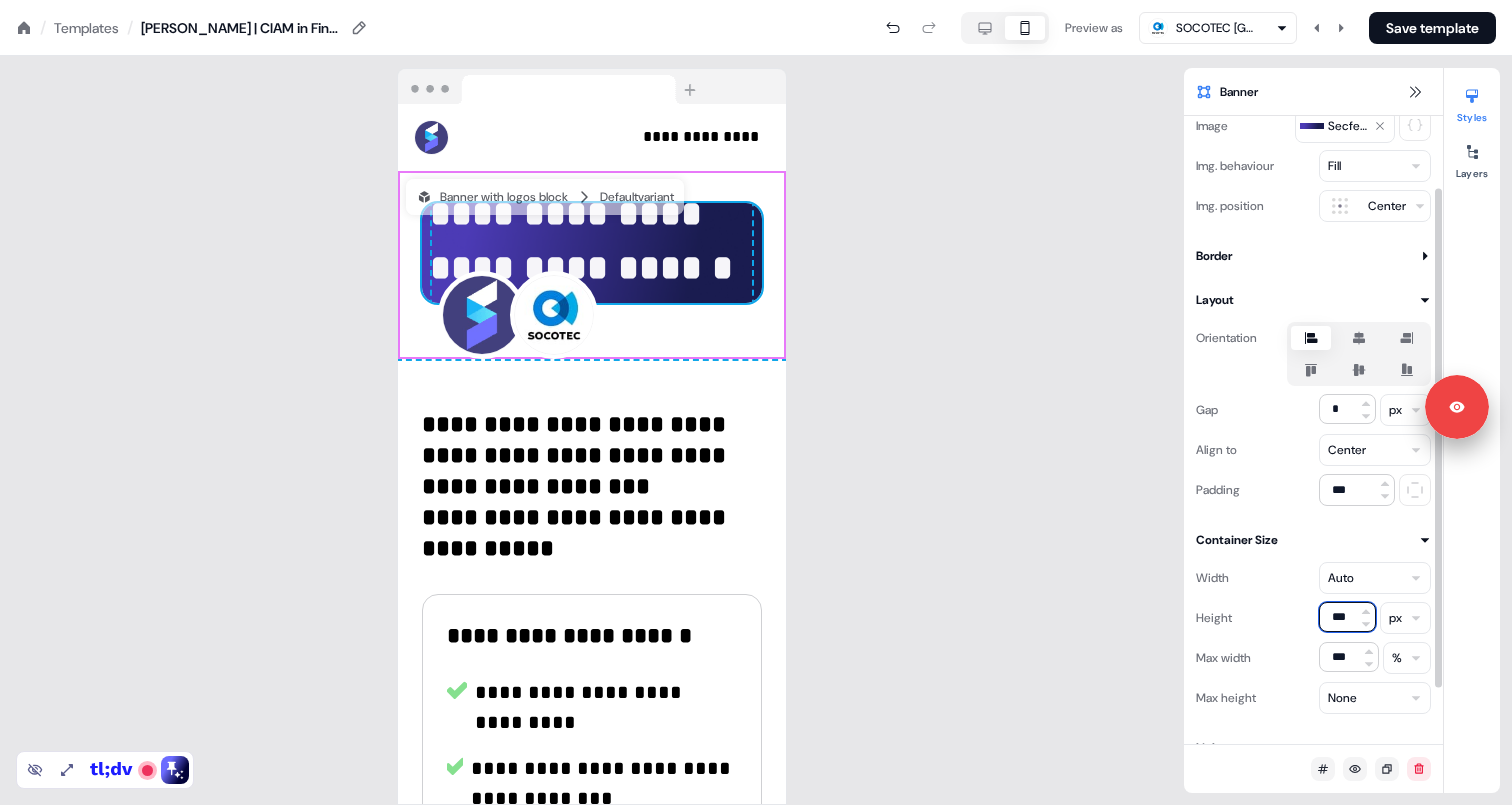click on "***" at bounding box center [1347, 617] 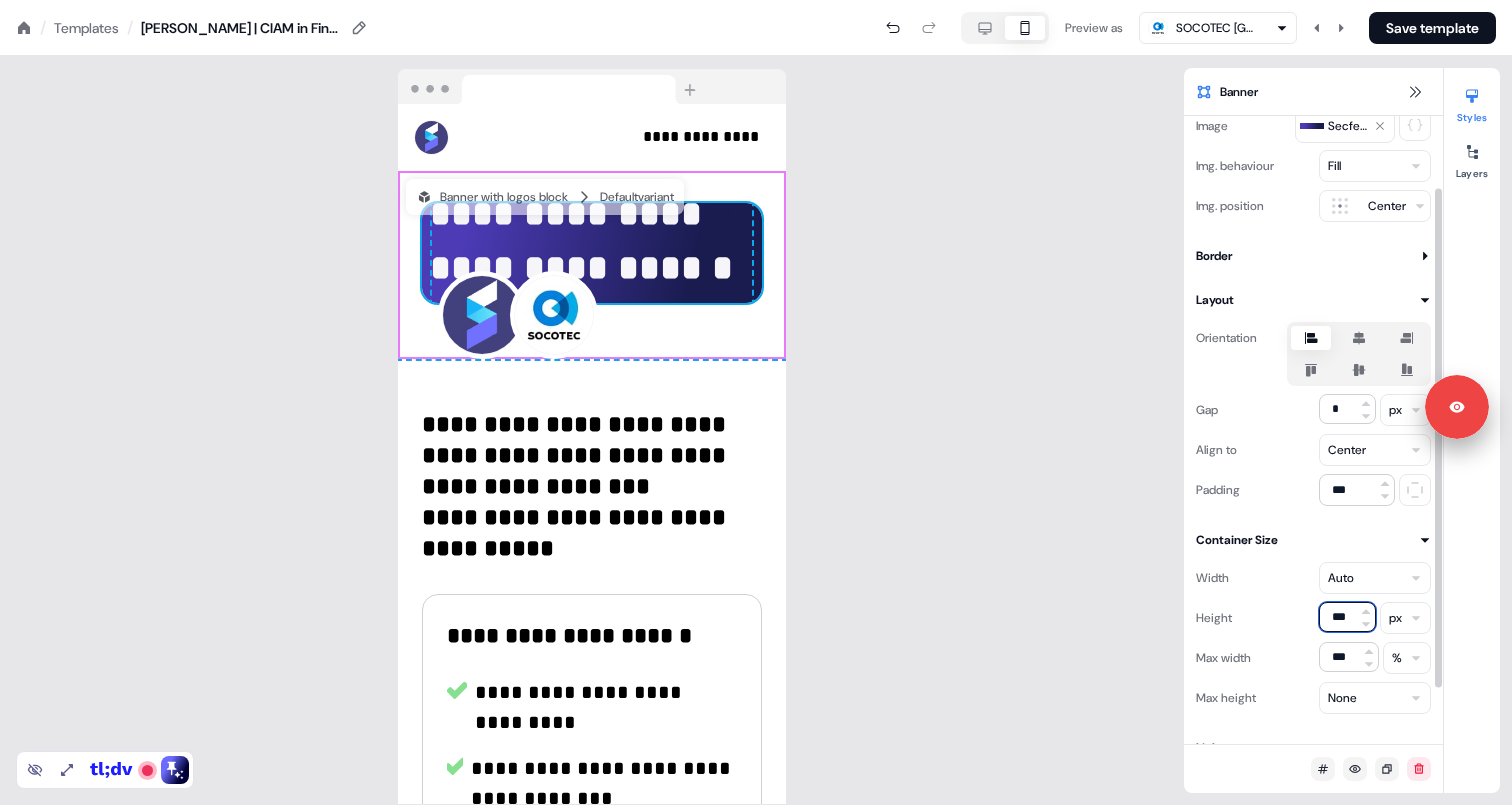 click on "***" at bounding box center [1347, 617] 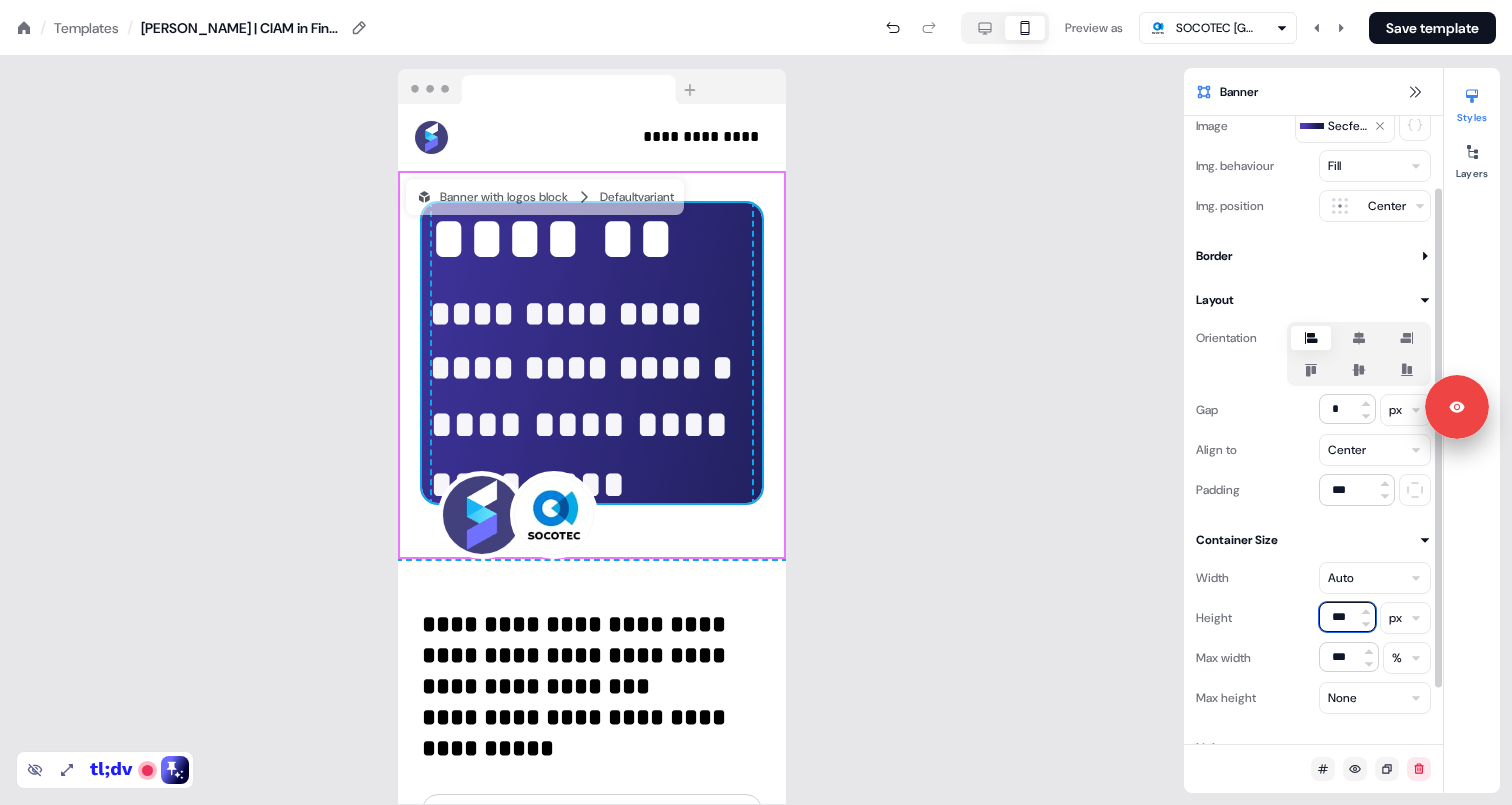 click on "***" at bounding box center (1347, 617) 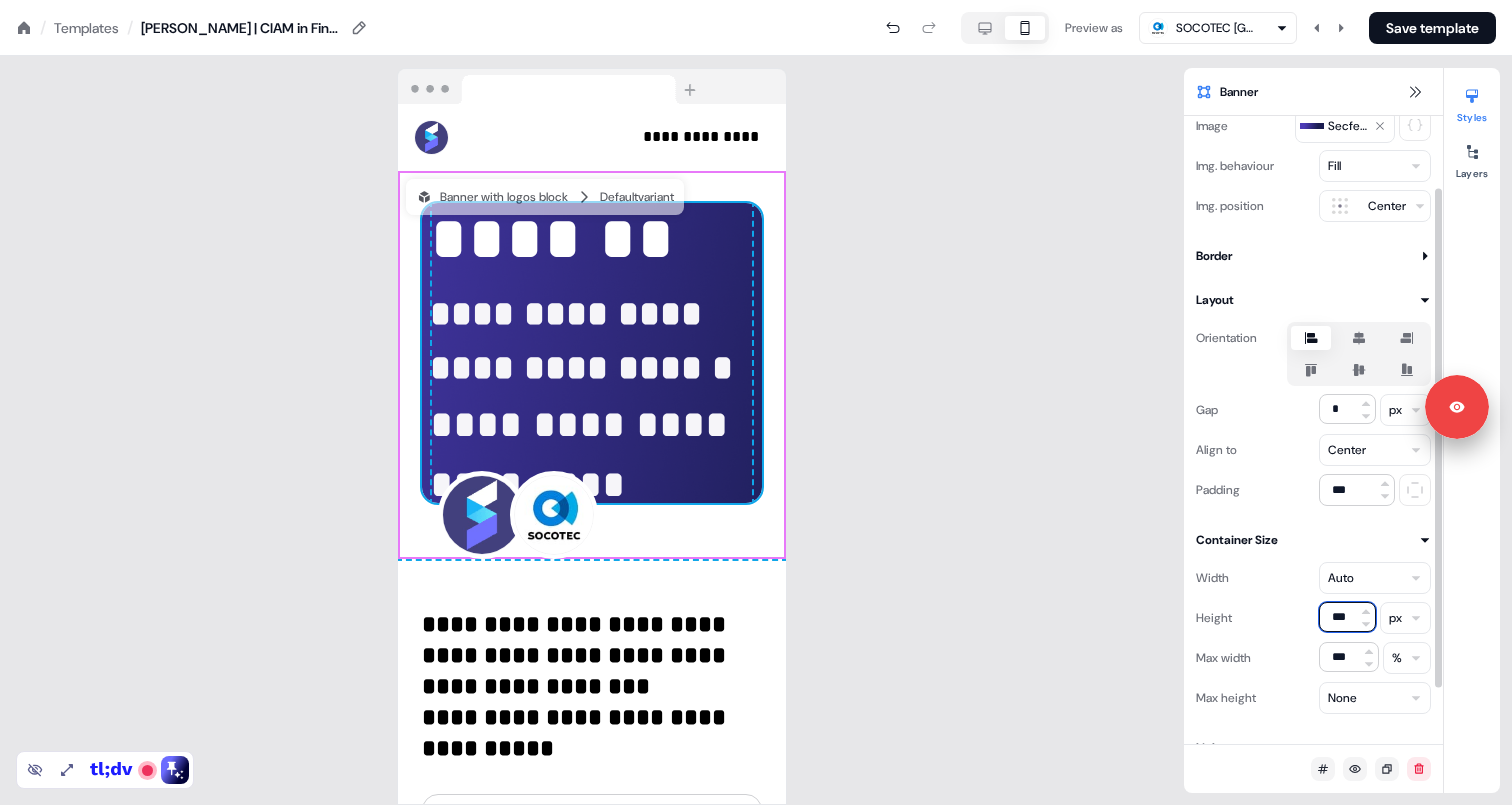 click on "***" at bounding box center (1347, 617) 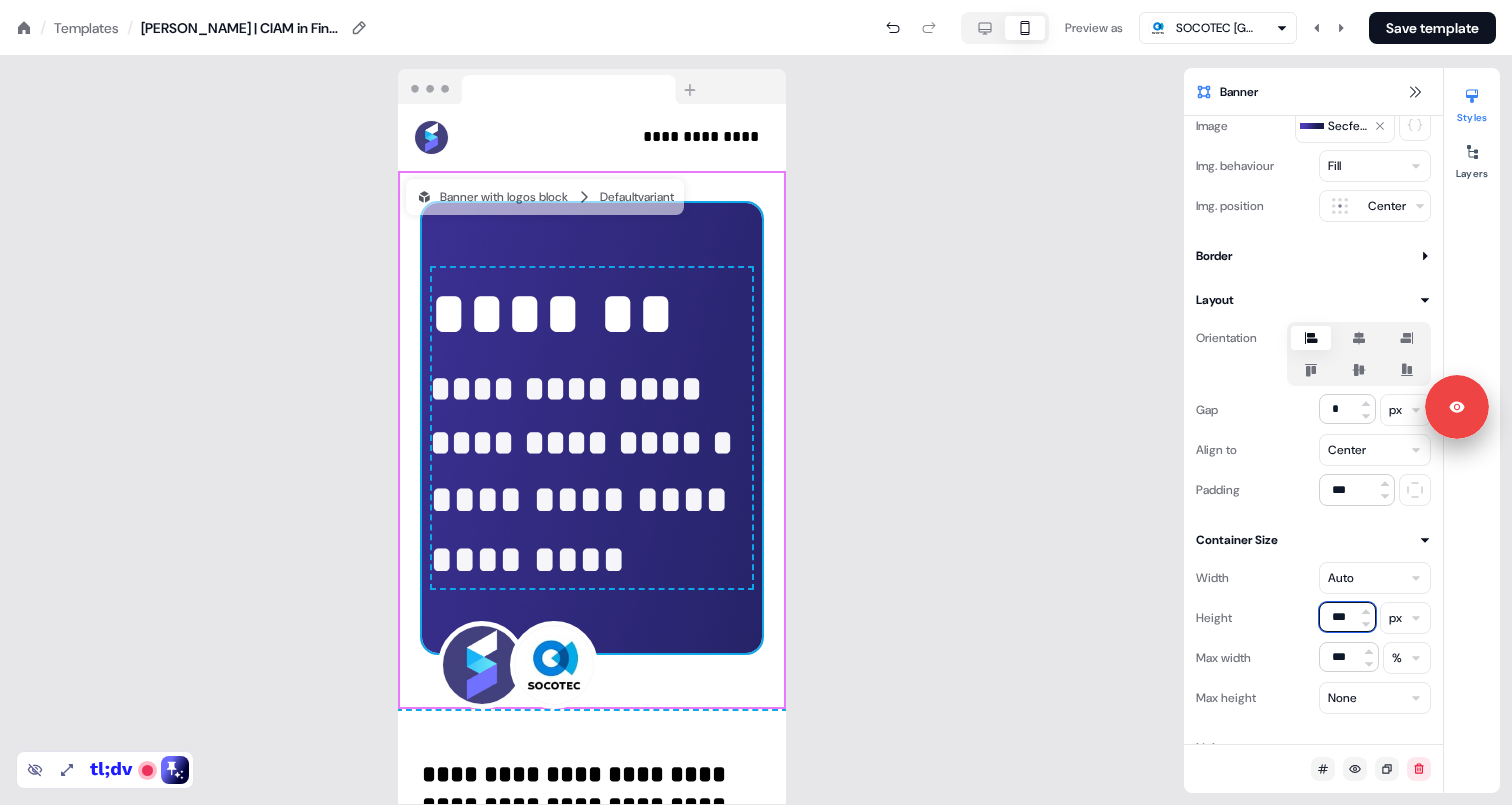 type on "***" 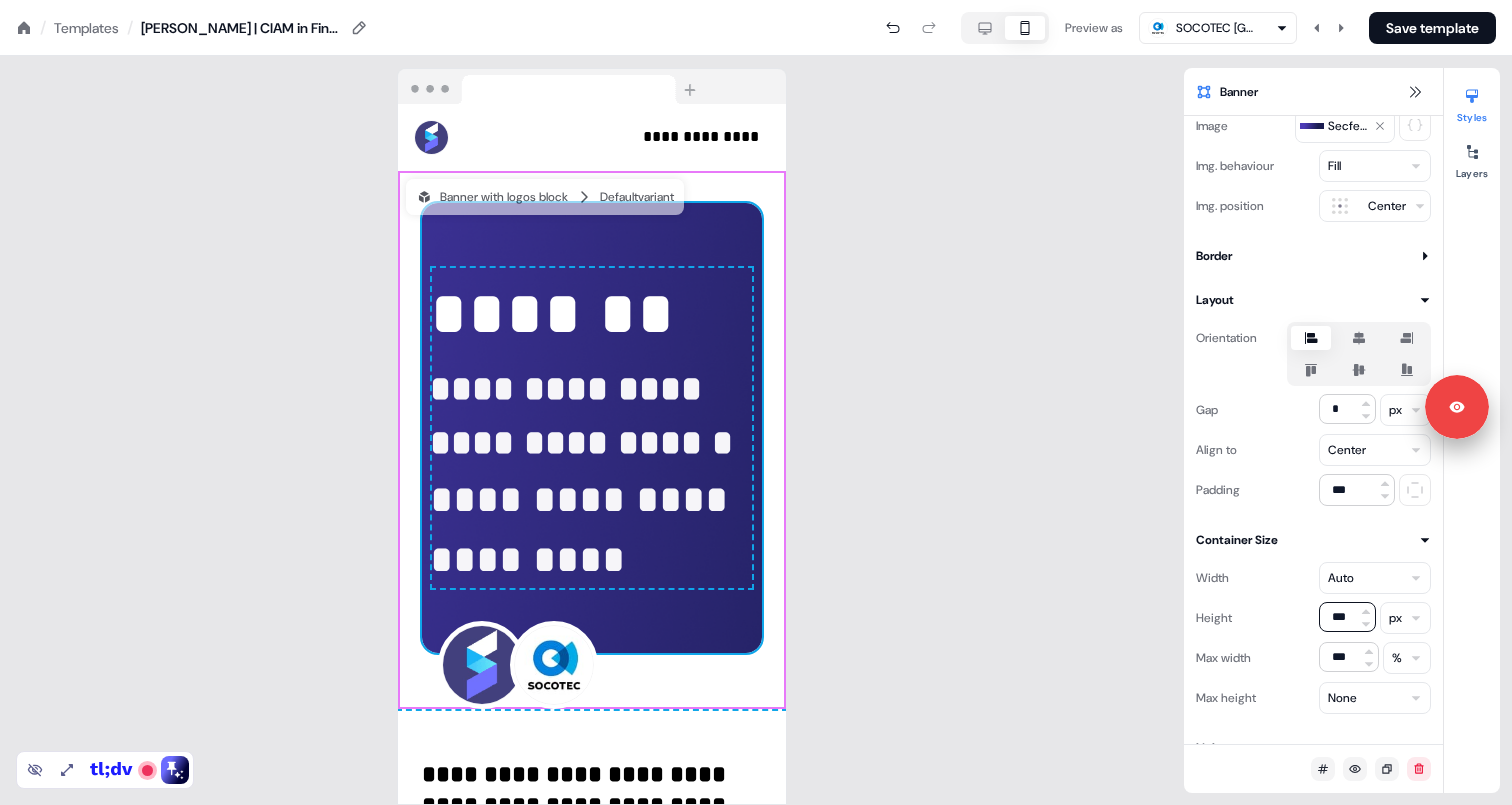 click on "**********" at bounding box center [592, 430] 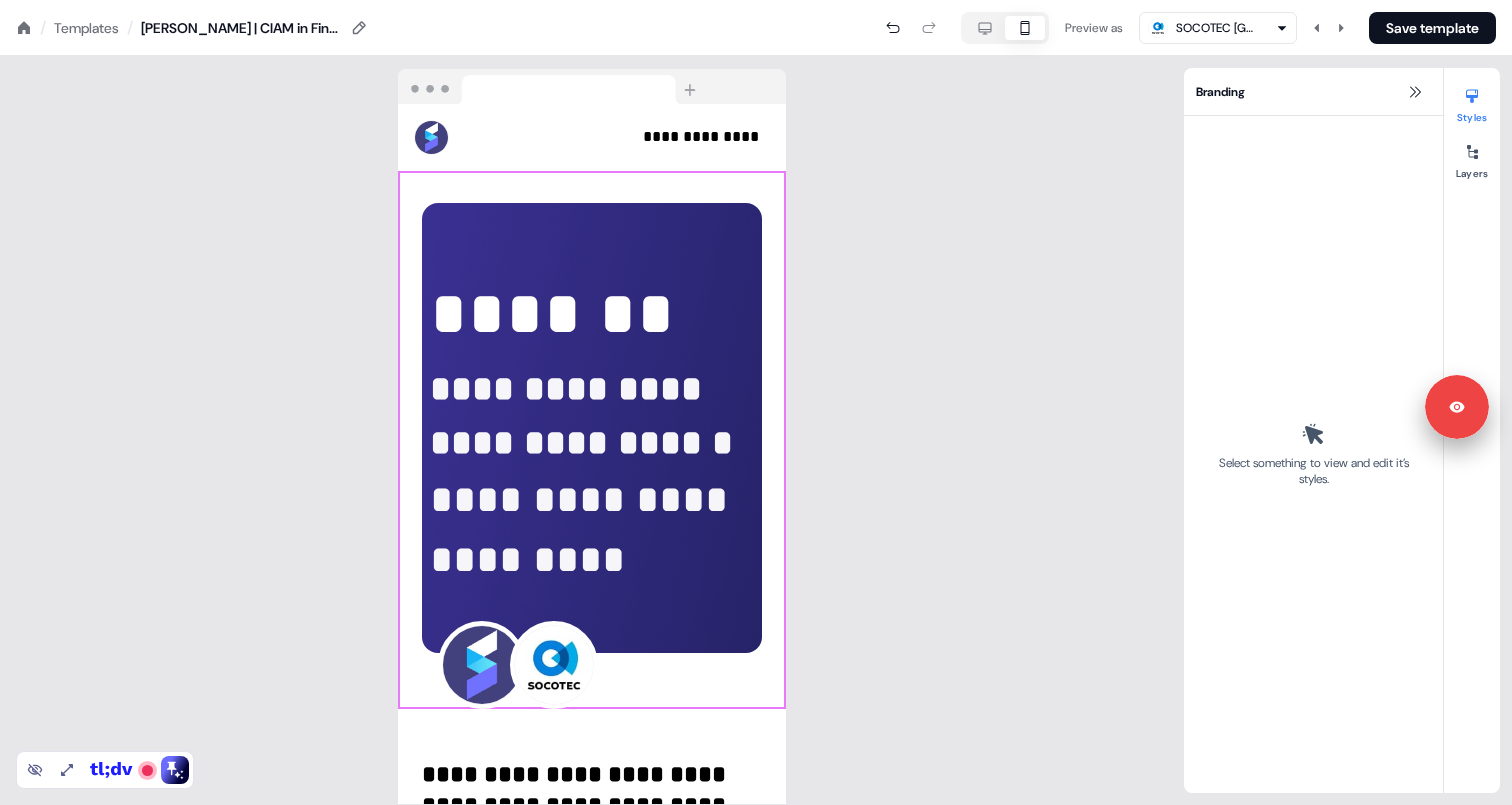 click on "Save template" at bounding box center [1432, 28] 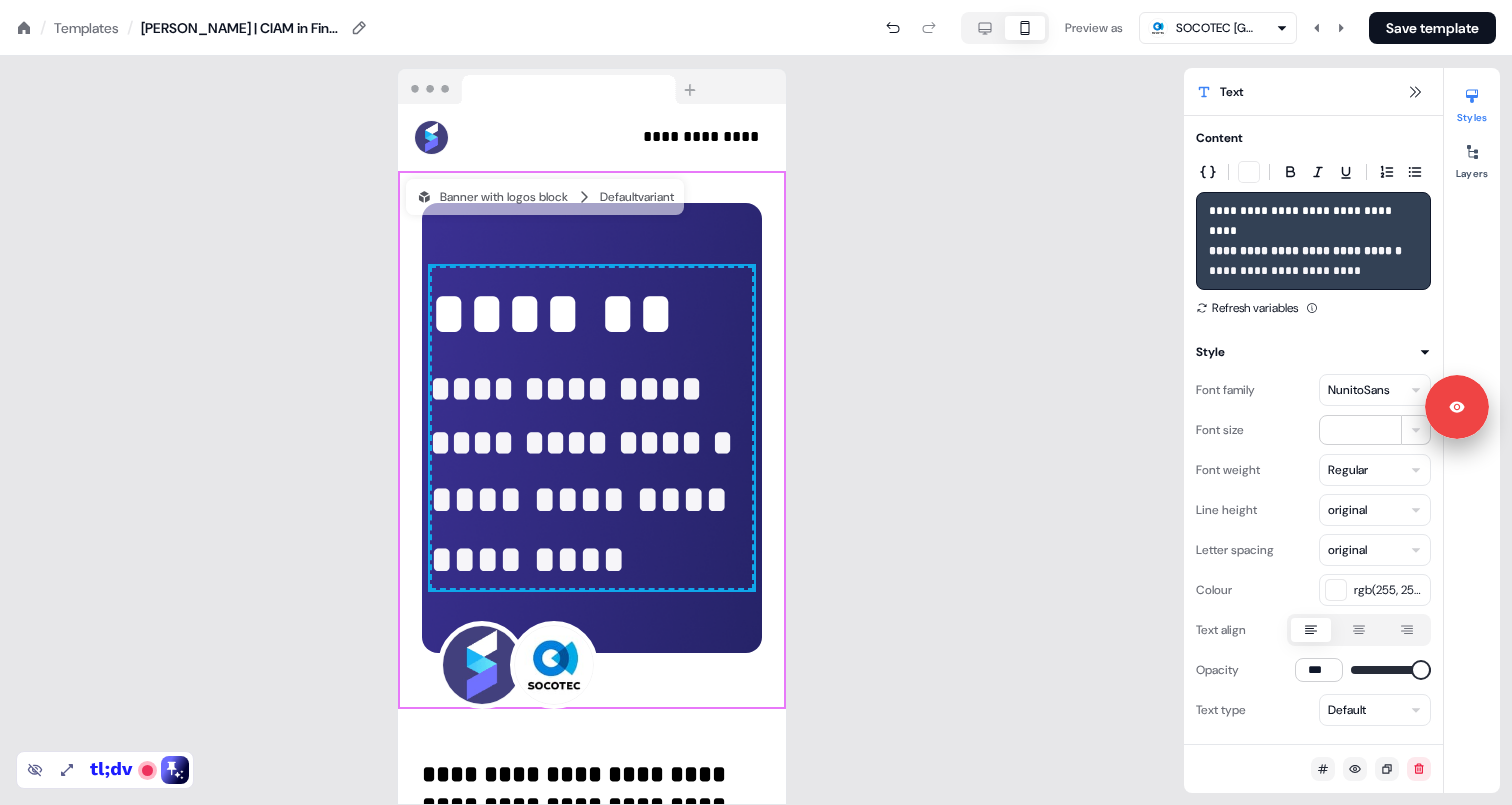 click on "**********" at bounding box center (581, 416) 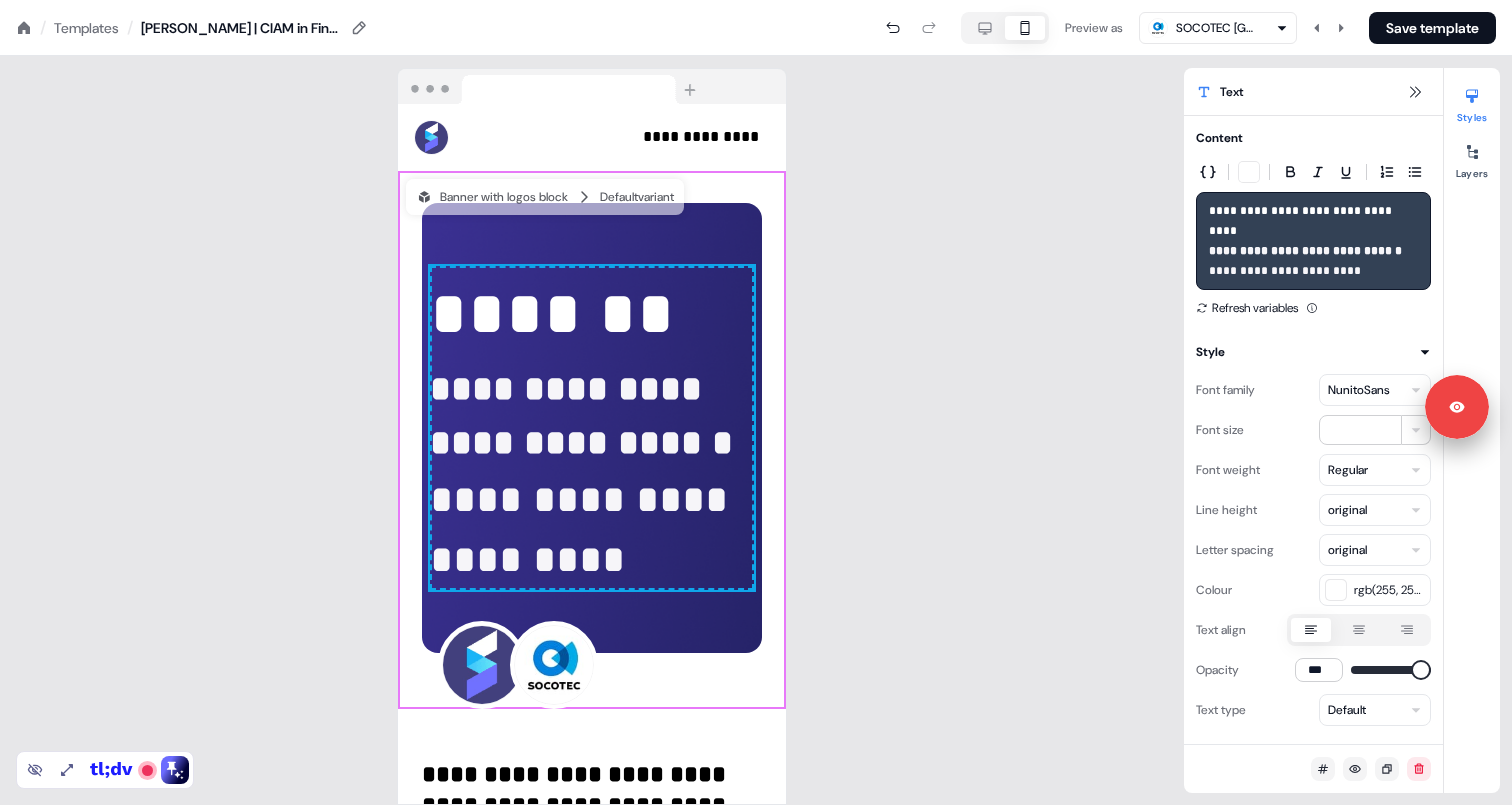 click on "**********" at bounding box center [592, 430] 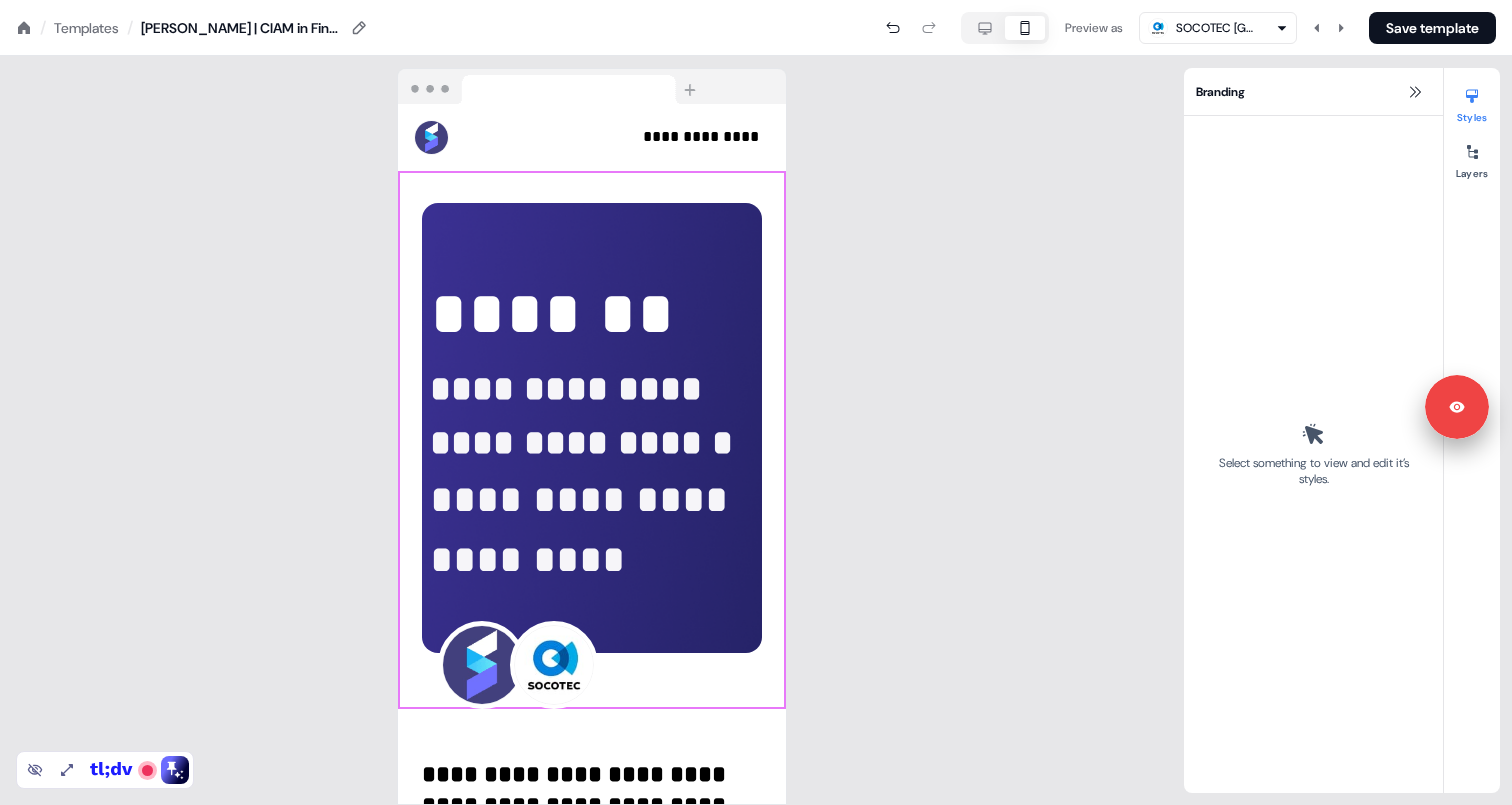 click on "*******" at bounding box center (552, 313) 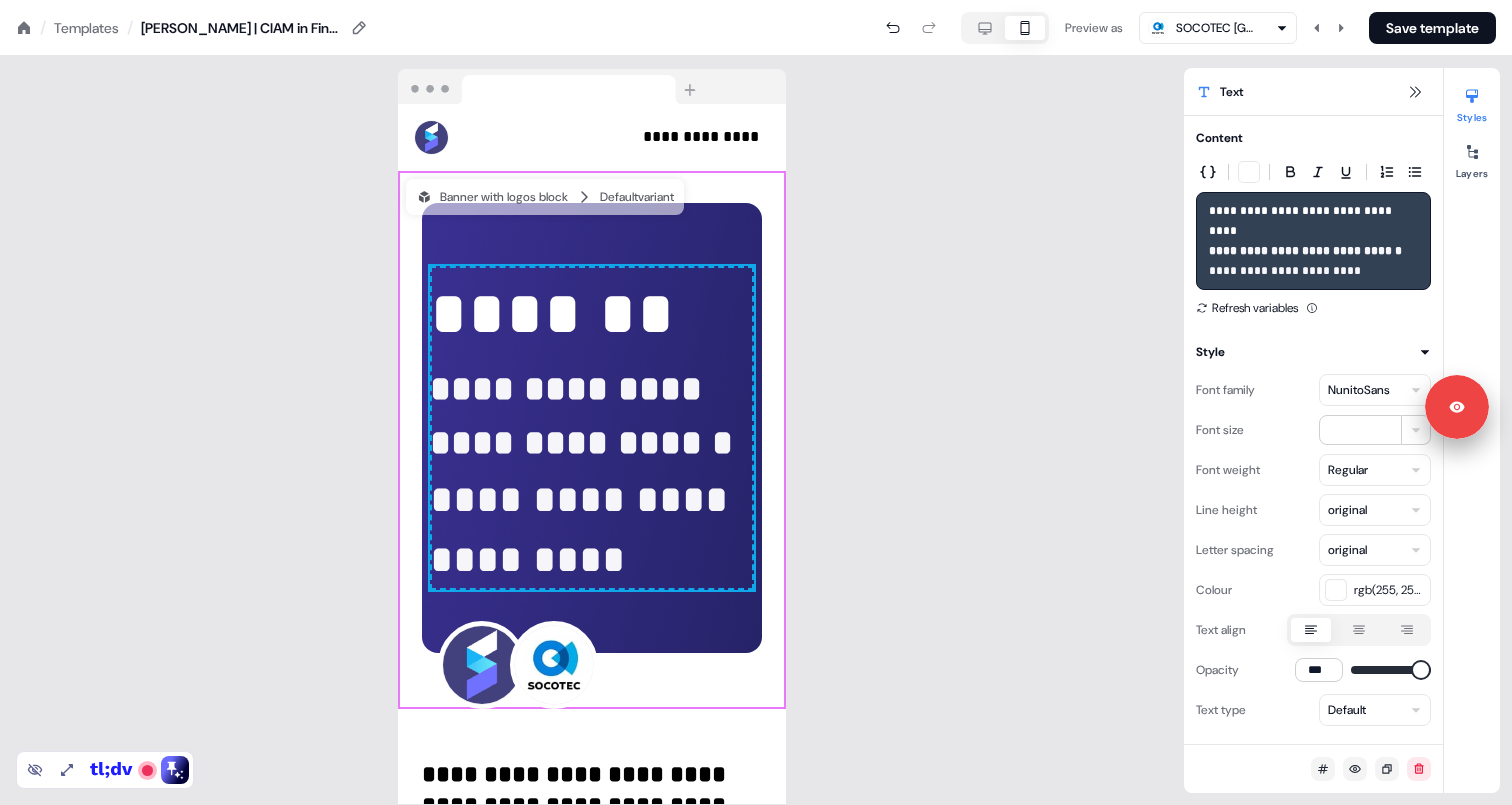 click on "*******" at bounding box center [552, 313] 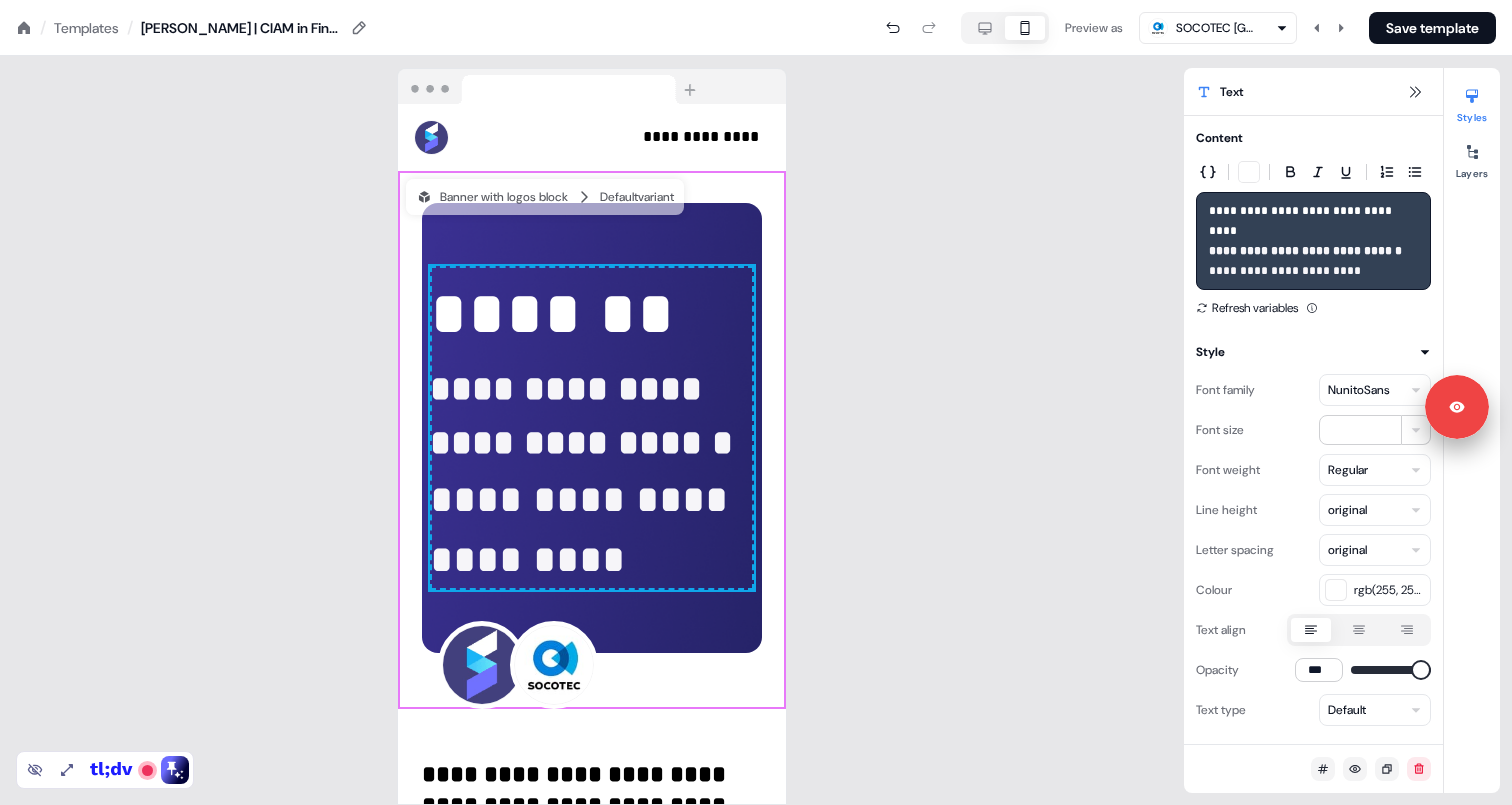 click on "*******" at bounding box center [552, 313] 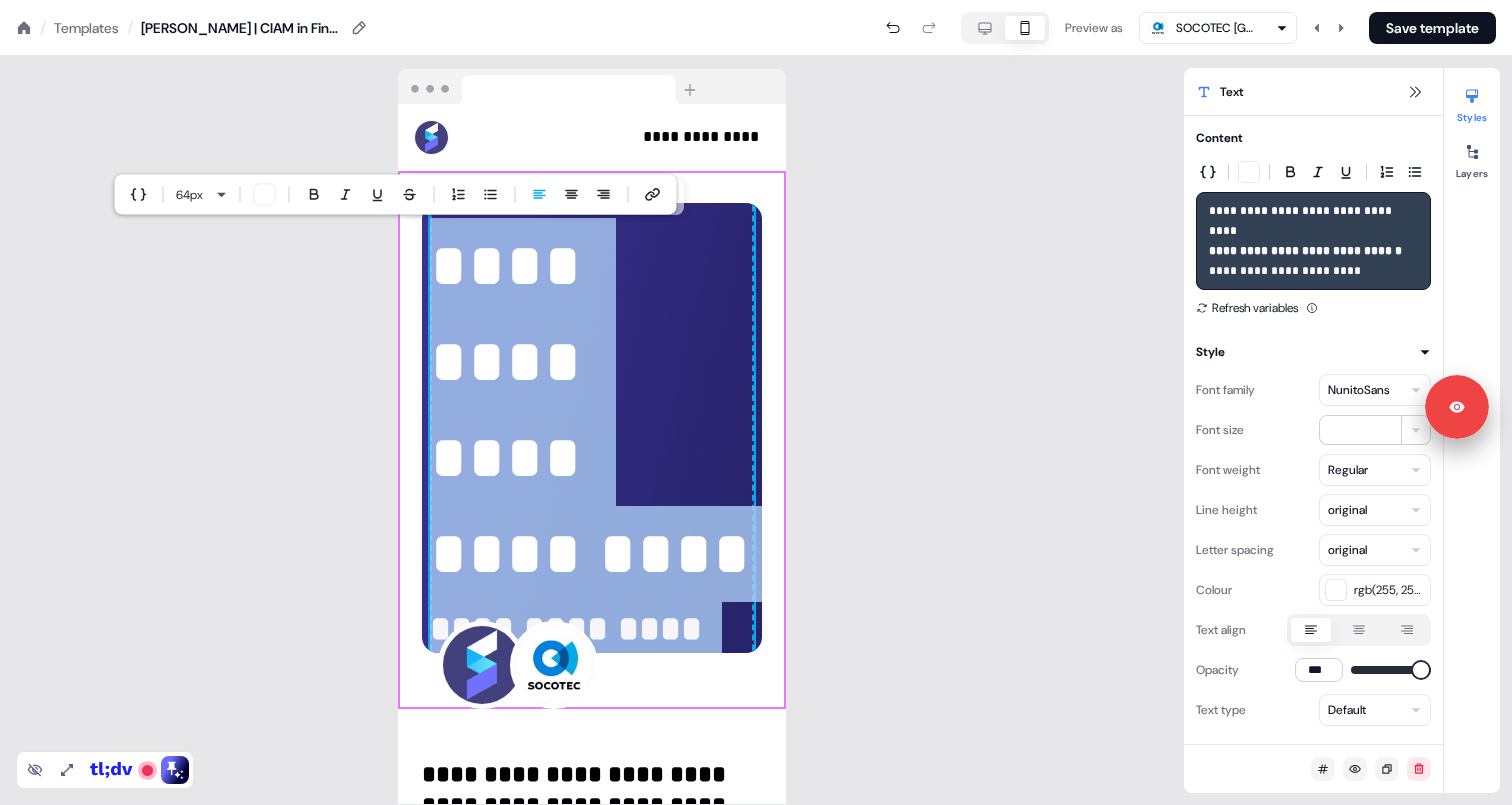 click on "**********" at bounding box center [590, 313] 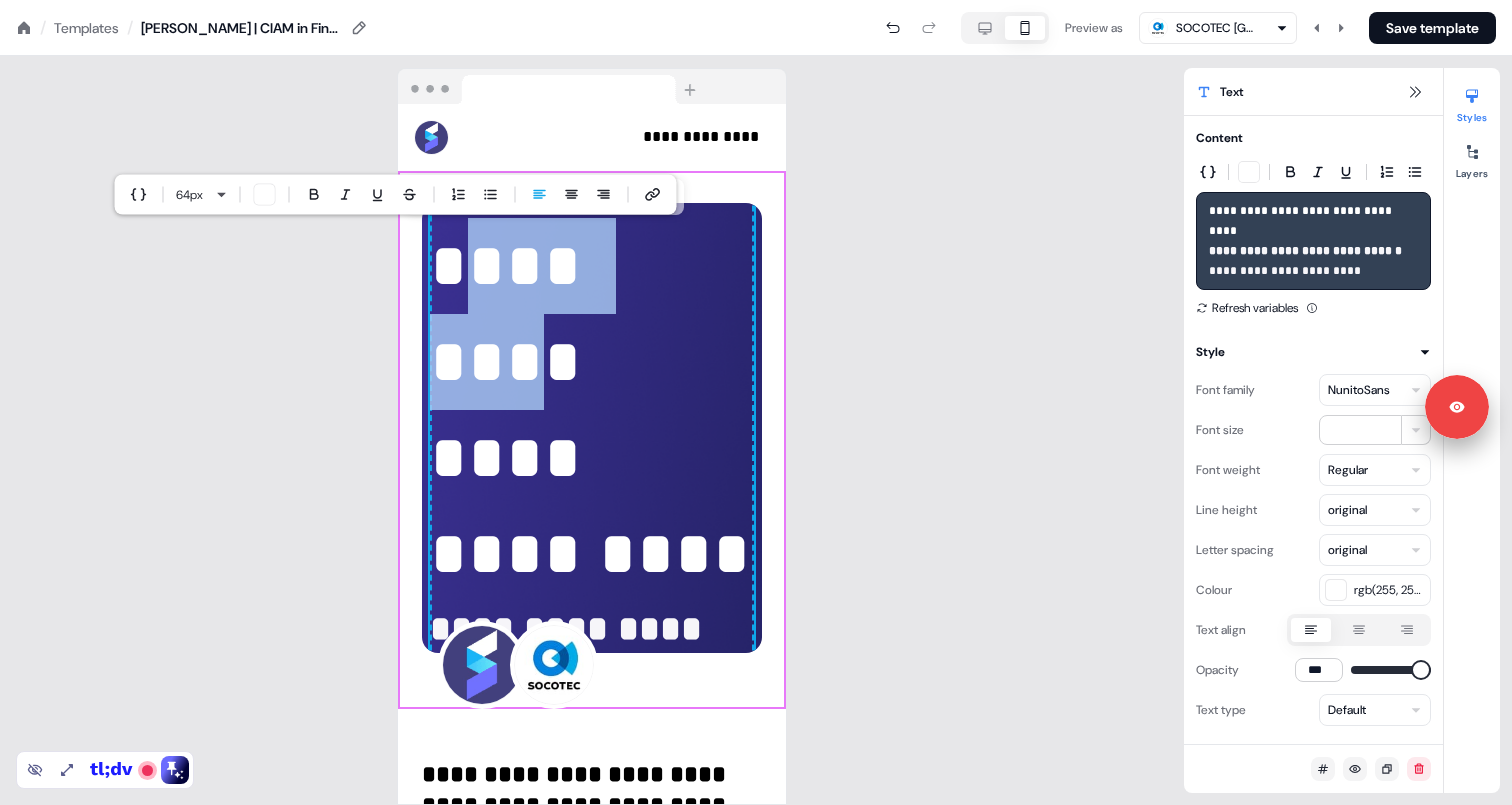 click on "**********" at bounding box center [590, 313] 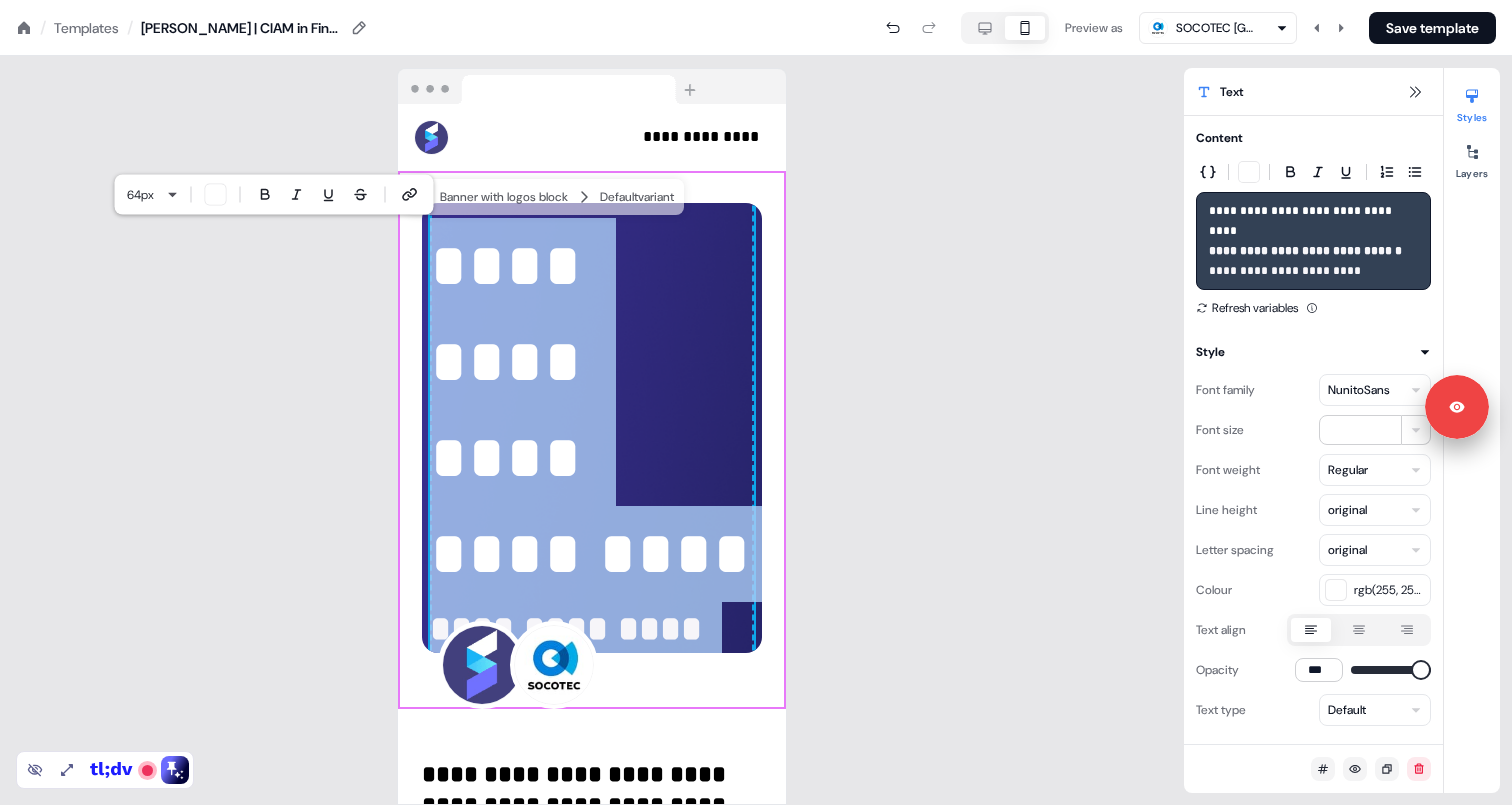 click on "**********" at bounding box center [590, 313] 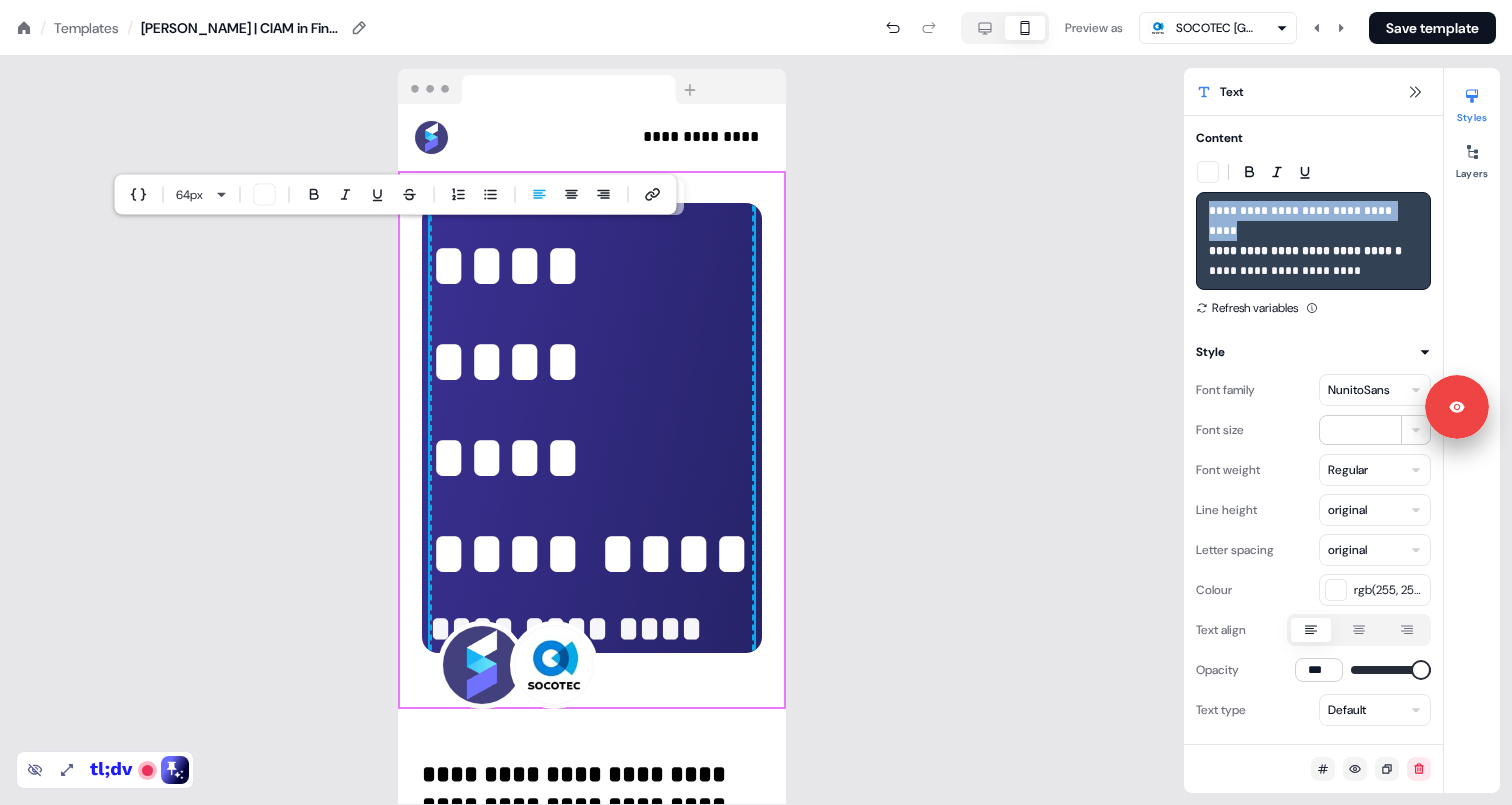 drag, startPoint x: 1245, startPoint y: 229, endPoint x: 1201, endPoint y: 214, distance: 46.486557 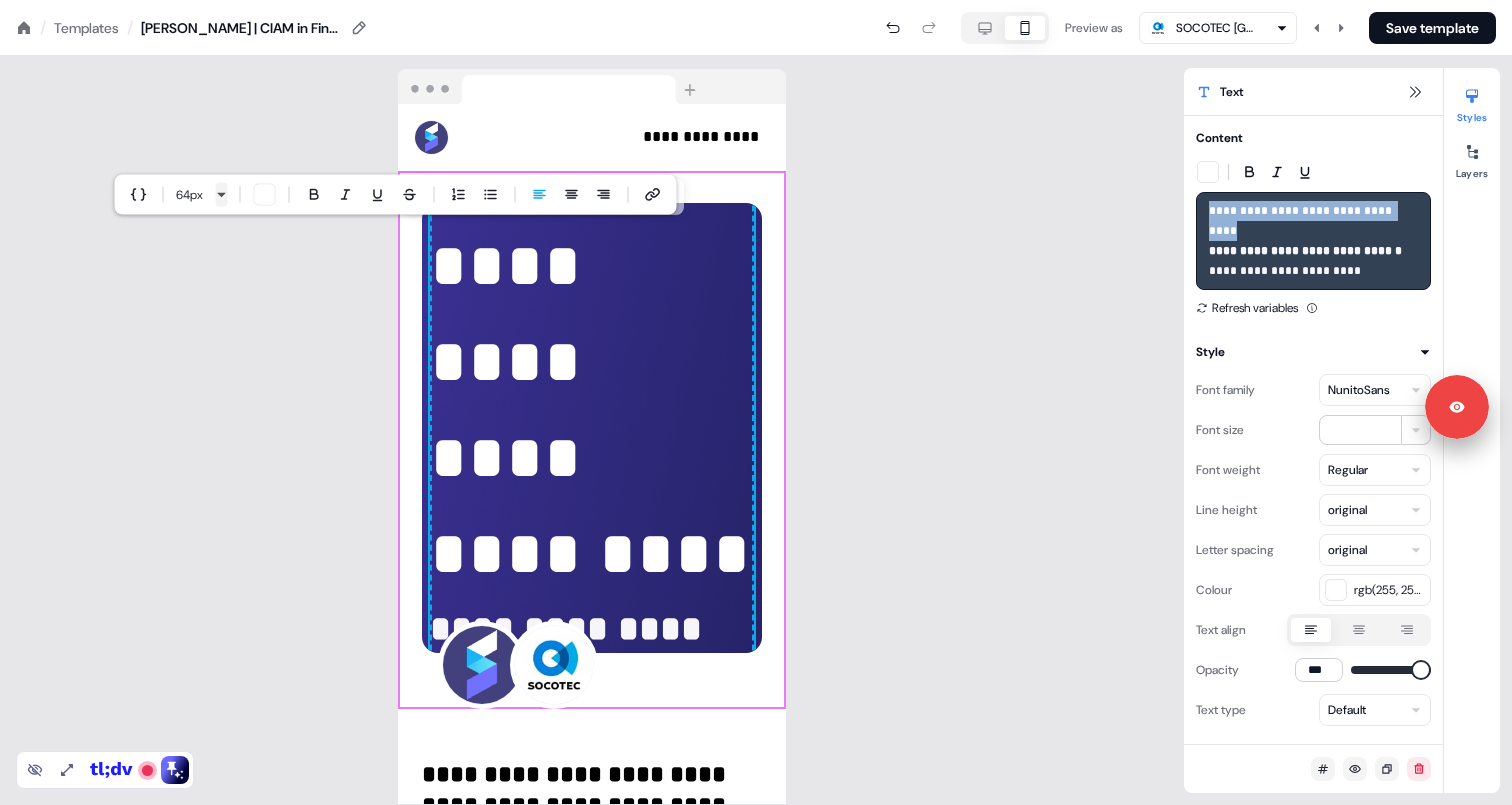 click on "**********" at bounding box center [756, 0] 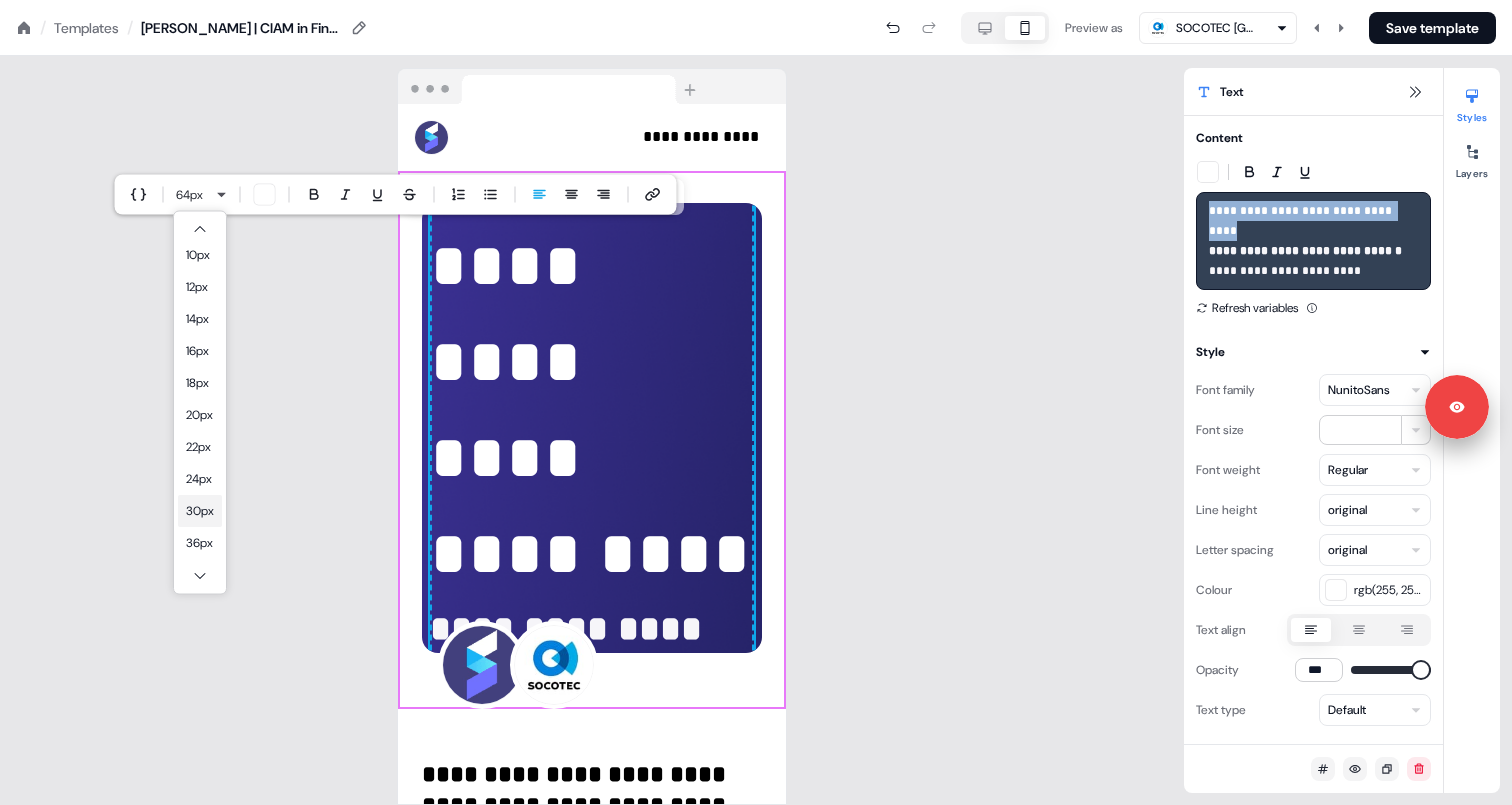 scroll, scrollTop: 46, scrollLeft: 0, axis: vertical 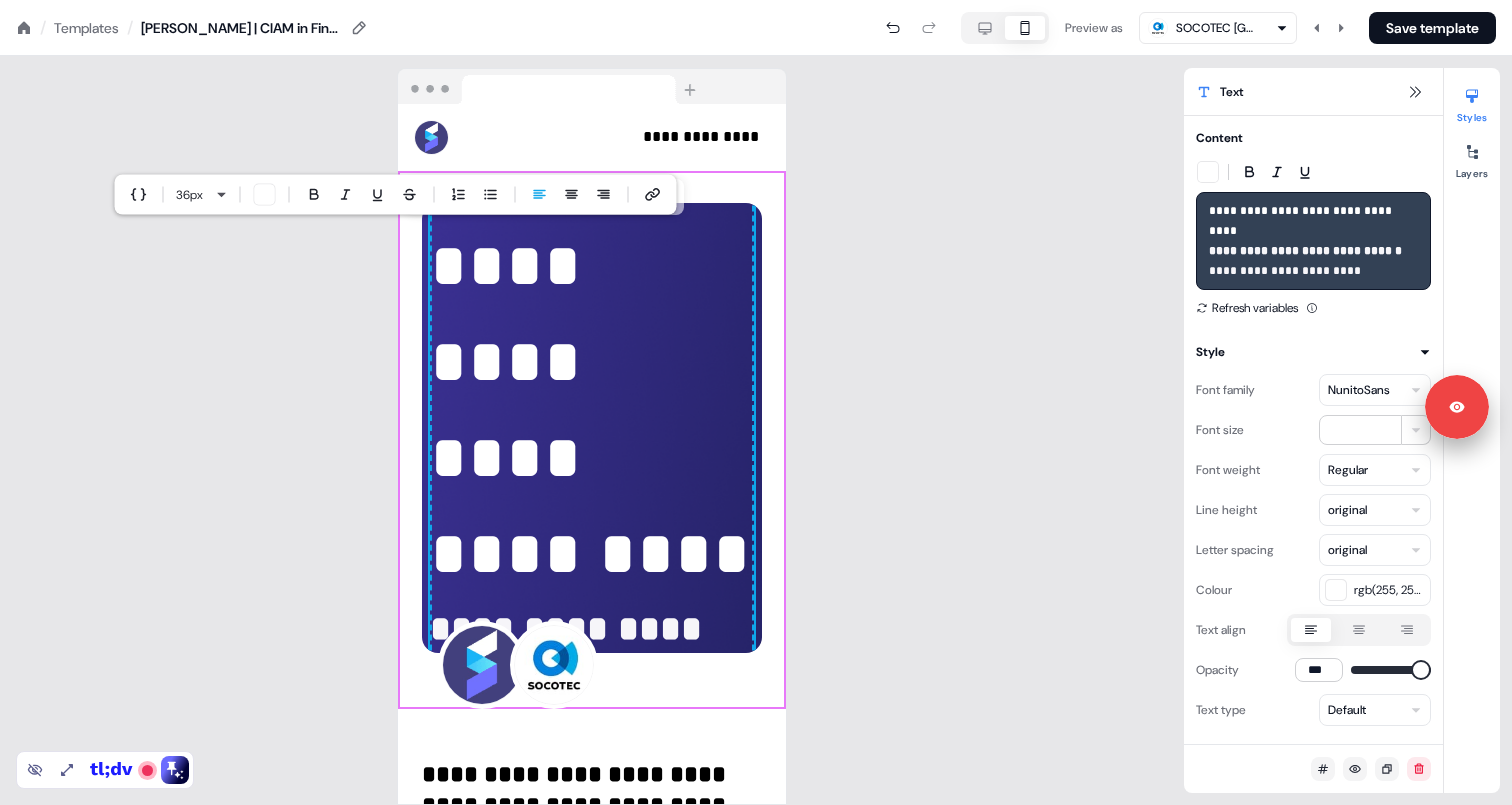 click on "**********" at bounding box center [592, 368] 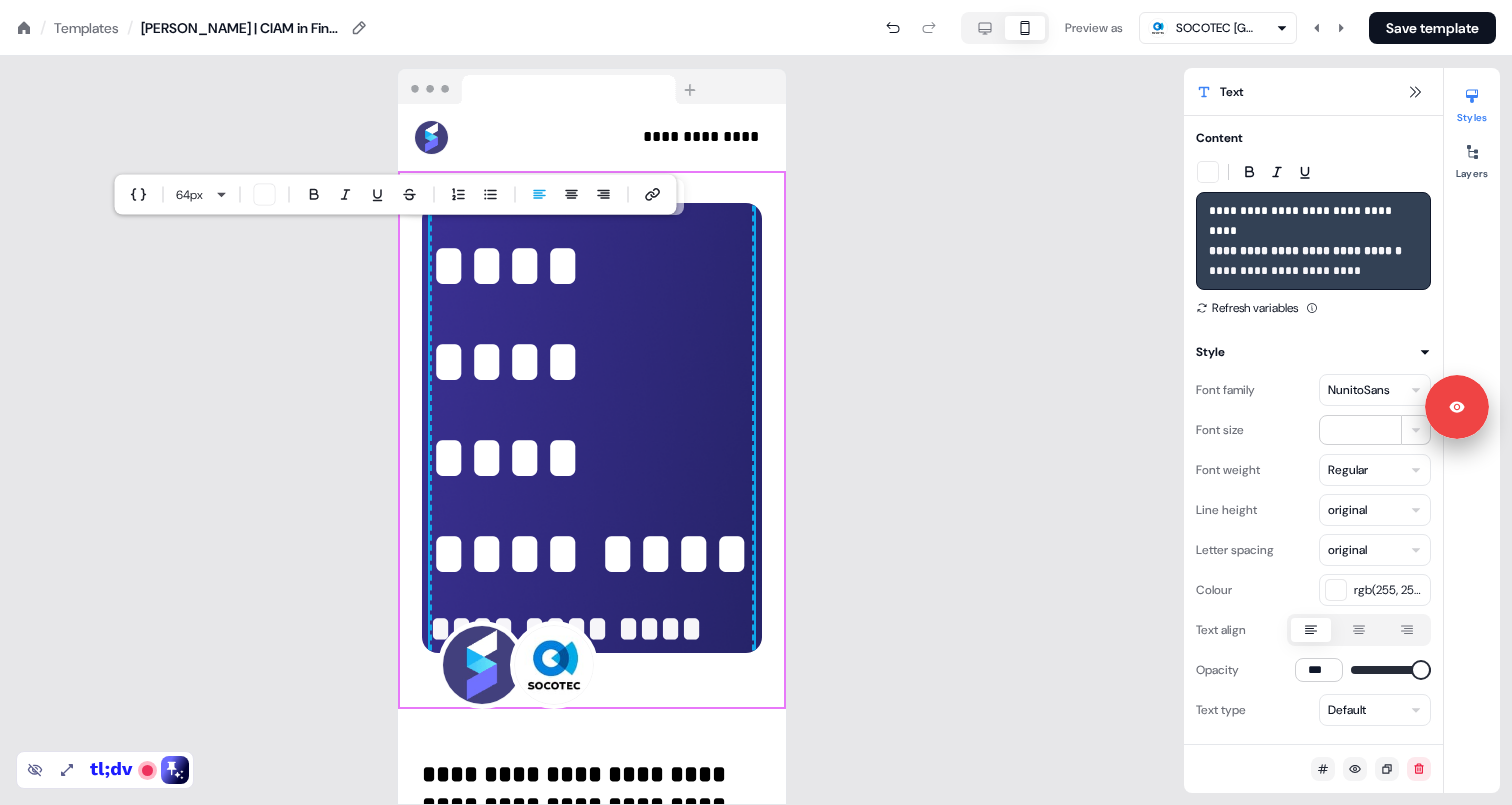 click on "**********" at bounding box center [590, 313] 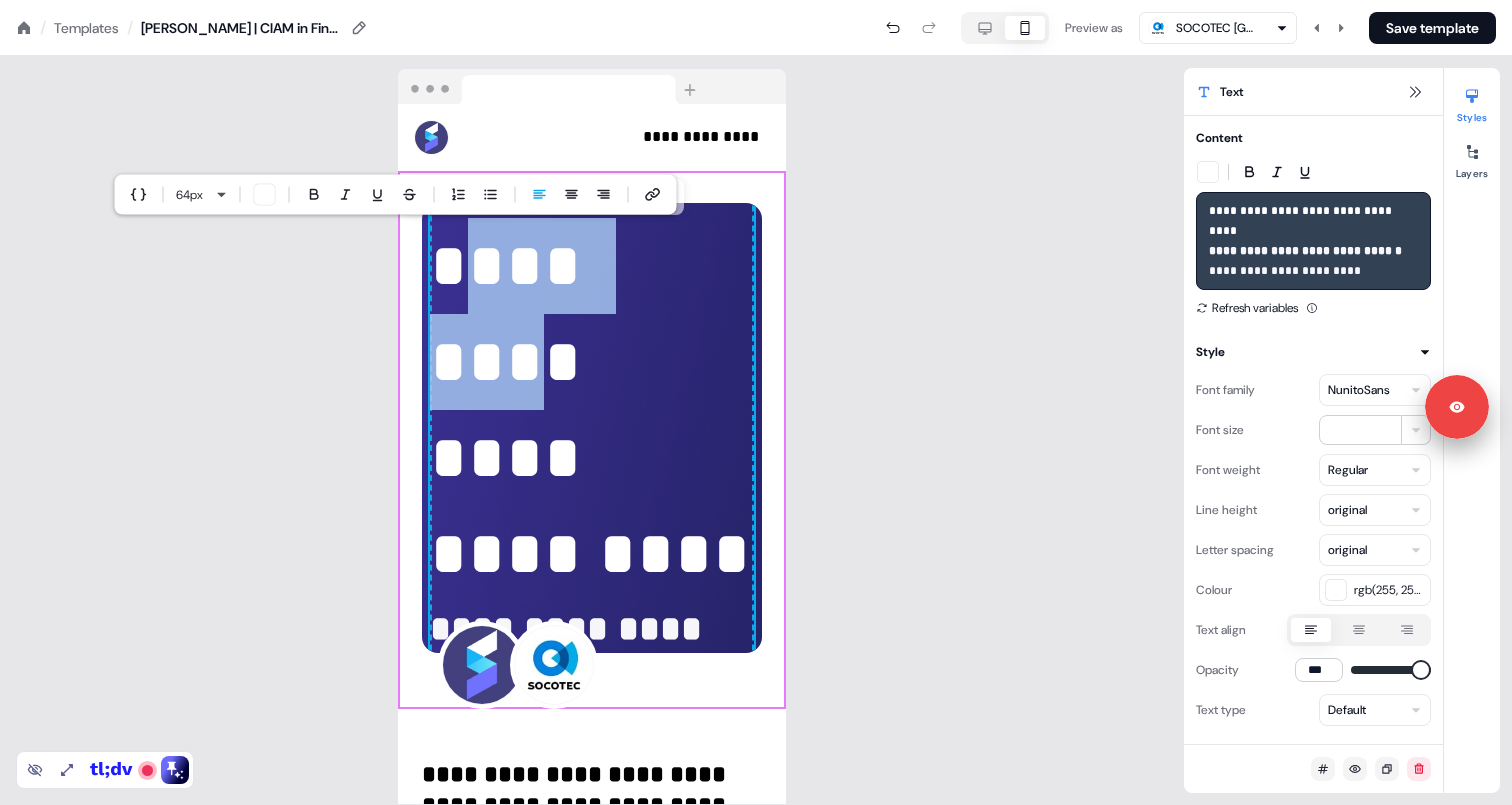 click on "**********" at bounding box center [590, 313] 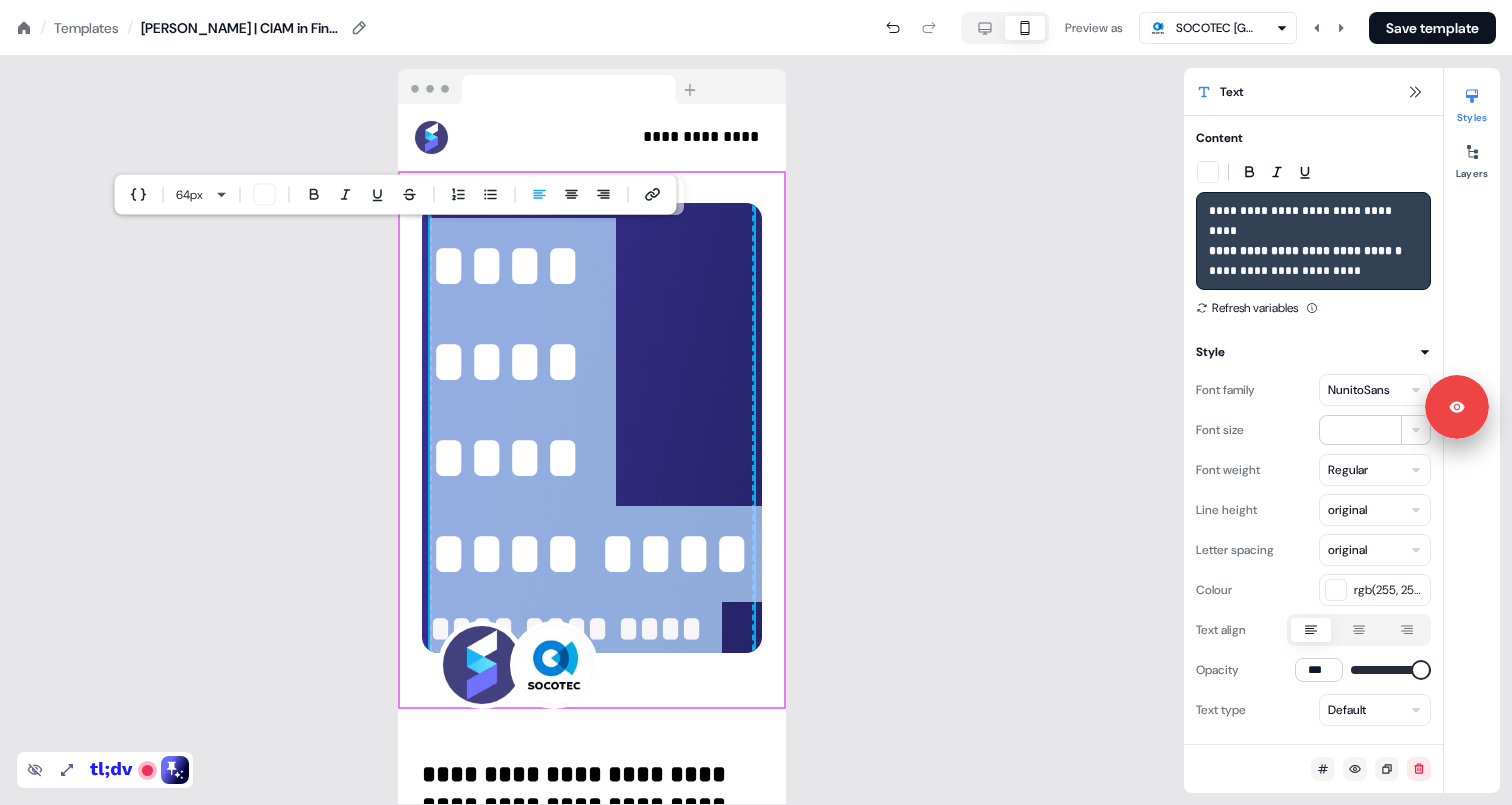 click on "**********" at bounding box center [590, 313] 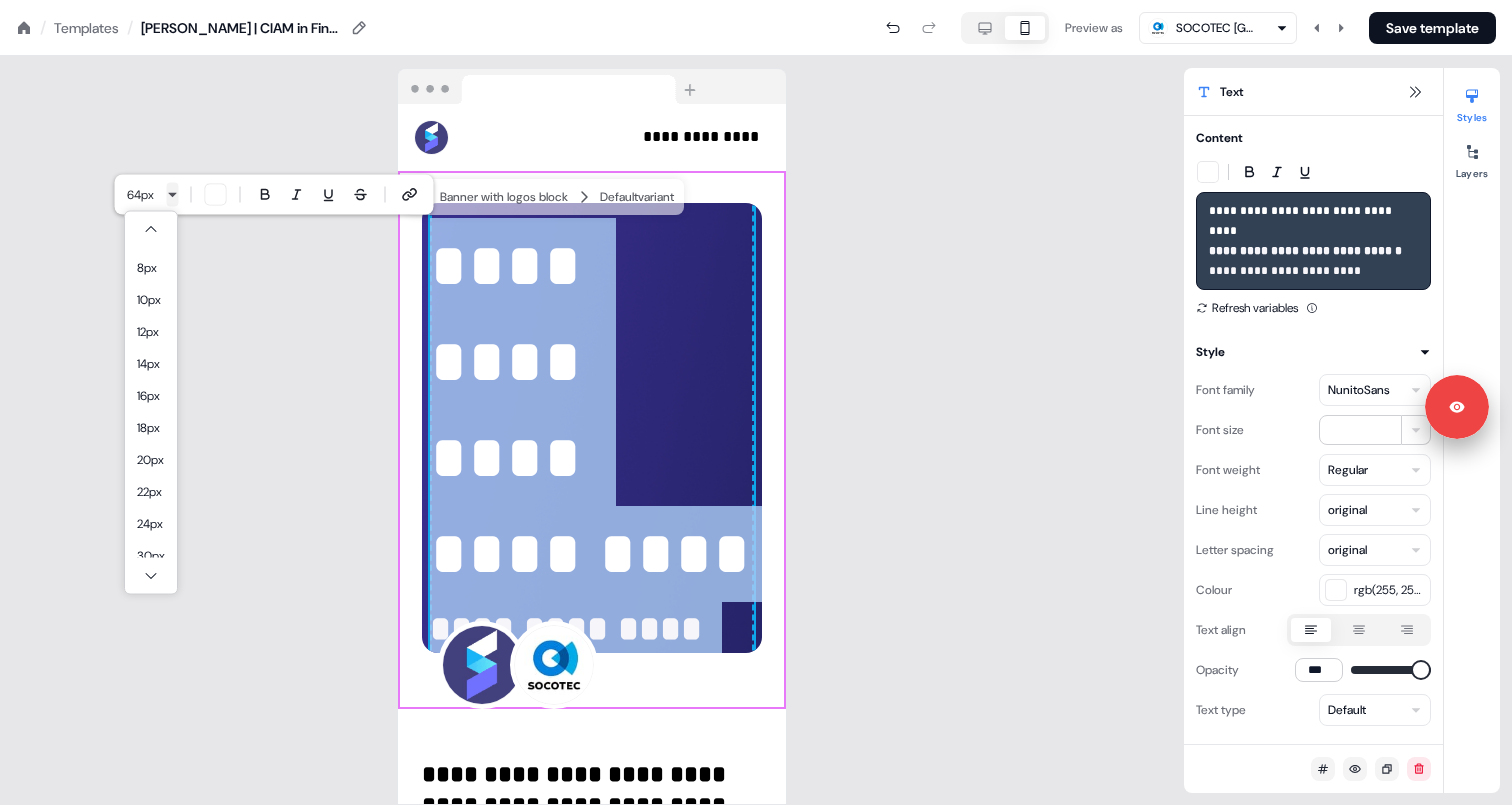 click on "**********" at bounding box center (756, 0) 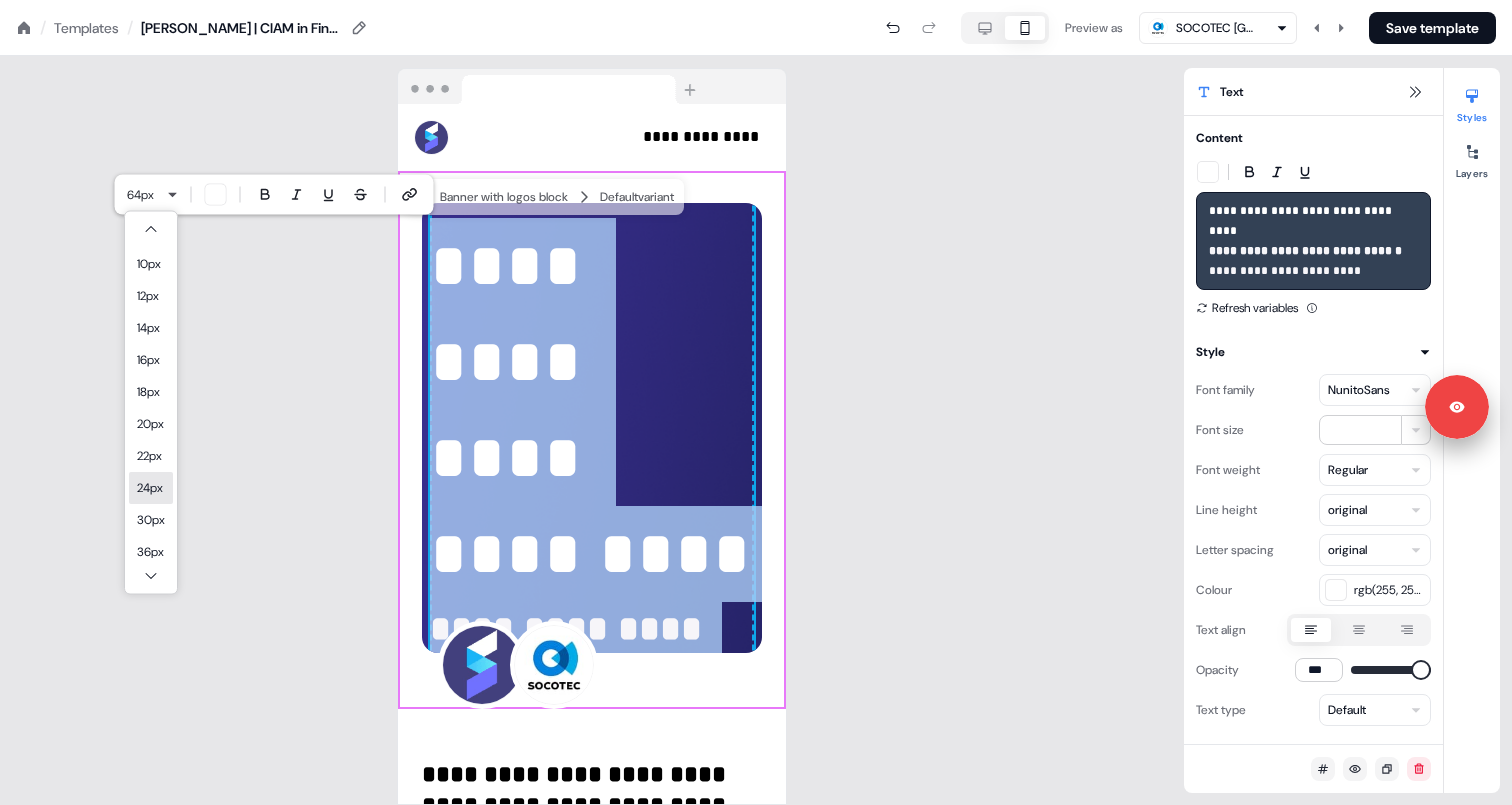 scroll, scrollTop: 38, scrollLeft: 0, axis: vertical 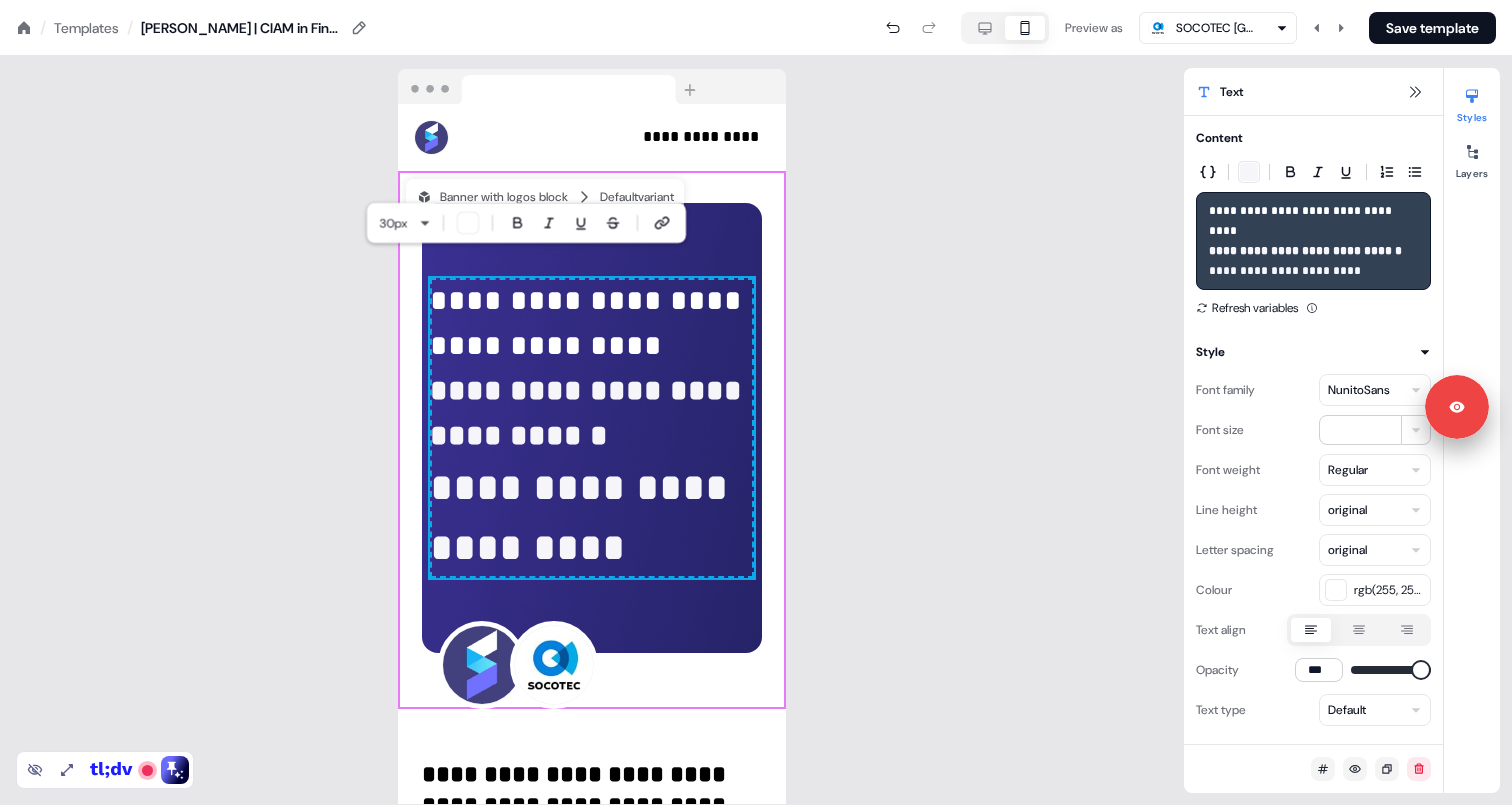 click on "**********" at bounding box center [592, 368] 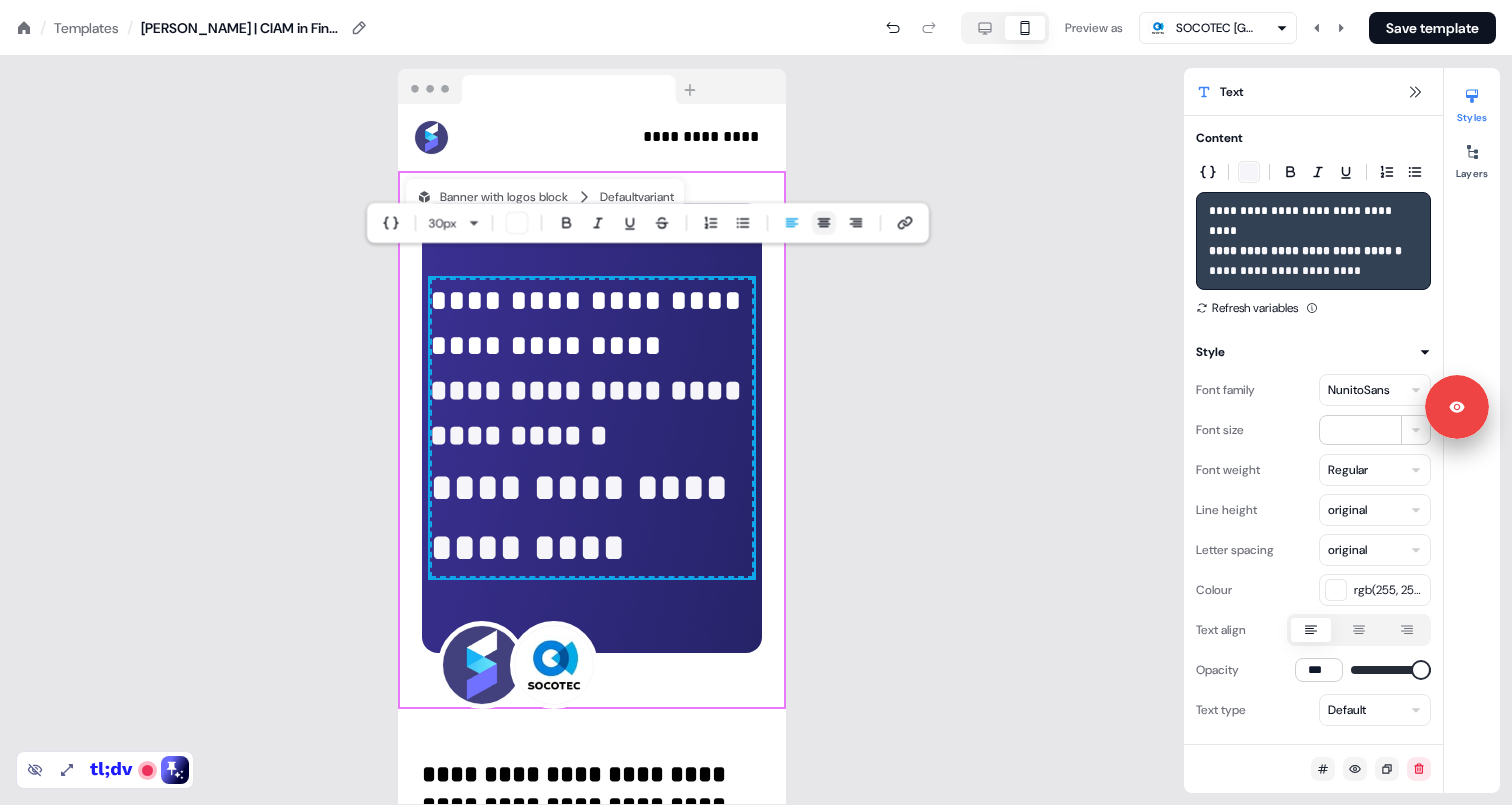 click 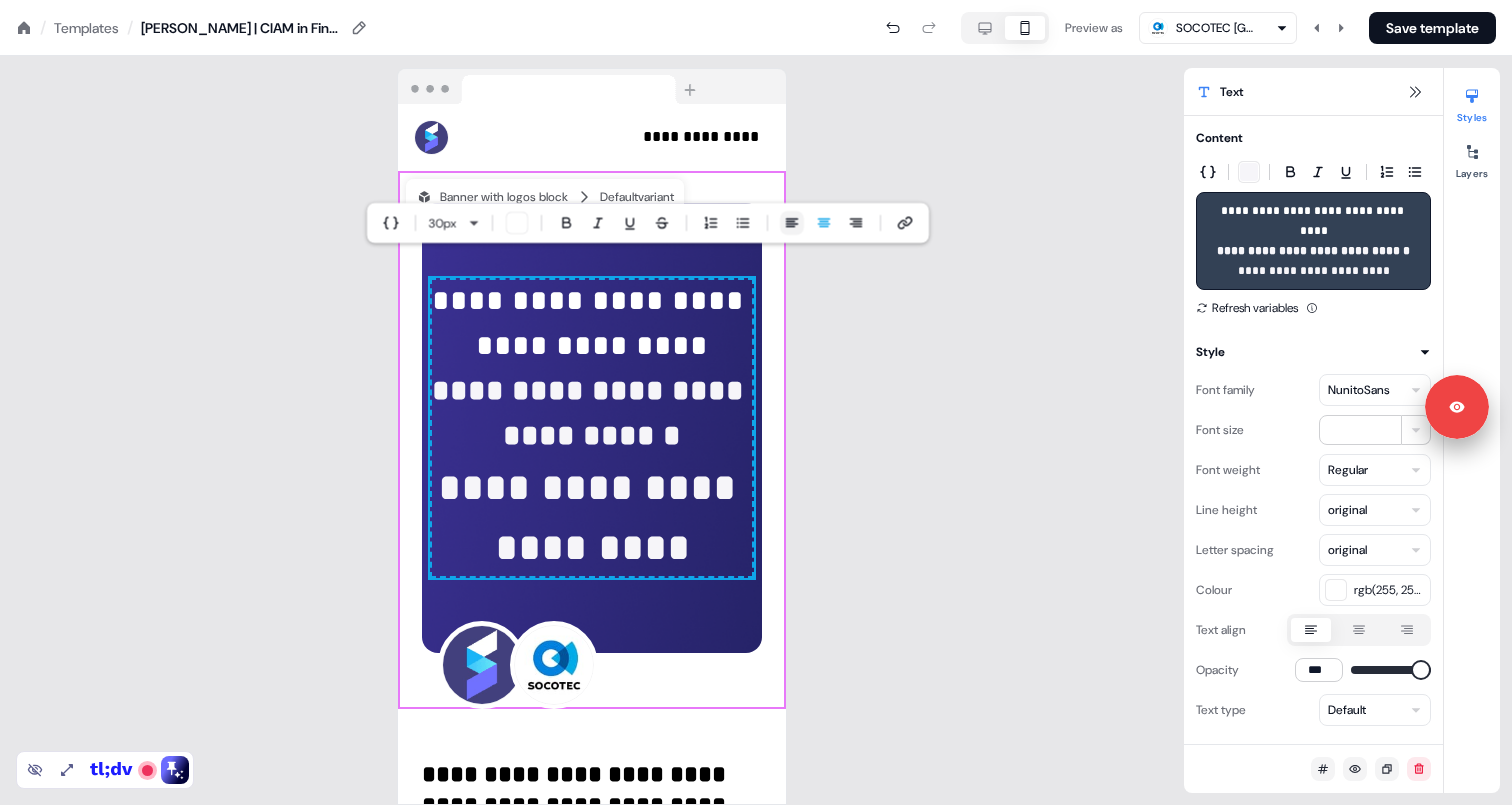 click 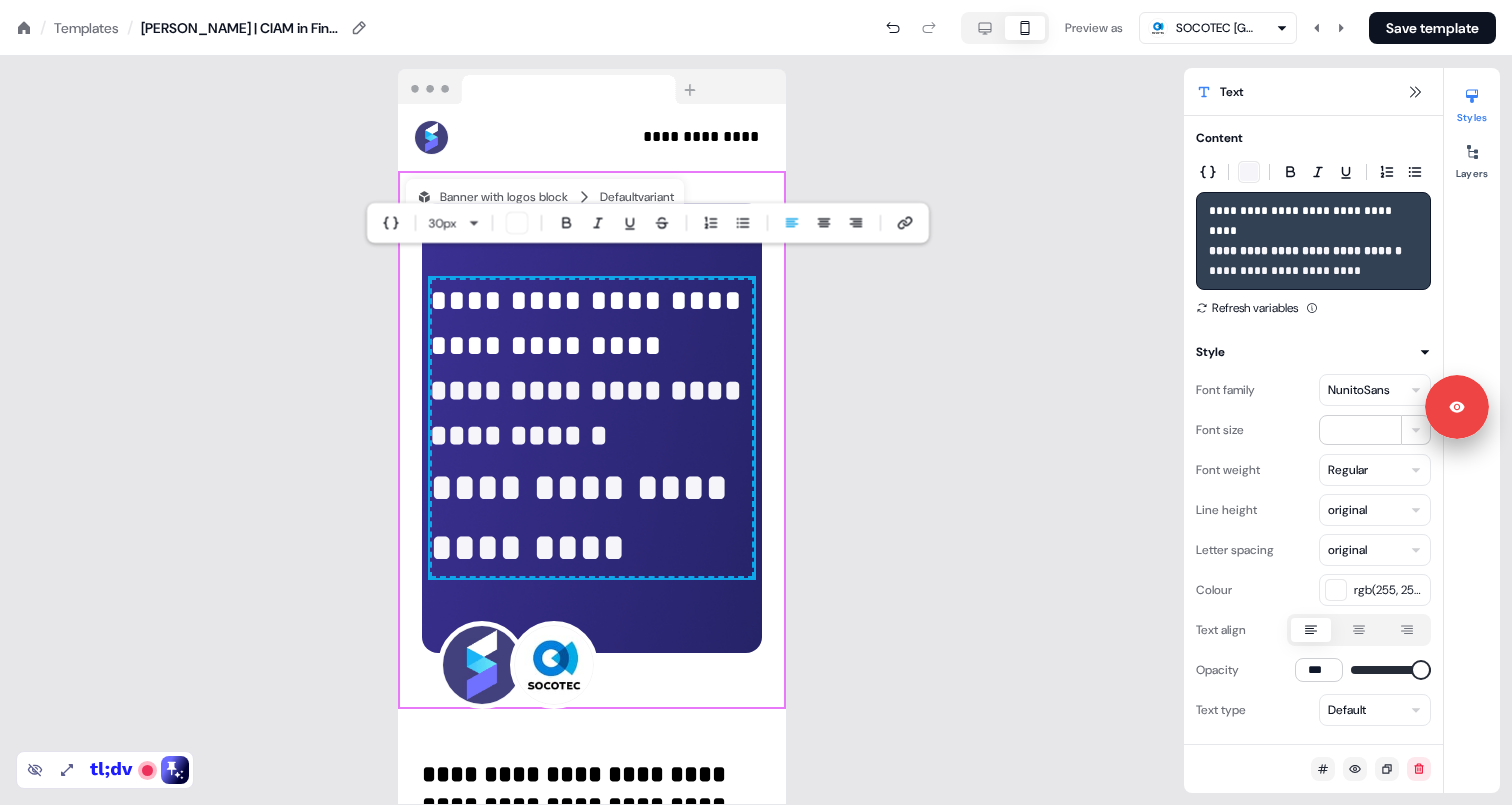 click on "**********" at bounding box center (592, 368) 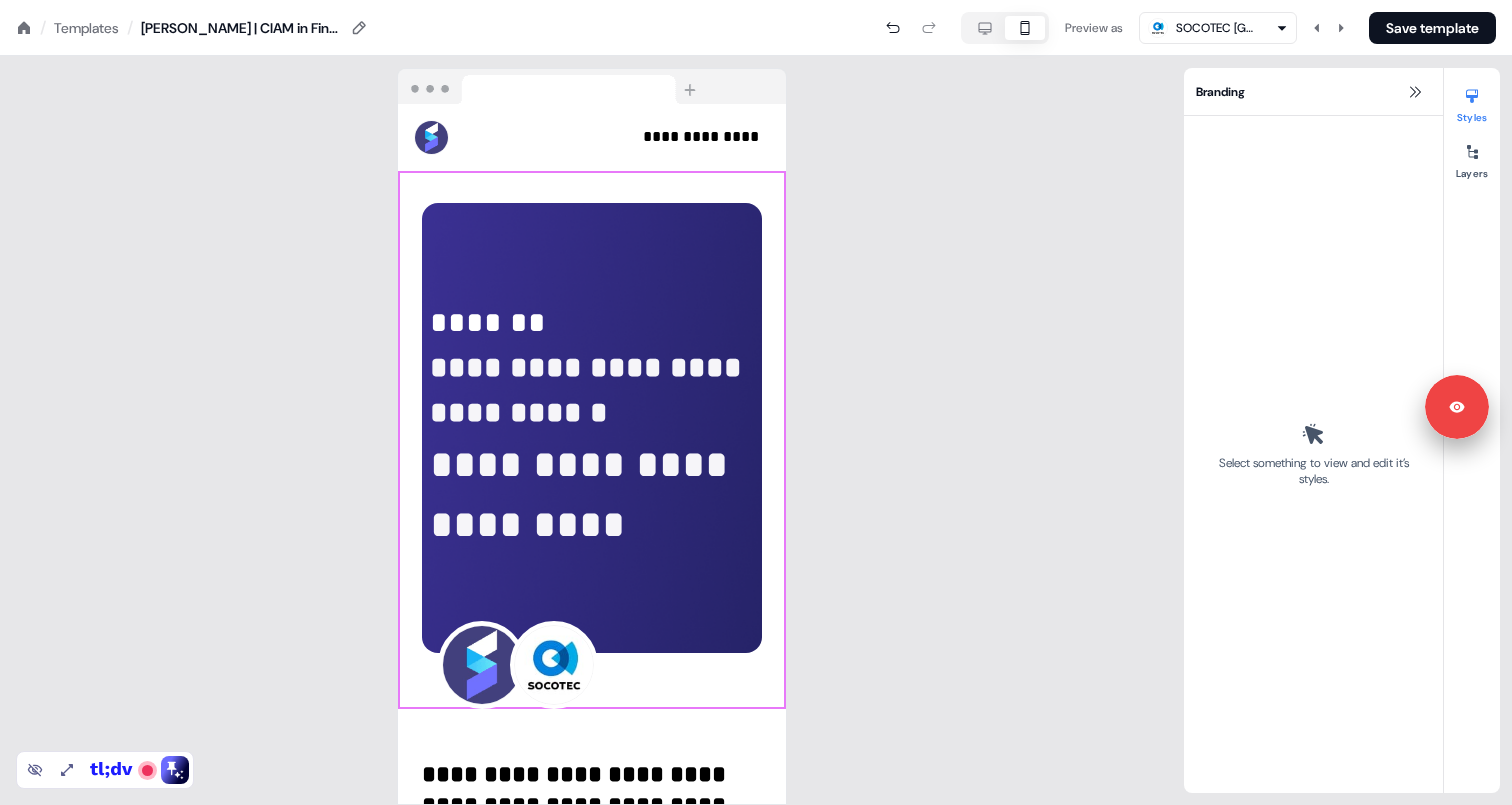 click on "**********" at bounding box center (584, 494) 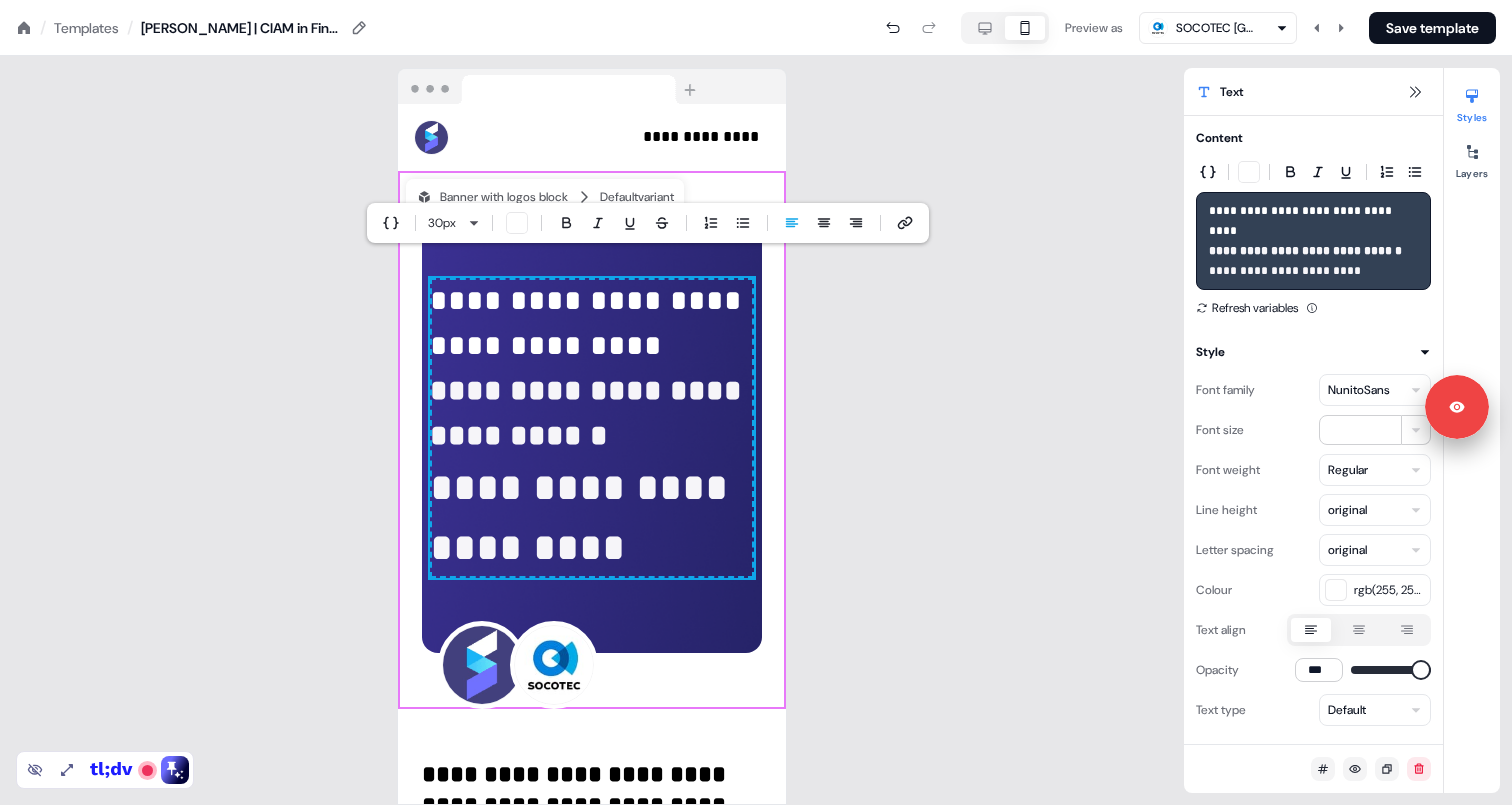 click on "**********" at bounding box center [592, 430] 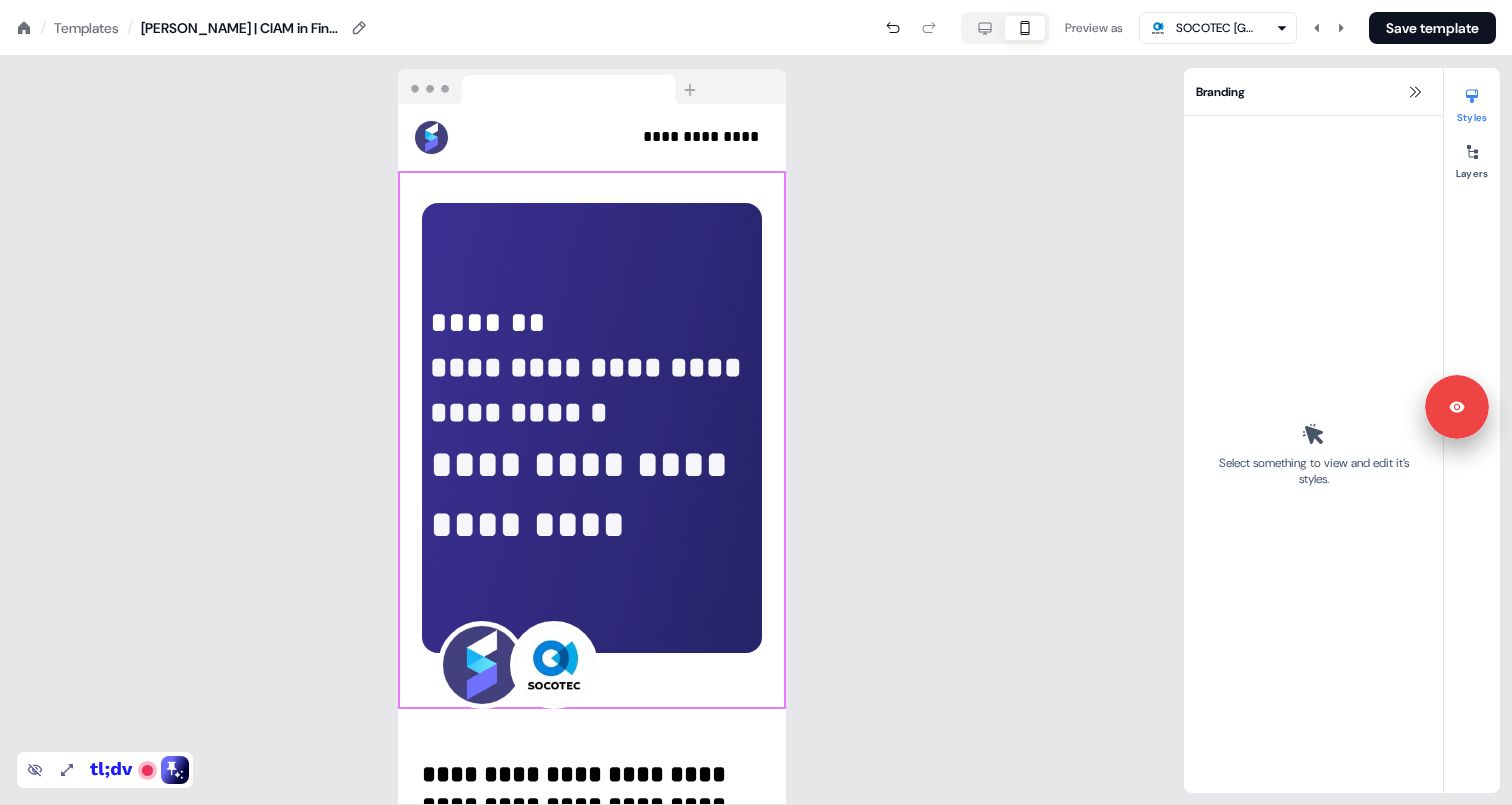 click on "**********" at bounding box center (584, 494) 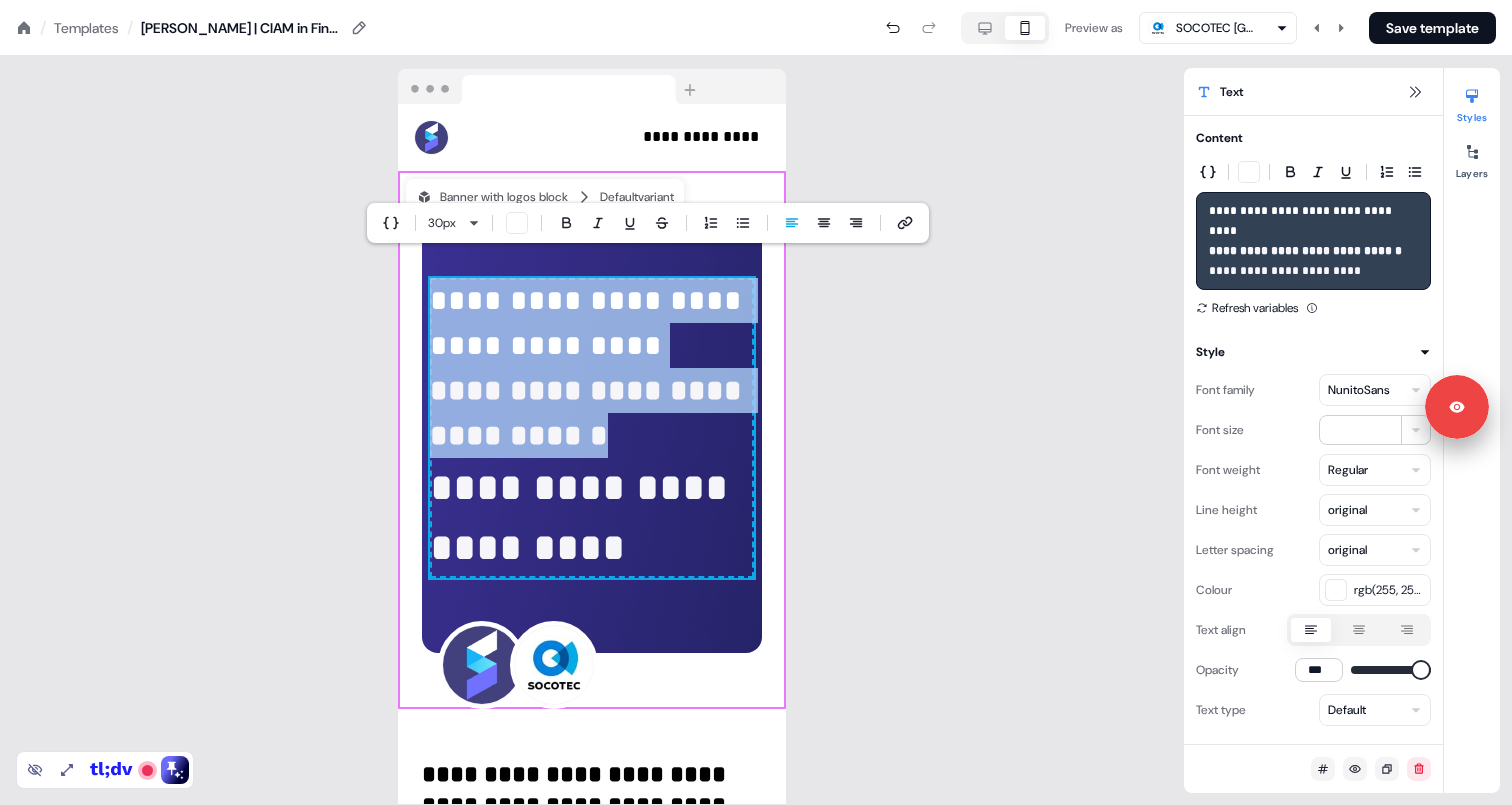 click on "**********" at bounding box center [592, 368] 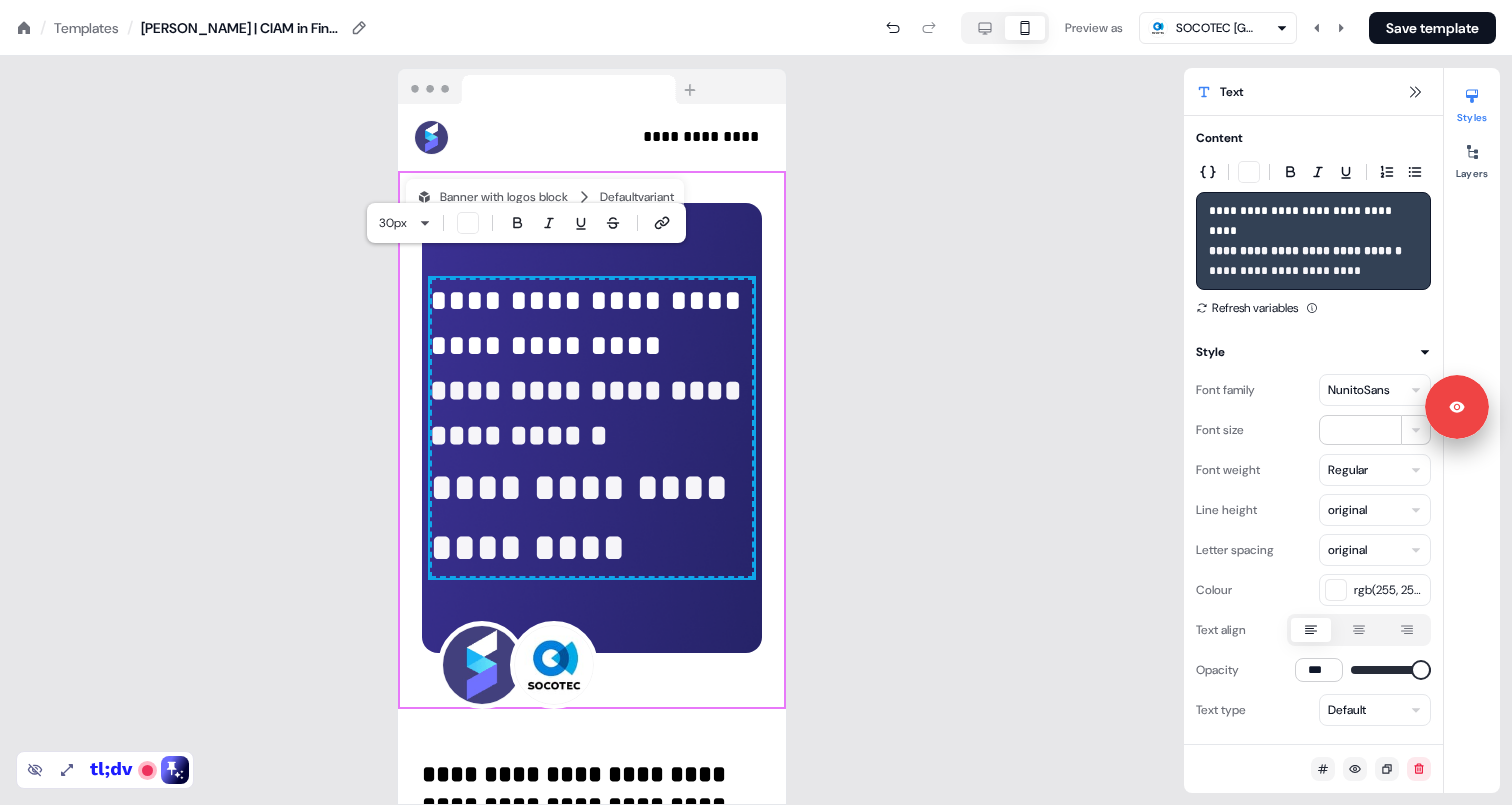 click on "**********" at bounding box center [592, 518] 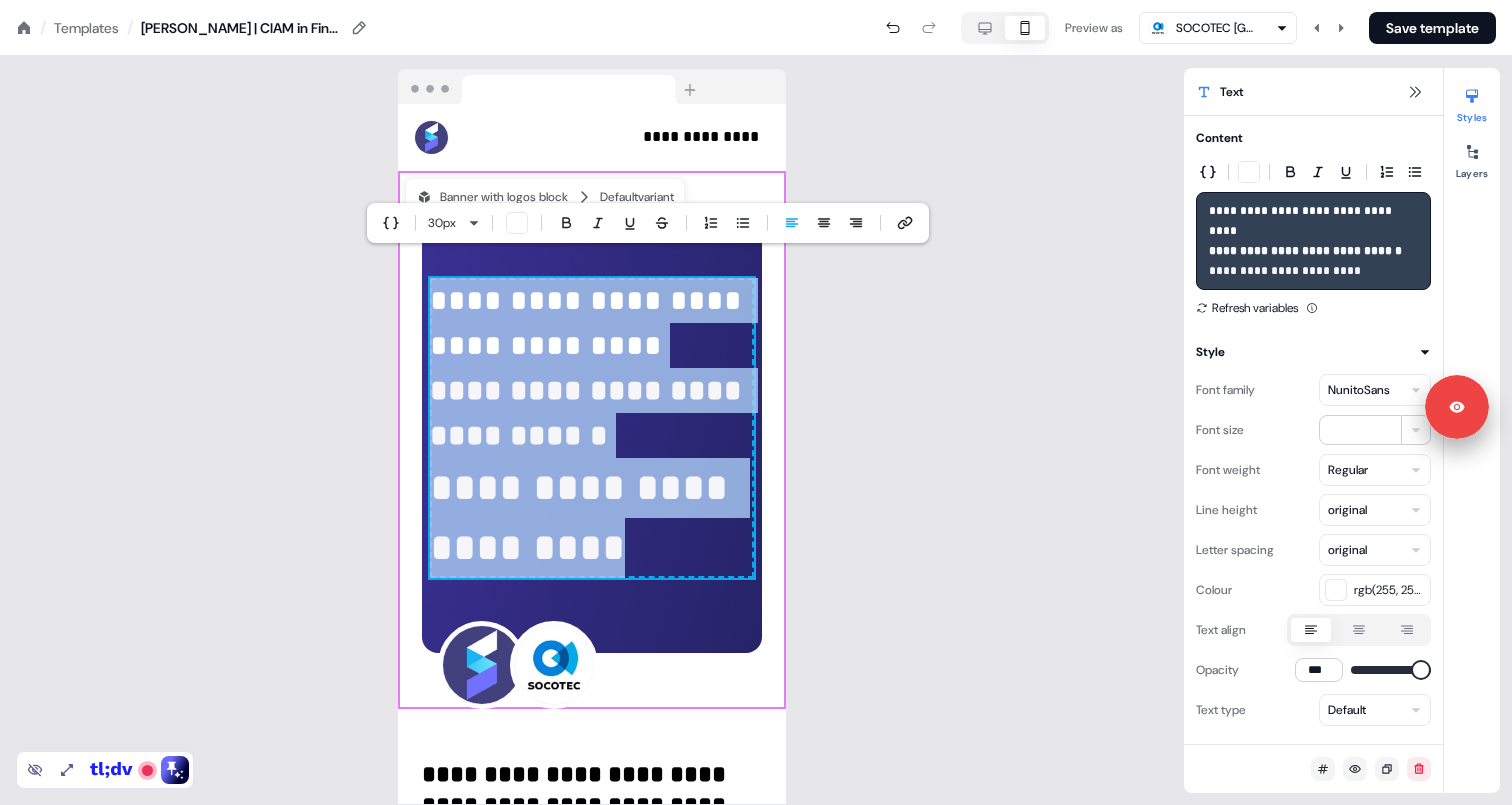 click on "**********" at bounding box center [756, 0] 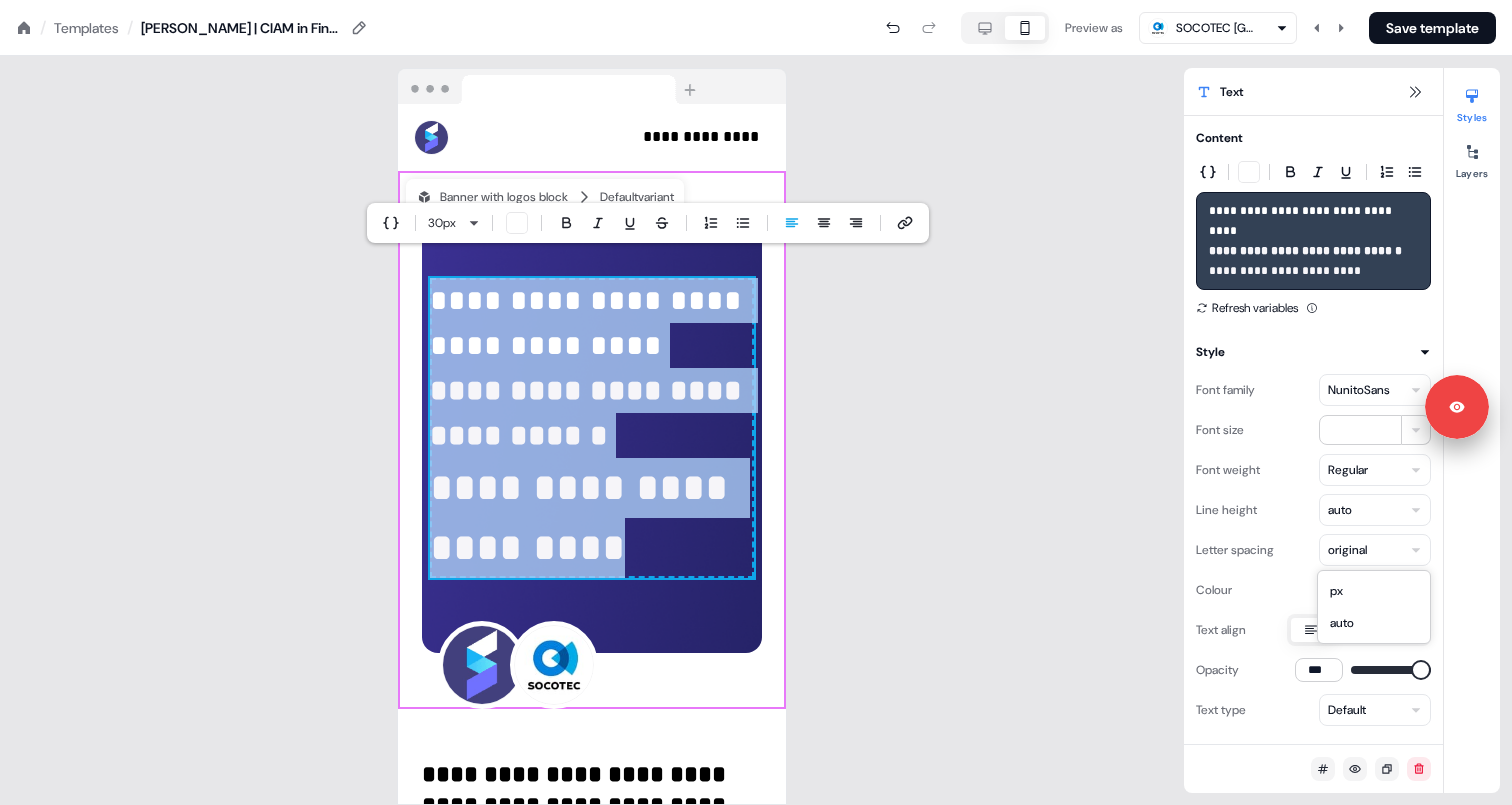 click on "**********" at bounding box center (756, 0) 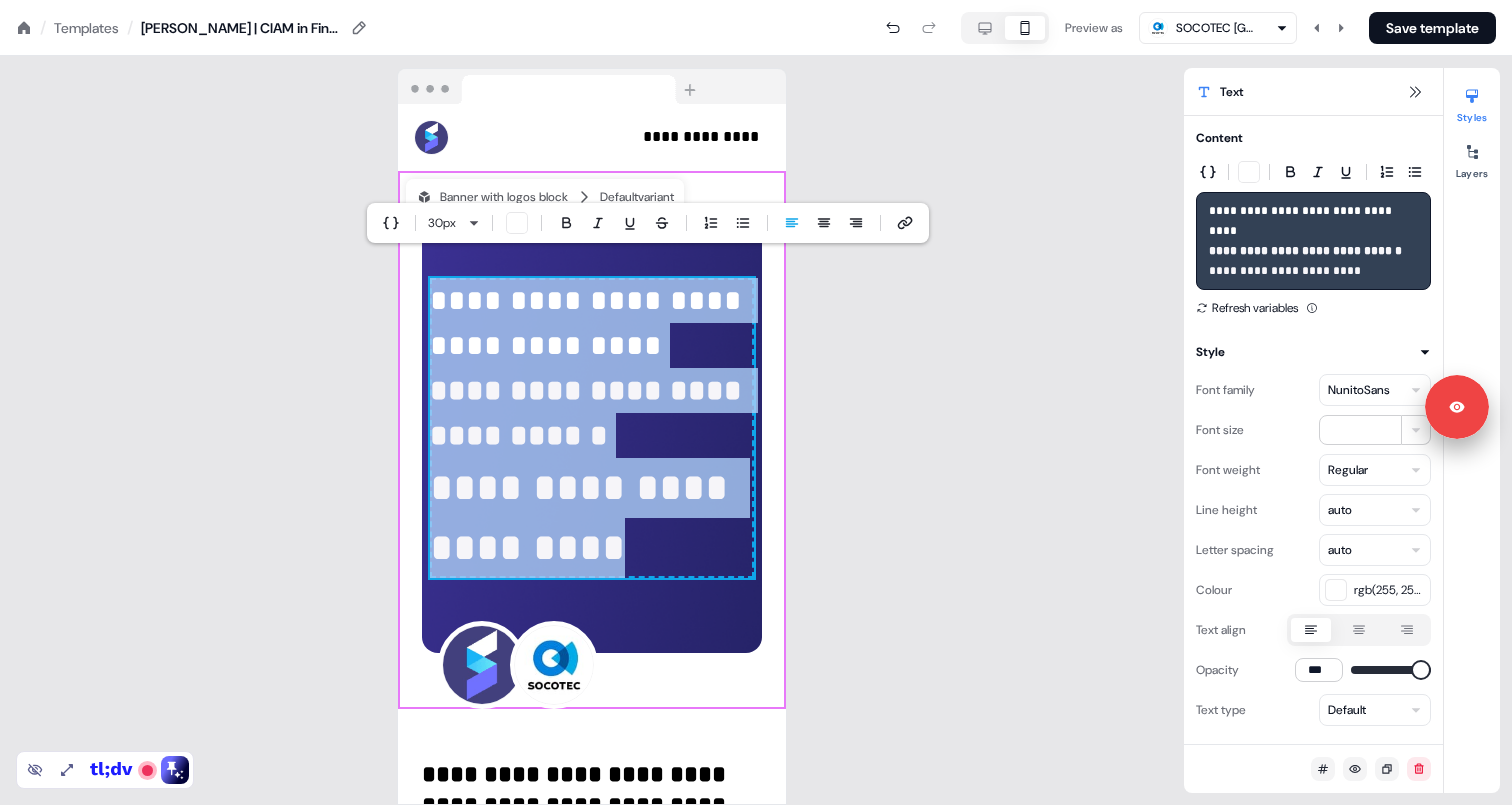 click on "**********" at bounding box center (756, 0) 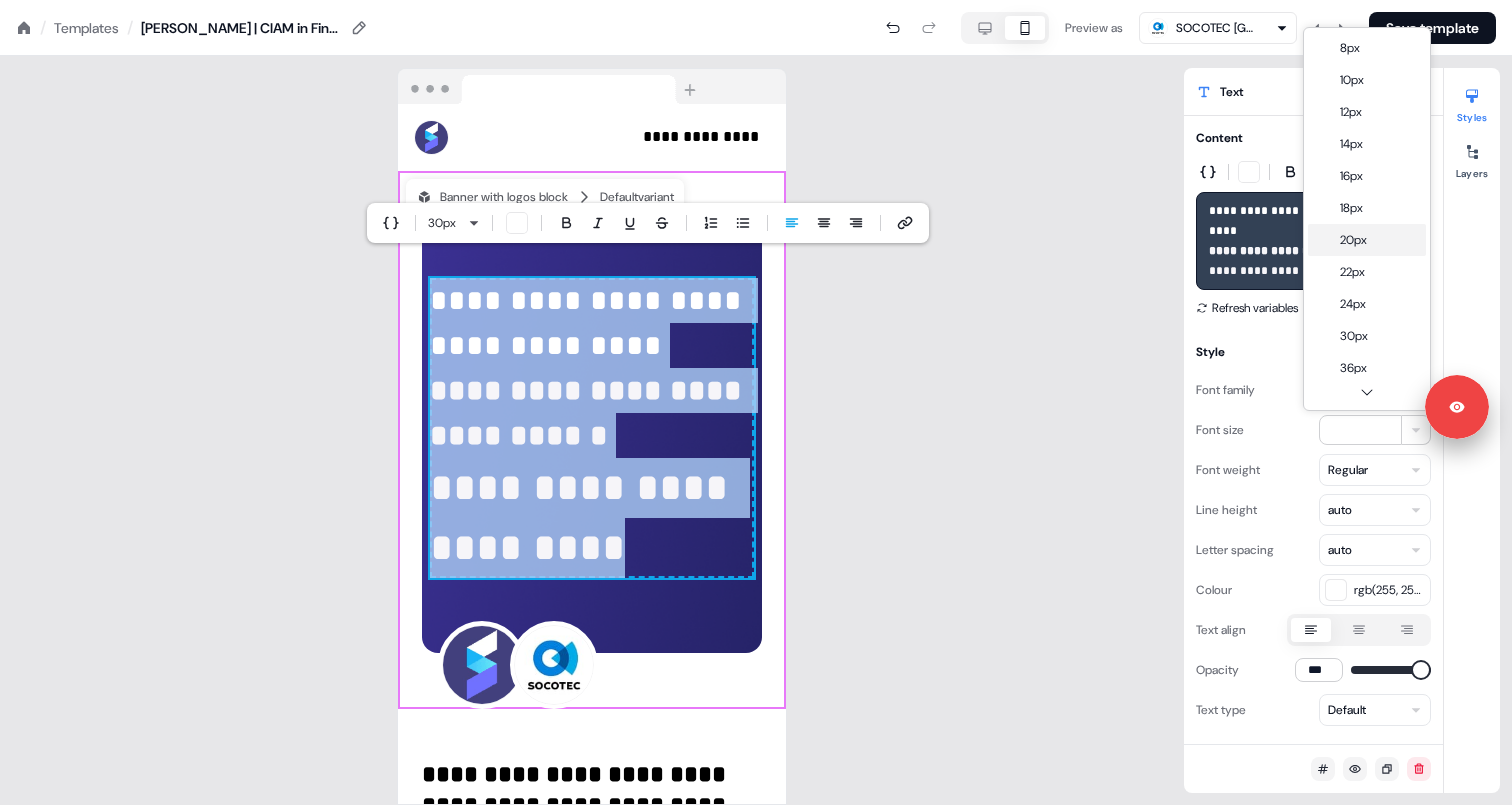 type on "**" 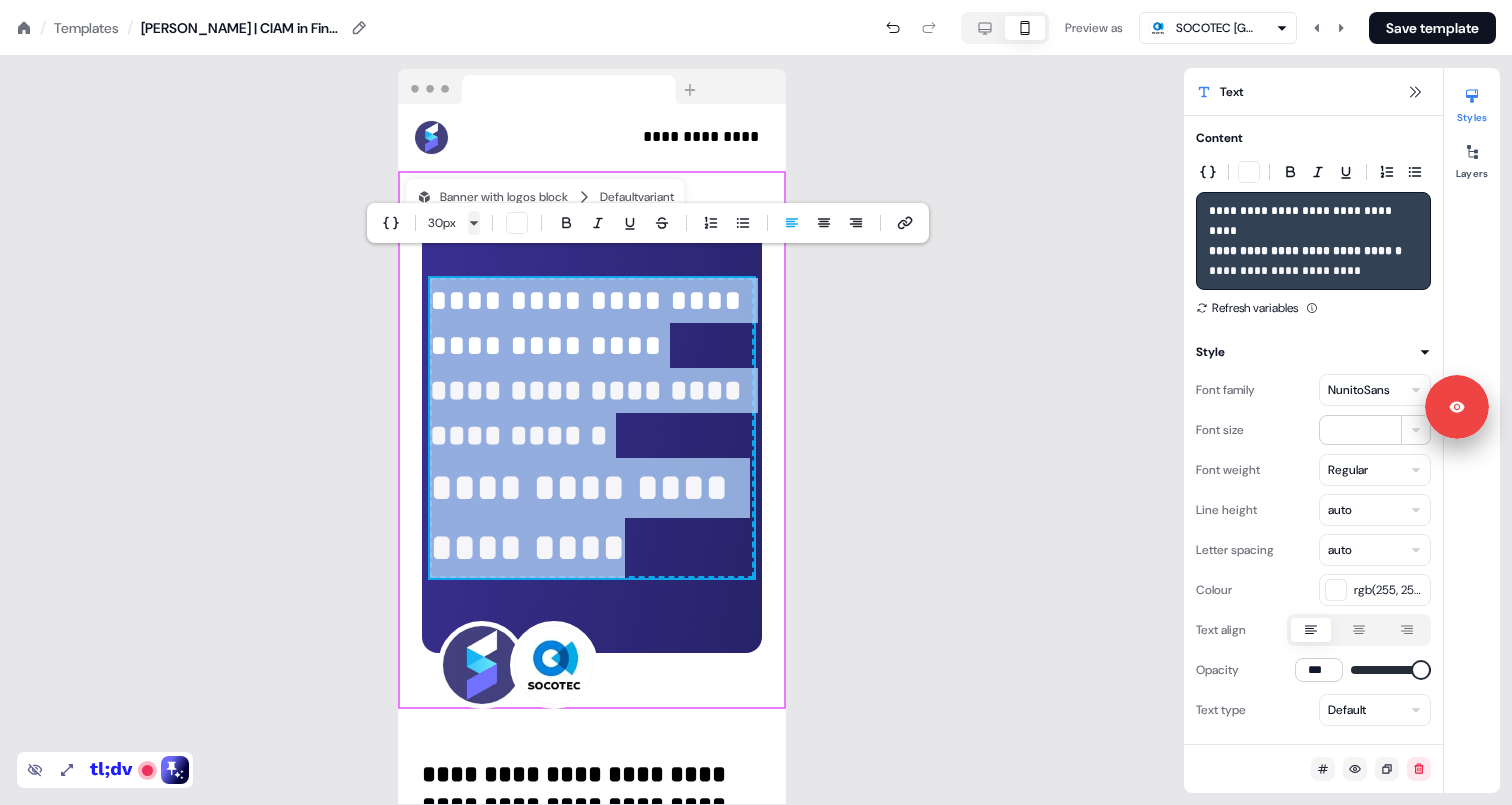 click on "**********" at bounding box center [756, 0] 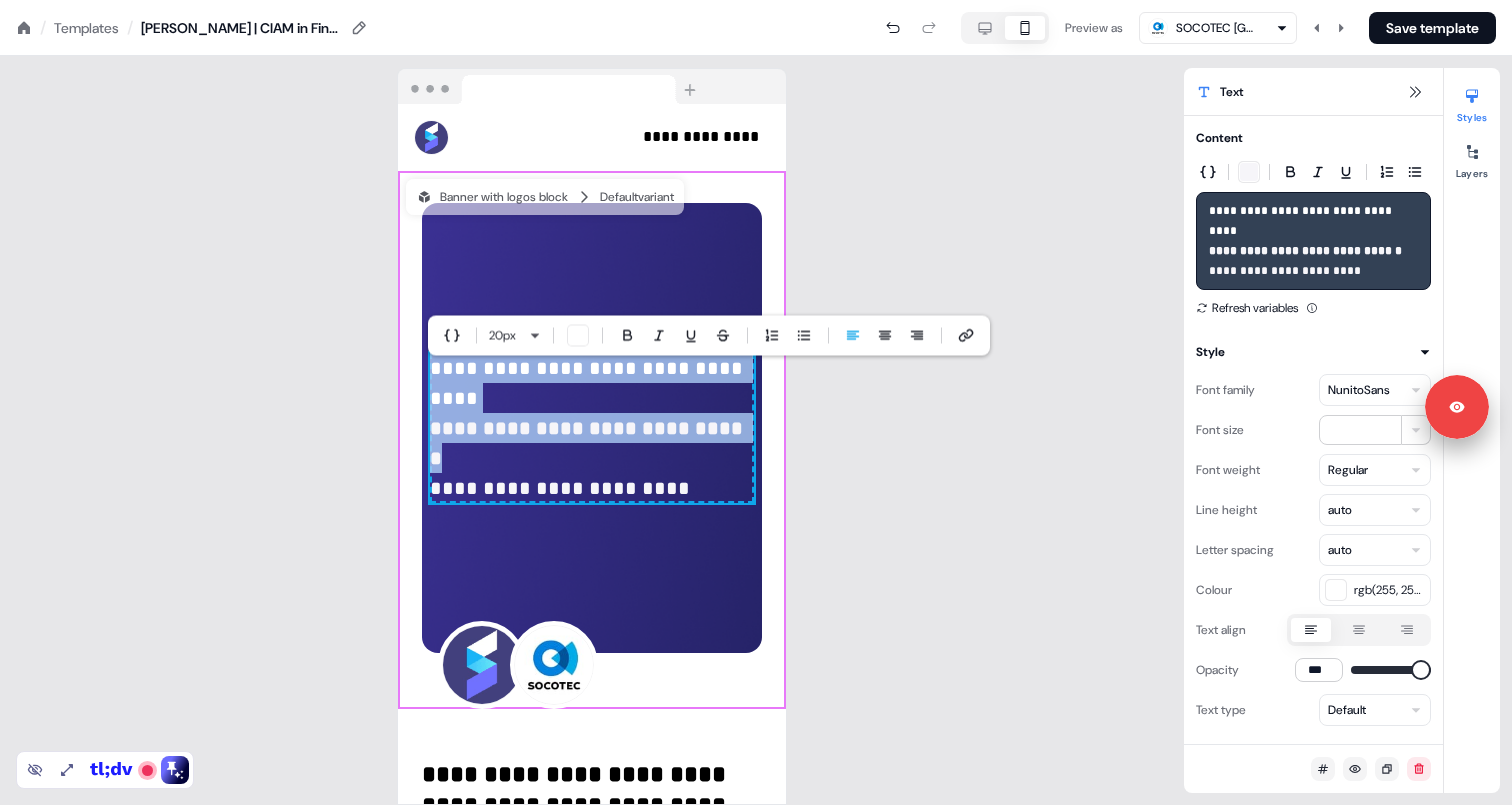 click on "**********" at bounding box center [592, 428] 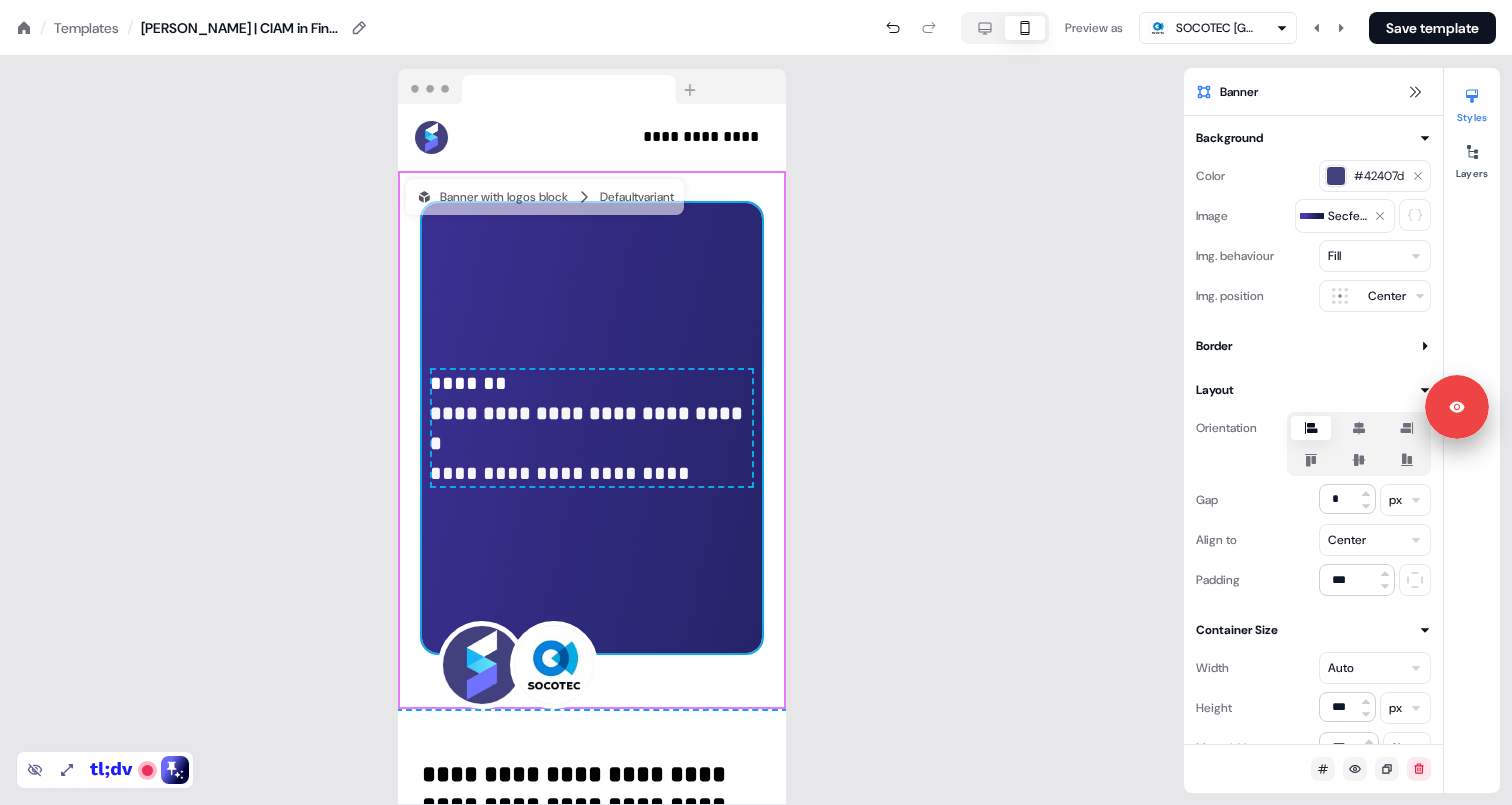 click on "**********" at bounding box center [592, 430] 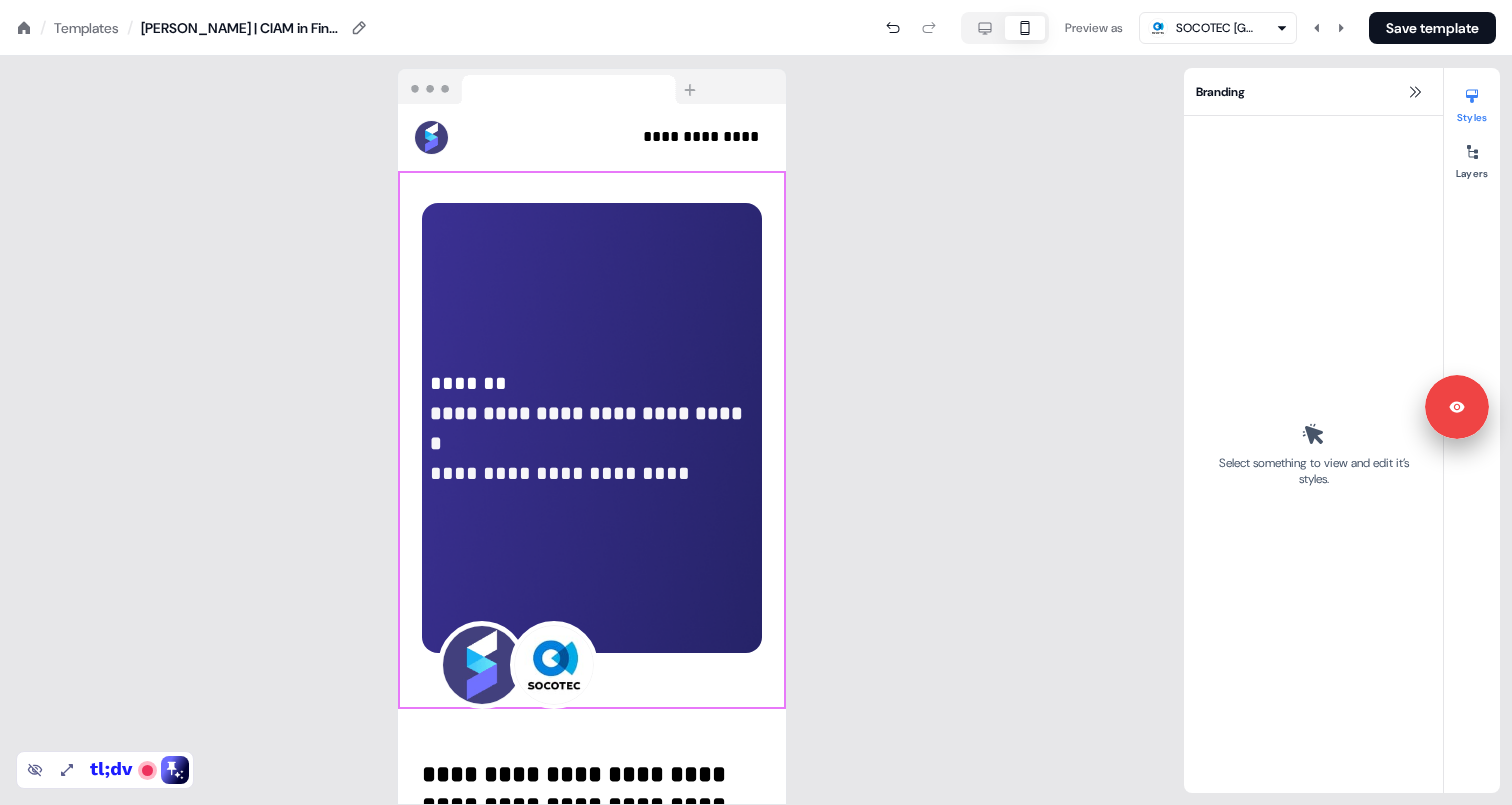 click on "**********" at bounding box center [592, 413] 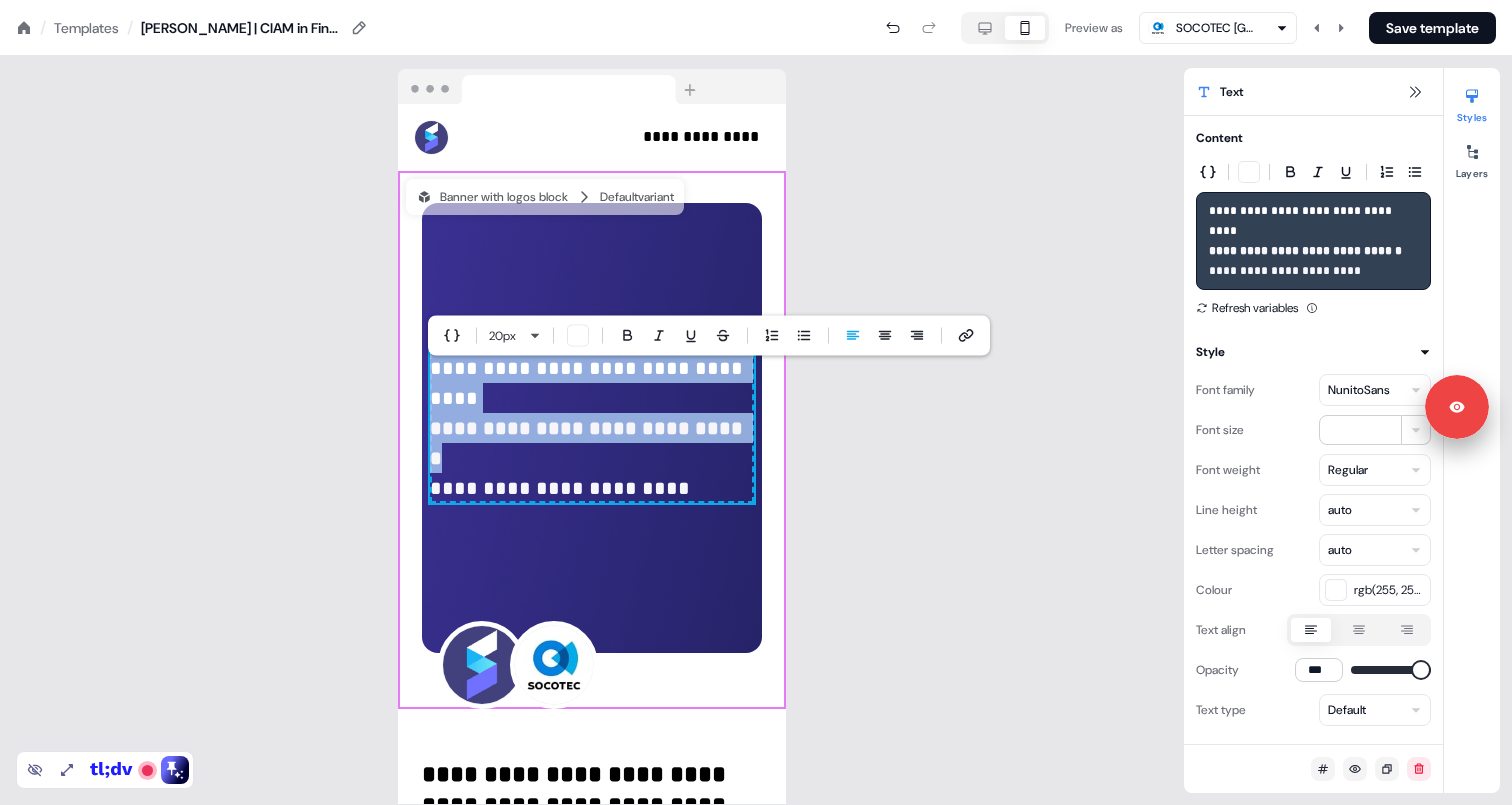 click on "**********" at bounding box center (589, 443) 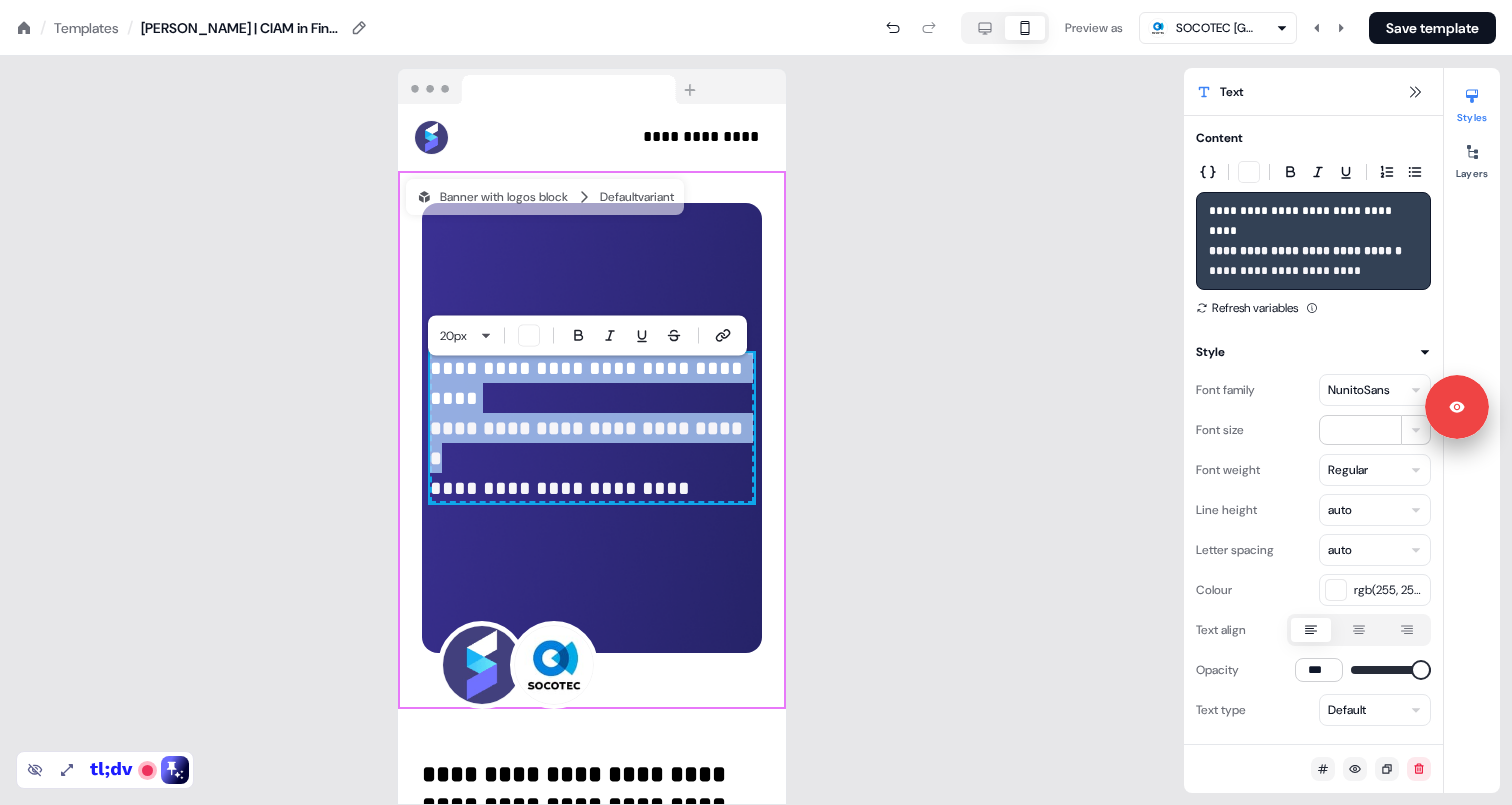 click on "**********" at bounding box center (592, 488) 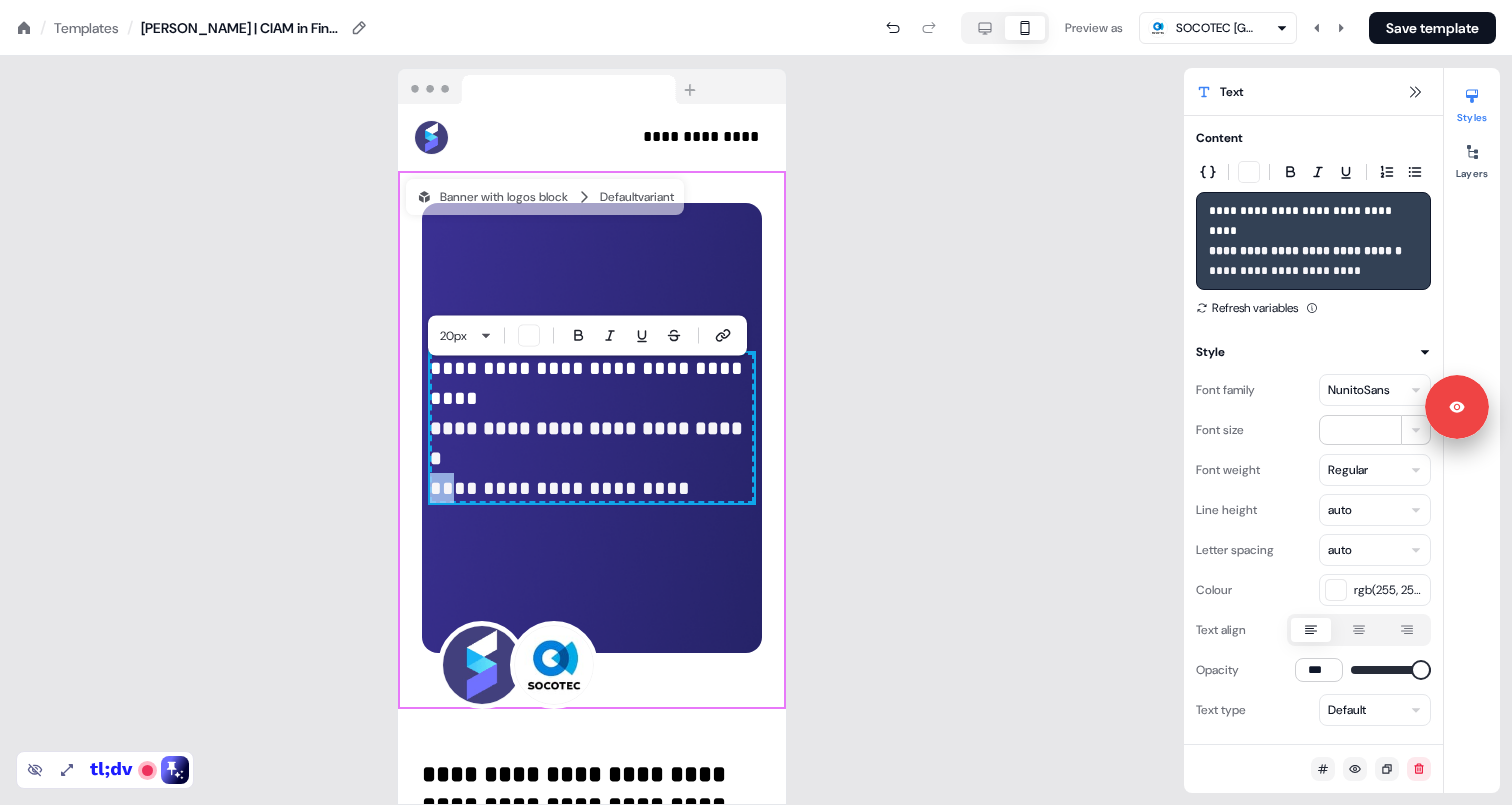 click on "**********" at bounding box center (592, 488) 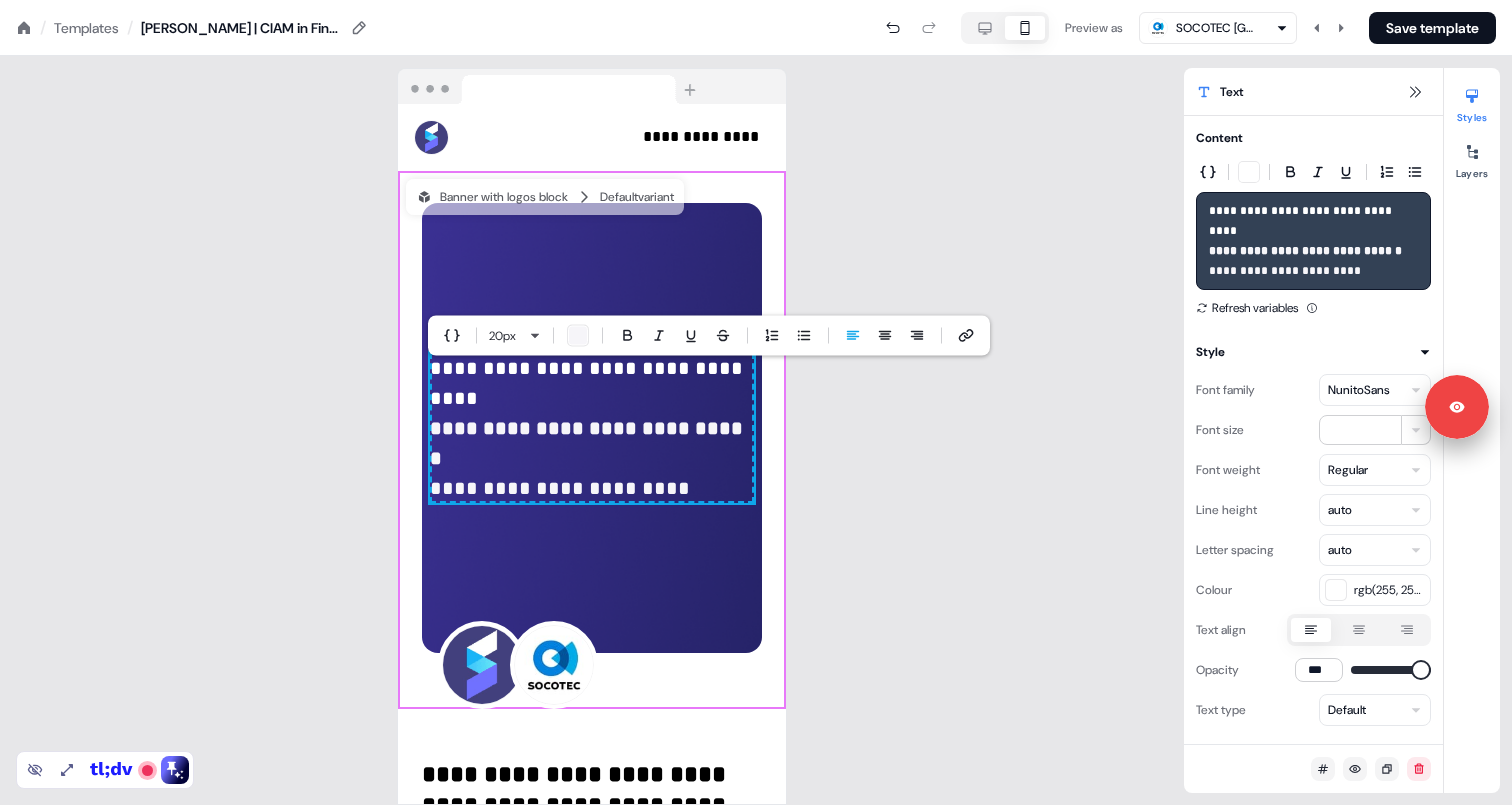click on "**********" at bounding box center [560, 488] 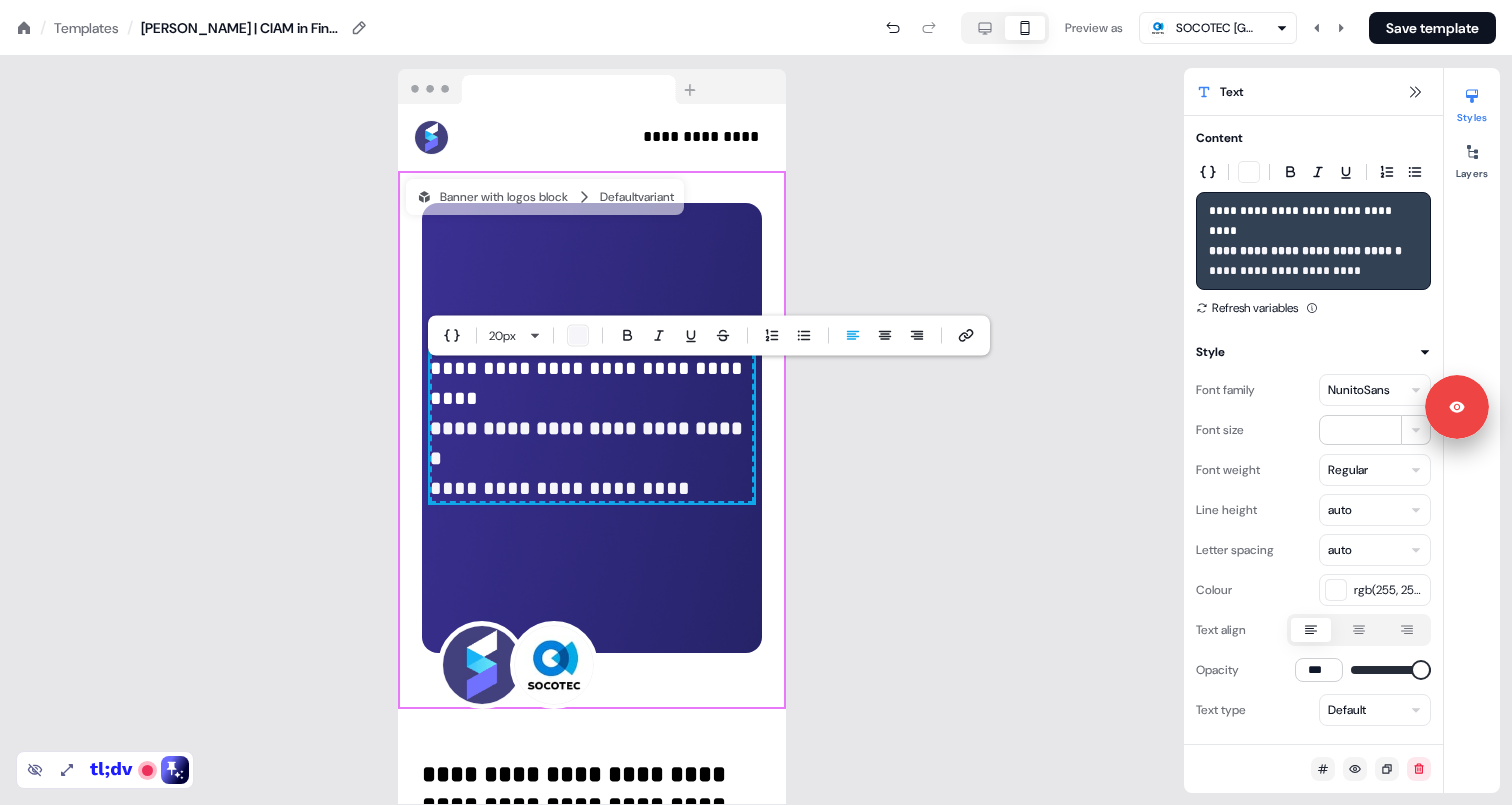 click on "**********" at bounding box center [592, 428] 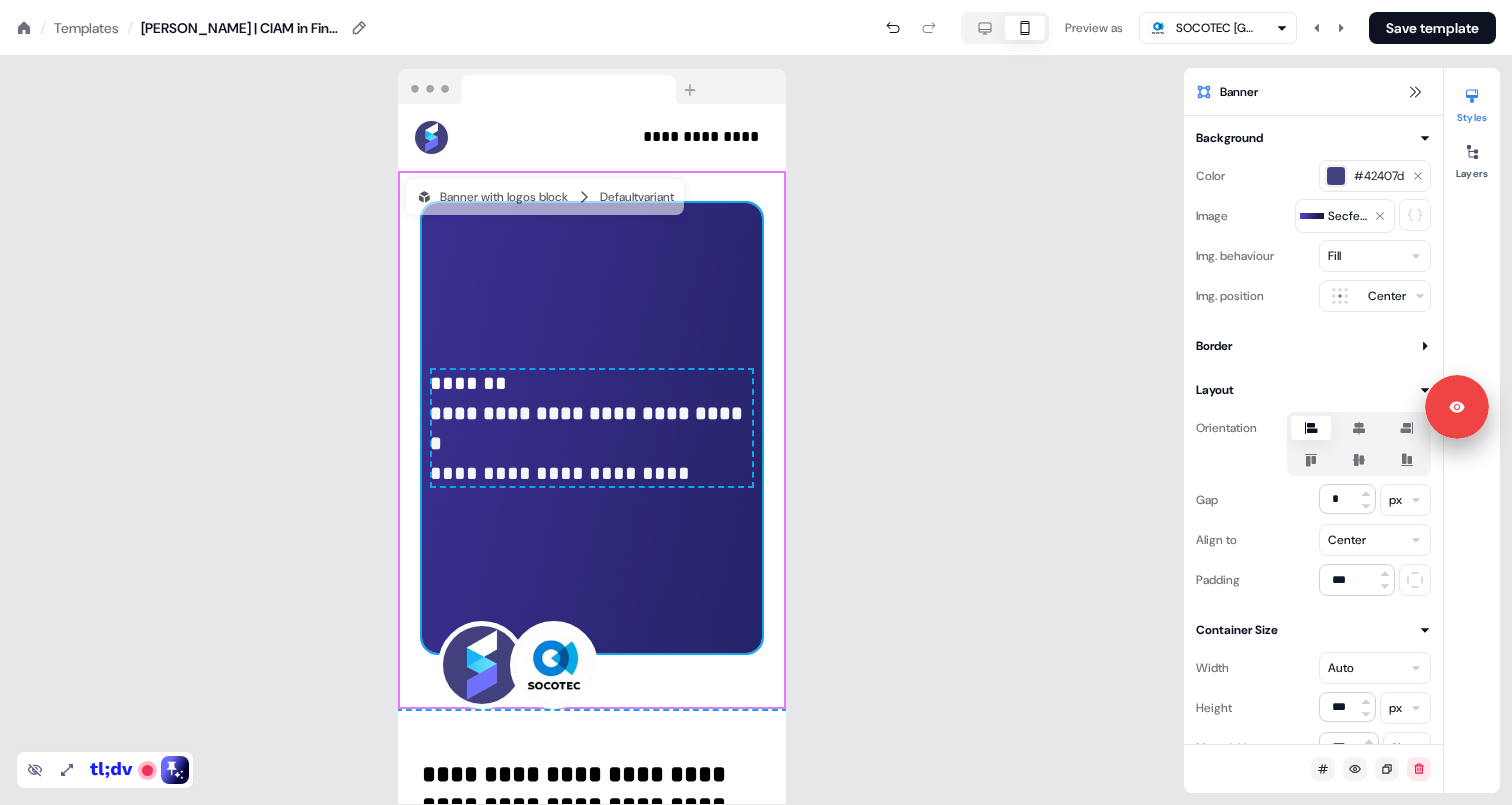 click on "*******" at bounding box center (468, 383) 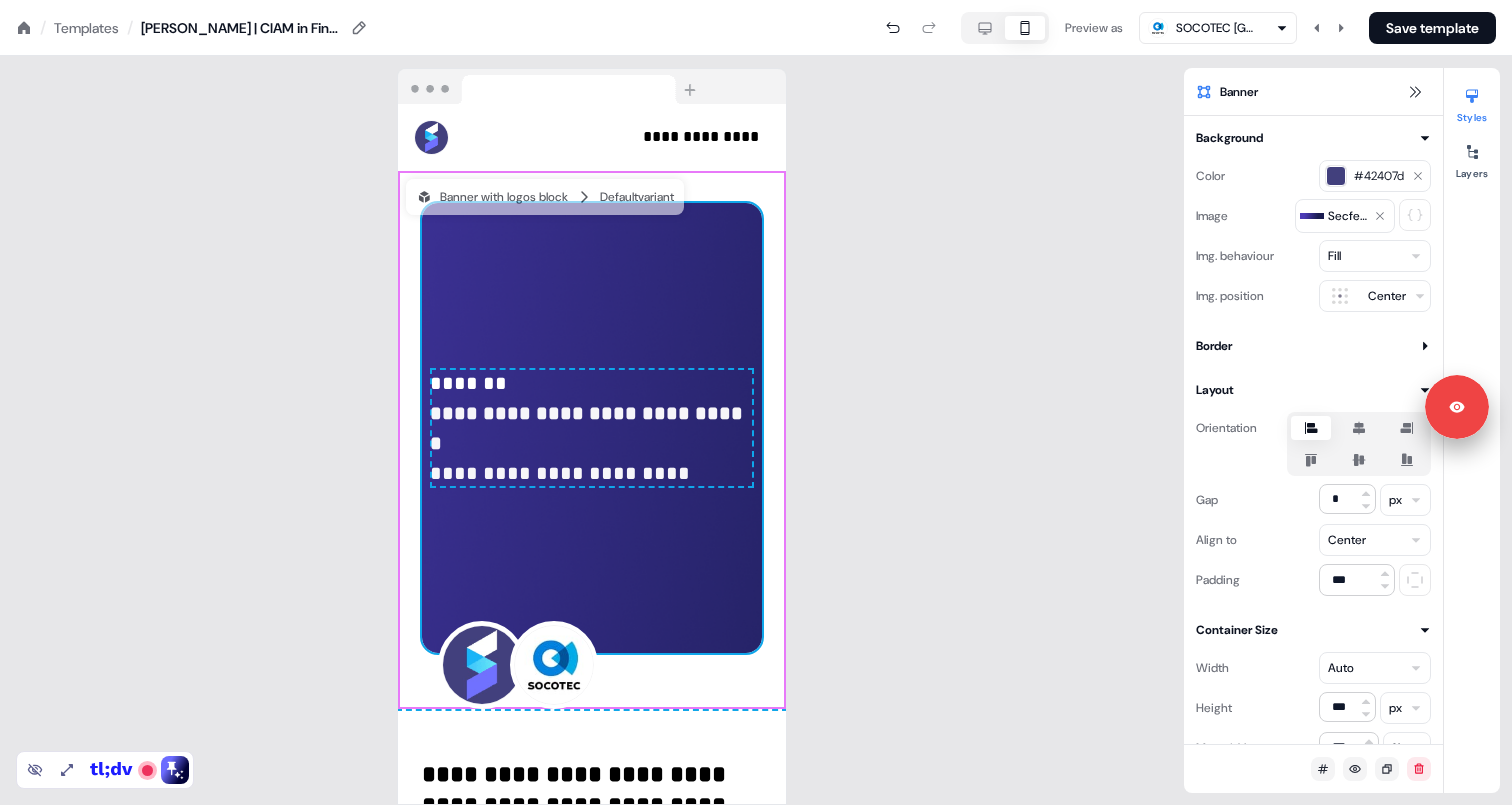 click on "*******" at bounding box center [468, 383] 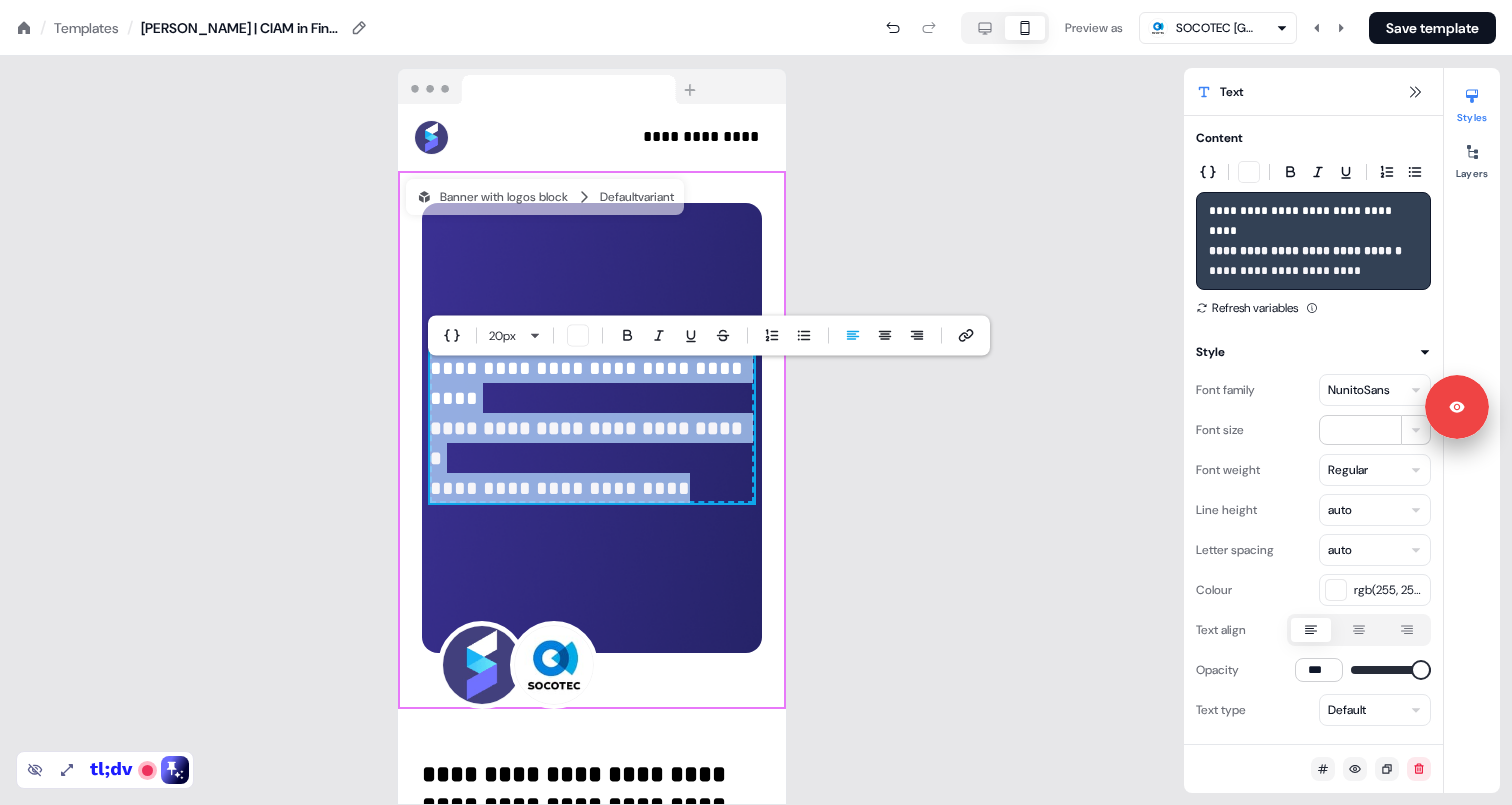 click on "**********" at bounding box center (592, 428) 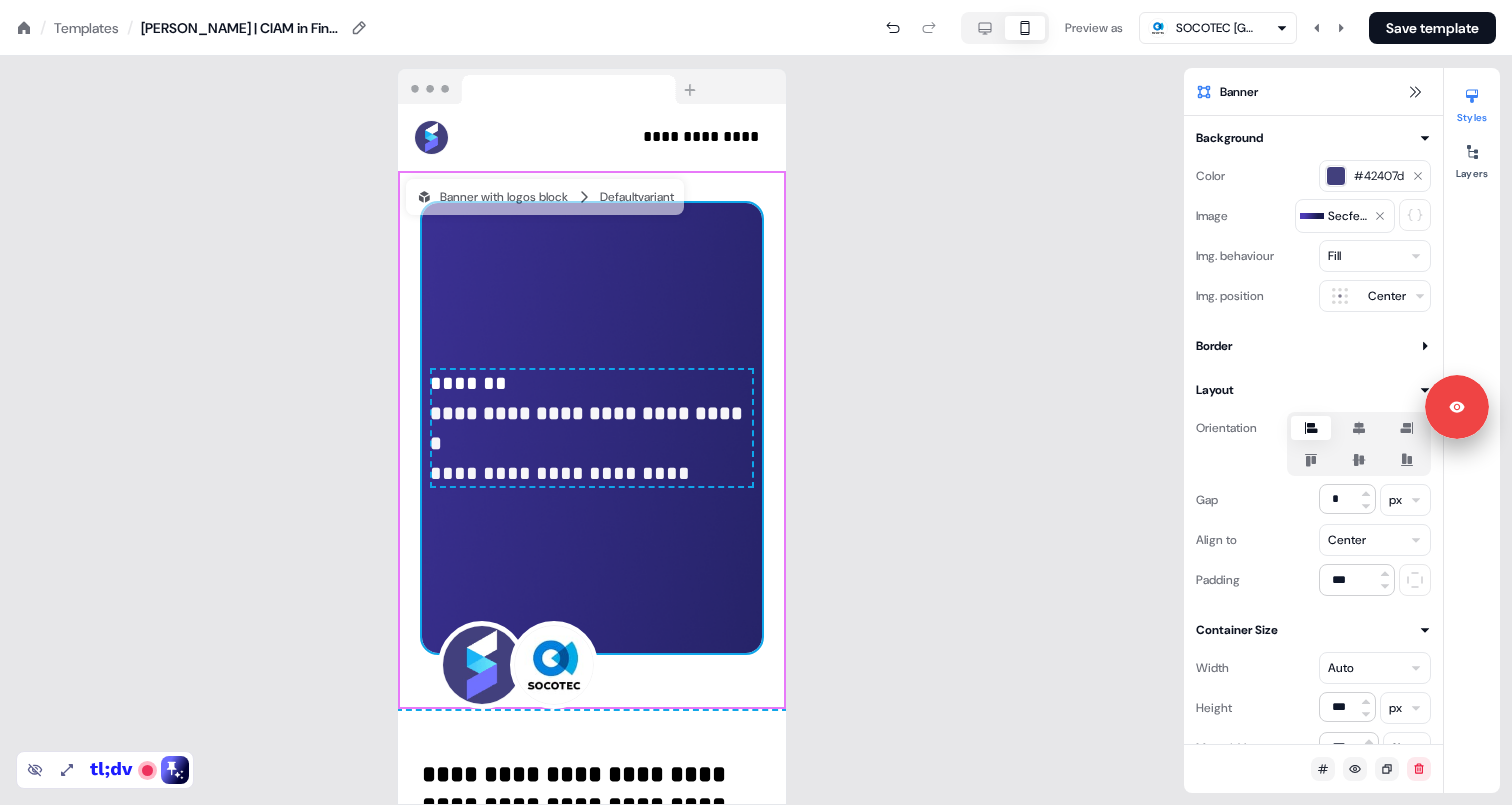 click on "**********" at bounding box center (592, 413) 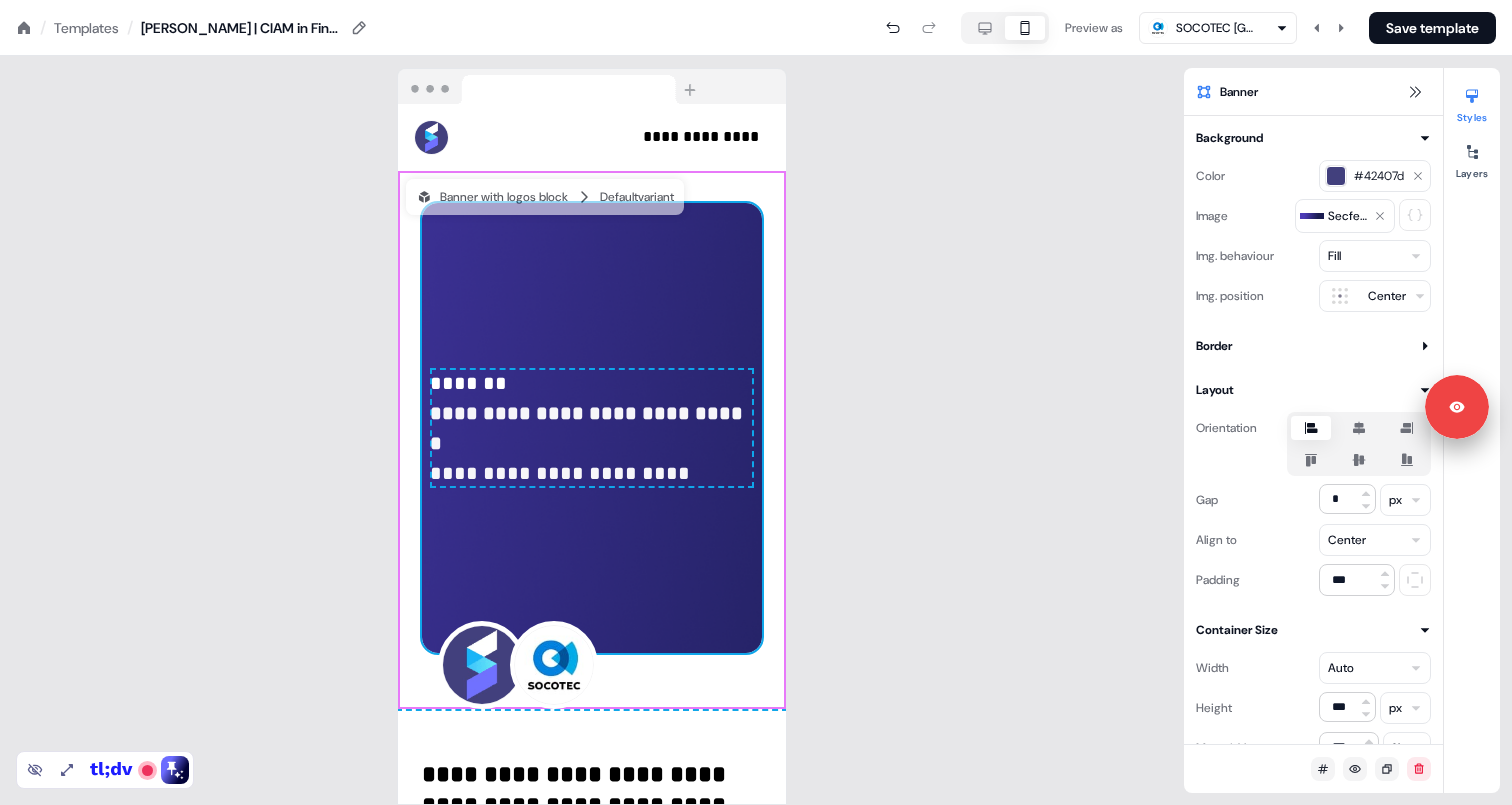 click on "**********" at bounding box center [592, 413] 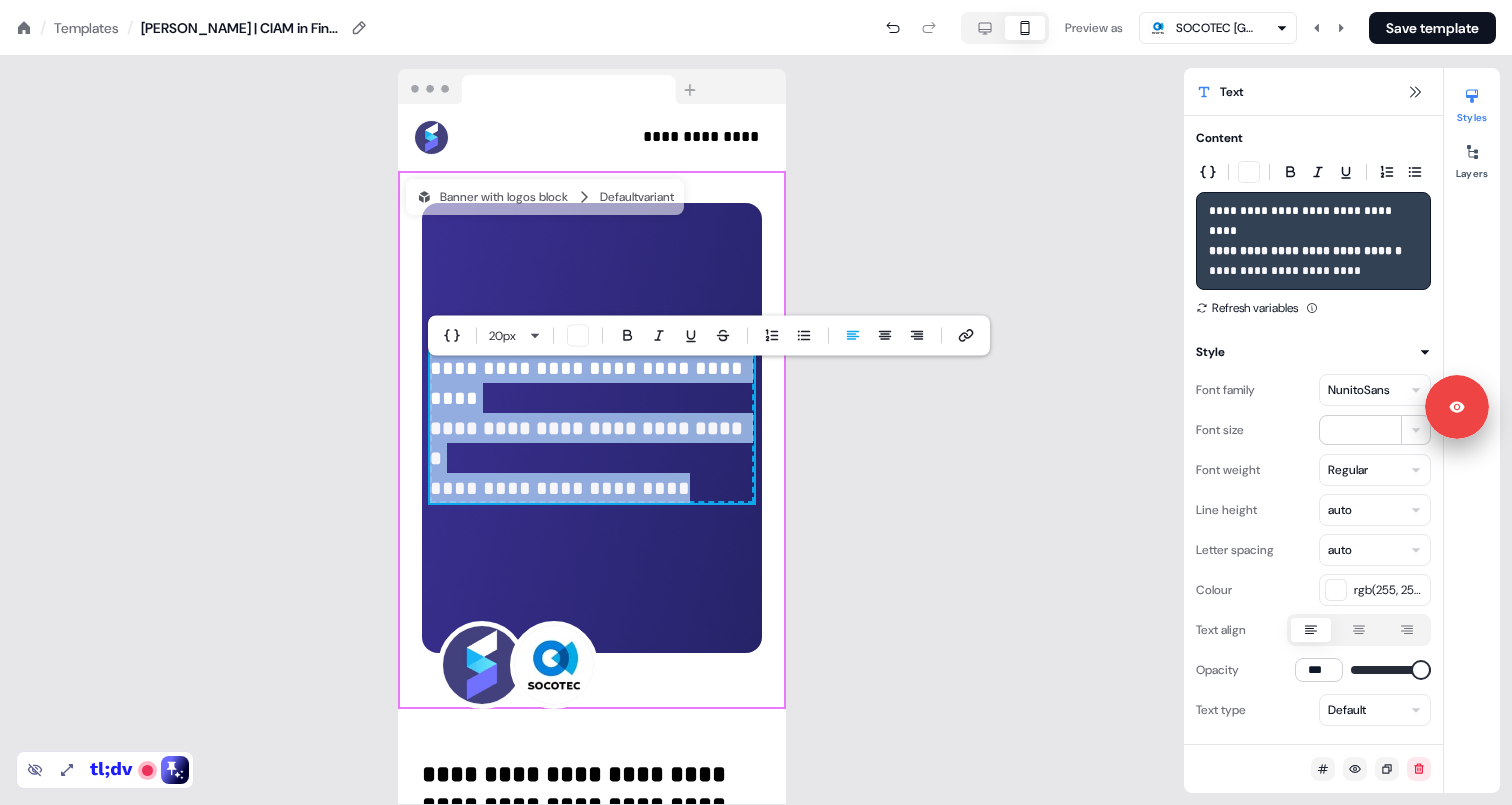 click on "**********" at bounding box center (592, 413) 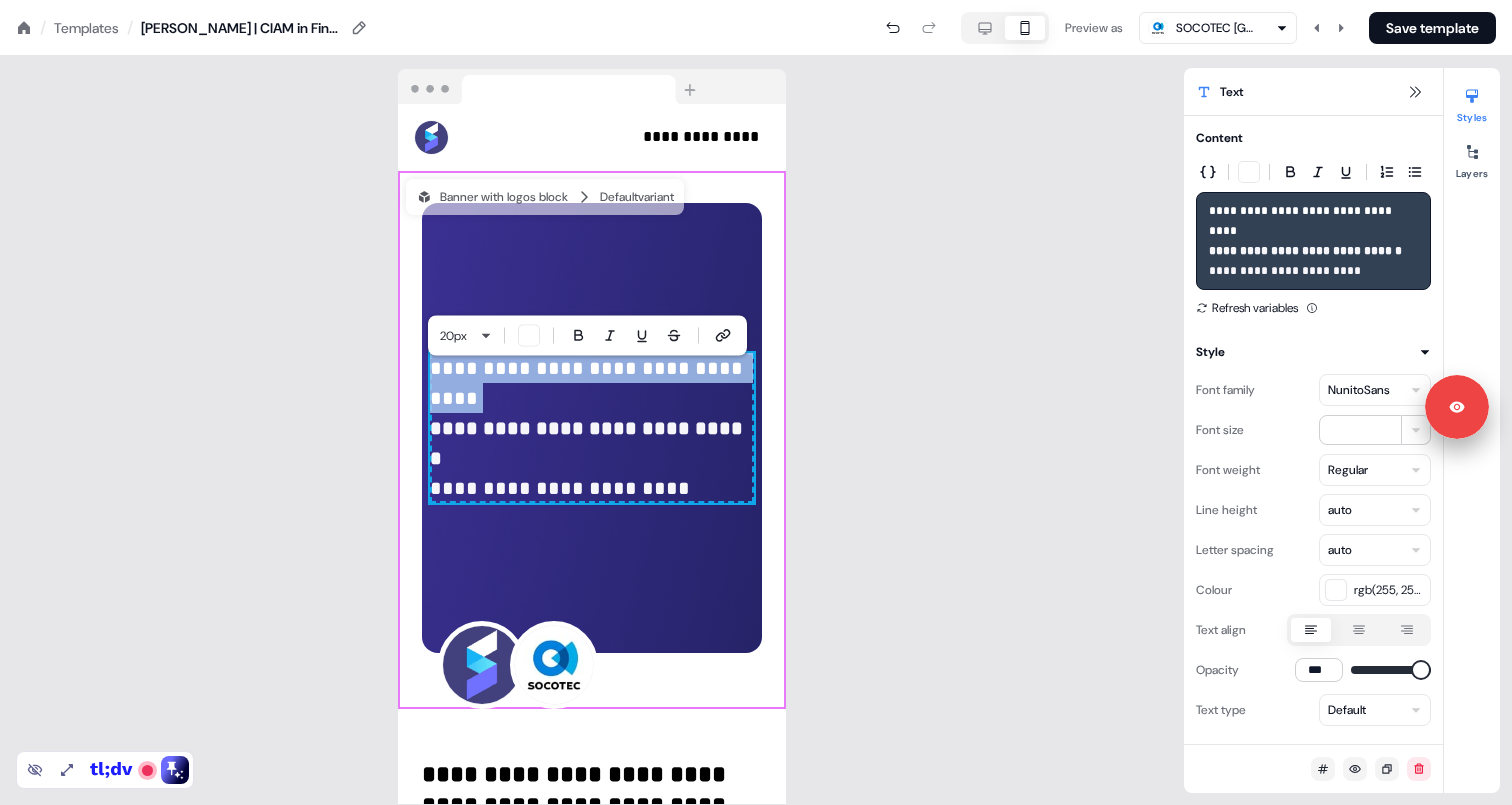 click on "**********" at bounding box center [592, 413] 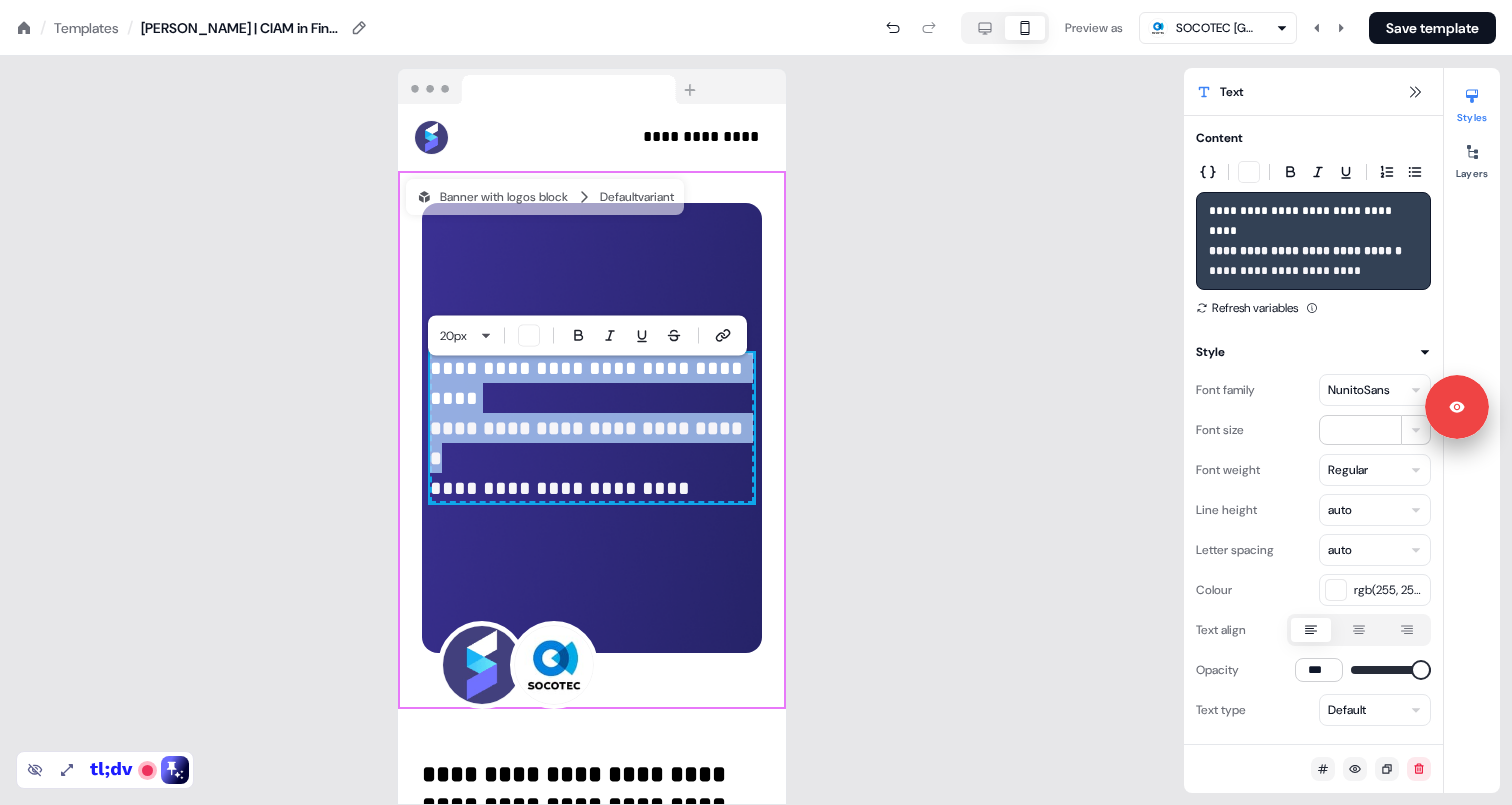 click on "**********" at bounding box center (592, 413) 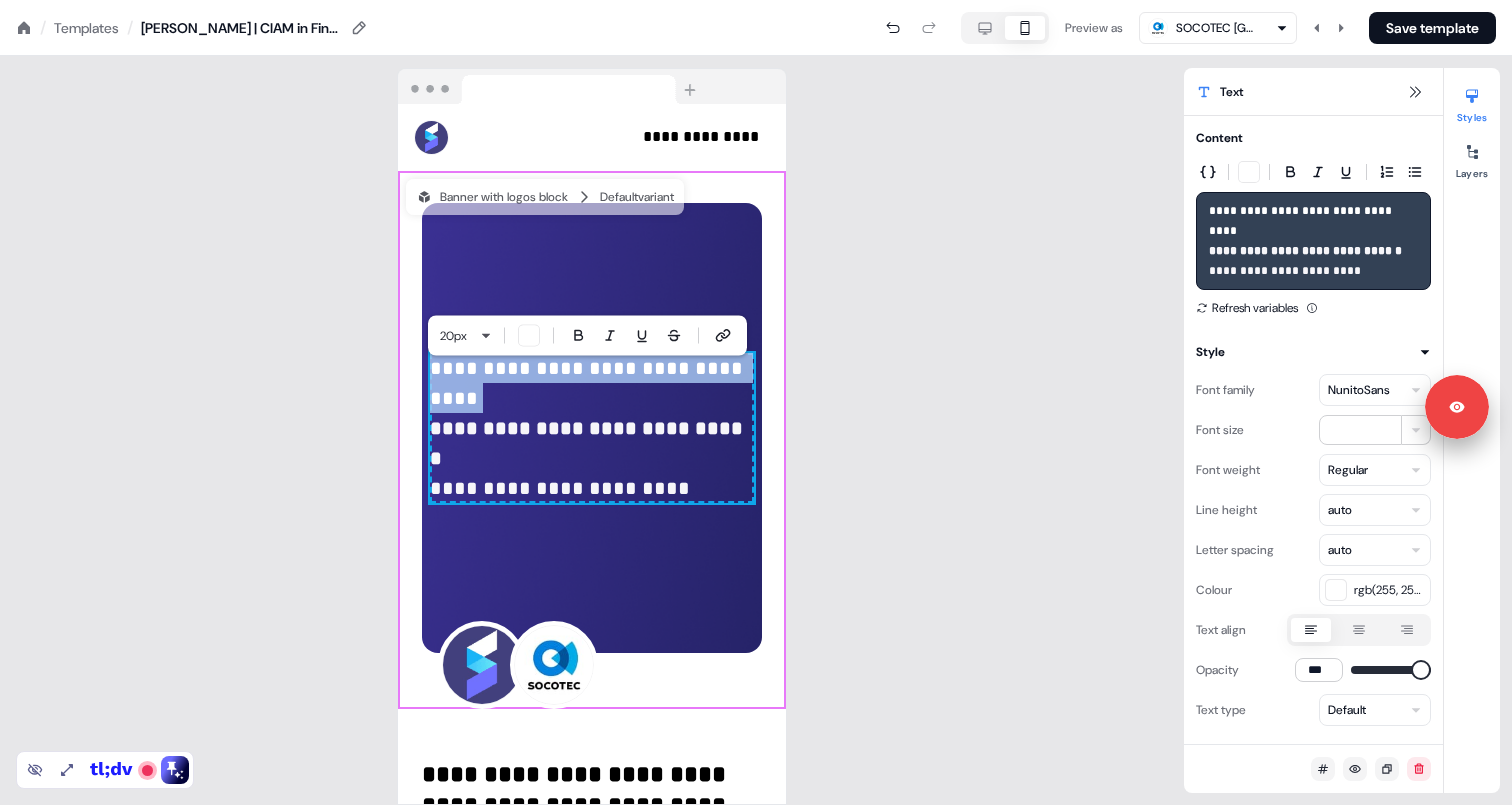 click on "**********" at bounding box center [592, 413] 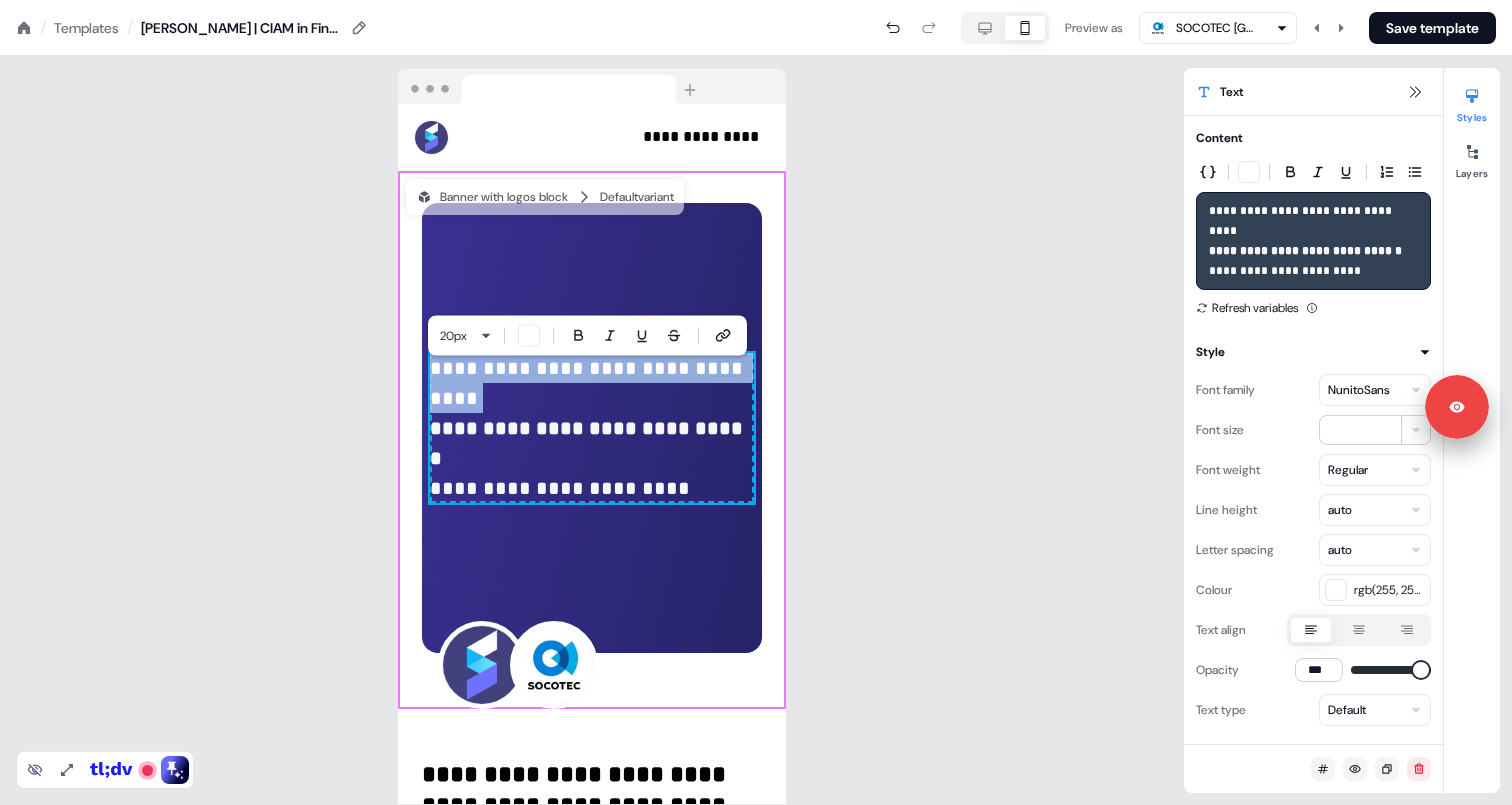 click on "**********" at bounding box center [592, 413] 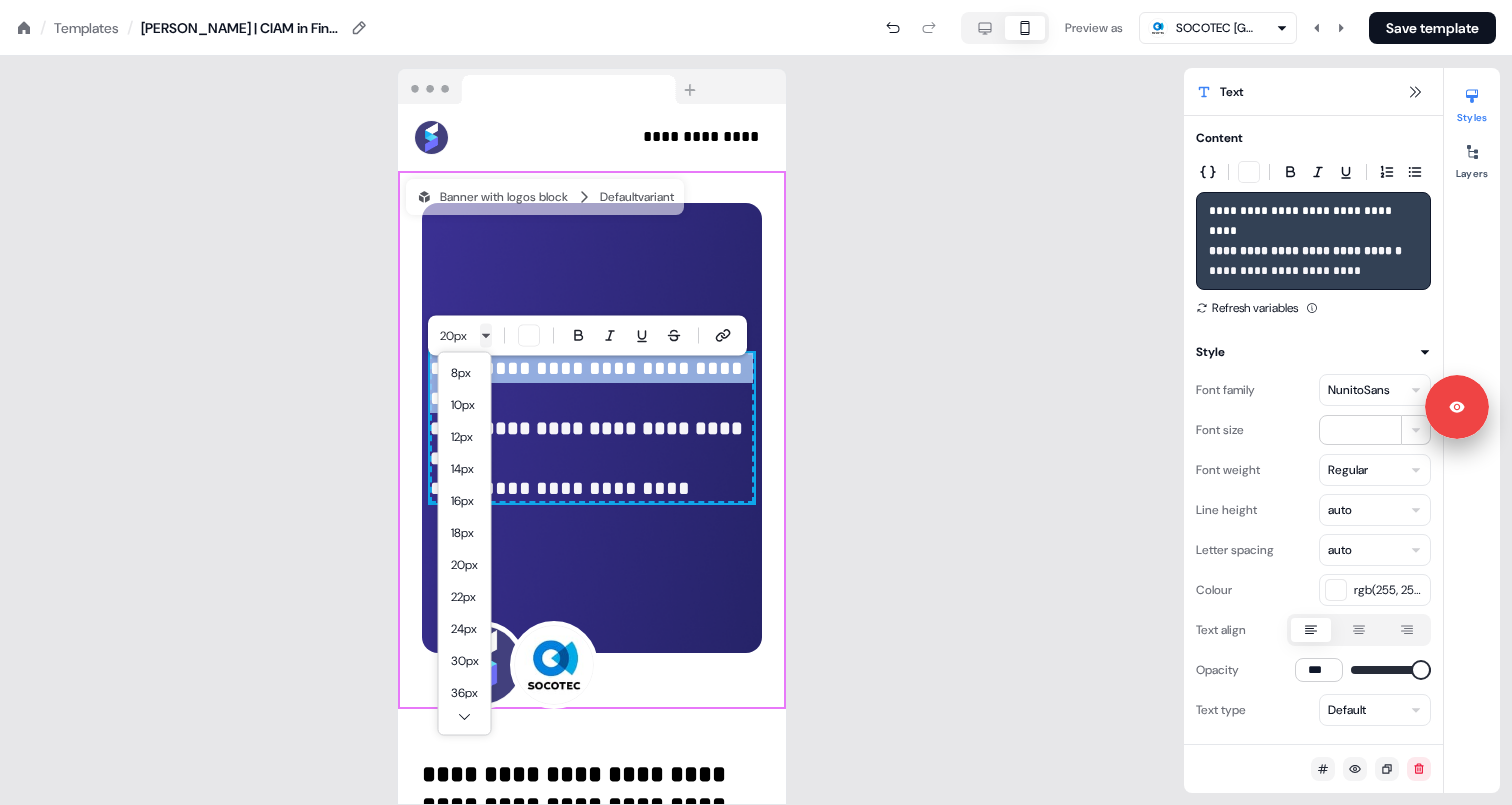 click on "**********" at bounding box center [756, 0] 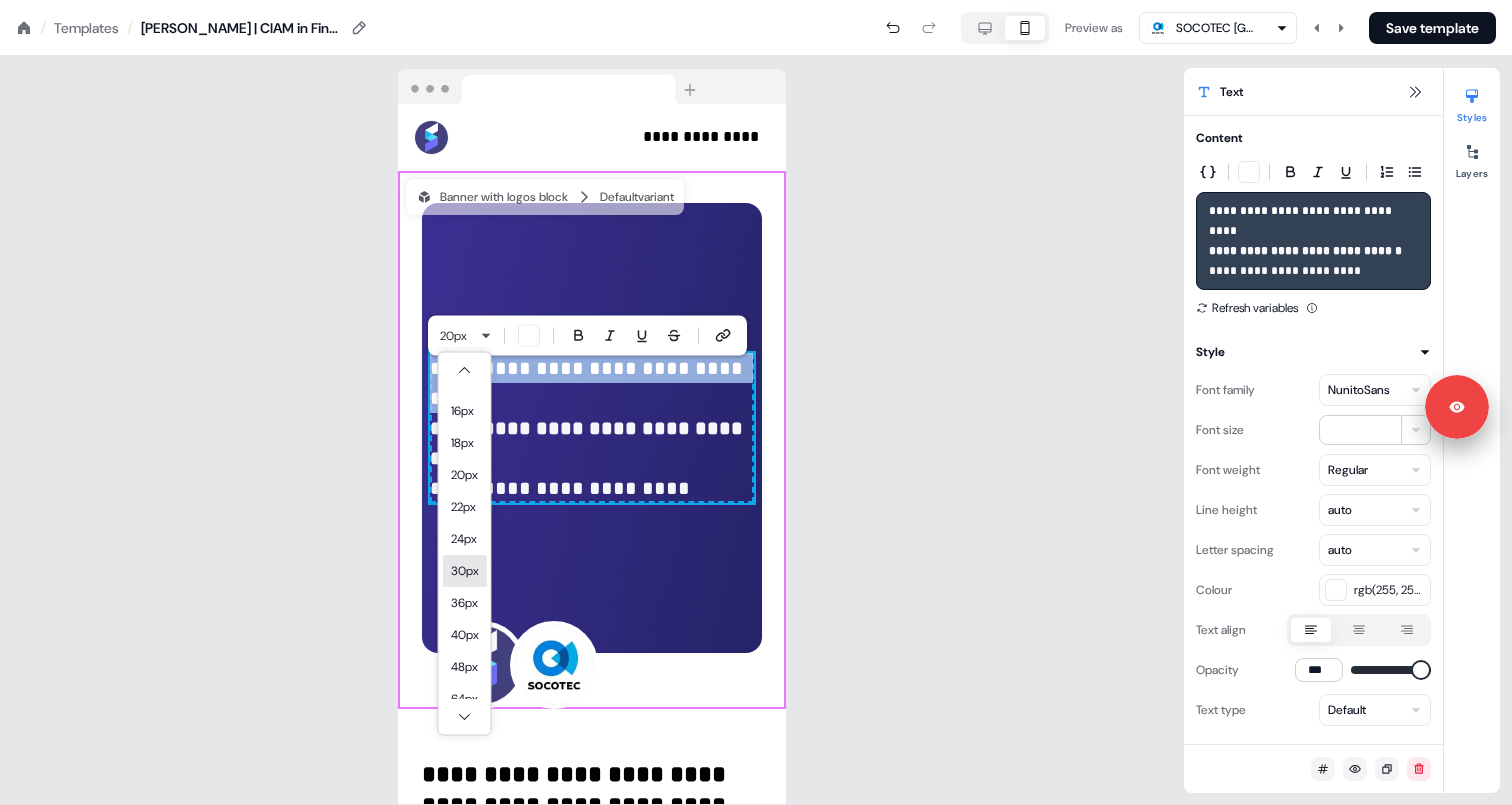scroll, scrollTop: 129, scrollLeft: 0, axis: vertical 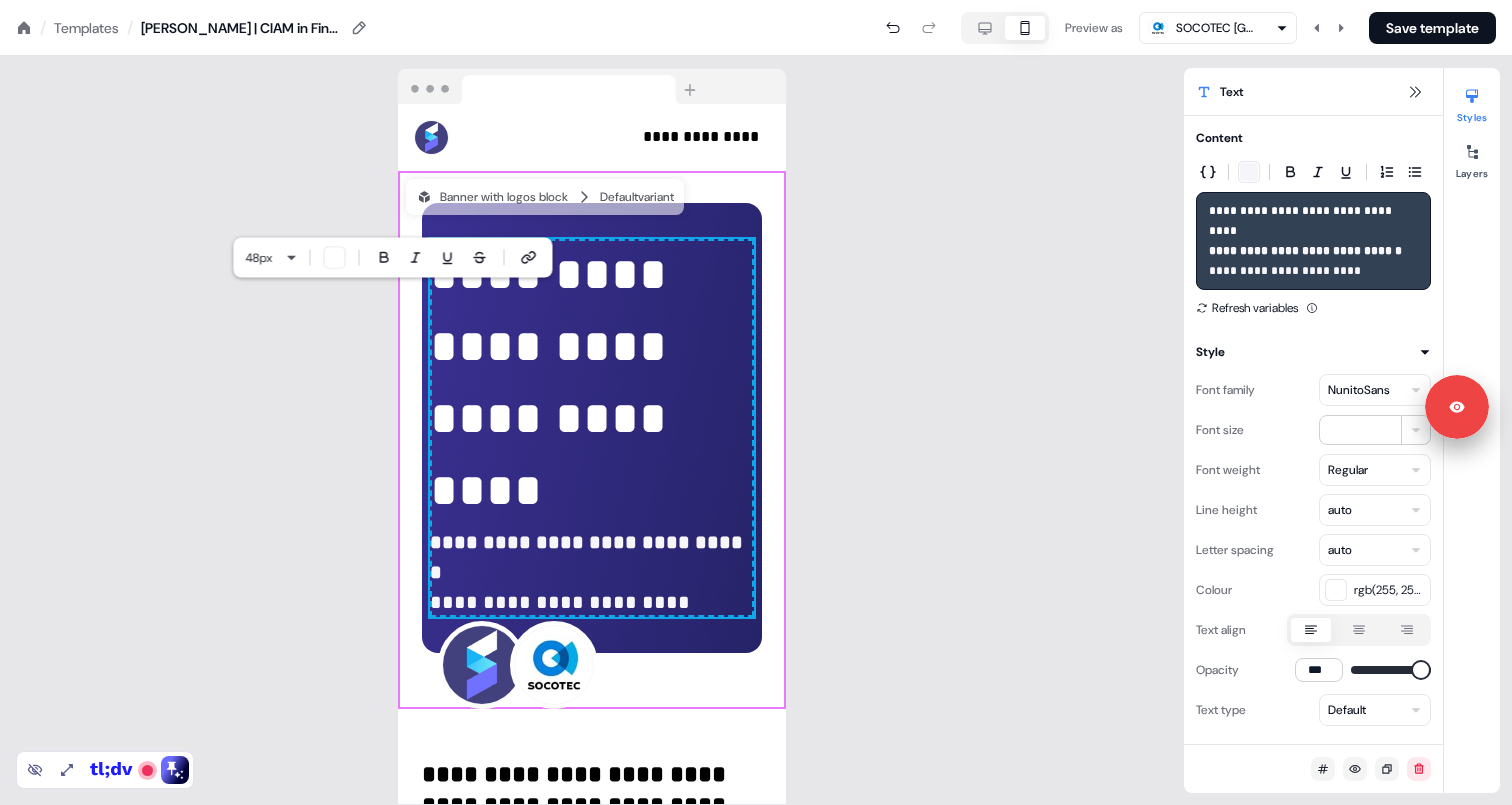 click on "**********" at bounding box center (592, 430) 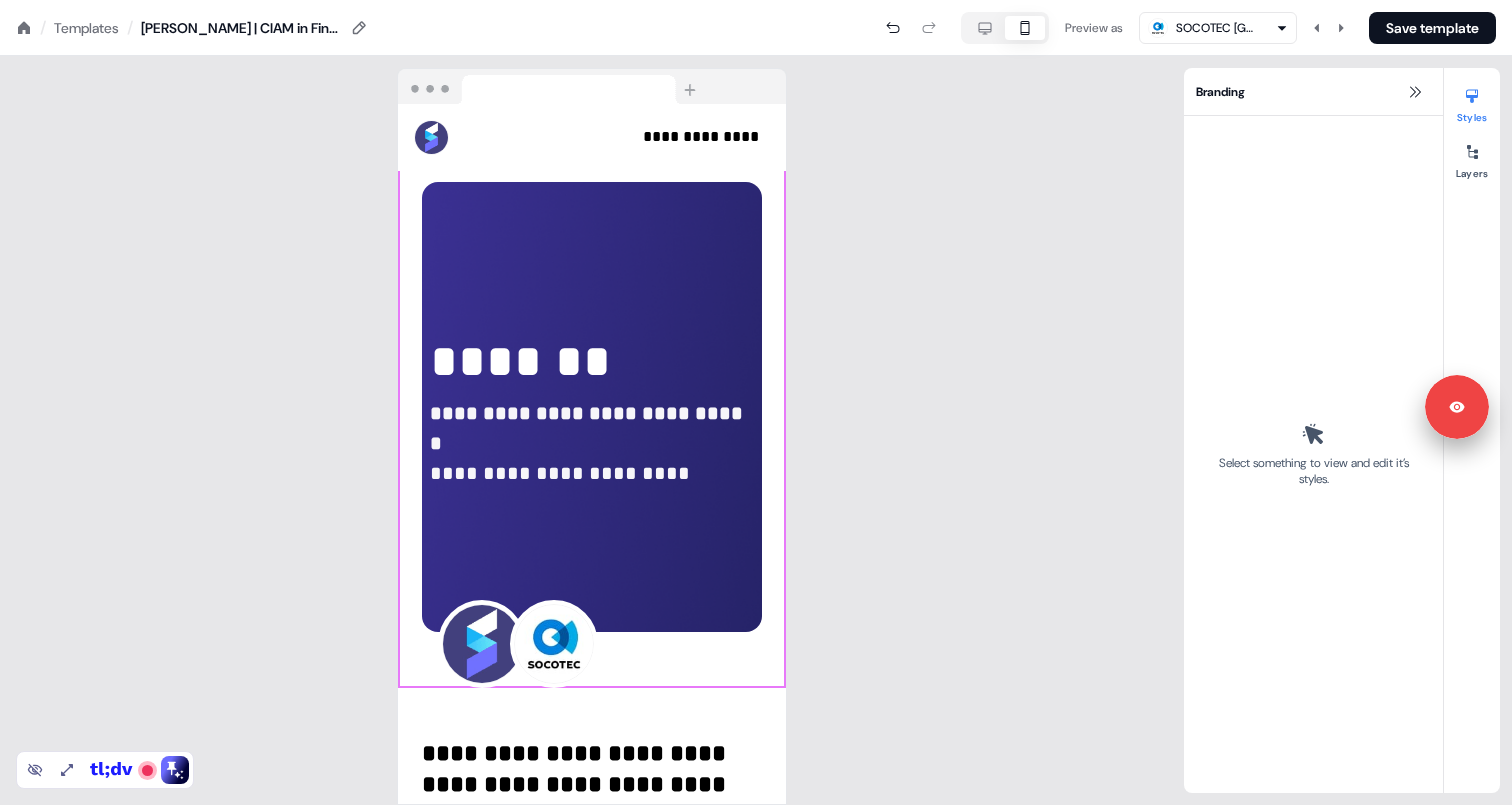 scroll, scrollTop: 18, scrollLeft: 0, axis: vertical 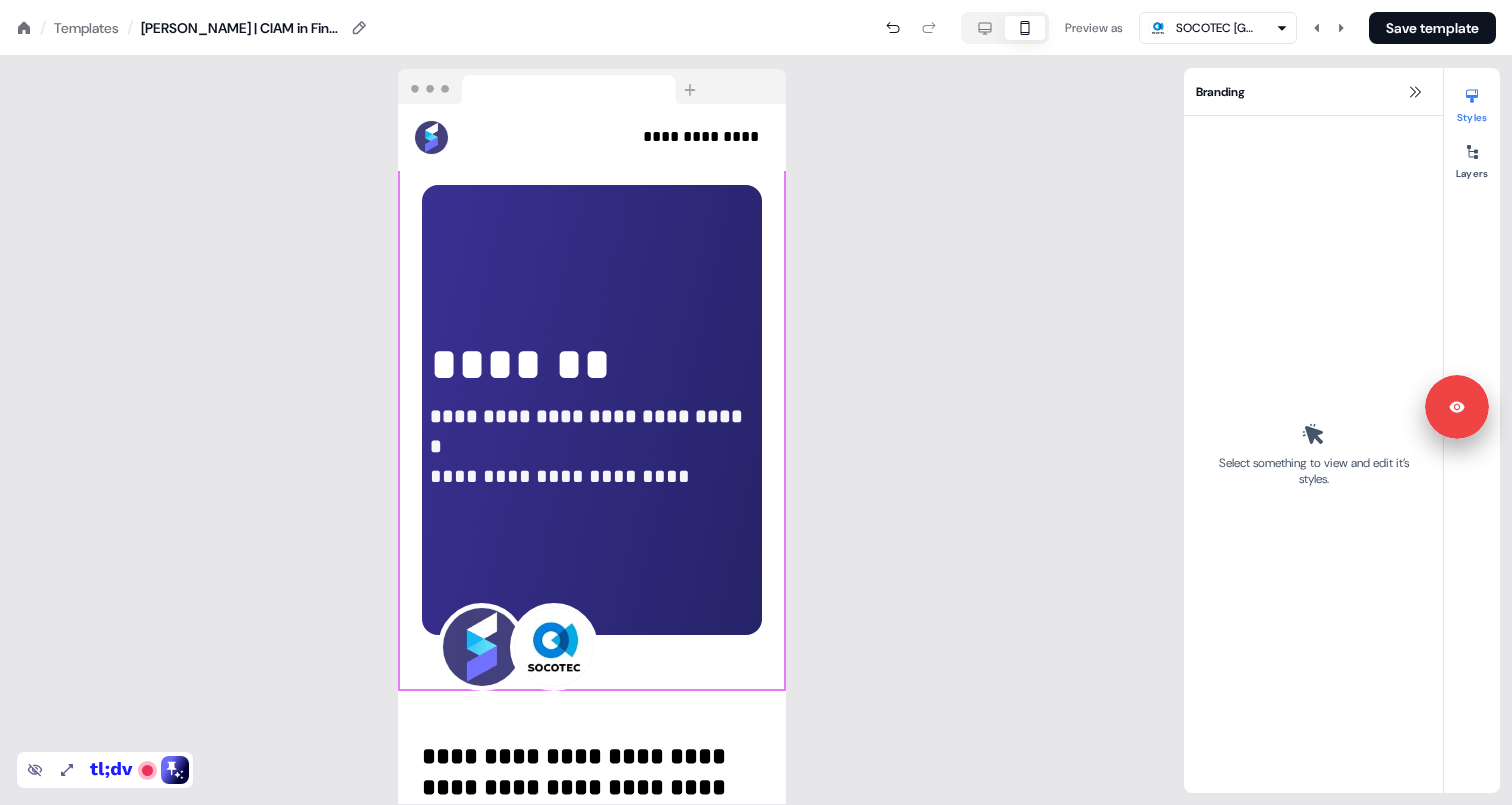 click on "**********" at bounding box center [592, 410] 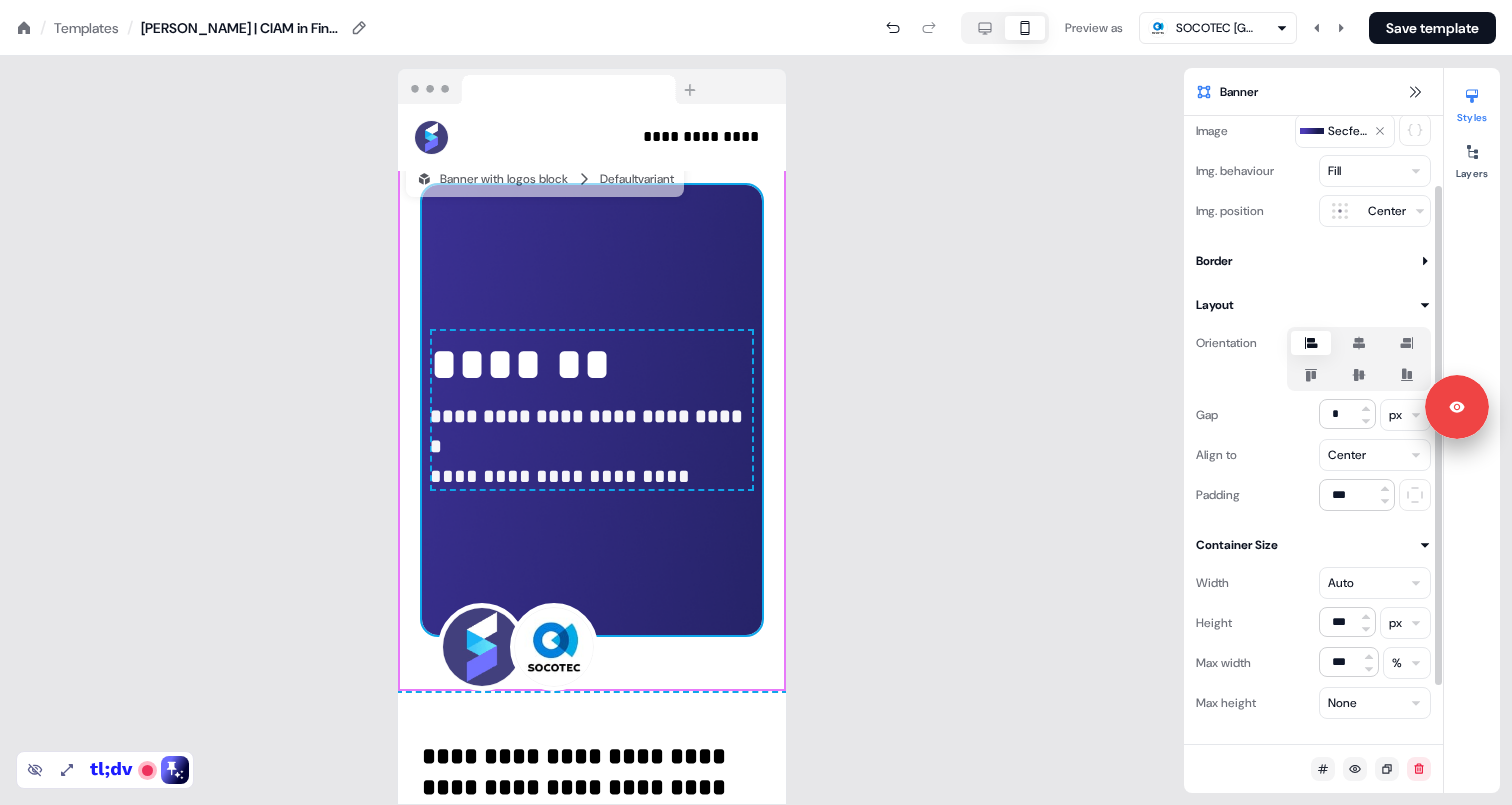 scroll, scrollTop: 87, scrollLeft: 0, axis: vertical 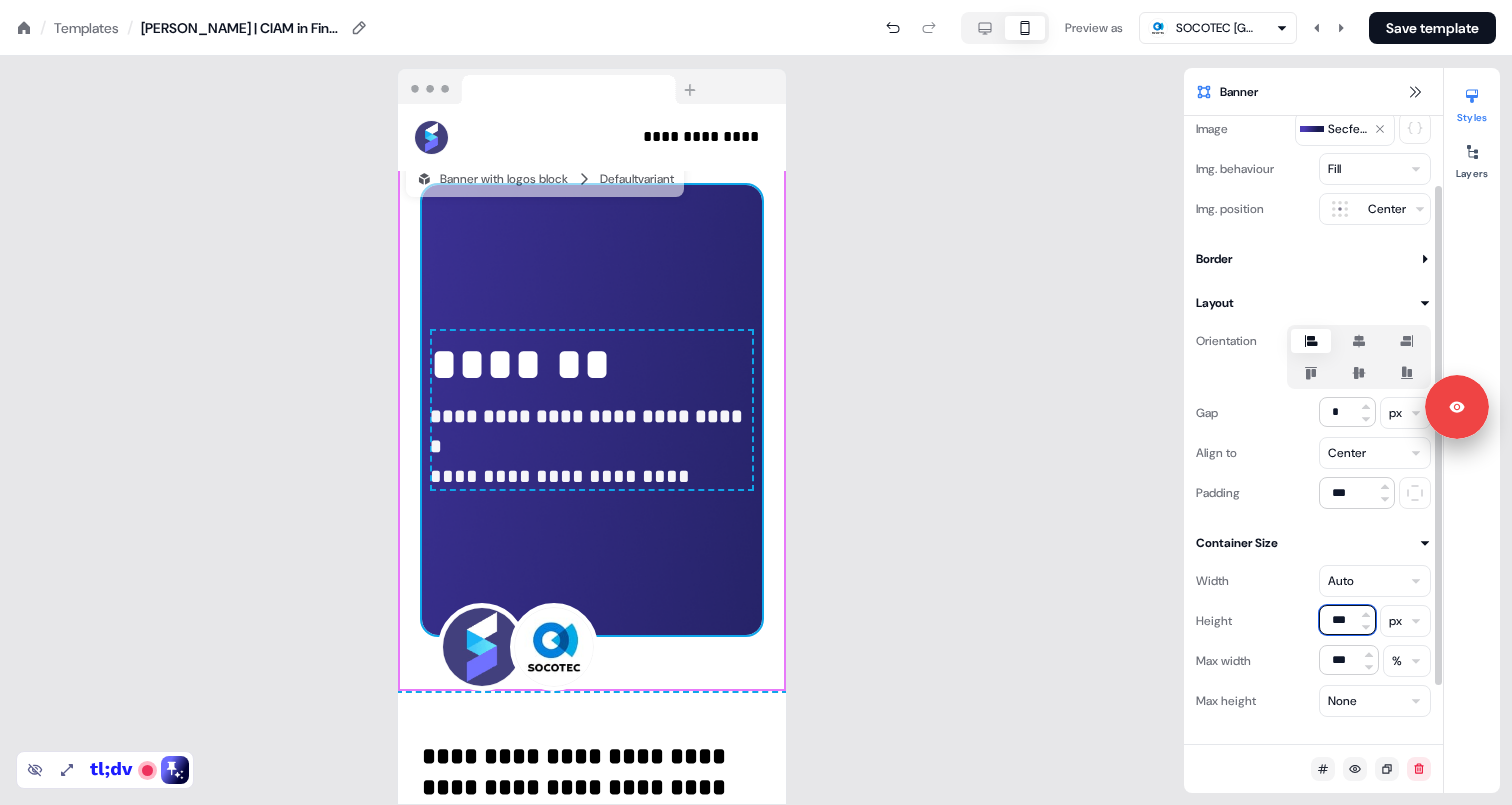 click on "***" at bounding box center [1347, 620] 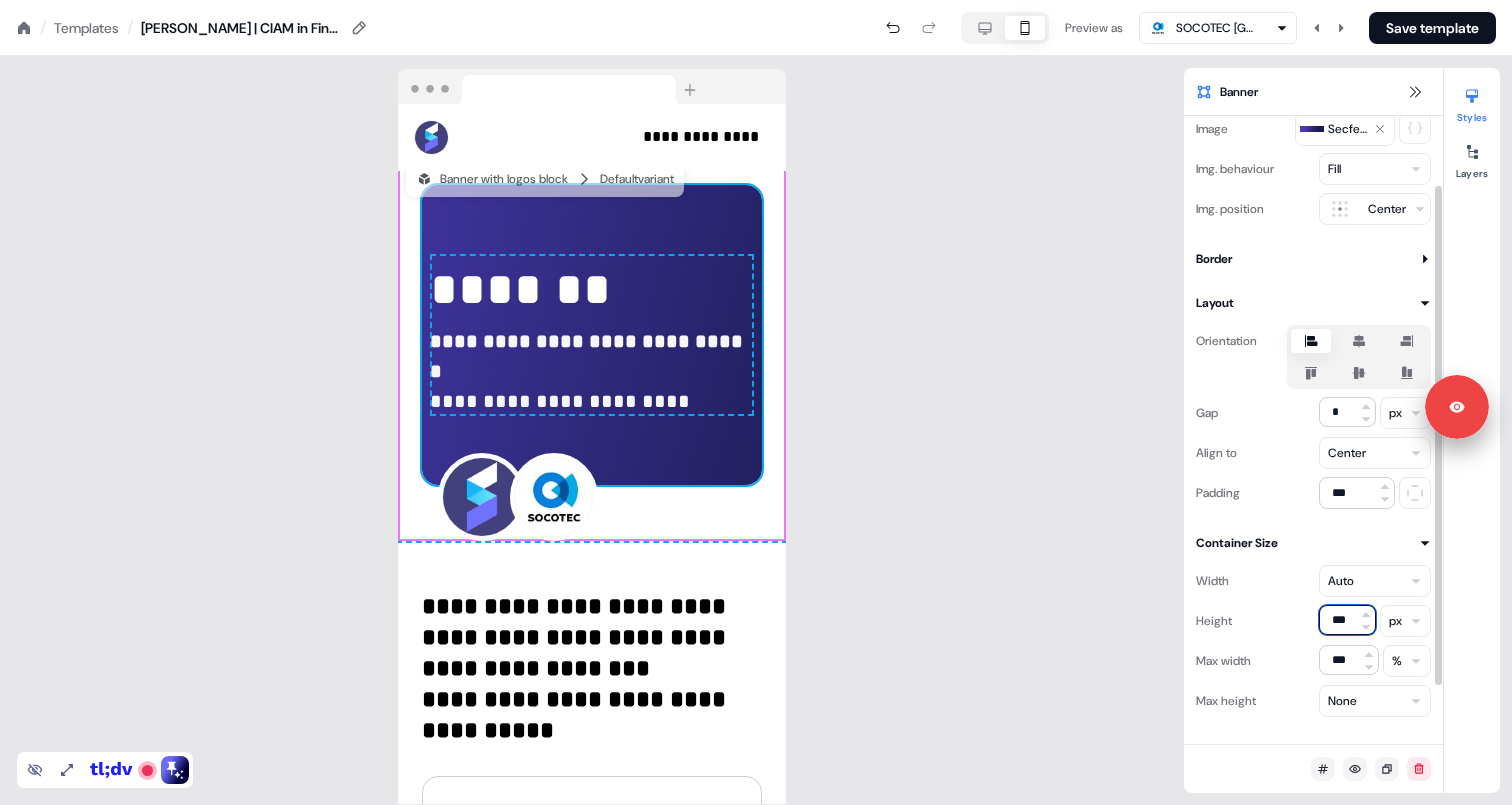 type on "***" 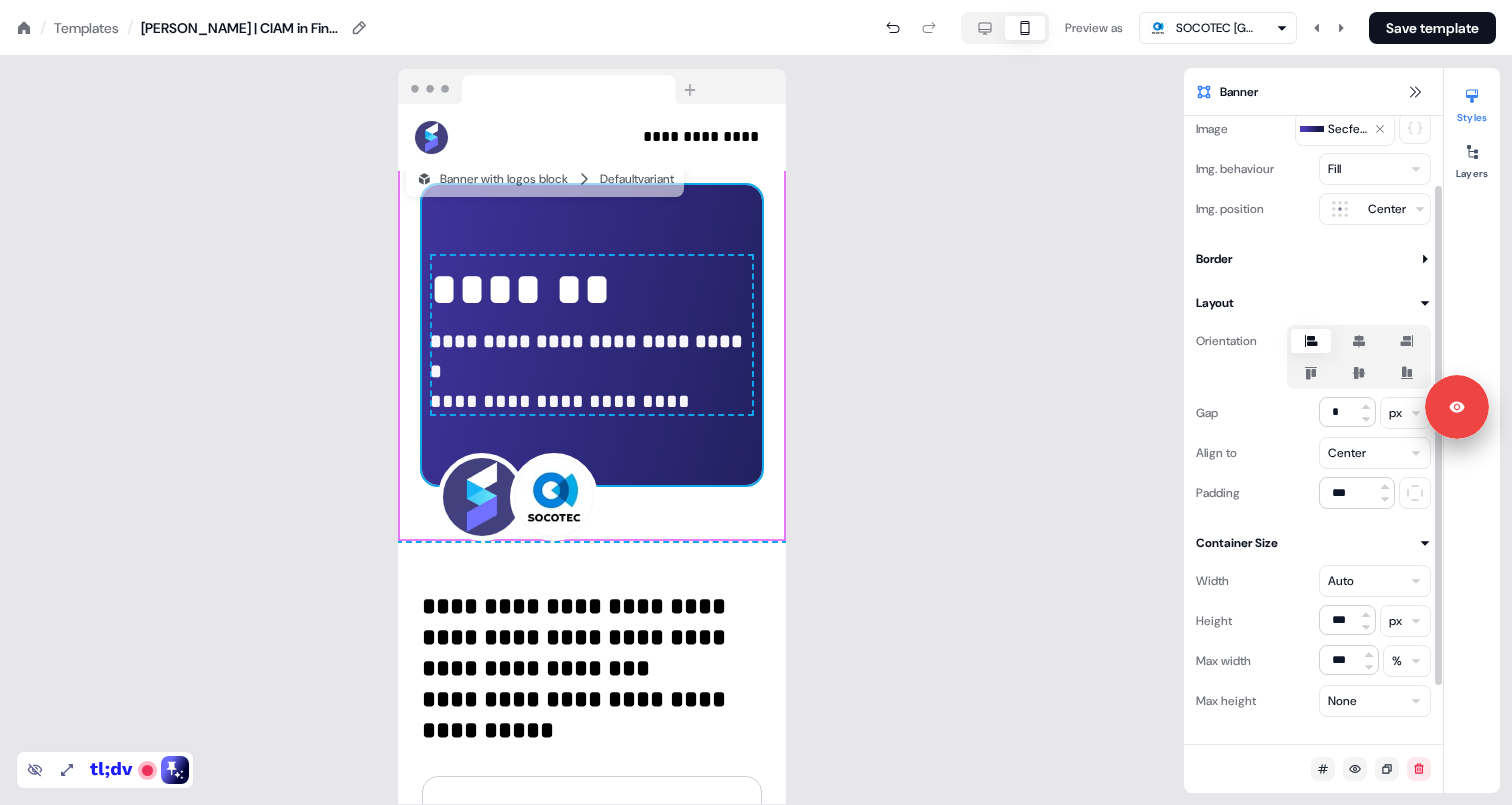 click on "**********" at bounding box center [592, 430] 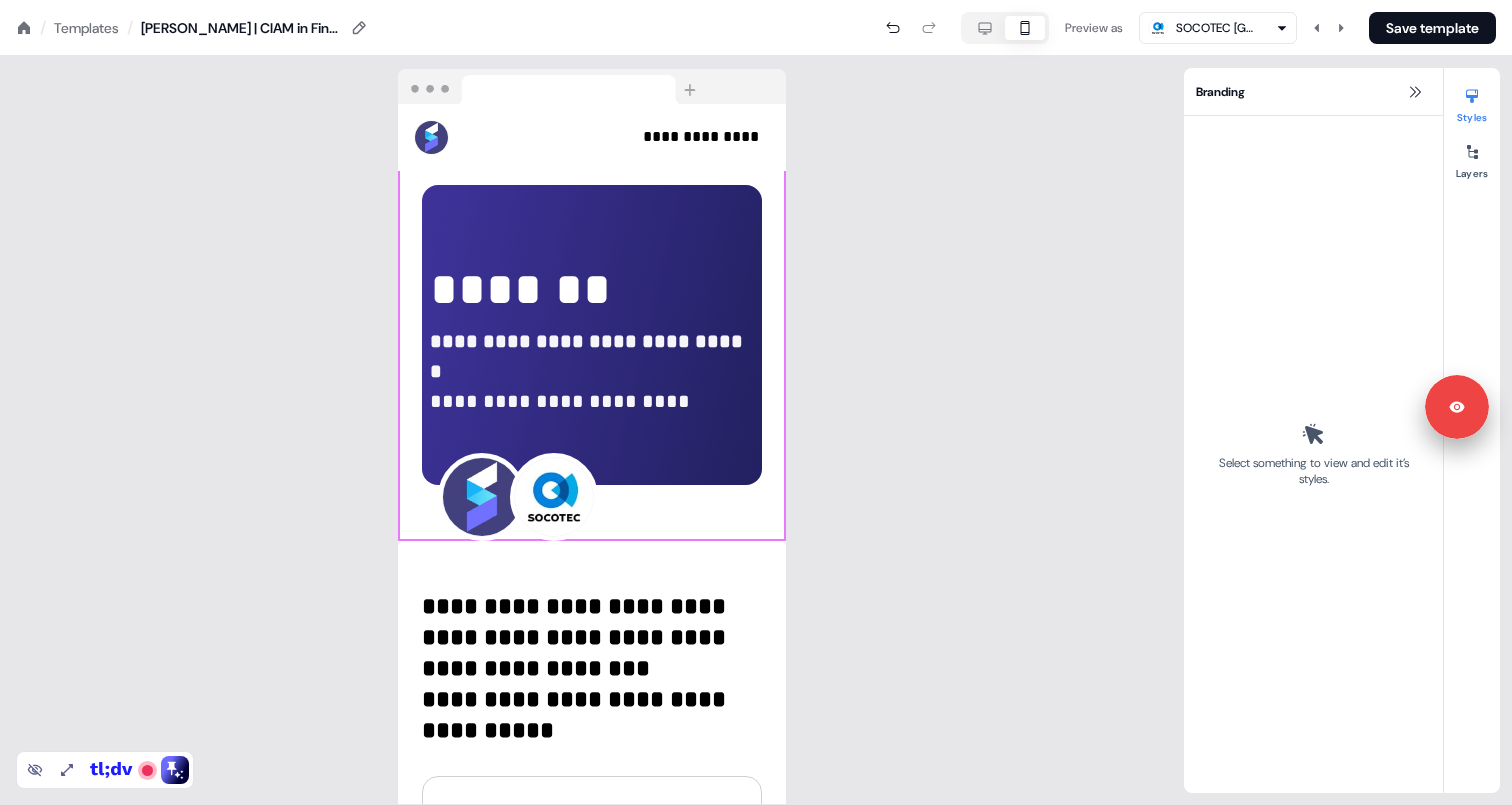 click on "**********" at bounding box center (592, 335) 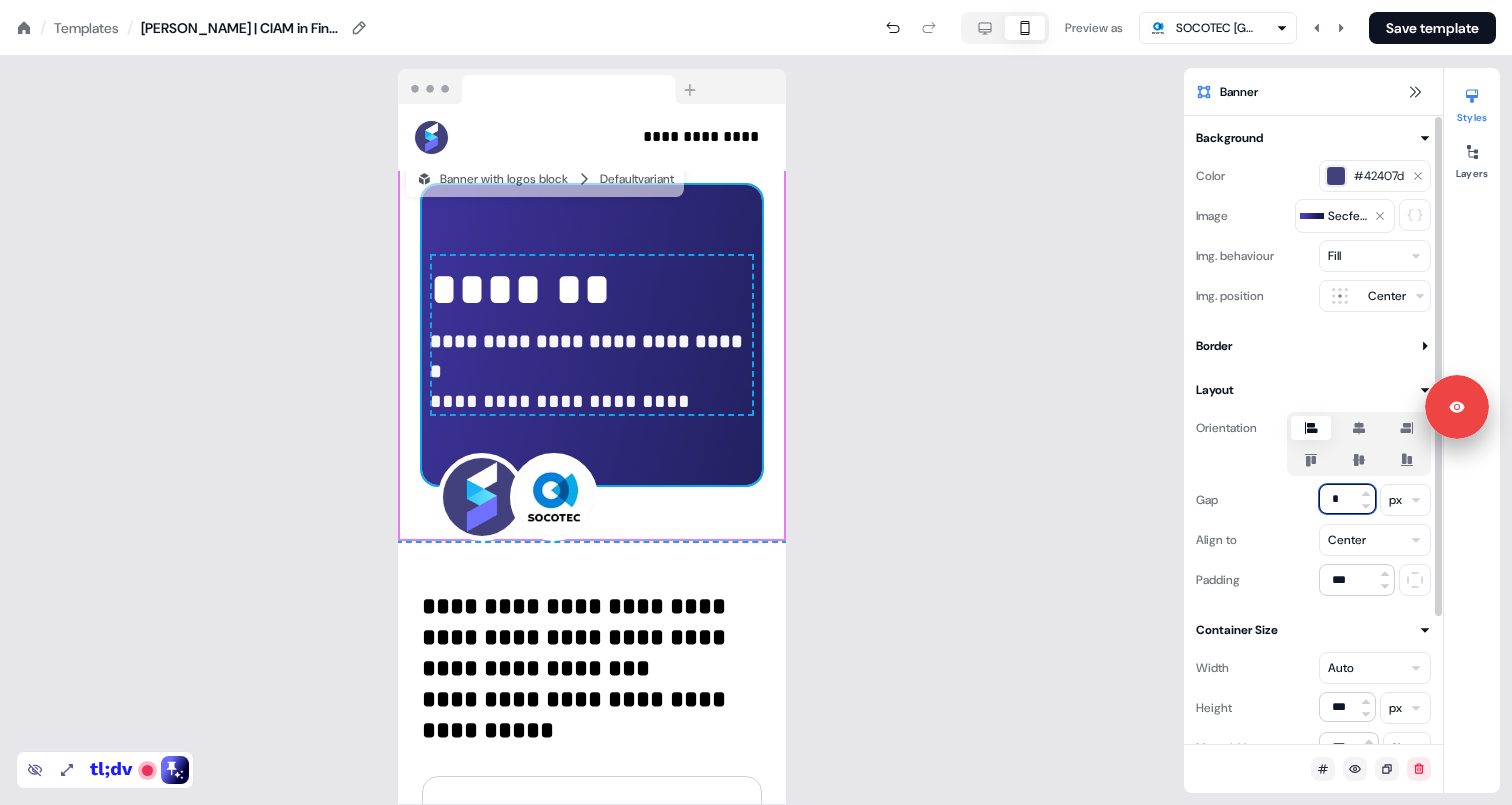 click on "*" at bounding box center (1347, 499) 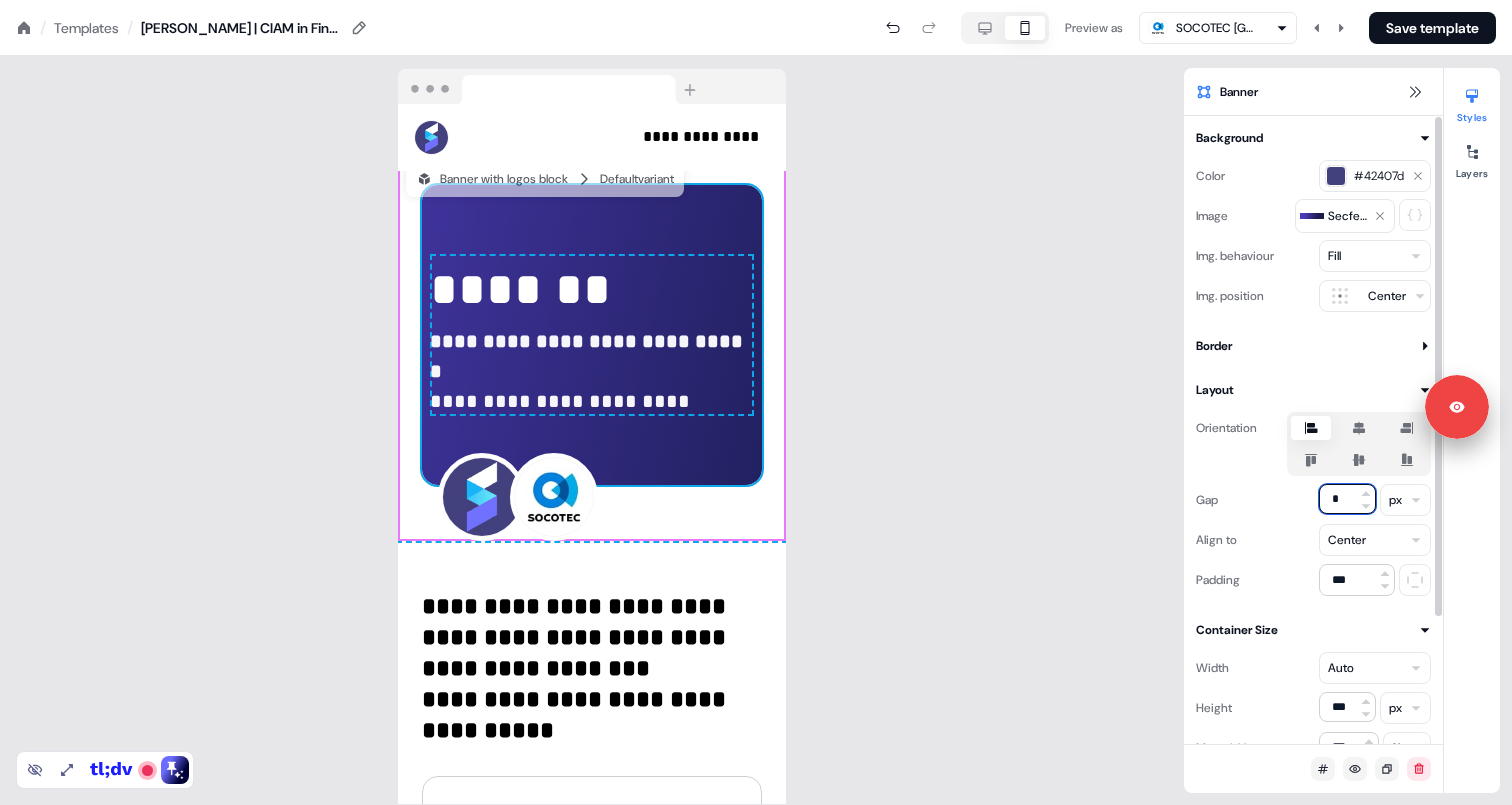 click on "*" at bounding box center [1347, 499] 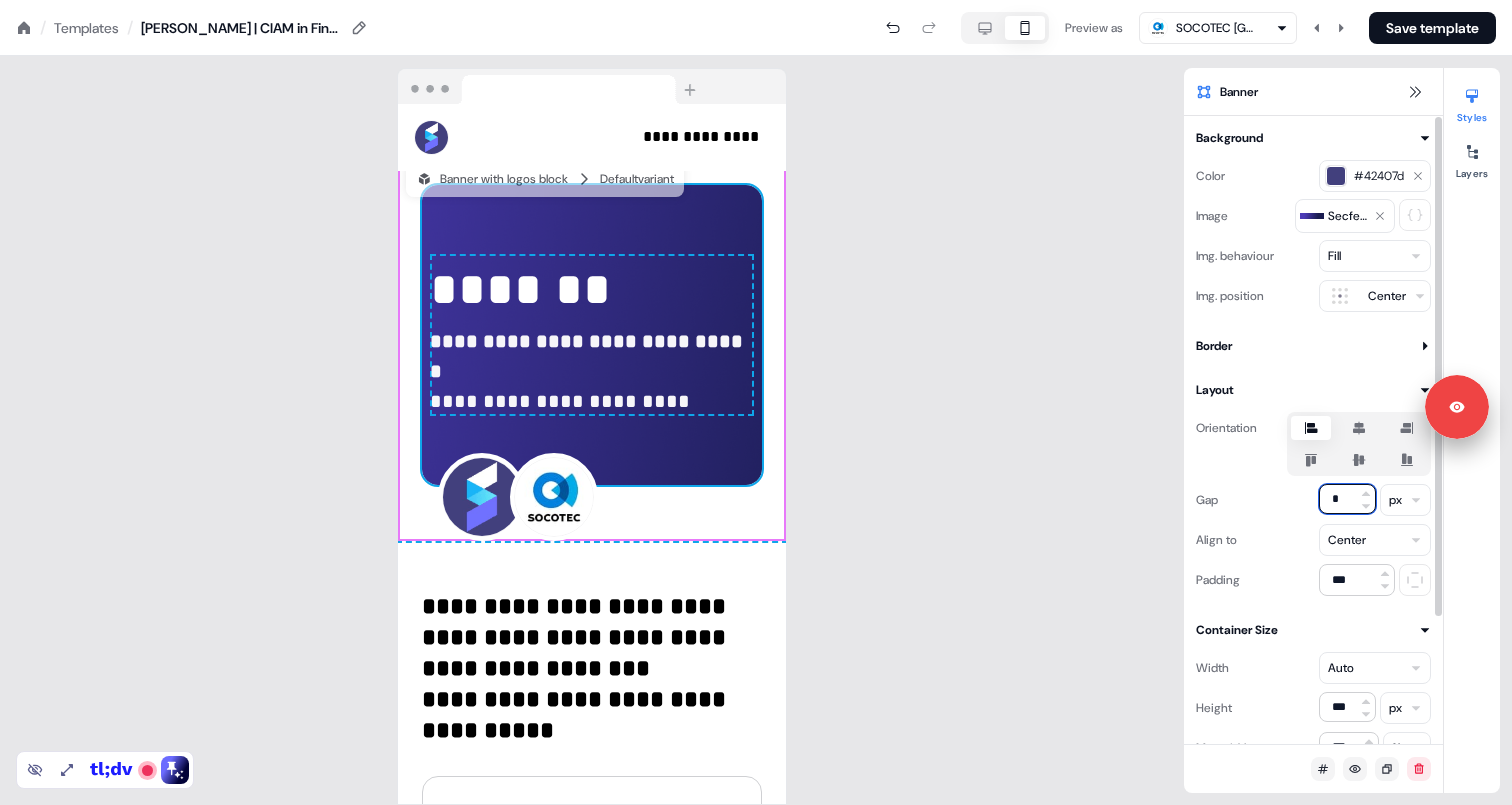 click on "*" at bounding box center (1347, 499) 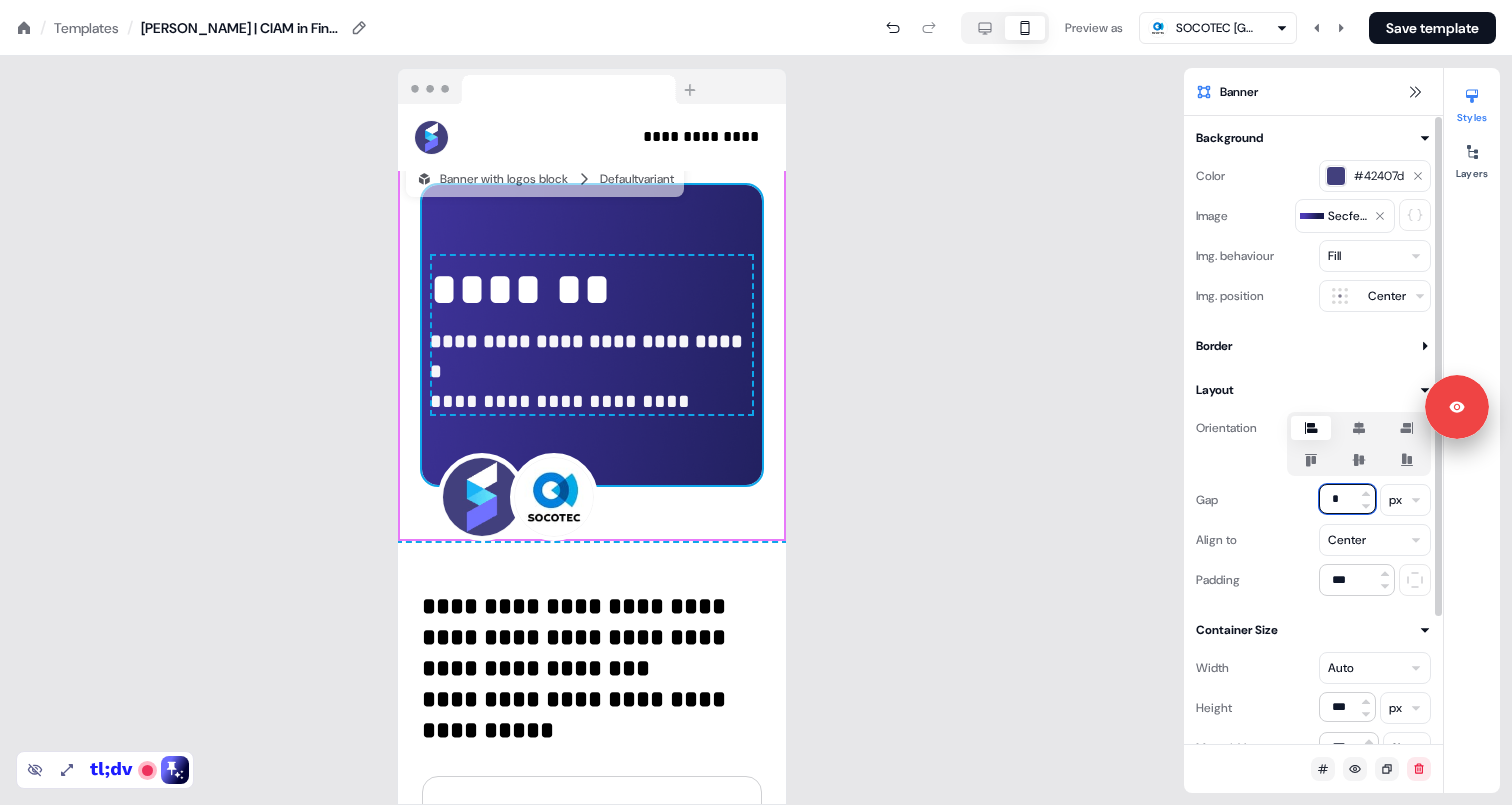 type on "*" 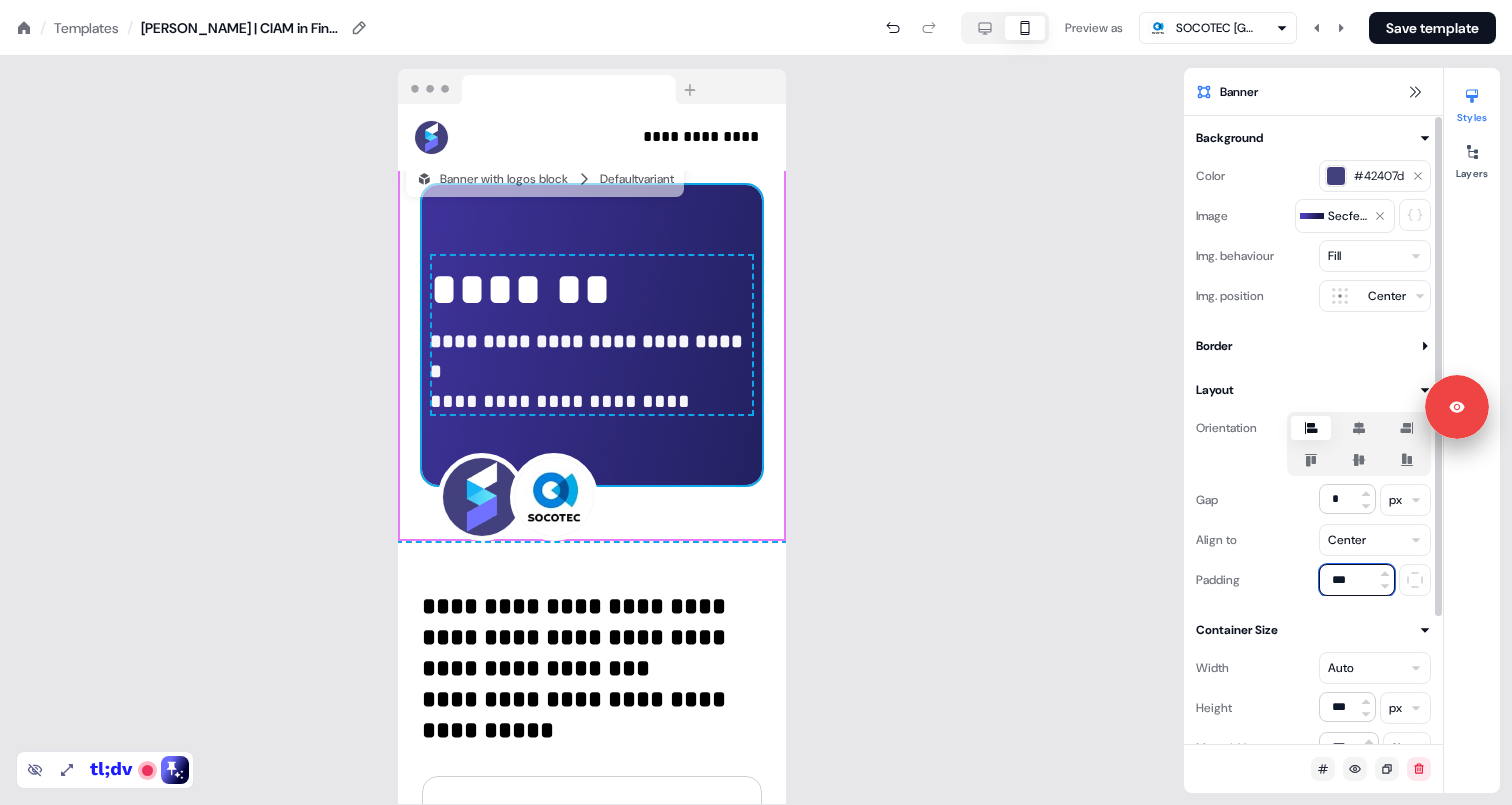 click on "***" at bounding box center (1357, 580) 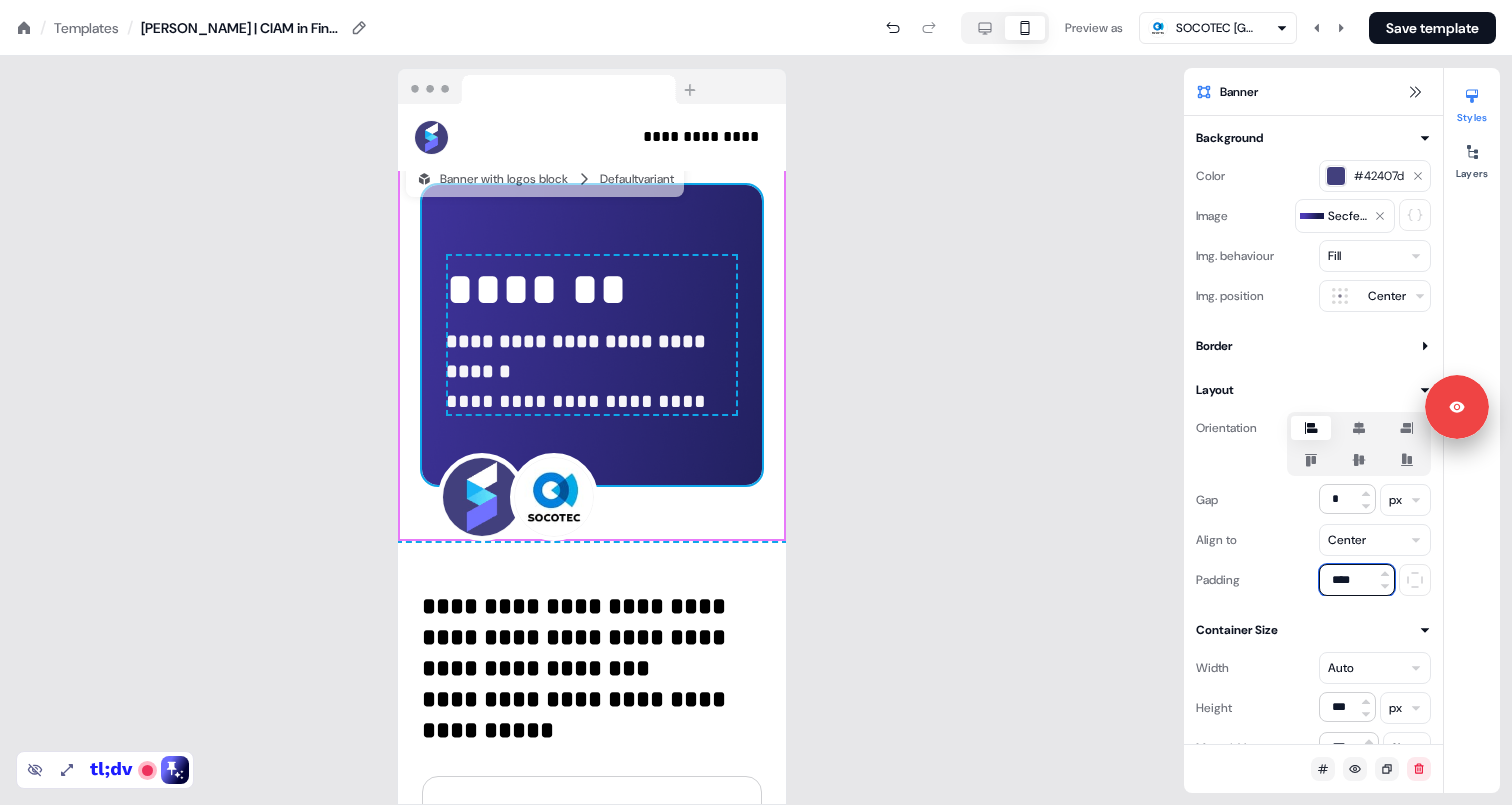 type on "****" 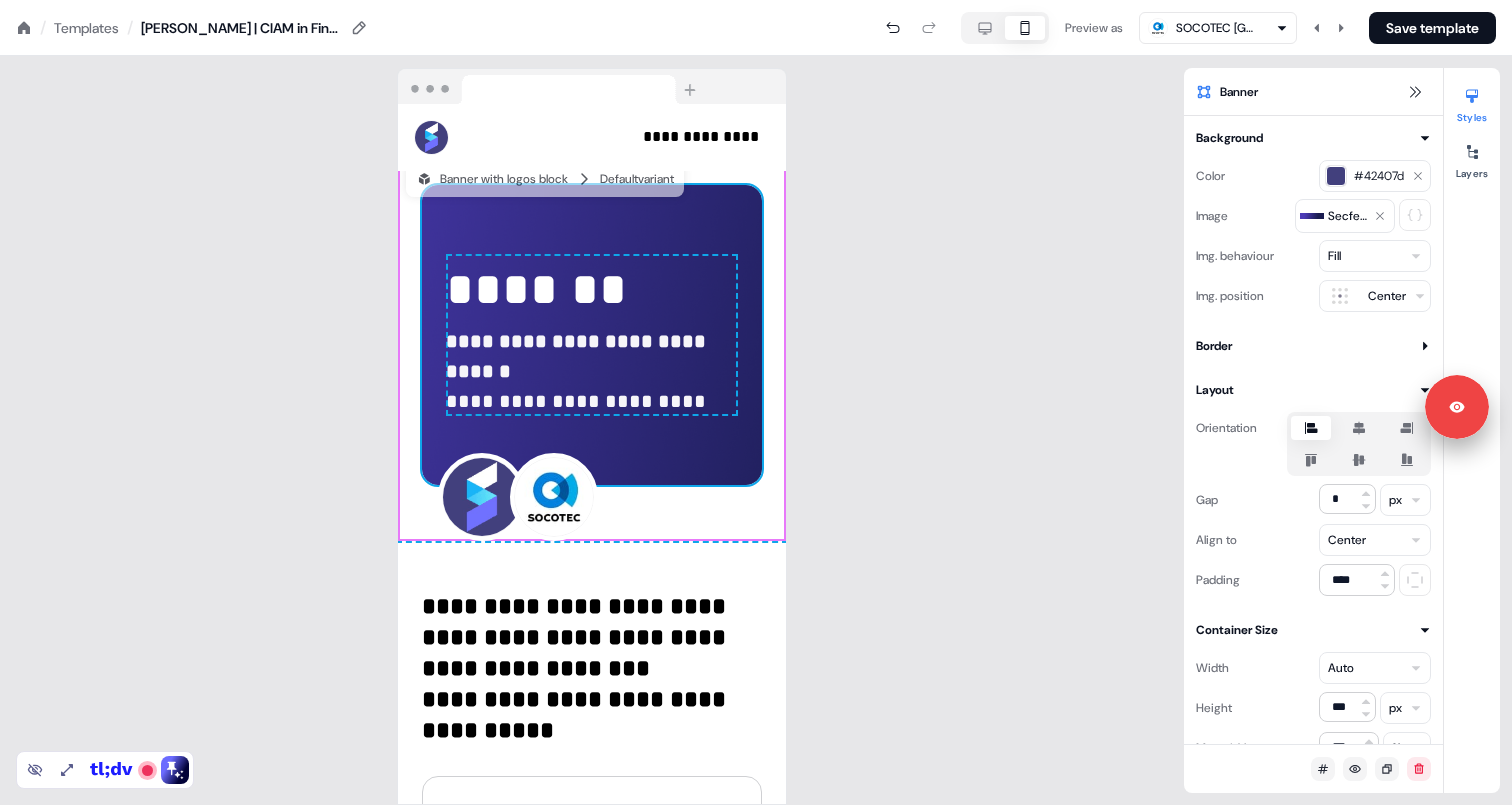 click on "**********" at bounding box center (592, 430) 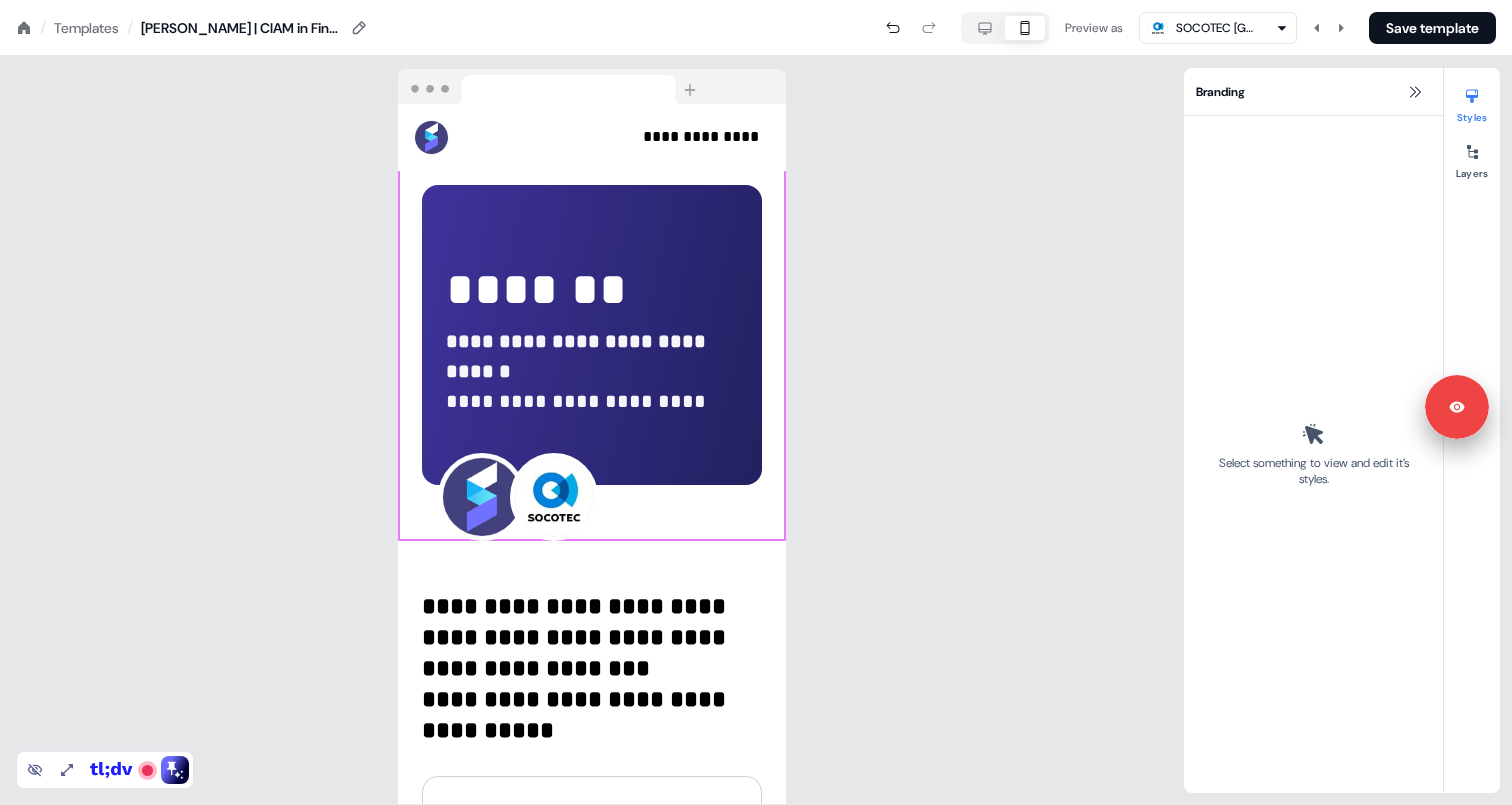 click on "**********" at bounding box center (592, 320) 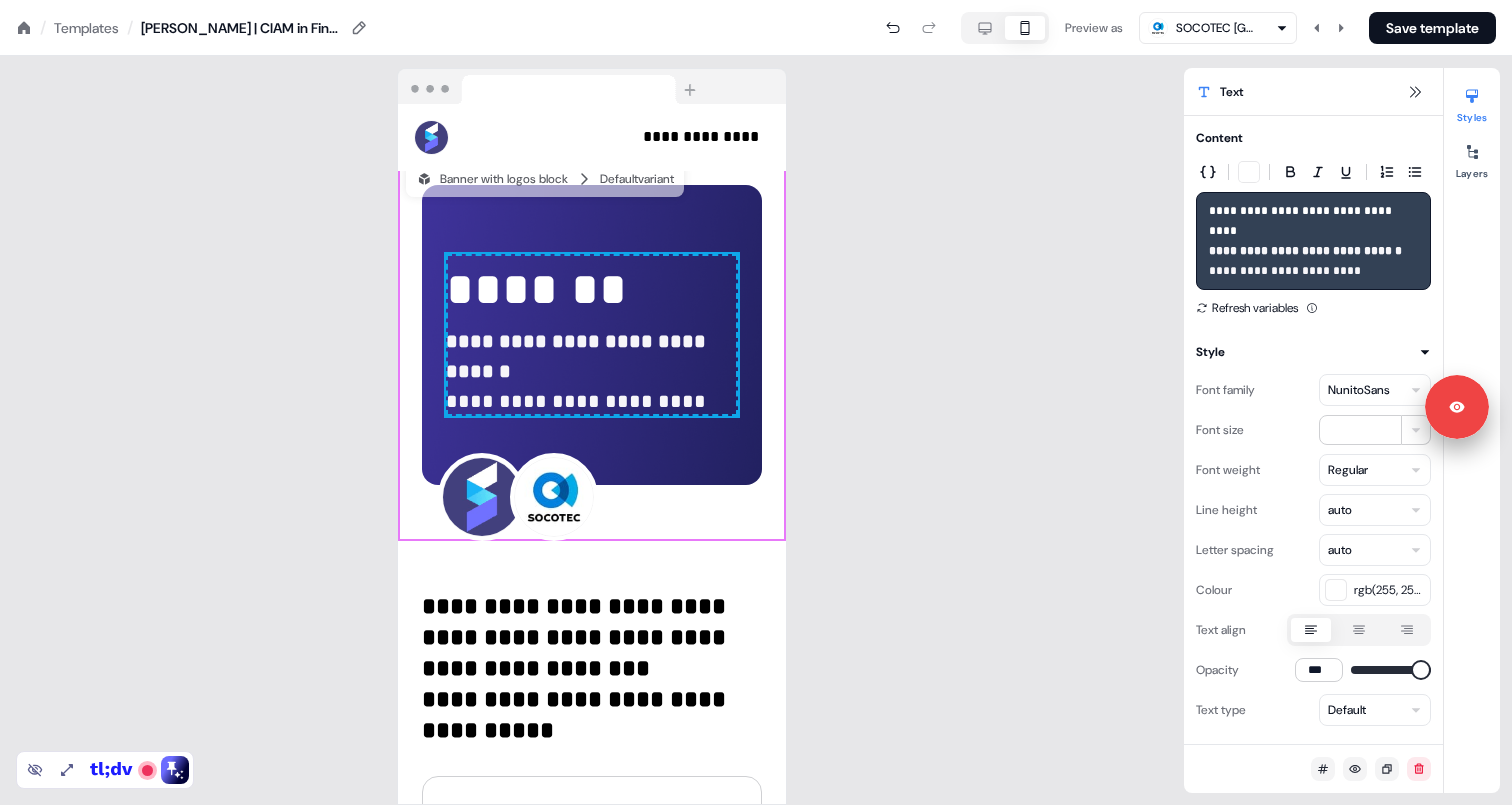 click 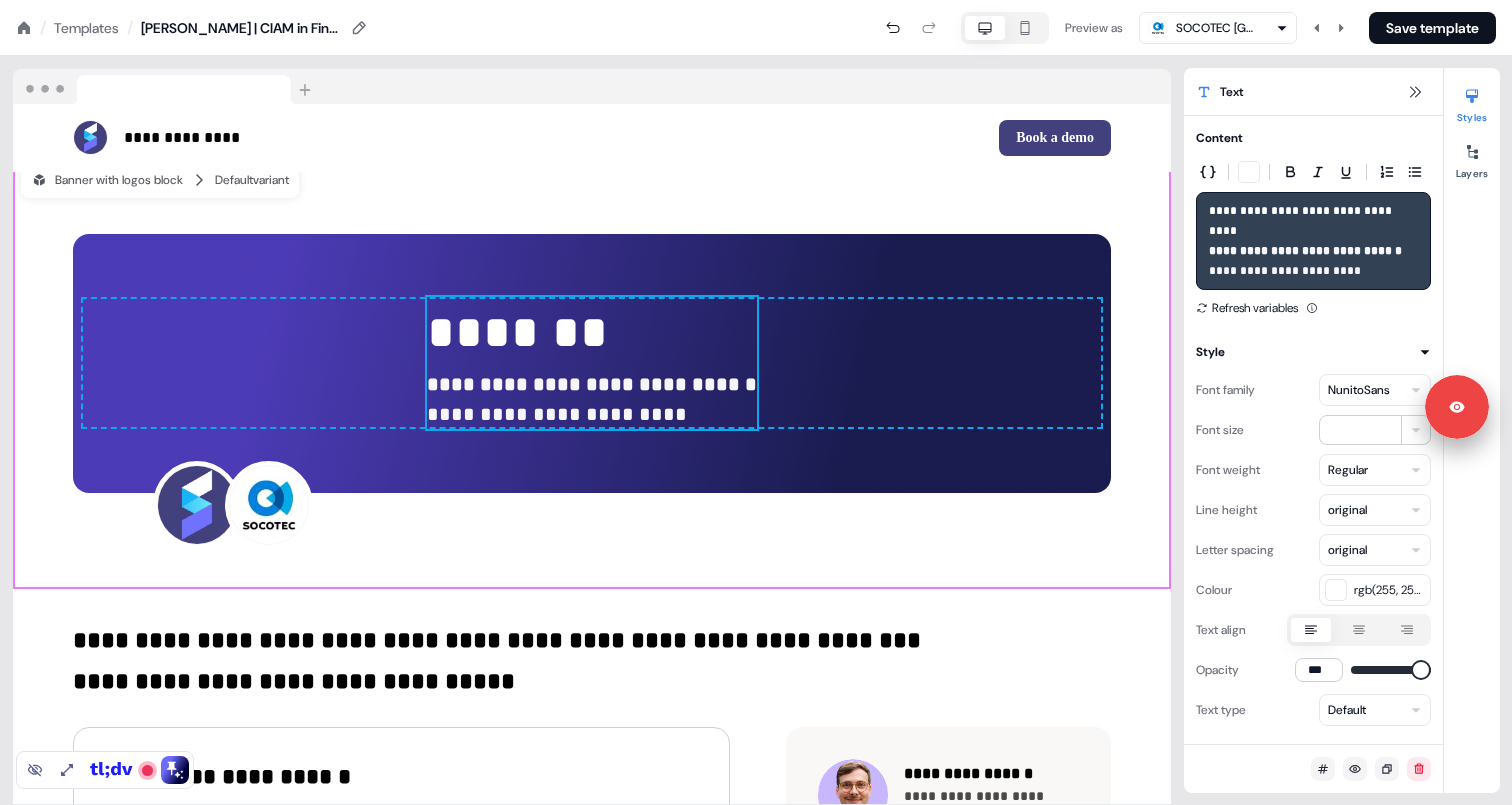 scroll, scrollTop: 19, scrollLeft: 0, axis: vertical 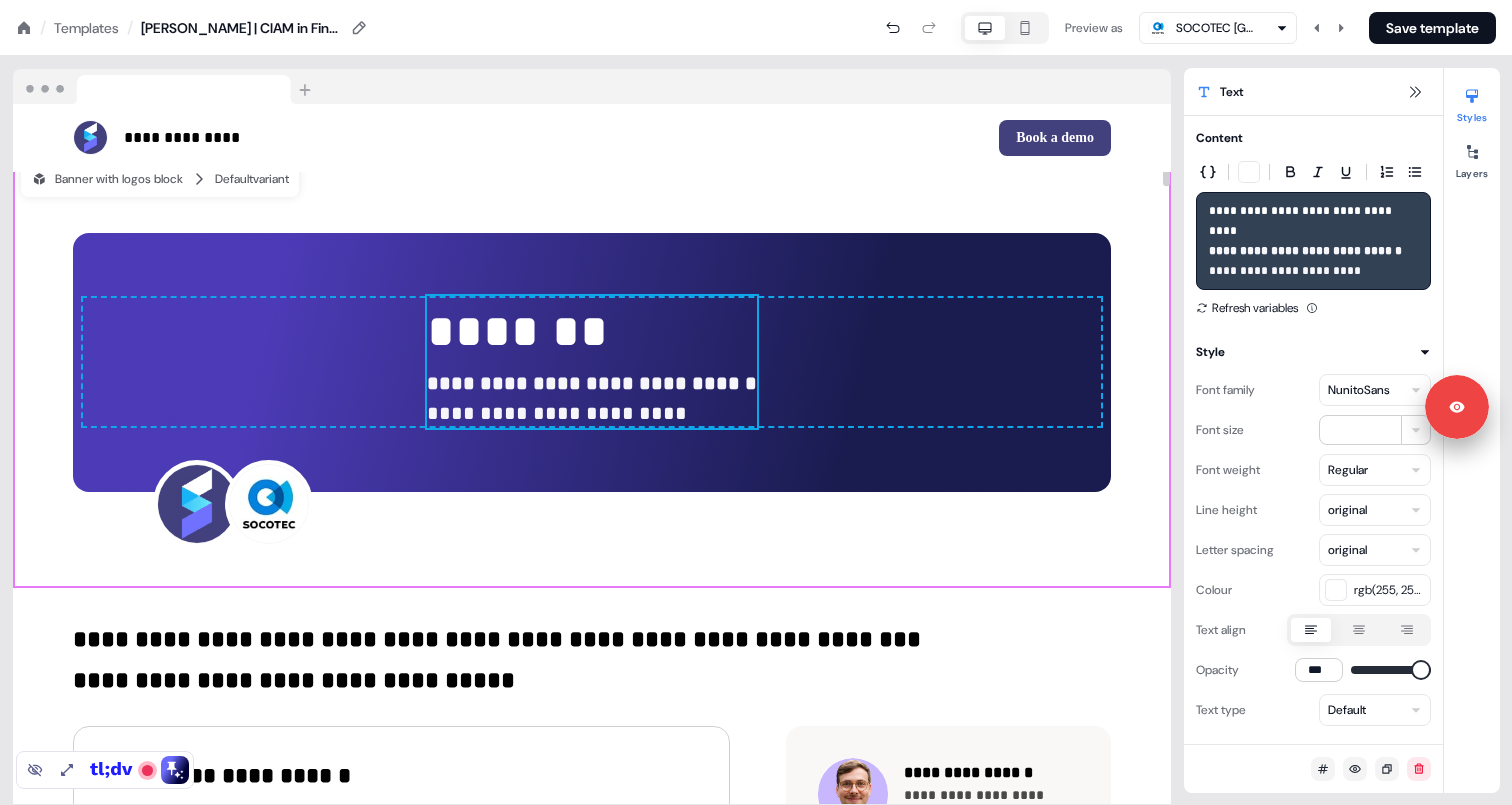 click on "**********" at bounding box center (592, 362) 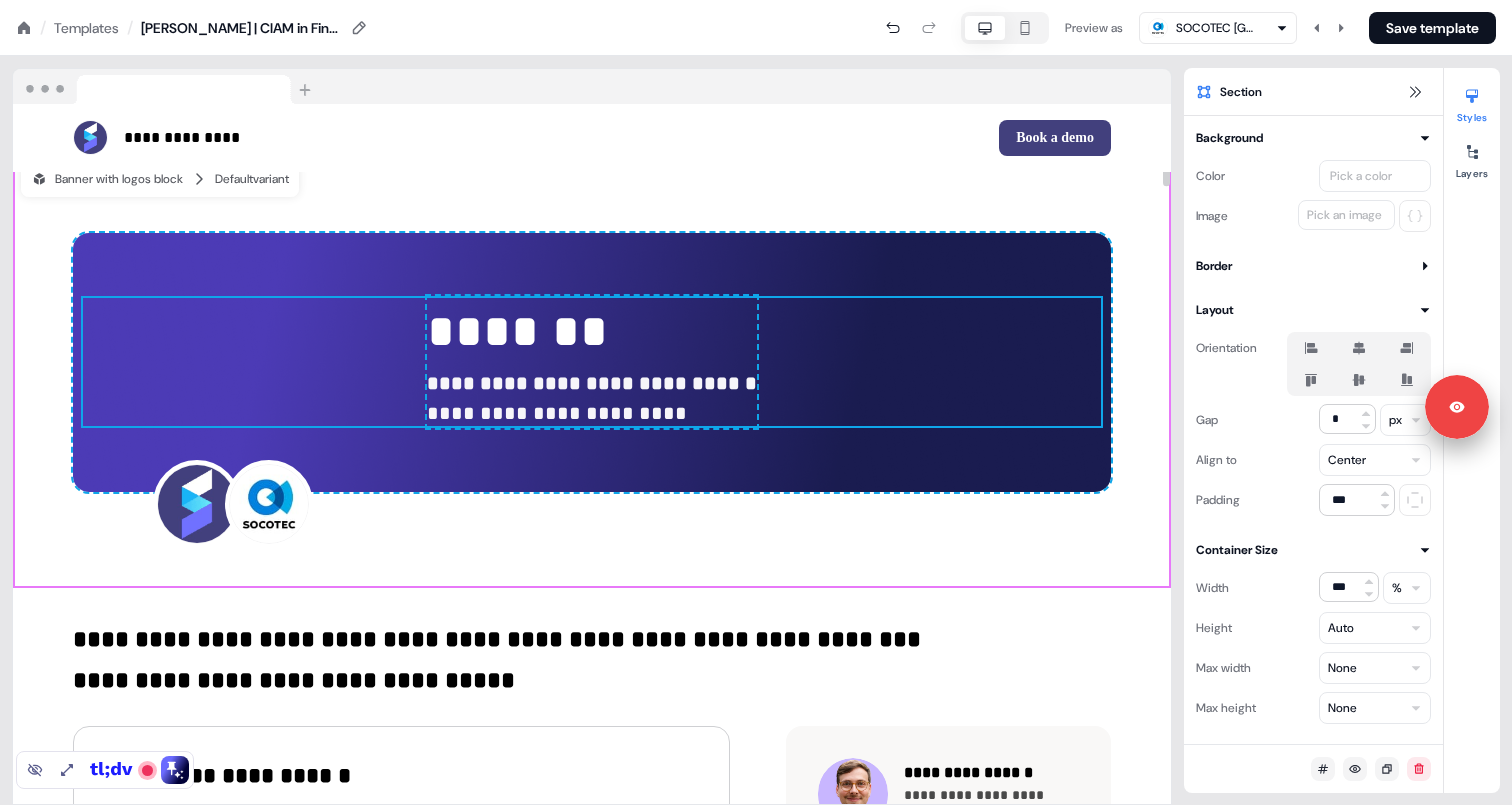 click on "**********" at bounding box center [592, 347] 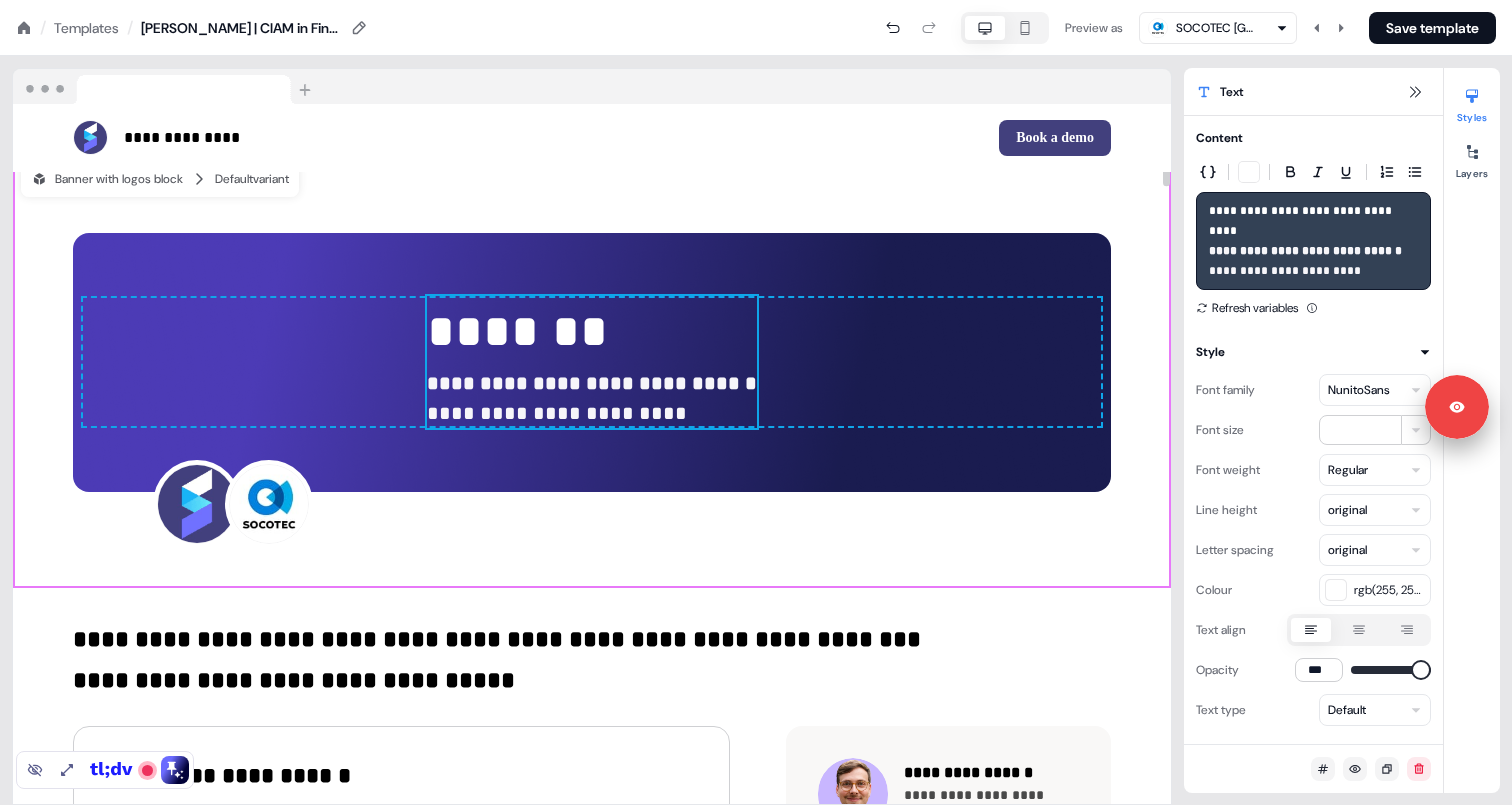 click on "**********" at bounding box center [592, 362] 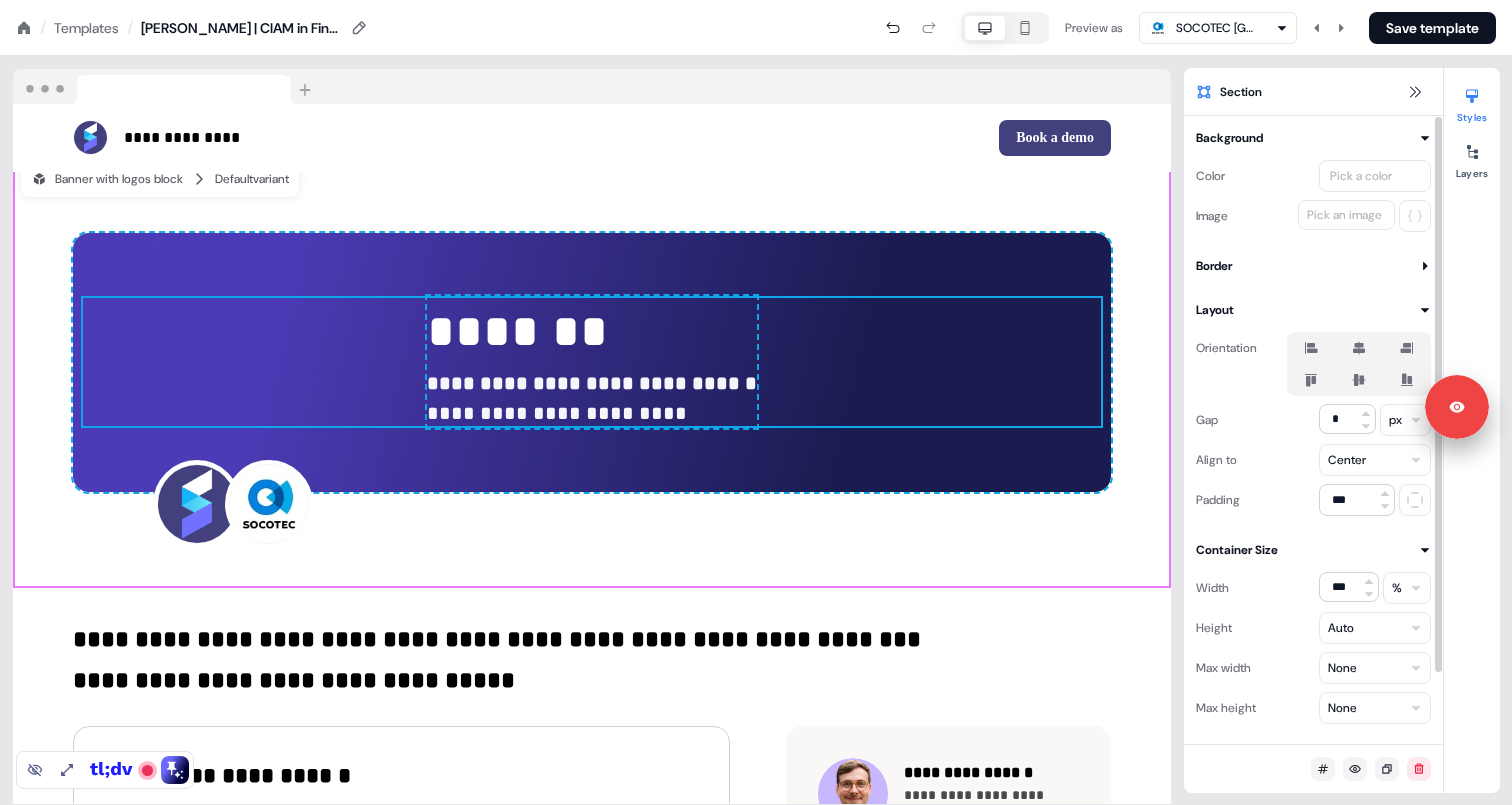 click 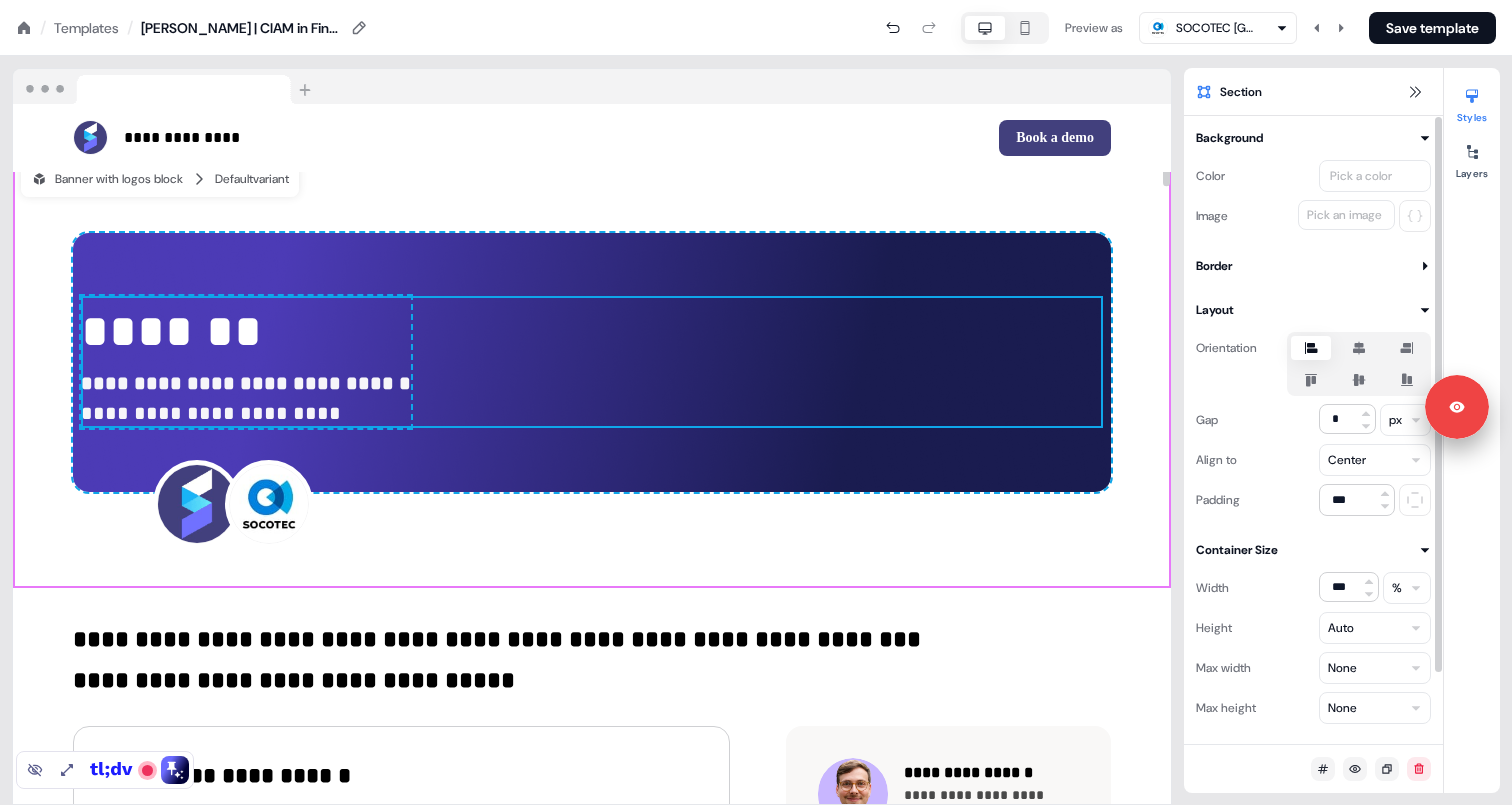 click on "**********" at bounding box center (592, 363) 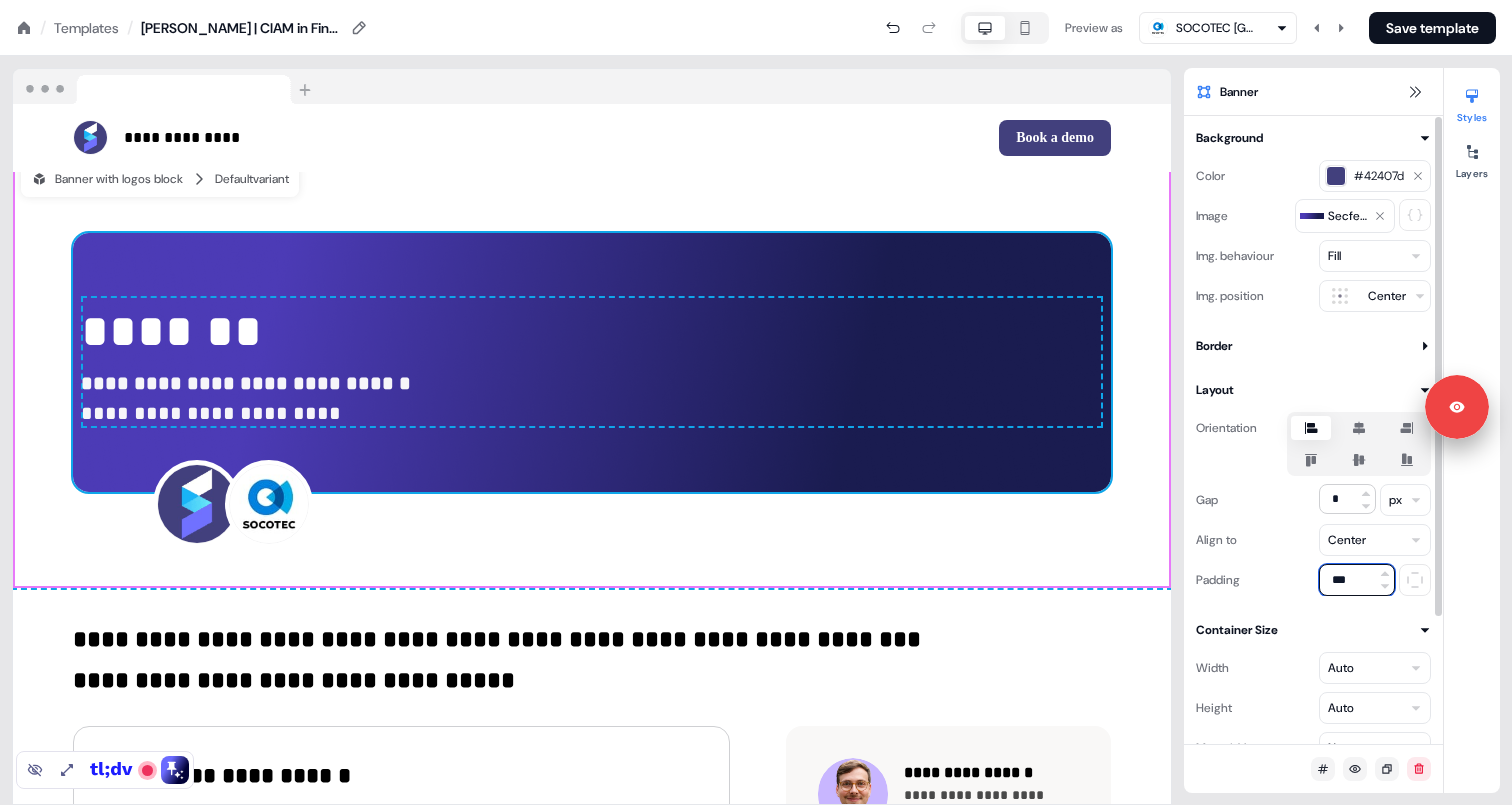 click on "***" at bounding box center [1357, 580] 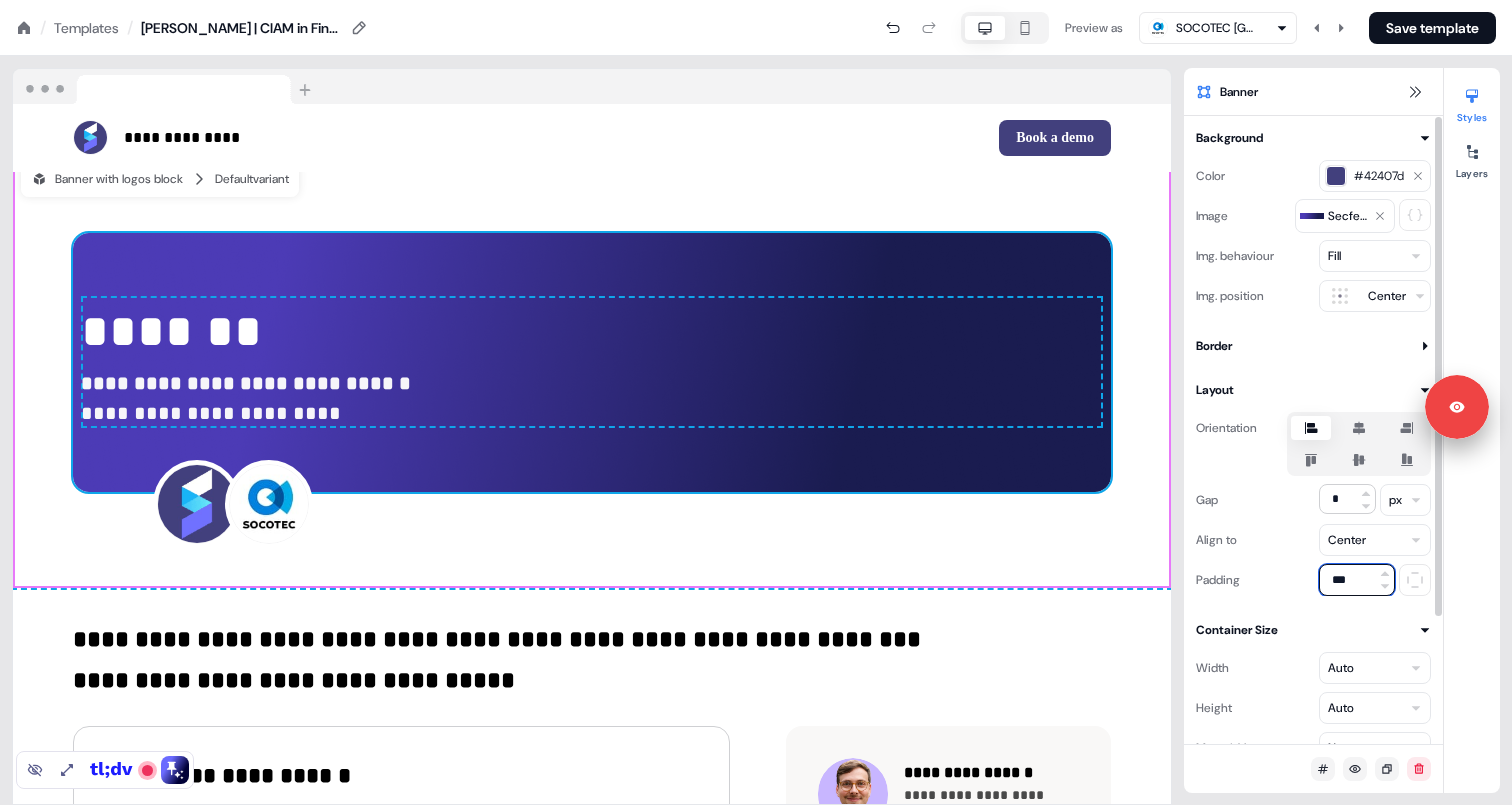 click on "***" at bounding box center (1357, 580) 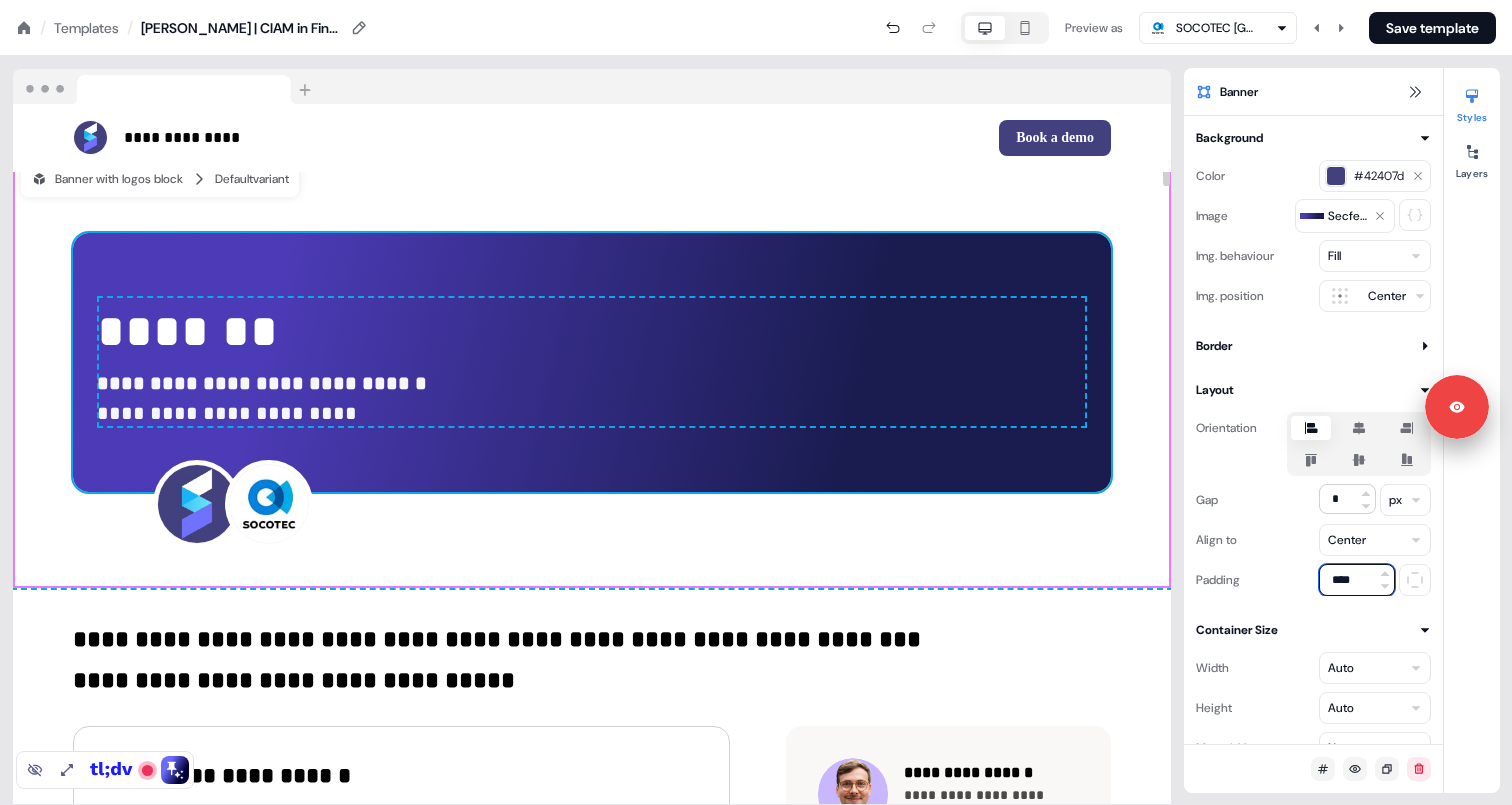 type on "****" 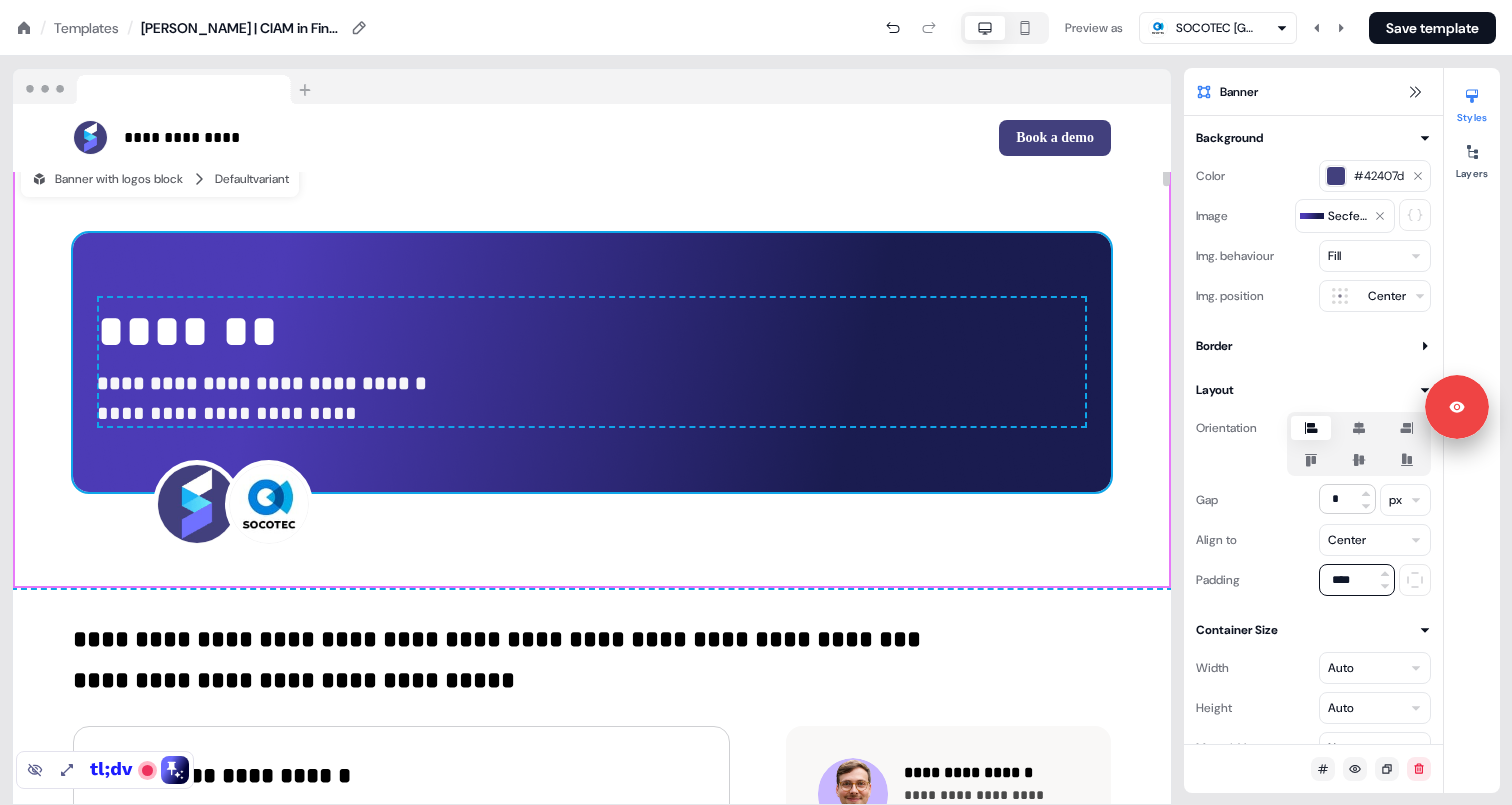 click on "**********" at bounding box center [592, 371] 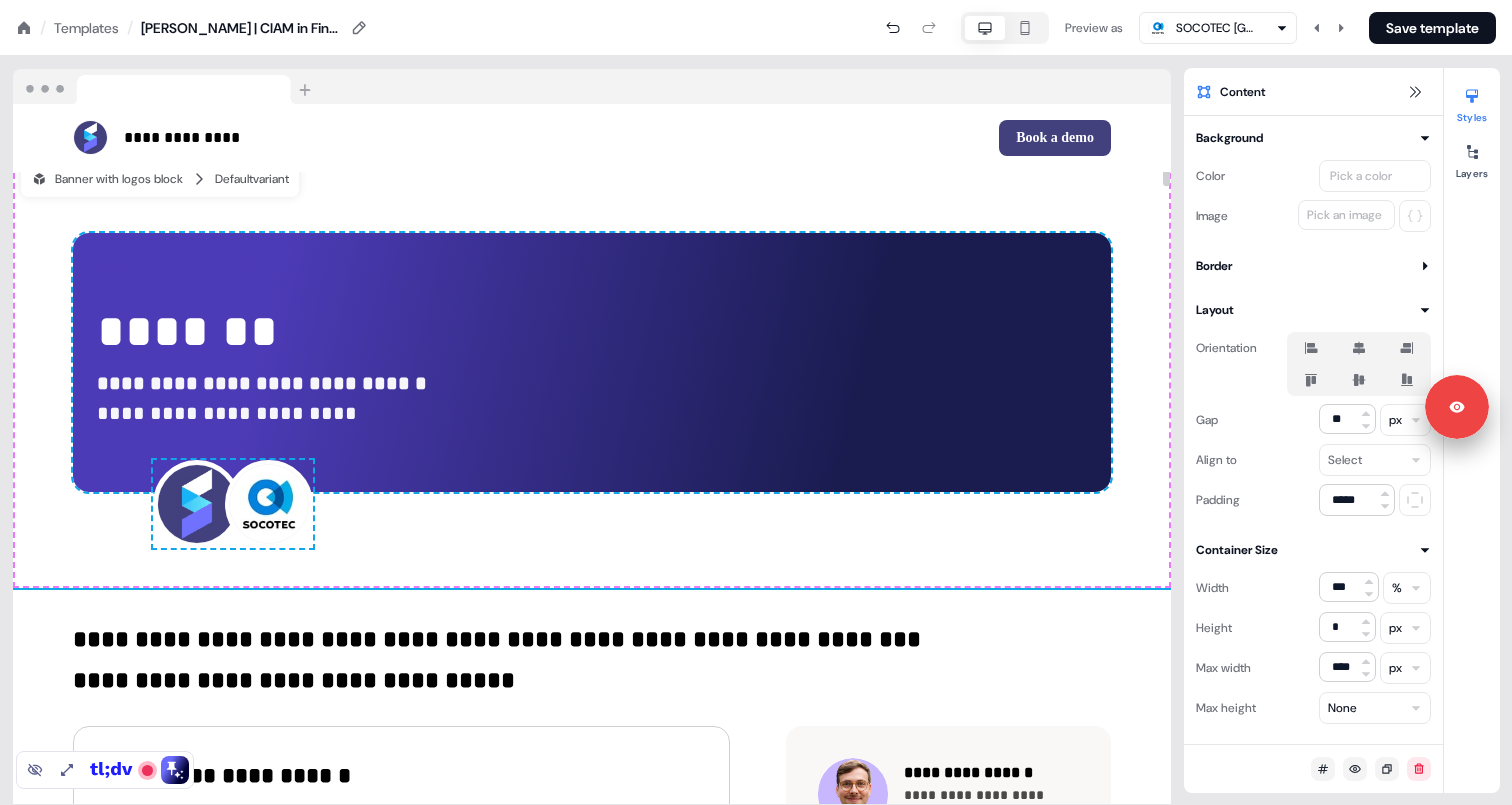 click on "*******" at bounding box center [187, 331] 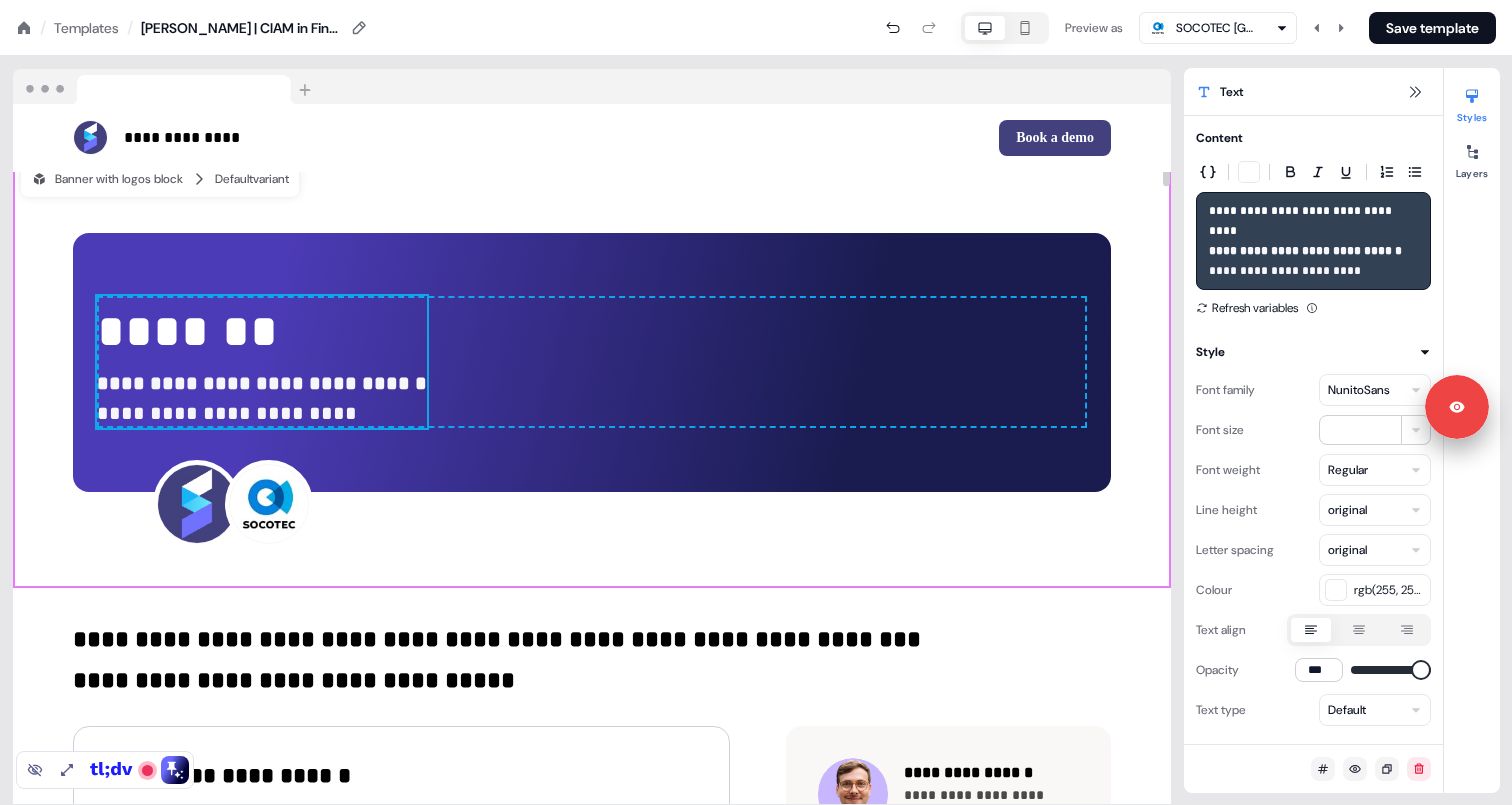 click on "*******" at bounding box center (187, 331) 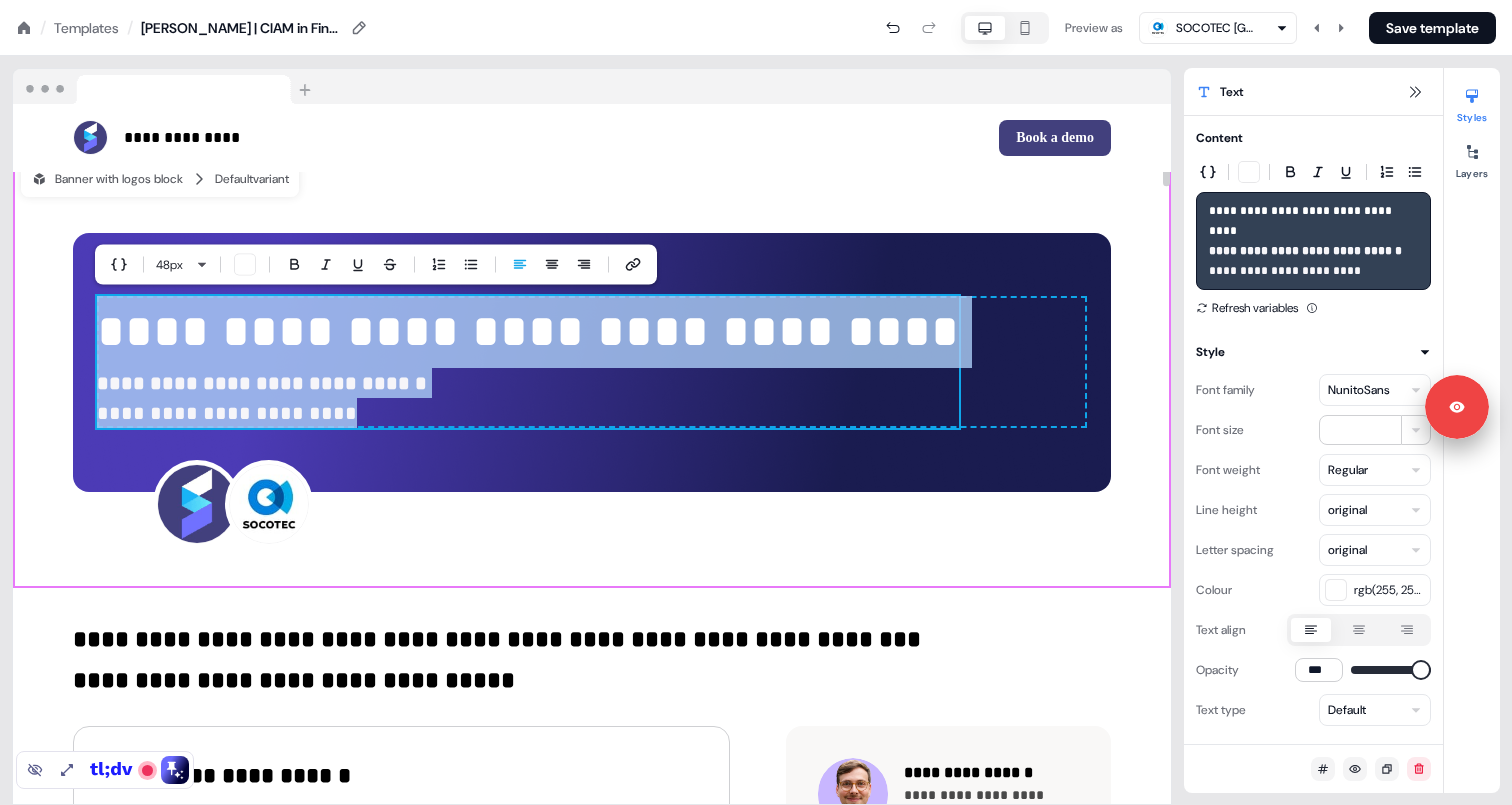 click on "**********" at bounding box center [528, 331] 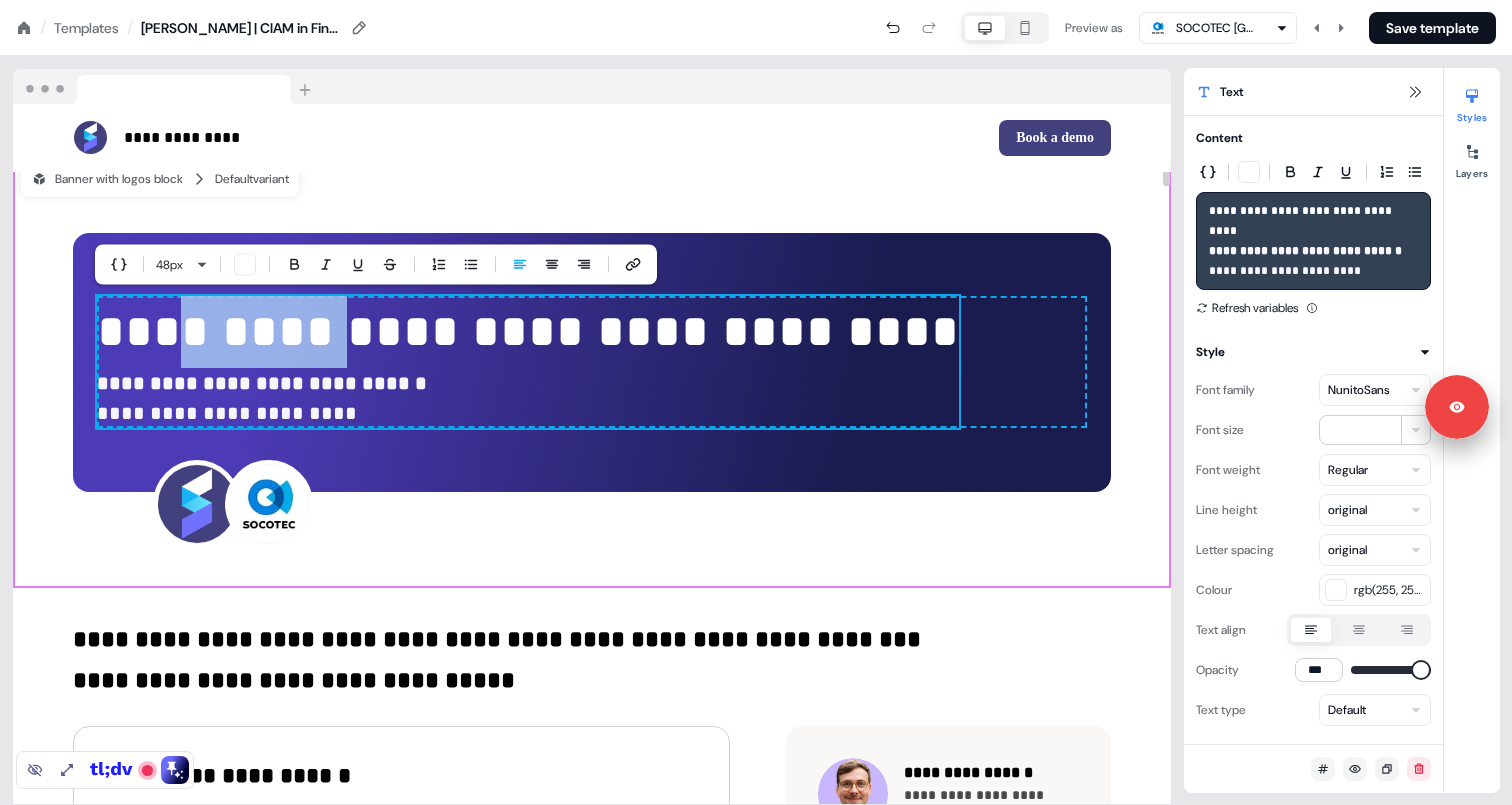 click on "**********" at bounding box center (528, 331) 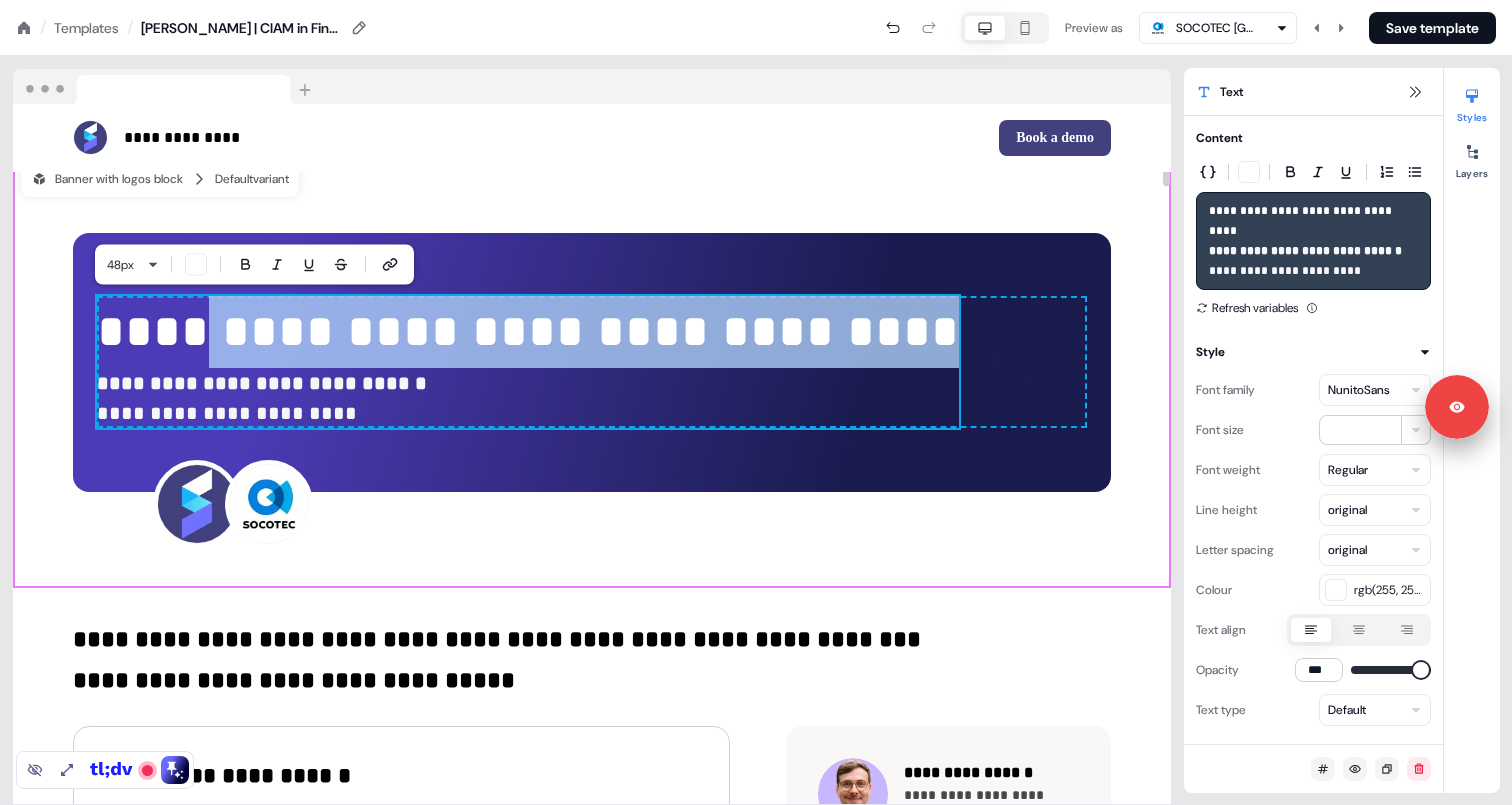 drag, startPoint x: 883, startPoint y: 350, endPoint x: 174, endPoint y: 336, distance: 709.1382 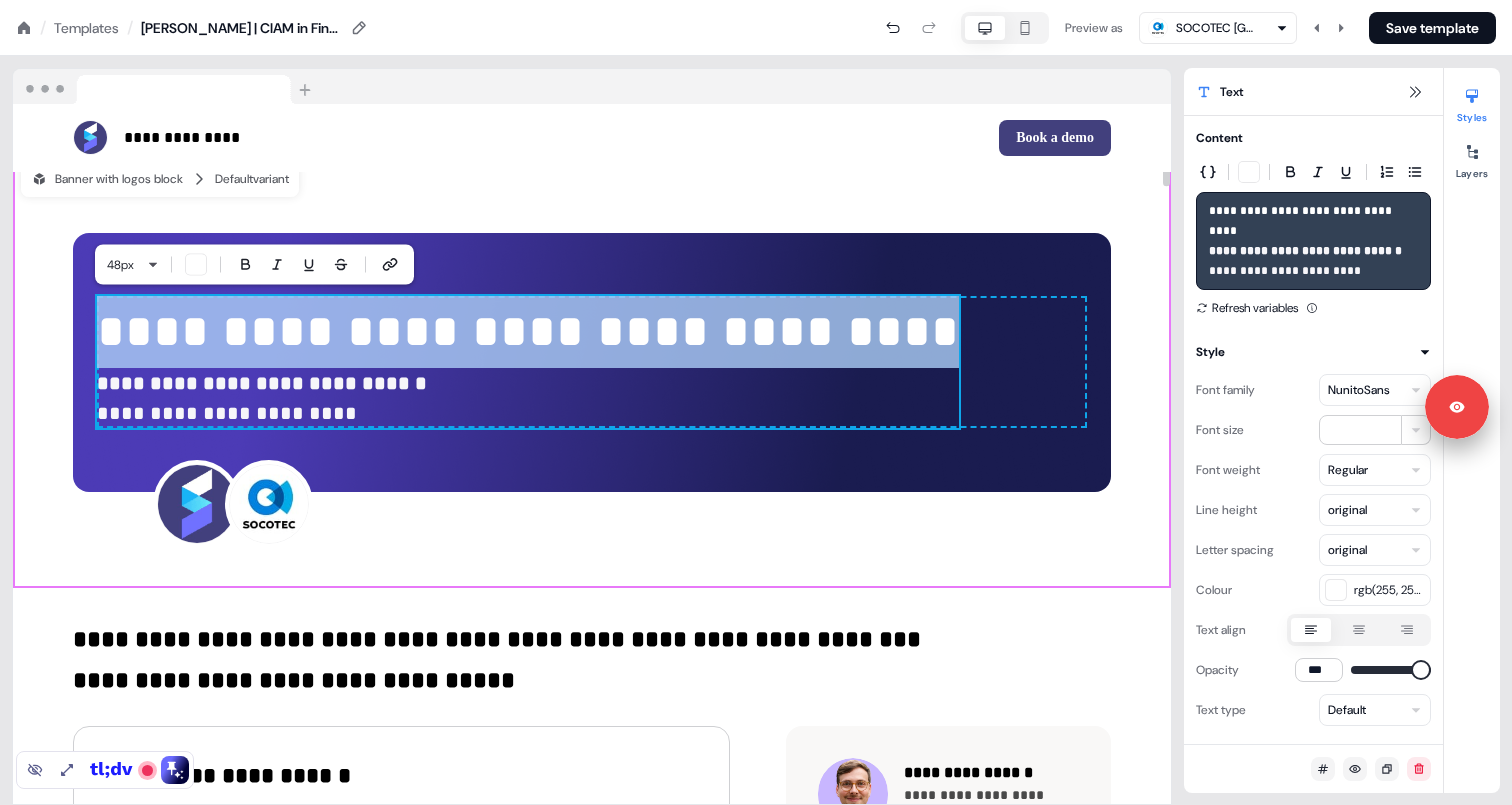 drag, startPoint x: 103, startPoint y: 330, endPoint x: 891, endPoint y: 345, distance: 788.14276 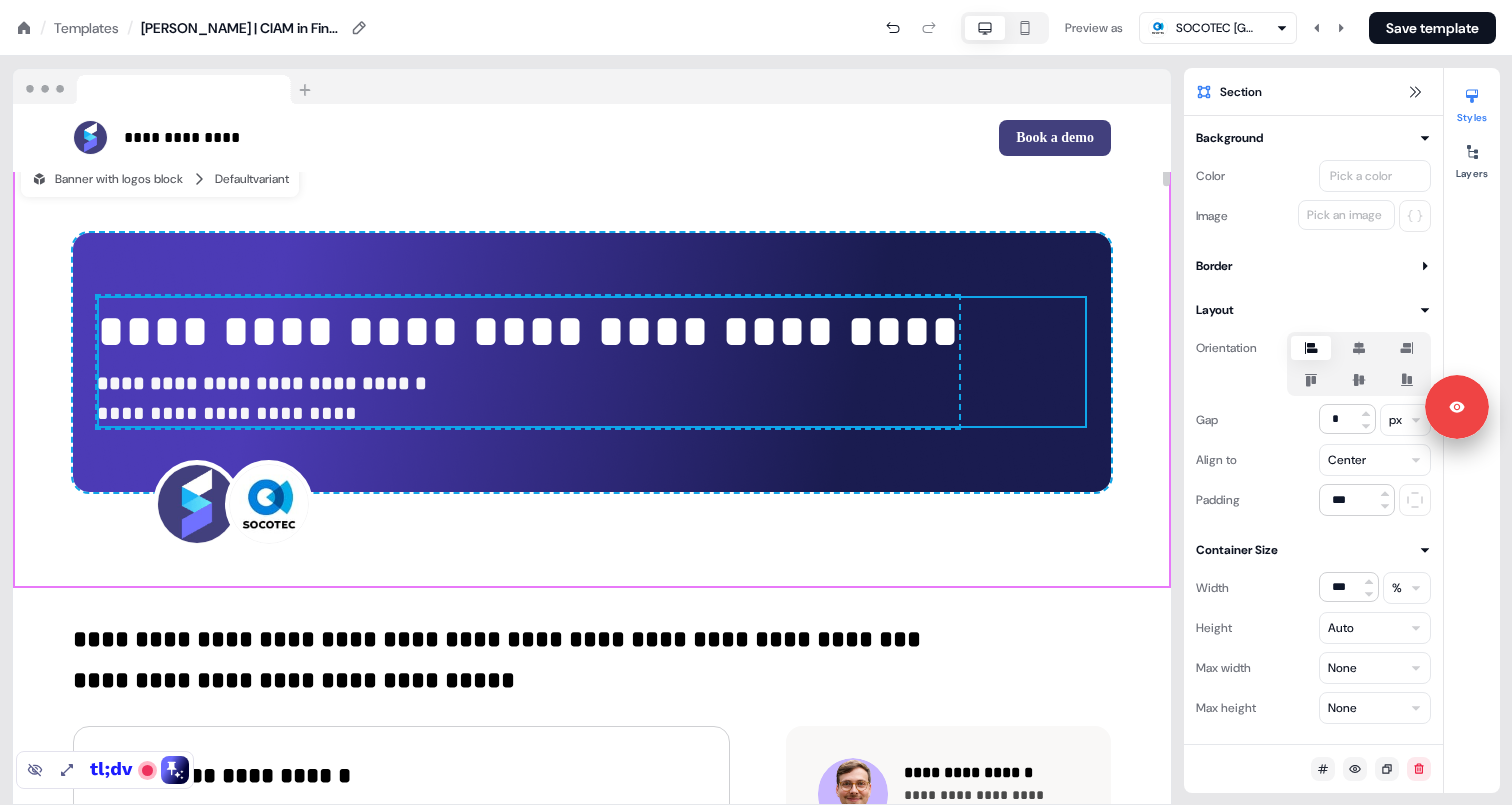 click on "**********" at bounding box center [528, 331] 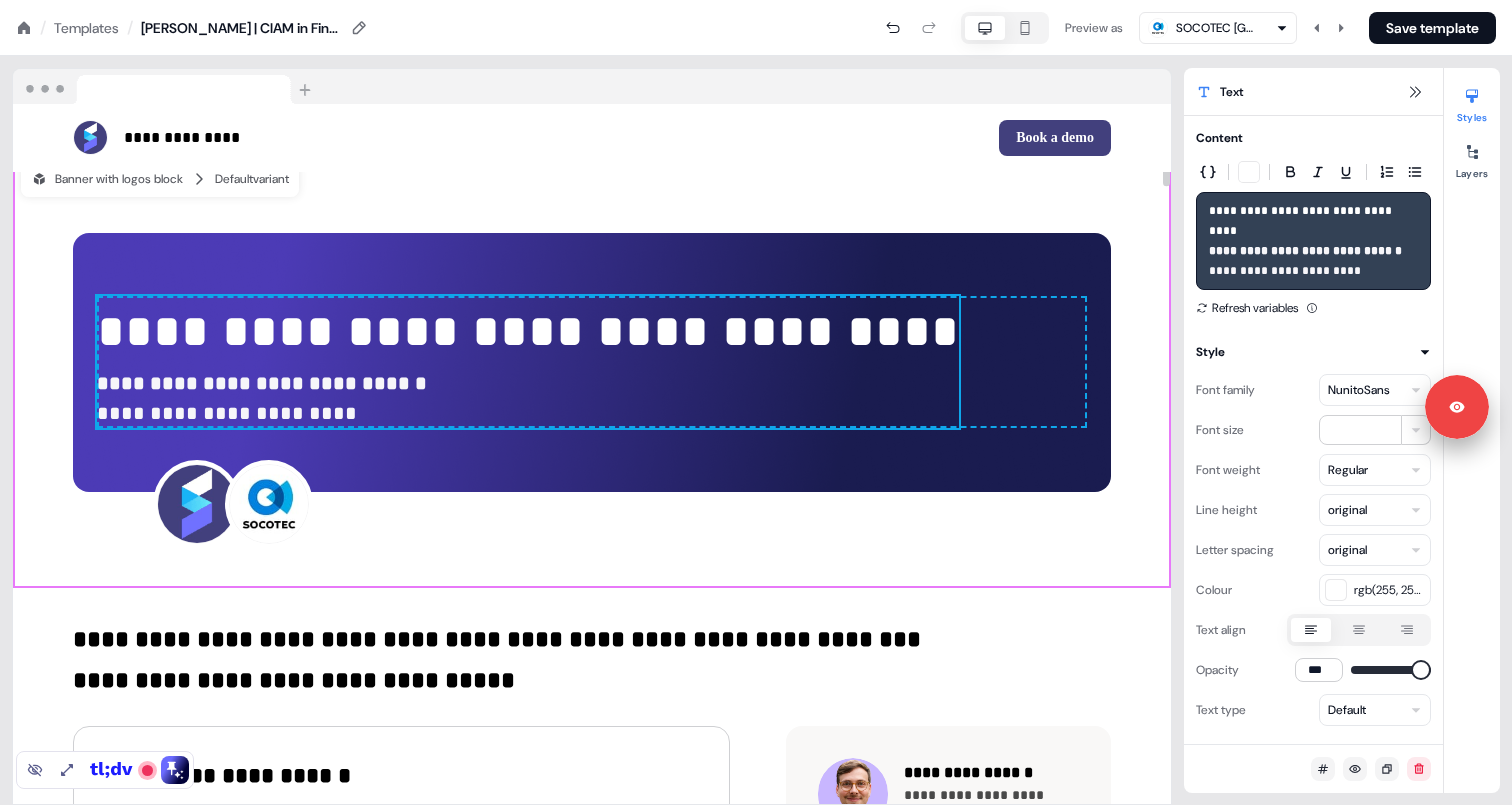 click on "**********" at bounding box center [528, 331] 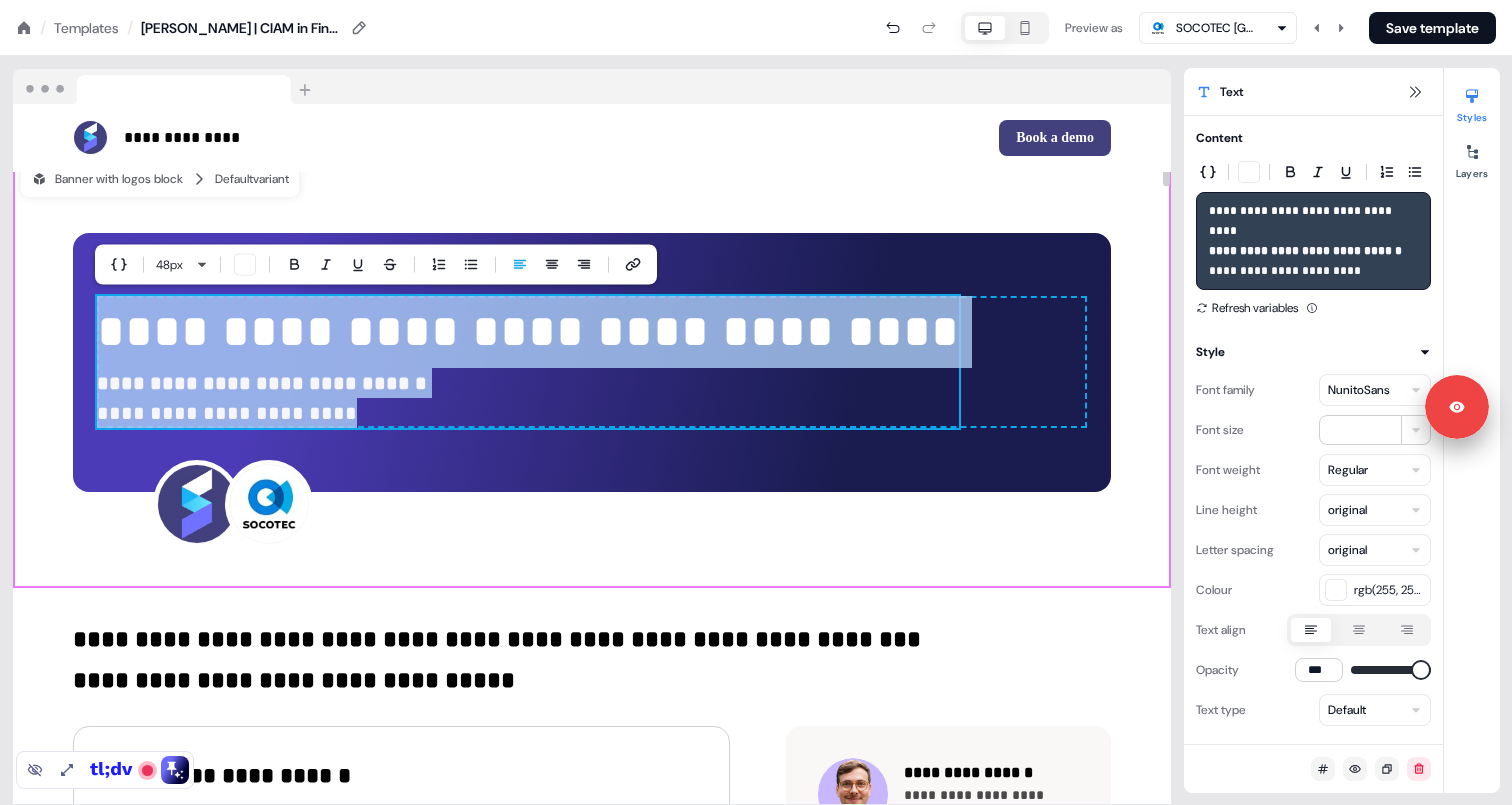 click on "**********" at bounding box center (528, 331) 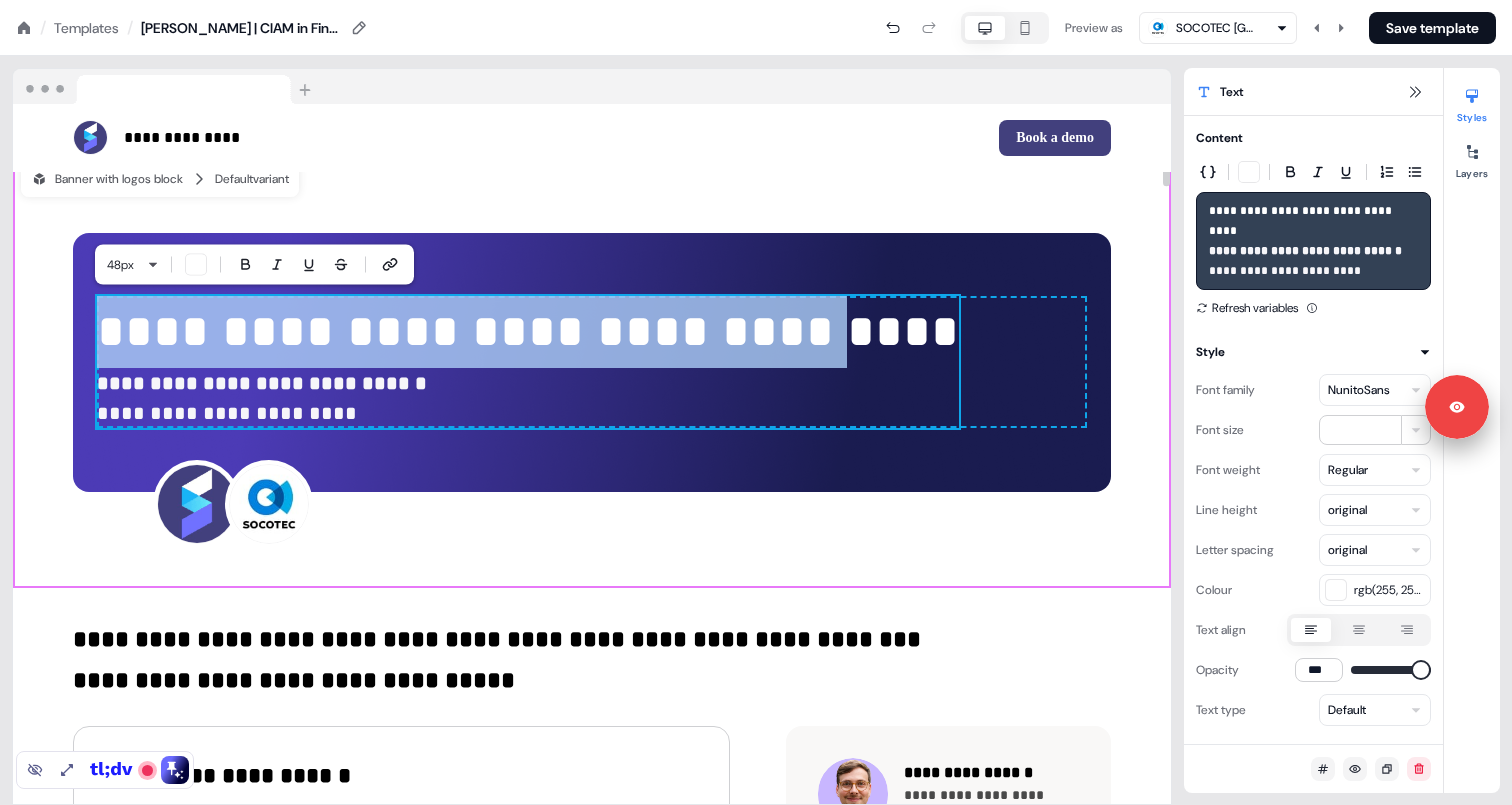 drag, startPoint x: 101, startPoint y: 330, endPoint x: 812, endPoint y: 342, distance: 711.10126 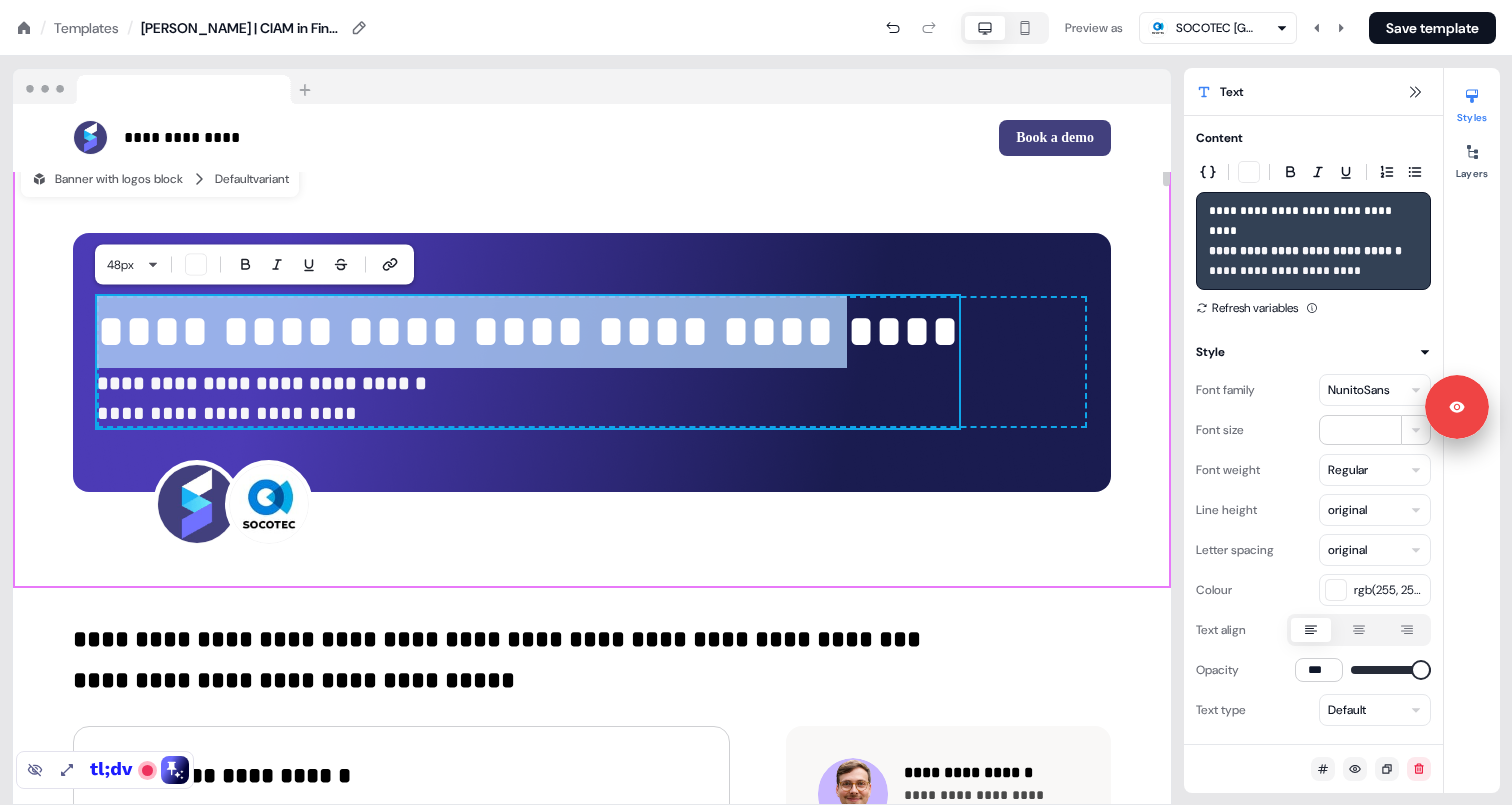 click on "**********" at bounding box center [528, 331] 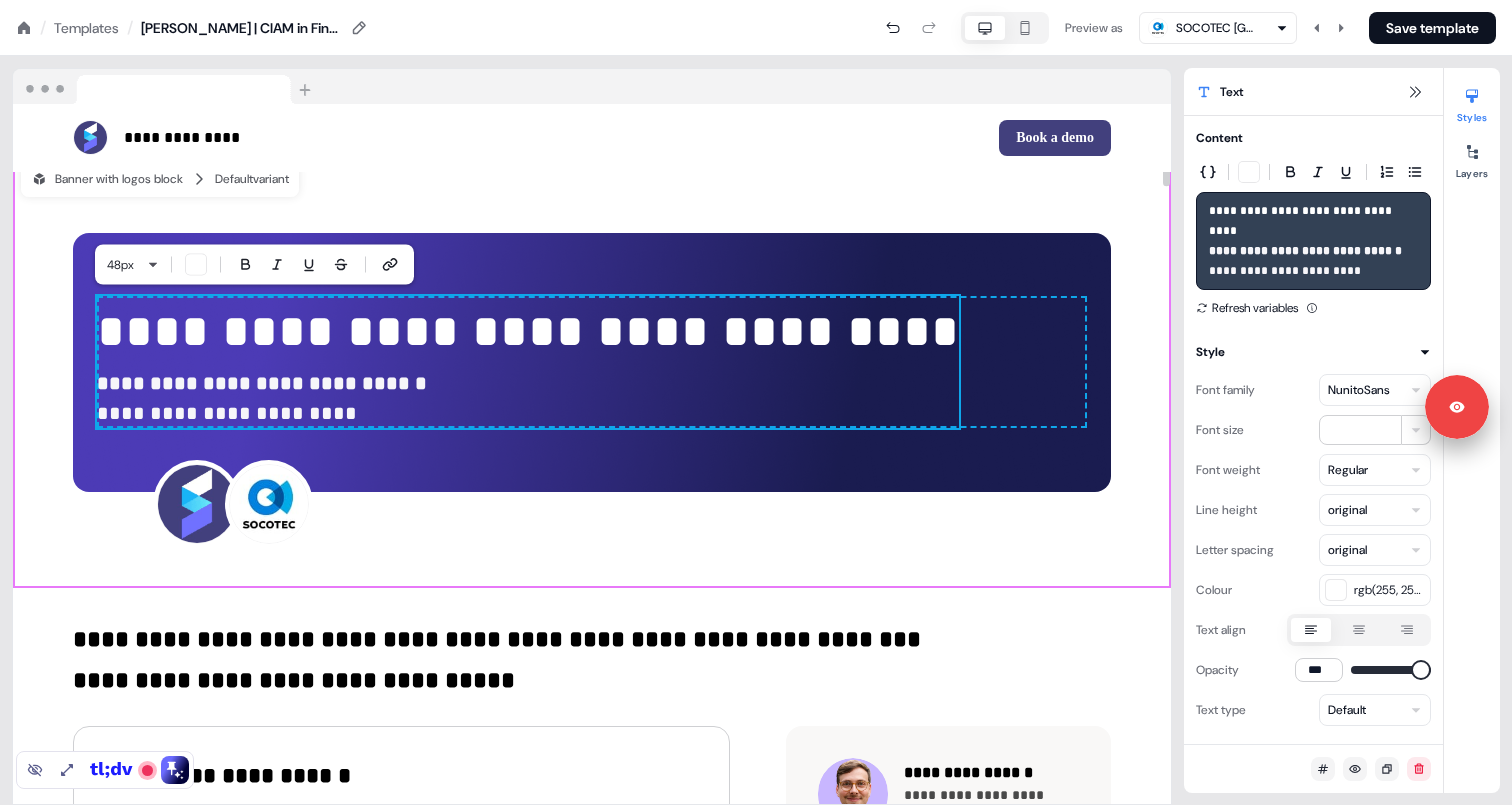 click on "**********" at bounding box center [528, 347] 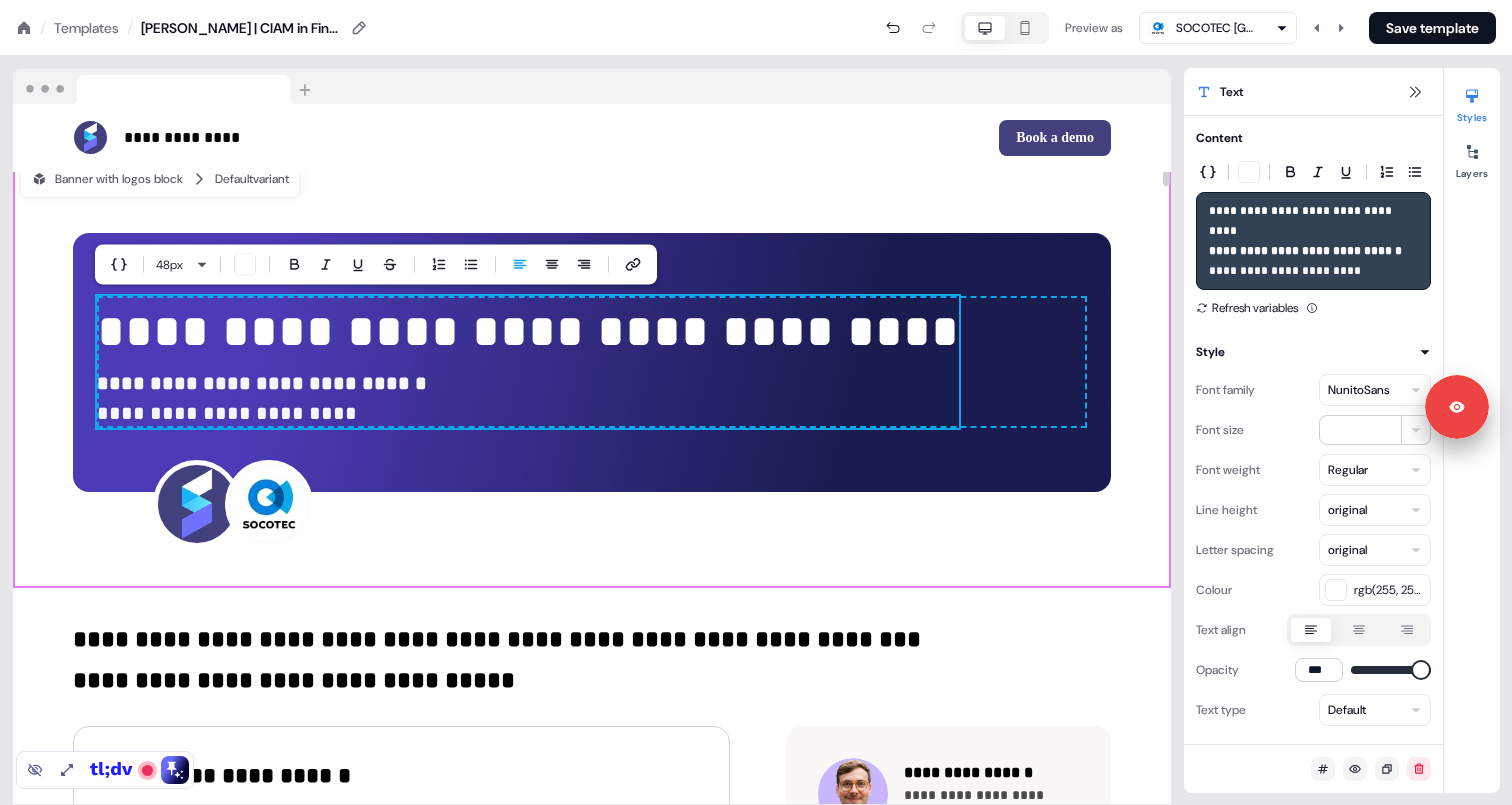 click on "**********" at bounding box center [528, 331] 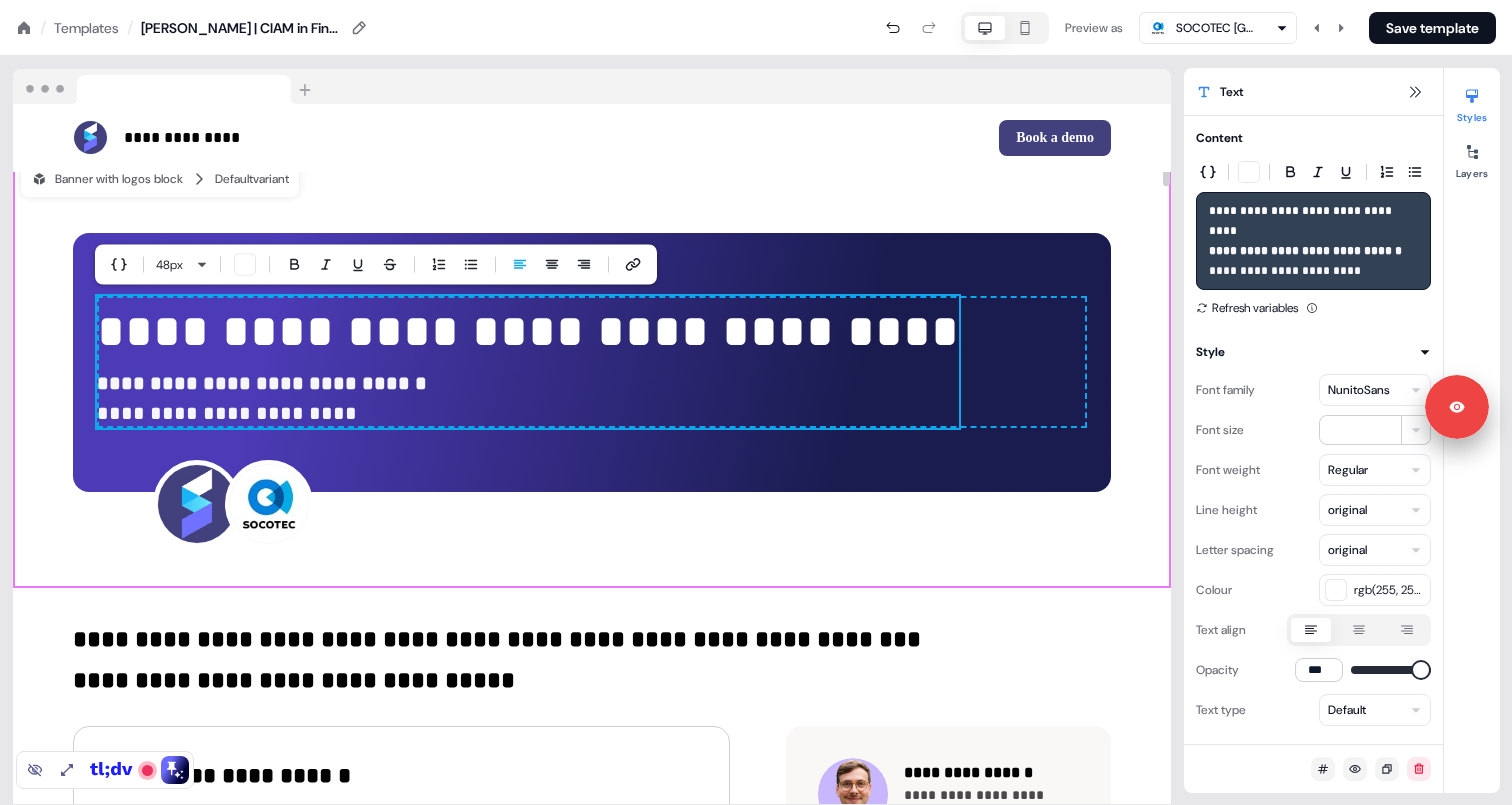click on "**********" at bounding box center (528, 331) 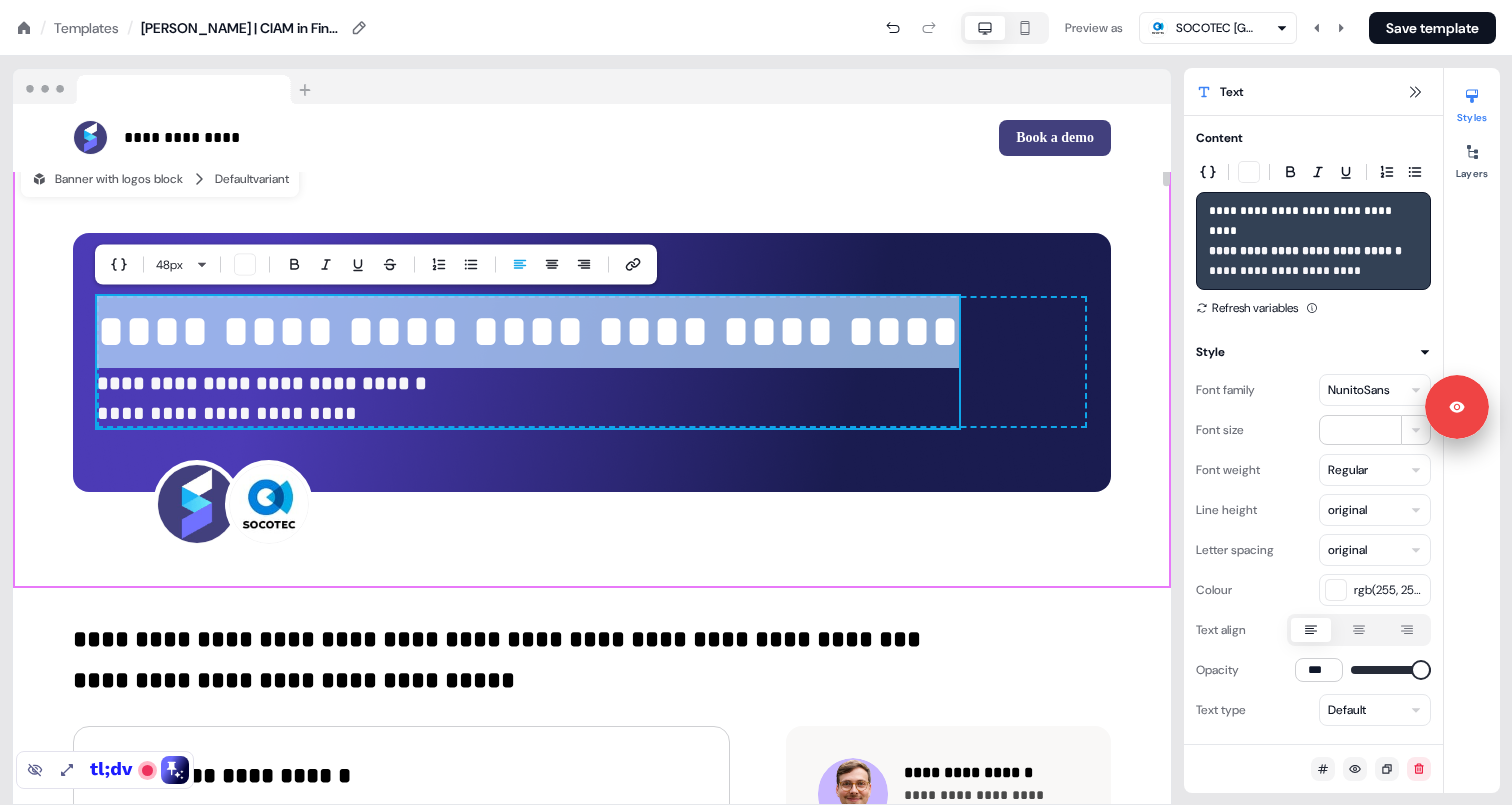 click on "**********" at bounding box center [528, 331] 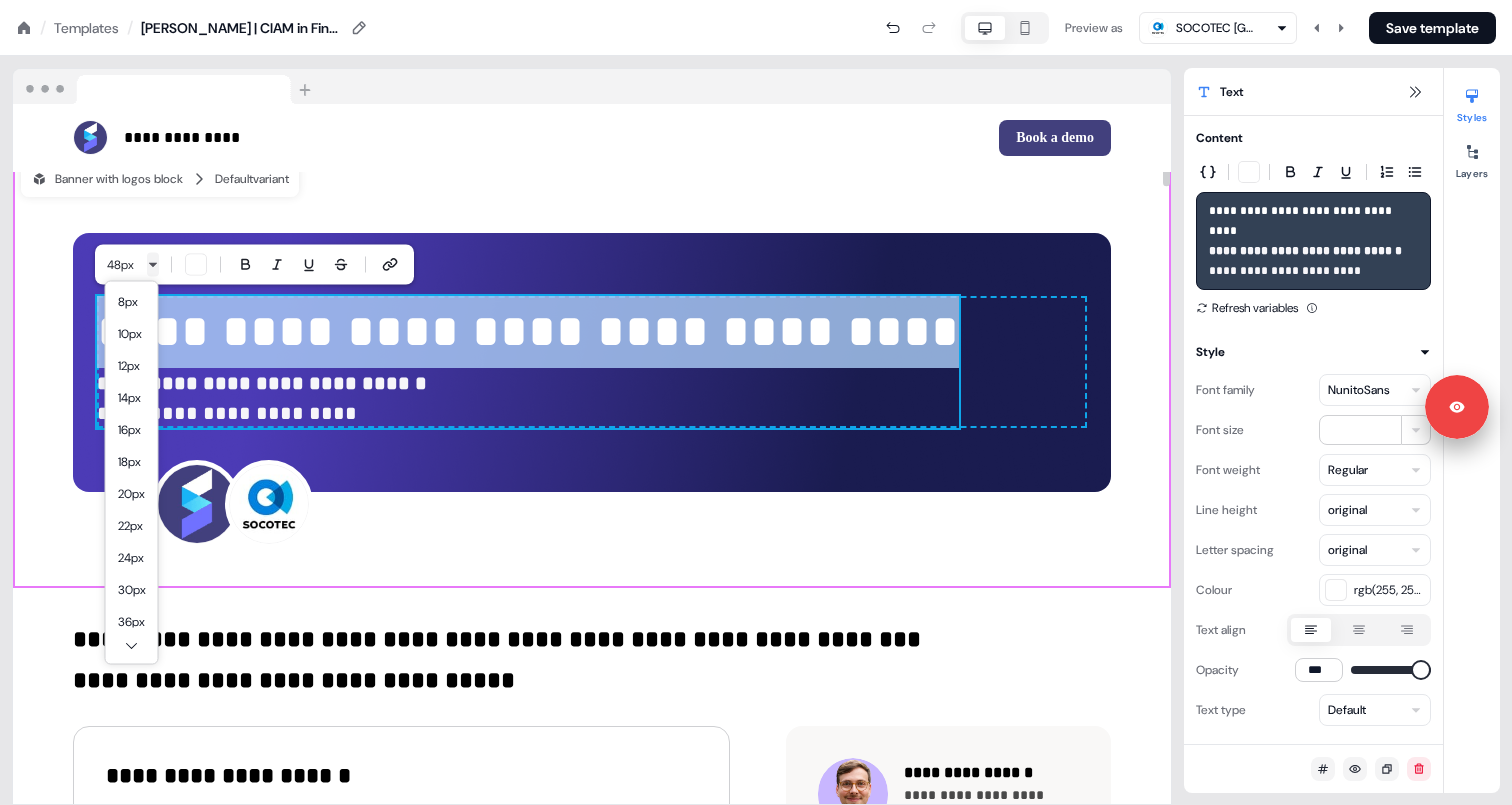 click on "**********" at bounding box center [756, 0] 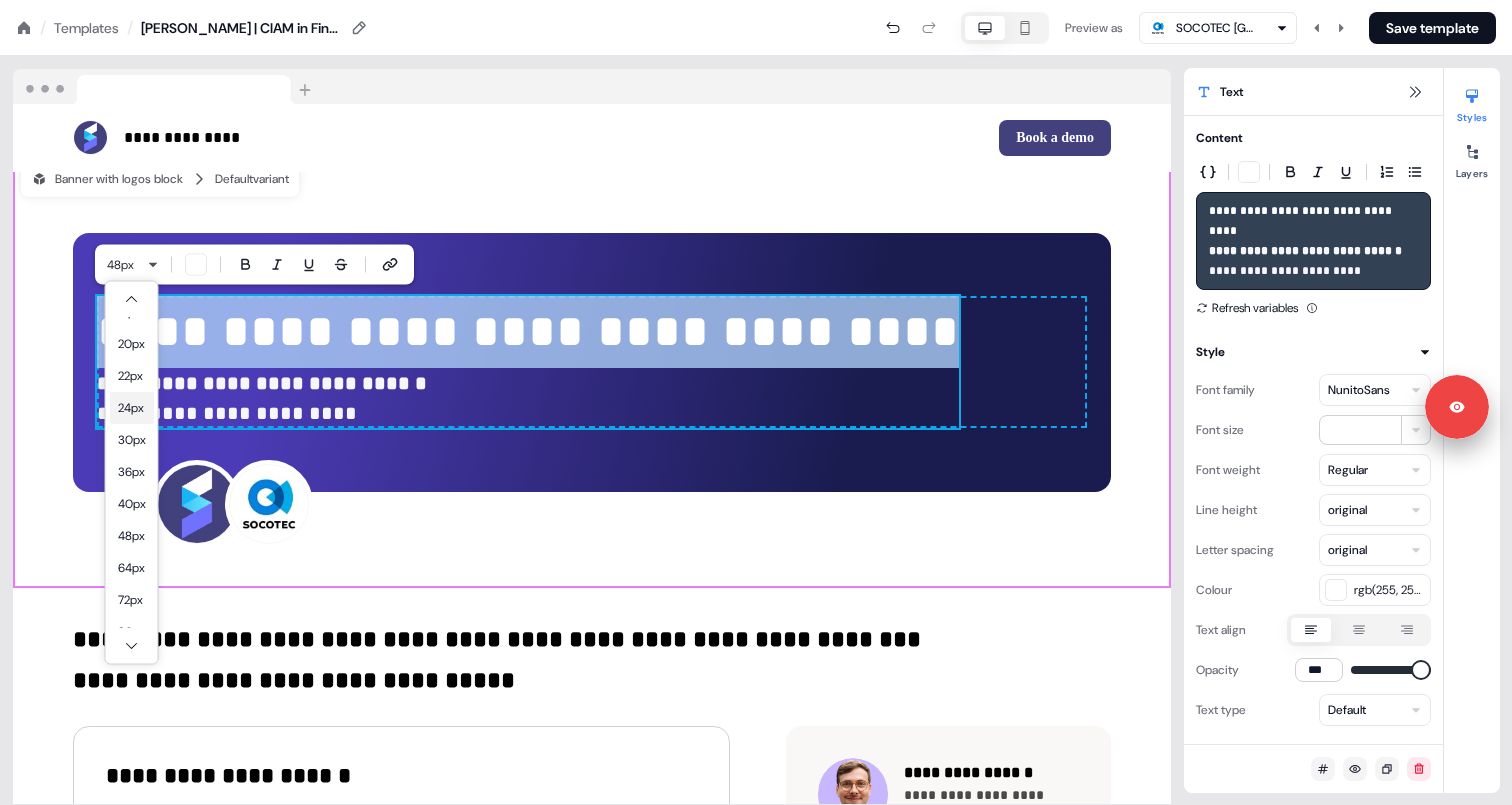 scroll, scrollTop: 193, scrollLeft: 0, axis: vertical 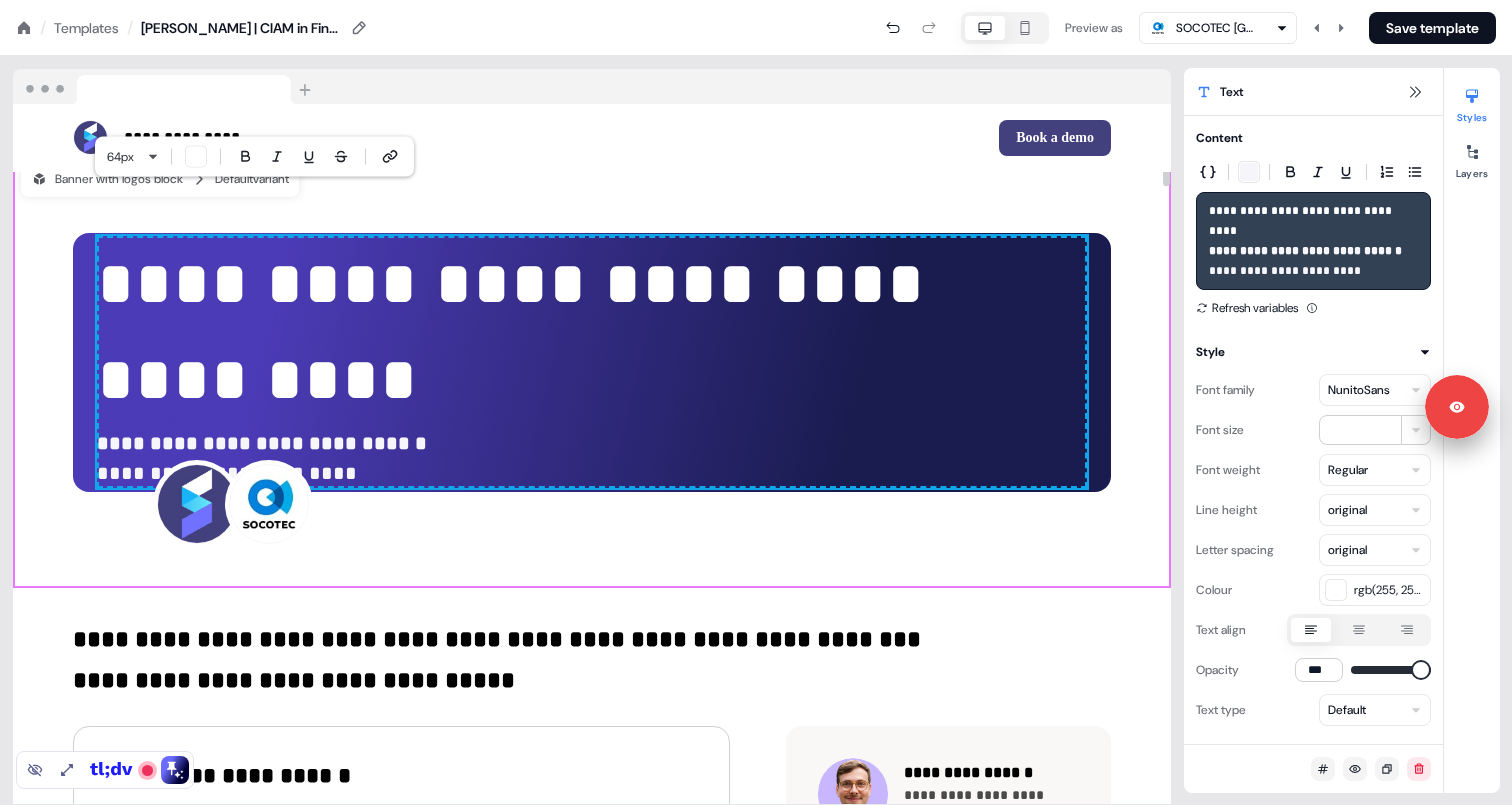 click on "**********" at bounding box center (592, 371) 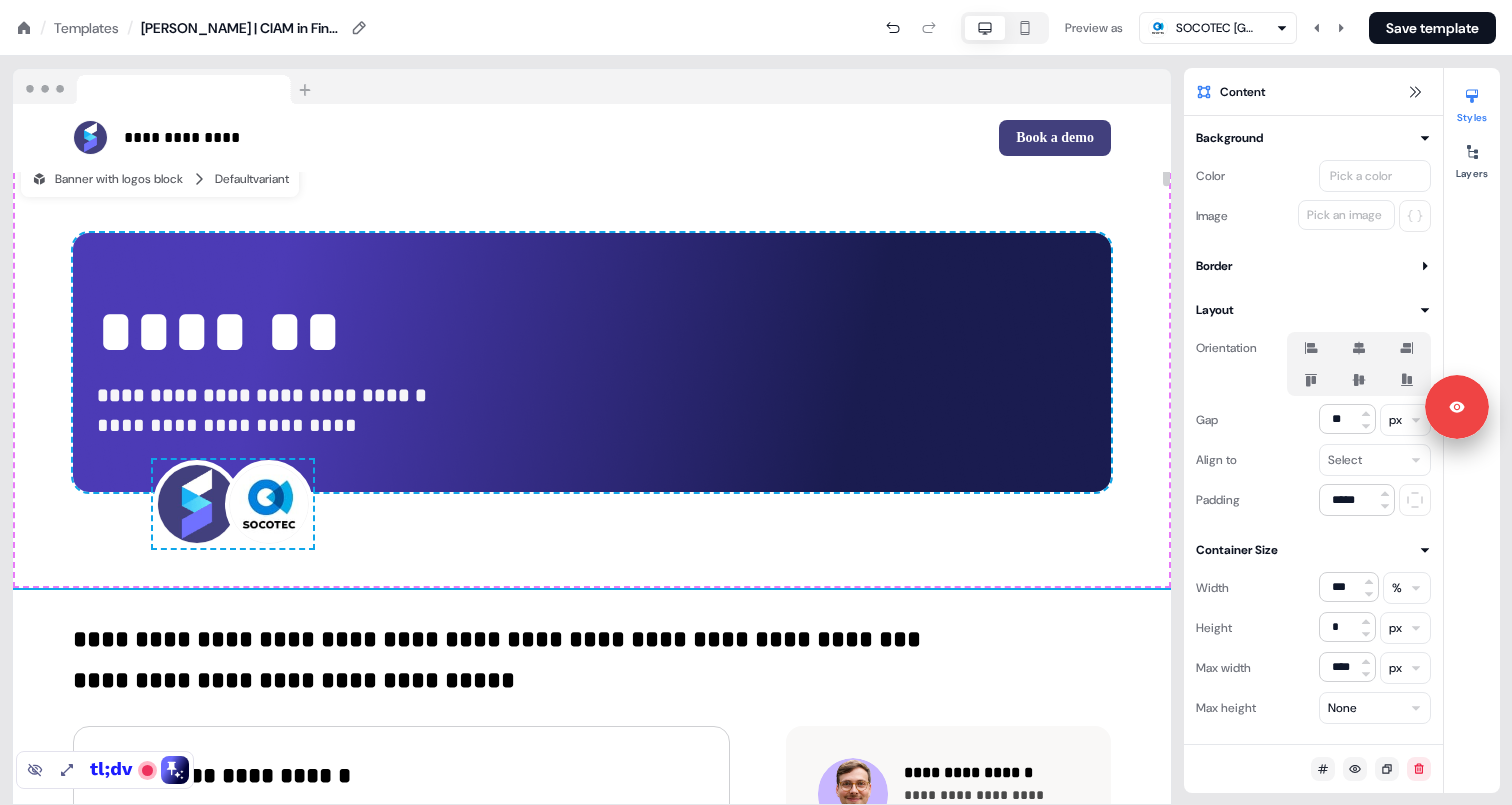click on "**********" at bounding box center (592, 371) 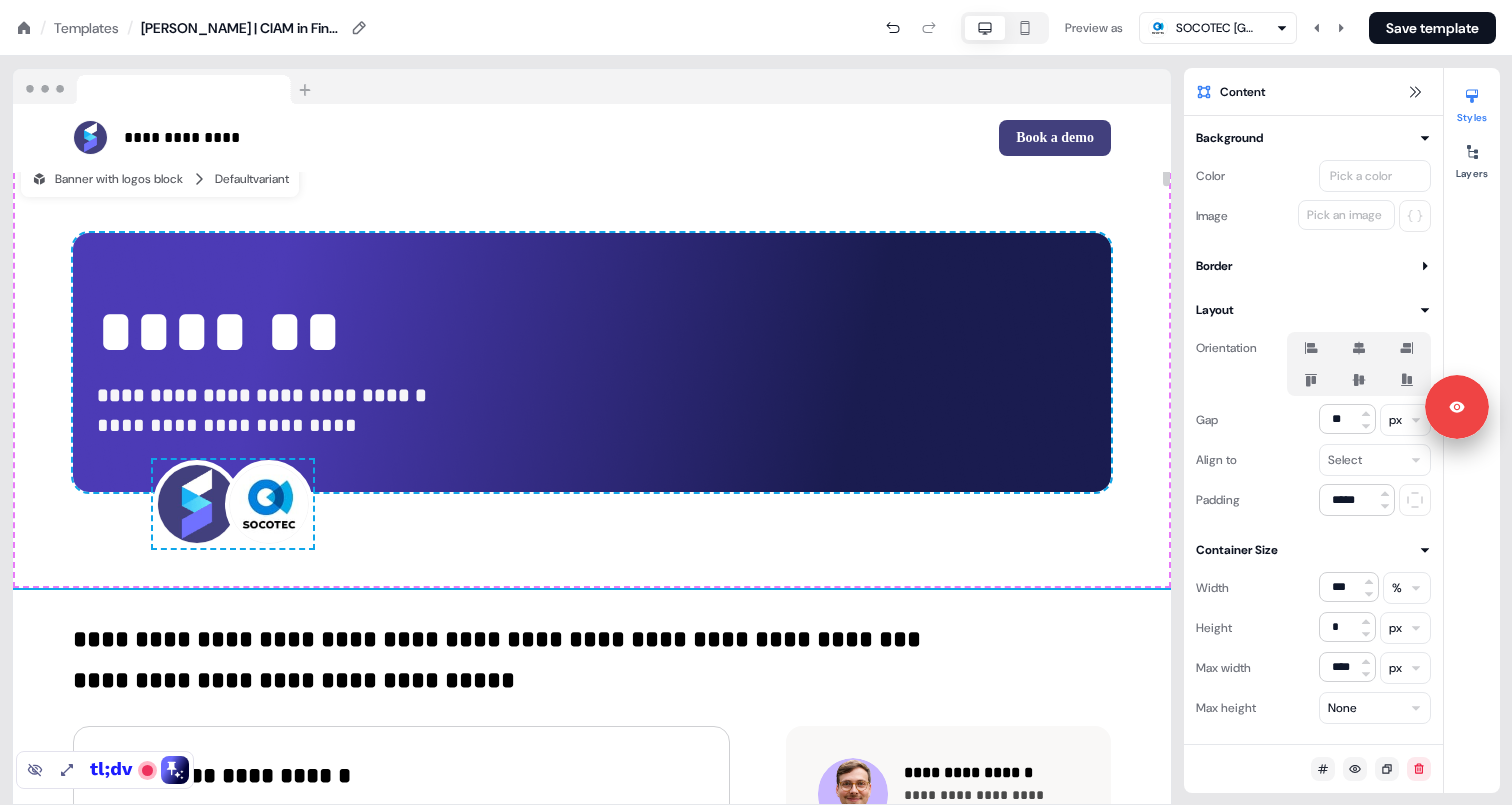 click on "**********" at bounding box center (262, 395) 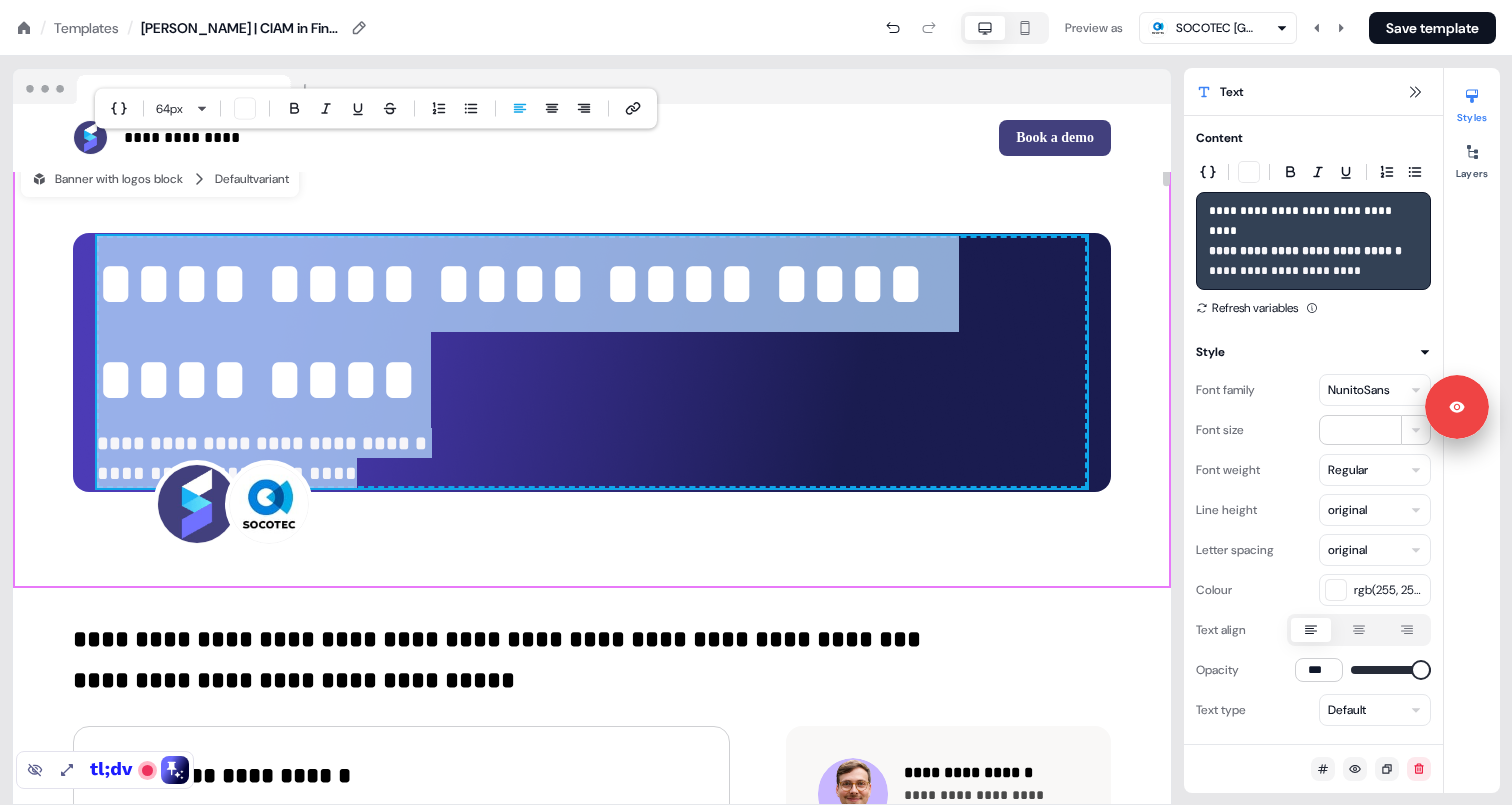 scroll, scrollTop: 48, scrollLeft: 0, axis: vertical 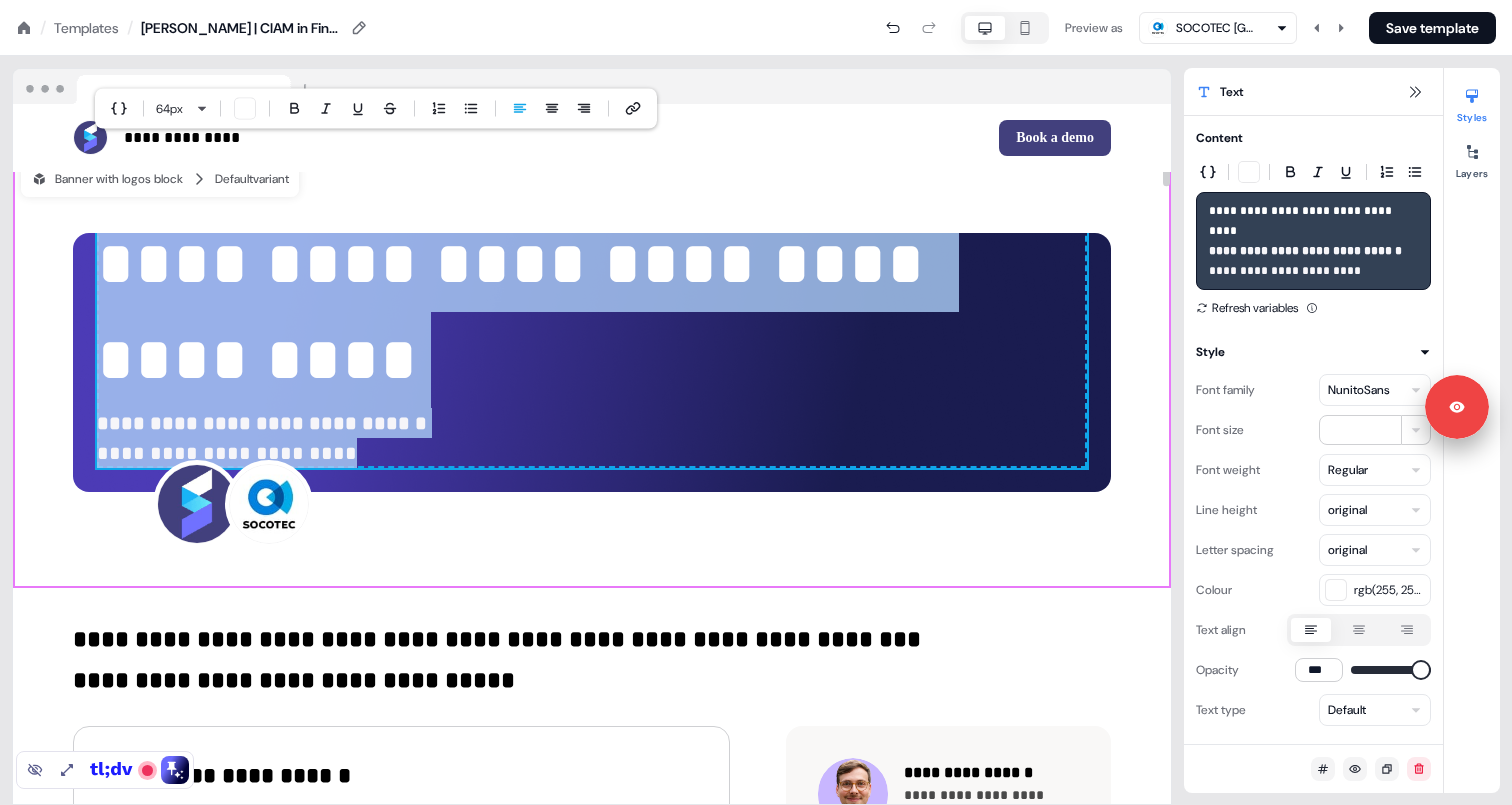 click on "**********" at bounding box center (262, 423) 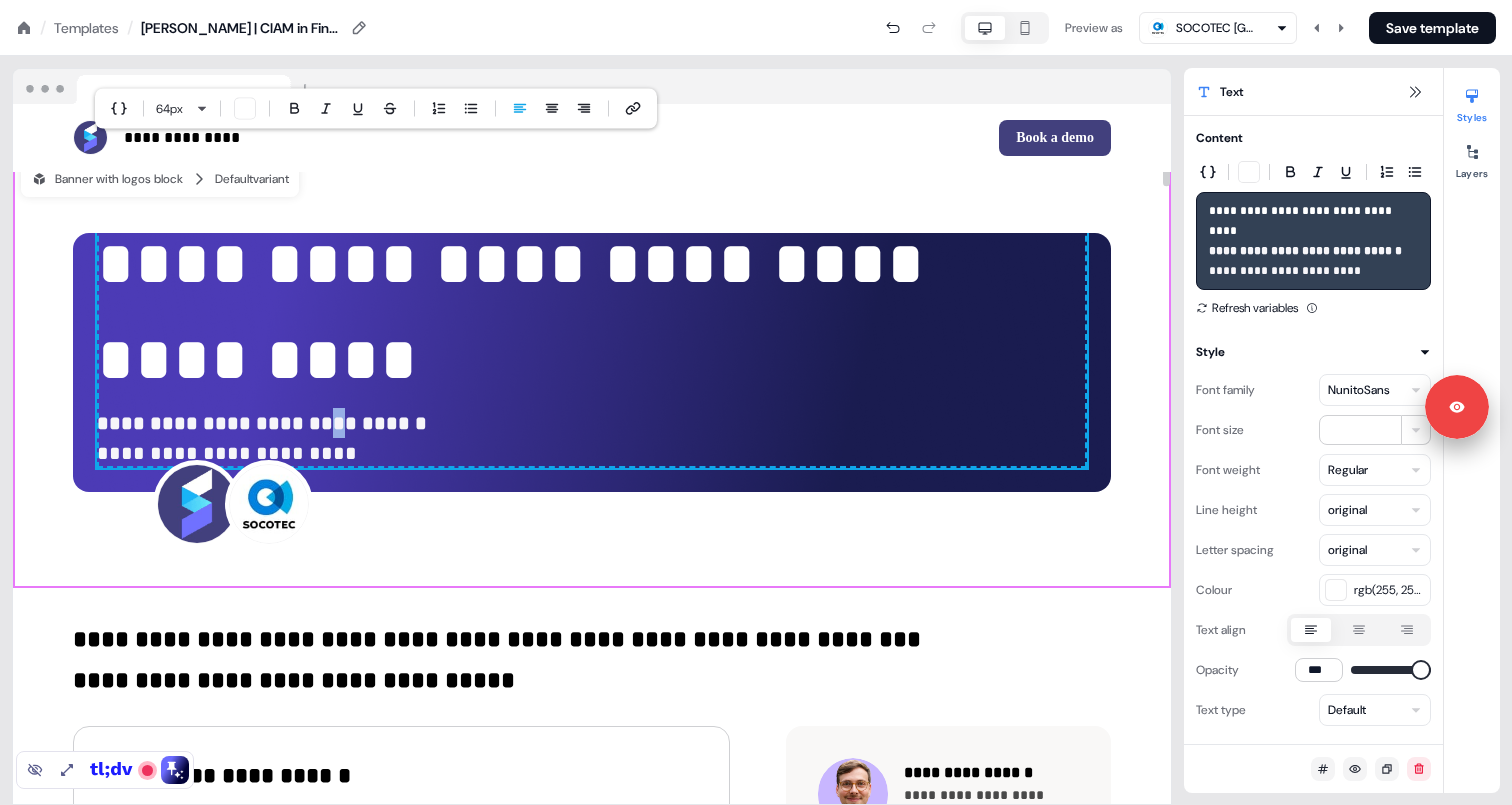 click on "**********" at bounding box center (262, 423) 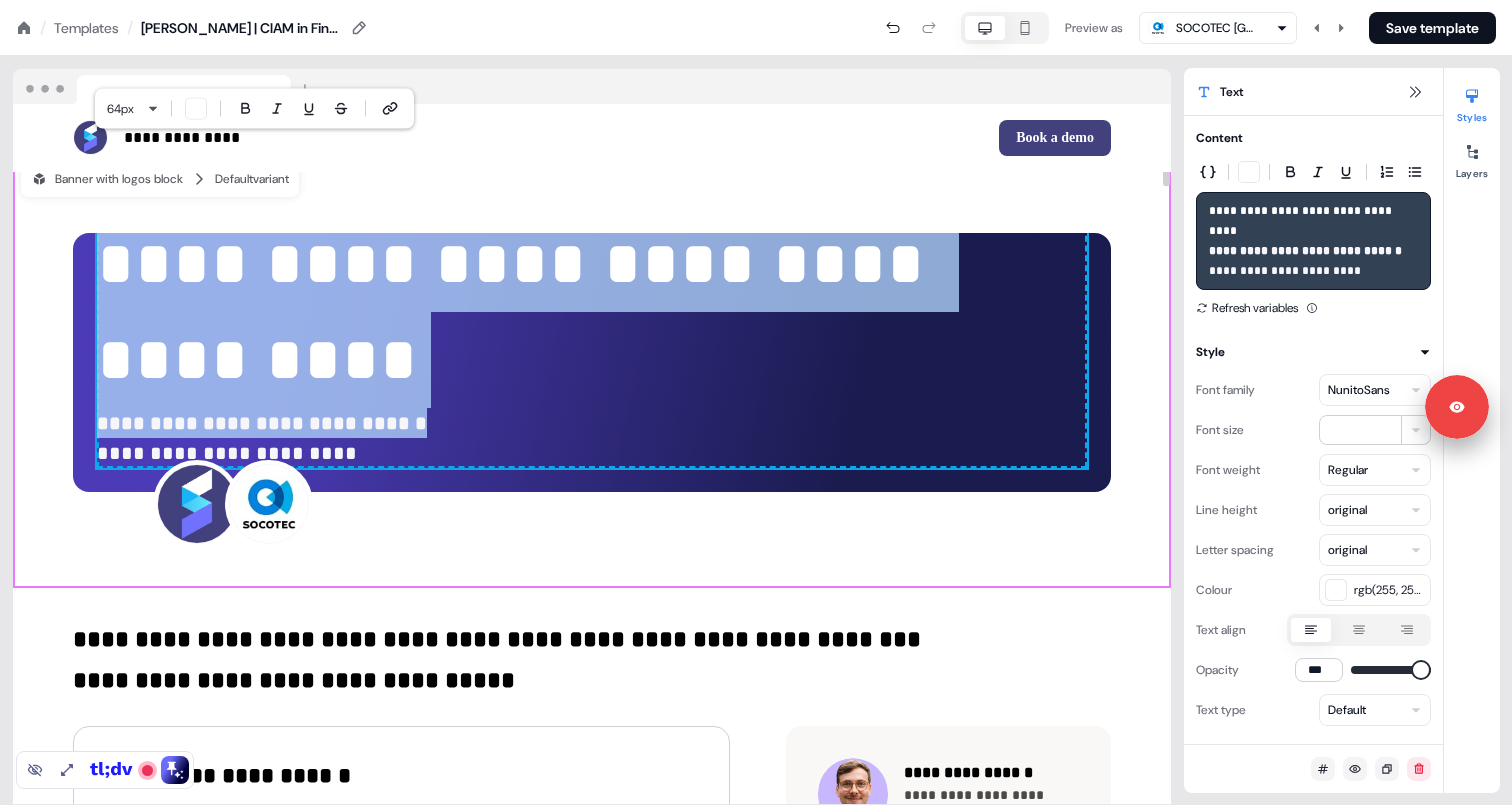 click on "**********" at bounding box center [262, 423] 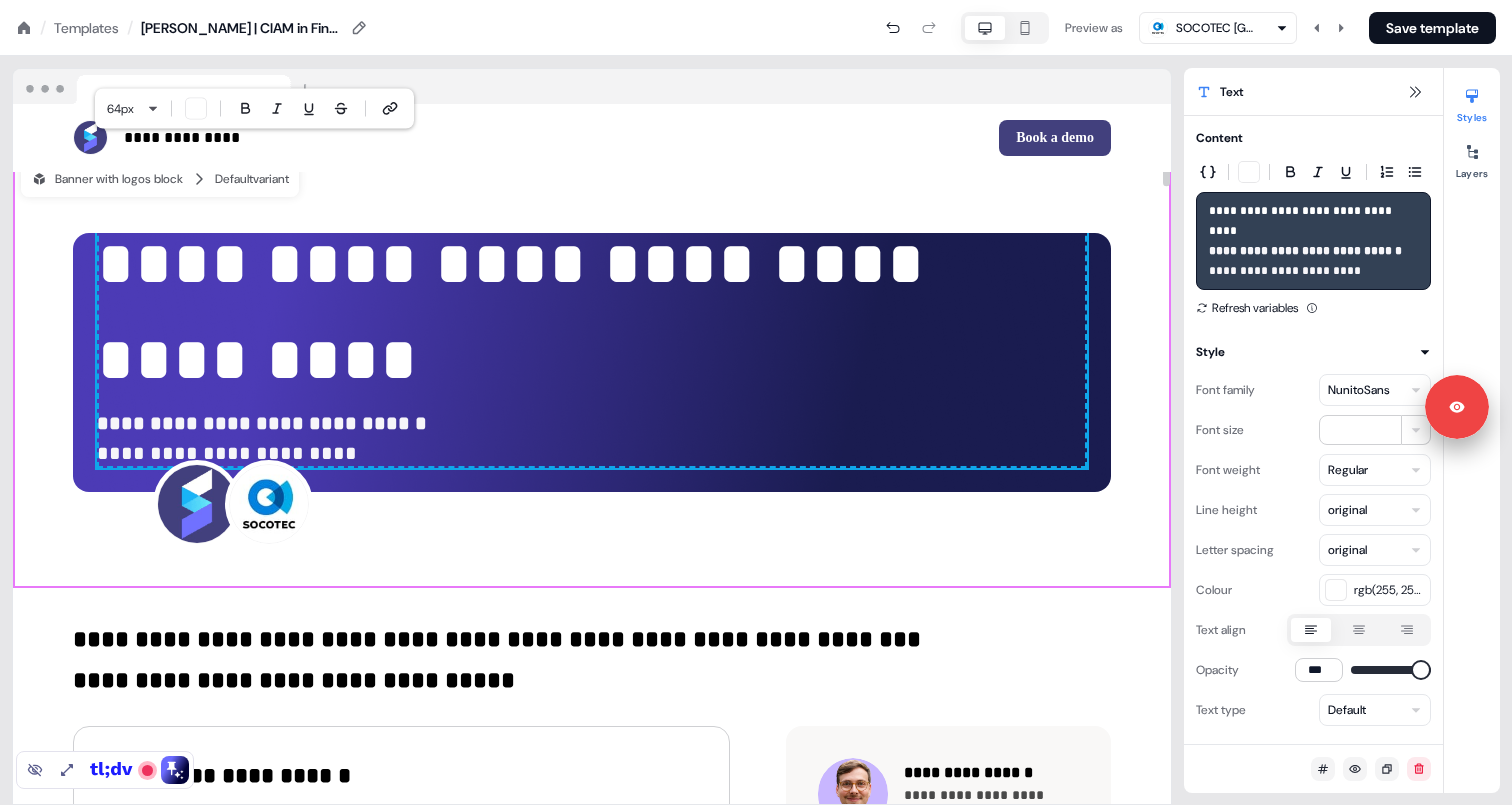 click on "**********" at bounding box center (262, 423) 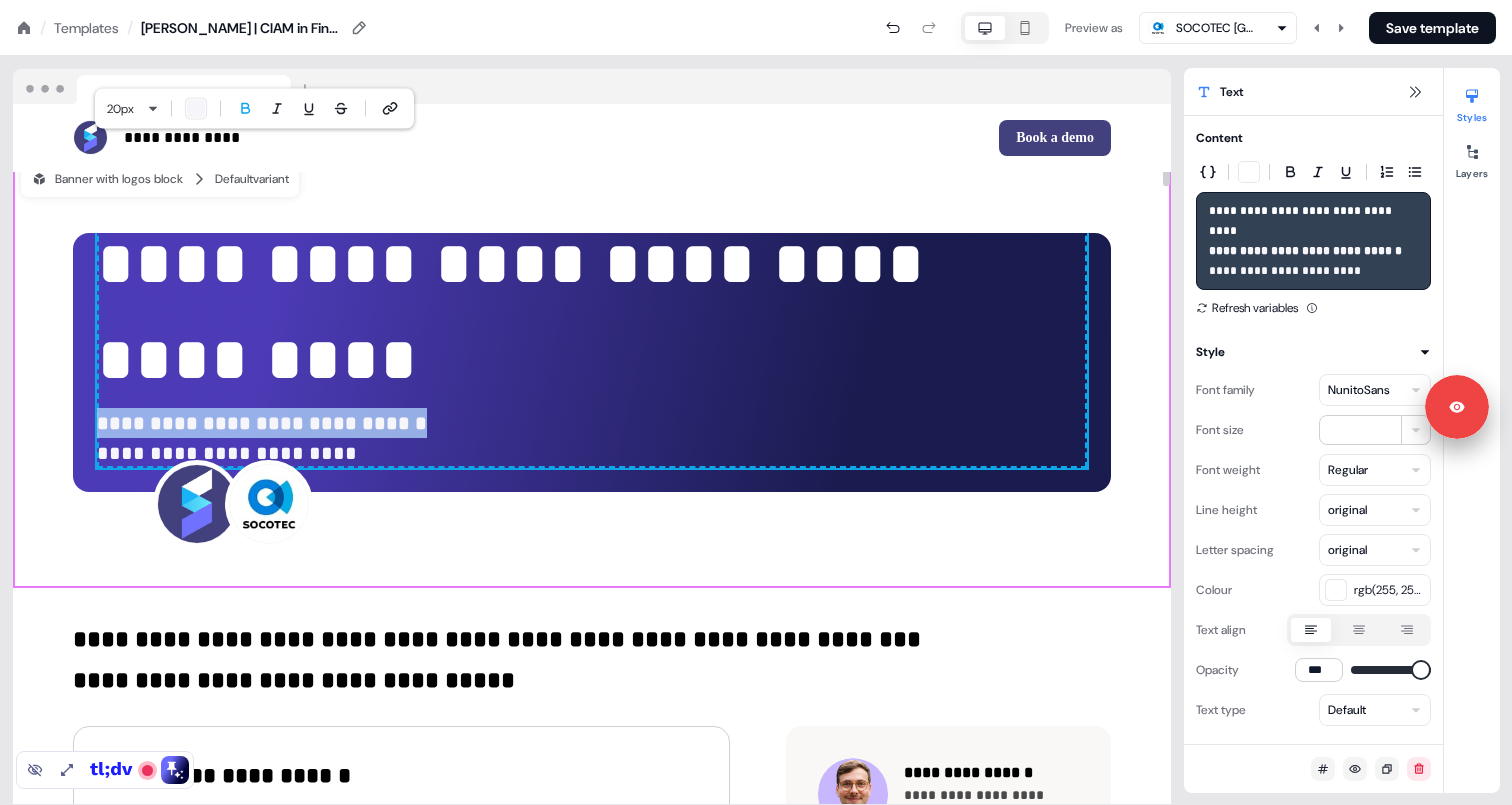 drag, startPoint x: 416, startPoint y: 448, endPoint x: 82, endPoint y: 440, distance: 334.0958 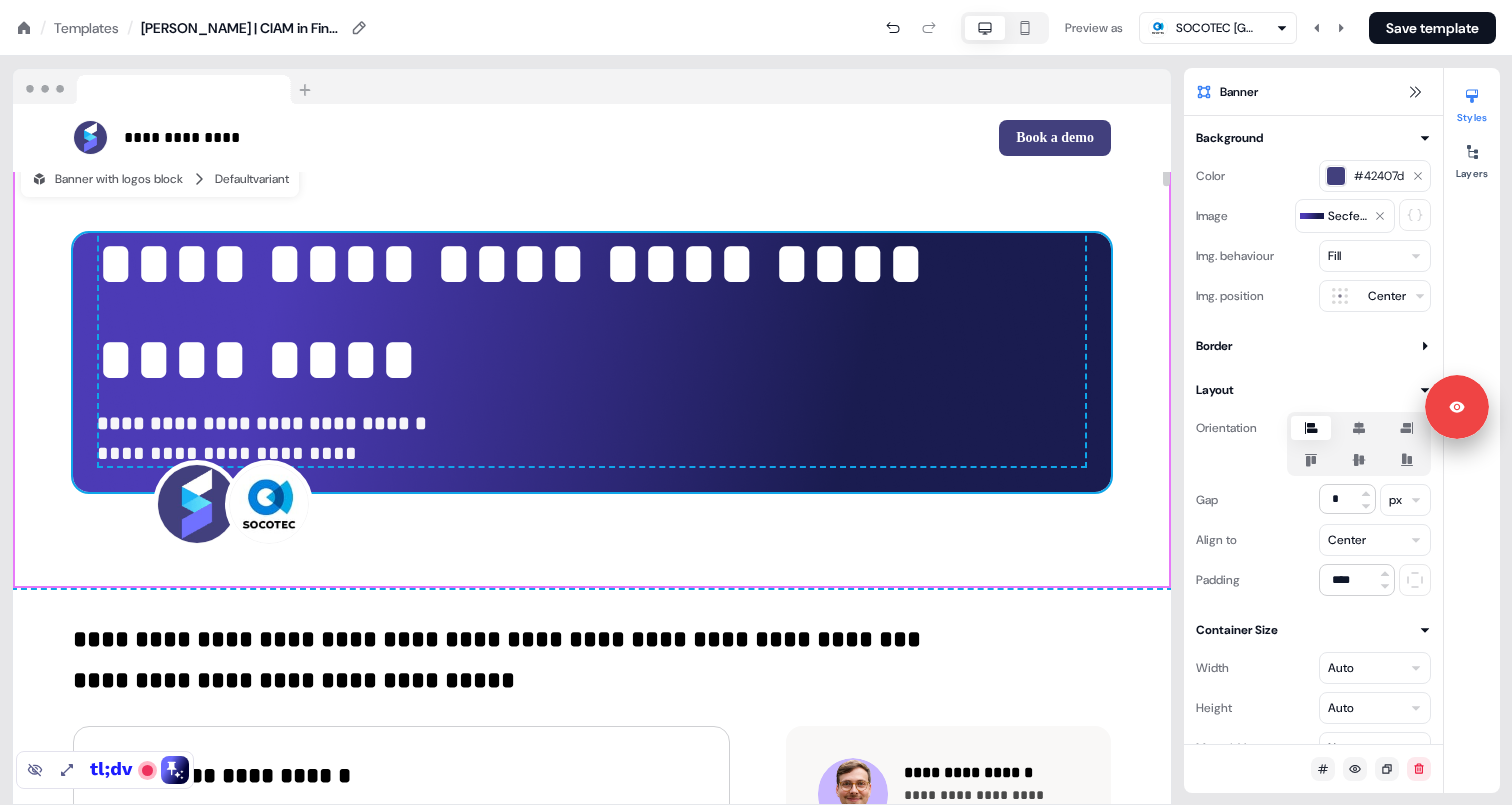 click on "**********" at bounding box center [592, 371] 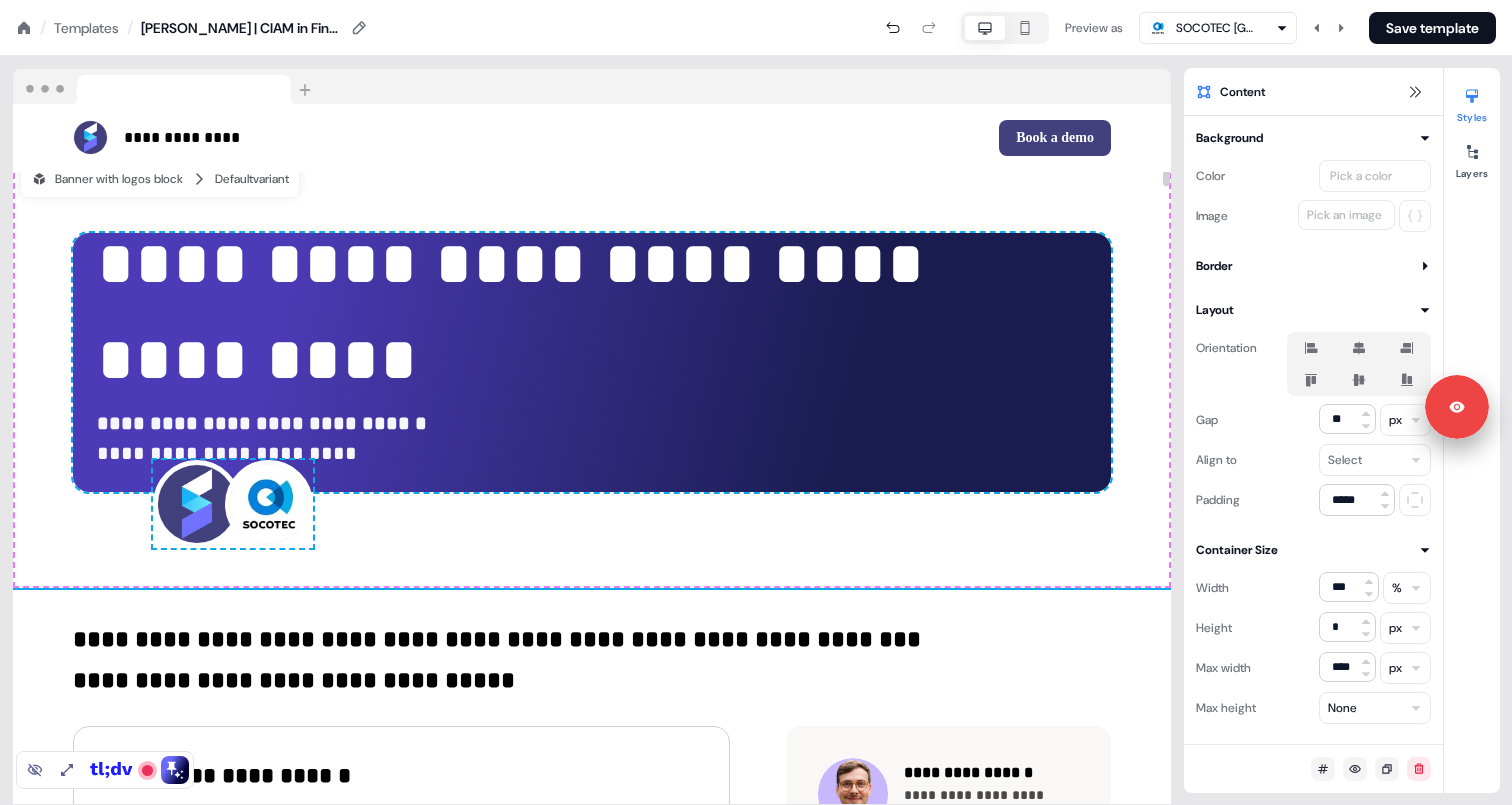 click 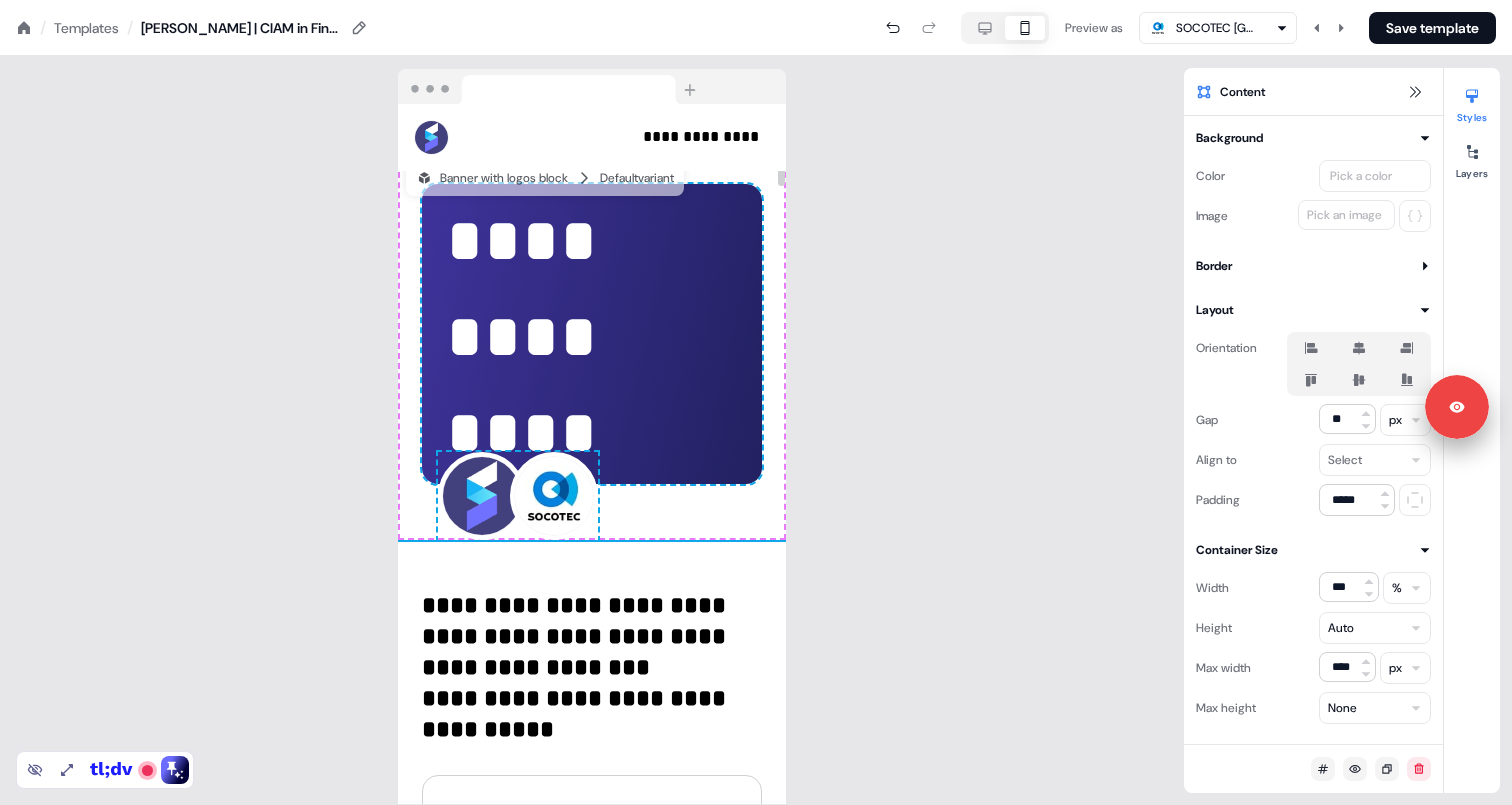 scroll, scrollTop: 18, scrollLeft: 0, axis: vertical 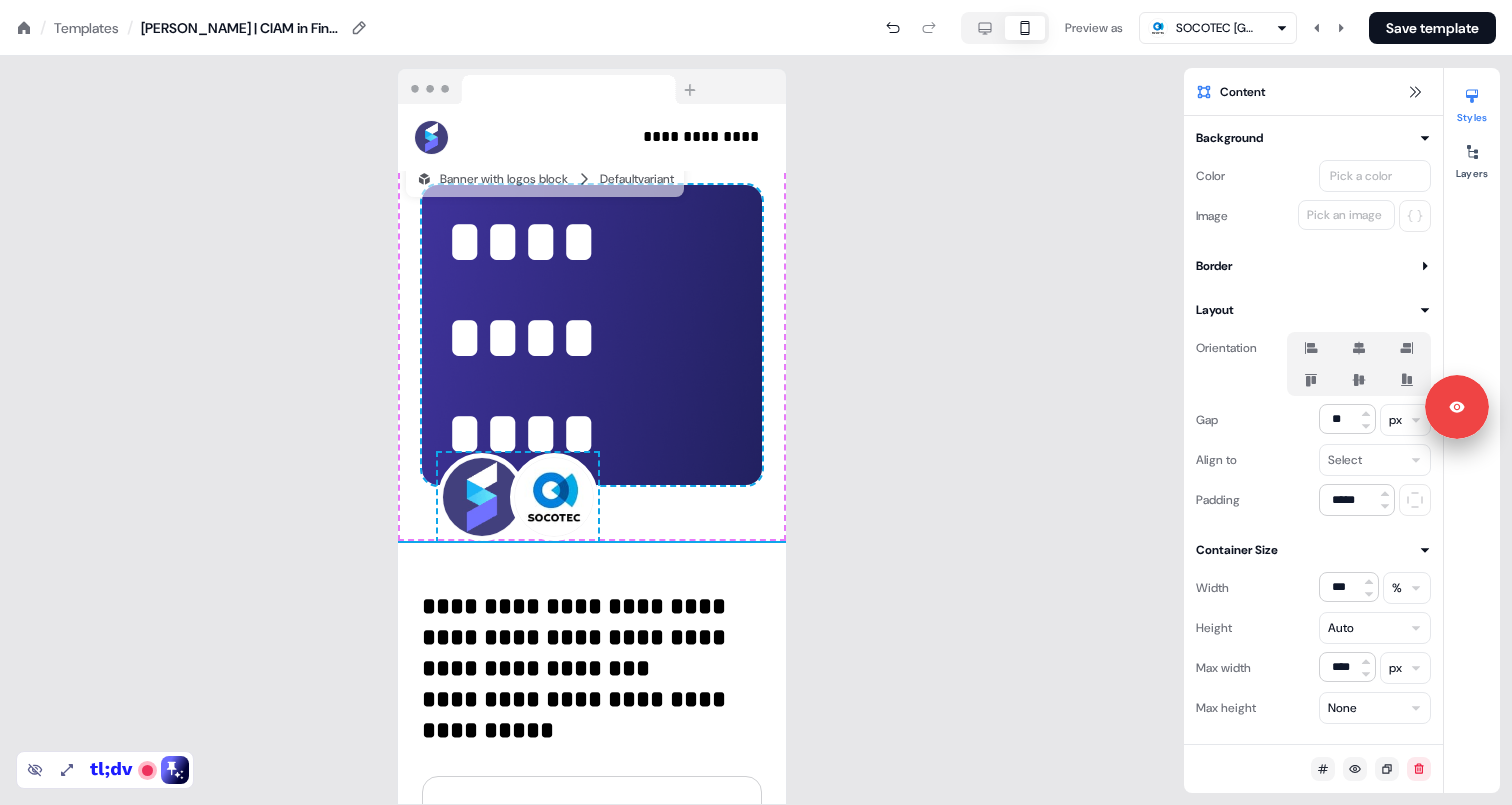 click on "**********" at bounding box center (592, 430) 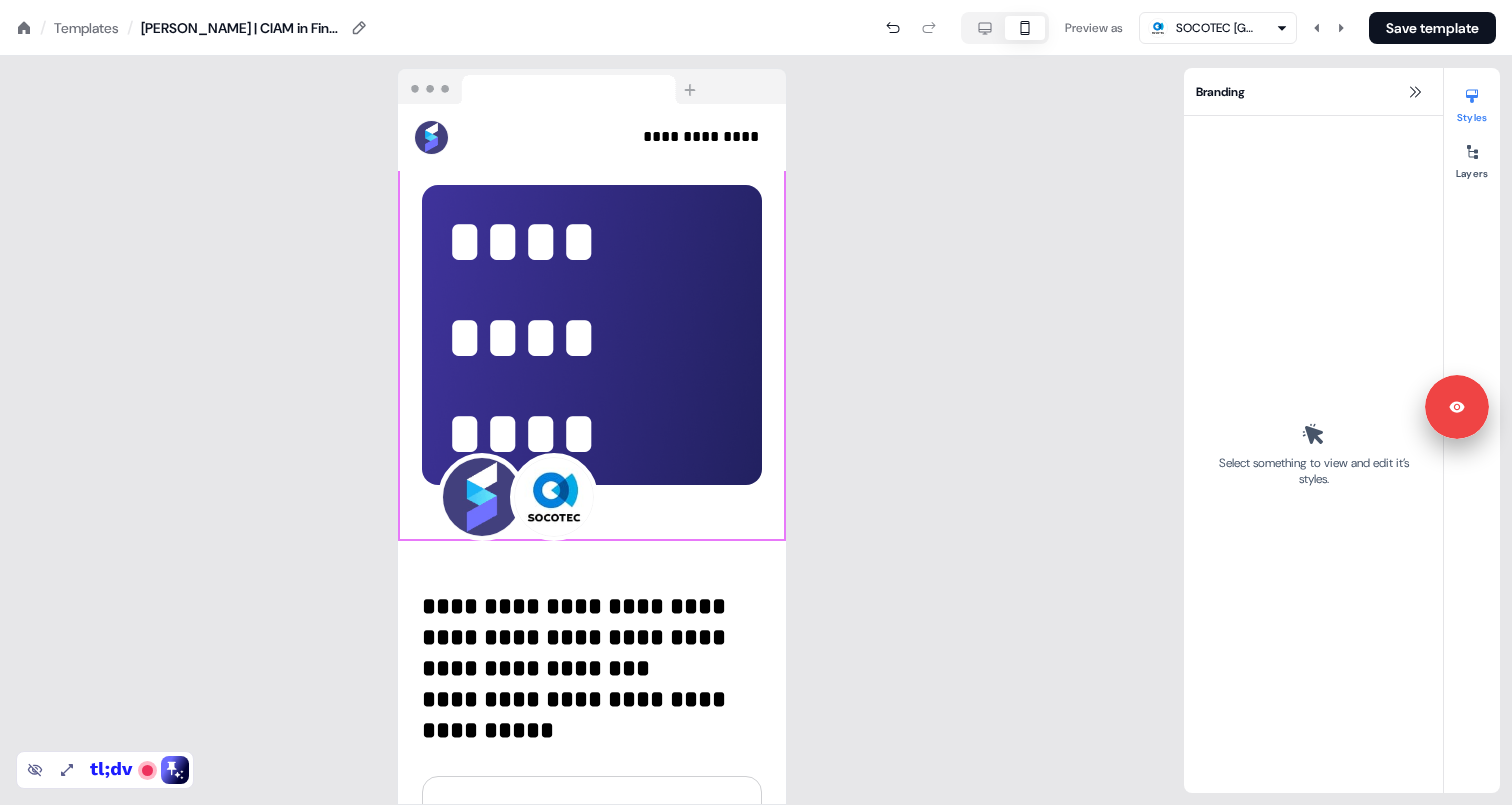 click on "**********" at bounding box center (592, 347) 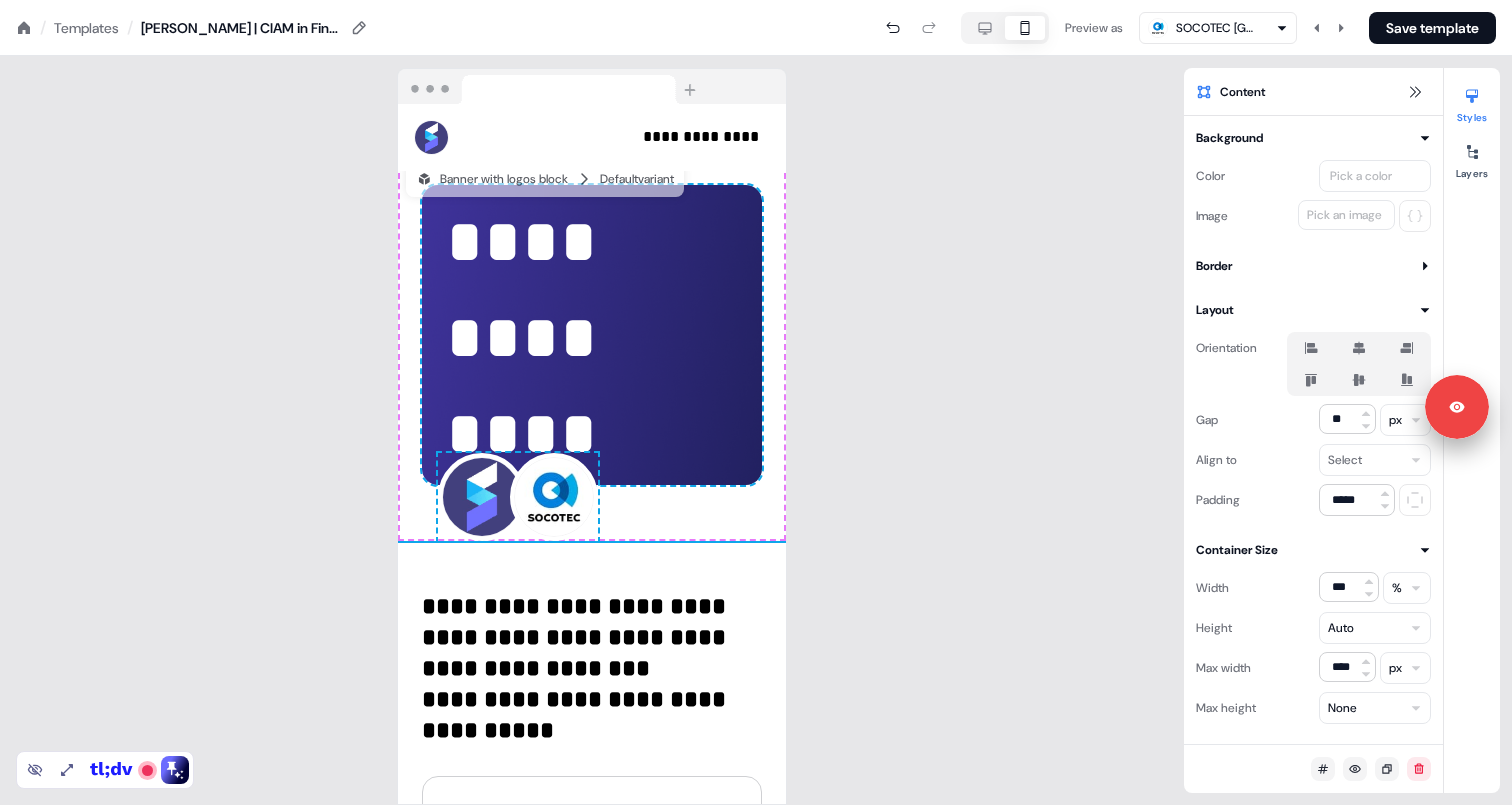 click on "**********" at bounding box center (577, 637) 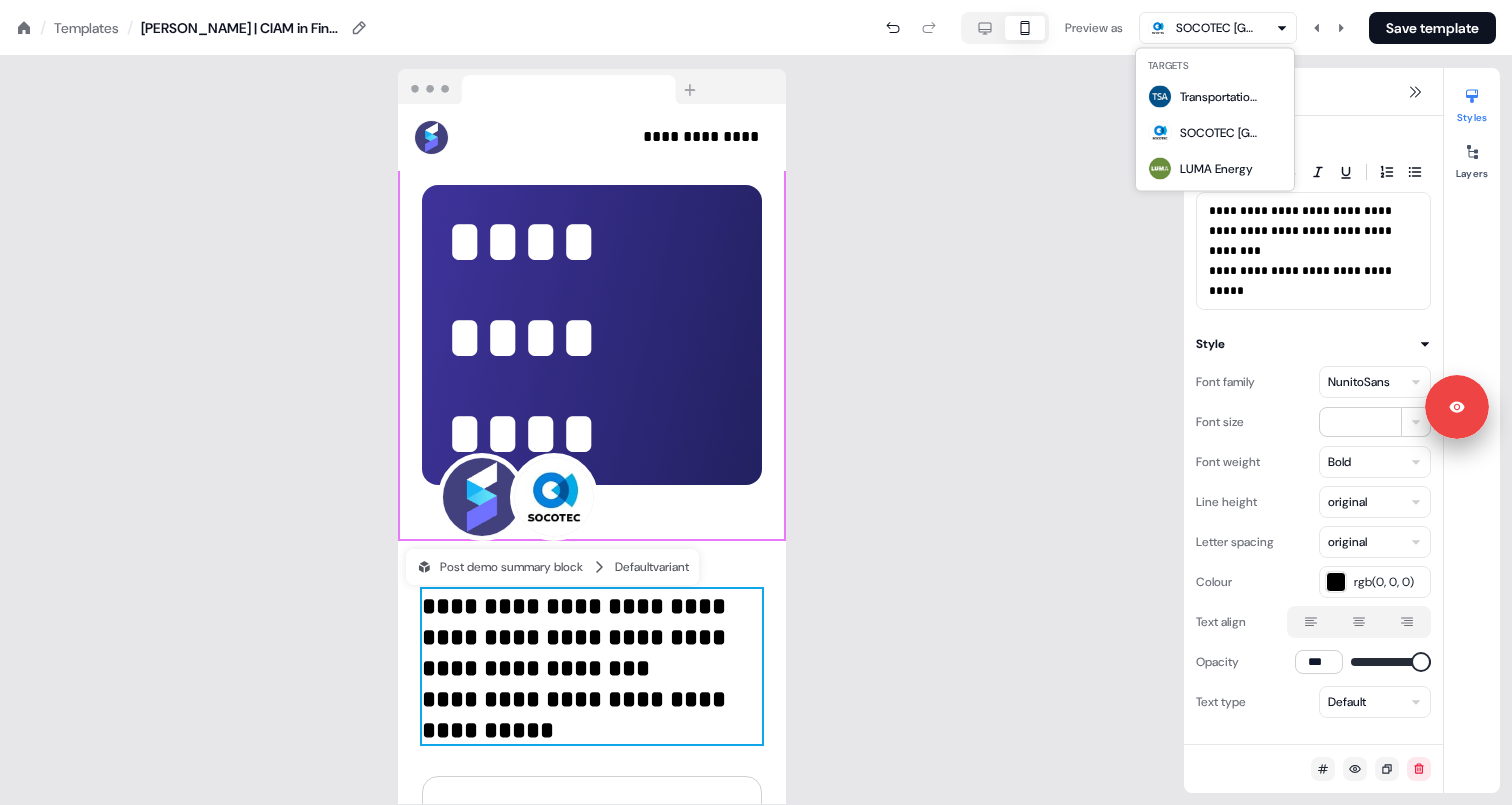 click on "**********" at bounding box center (756, 0) 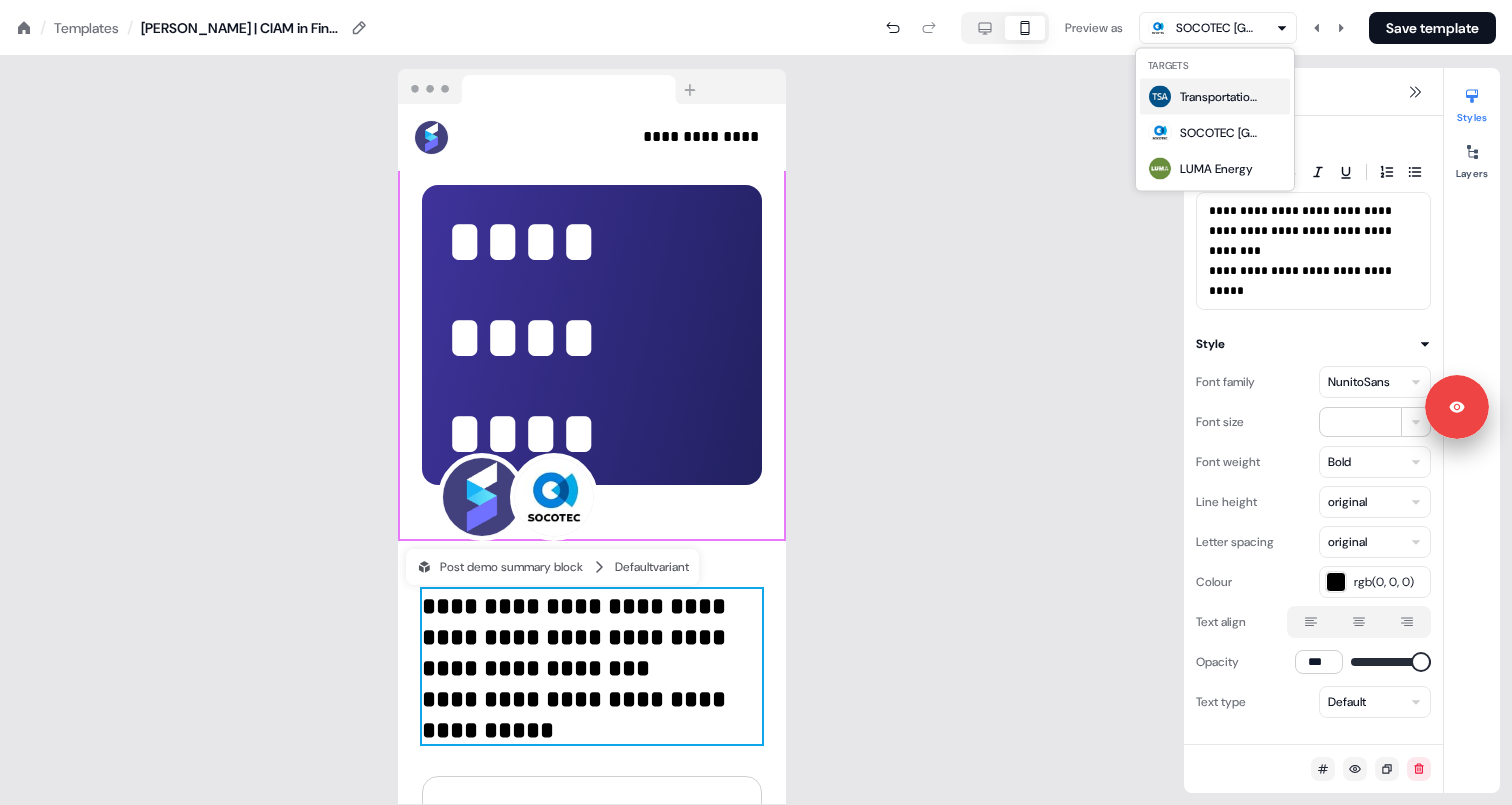 scroll, scrollTop: 31, scrollLeft: 0, axis: vertical 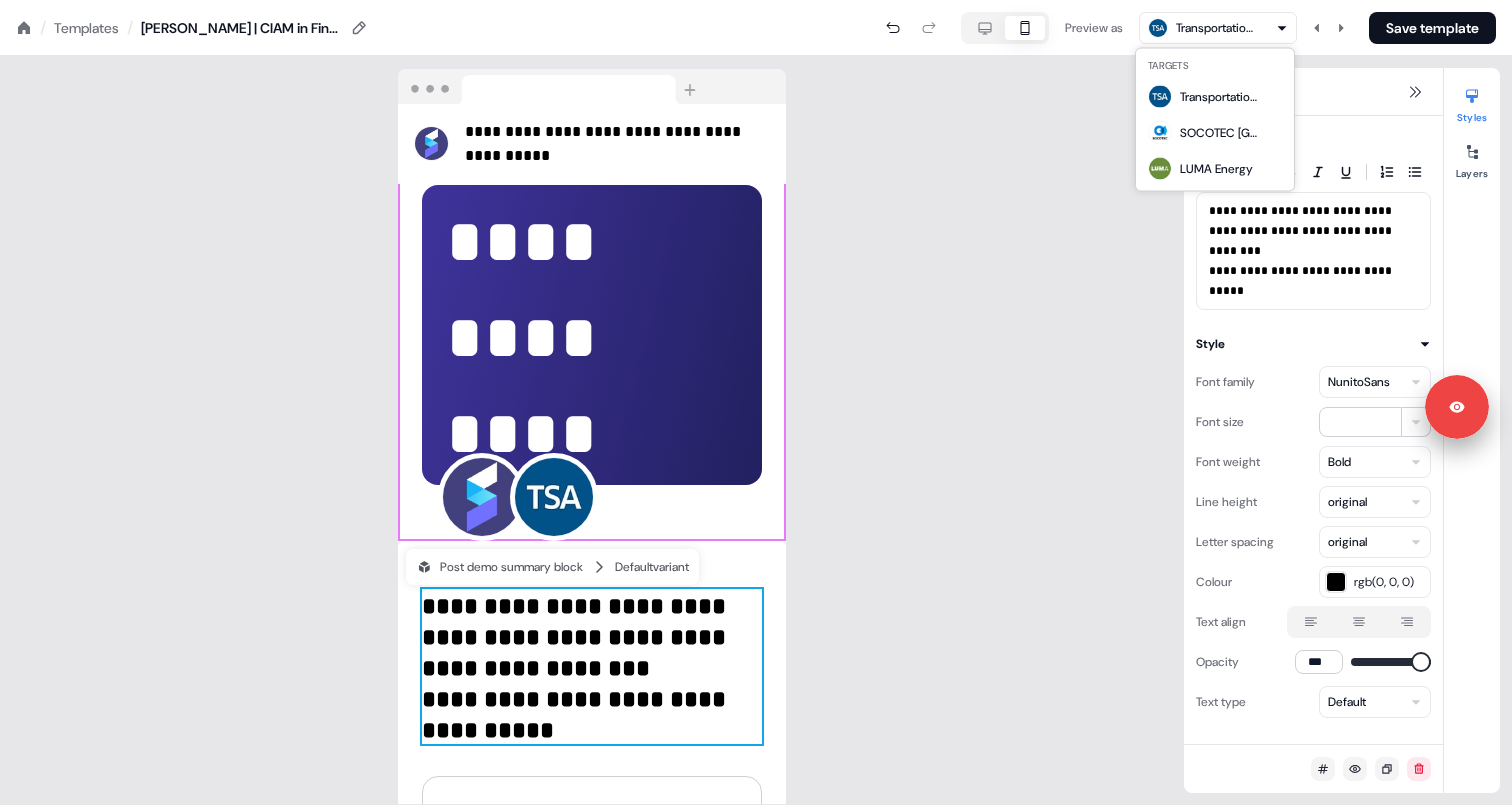 click on "**********" at bounding box center [756, 0] 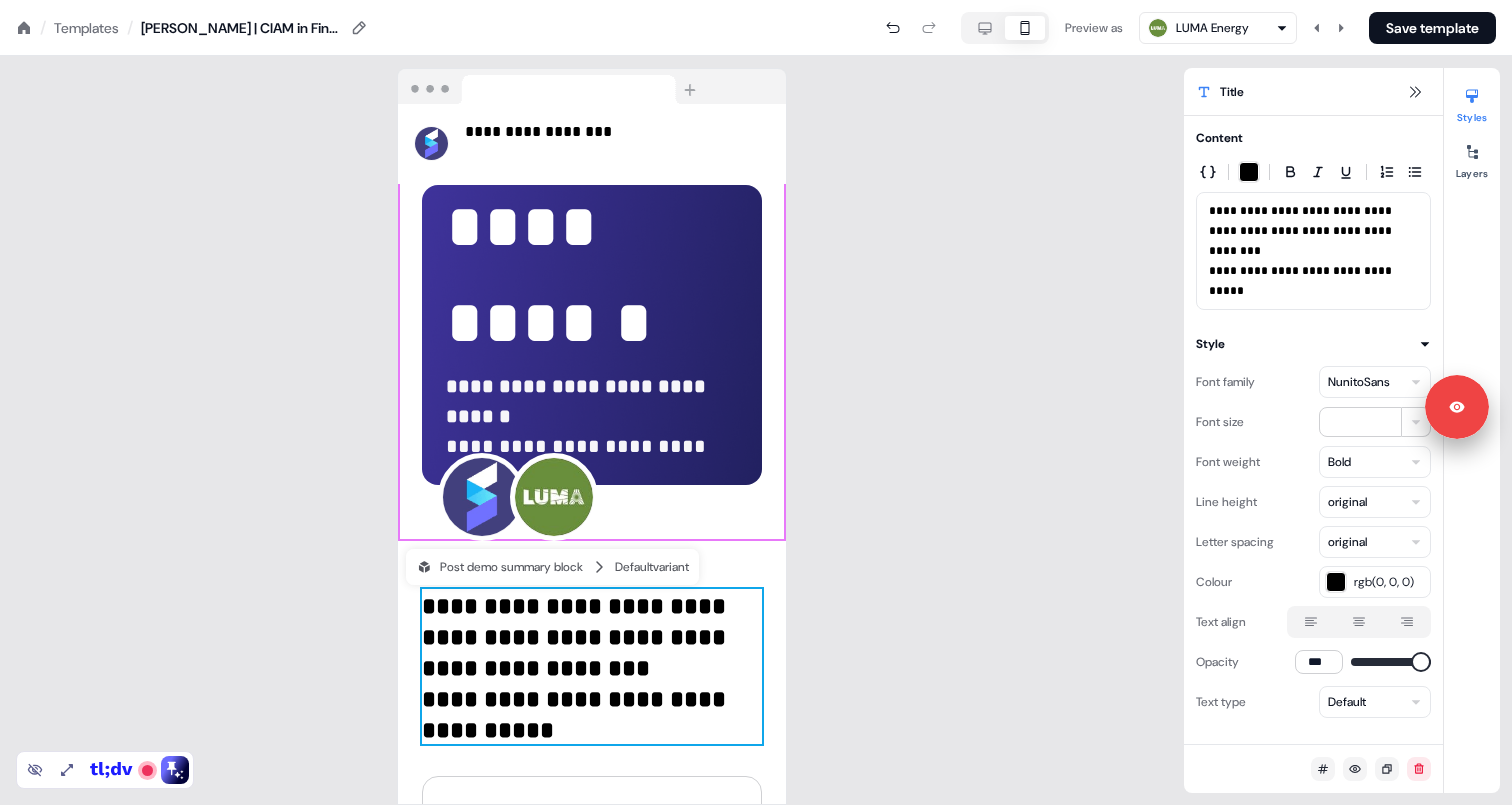 scroll, scrollTop: 0, scrollLeft: 0, axis: both 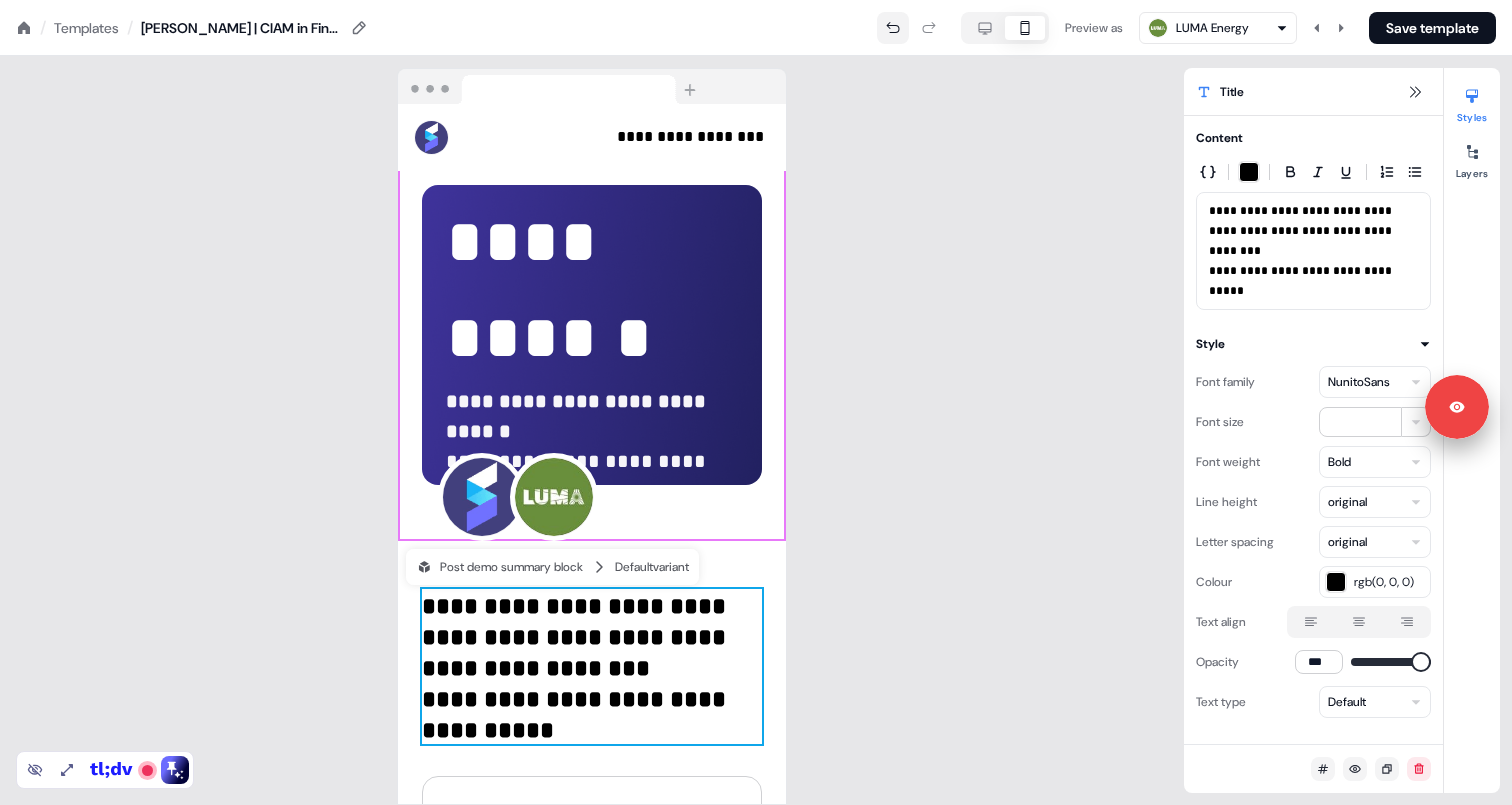 click 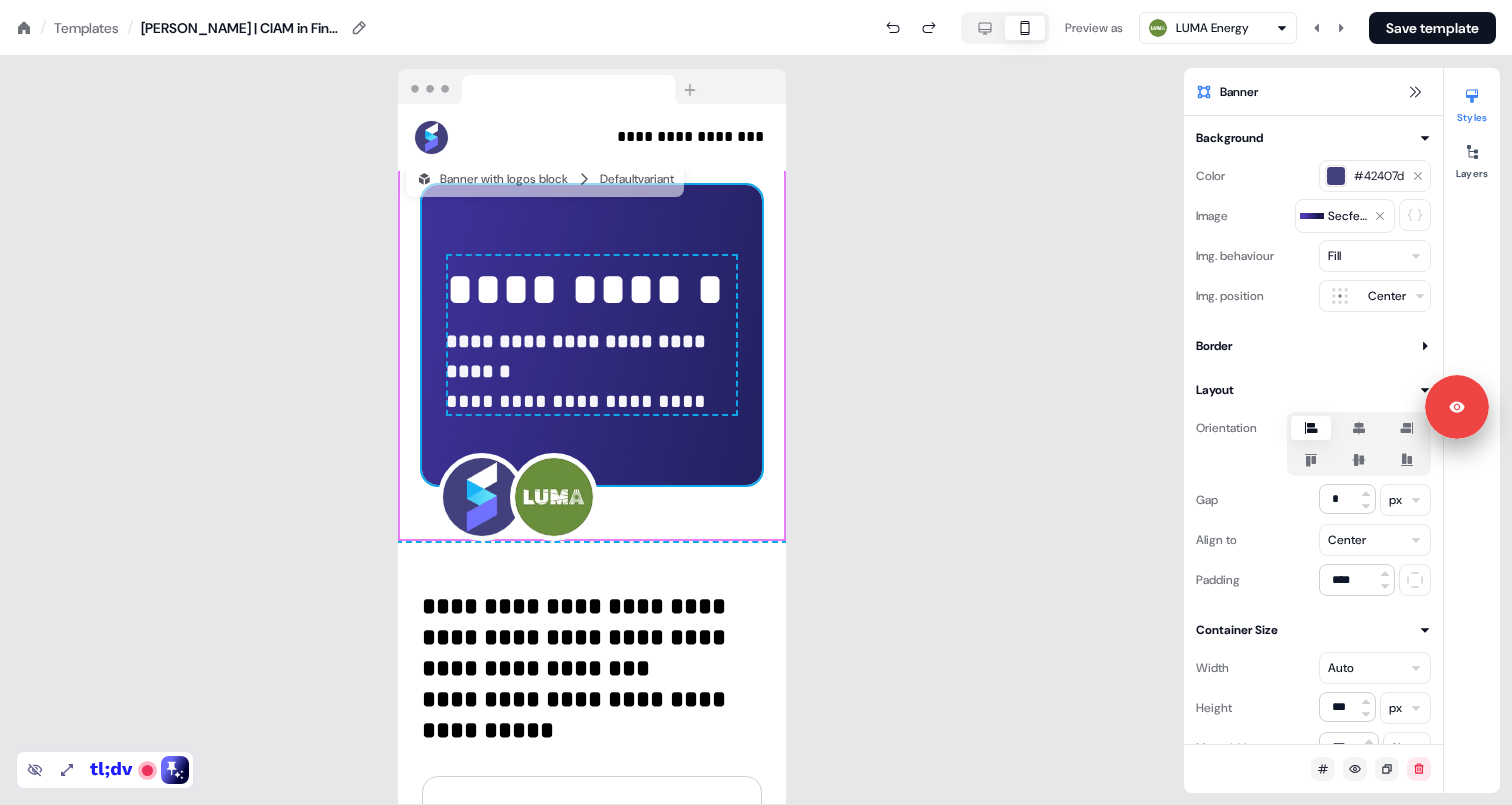 drag, startPoint x: 879, startPoint y: 25, endPoint x: 881, endPoint y: 98, distance: 73.02739 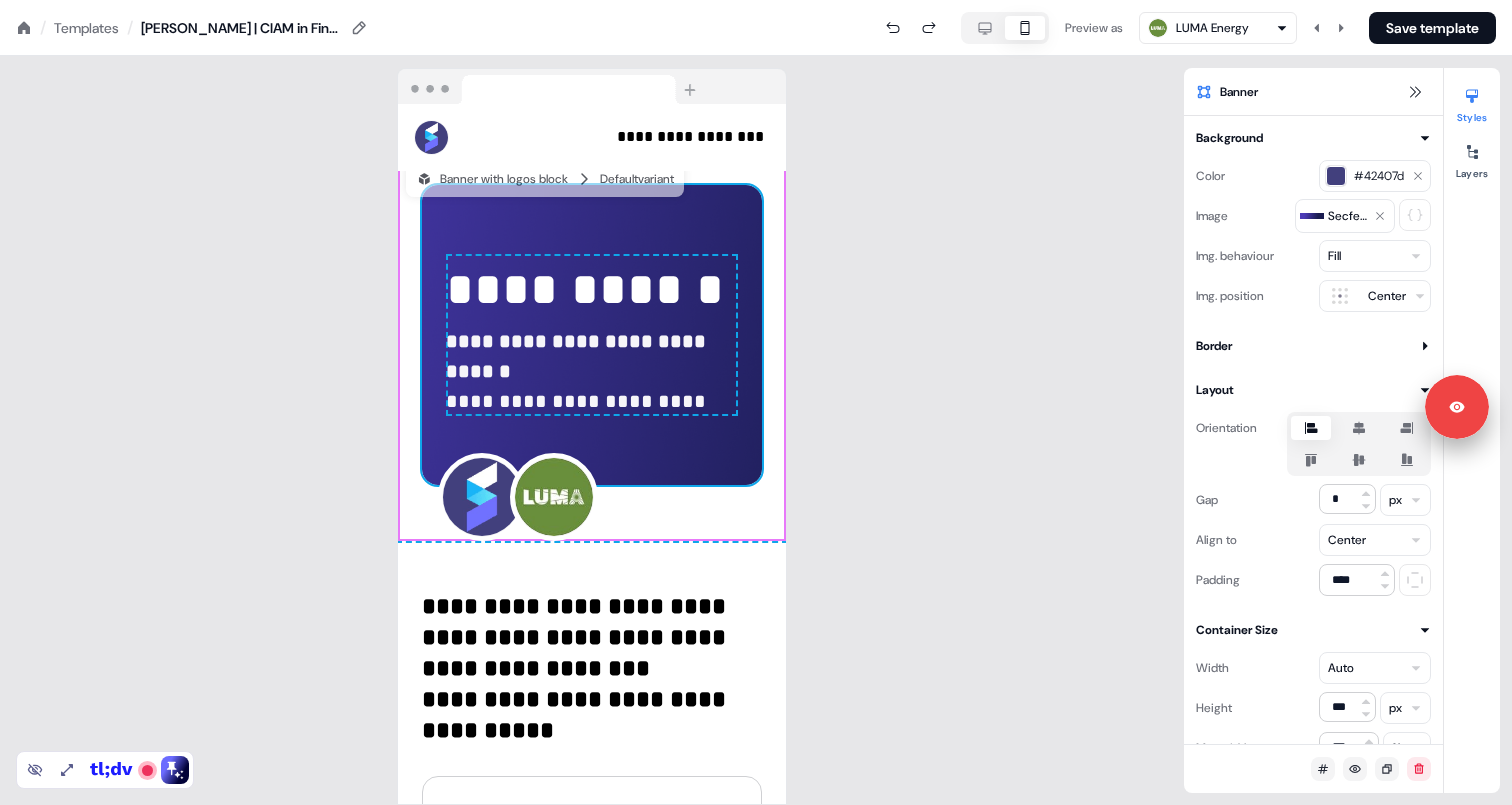click on "**********" at bounding box center [756, 402] 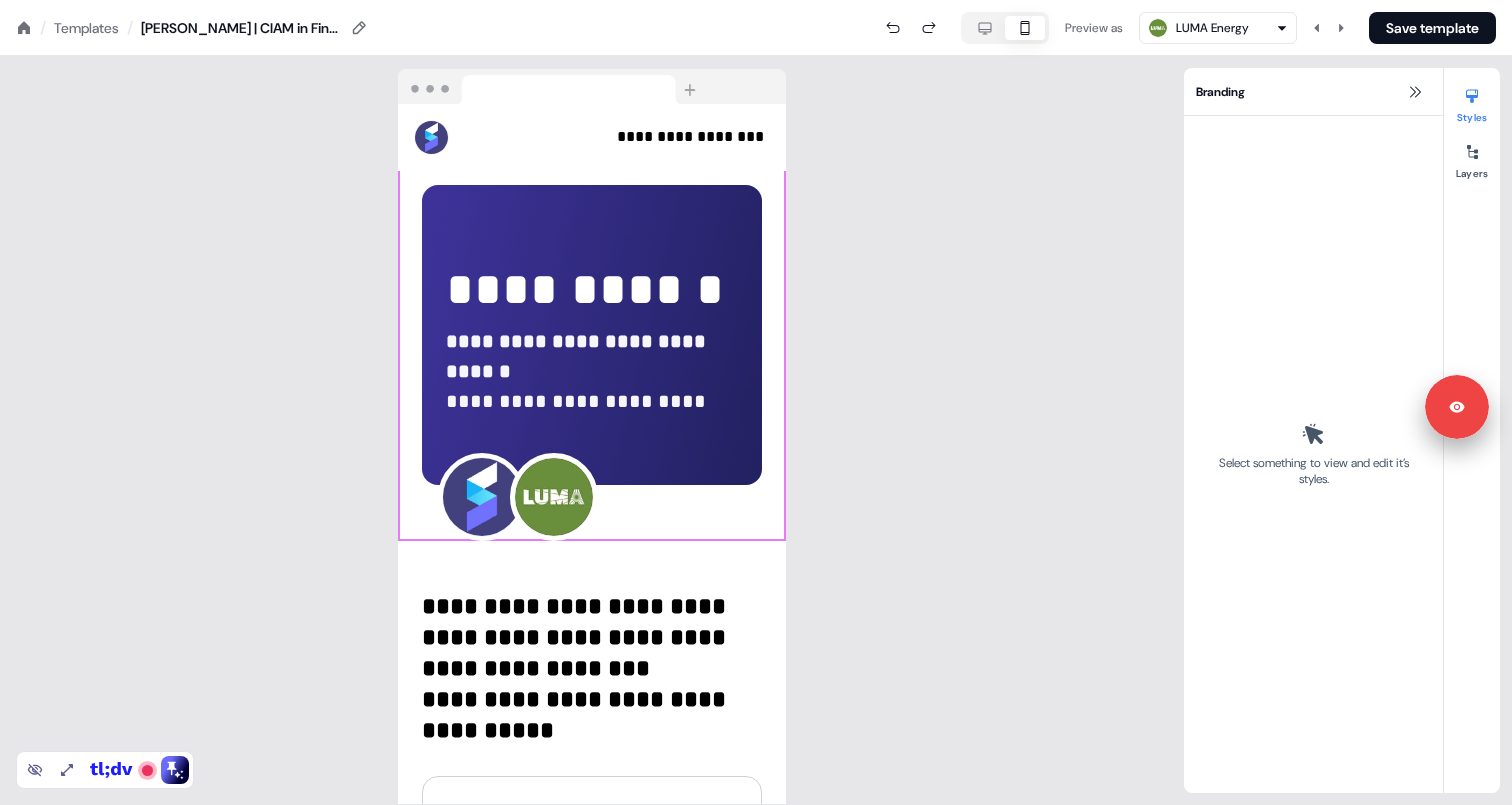 click 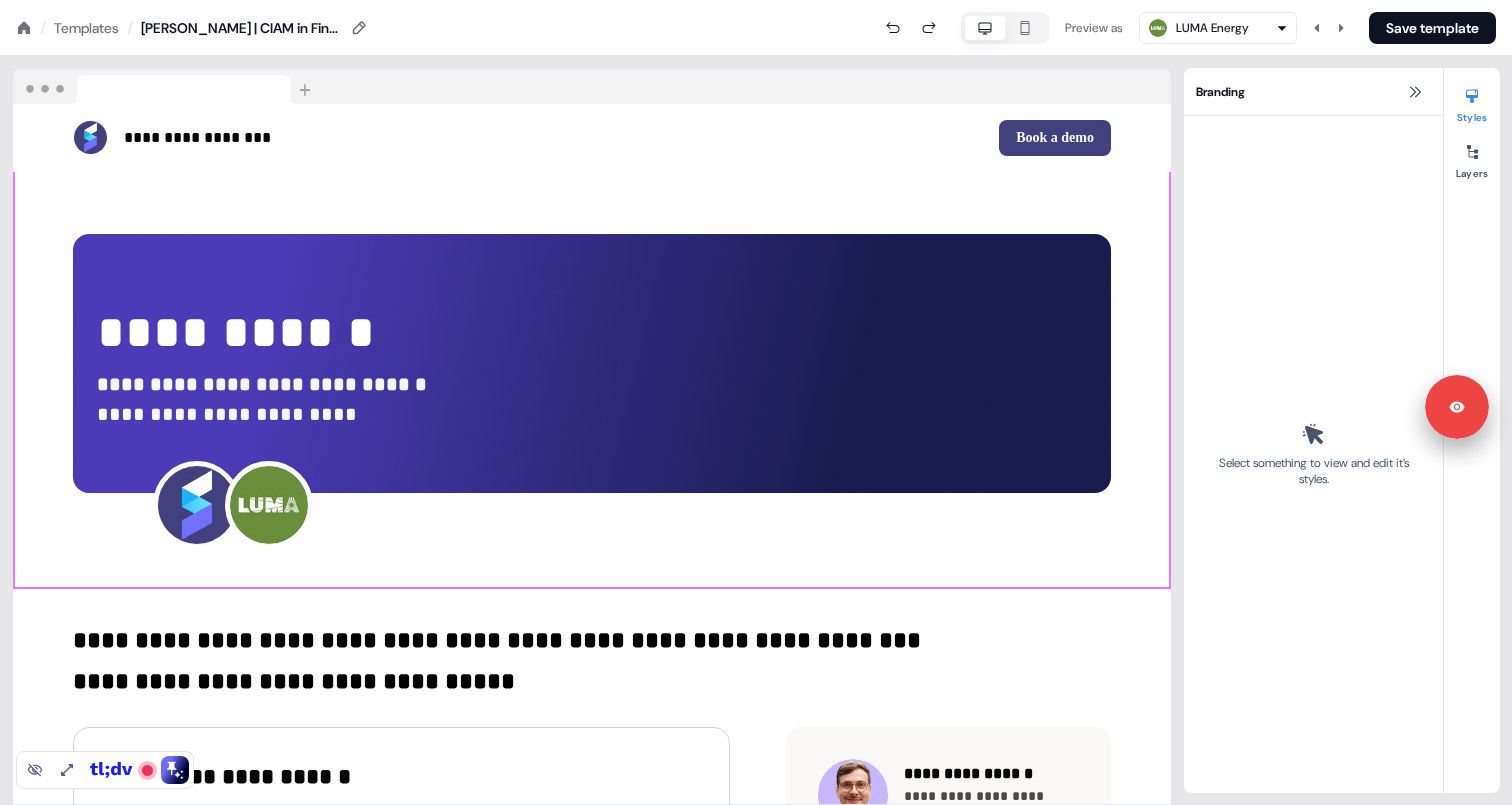 scroll, scrollTop: 19, scrollLeft: 0, axis: vertical 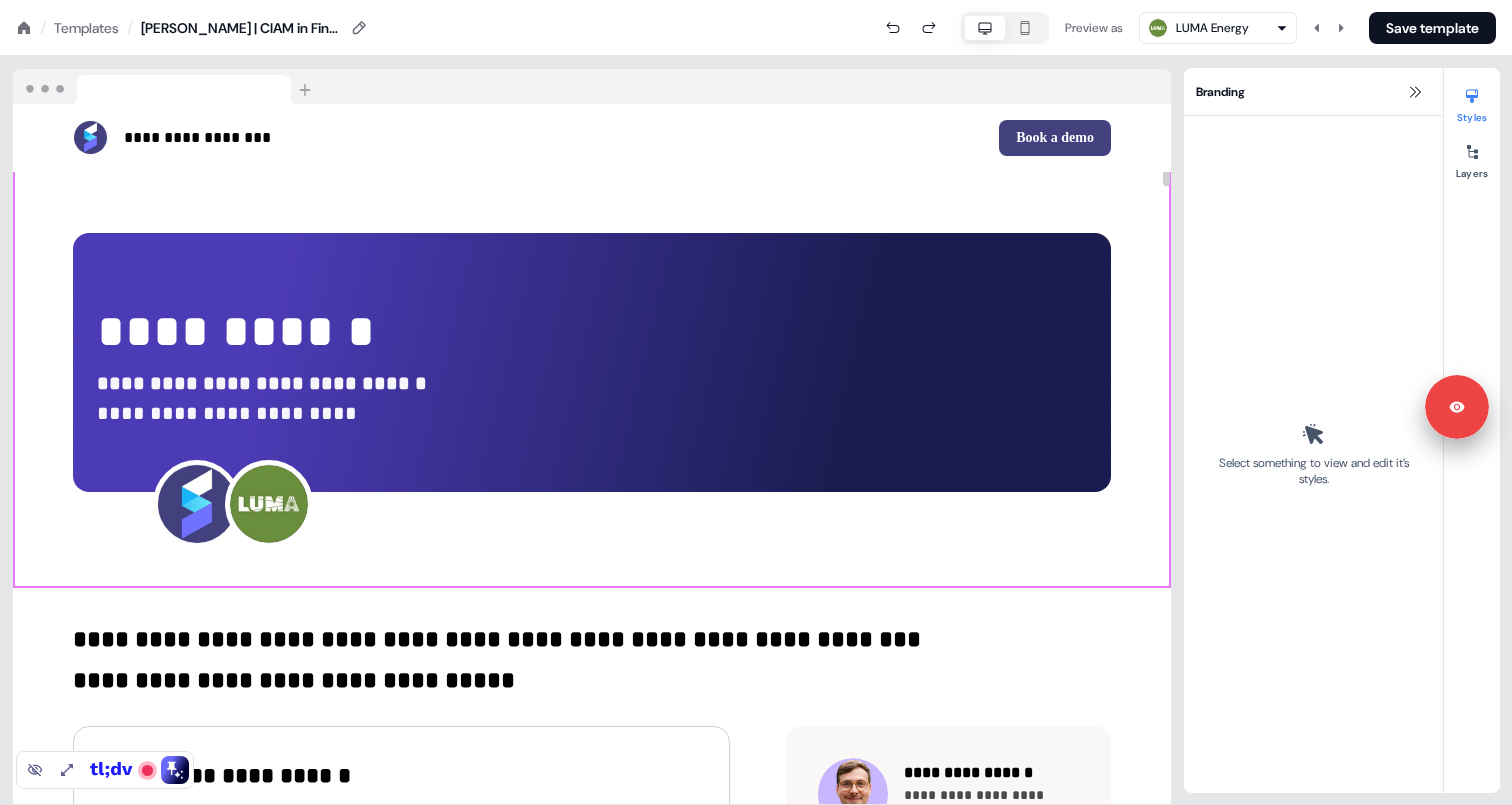 click on "**********" at bounding box center [592, 371] 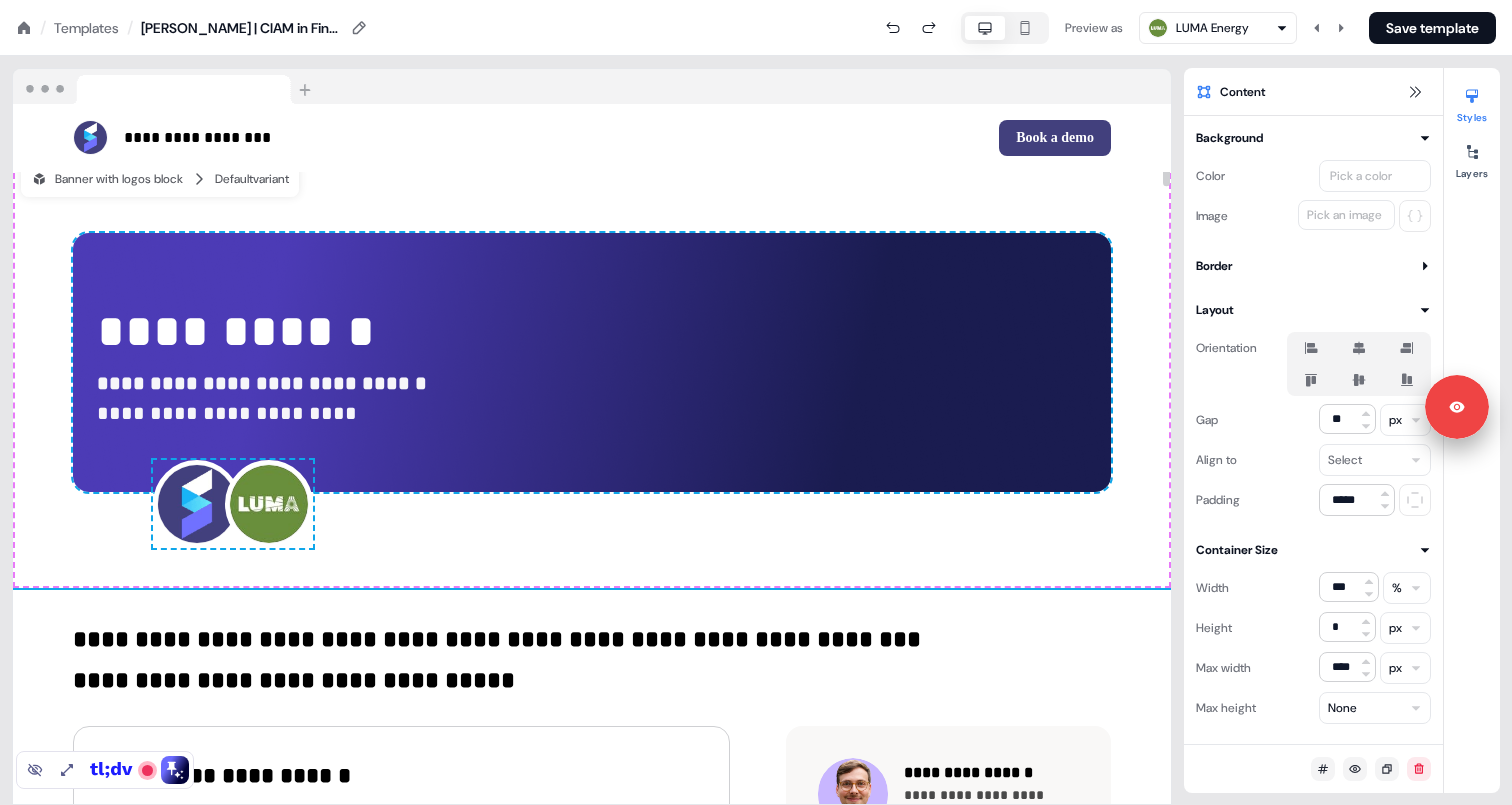 click on "**********" at bounding box center [236, 331] 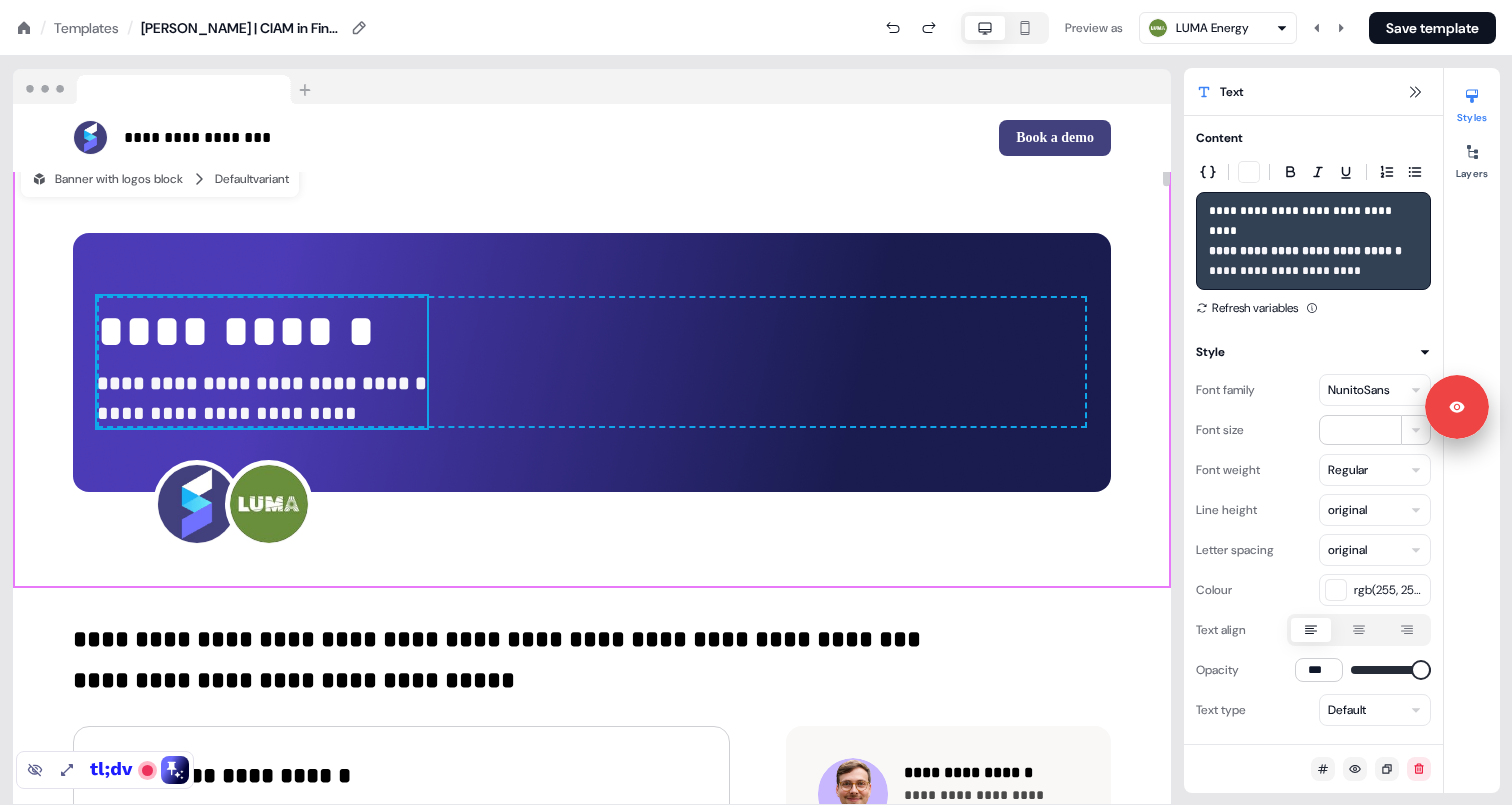 click on "**********" at bounding box center (592, 363) 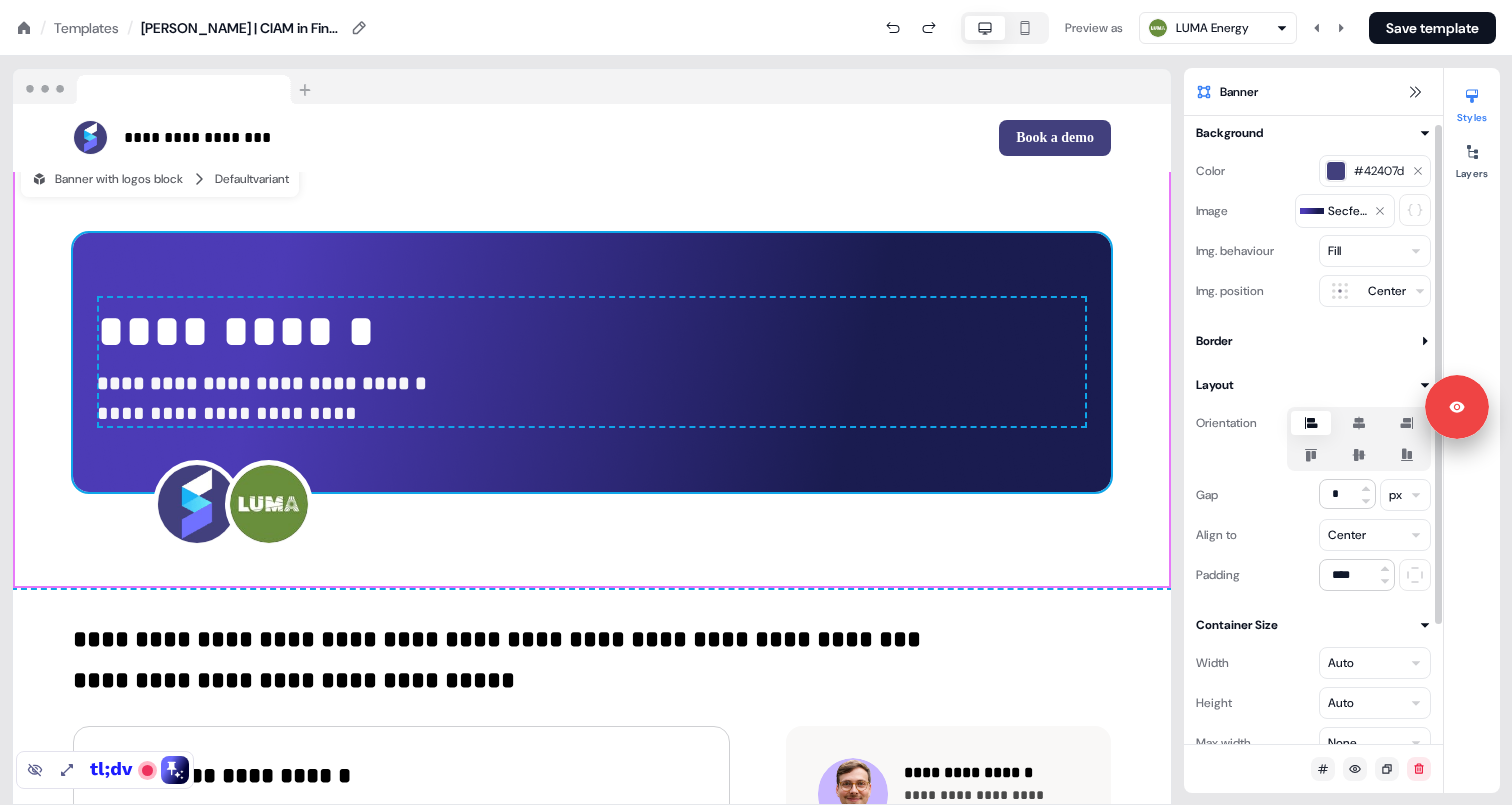 scroll, scrollTop: 10, scrollLeft: 0, axis: vertical 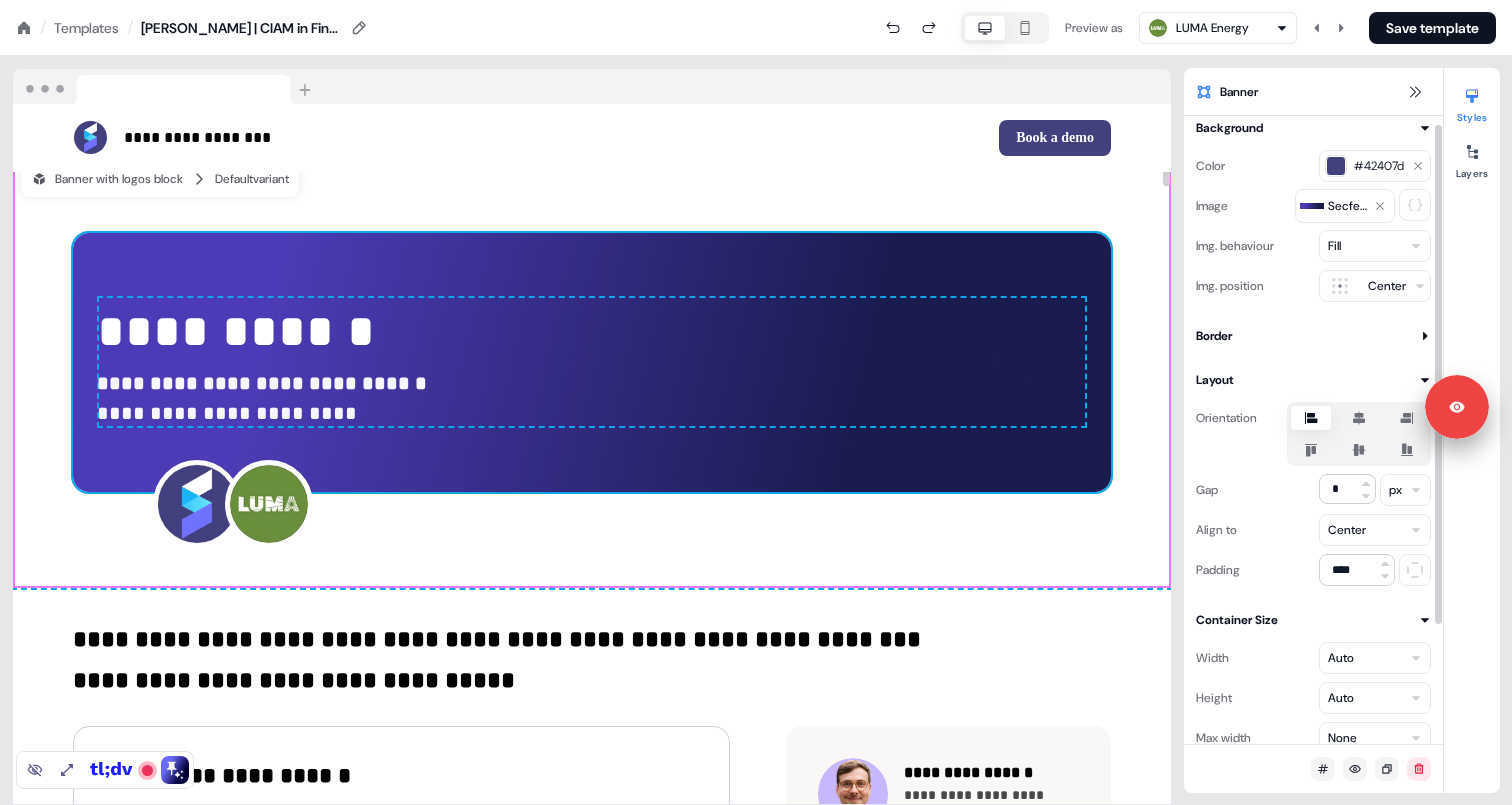 click on "**********" at bounding box center [592, 362] 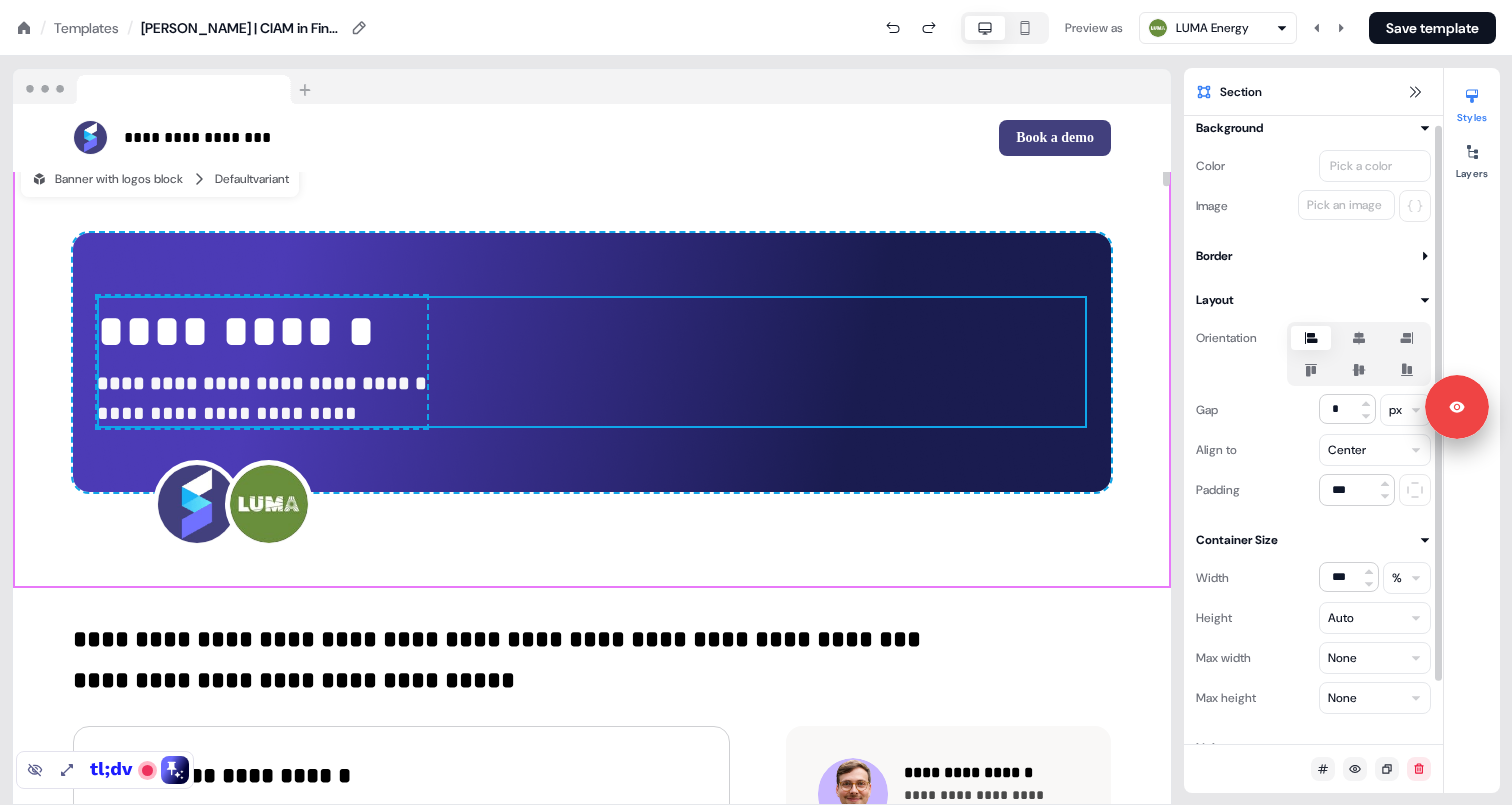 click on "**********" at bounding box center [592, 362] 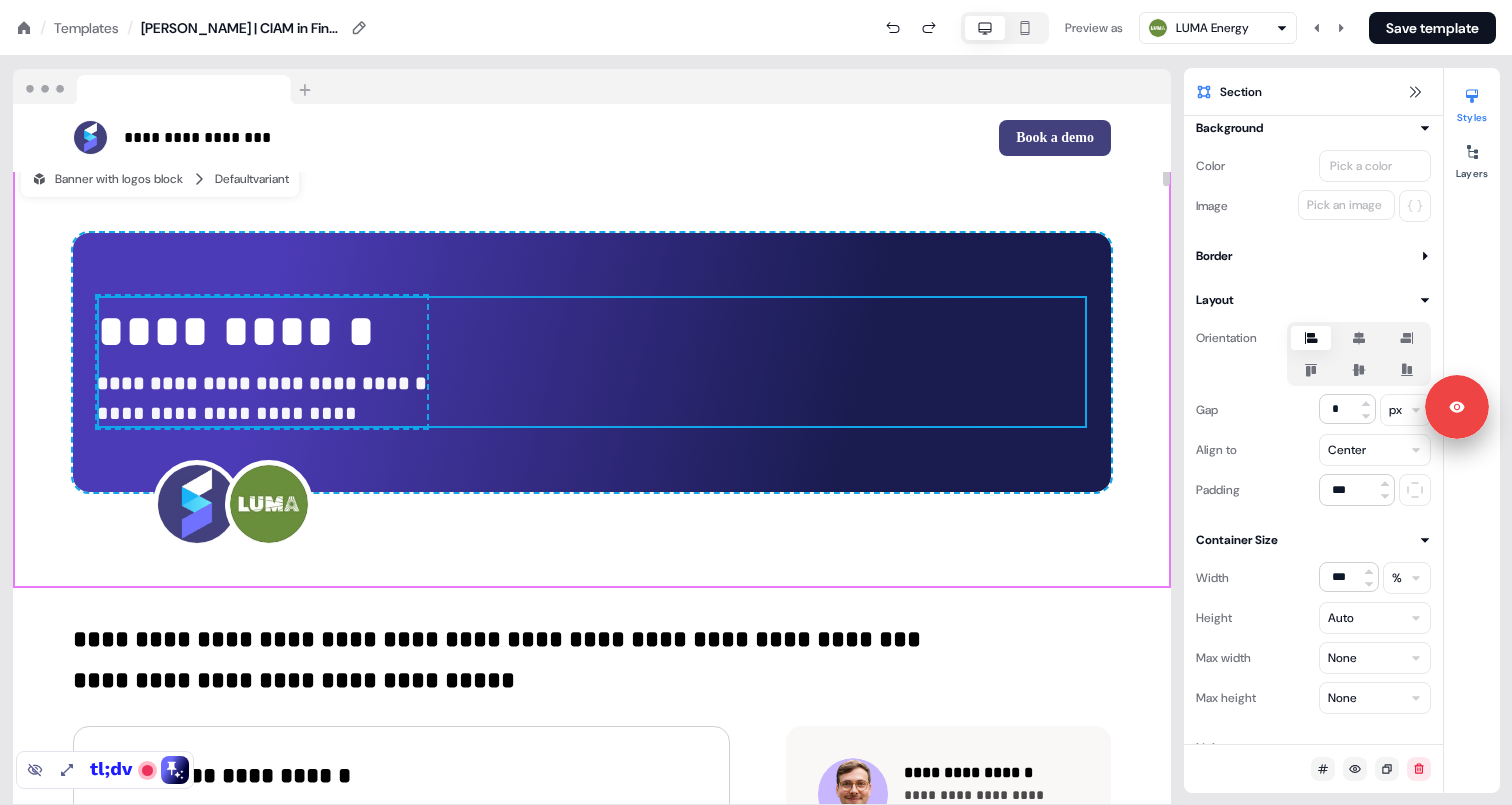 click on "**********" at bounding box center [262, 347] 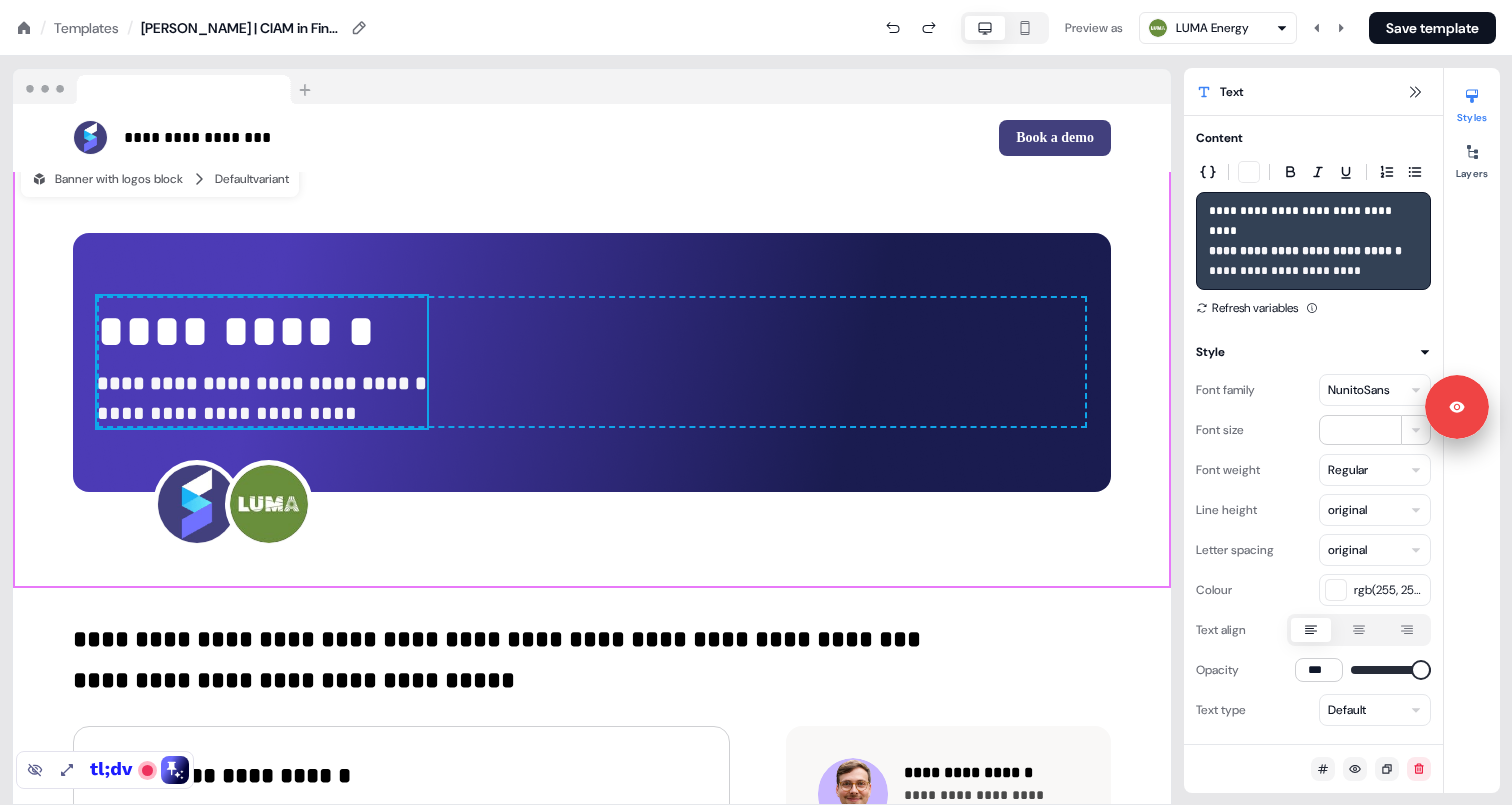 click on "**********" at bounding box center (756, 0) 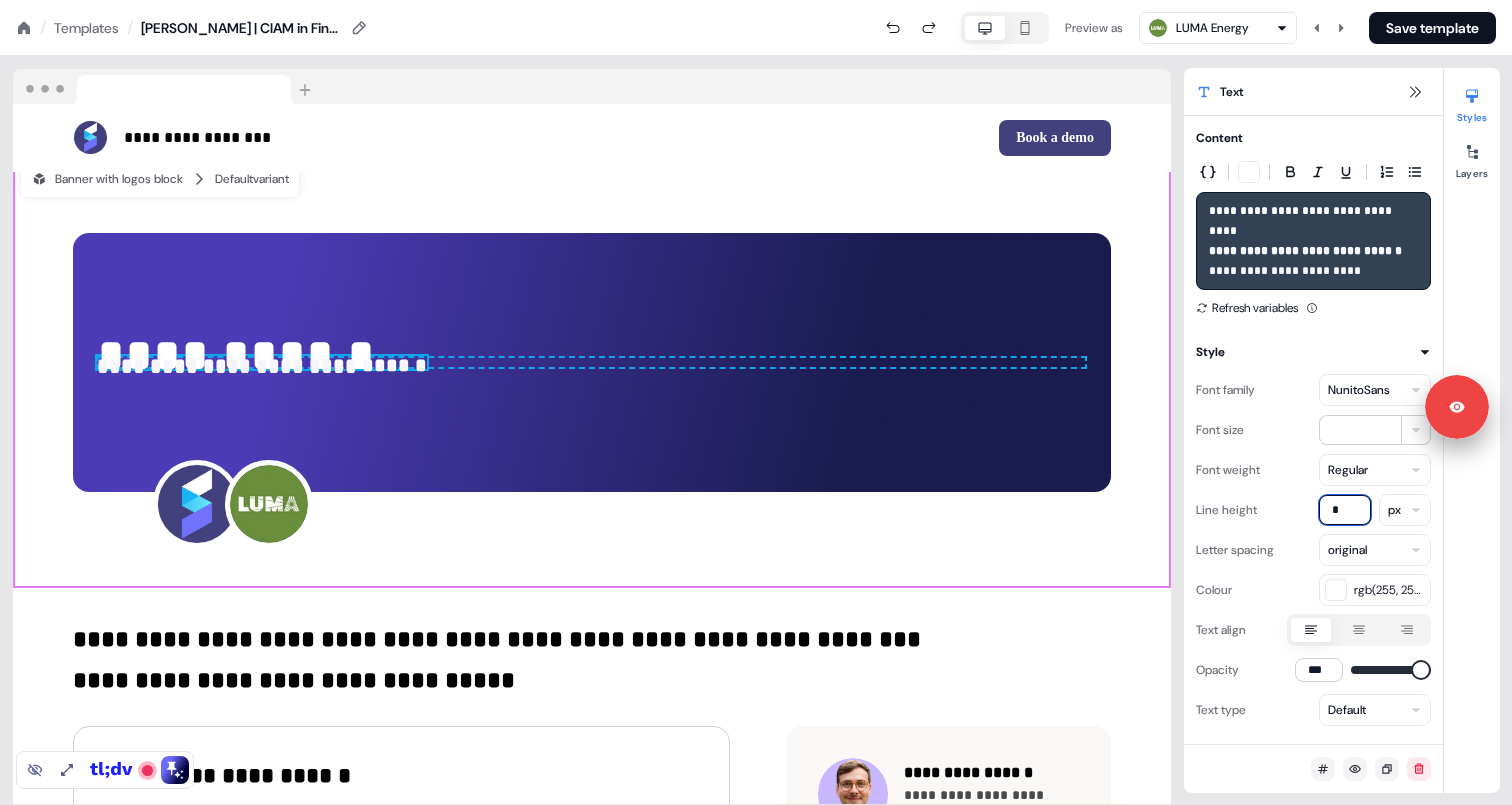 click on "*" at bounding box center (1345, 510) 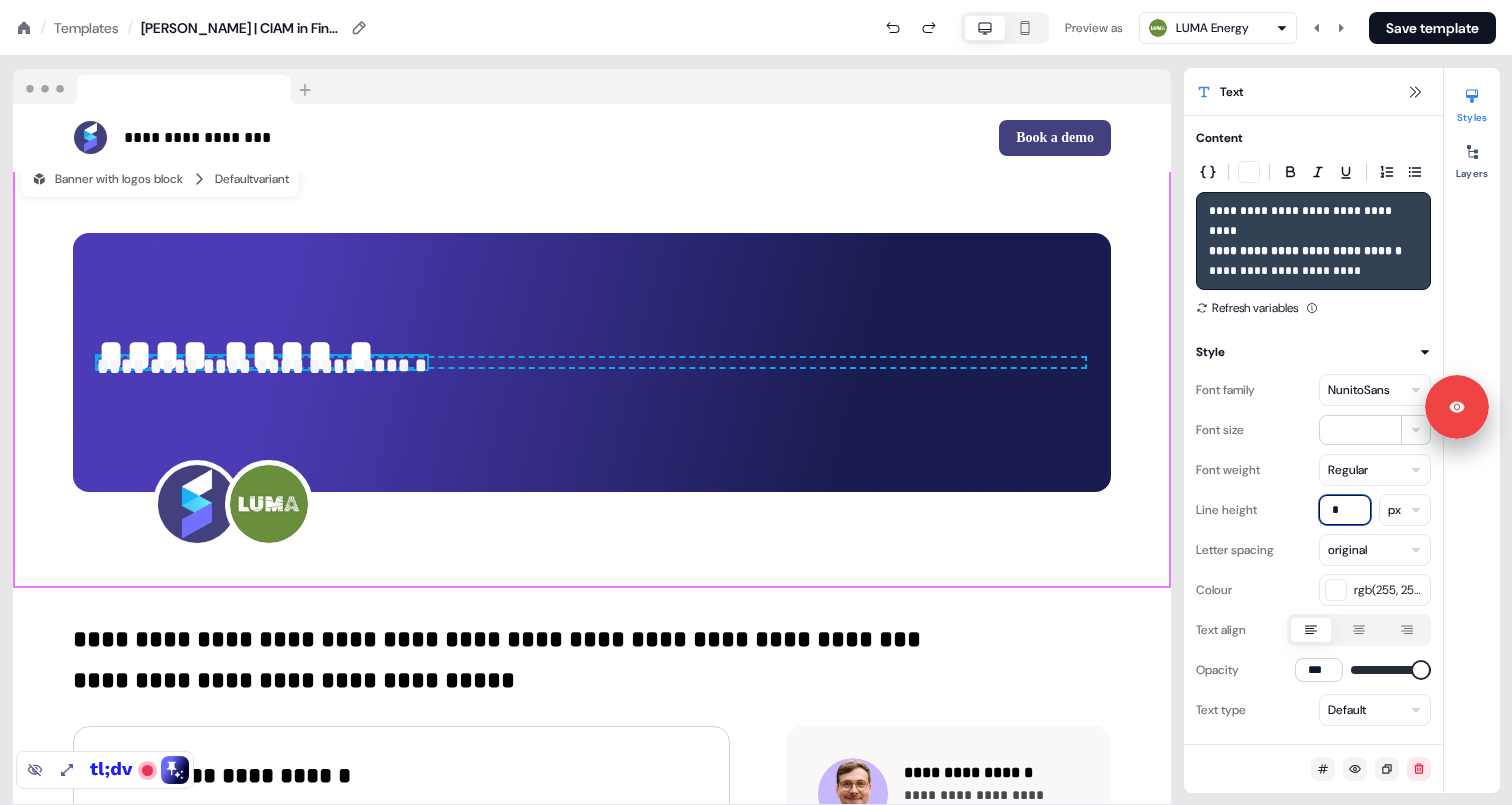 click on "*" at bounding box center (1345, 510) 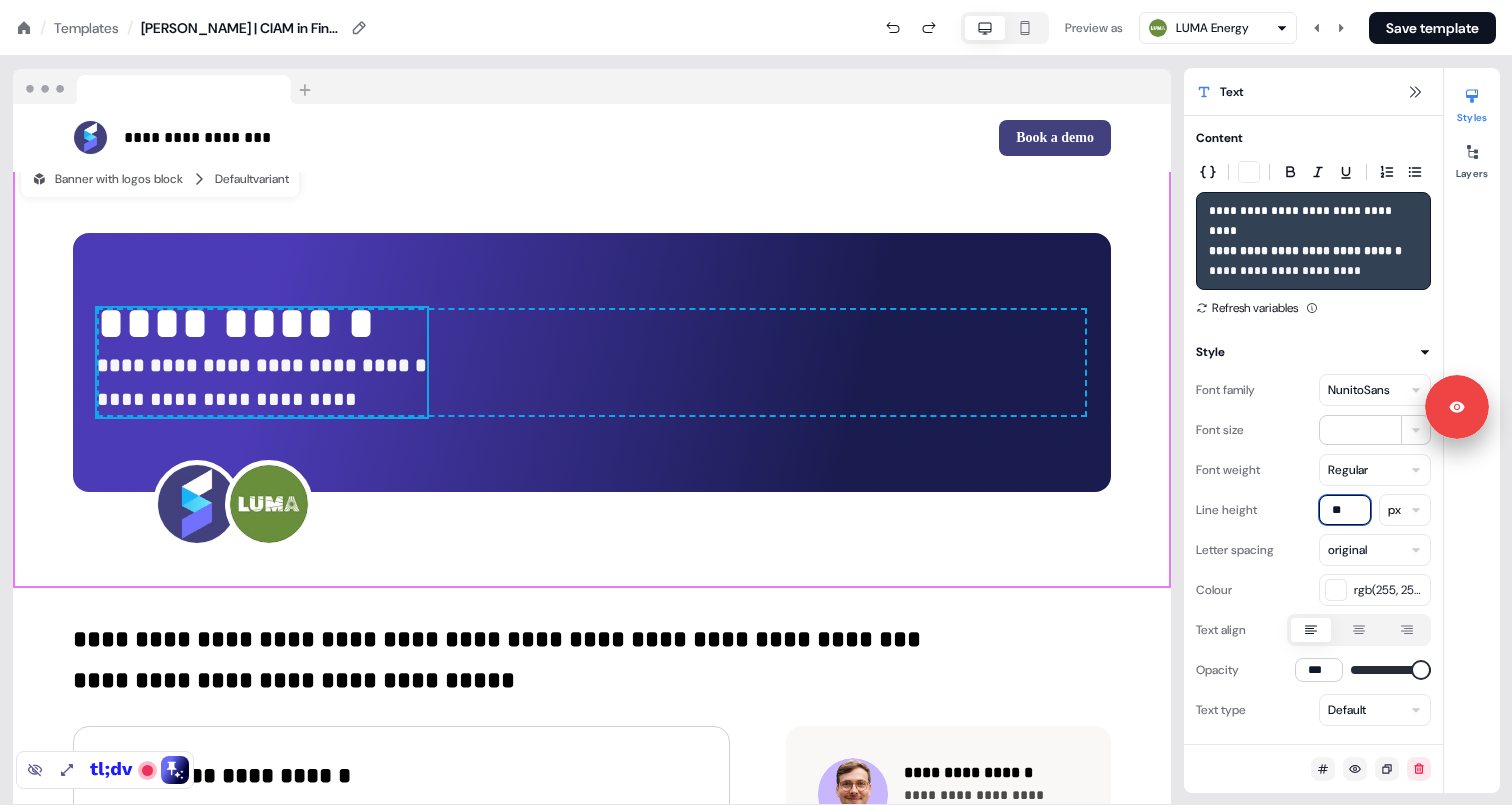 click on "**" at bounding box center (1345, 510) 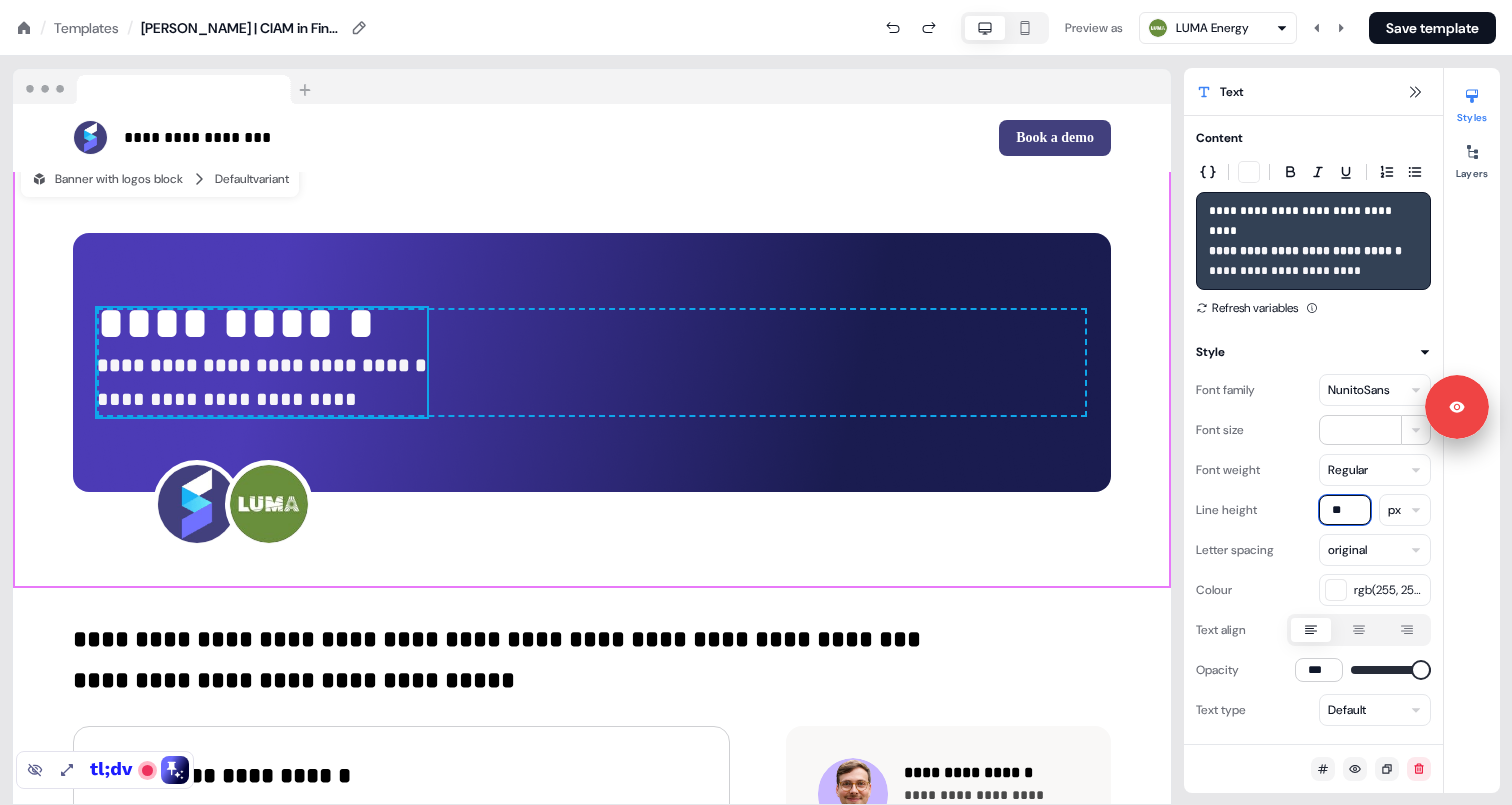 click on "**" at bounding box center [1345, 510] 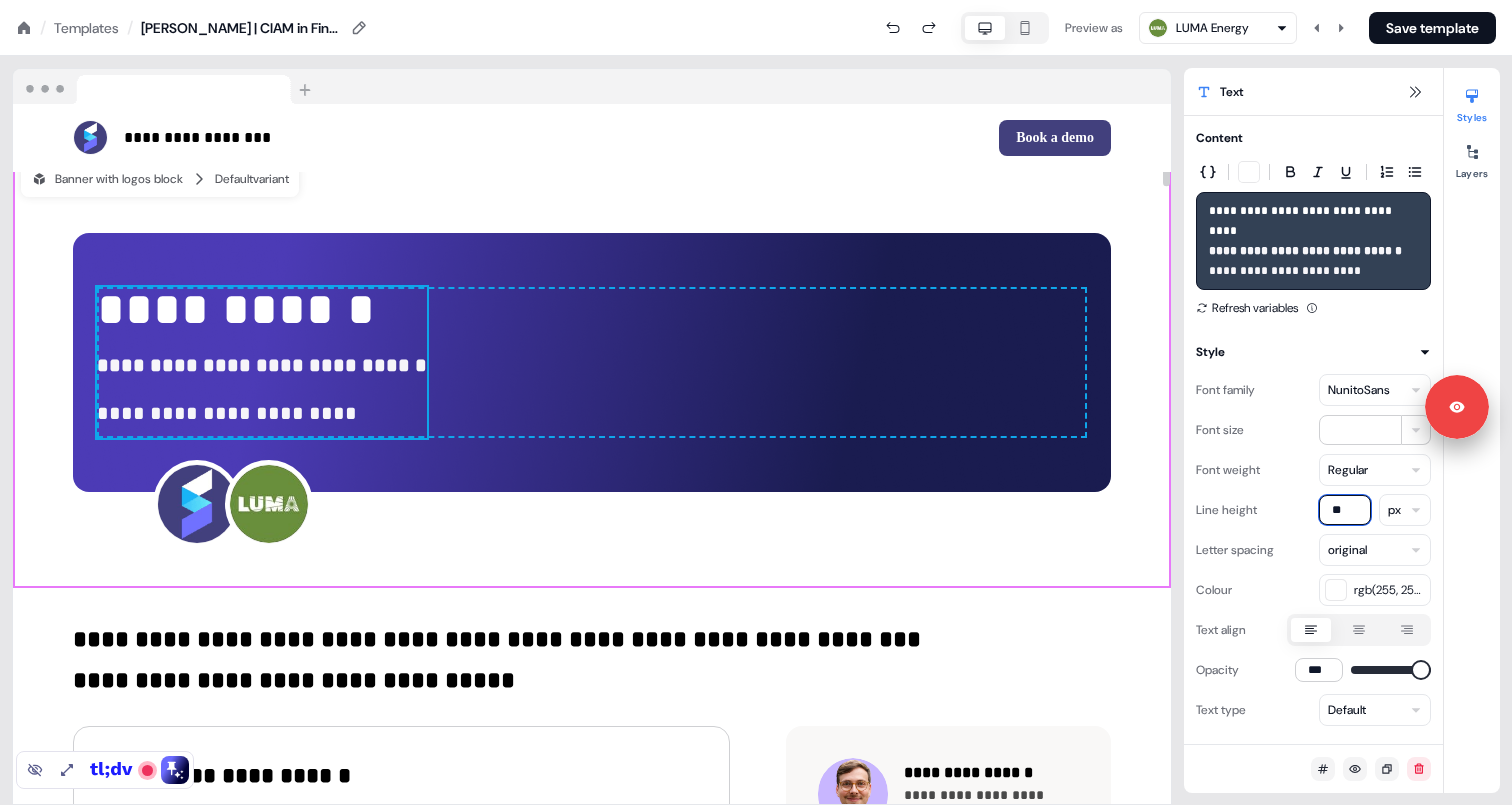 type on "**" 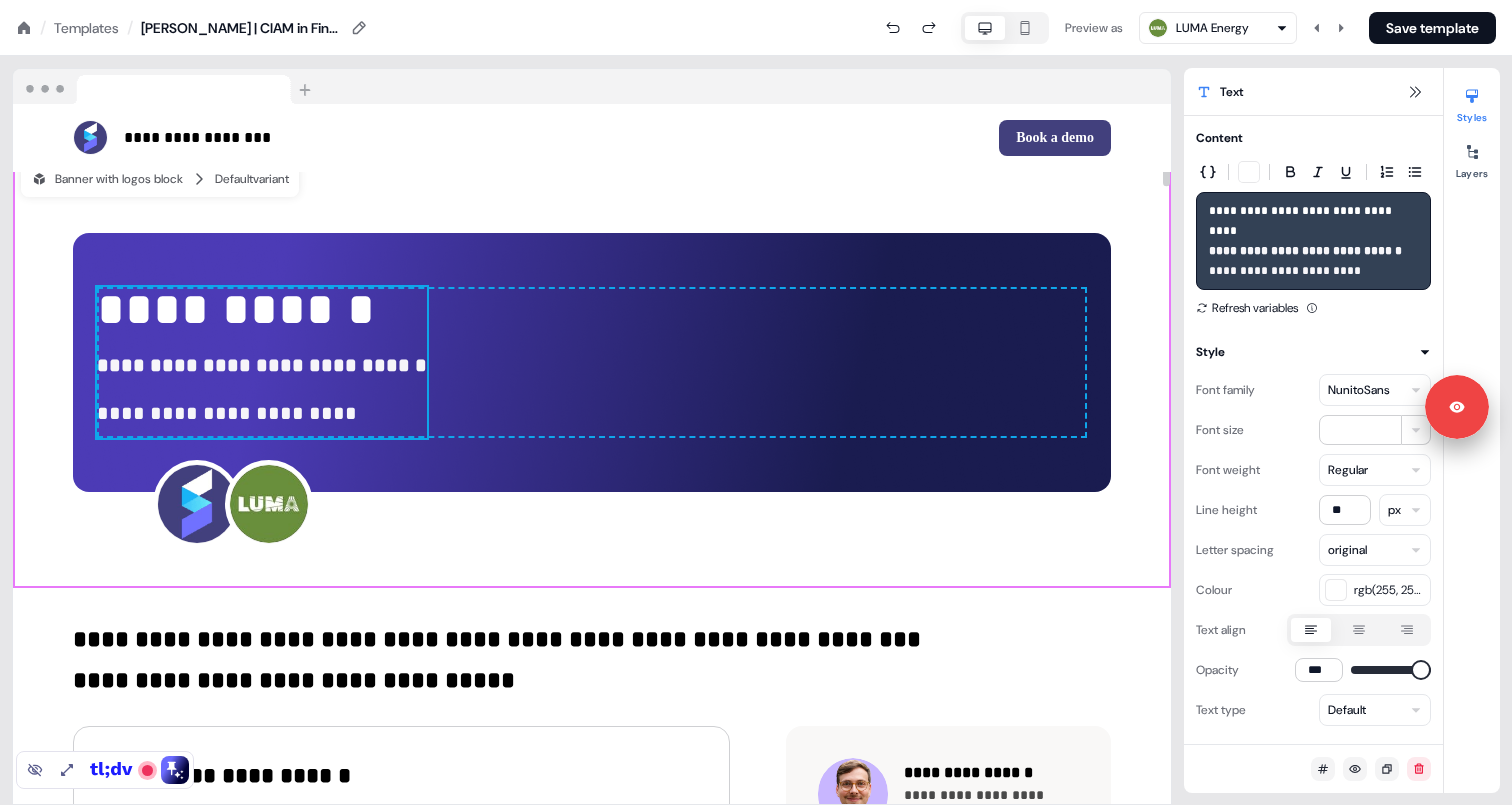 click on "**********" at bounding box center [592, 371] 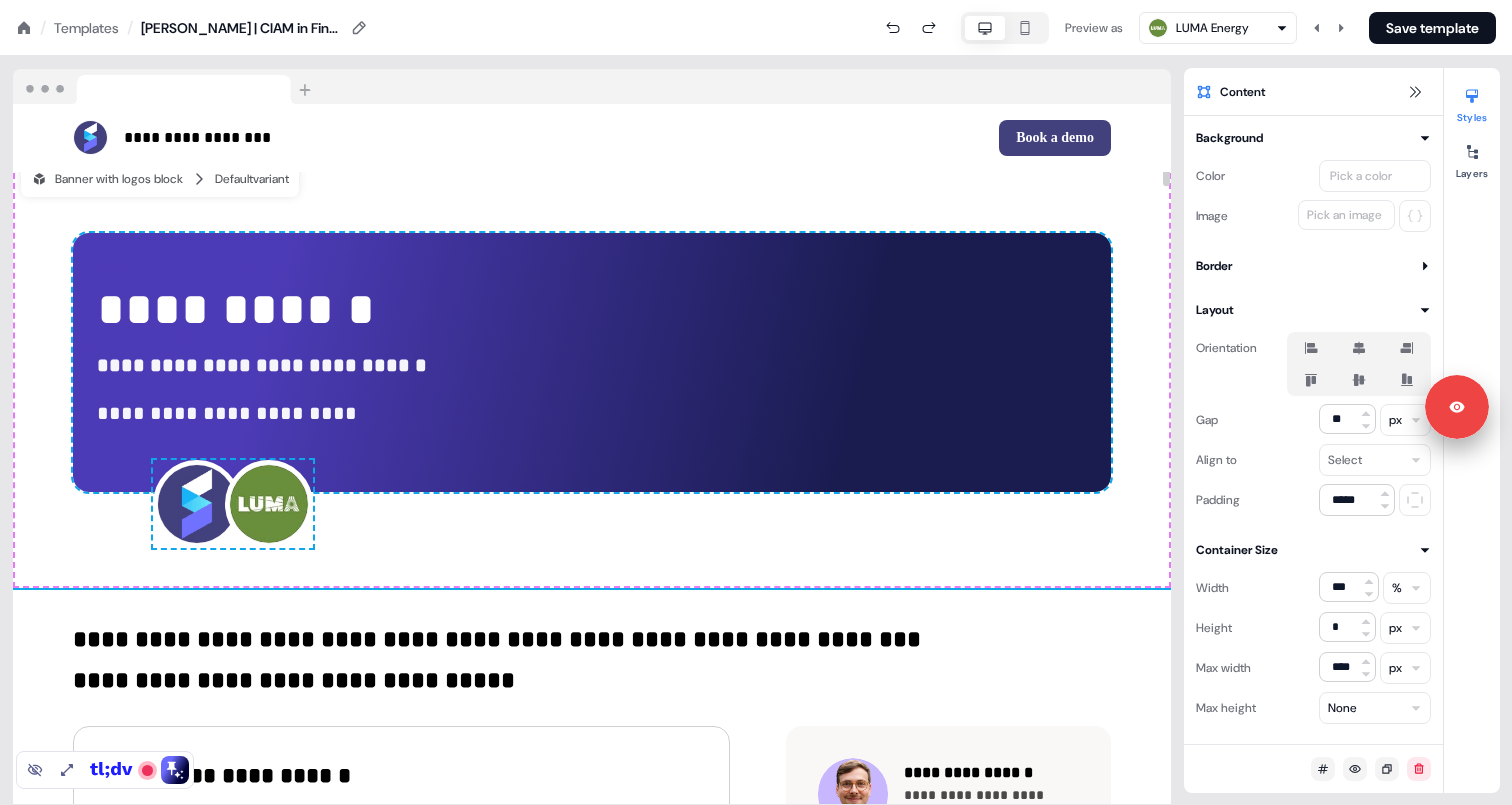click on "**********" at bounding box center [262, 414] 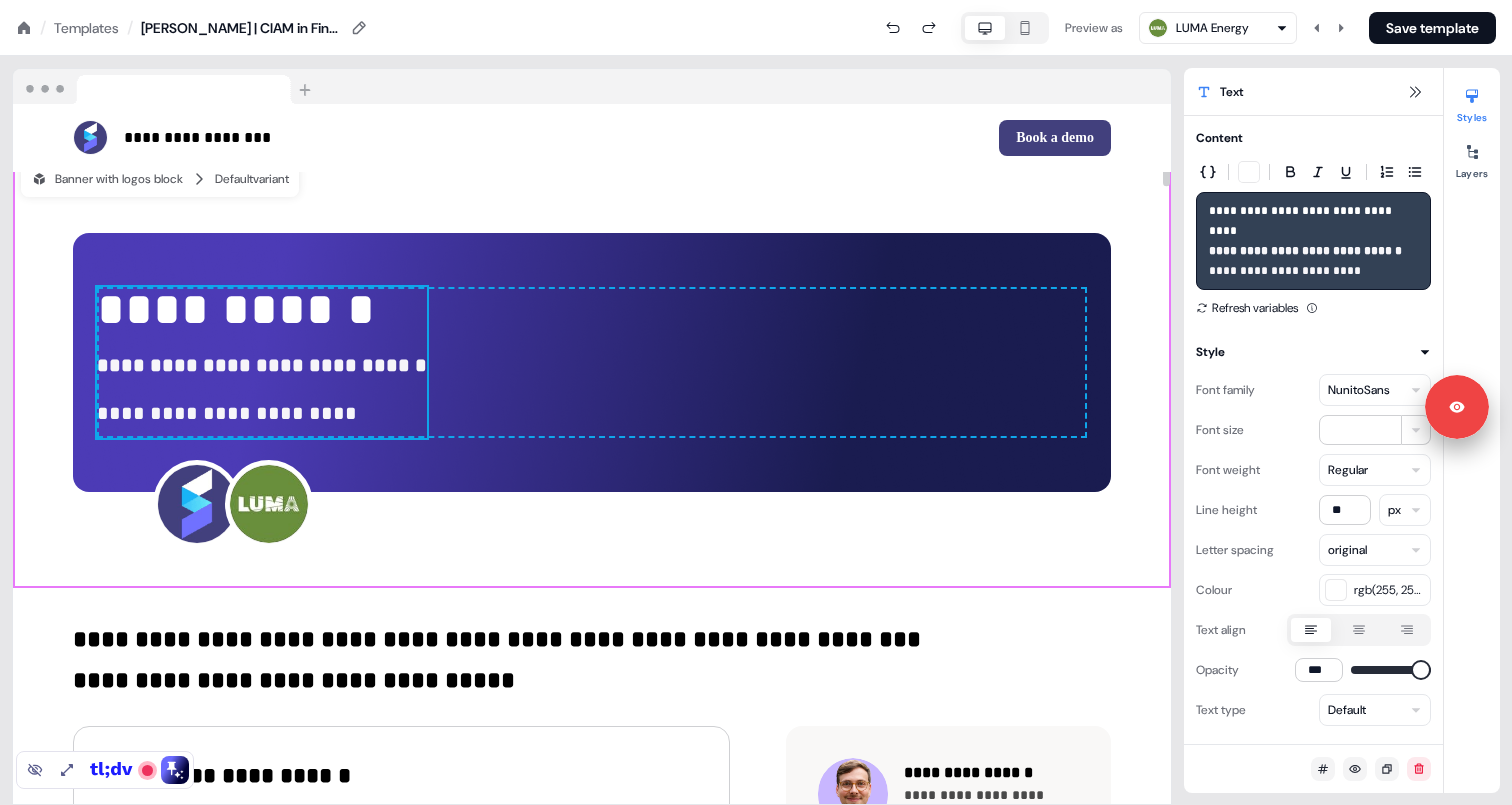 click on "**********" at bounding box center [592, 363] 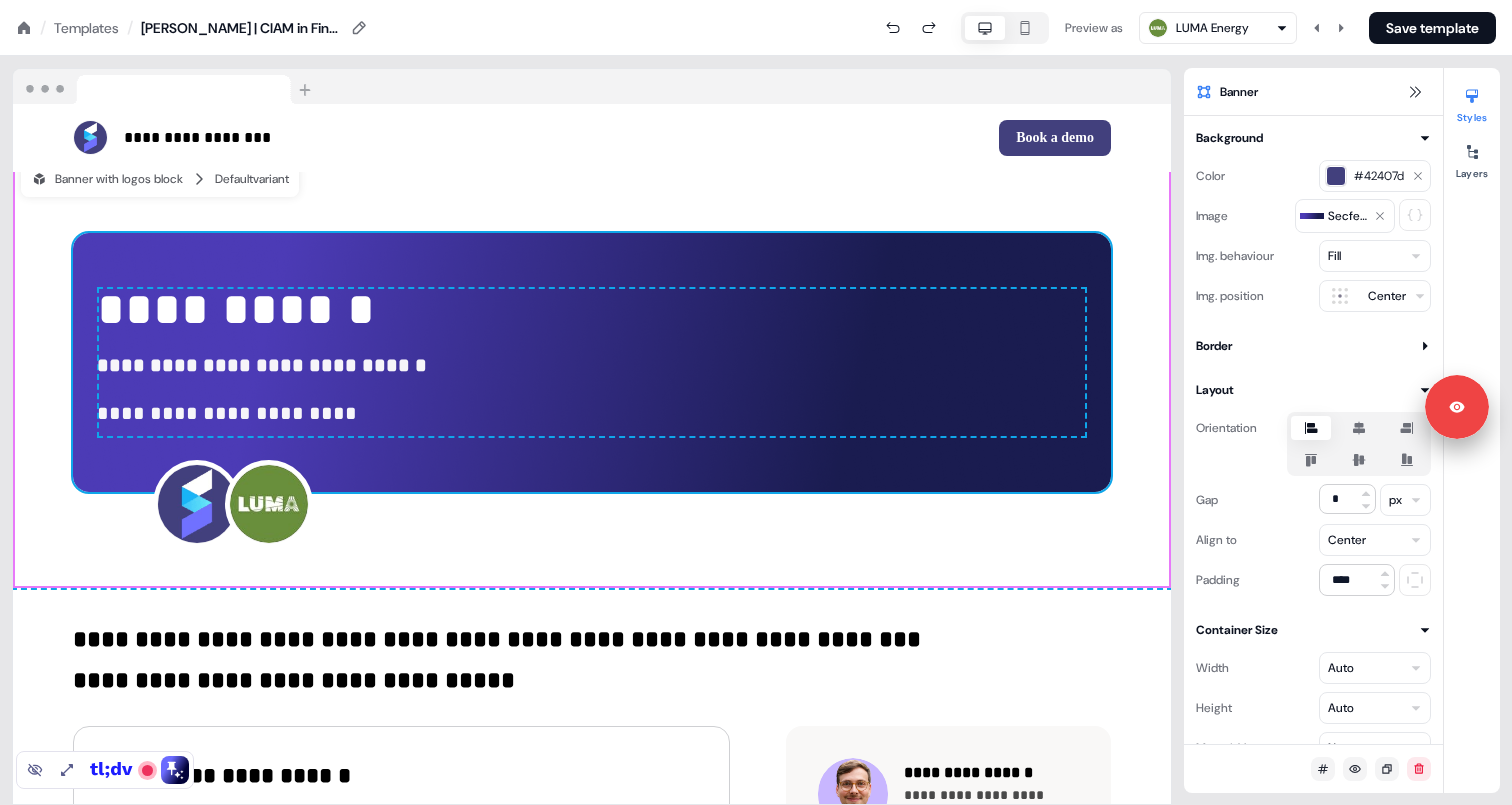 click at bounding box center (1025, 28) 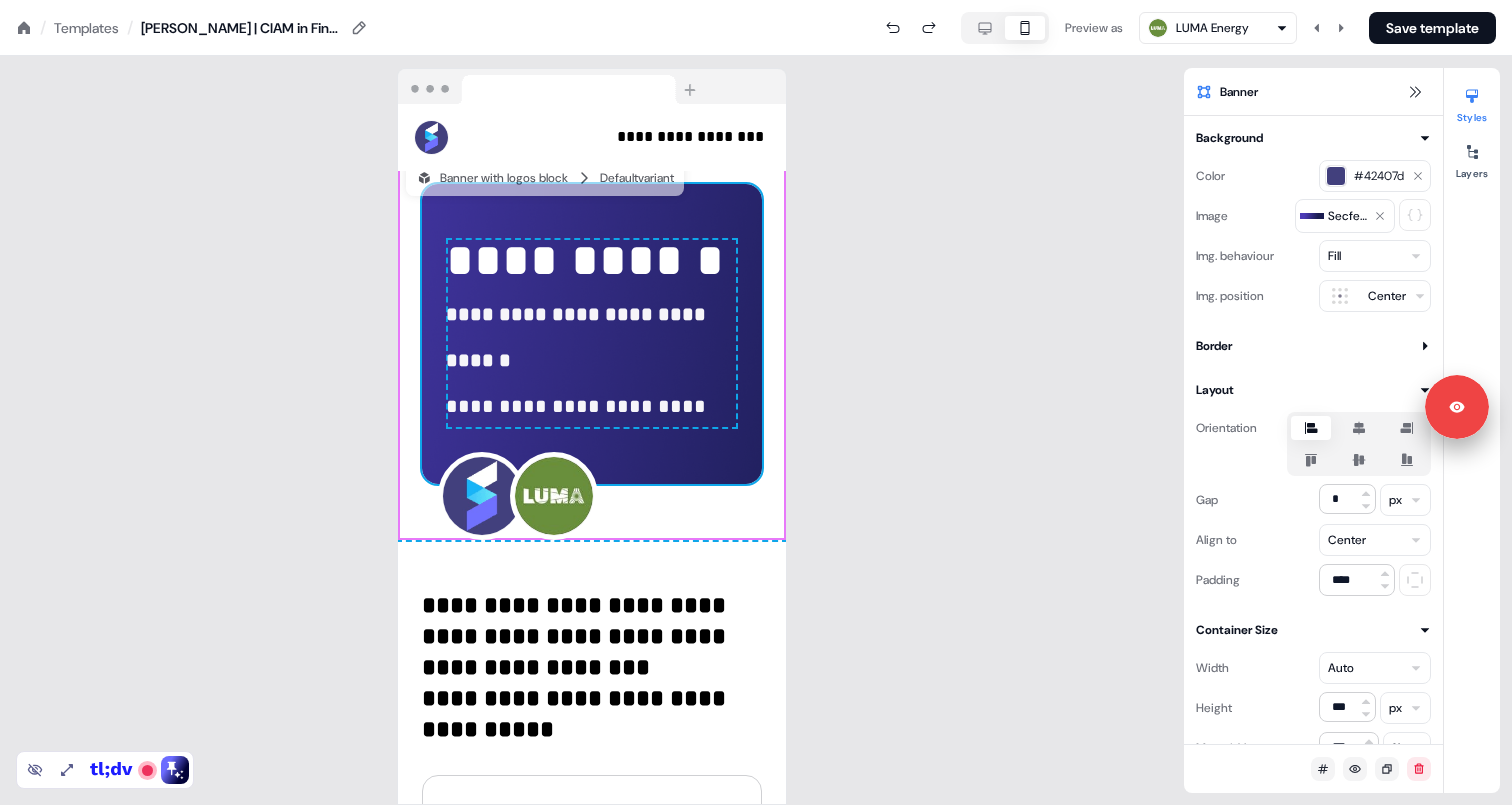 scroll, scrollTop: 18, scrollLeft: 0, axis: vertical 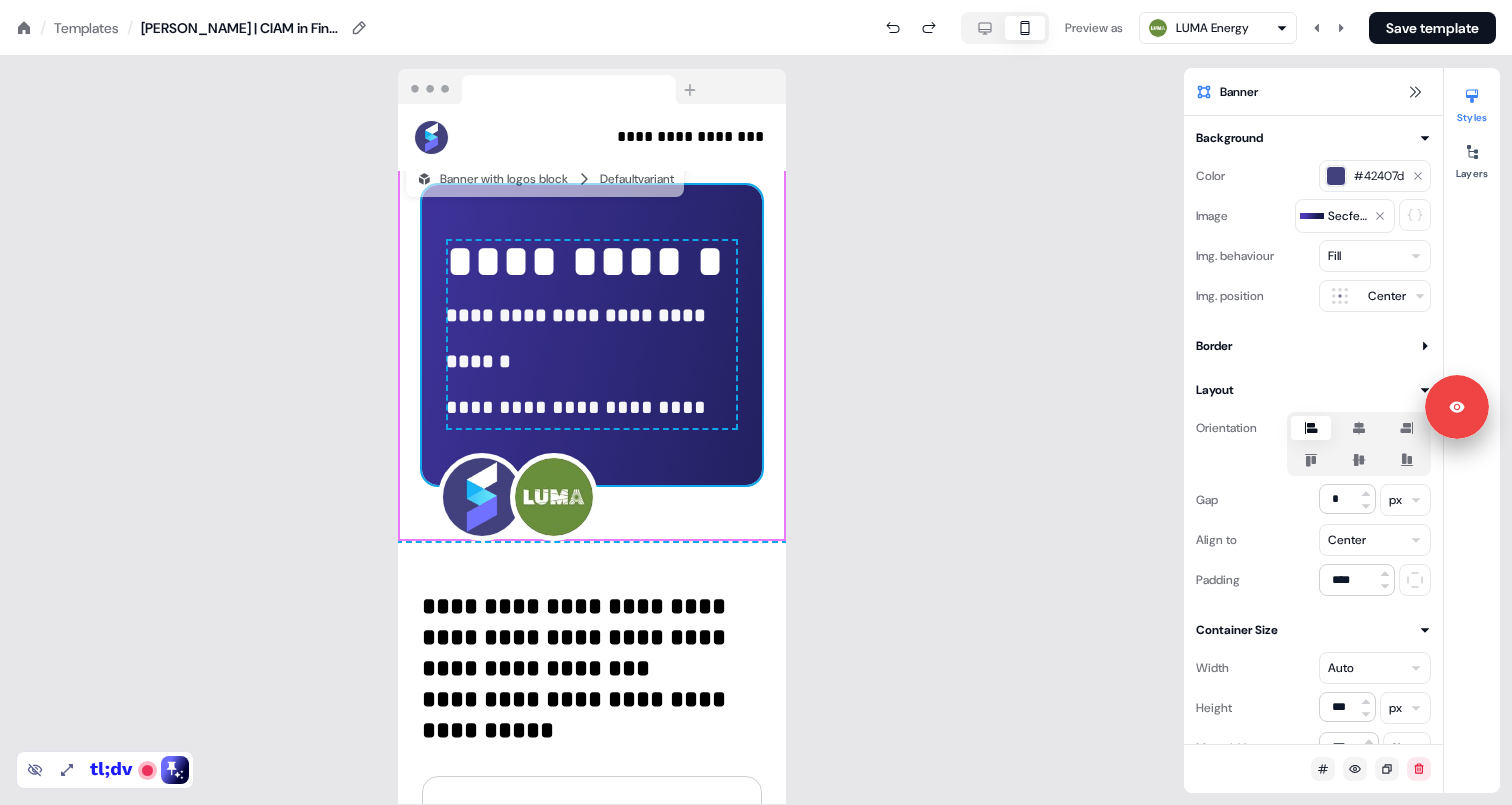 click on "**********" at bounding box center (592, 430) 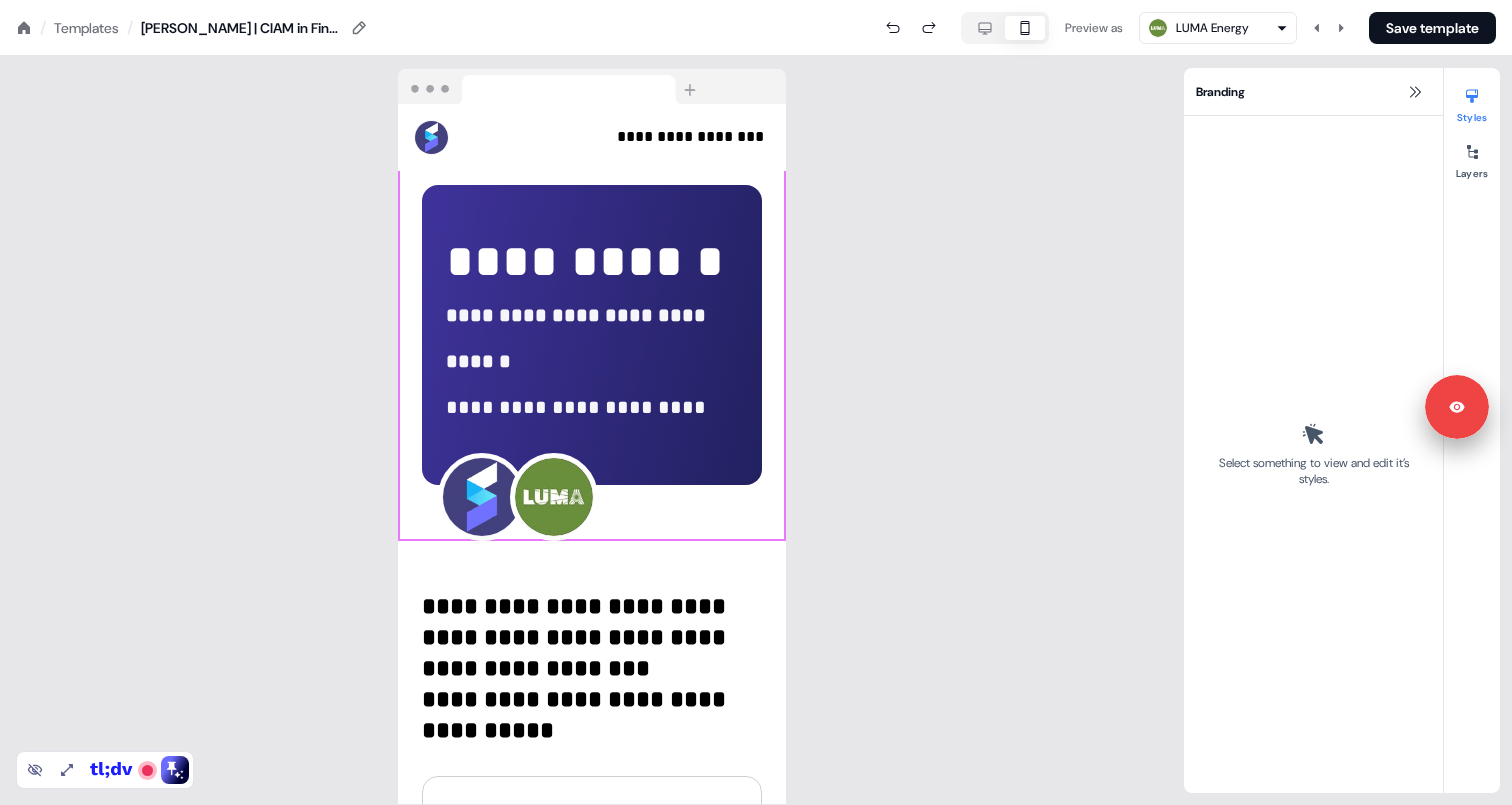 click on "**********" at bounding box center (592, 311) 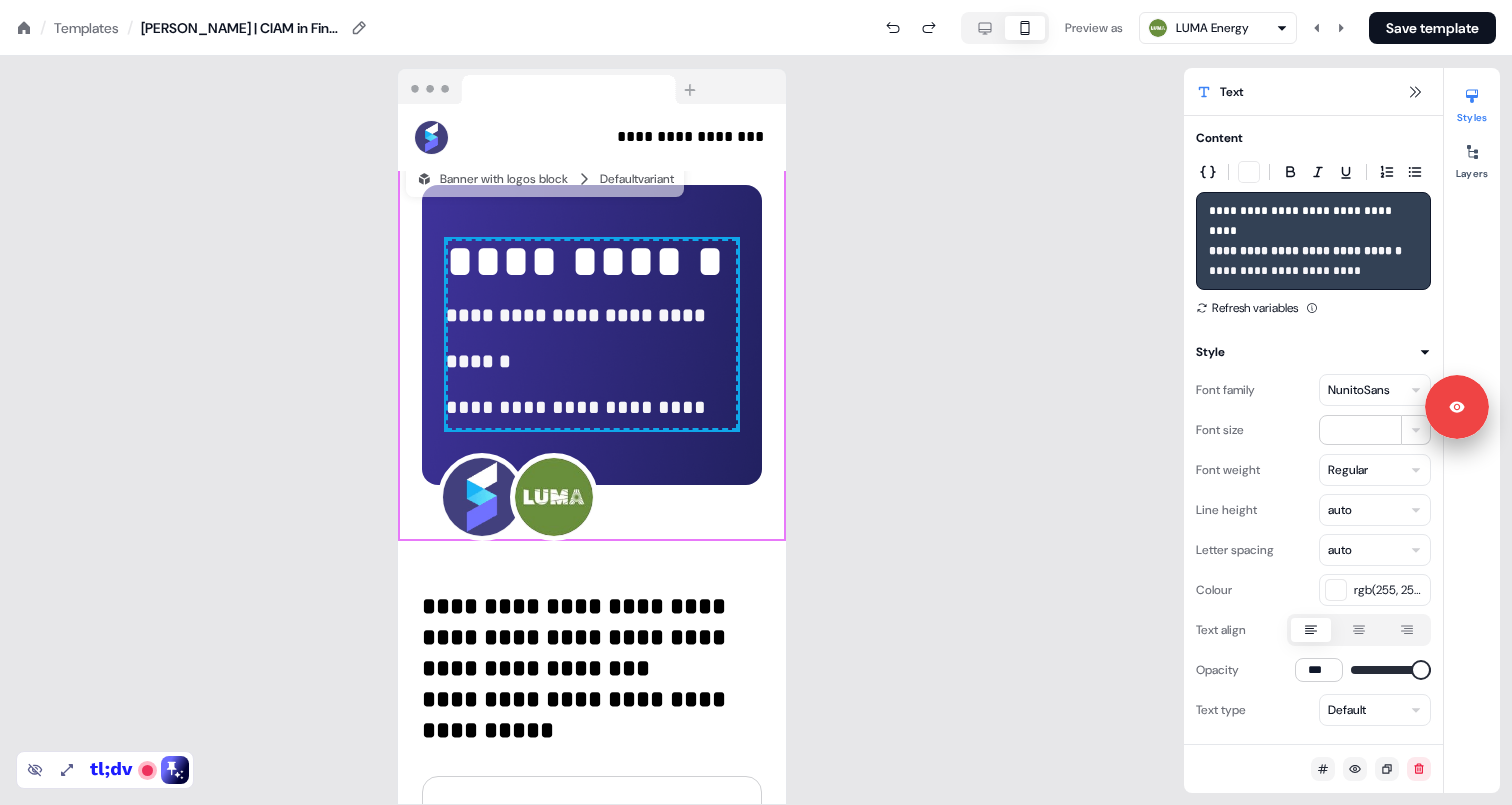 click on "**********" at bounding box center (592, 311) 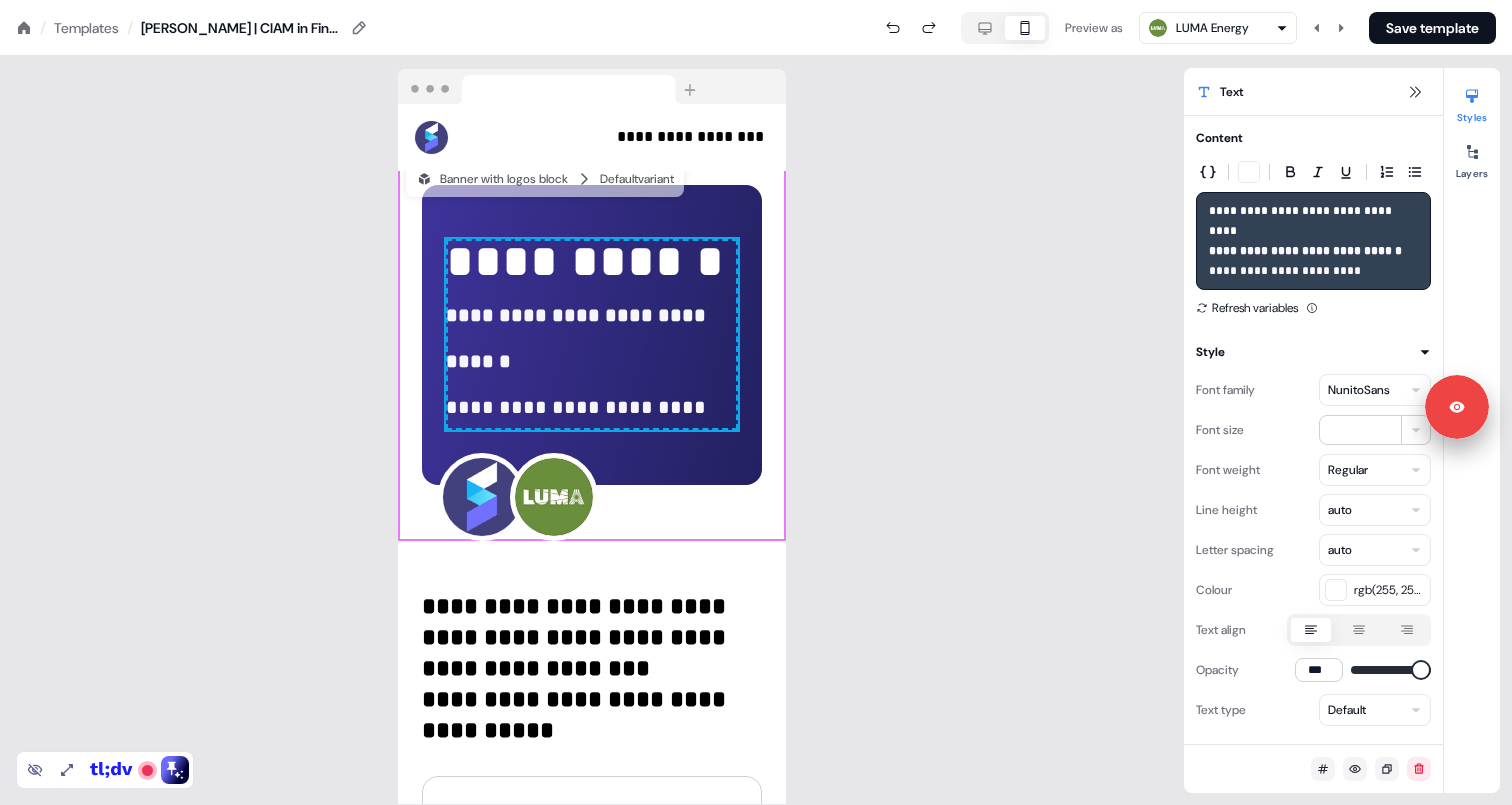 click on "**********" at bounding box center (592, 311) 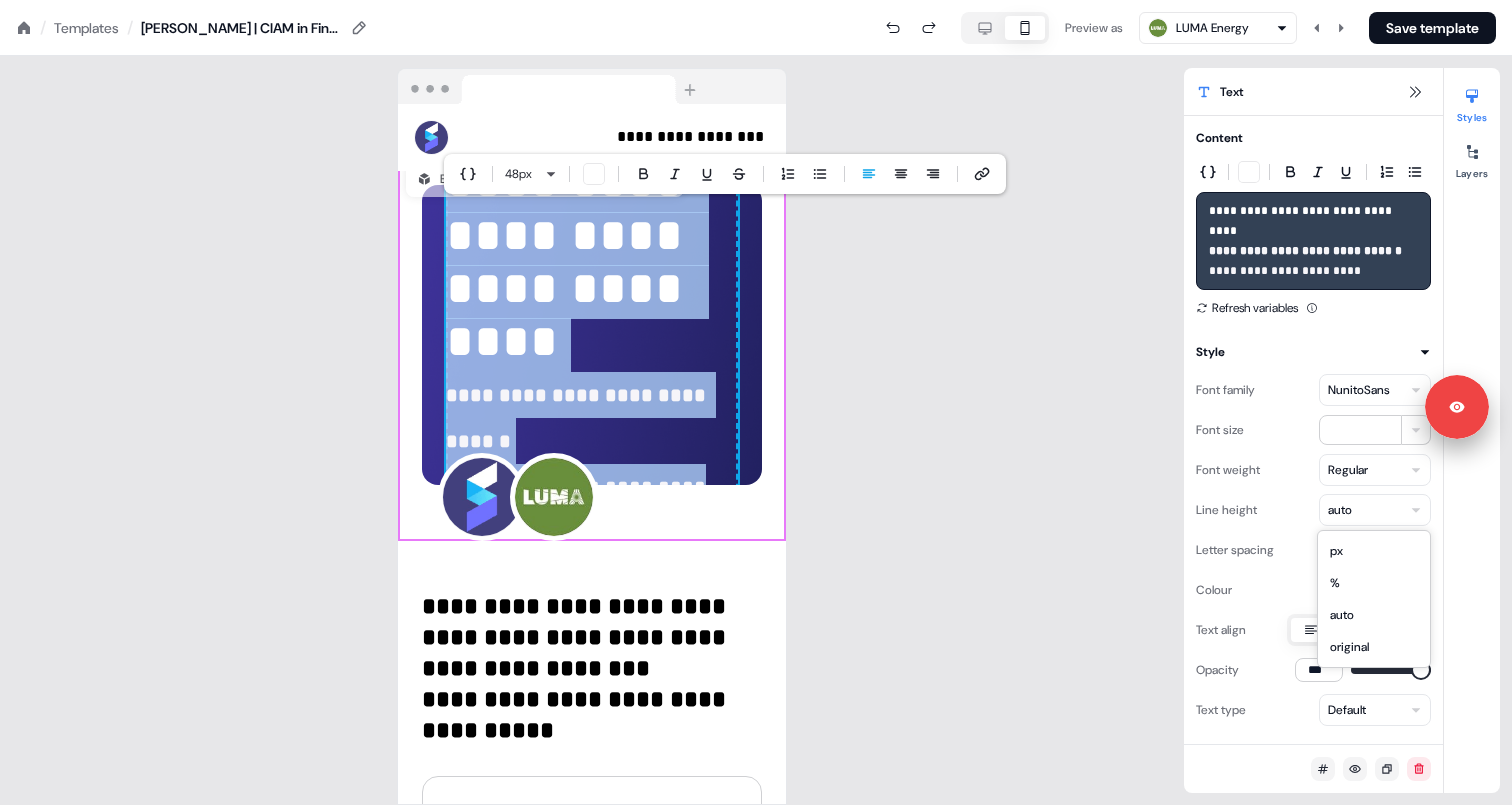 click on "**********" at bounding box center [756, 0] 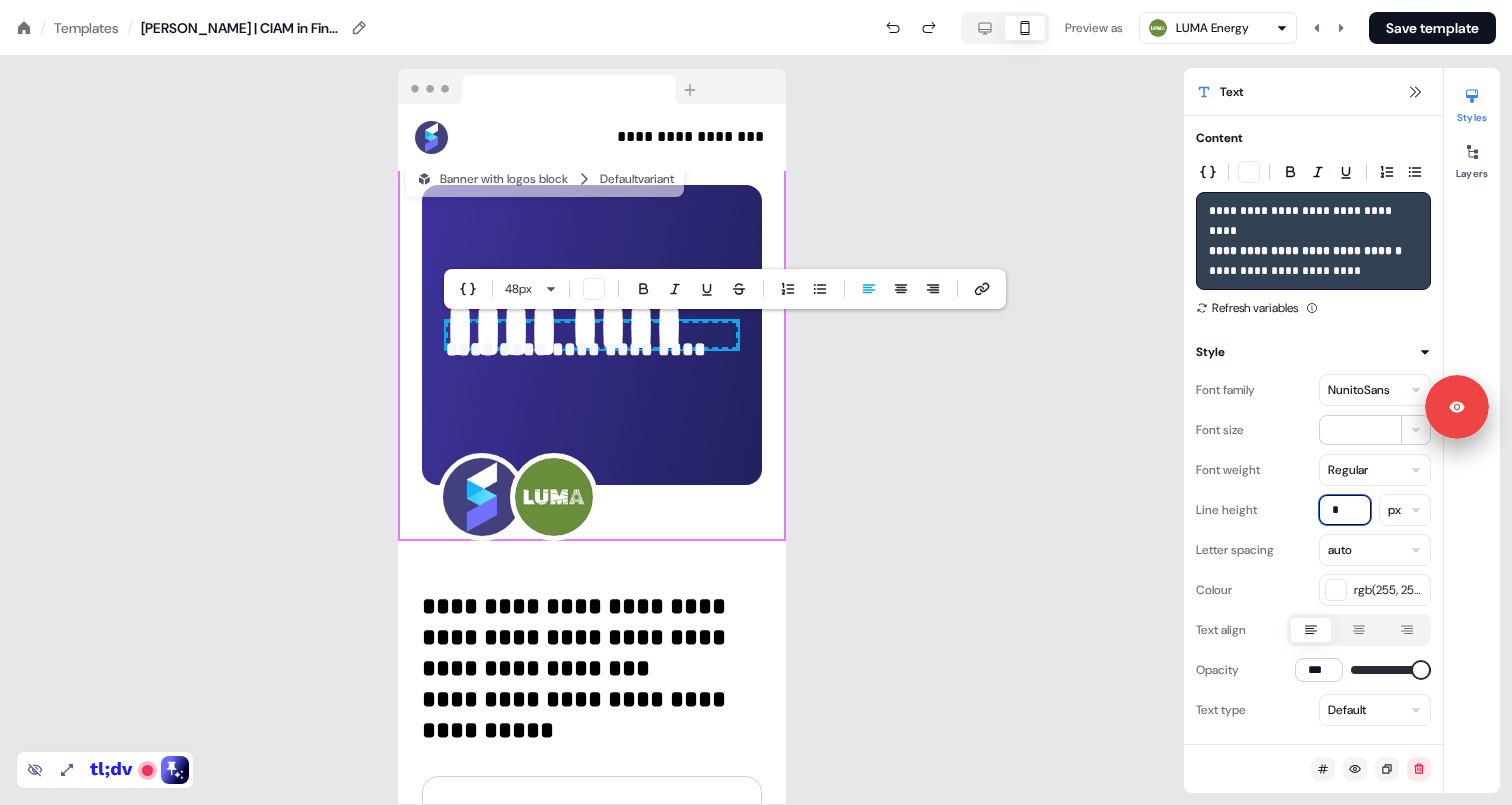 click on "*" at bounding box center (1345, 510) 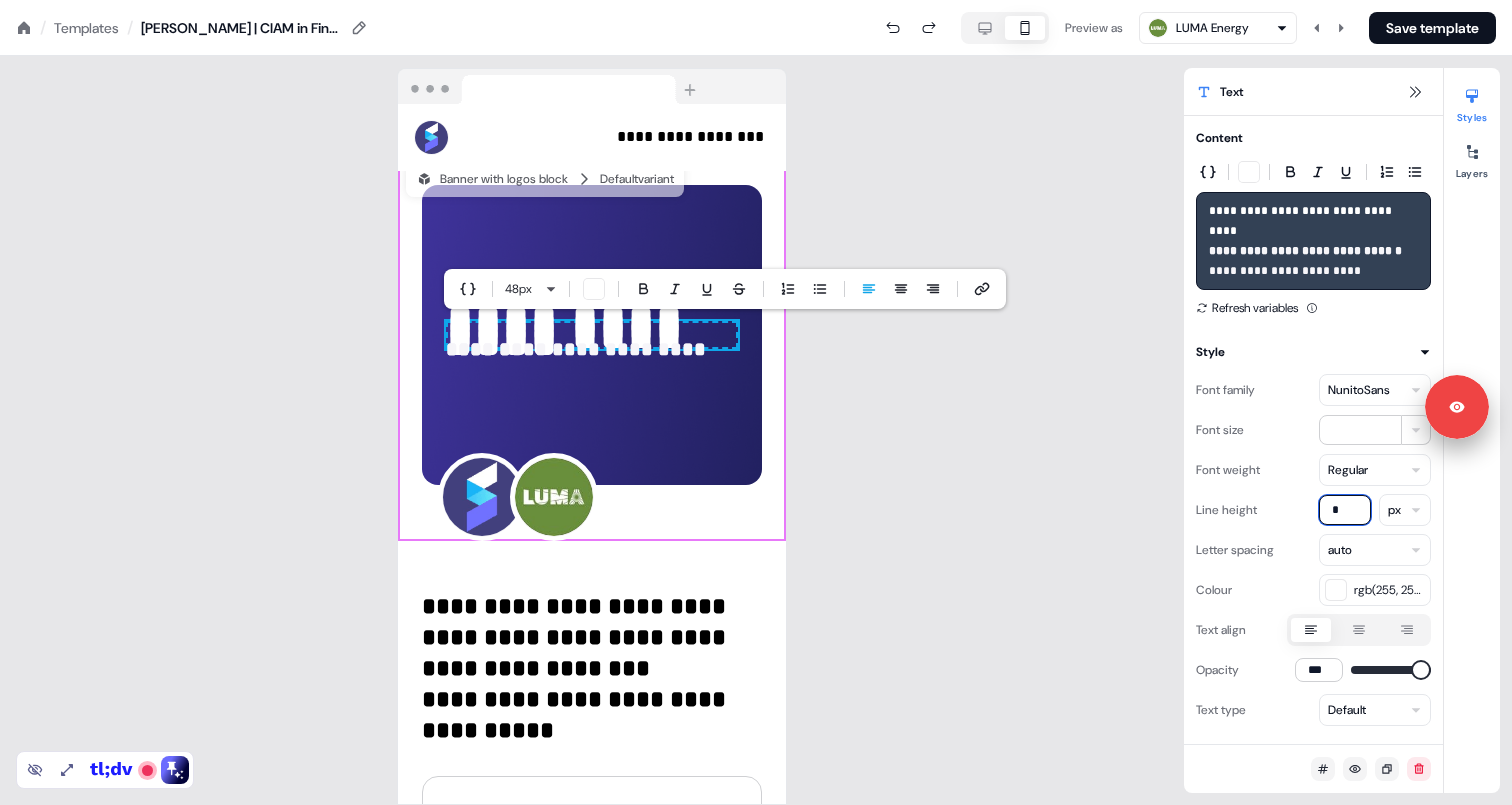 click on "*" at bounding box center (1345, 510) 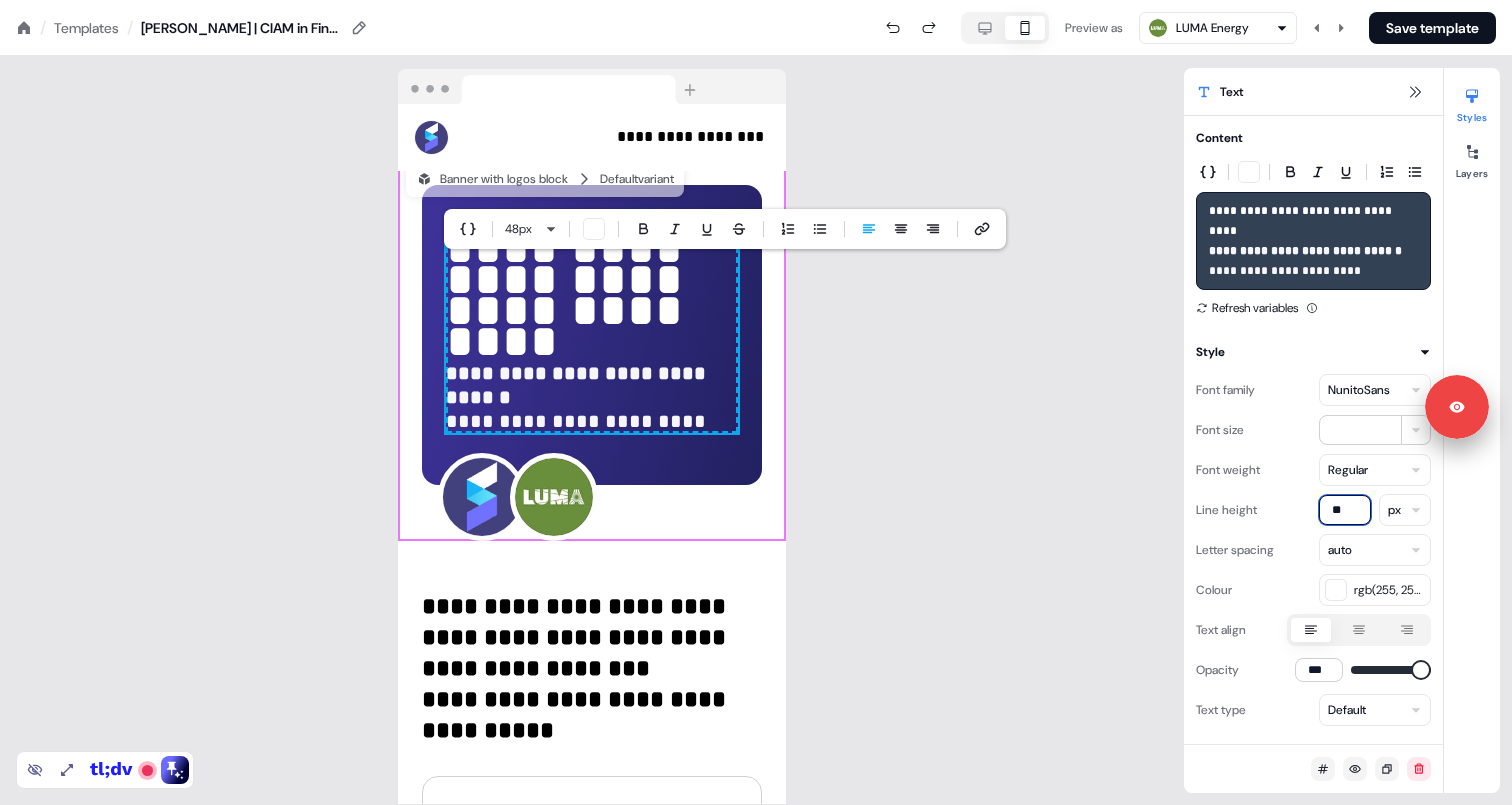 click on "**" at bounding box center (1345, 510) 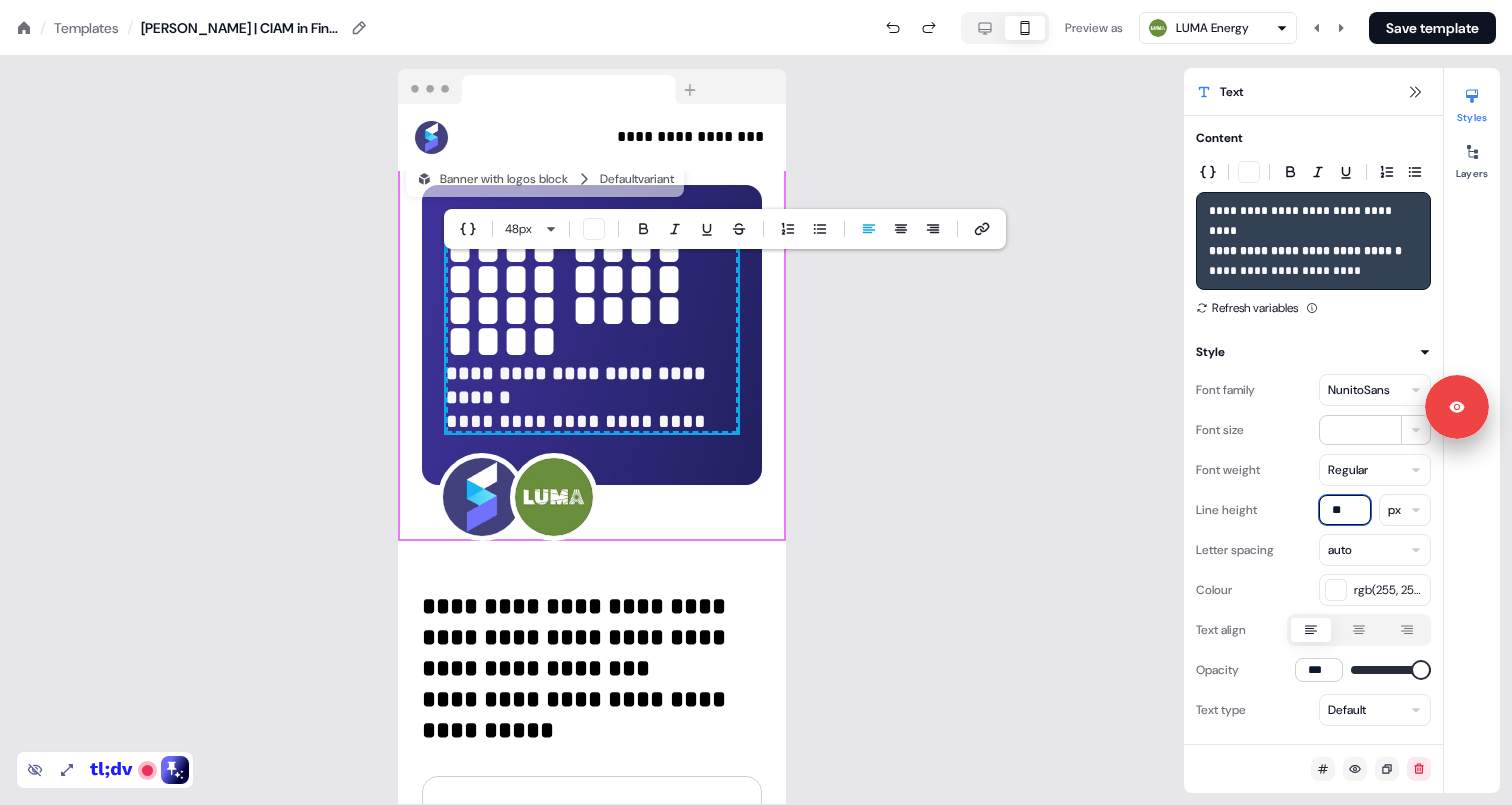 click on "**" at bounding box center [1345, 510] 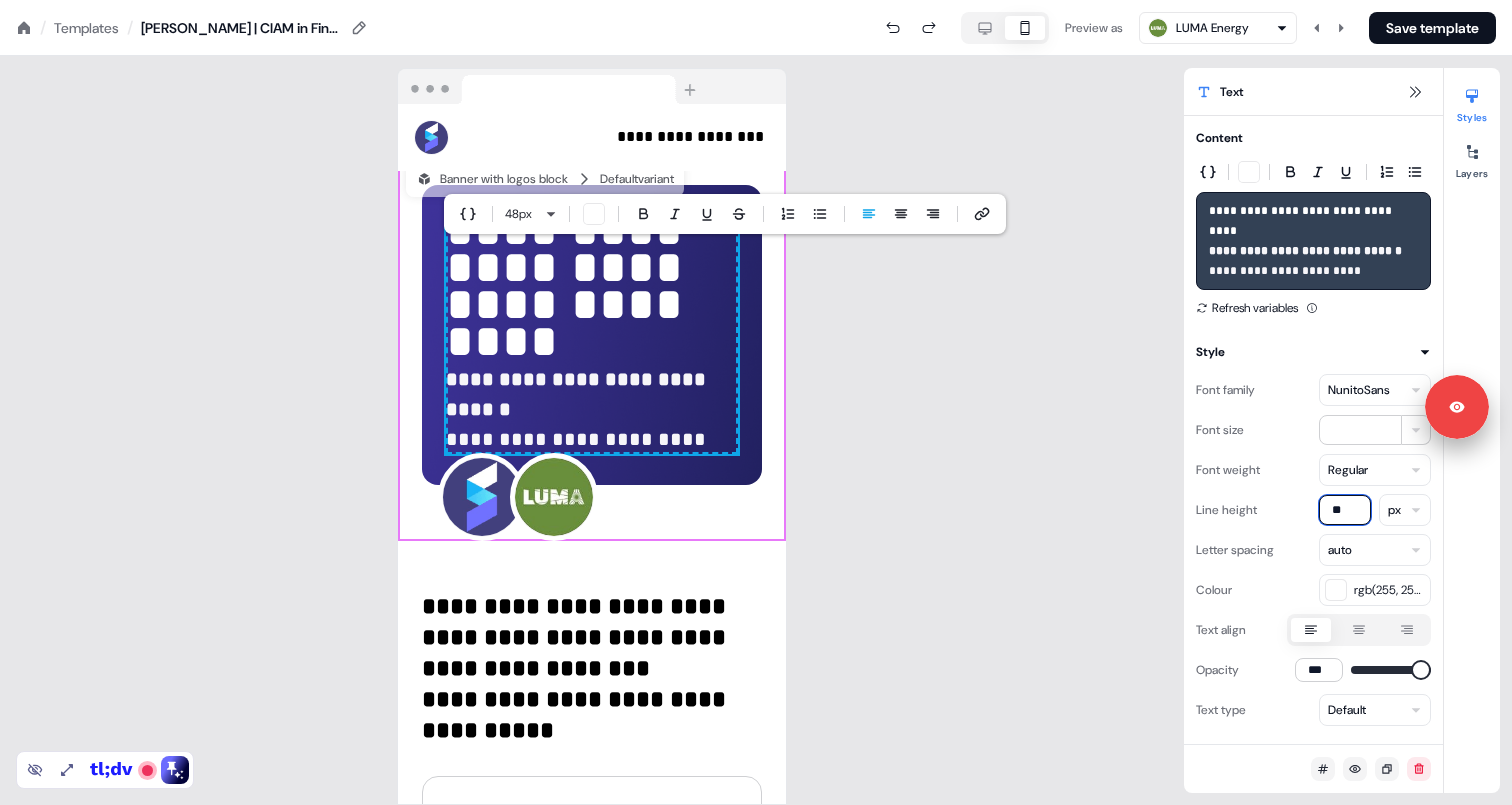 type on "**" 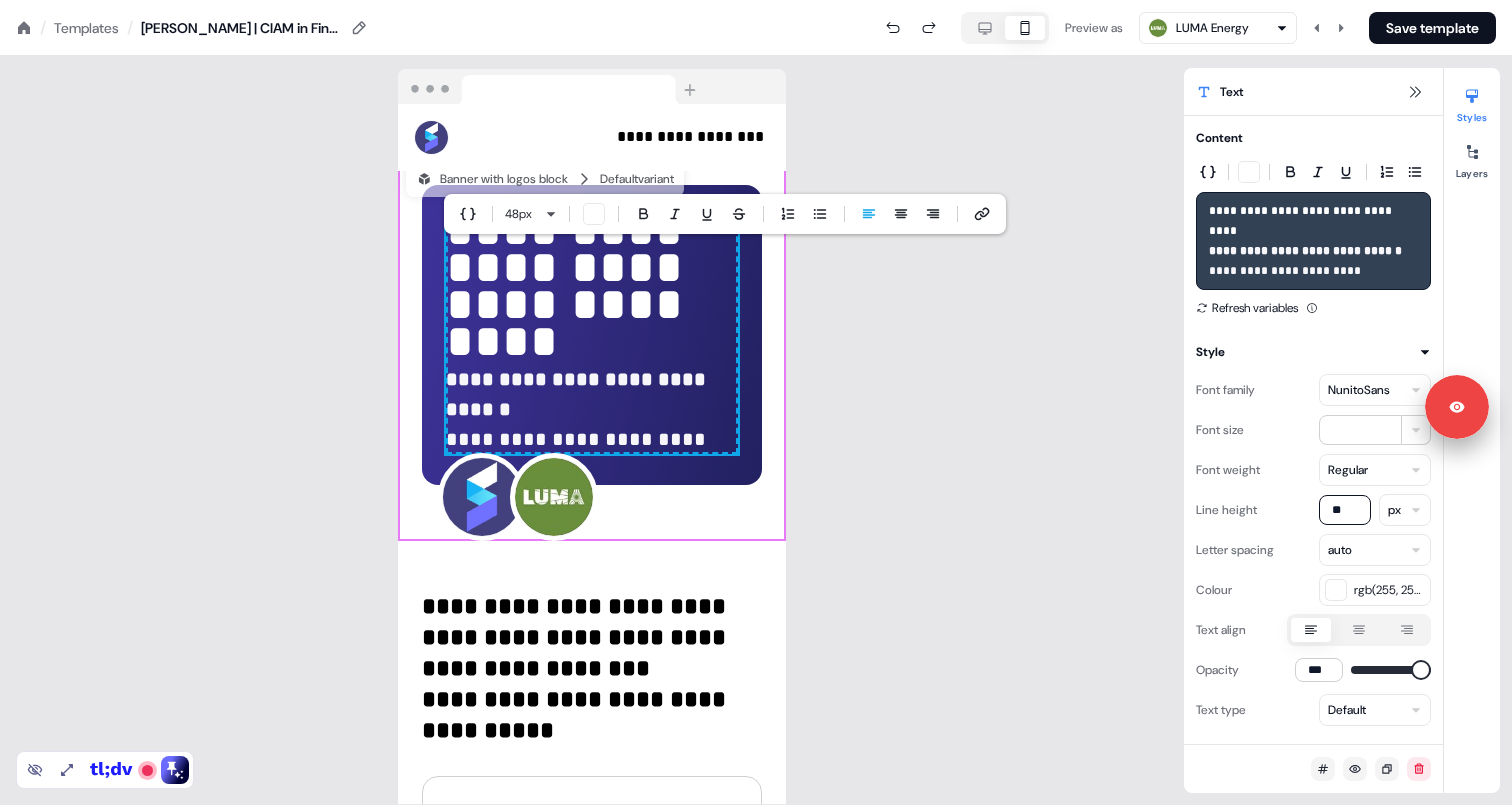 click on "**********" at bounding box center [592, 430] 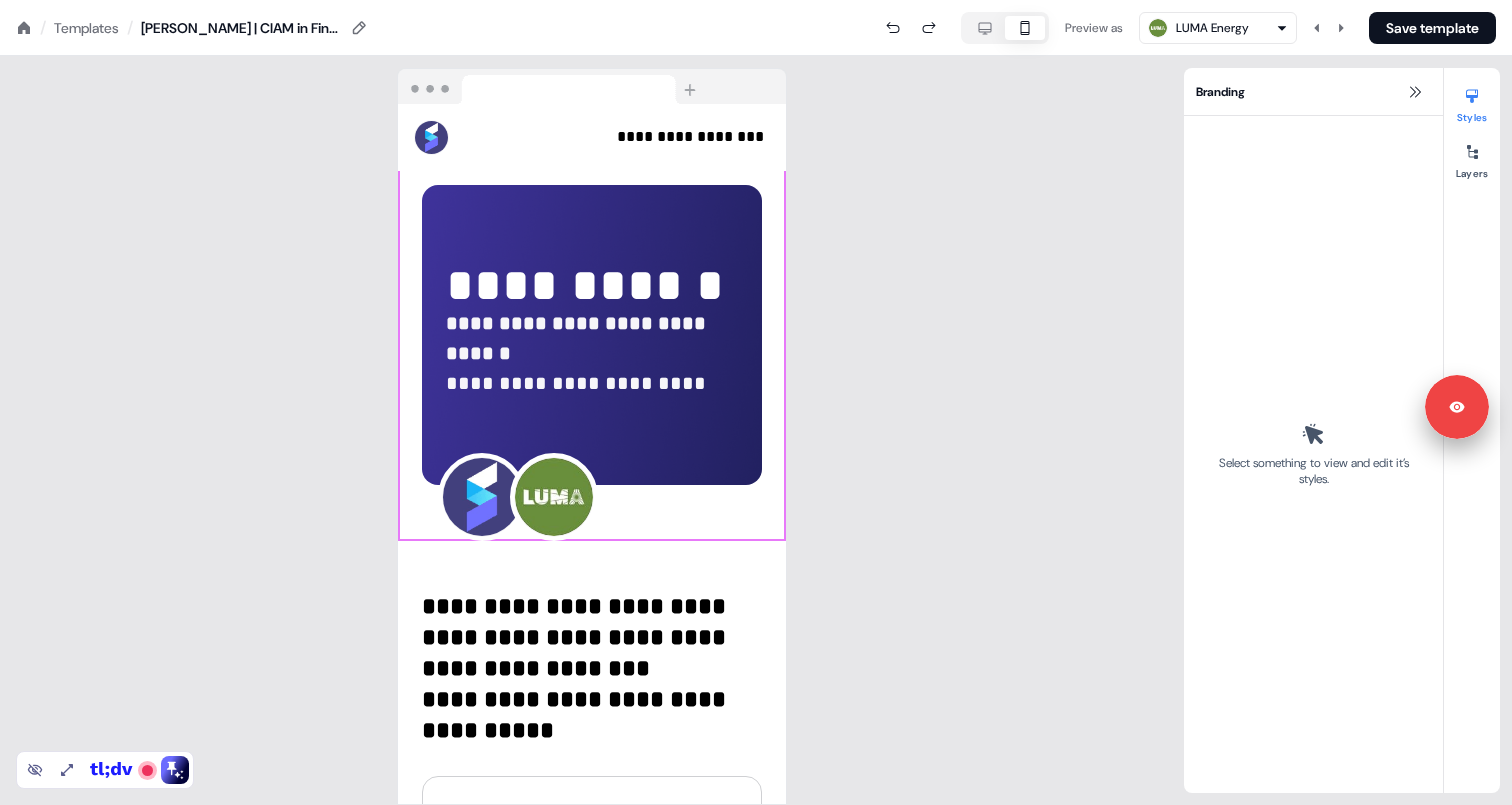 click on "**********" at bounding box center (592, 319) 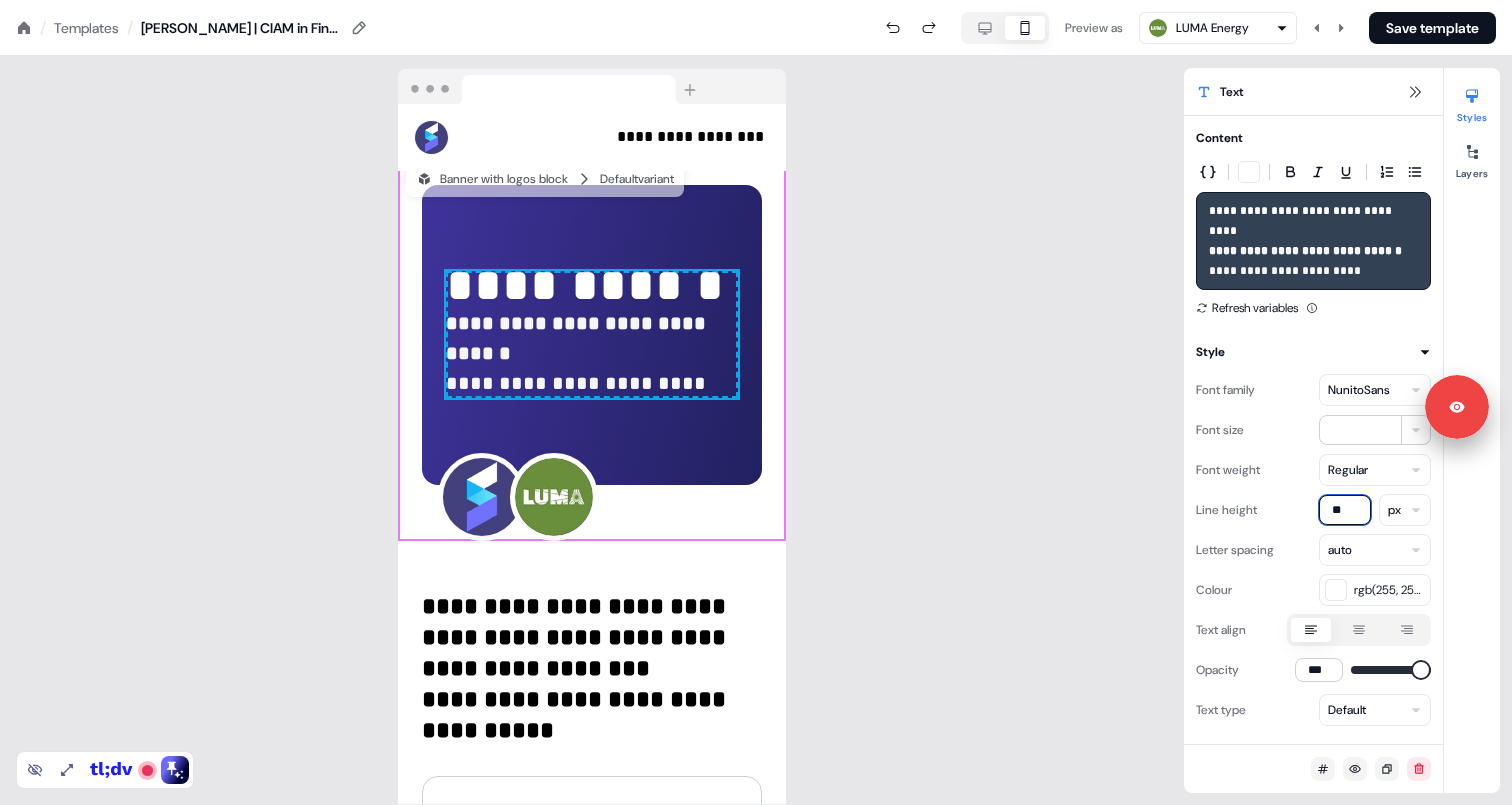 click on "**" at bounding box center [1345, 510] 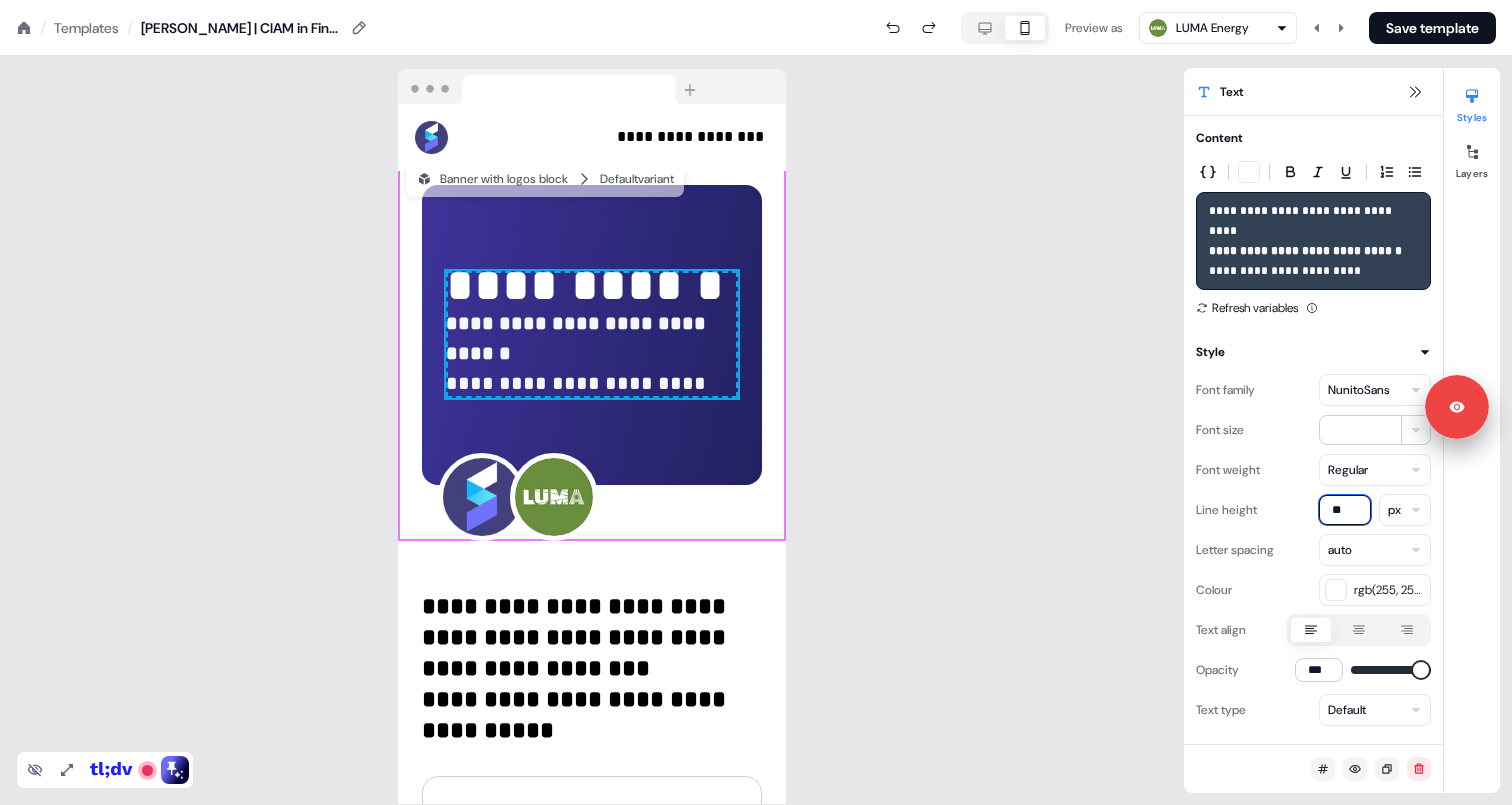 click on "**" at bounding box center (1345, 510) 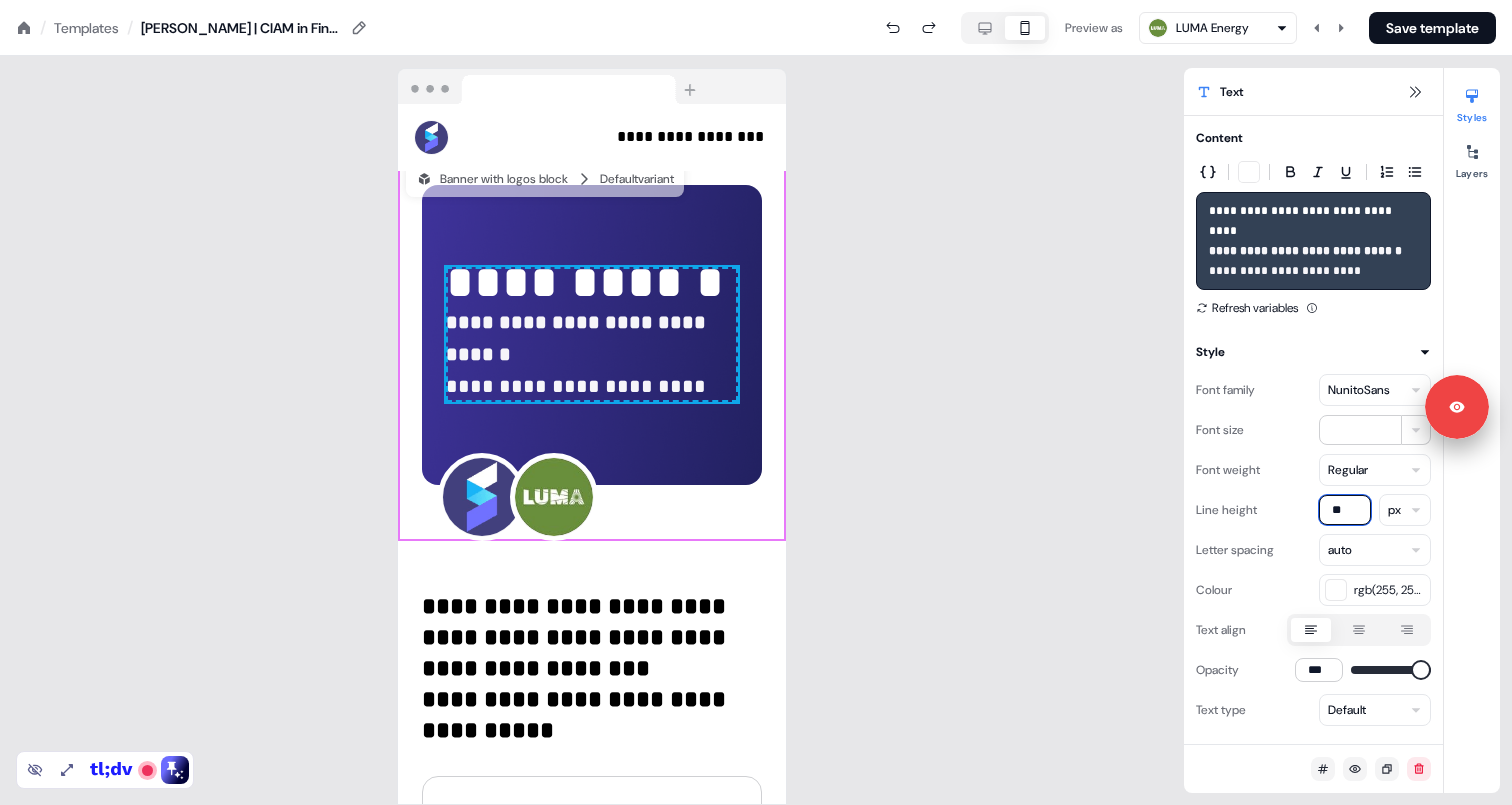 click on "**" at bounding box center [1345, 510] 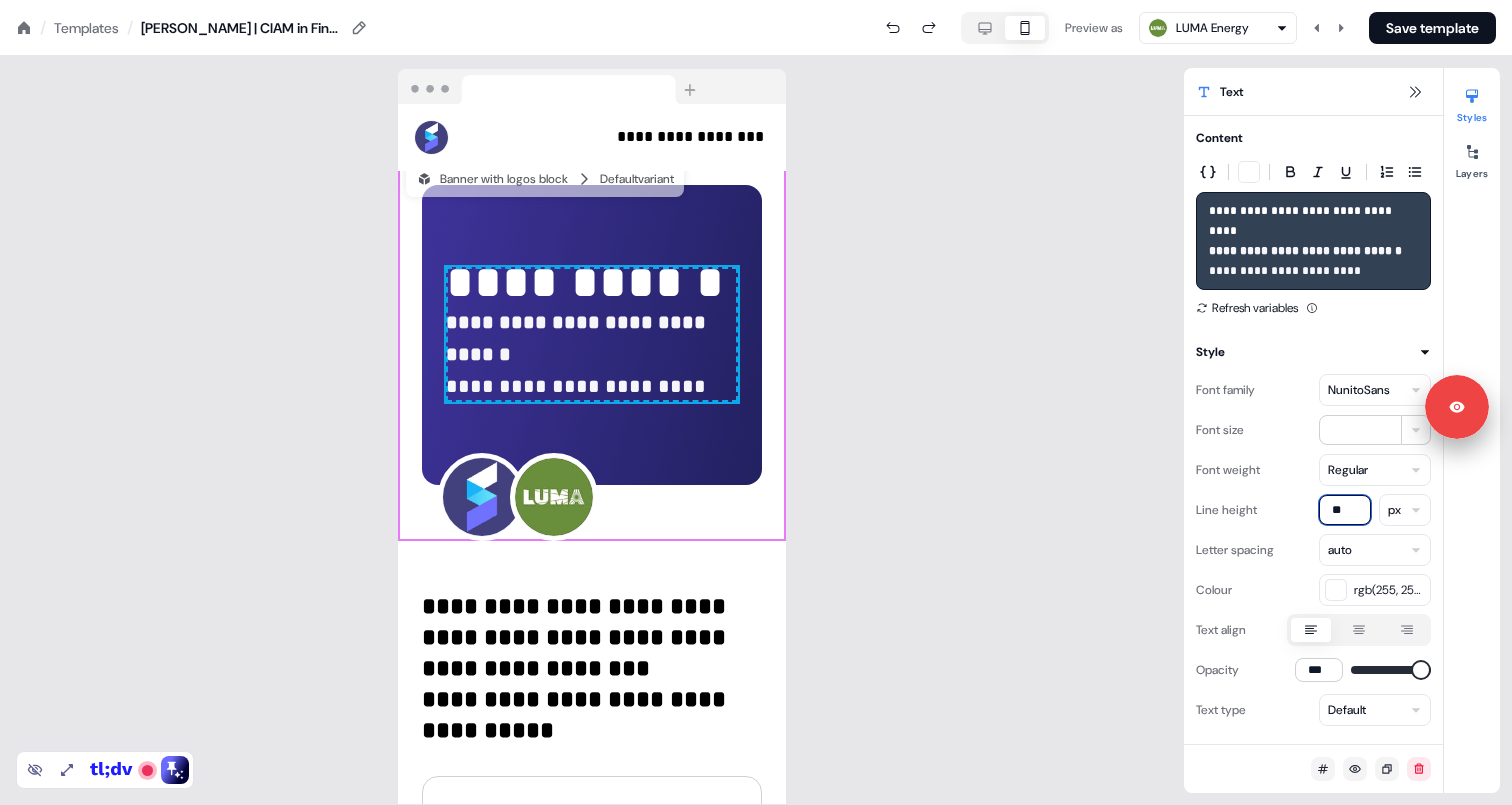 click on "**" at bounding box center [1345, 510] 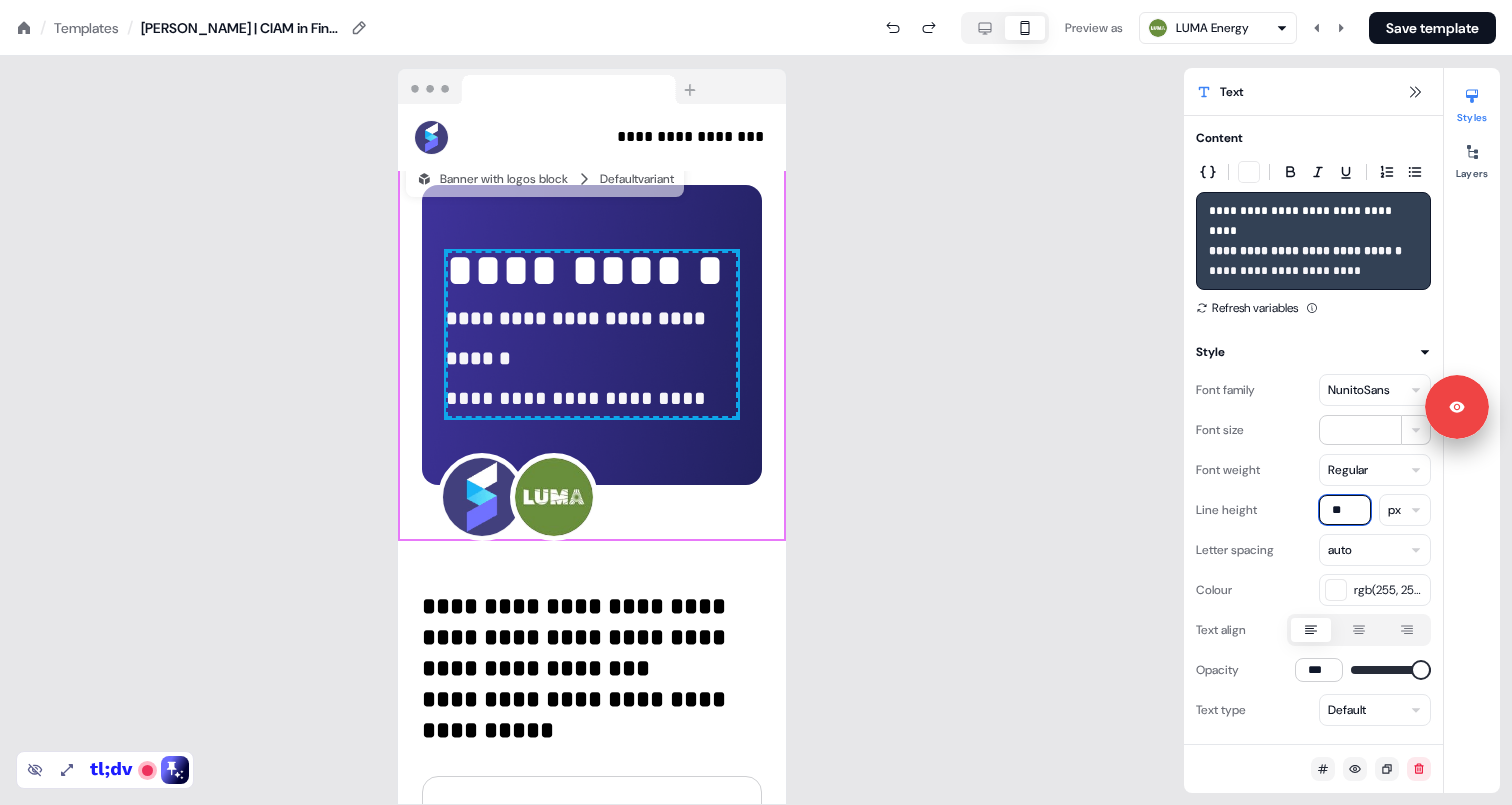 type on "**" 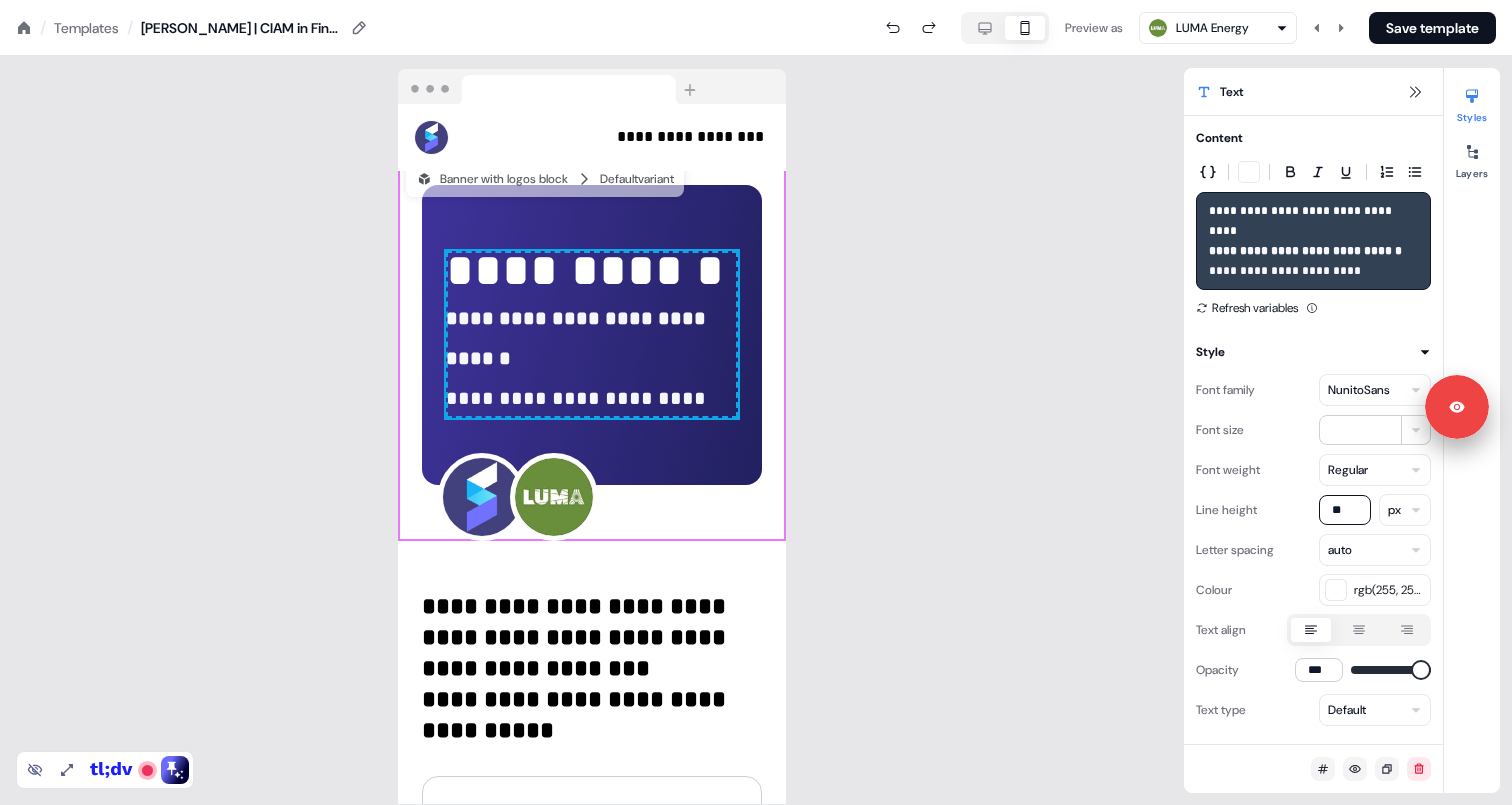 click on "**********" at bounding box center [592, 430] 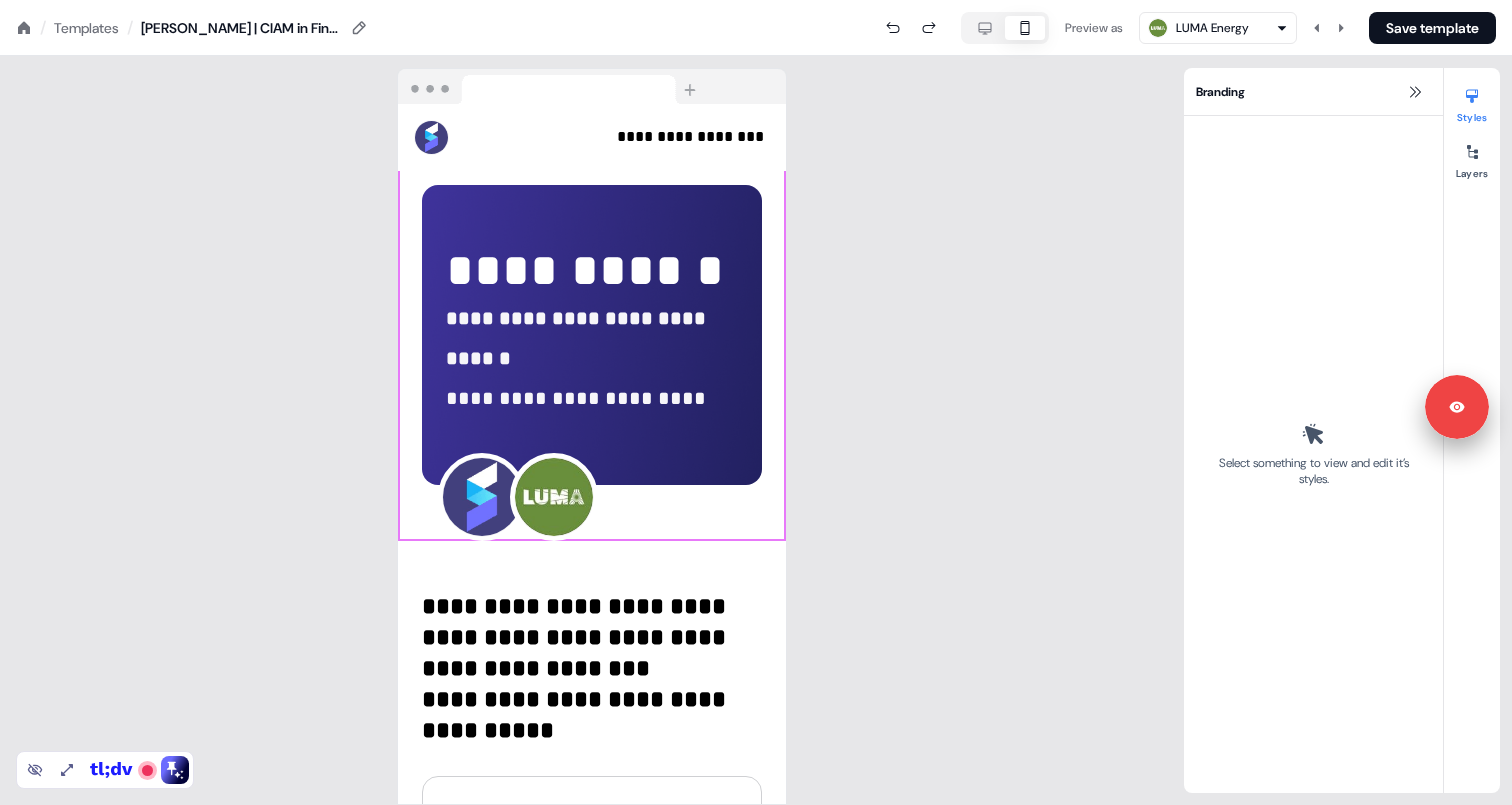 click 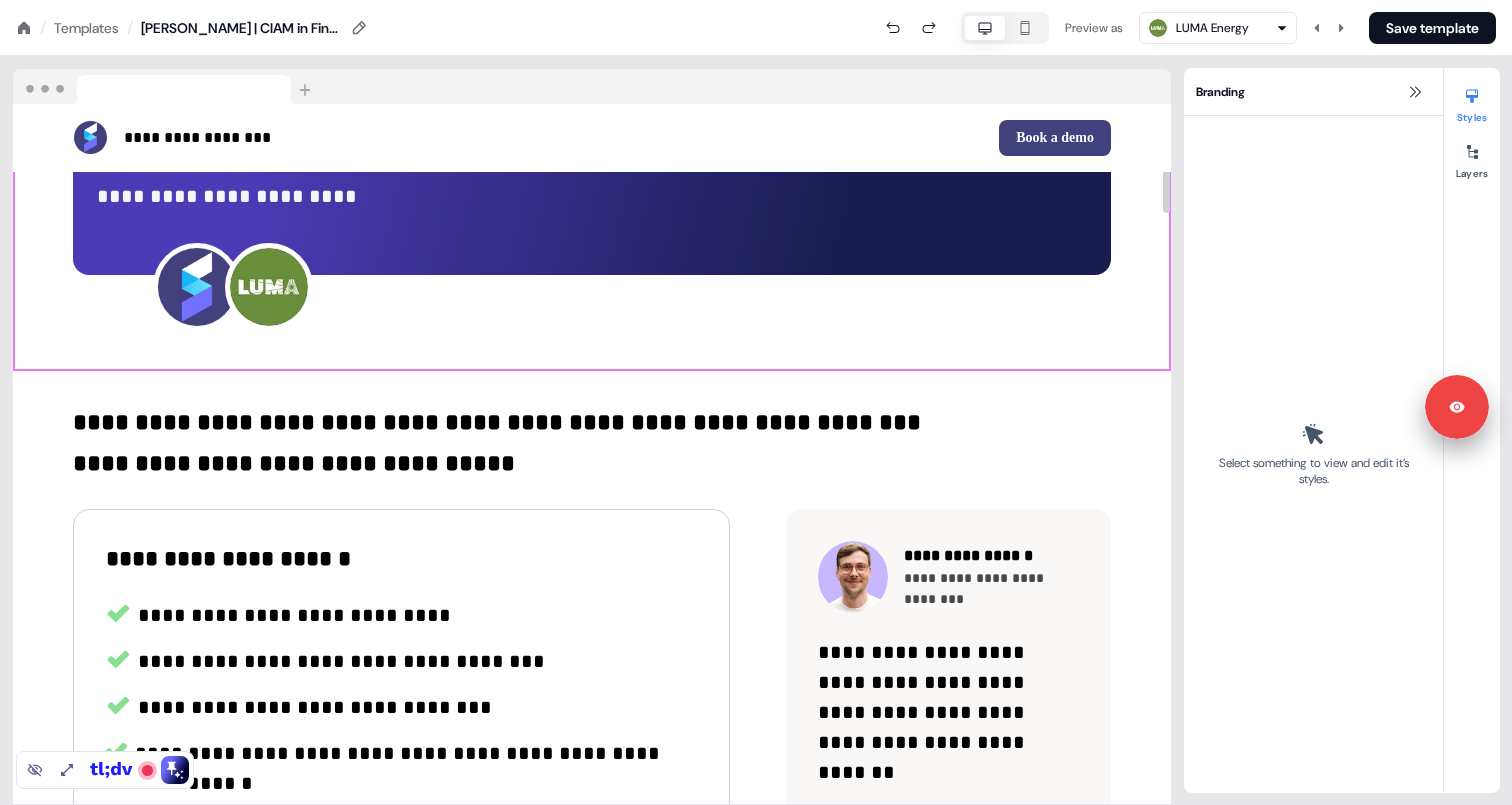 scroll, scrollTop: 275, scrollLeft: 0, axis: vertical 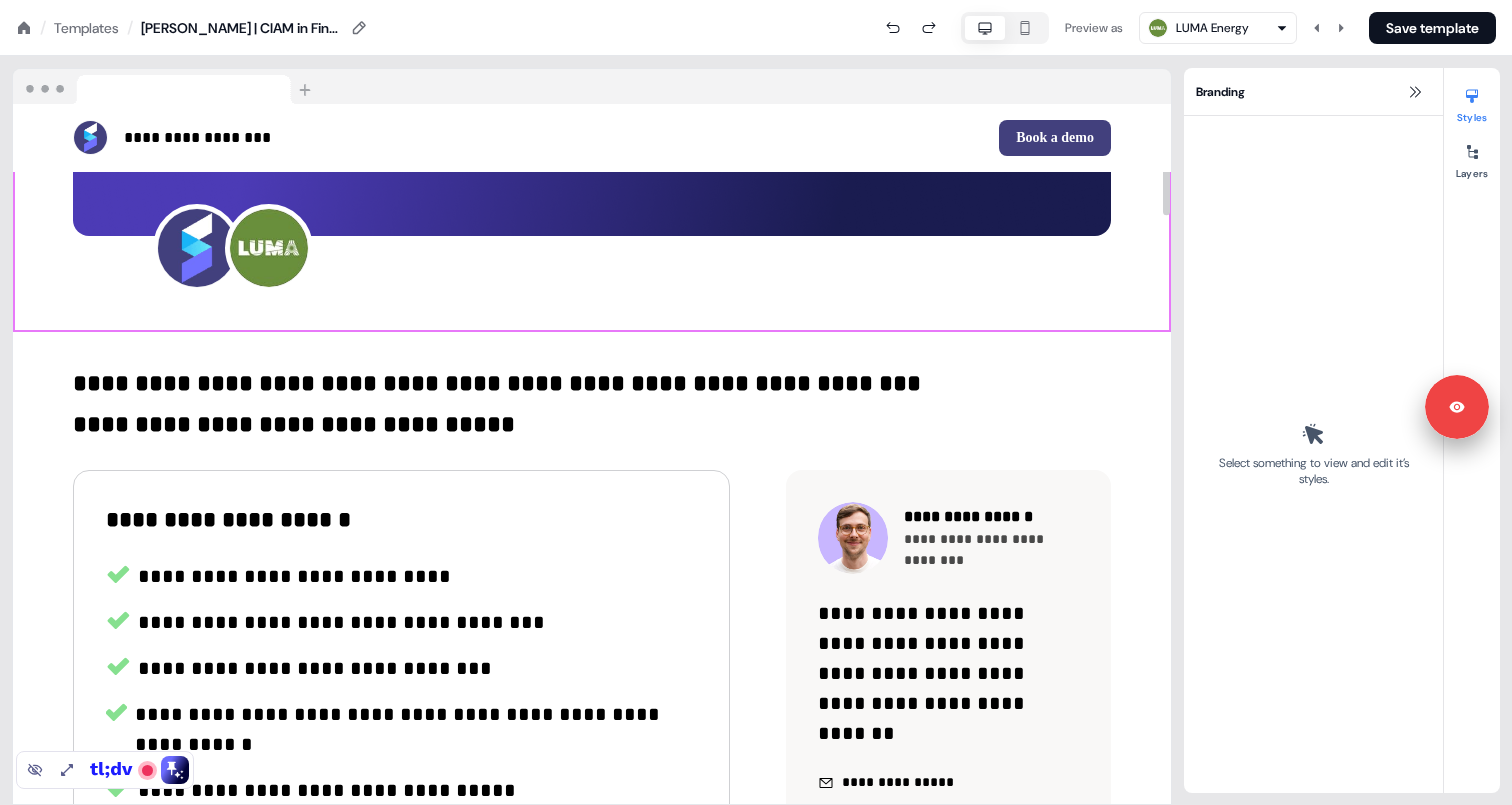 click on "**********" at bounding box center (592, 709) 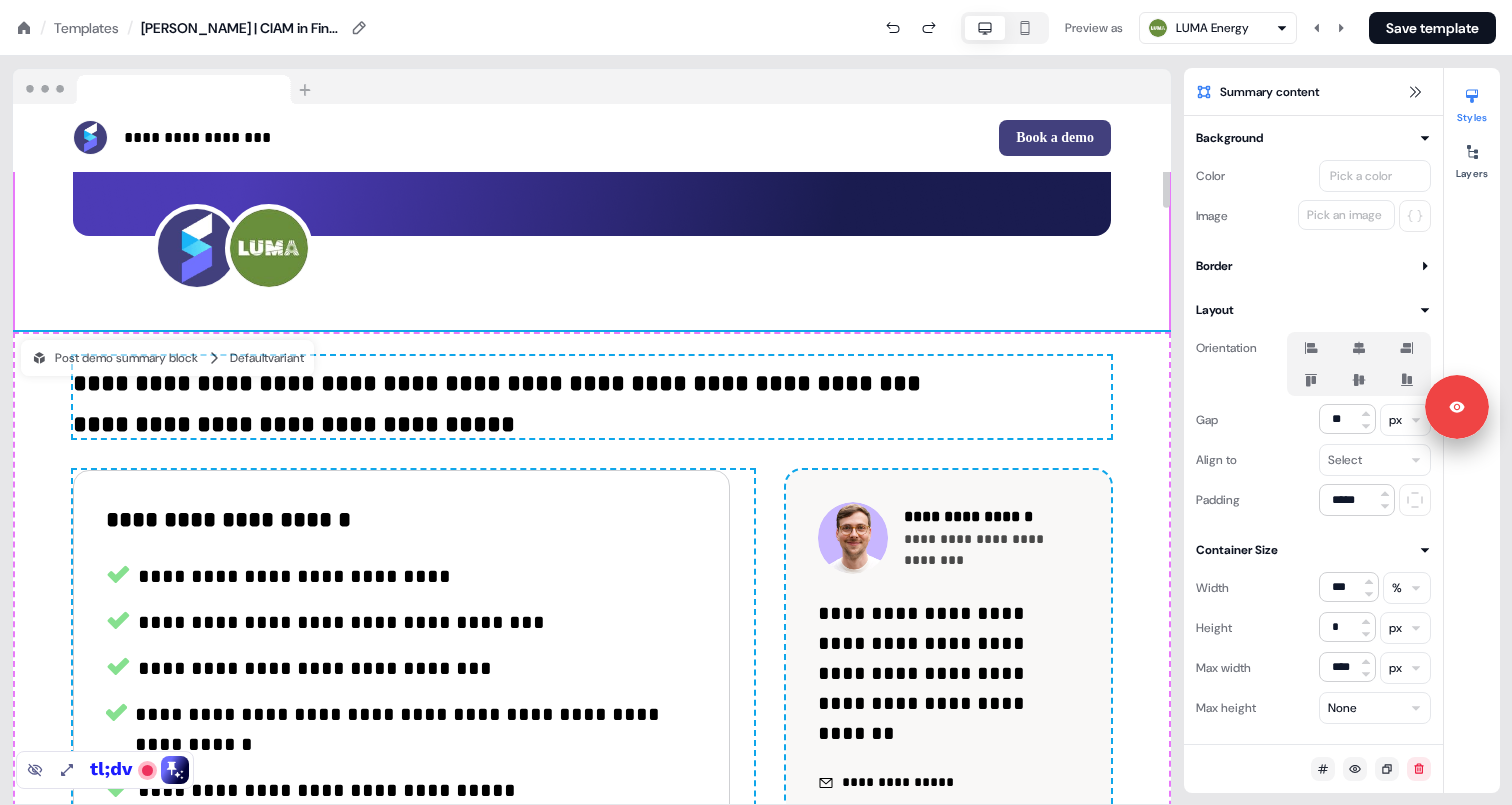 scroll, scrollTop: 0, scrollLeft: 0, axis: both 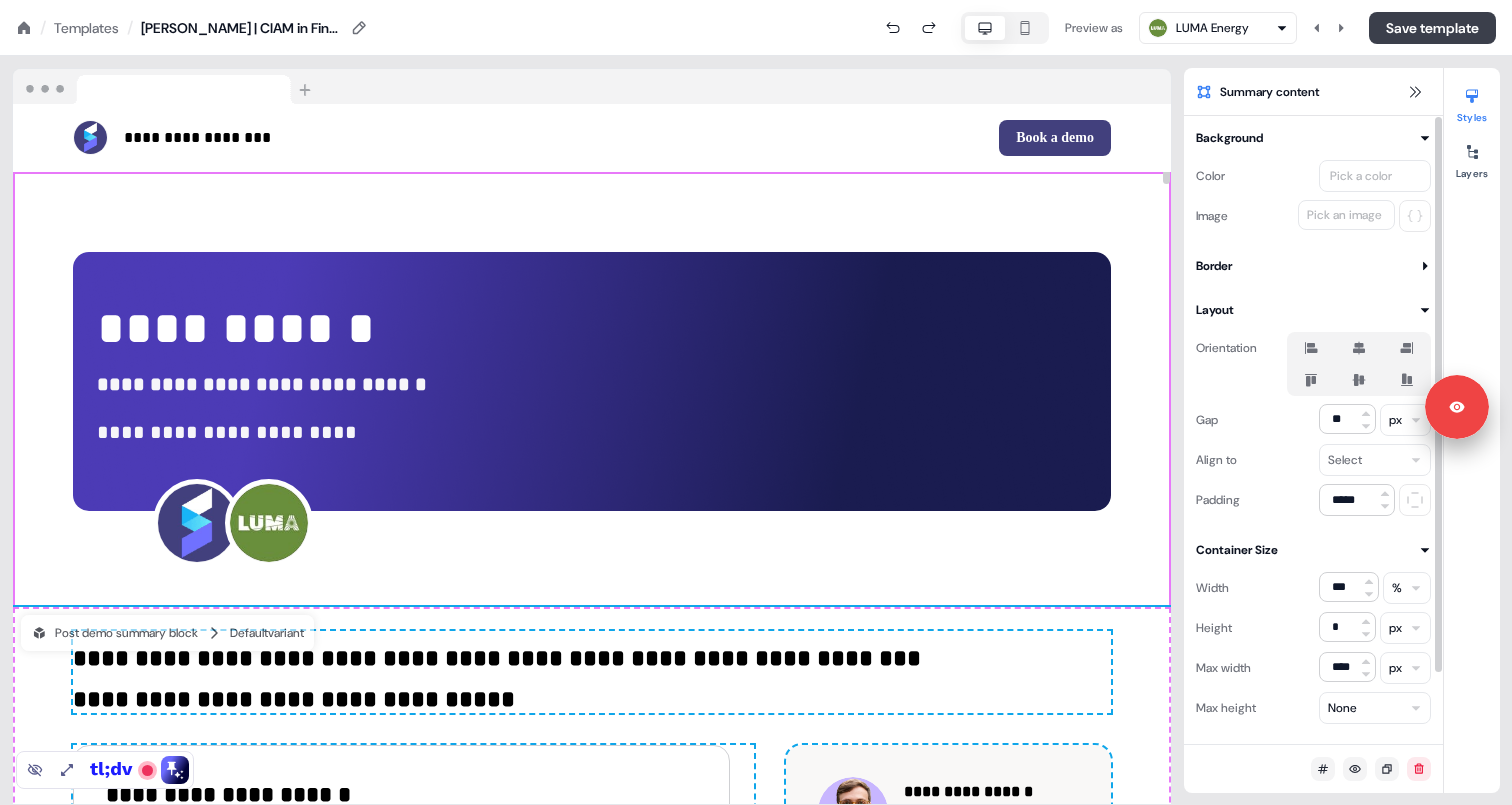 click on "Save template" at bounding box center [1432, 28] 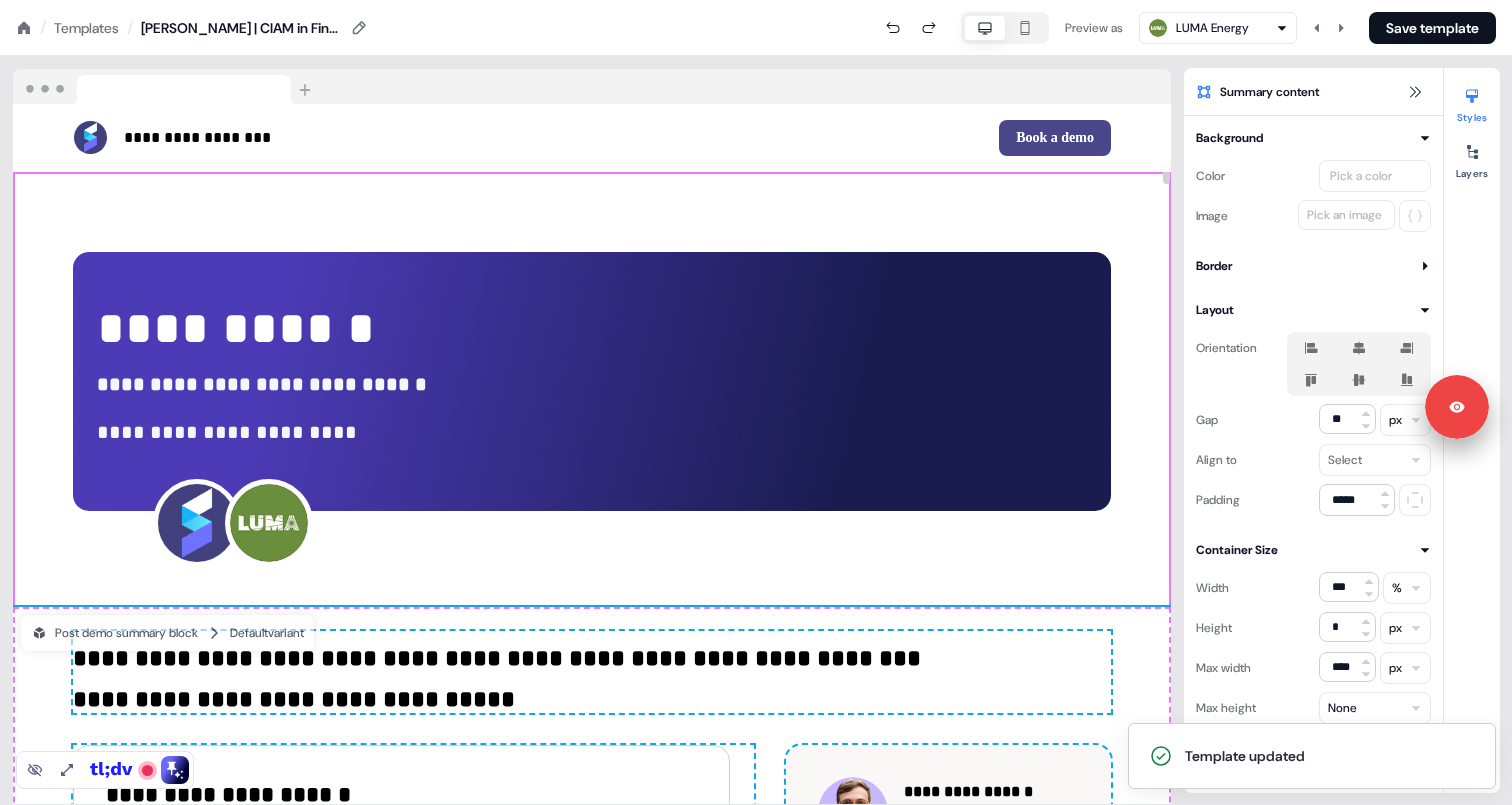 click on "Book a demo" at bounding box center (1055, 138) 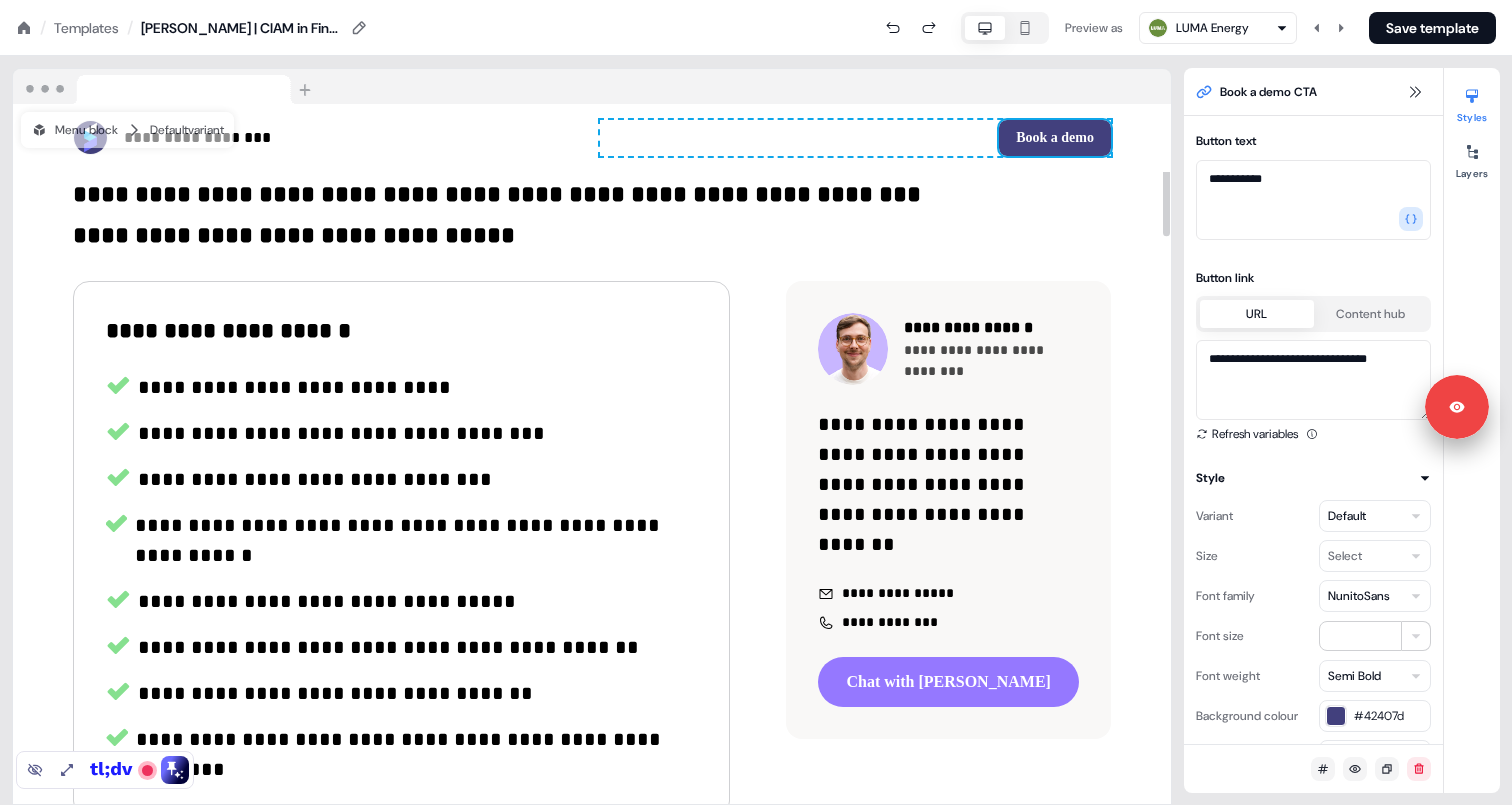 scroll, scrollTop: 505, scrollLeft: 0, axis: vertical 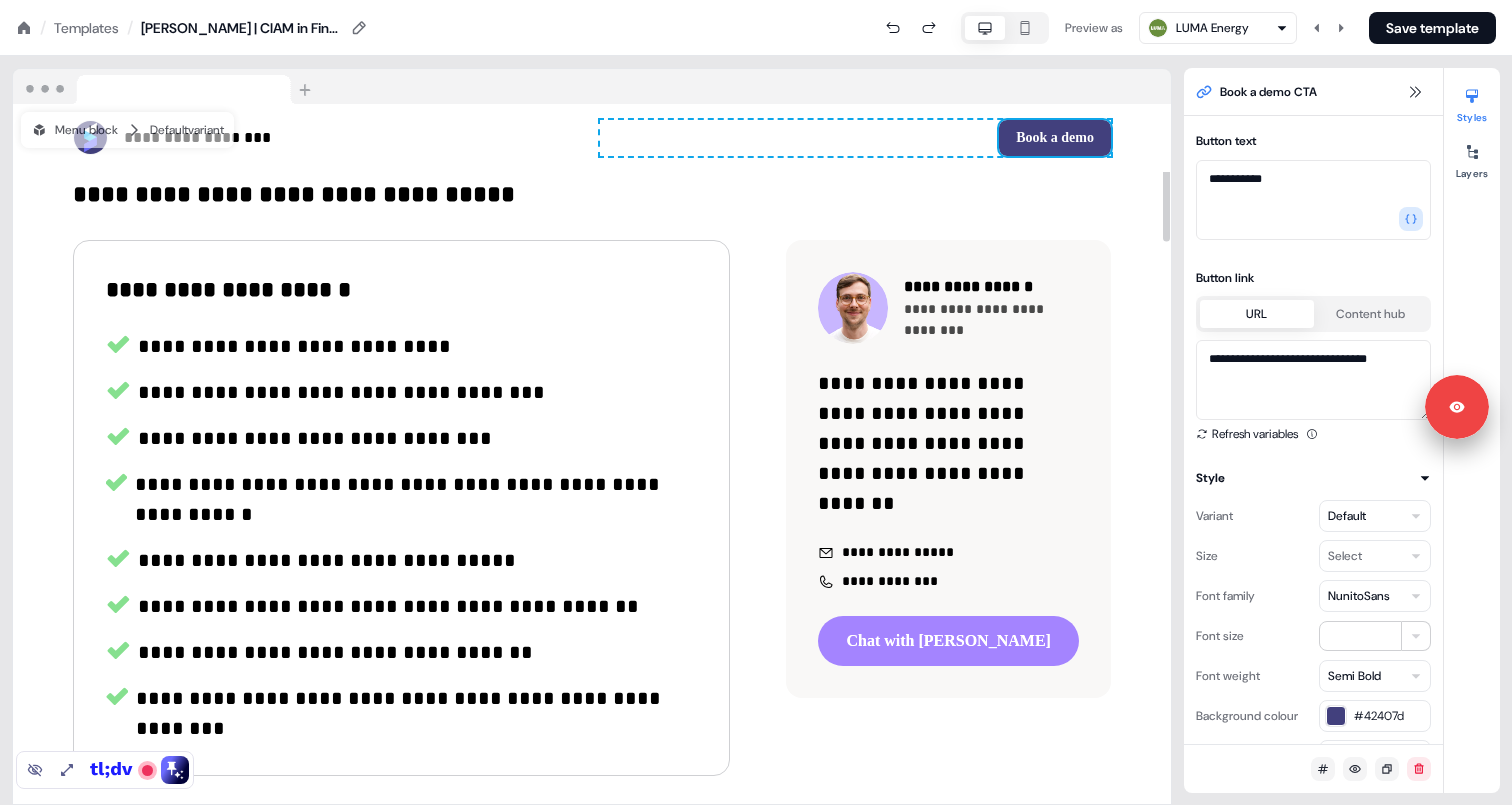 click on "Chat with [PERSON_NAME]" at bounding box center [948, 641] 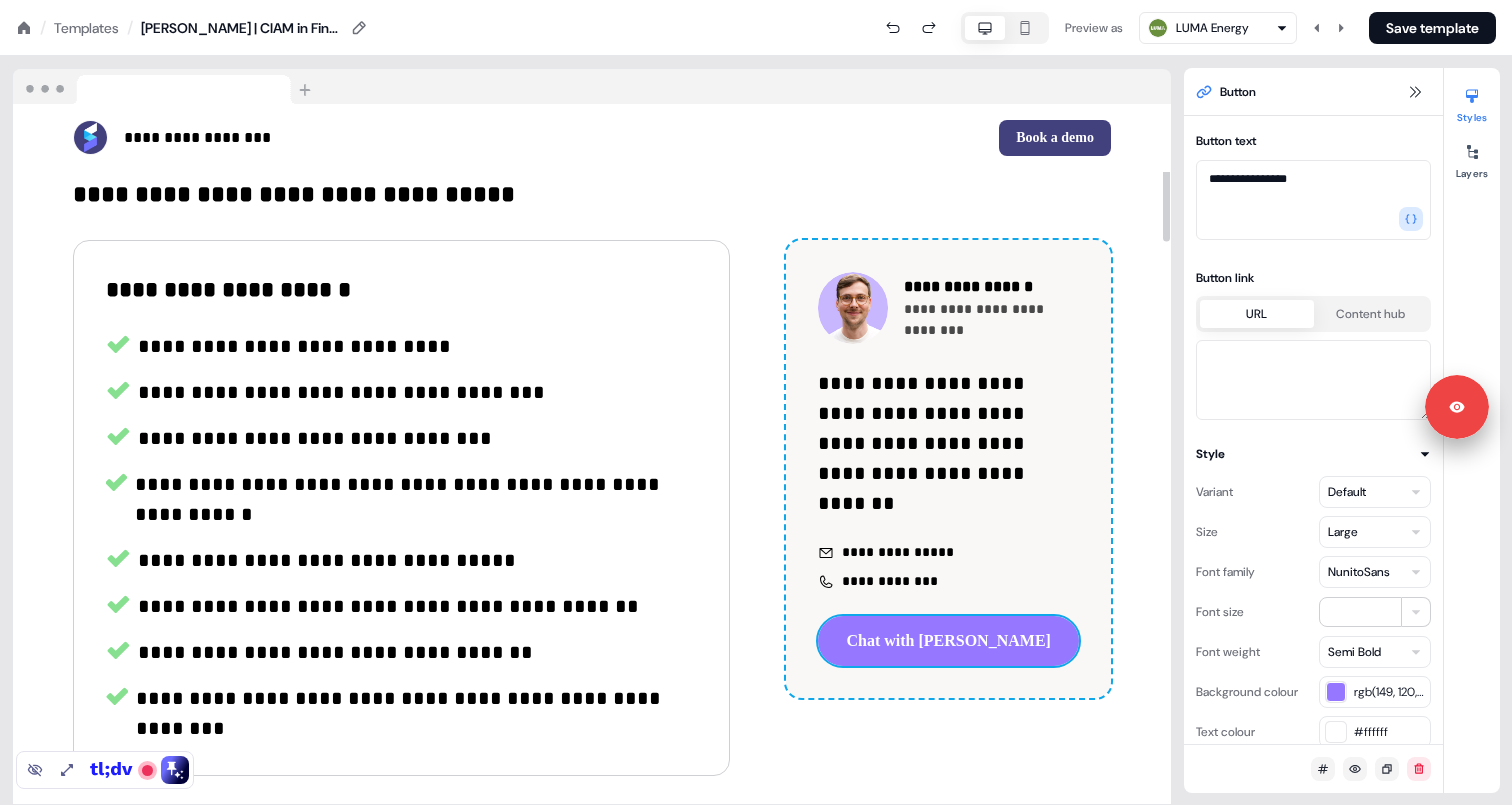 click on "**********" at bounding box center [592, 479] 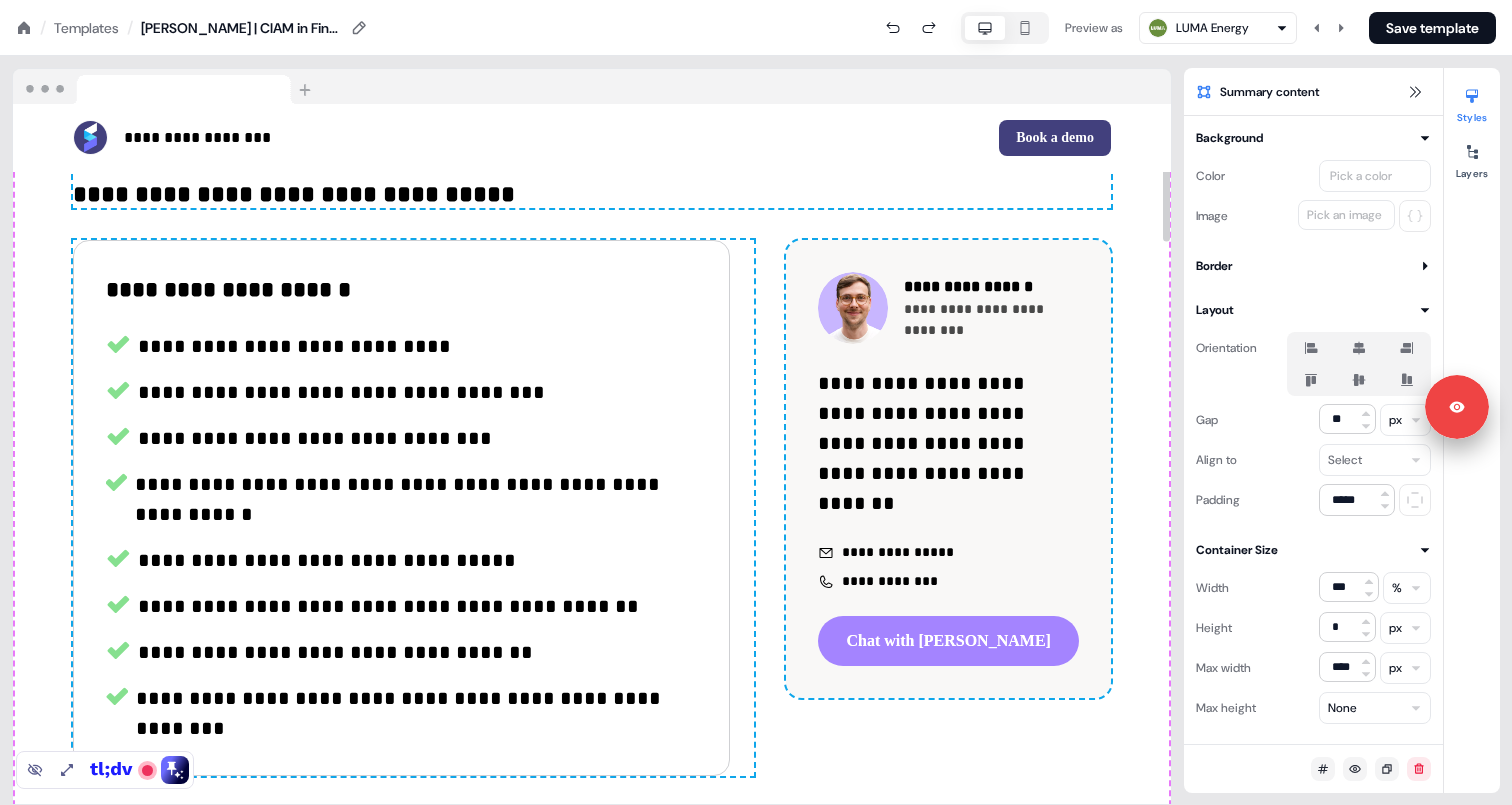 click on "Chat with [PERSON_NAME]" at bounding box center [948, 641] 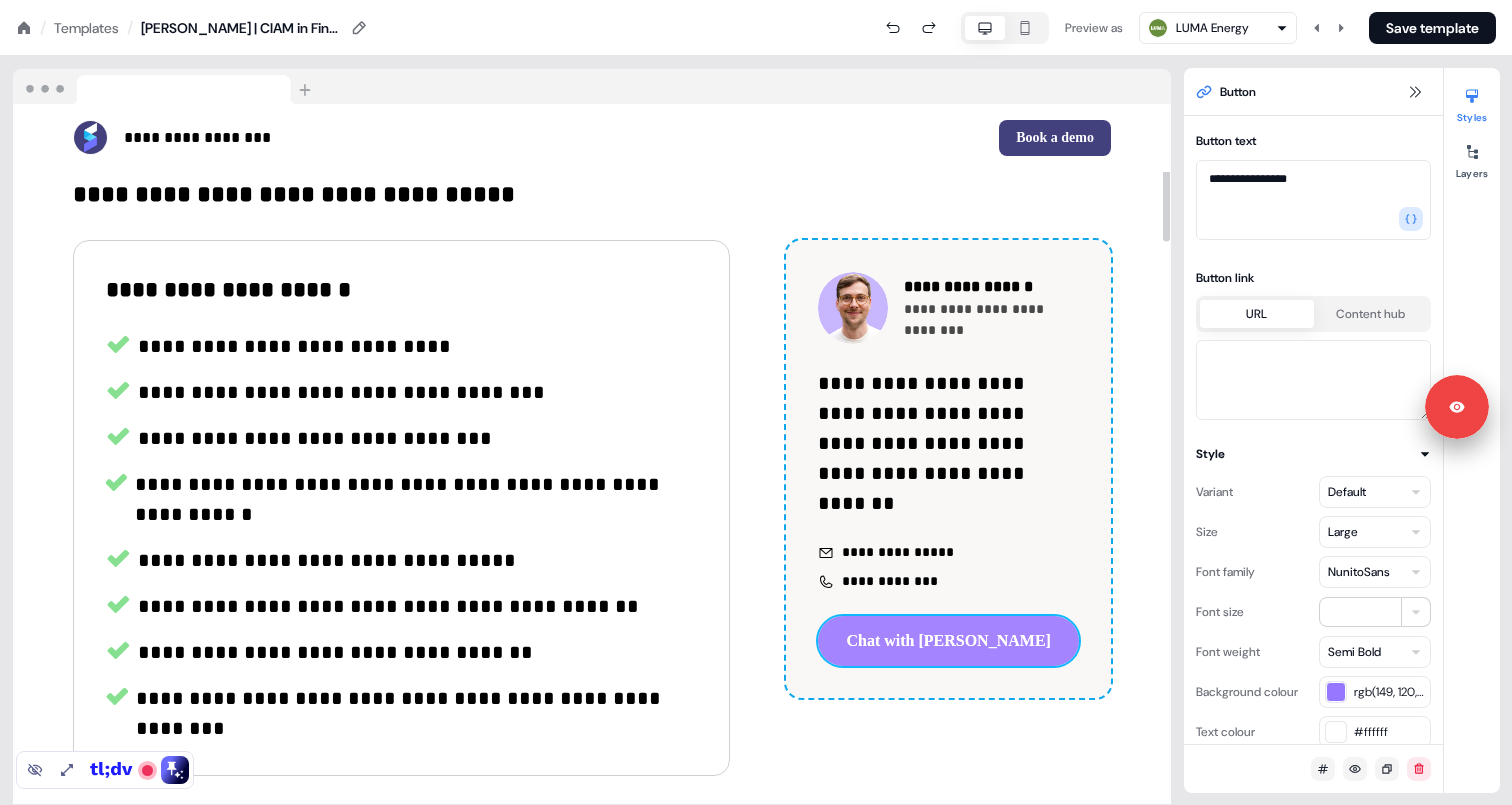 click on "Chat with [PERSON_NAME]" at bounding box center (948, 641) 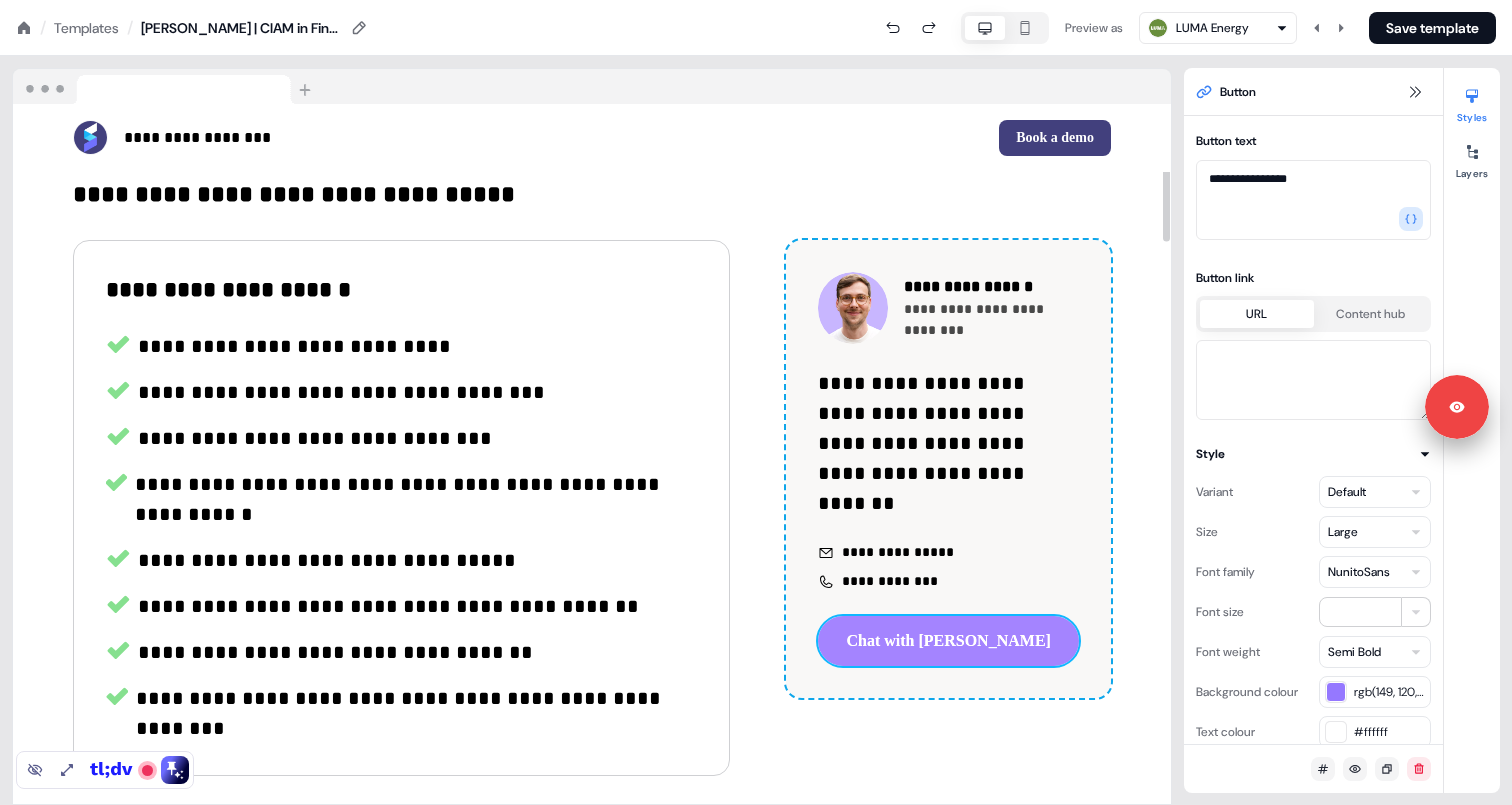 click on "Chat with [PERSON_NAME]" at bounding box center (948, 641) 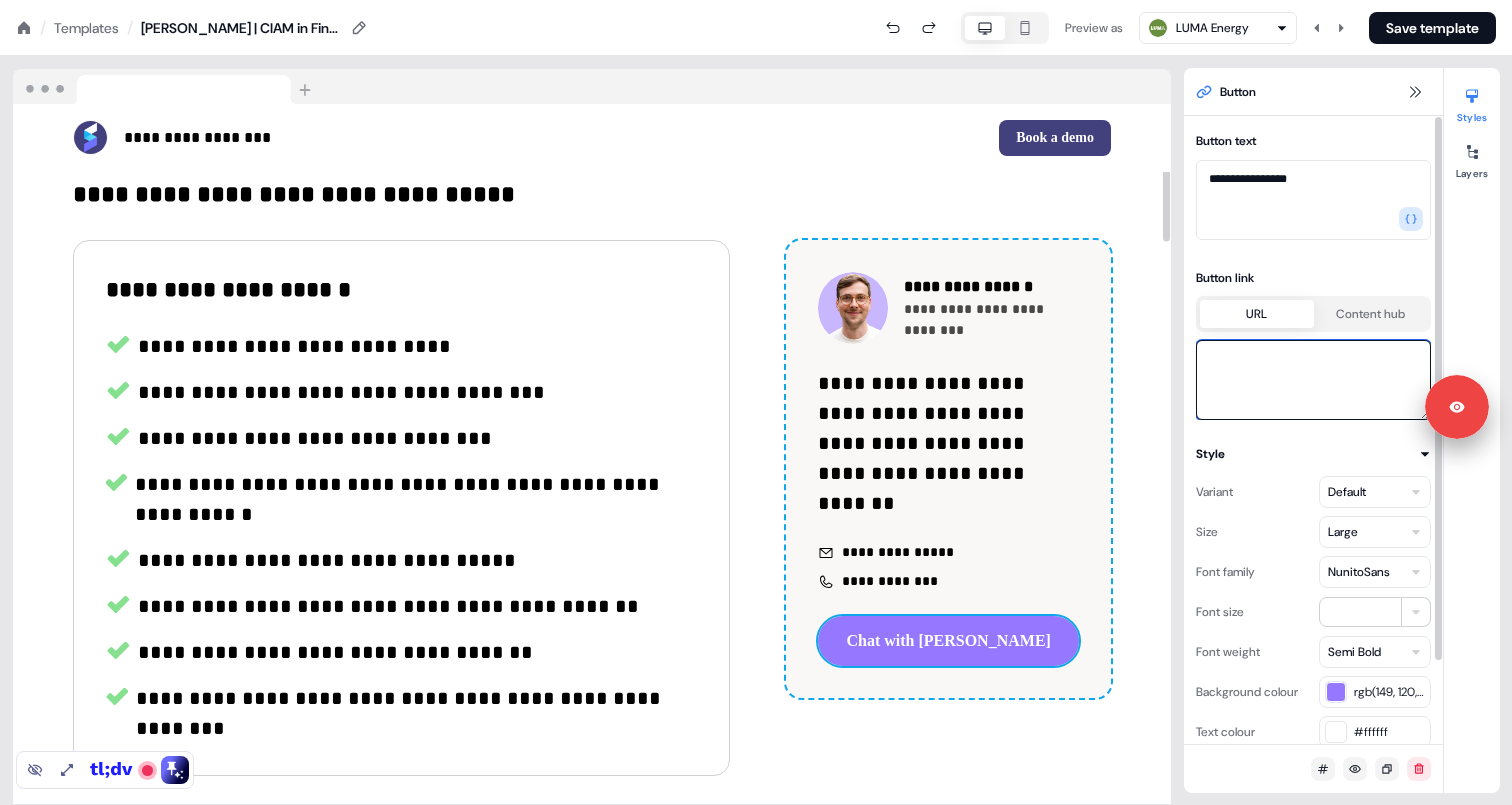 click at bounding box center (1313, 380) 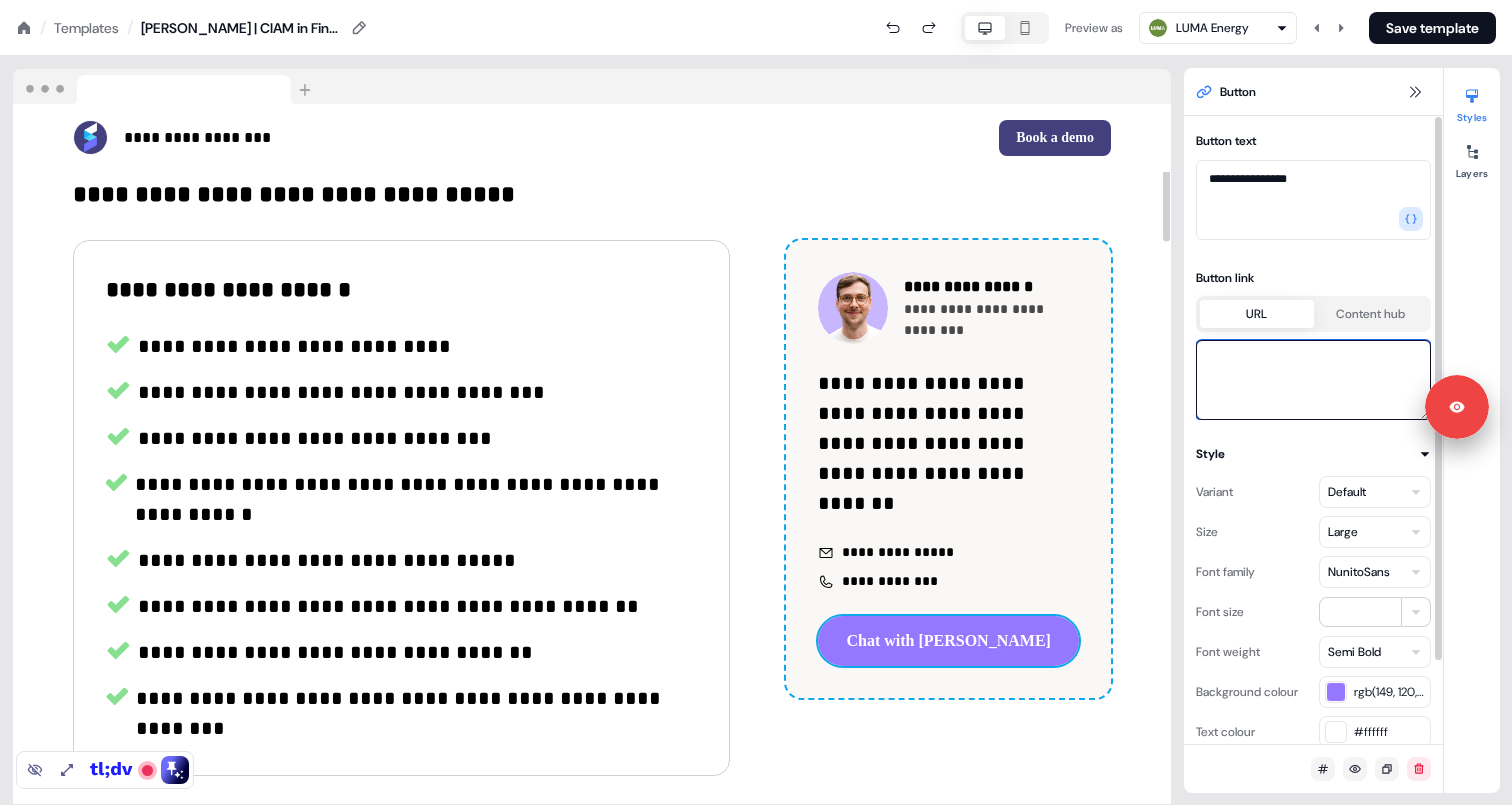 click at bounding box center (1313, 380) 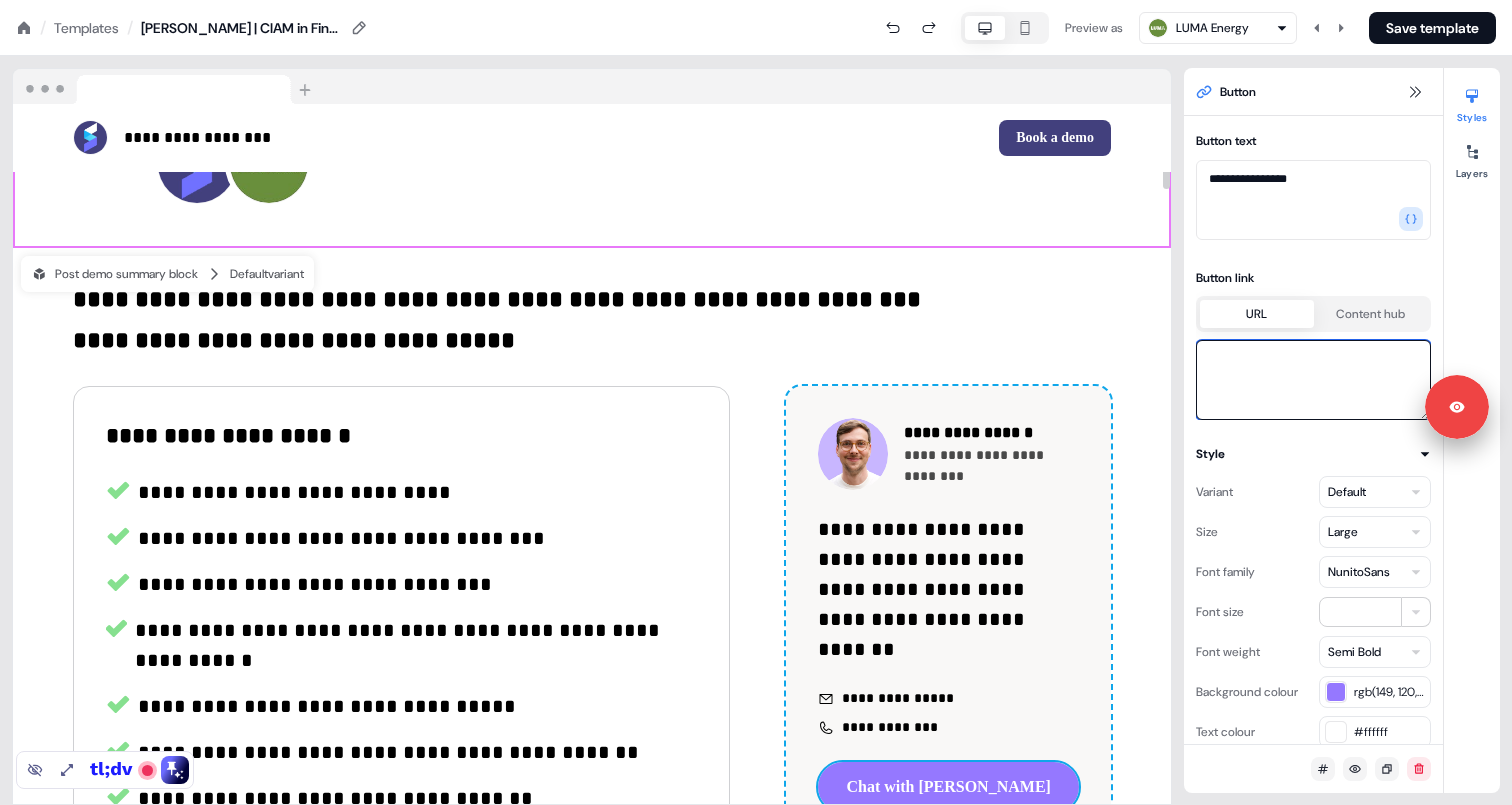 scroll, scrollTop: 478, scrollLeft: 0, axis: vertical 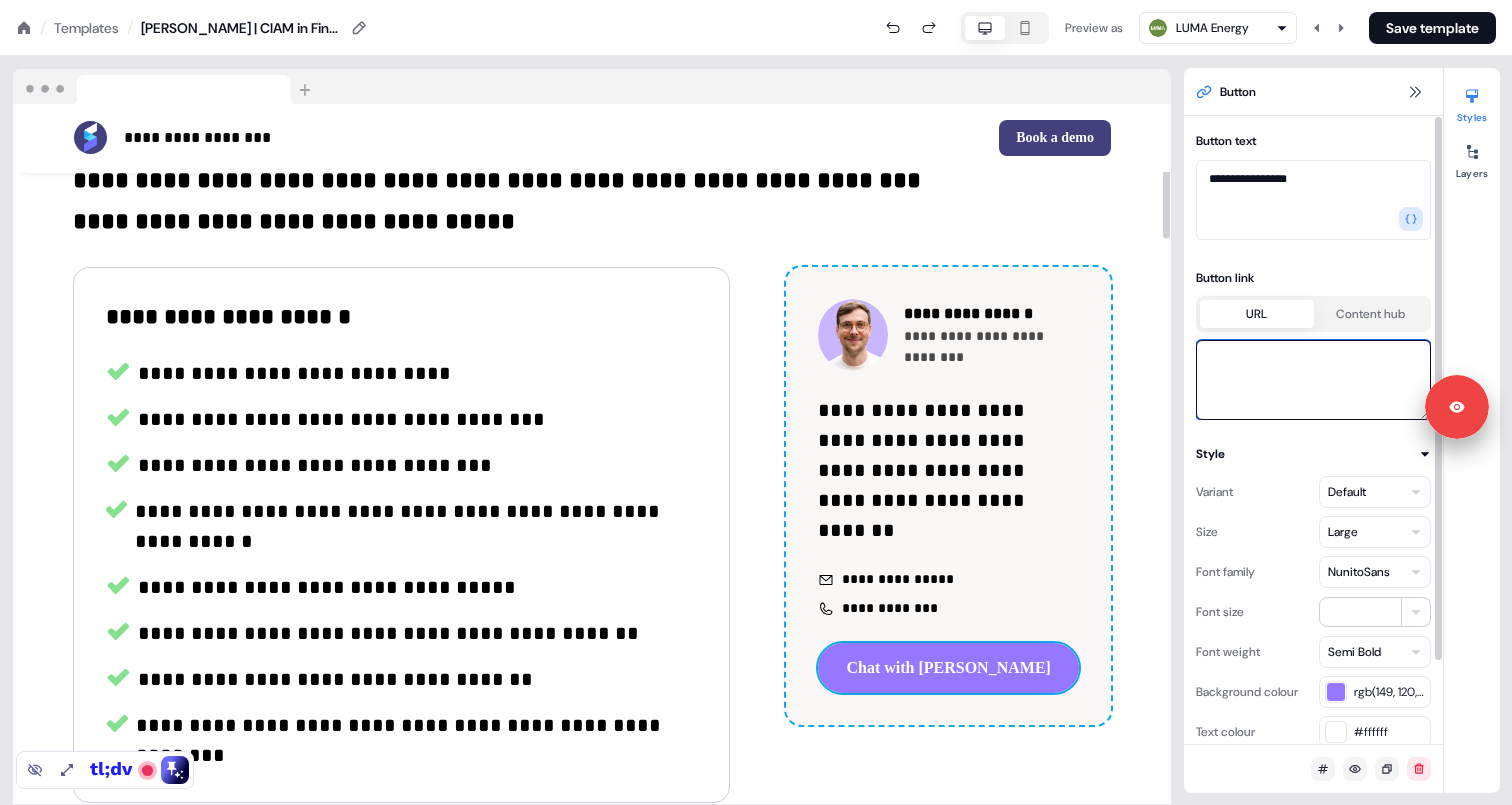 click at bounding box center [1313, 380] 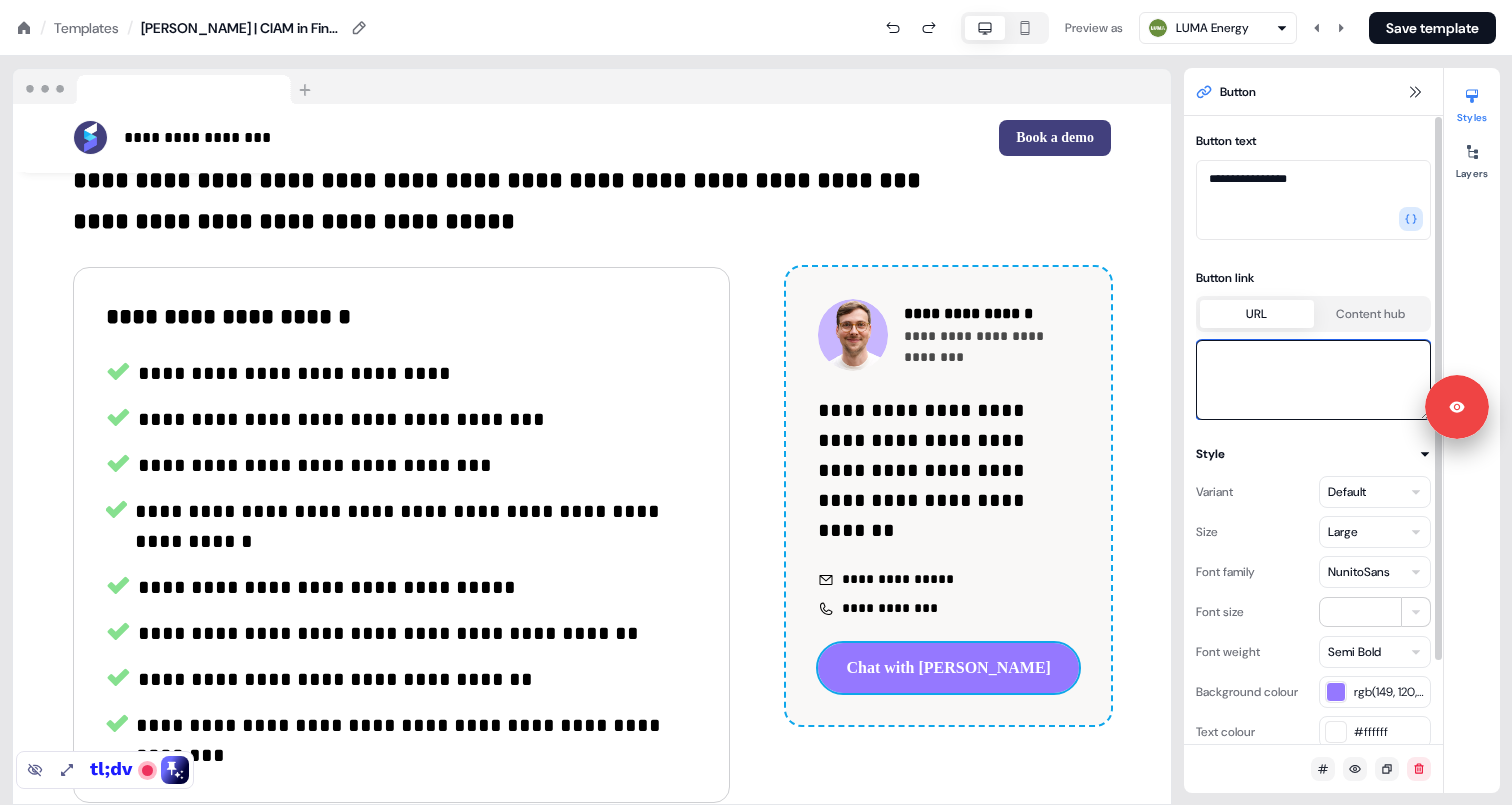 type on "*" 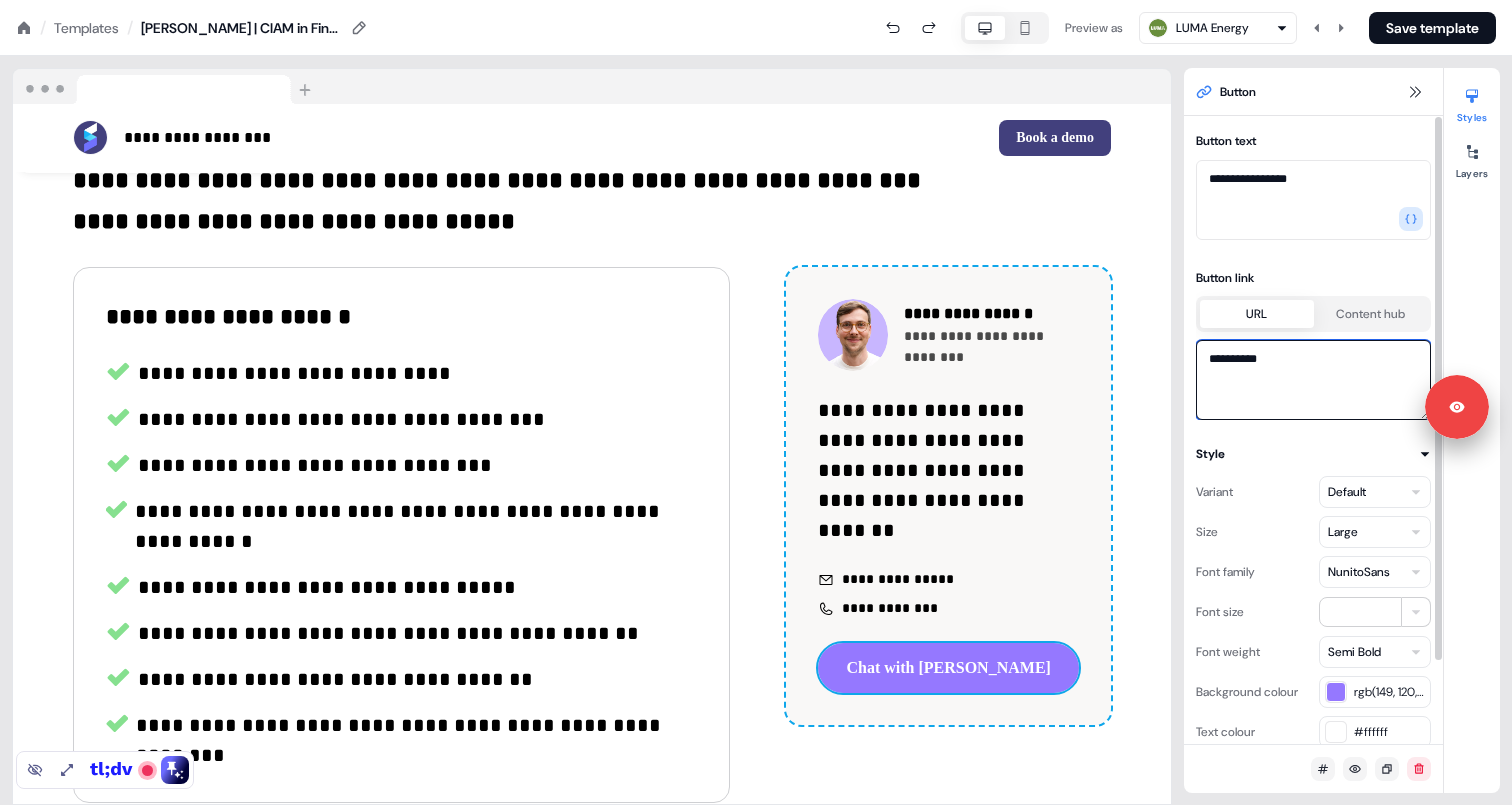 click on "**********" at bounding box center [1313, 380] 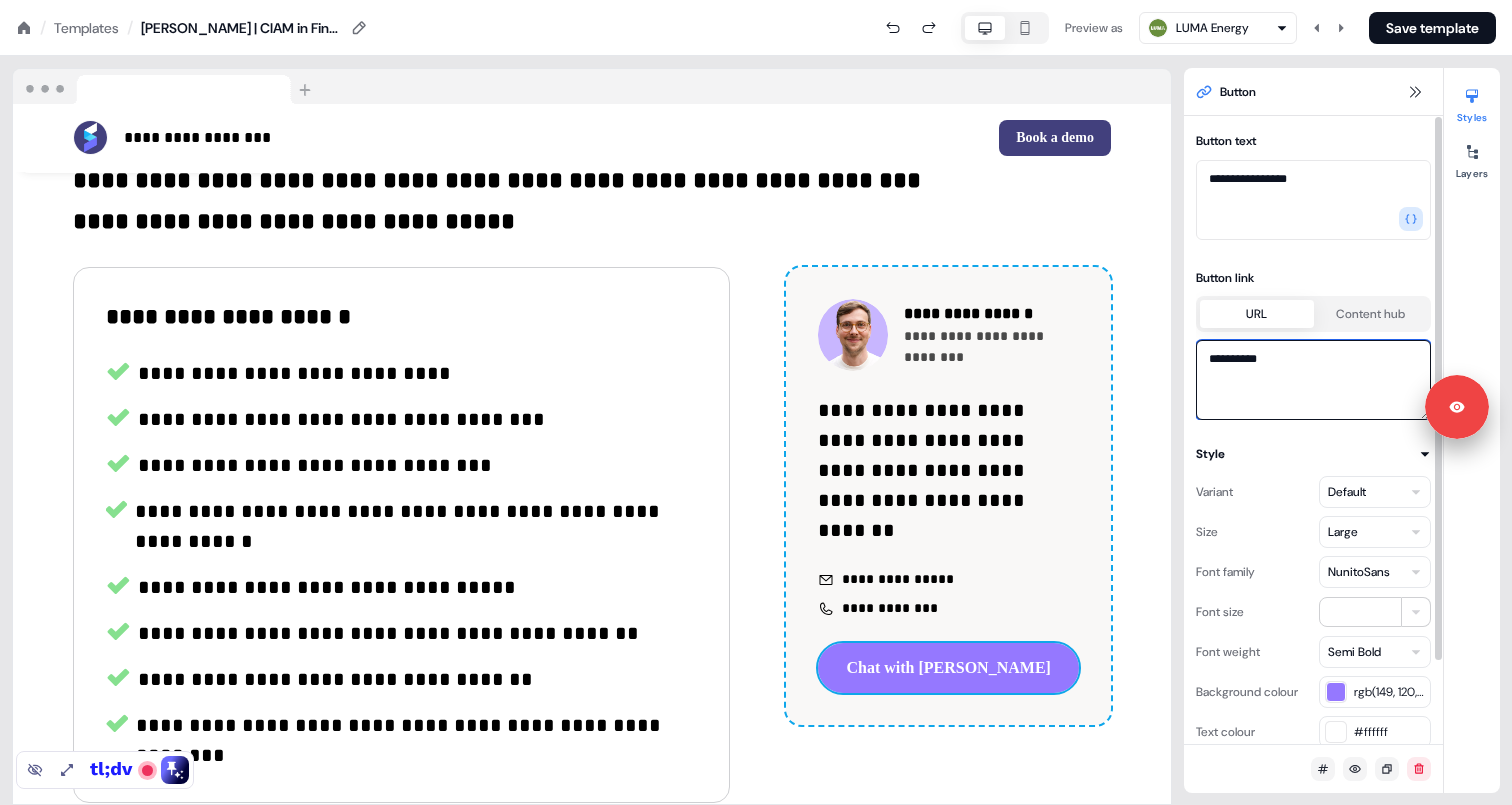 type on "**********" 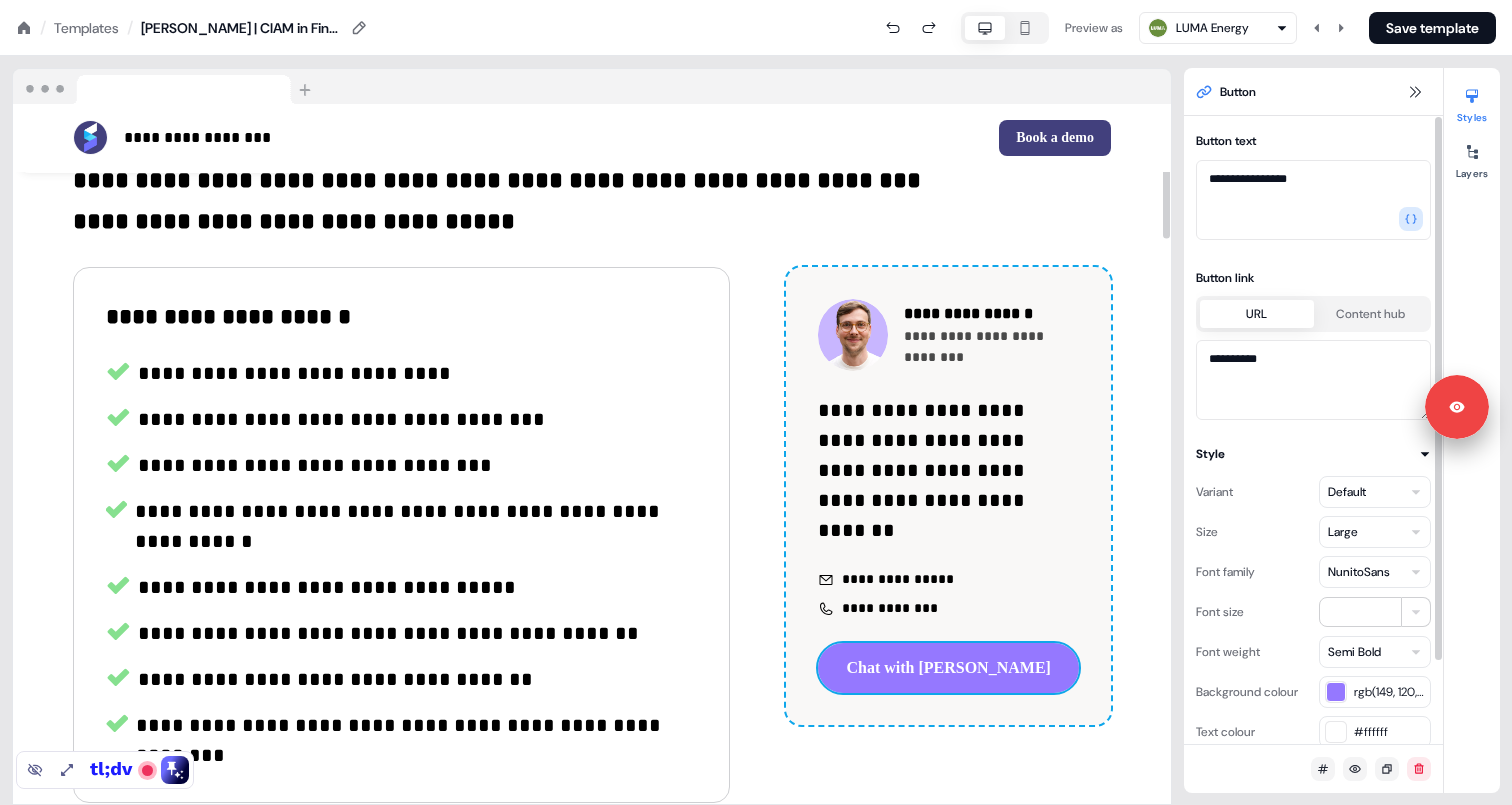 click on "**********" at bounding box center (592, 454) 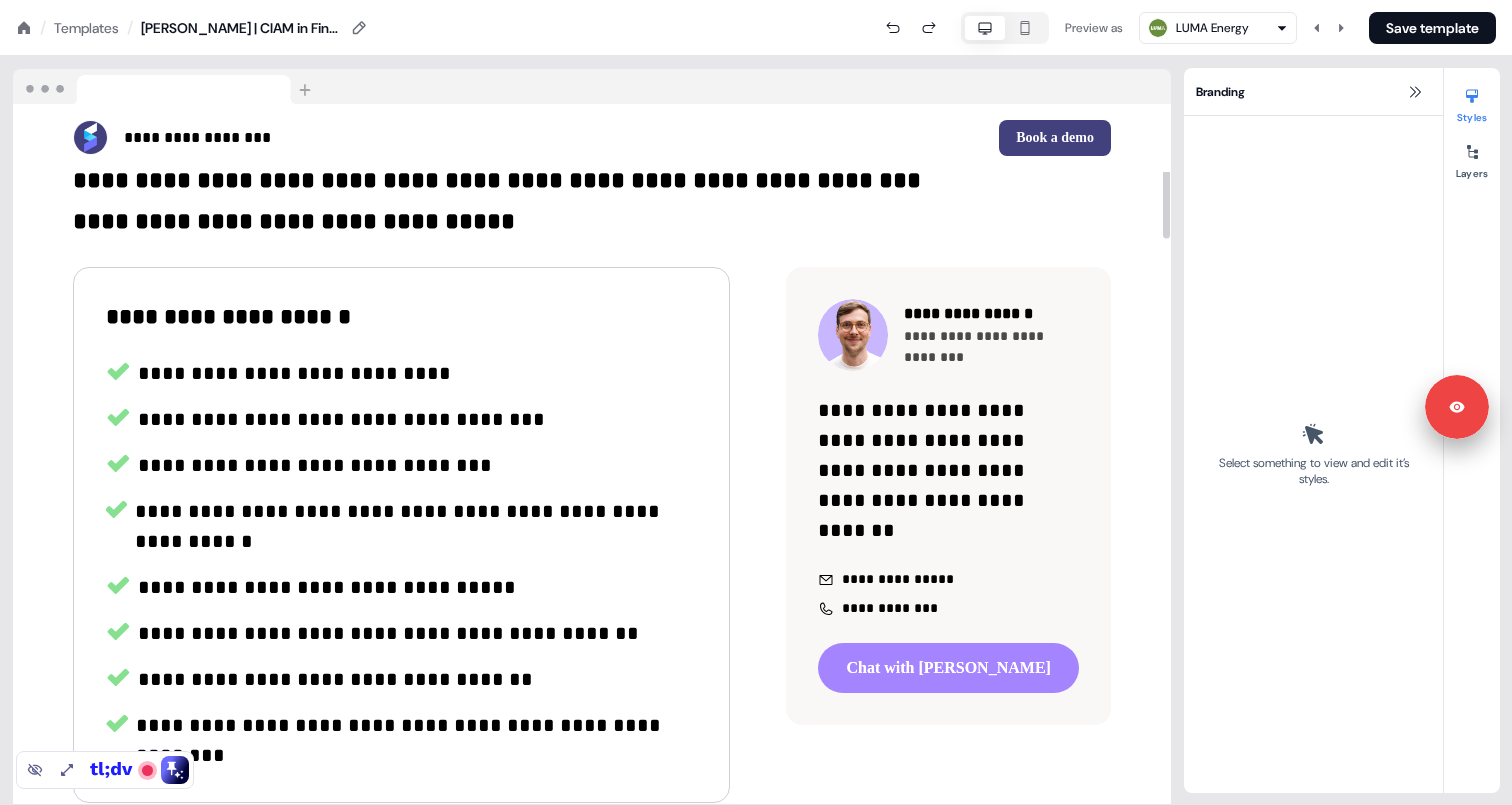 click on "Chat with [PERSON_NAME]" at bounding box center [948, 668] 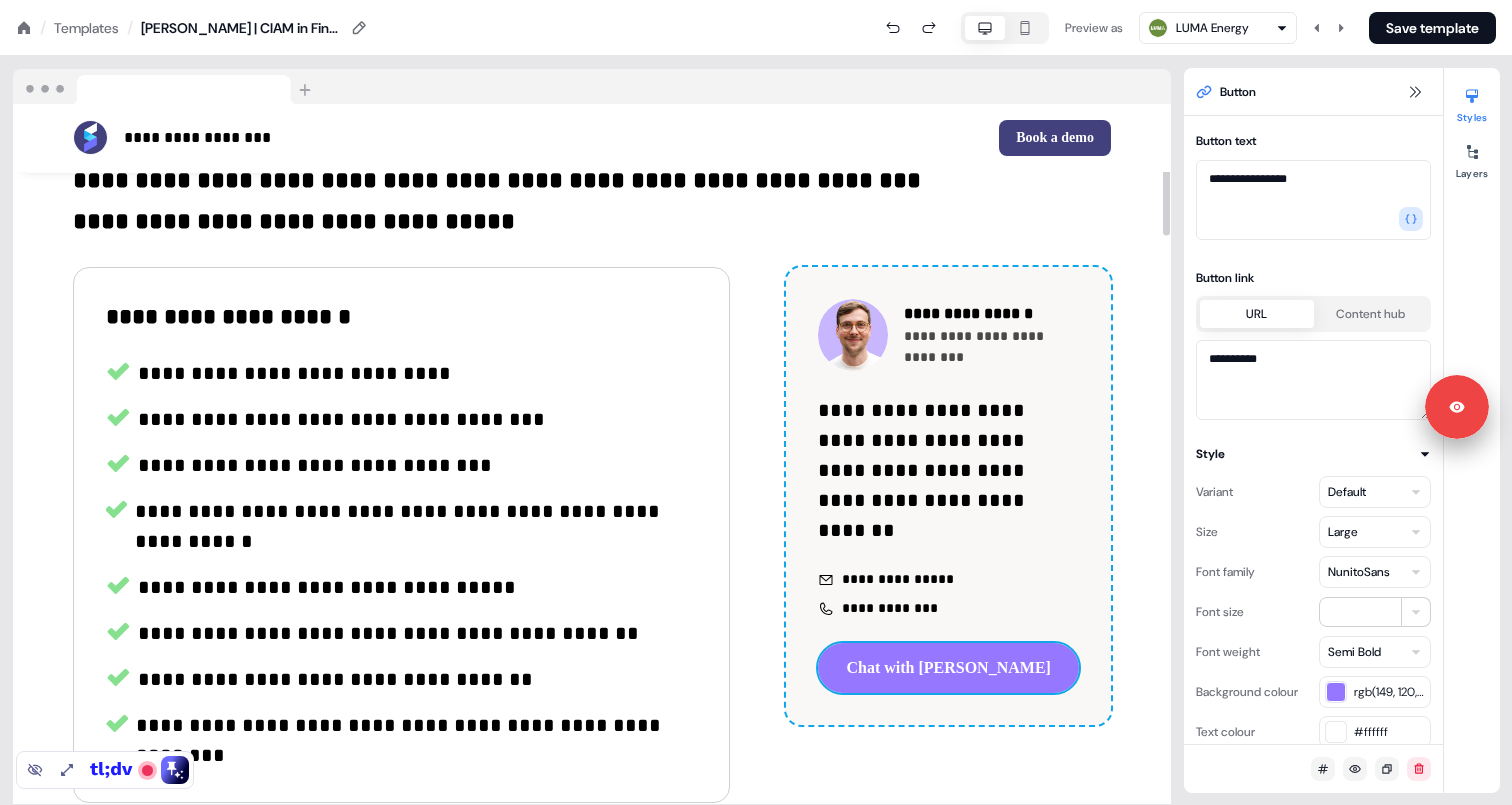 scroll, scrollTop: 0, scrollLeft: 0, axis: both 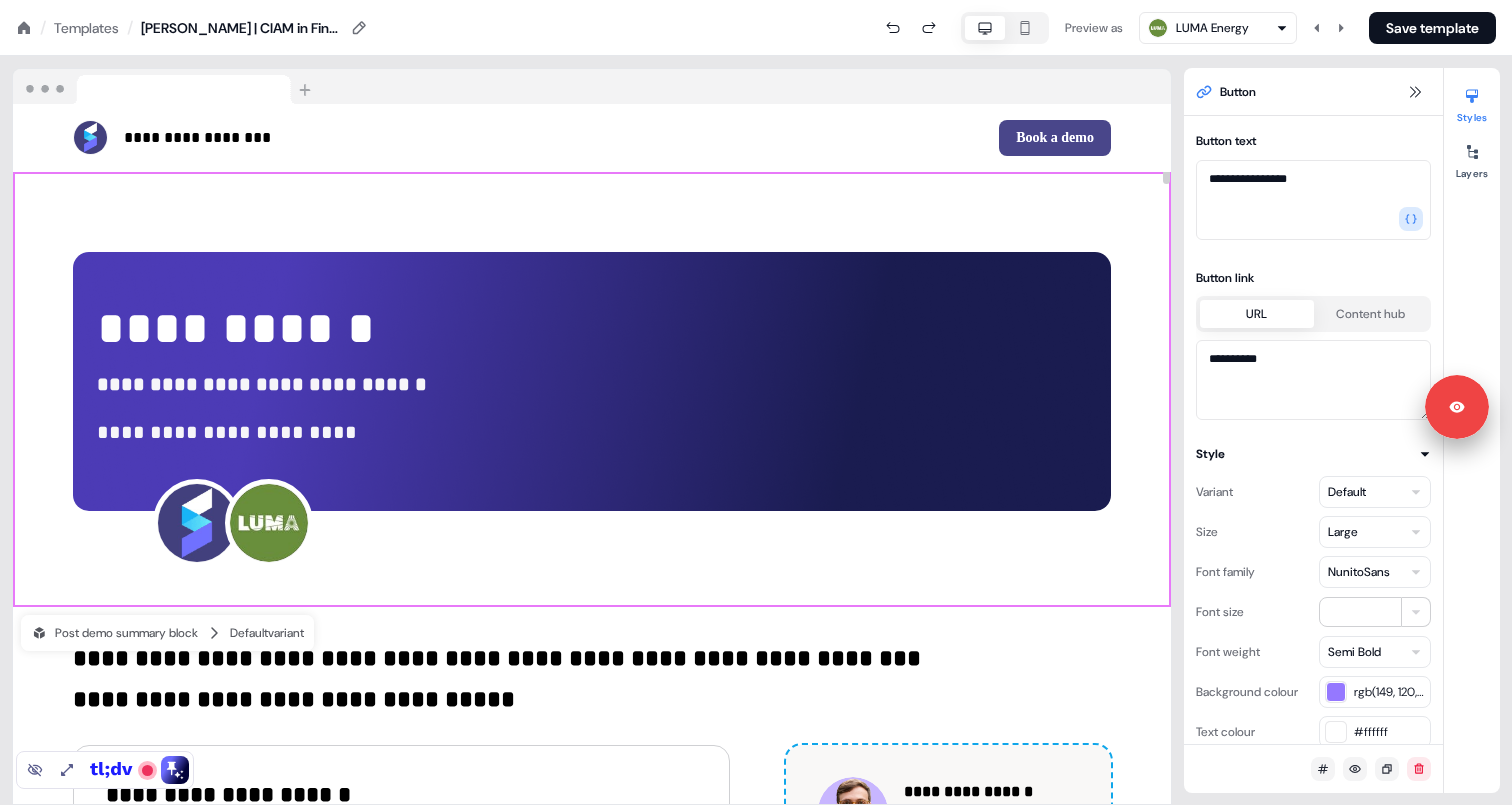 click on "Book a demo" at bounding box center [1055, 138] 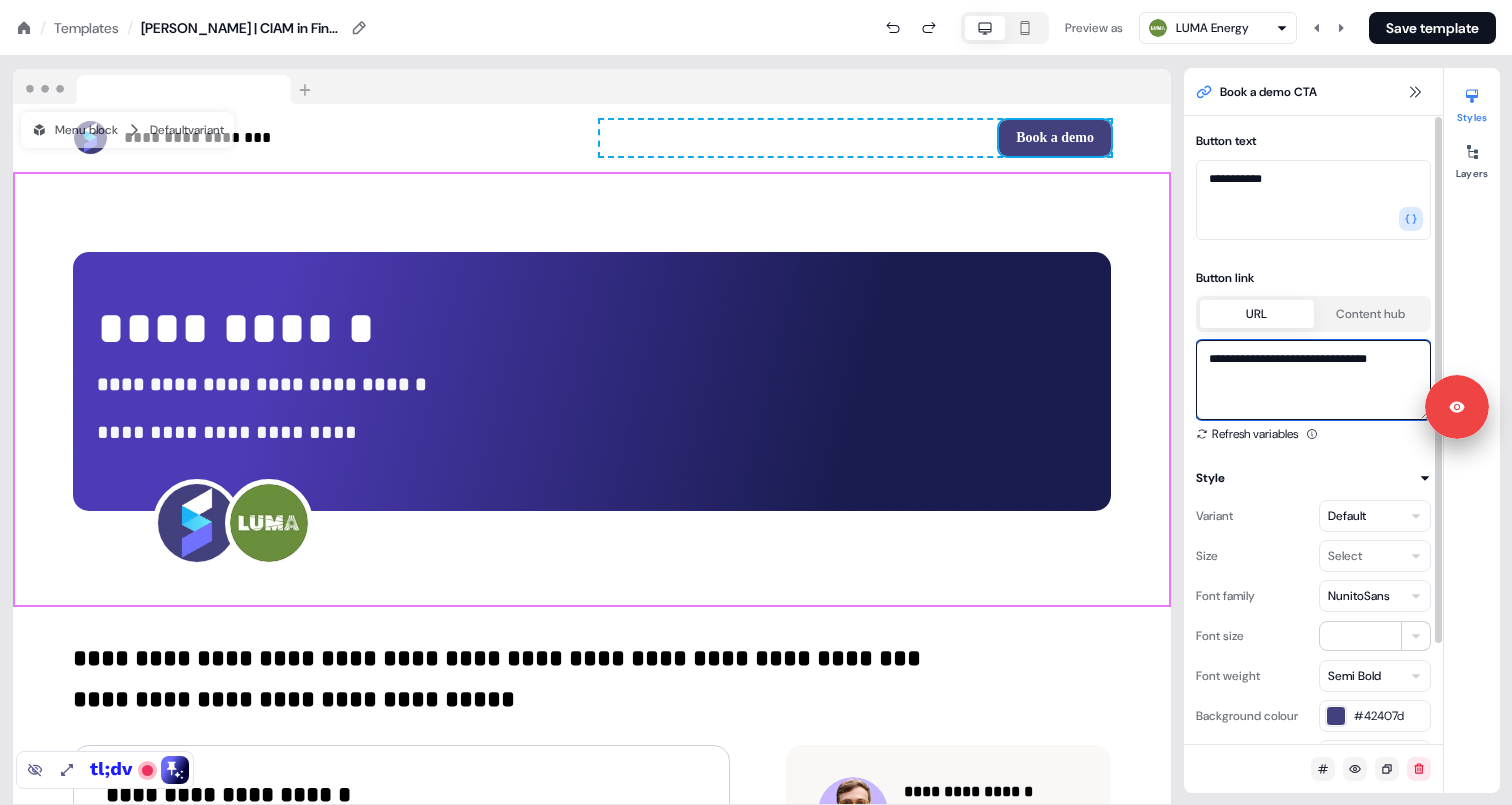 click on "**********" at bounding box center [1313, 380] 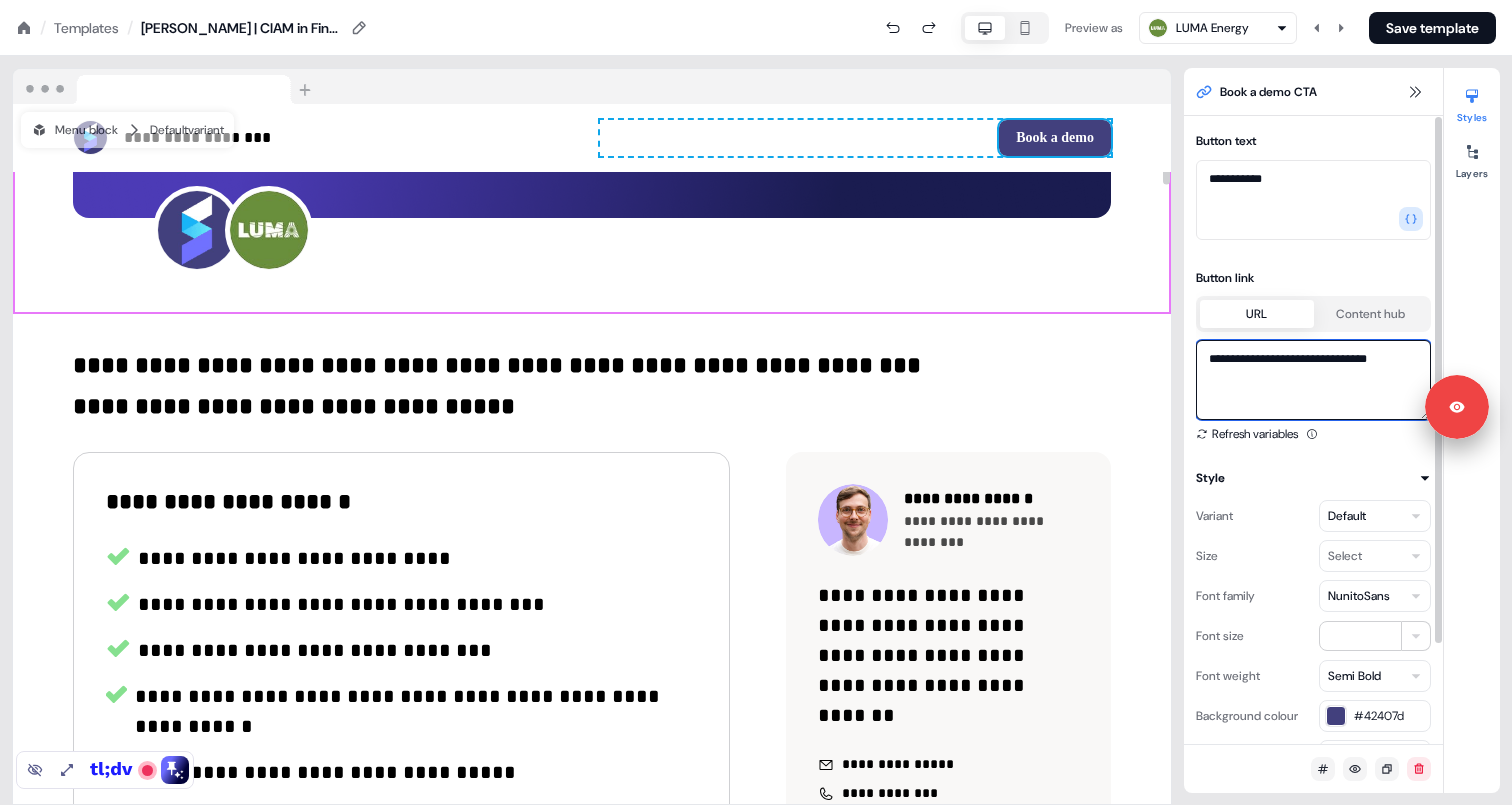 scroll, scrollTop: 406, scrollLeft: 0, axis: vertical 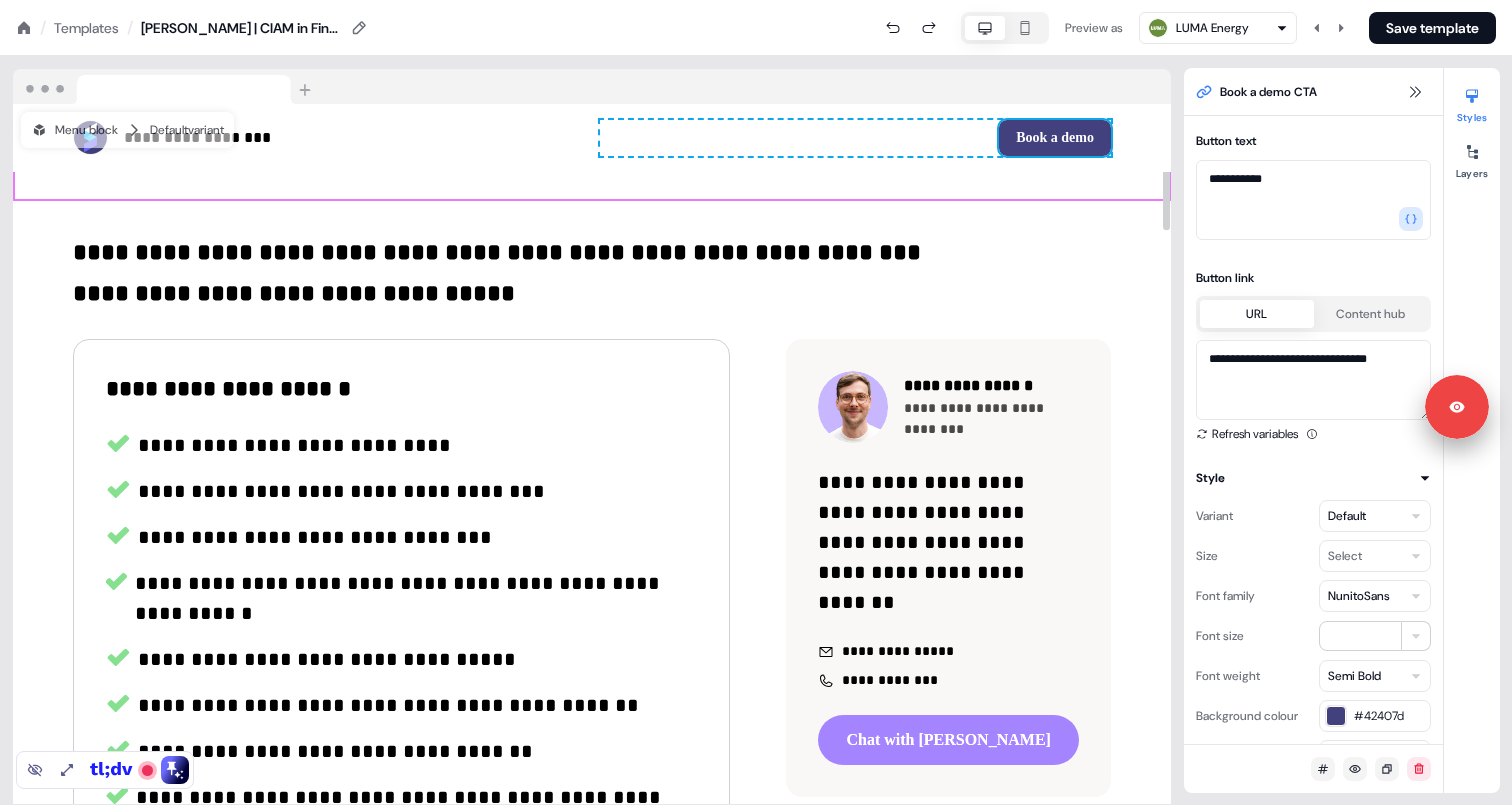 click on "Chat with [PERSON_NAME]" at bounding box center [948, 740] 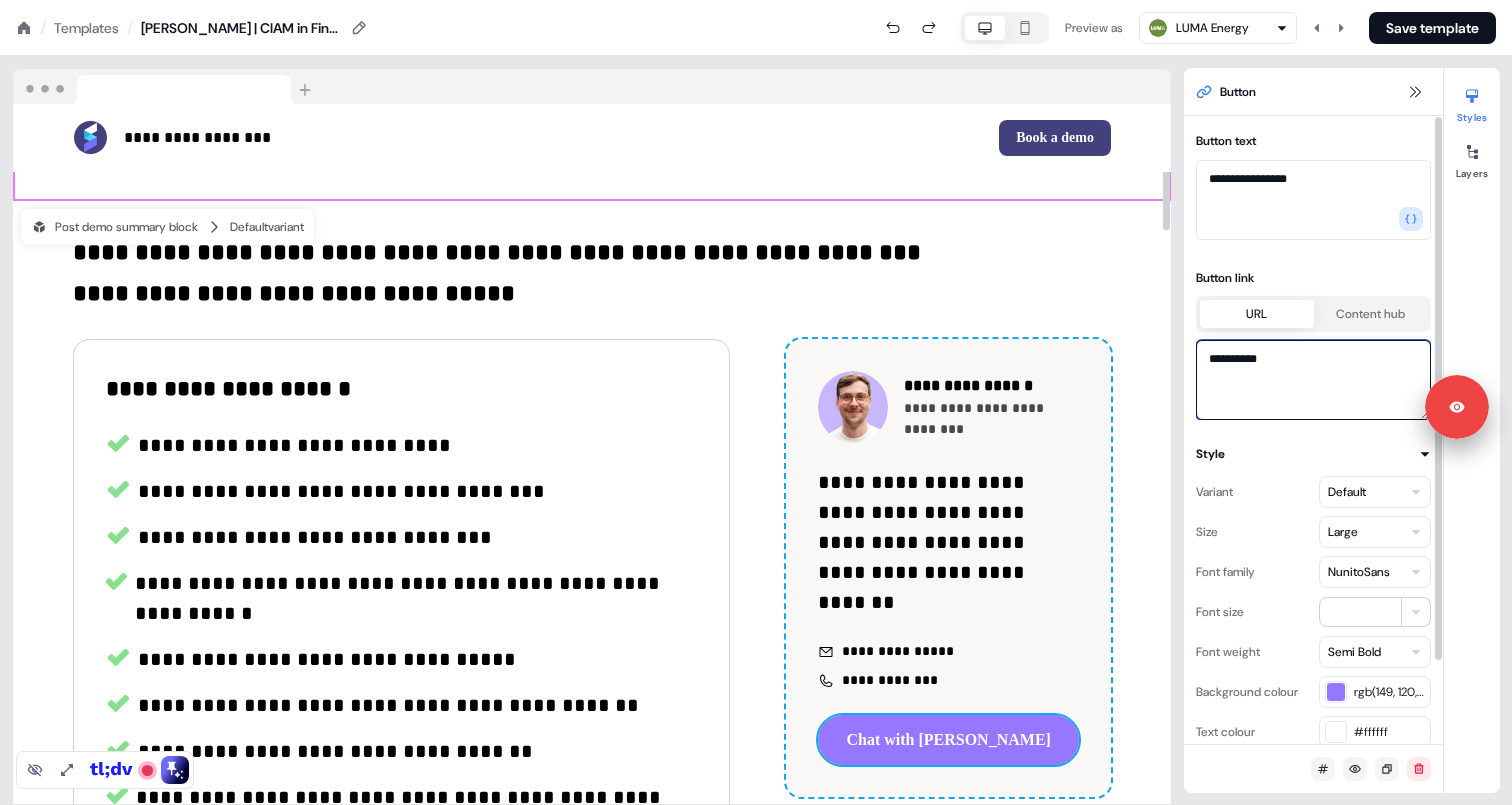 click on "**********" at bounding box center (1313, 380) 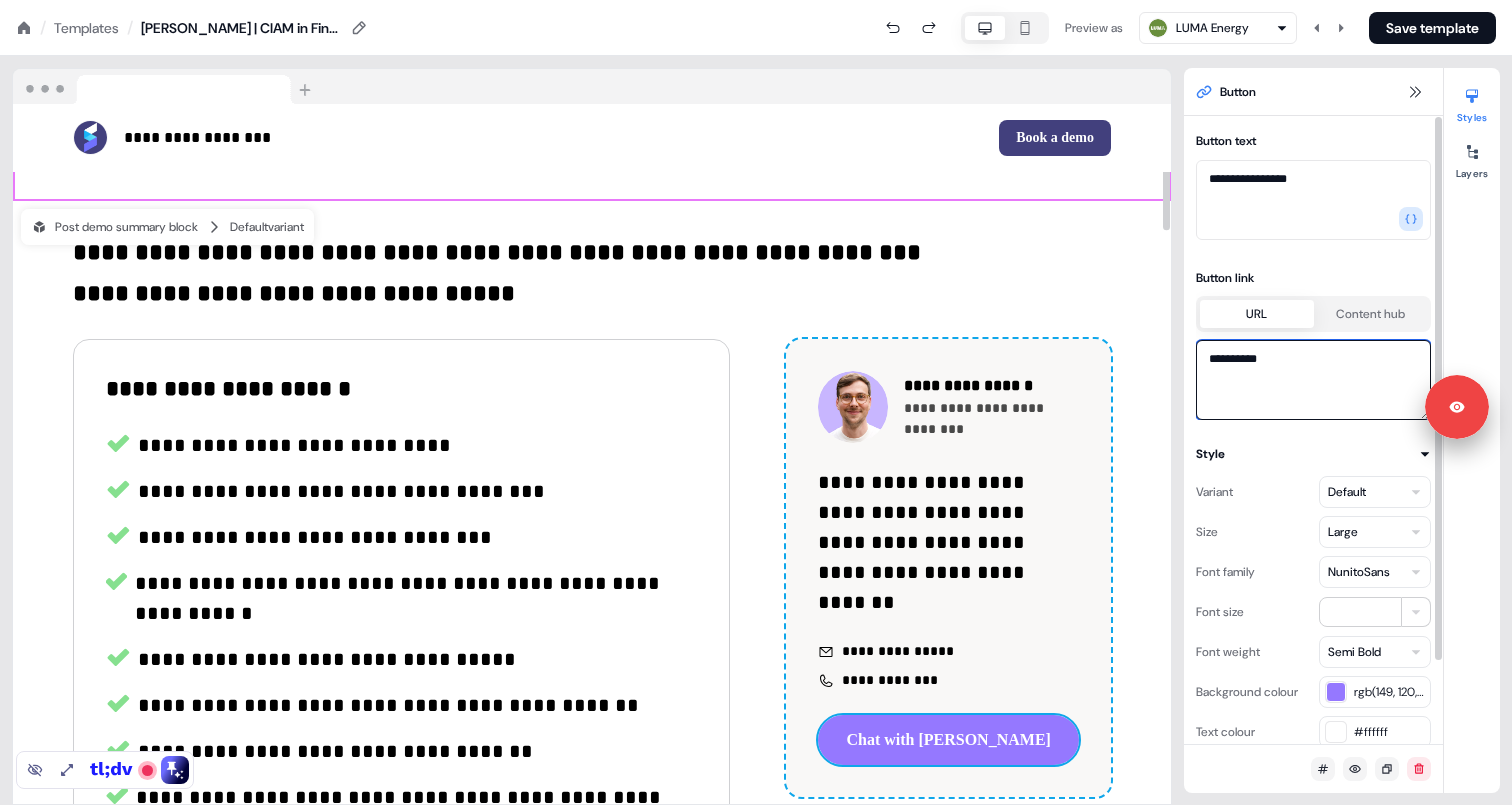 click on "**********" at bounding box center (1313, 380) 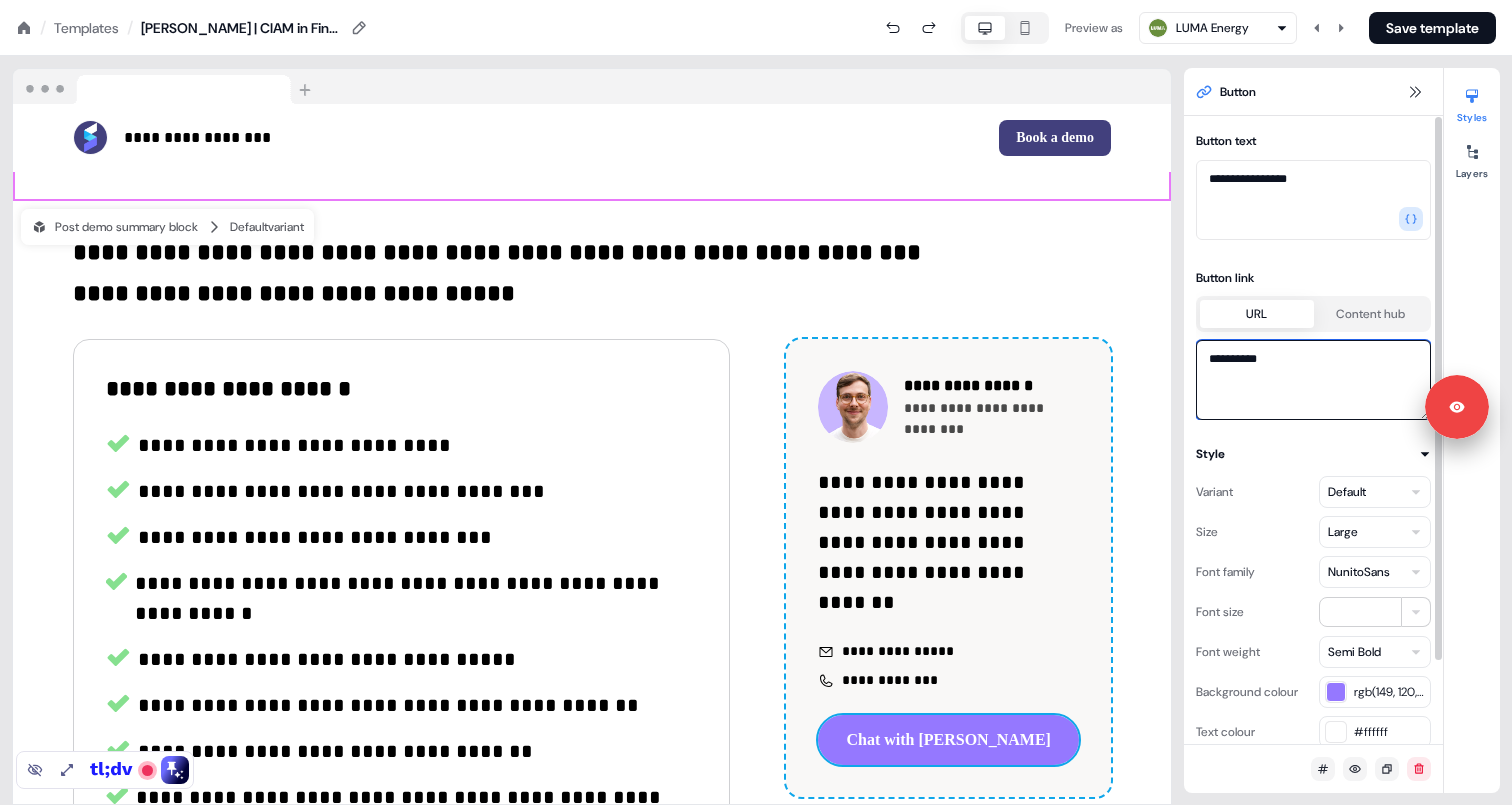 click on "**********" at bounding box center (1313, 380) 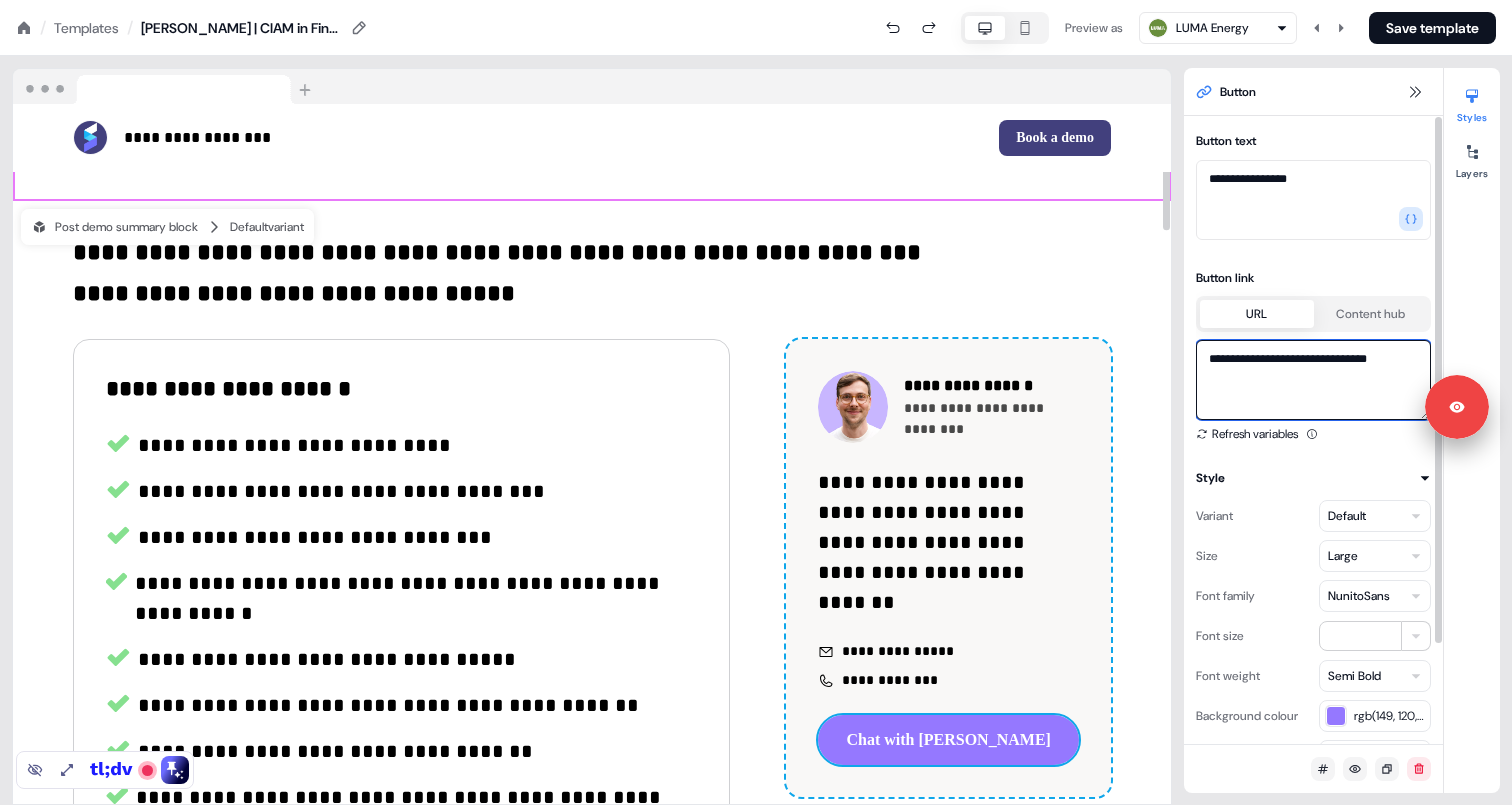 type on "**********" 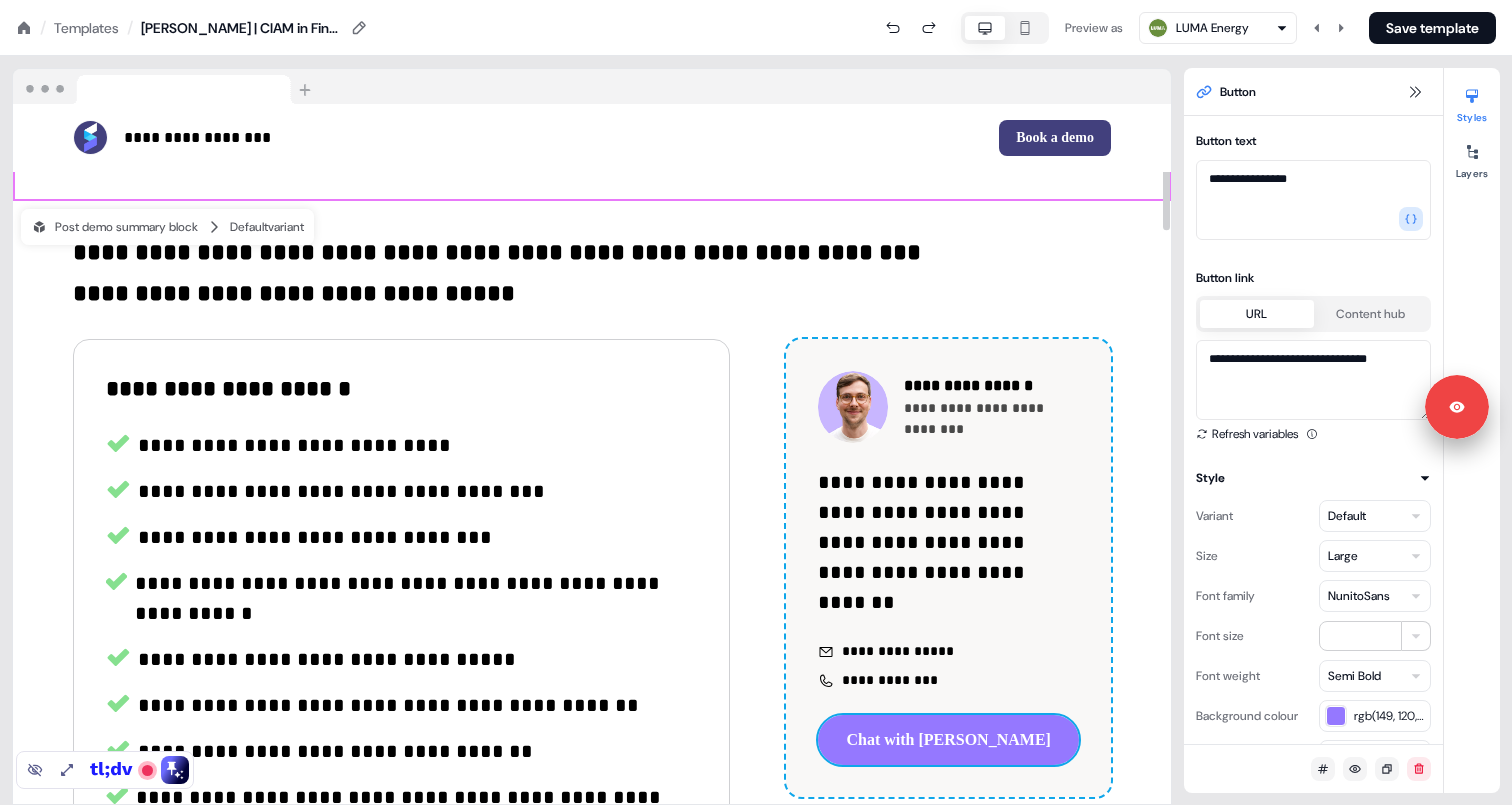 click on "**********" at bounding box center (592, 578) 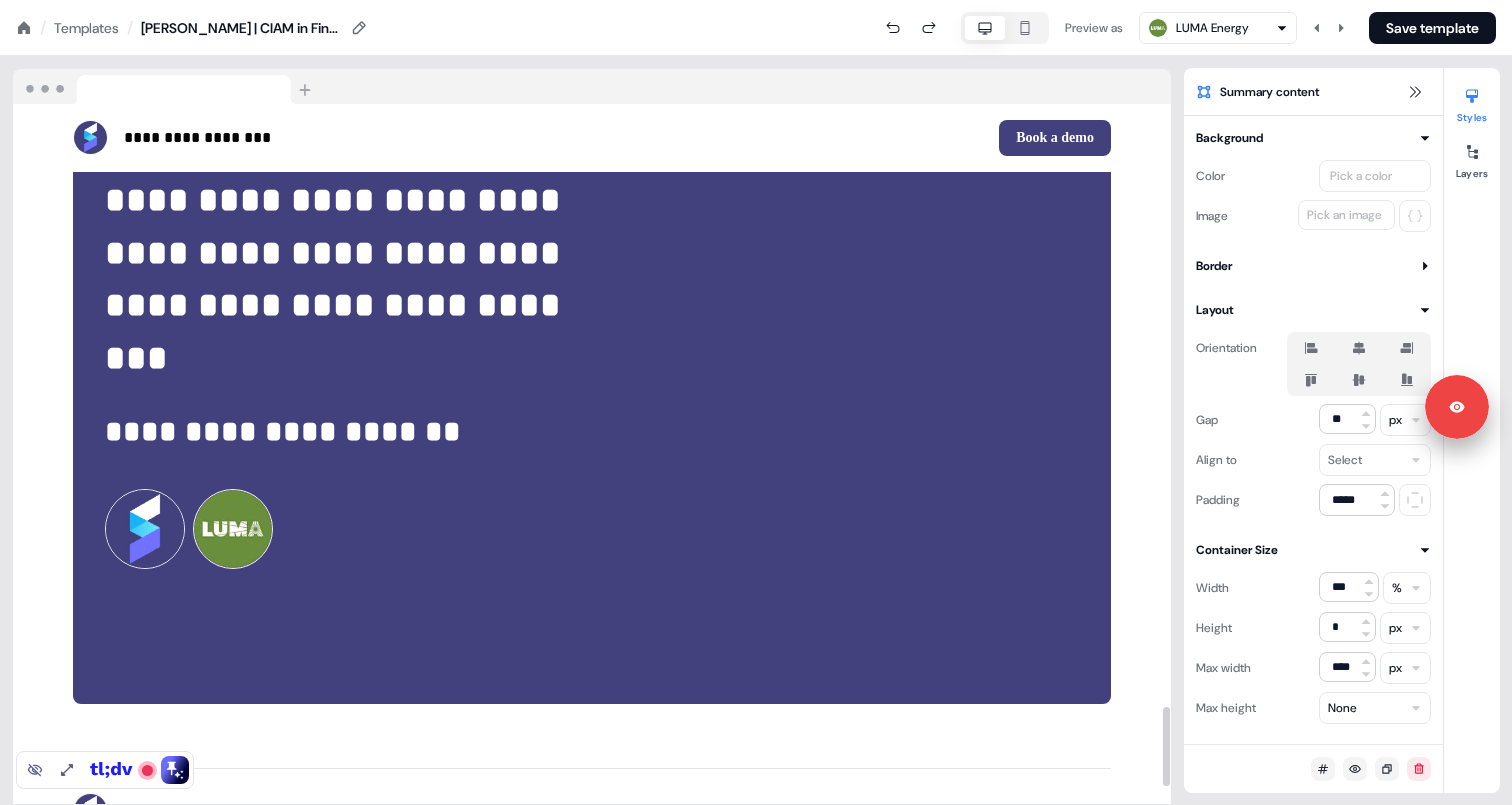 scroll, scrollTop: 5439, scrollLeft: 0, axis: vertical 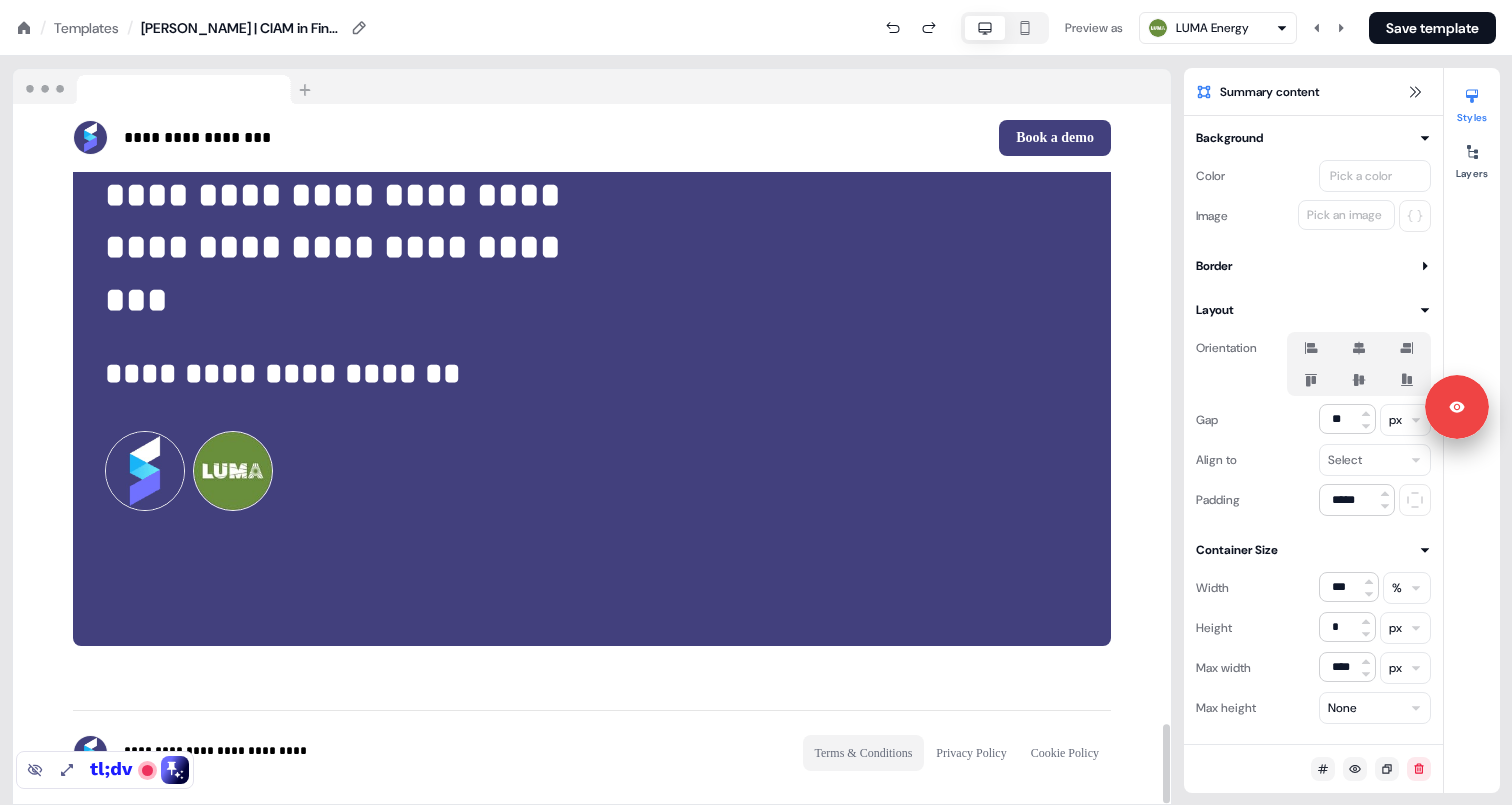 click on "Terms & Conditions" at bounding box center (864, 753) 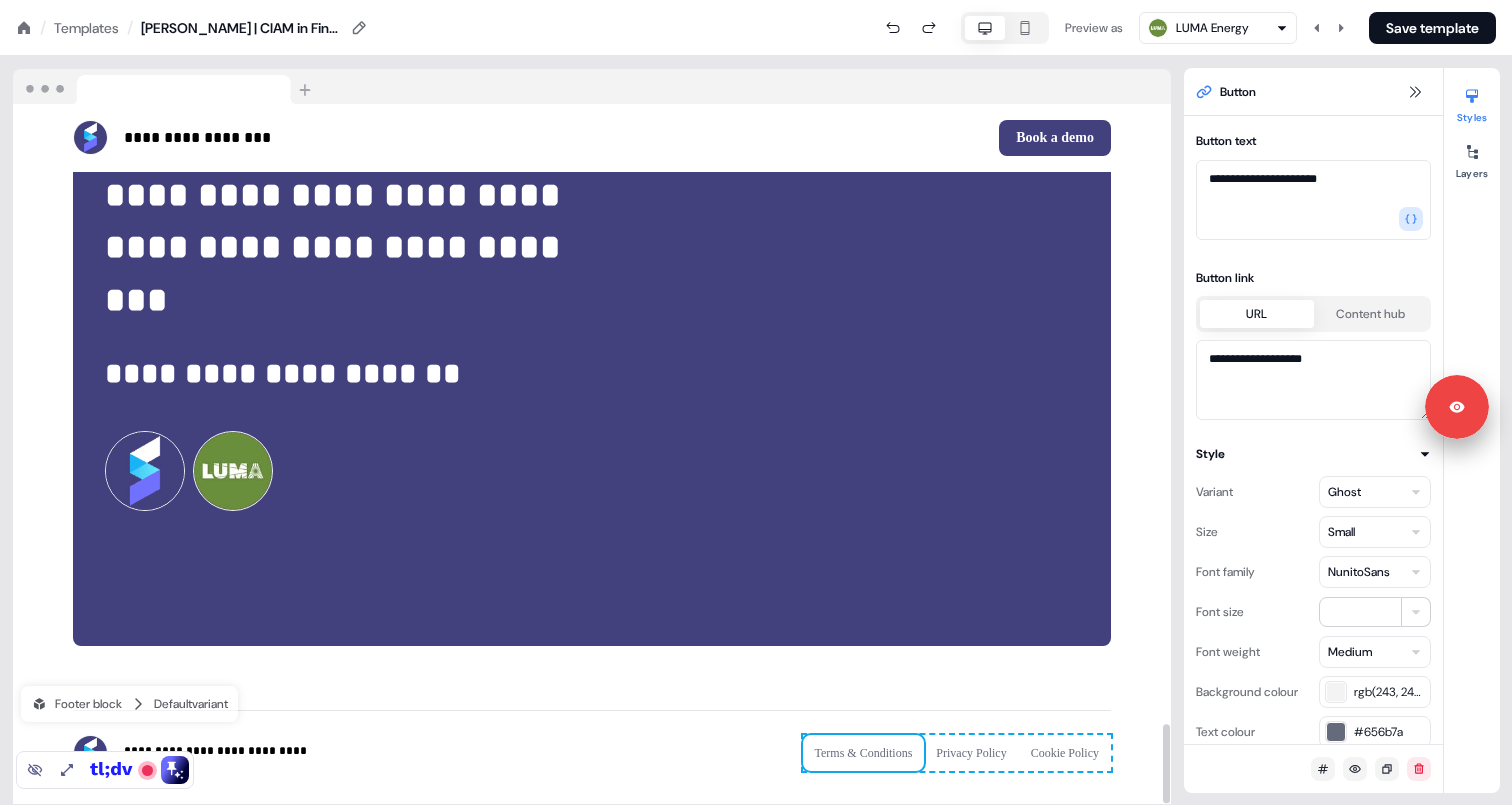 click on "**********" at bounding box center (592, 740) 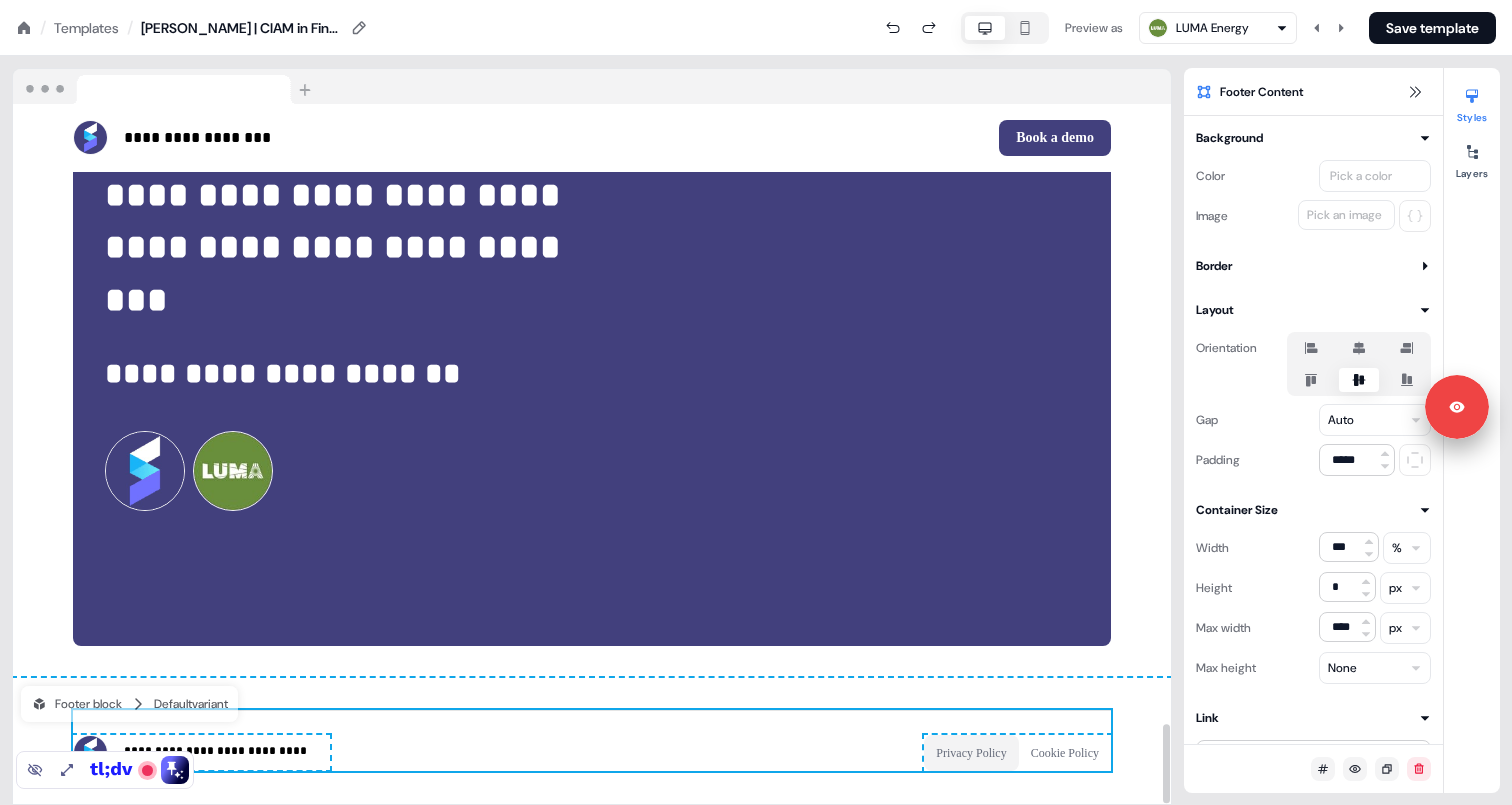 click on "Privacy Policy" at bounding box center [971, 753] 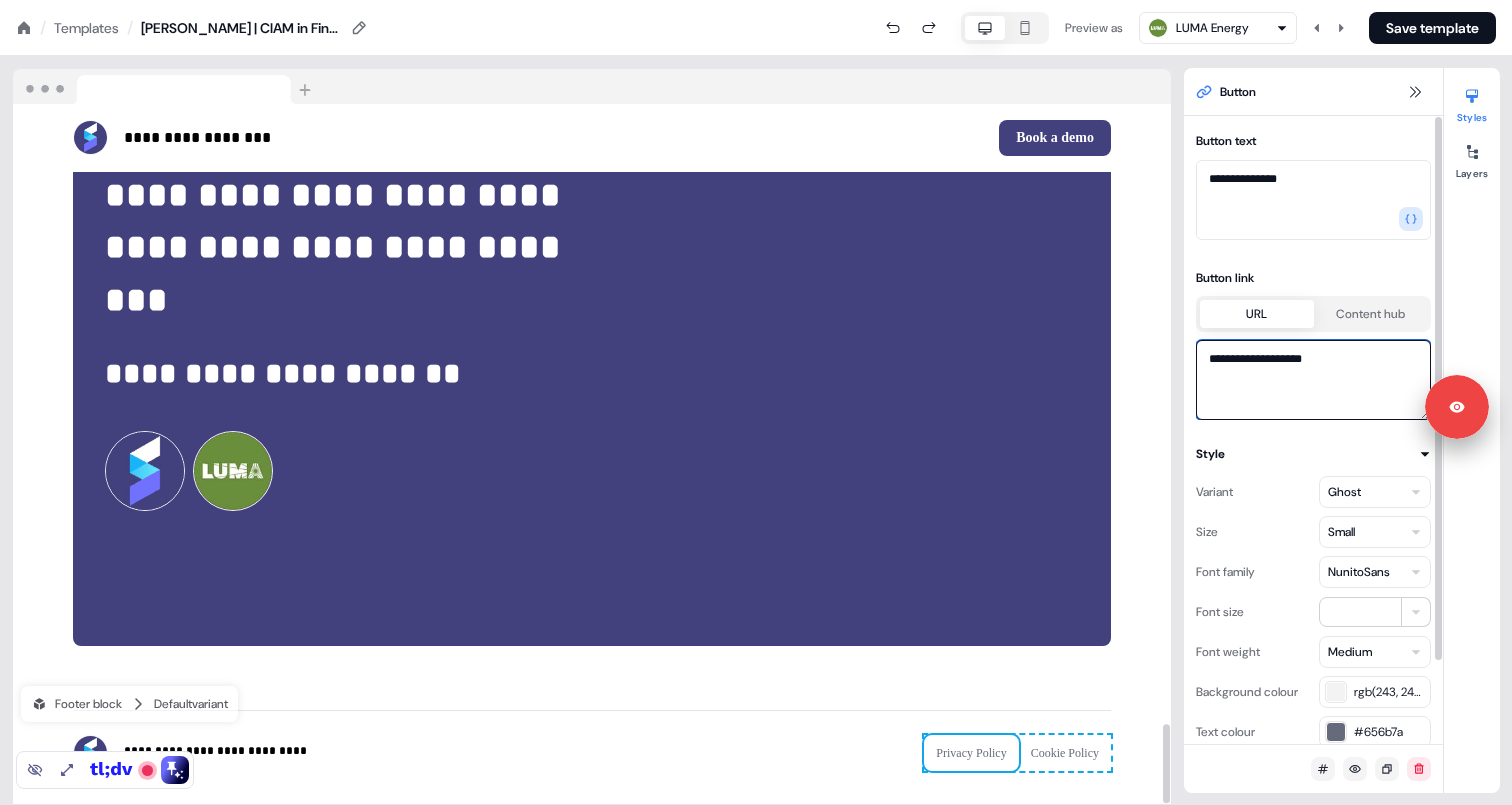 click on "**********" at bounding box center [1313, 380] 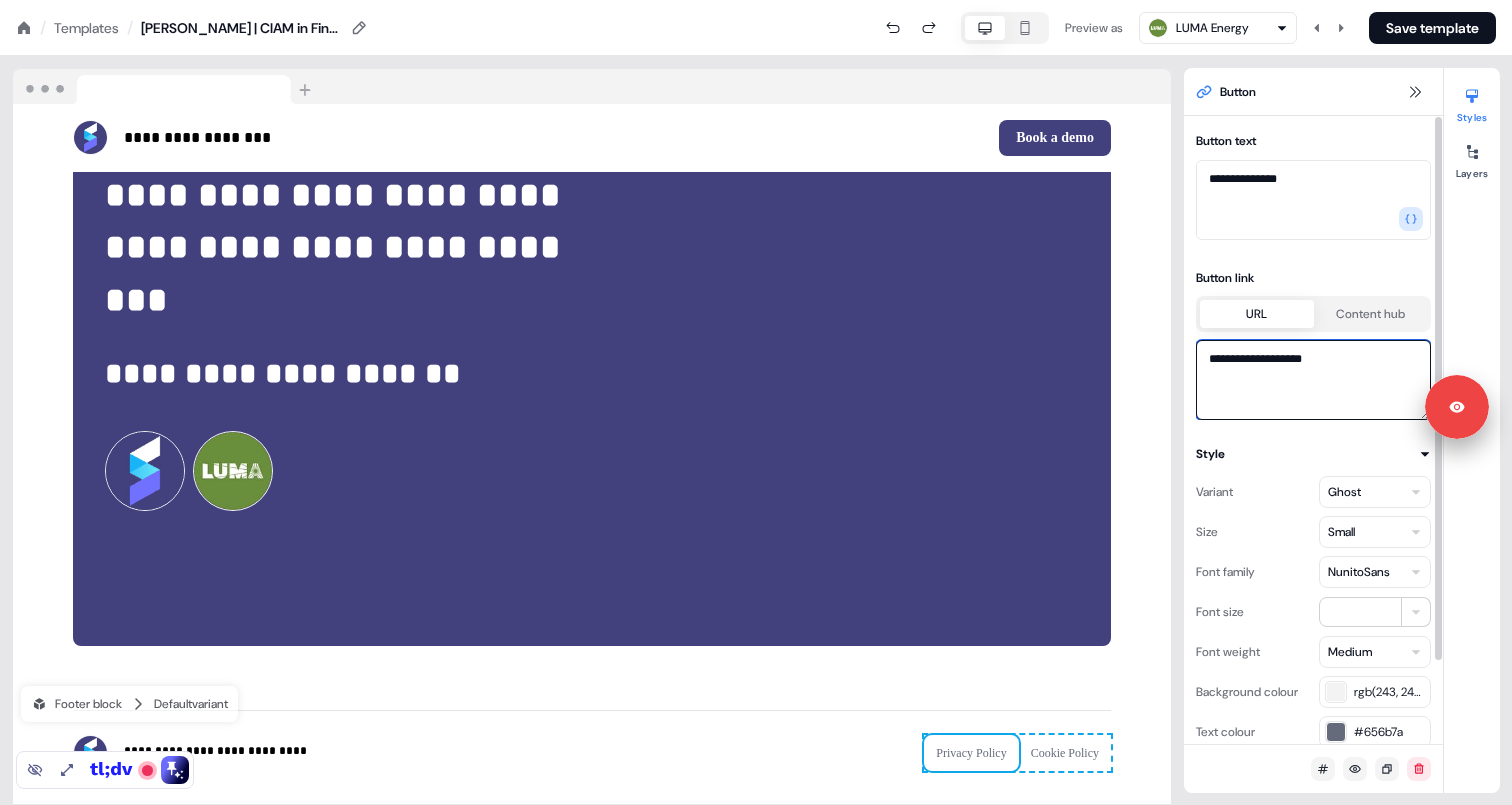 click on "**********" at bounding box center (1313, 380) 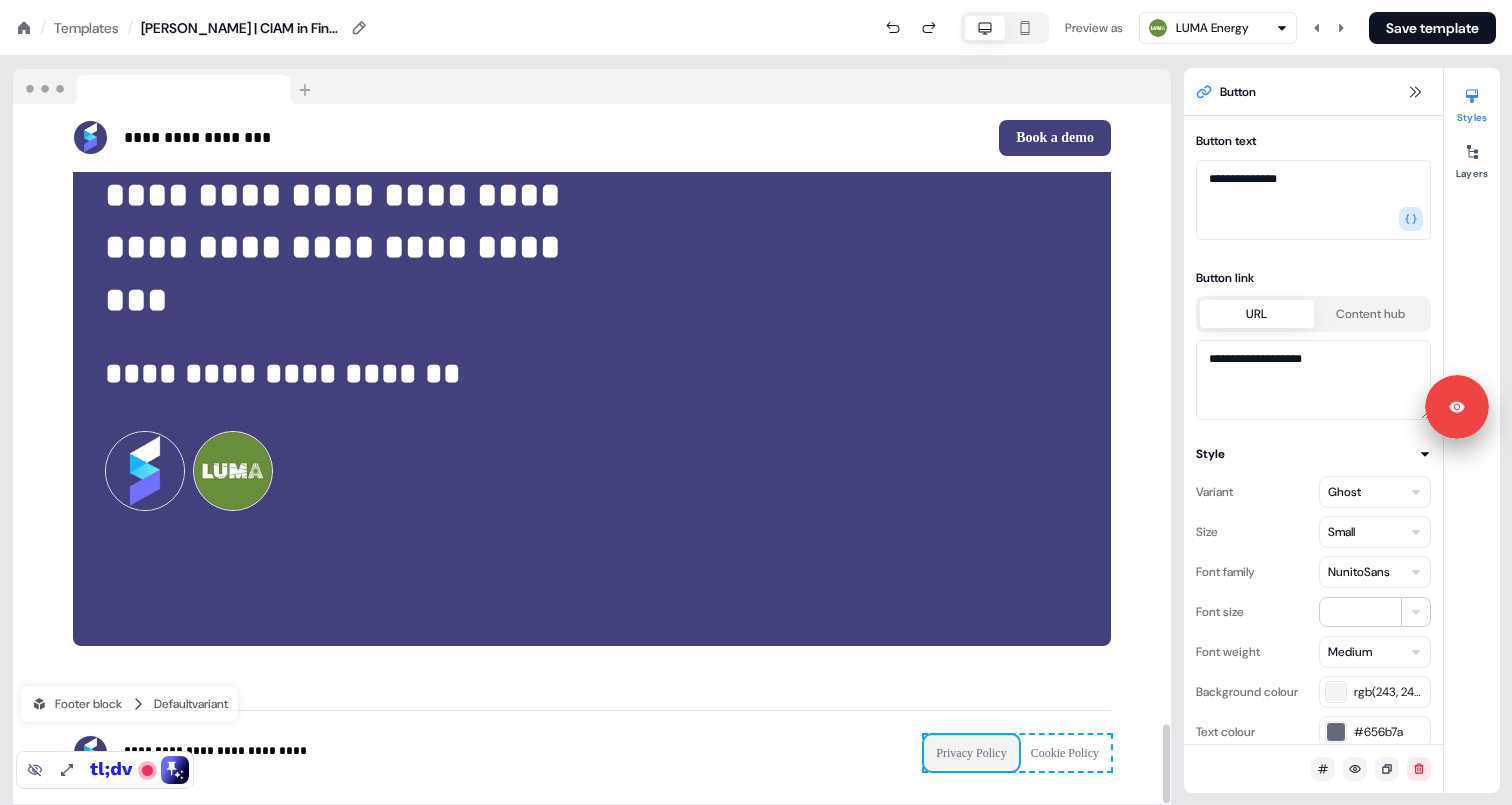 click on "Privacy Policy" at bounding box center [971, 753] 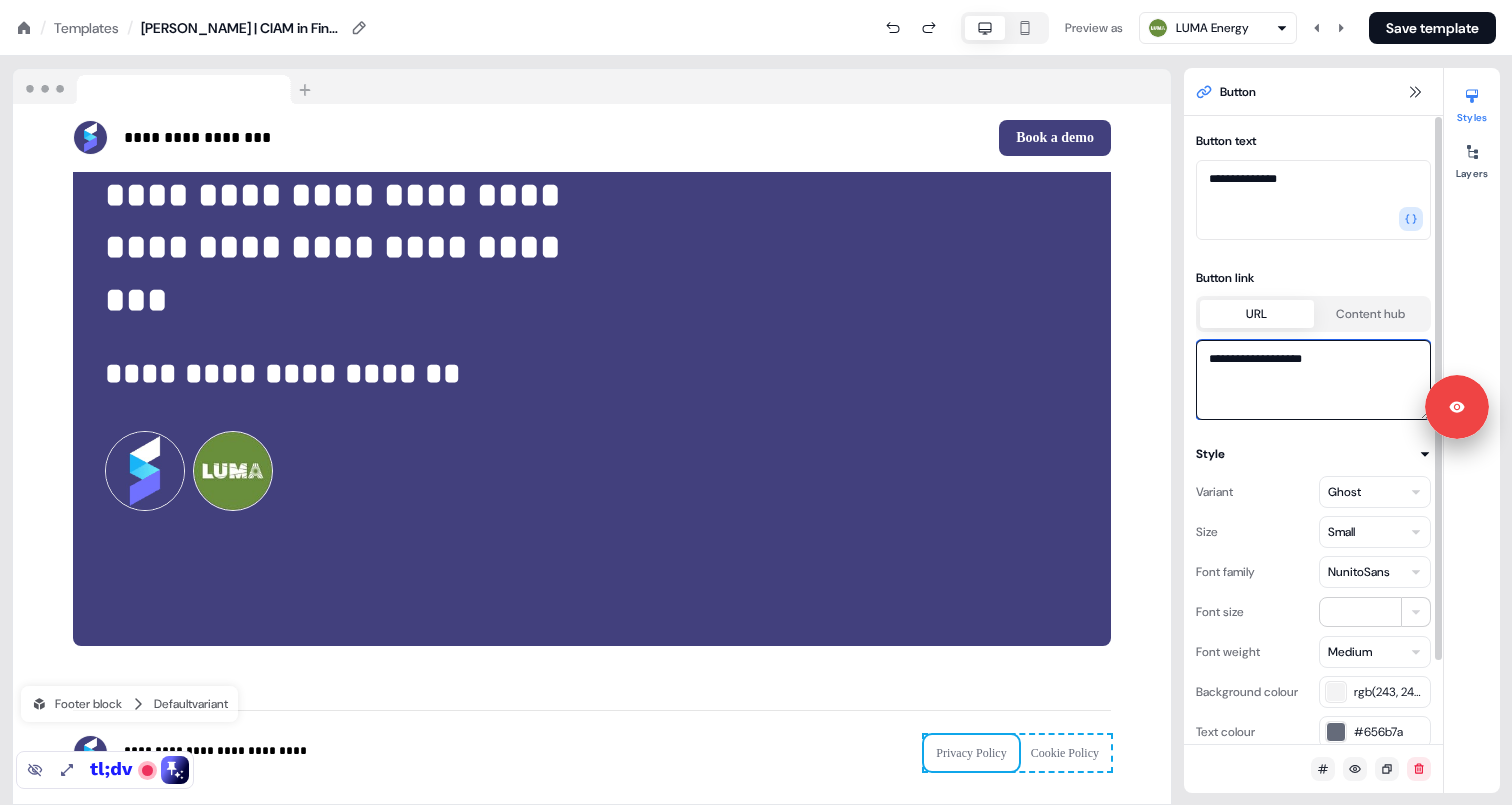 click on "**********" at bounding box center [1313, 380] 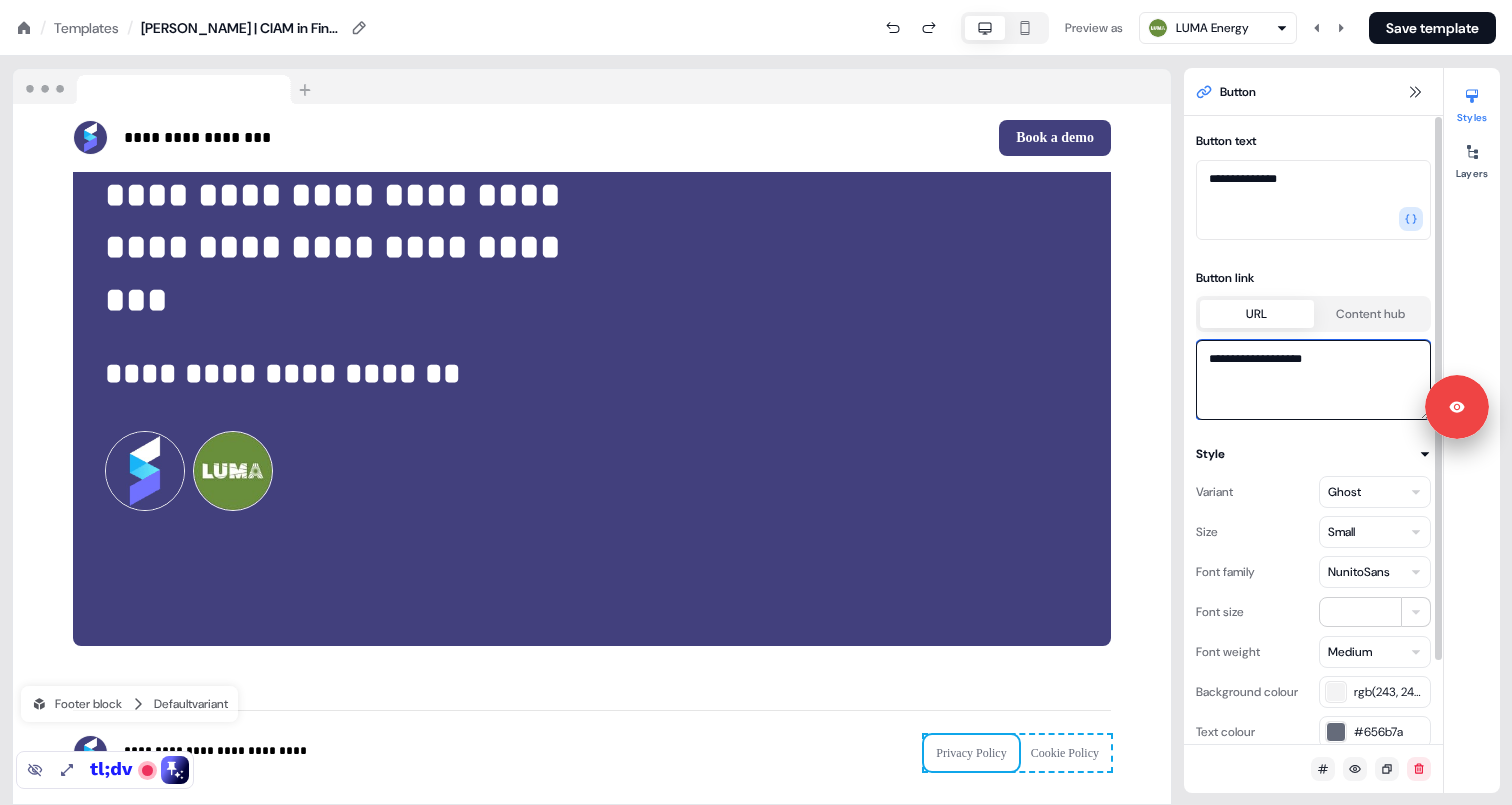 click on "**********" at bounding box center [1313, 380] 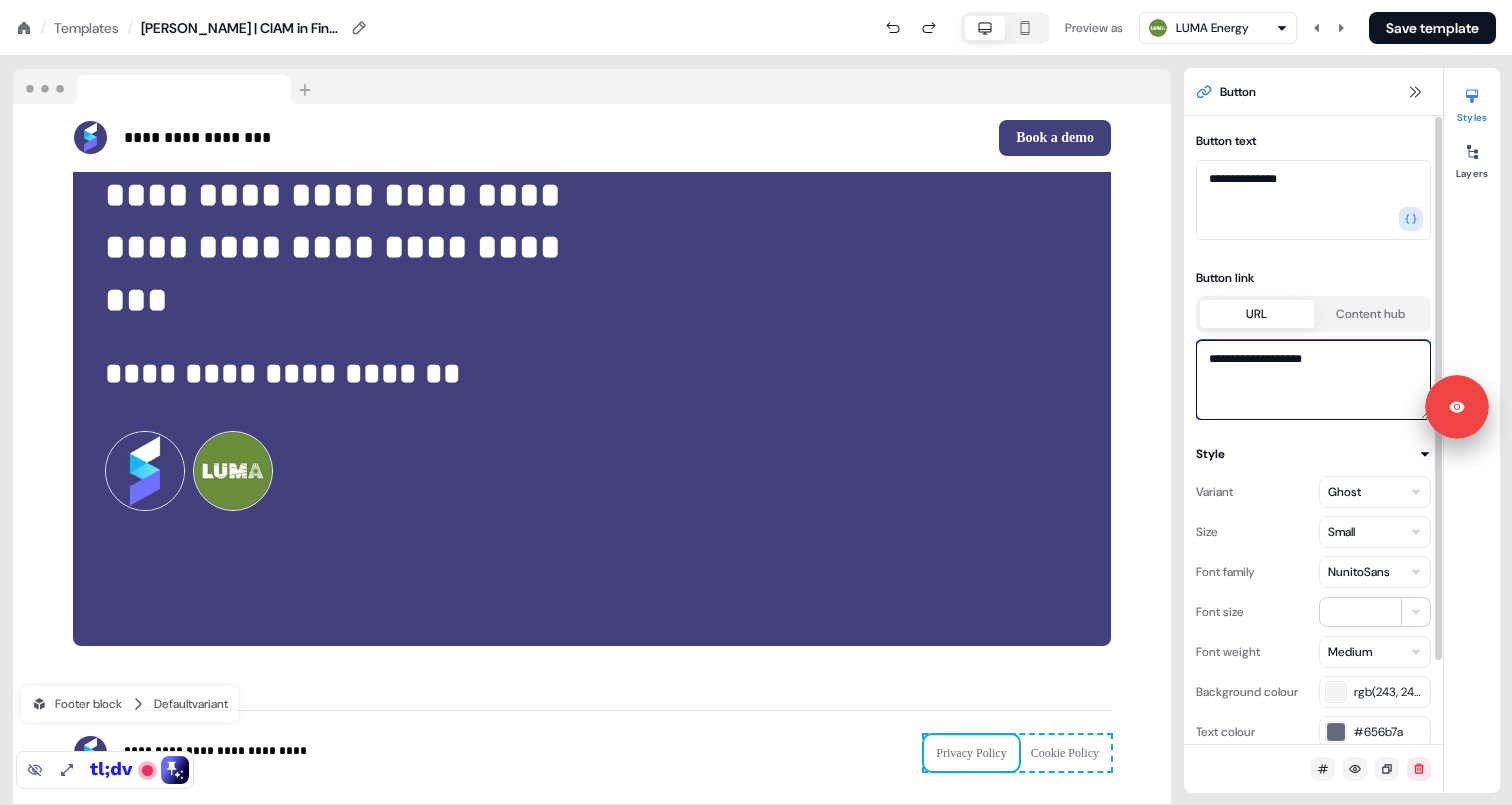 paste on "**********" 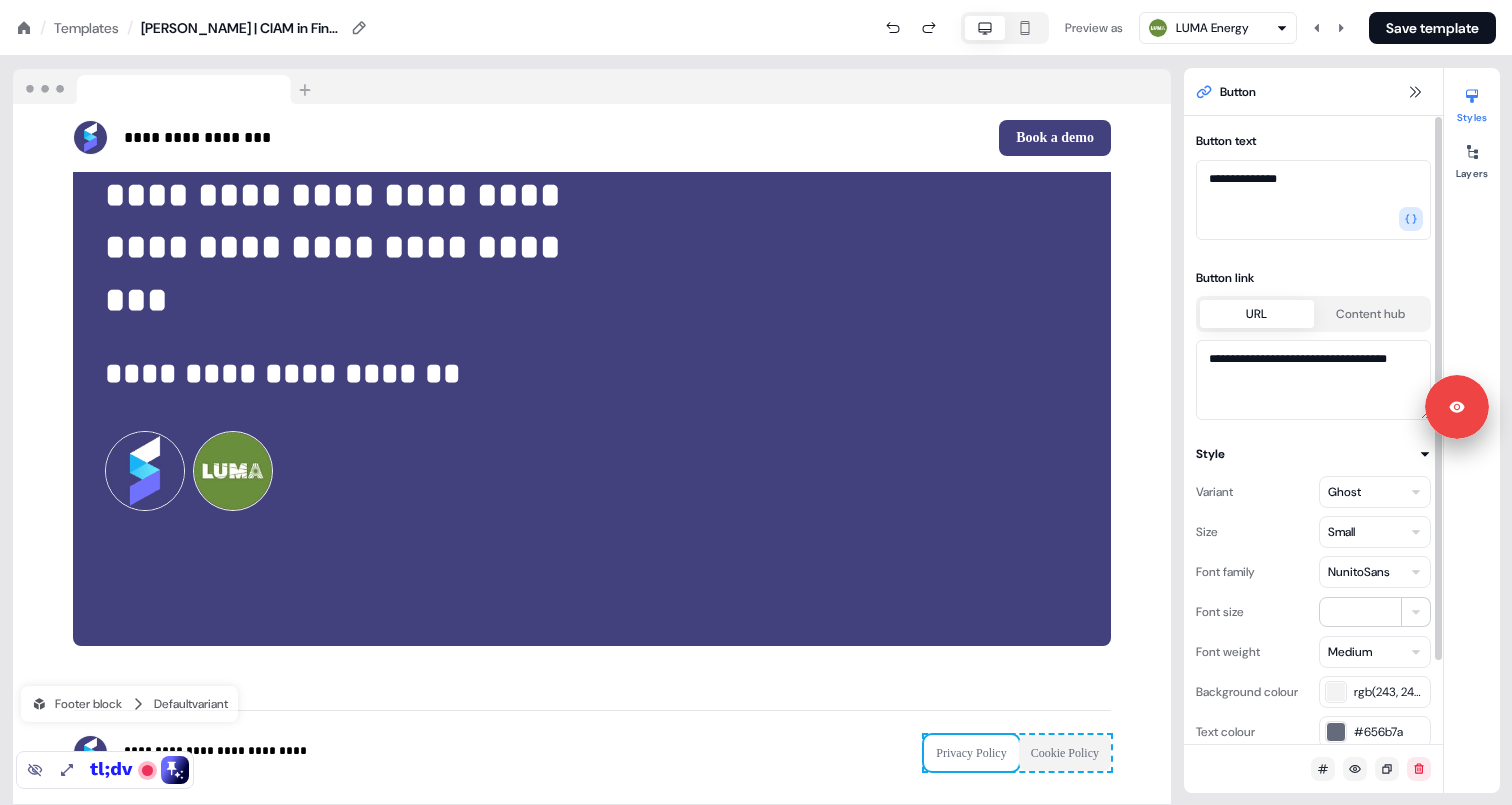 click on "Cookie Policy" at bounding box center (1065, 753) 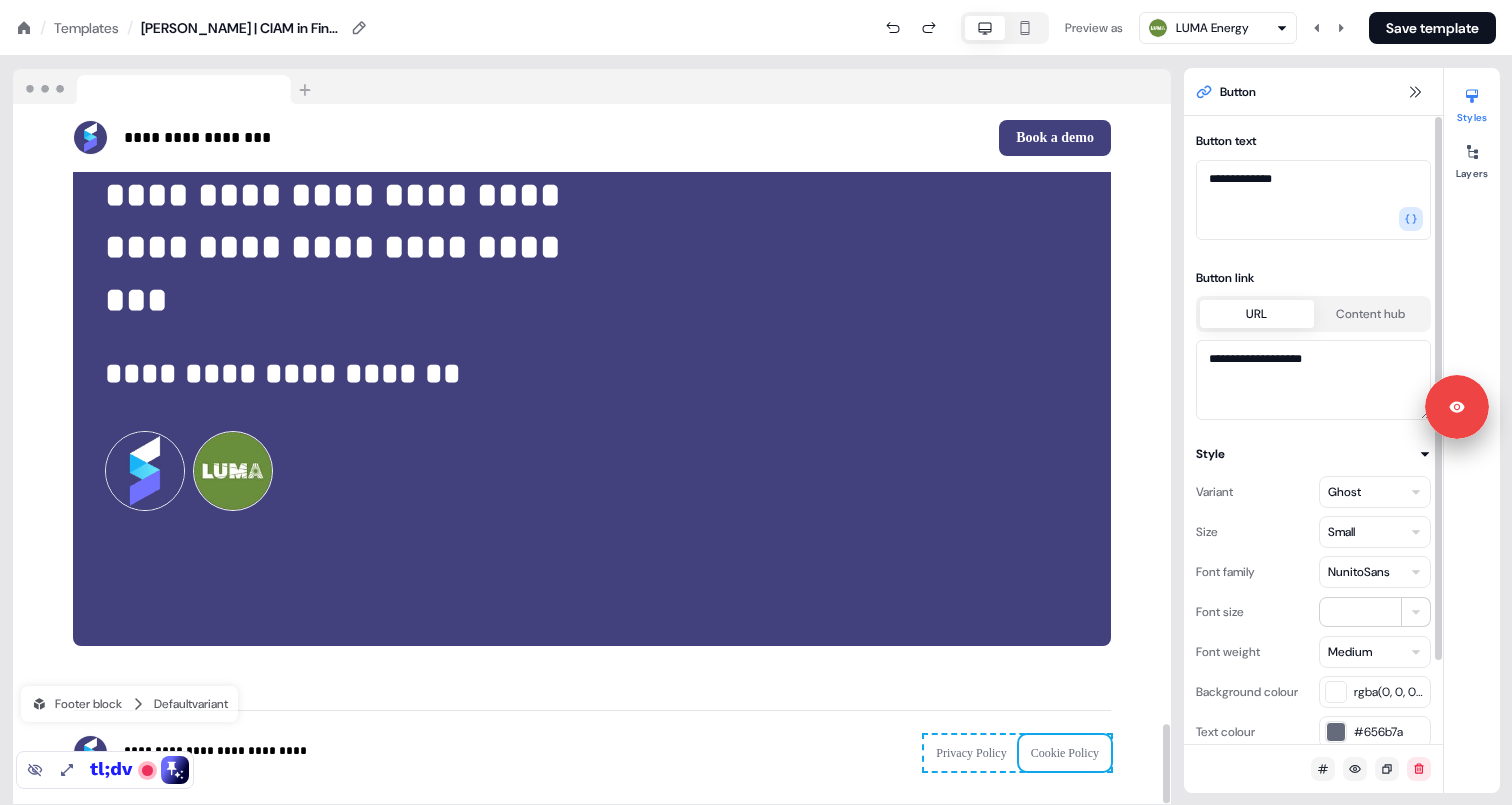 click on "**********" at bounding box center [592, 764] 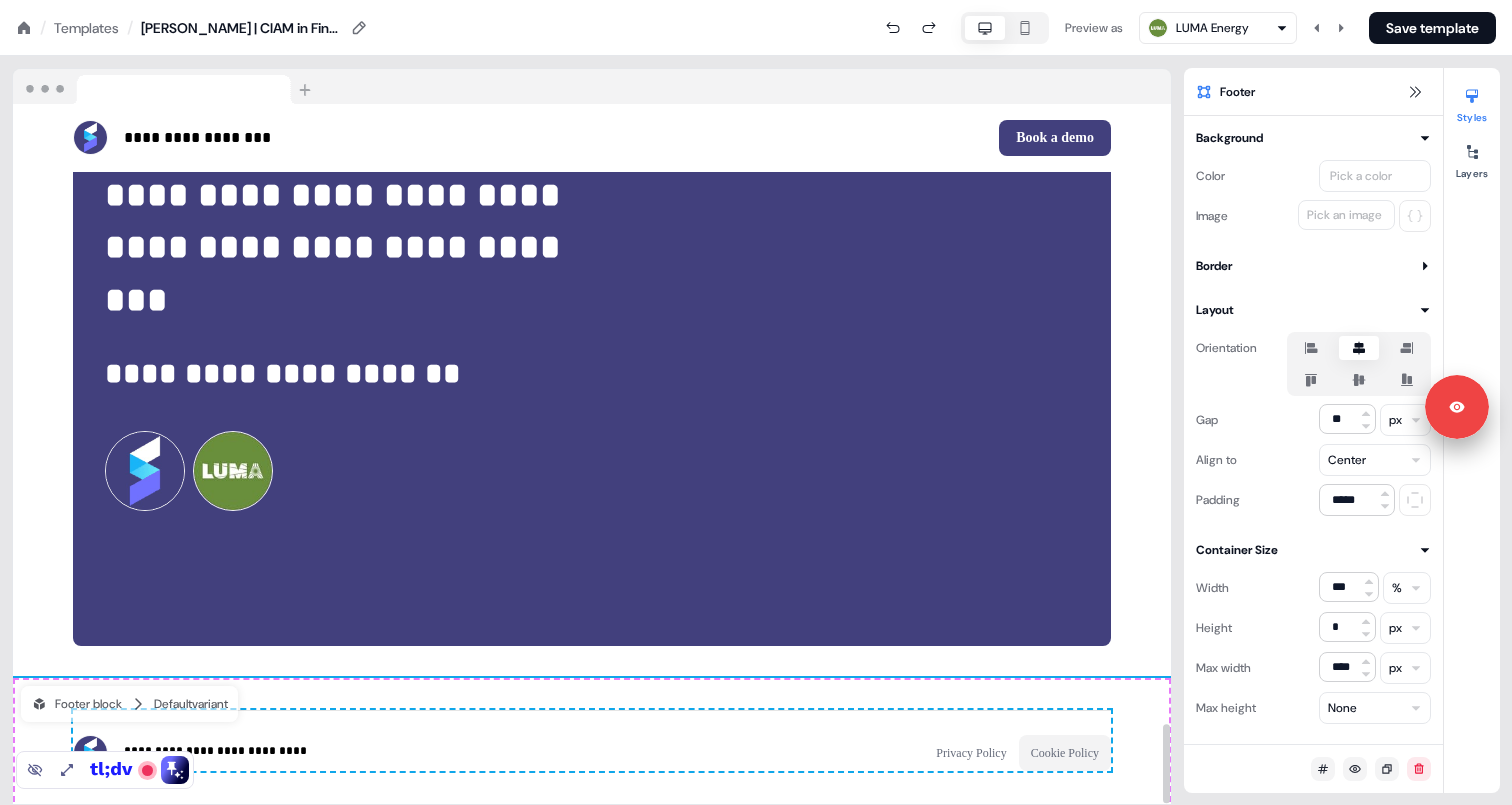 click on "Cookie Policy" at bounding box center (1065, 753) 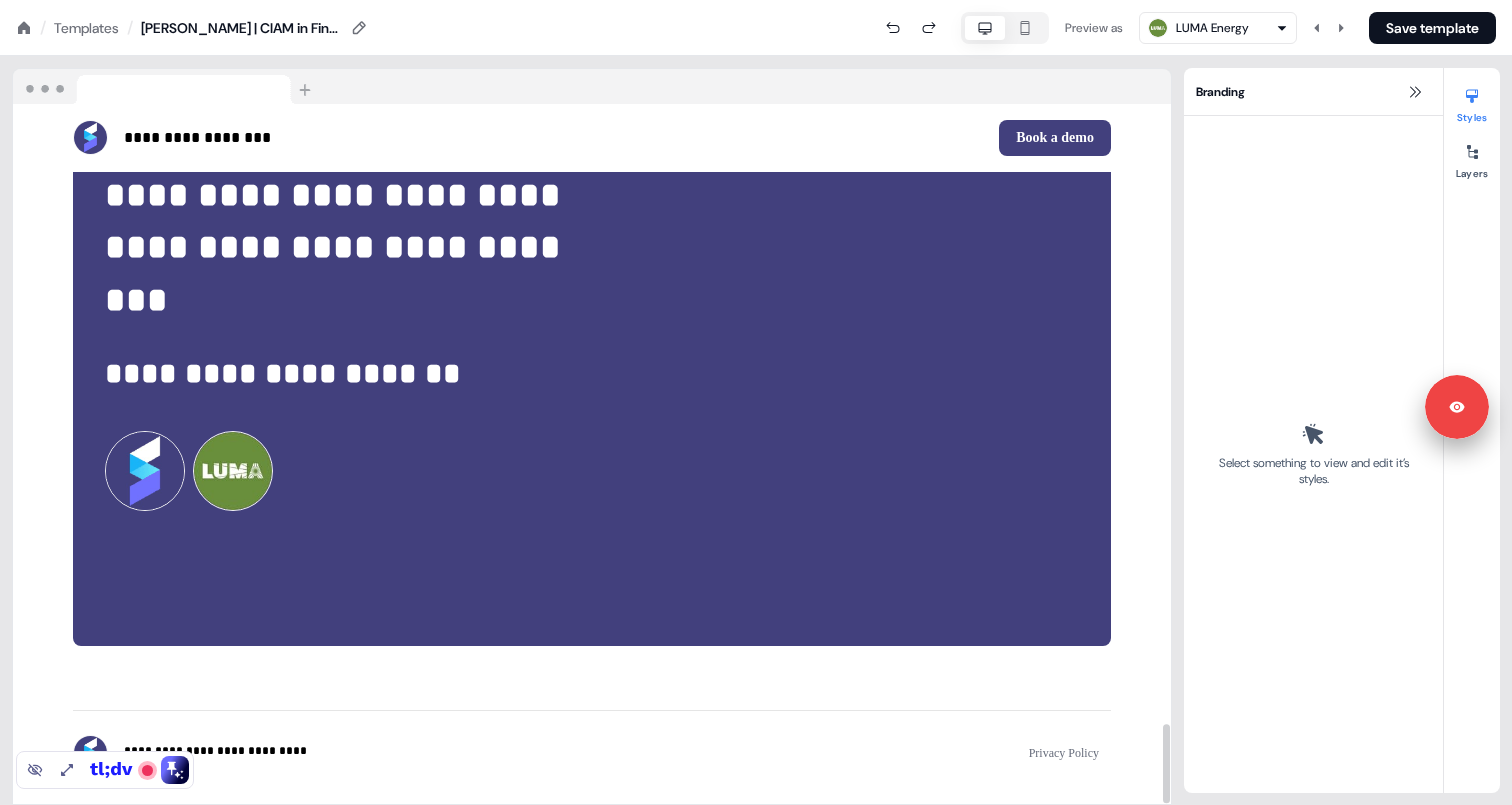 click on "**********" at bounding box center (592, 764) 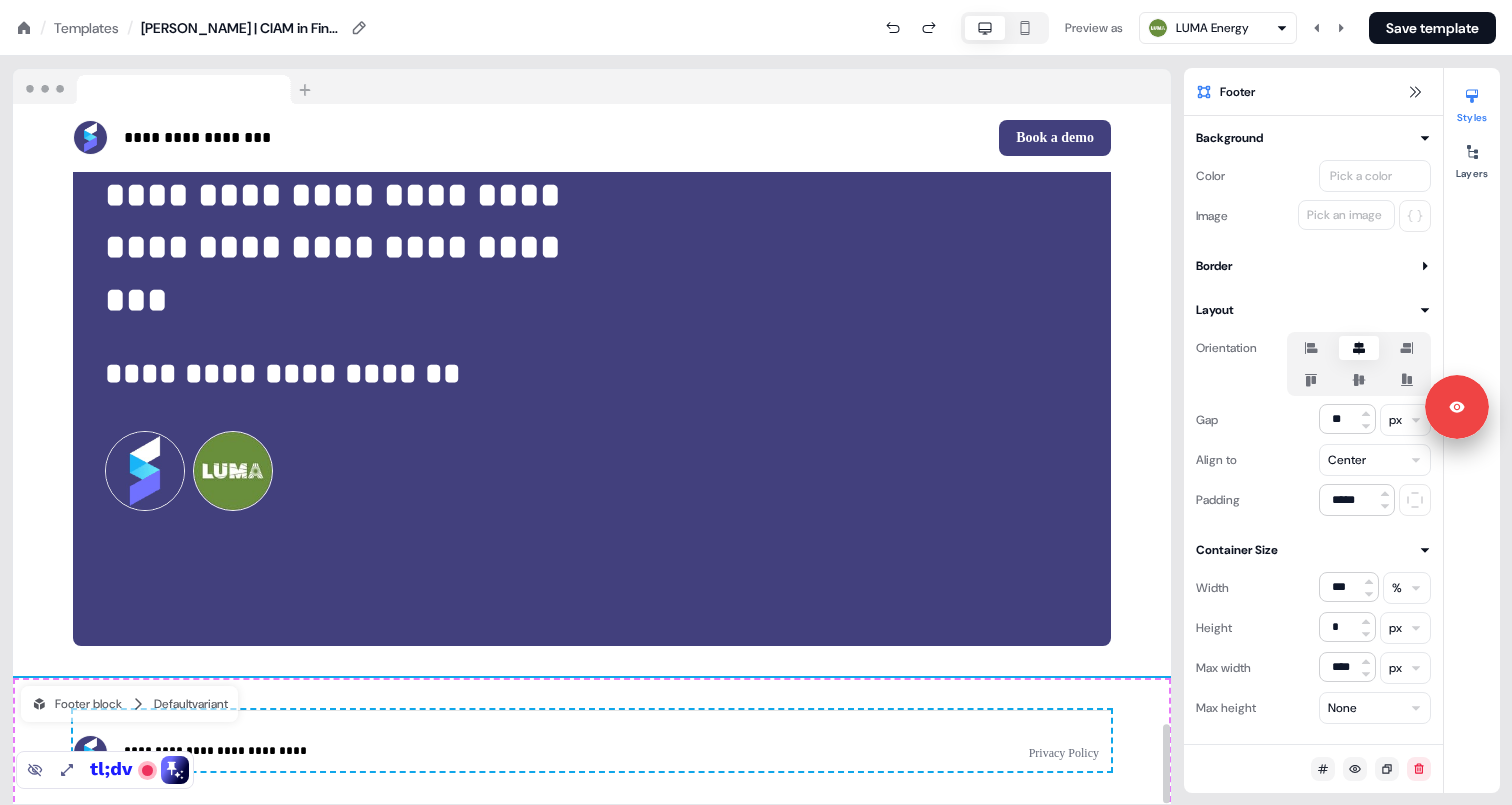 click on "**********" at bounding box center [227, 753] 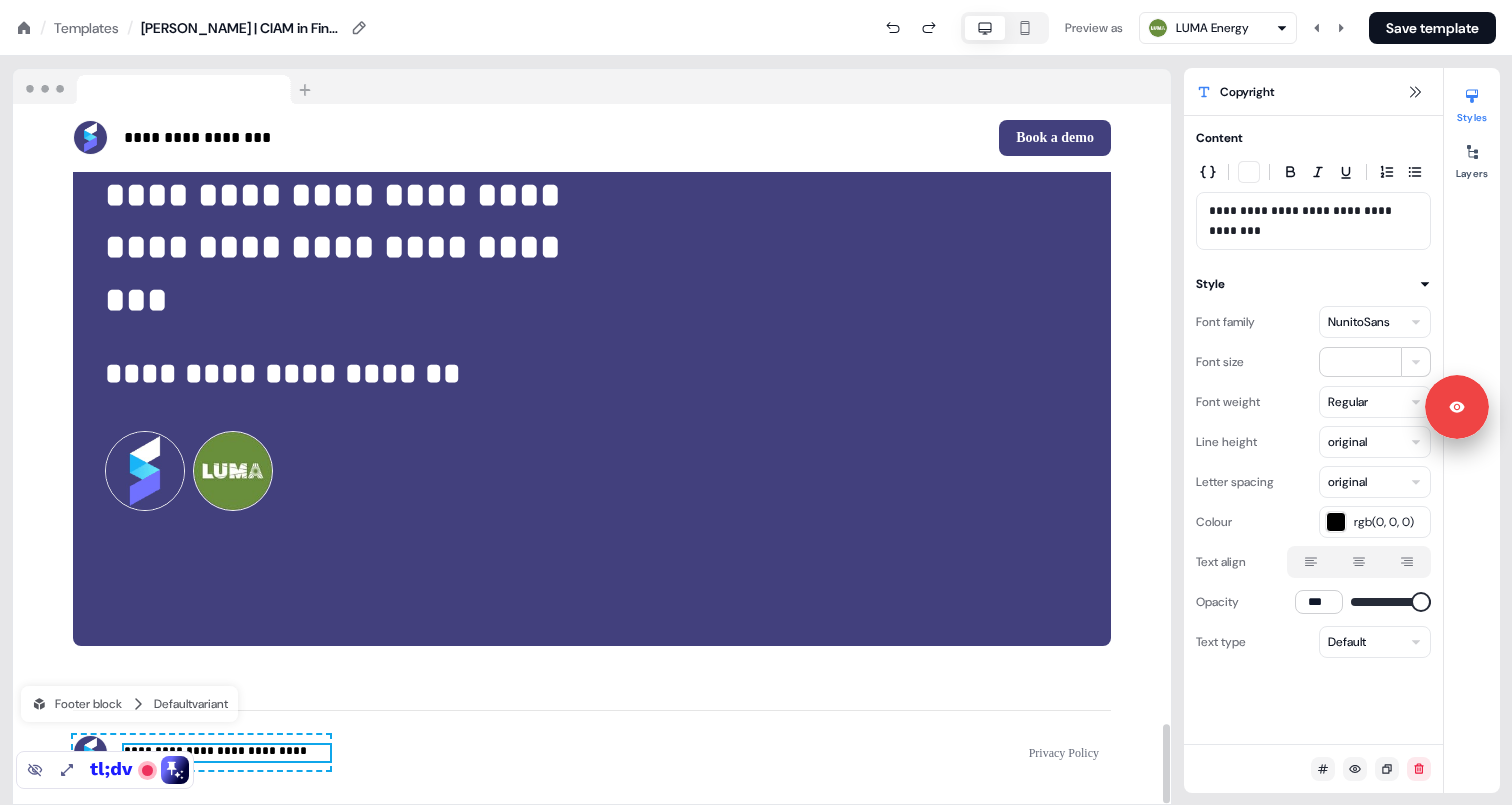 click on "**********" at bounding box center (592, 764) 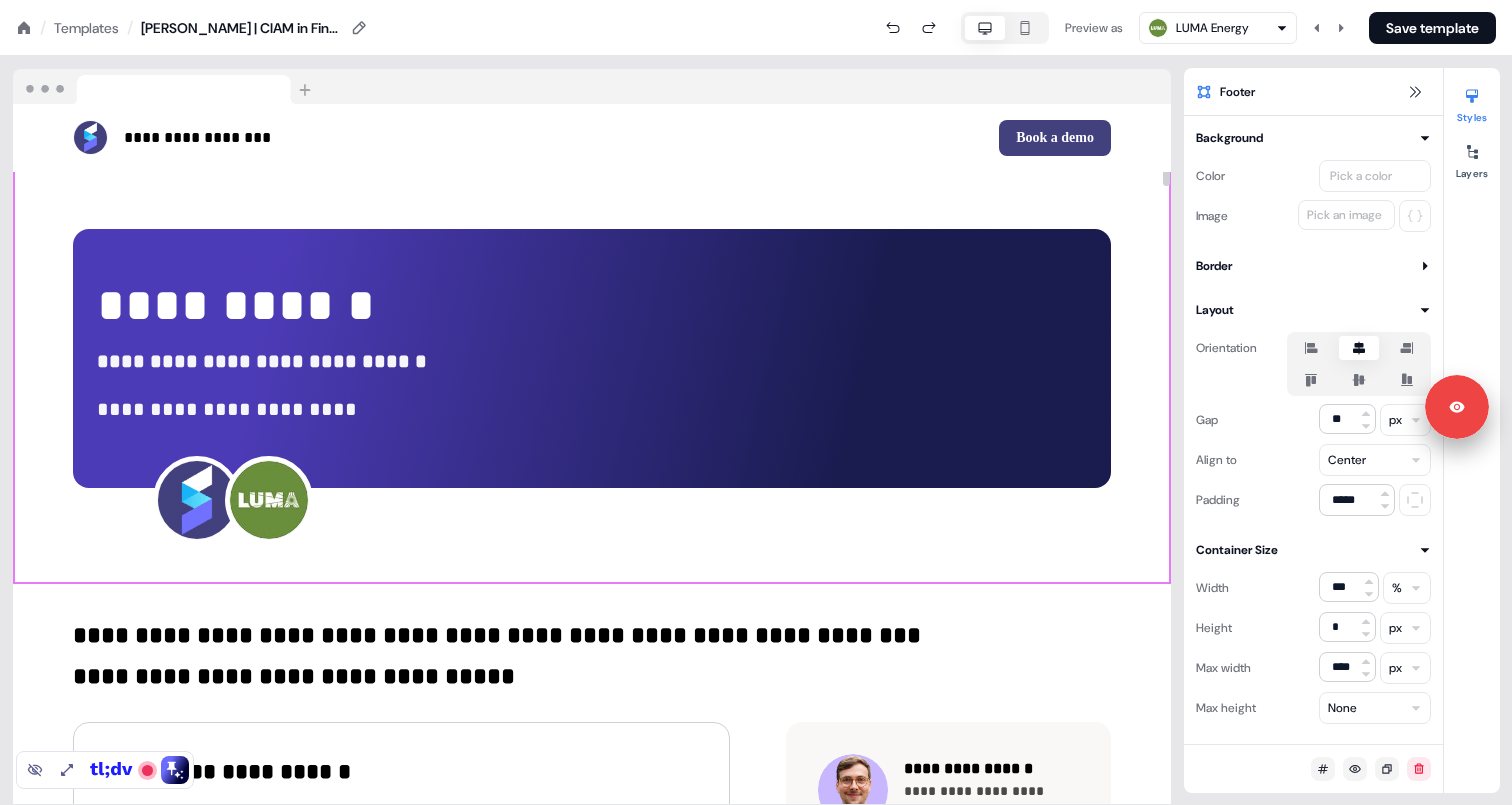 scroll, scrollTop: 0, scrollLeft: 0, axis: both 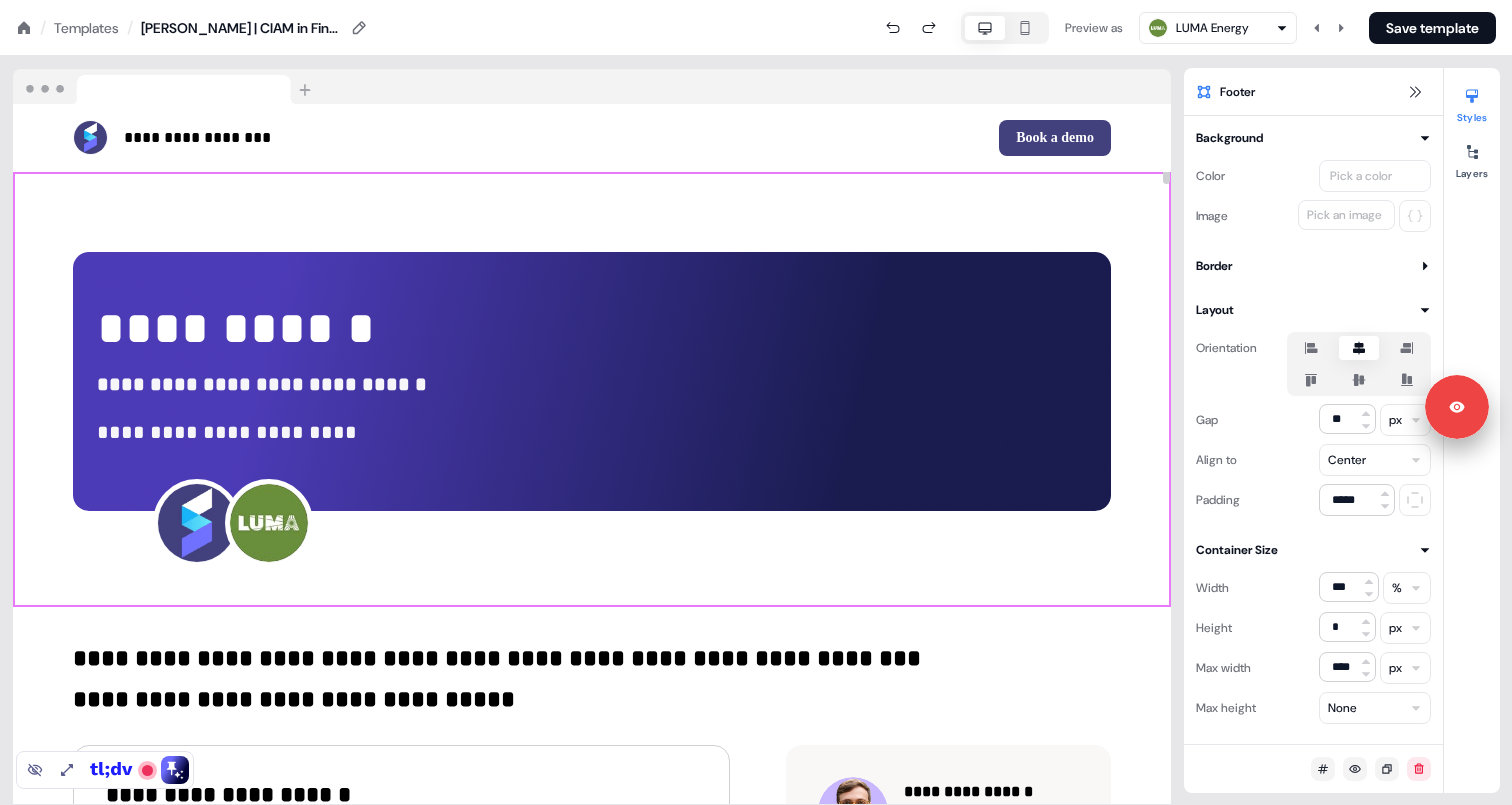 click 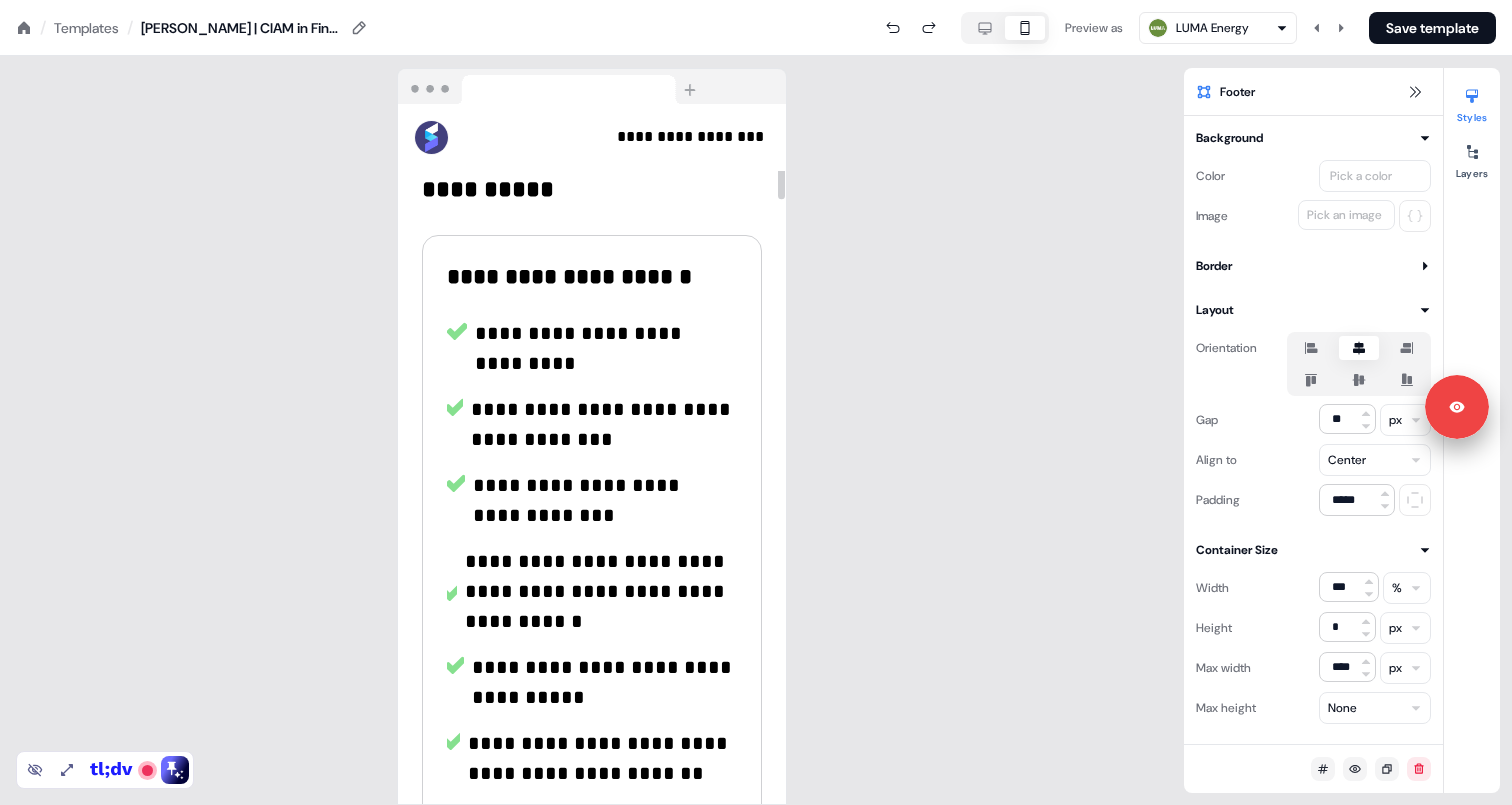 scroll, scrollTop: 628, scrollLeft: 0, axis: vertical 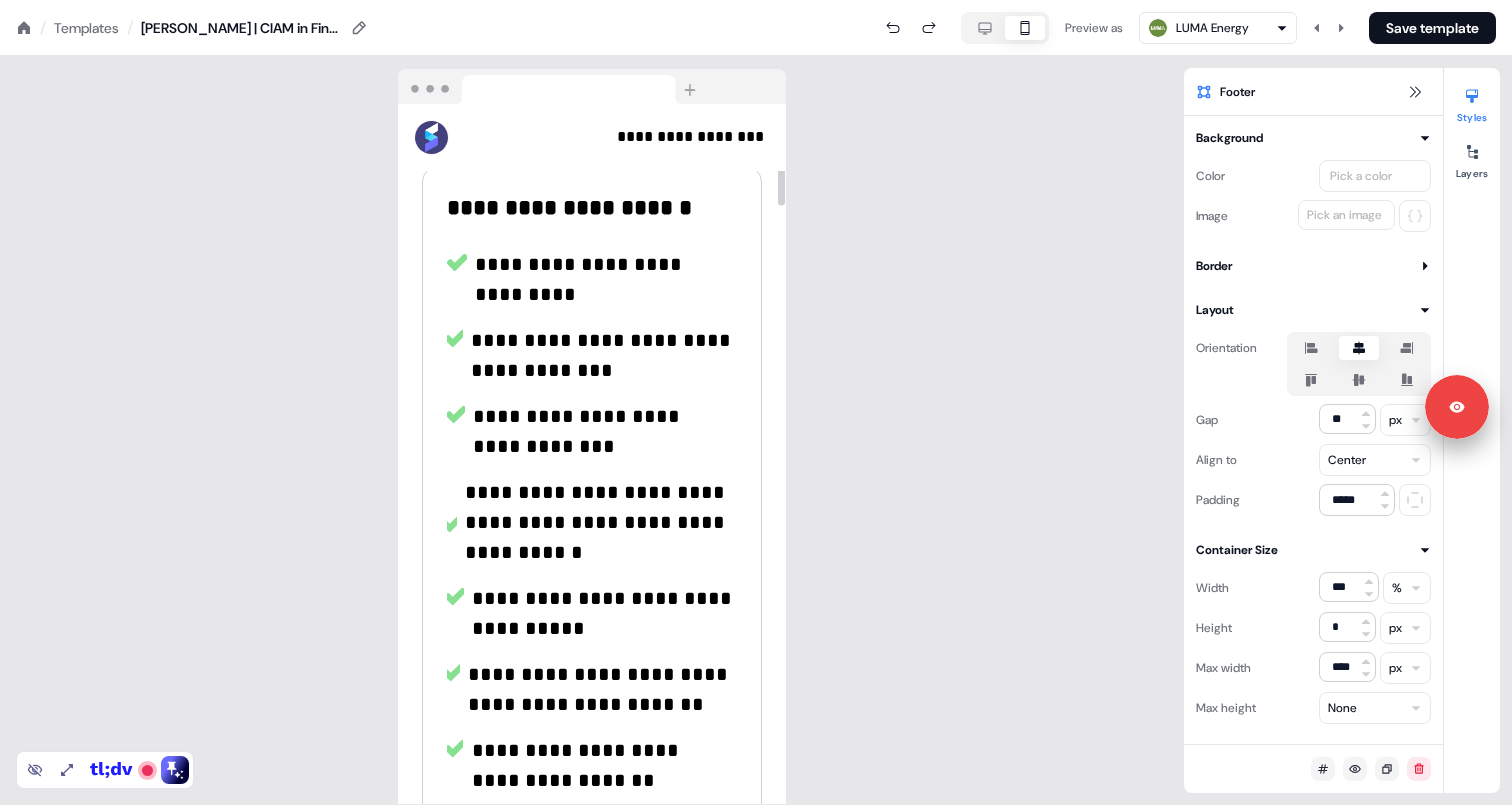 click at bounding box center (452, 523) 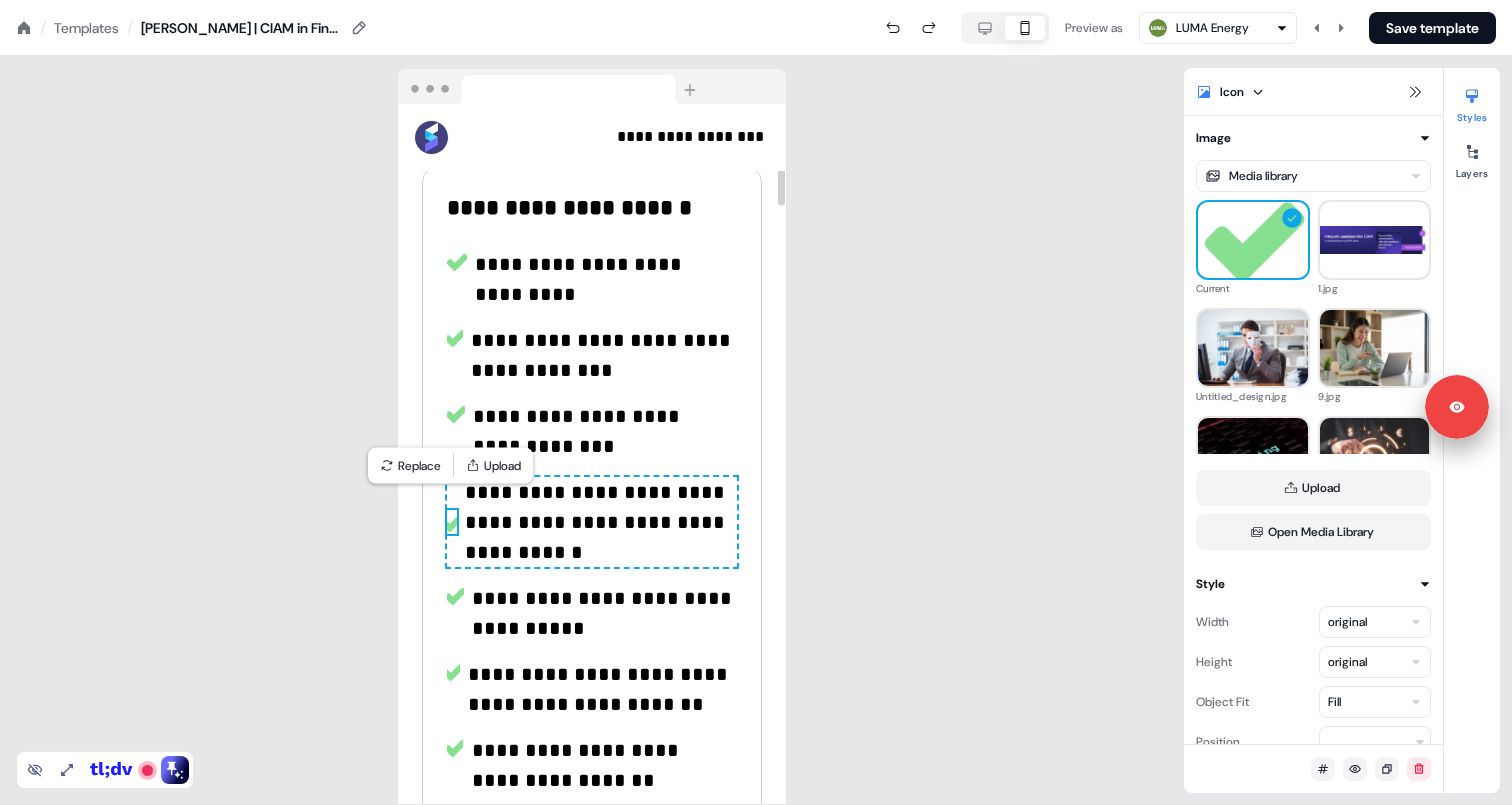 click on "**********" at bounding box center (592, 522) 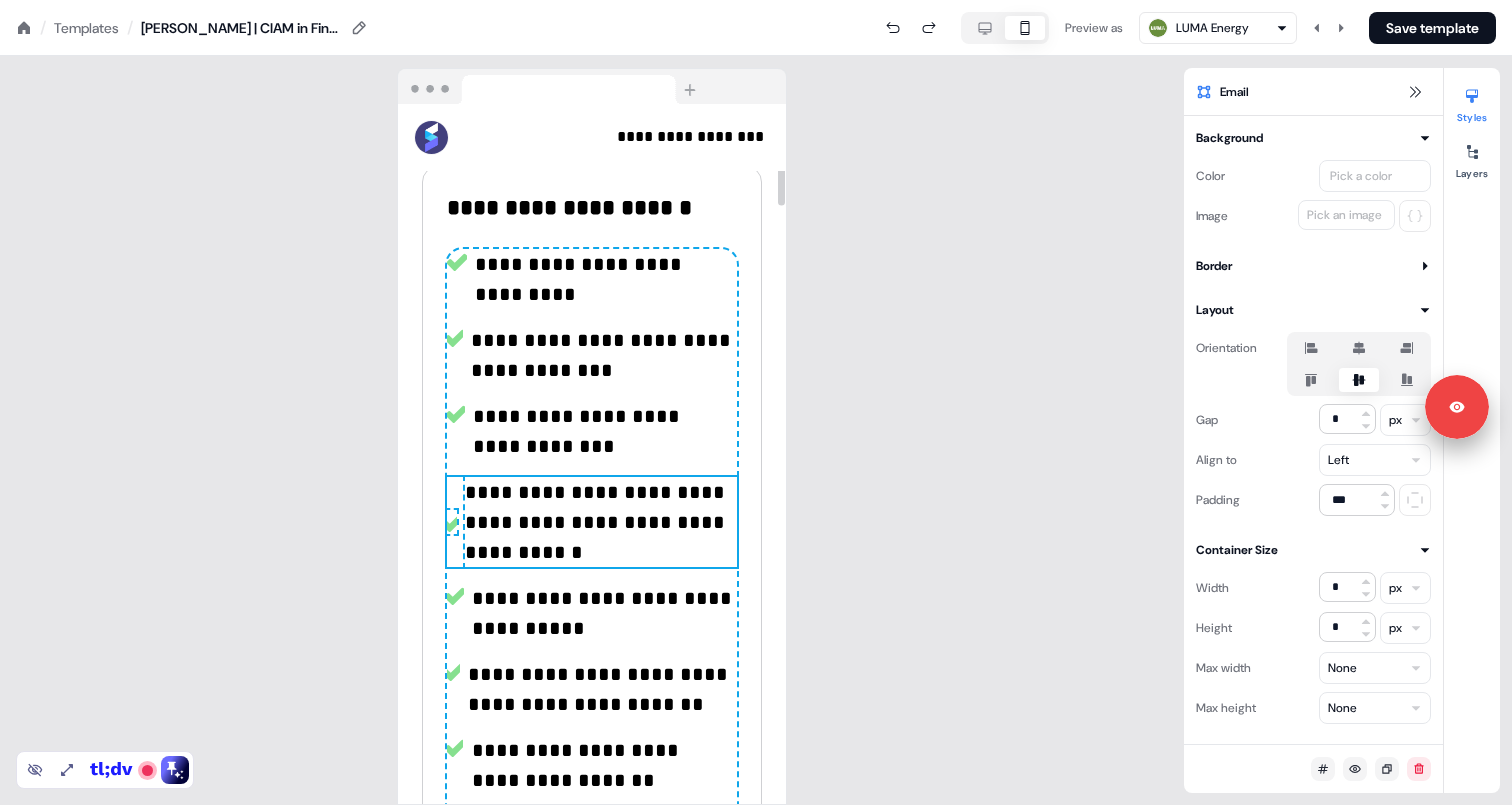 click at bounding box center [452, 523] 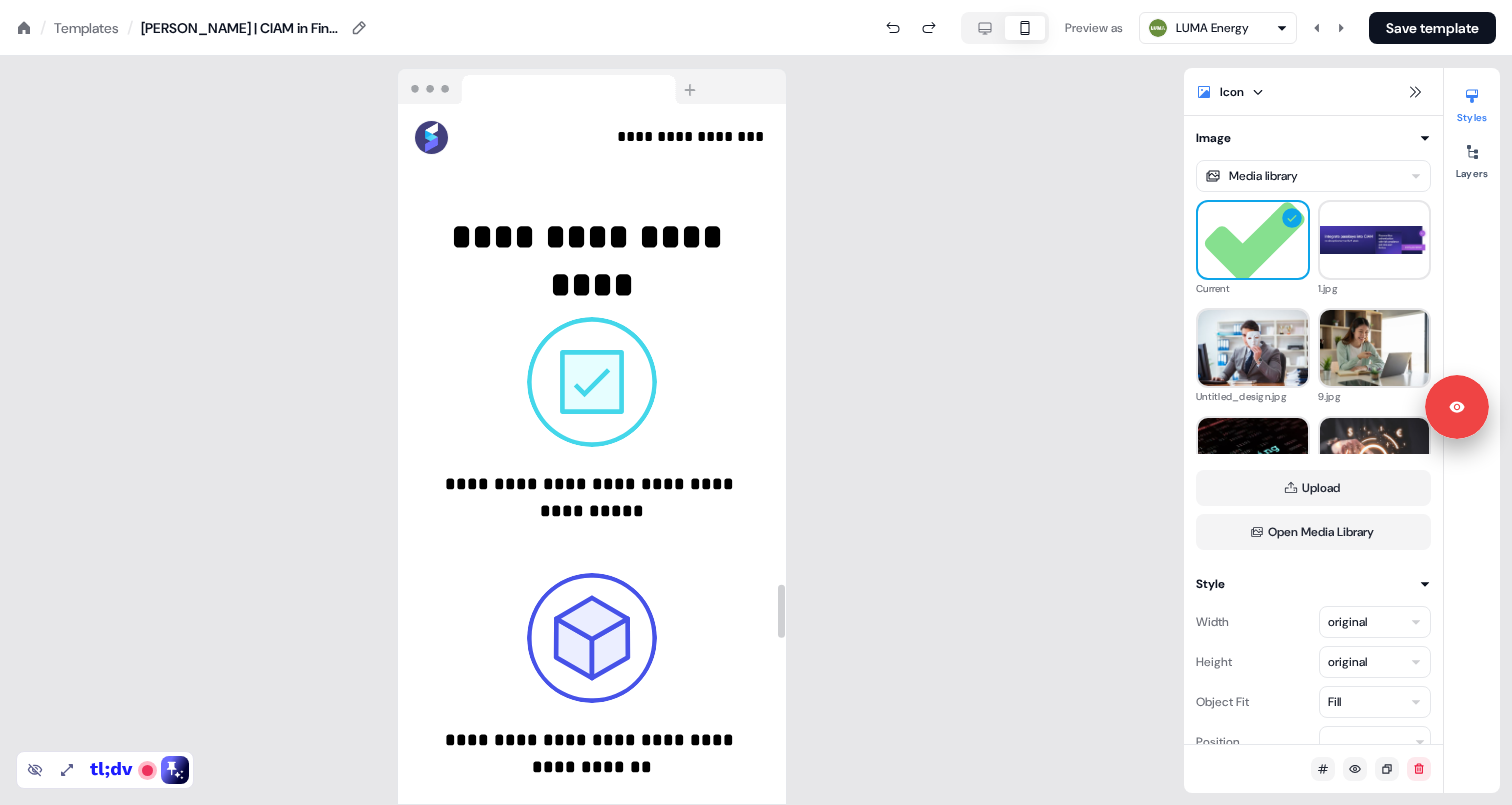 scroll, scrollTop: 6341, scrollLeft: 0, axis: vertical 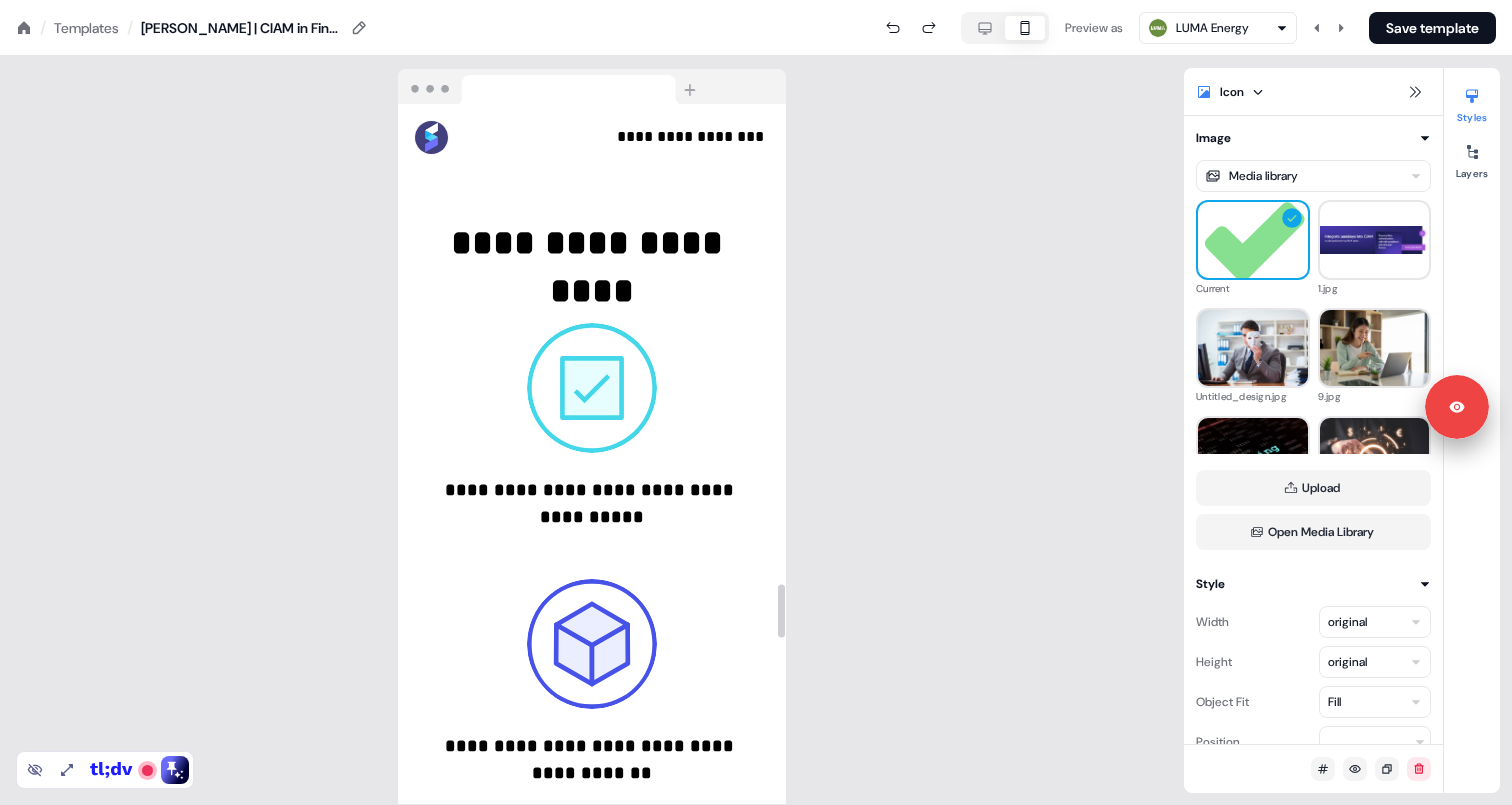 click at bounding box center [592, 388] 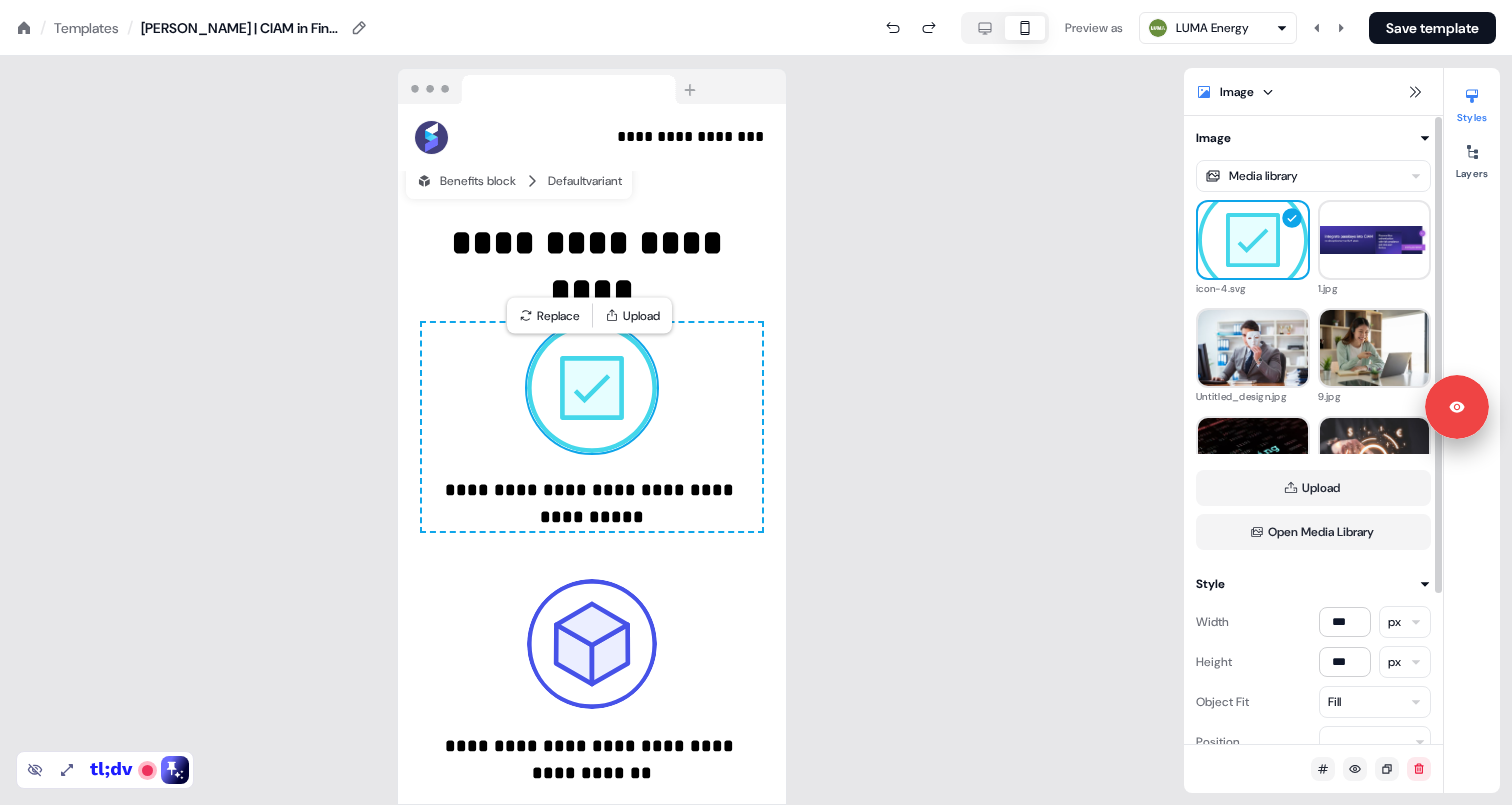 scroll, scrollTop: 36, scrollLeft: 0, axis: vertical 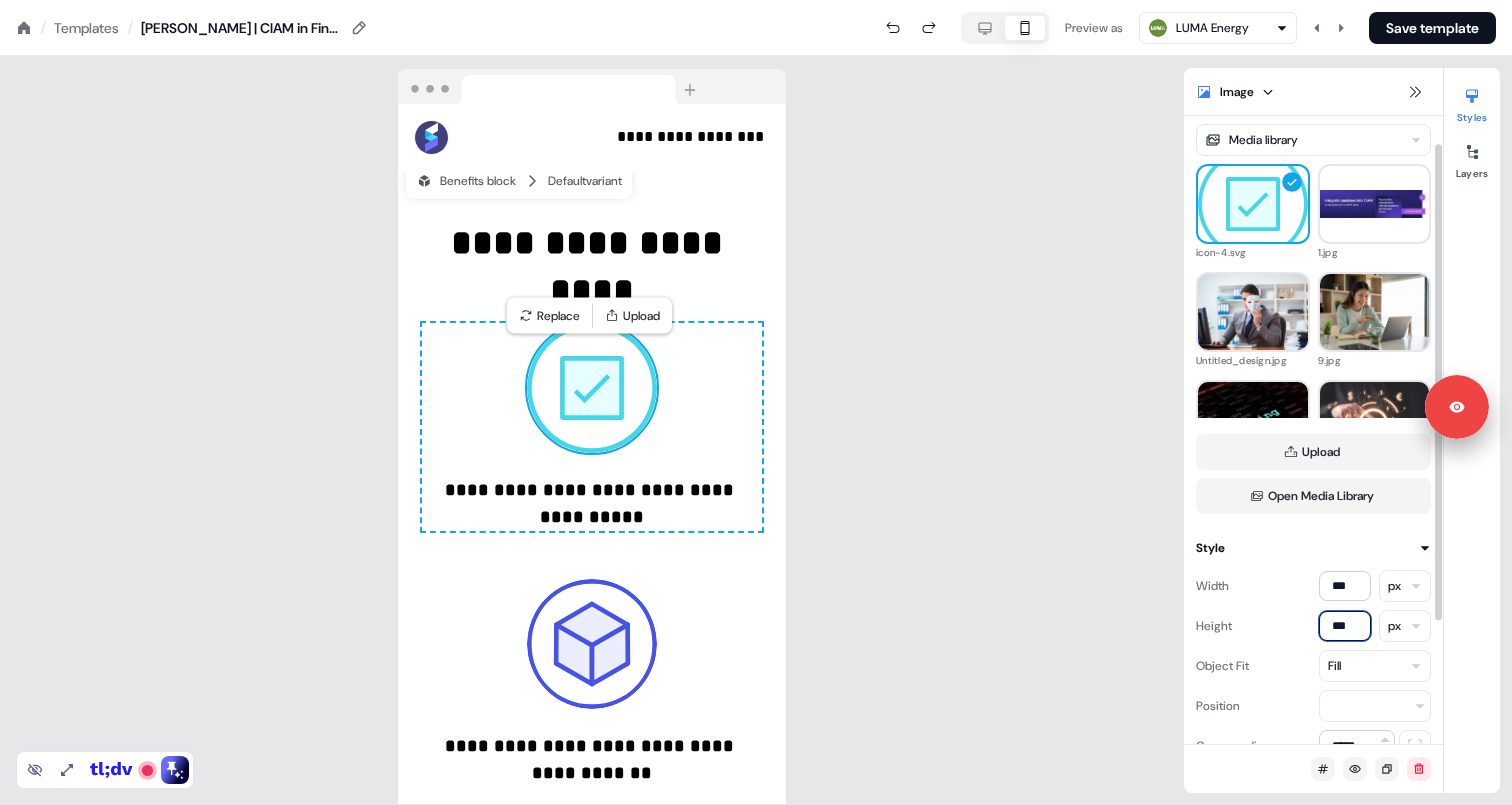 click on "***" at bounding box center (1345, 626) 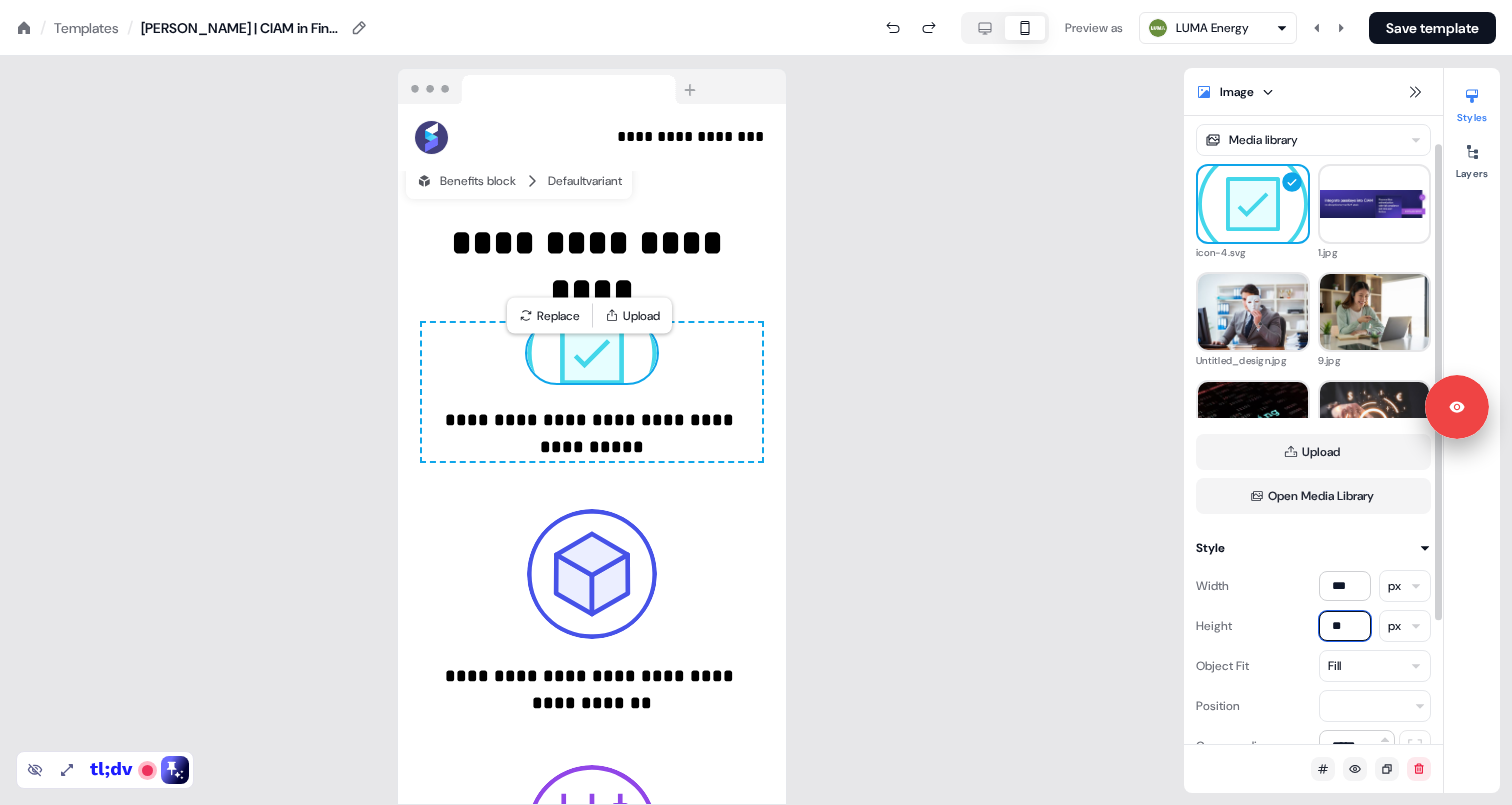 type on "**" 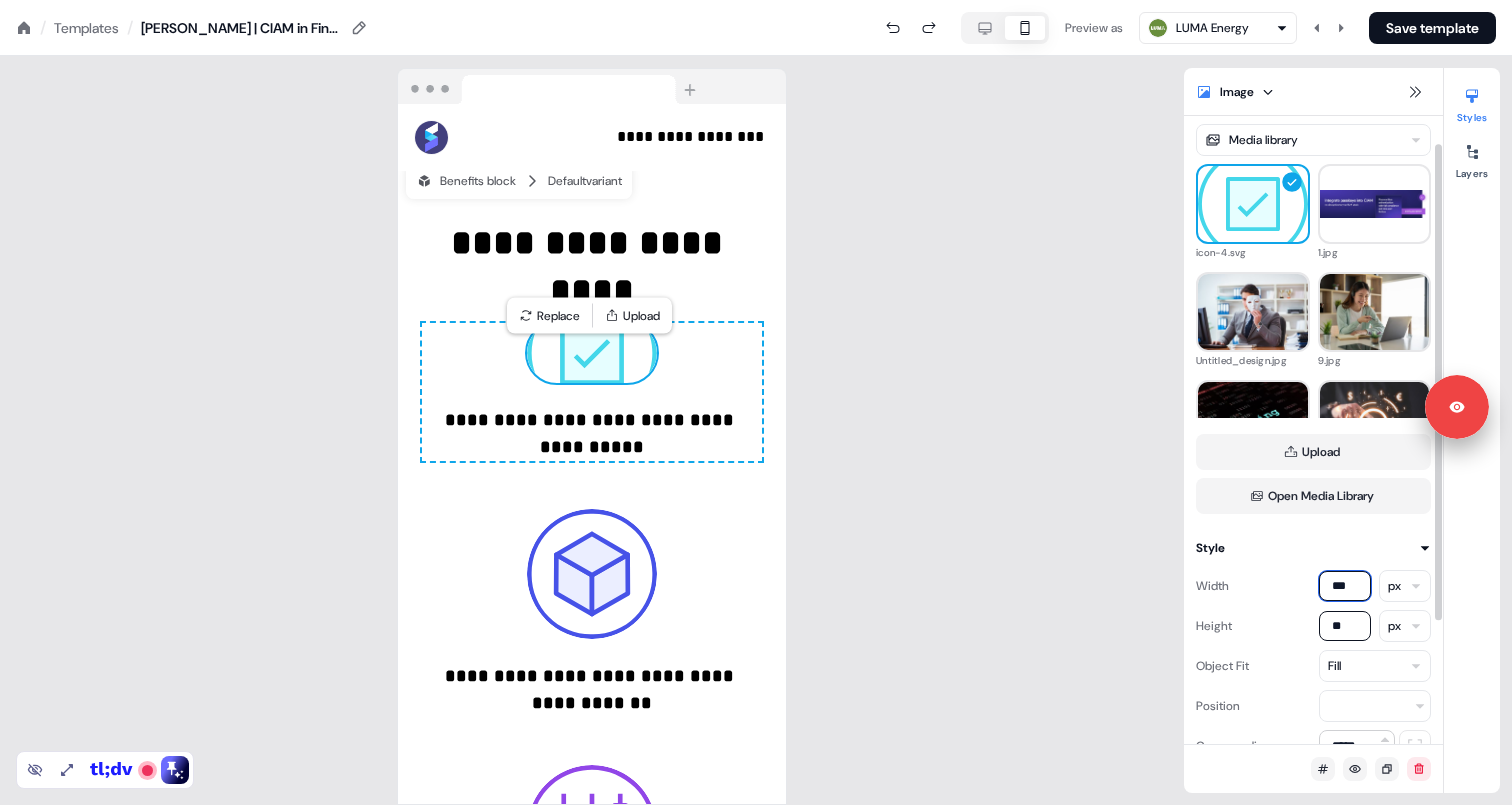 click on "***" at bounding box center (1345, 586) 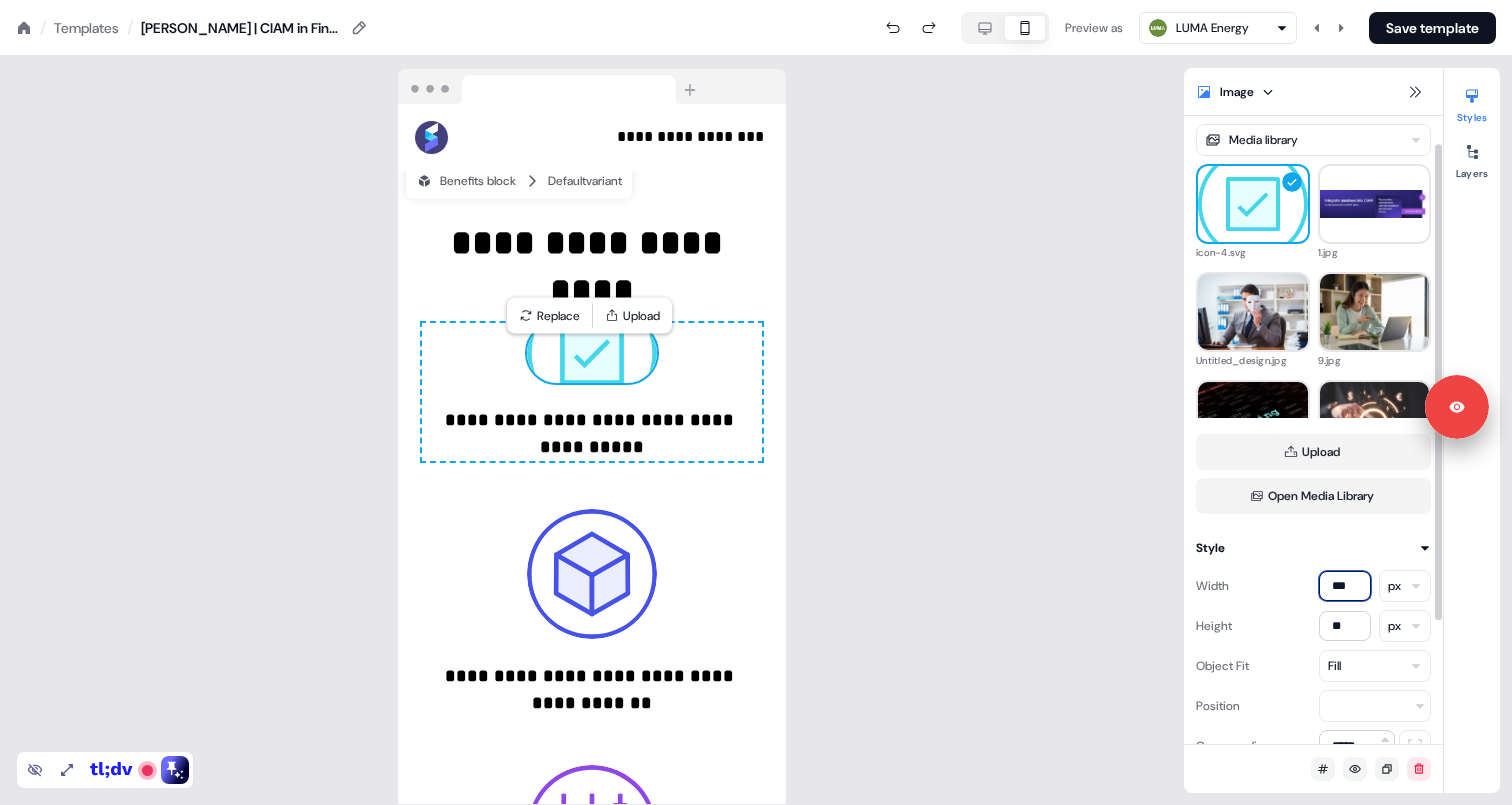 click on "***" at bounding box center (1345, 586) 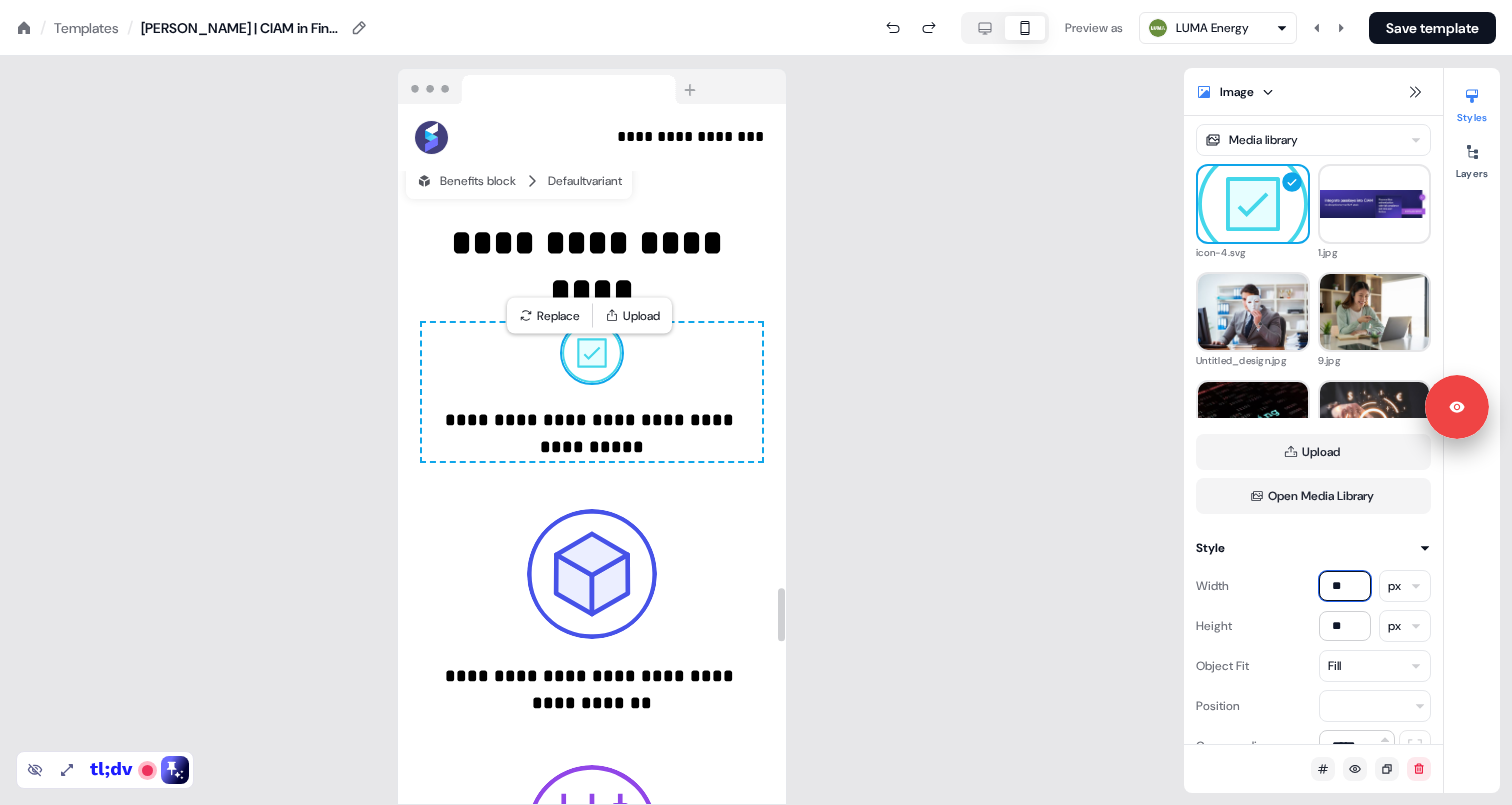 type on "**" 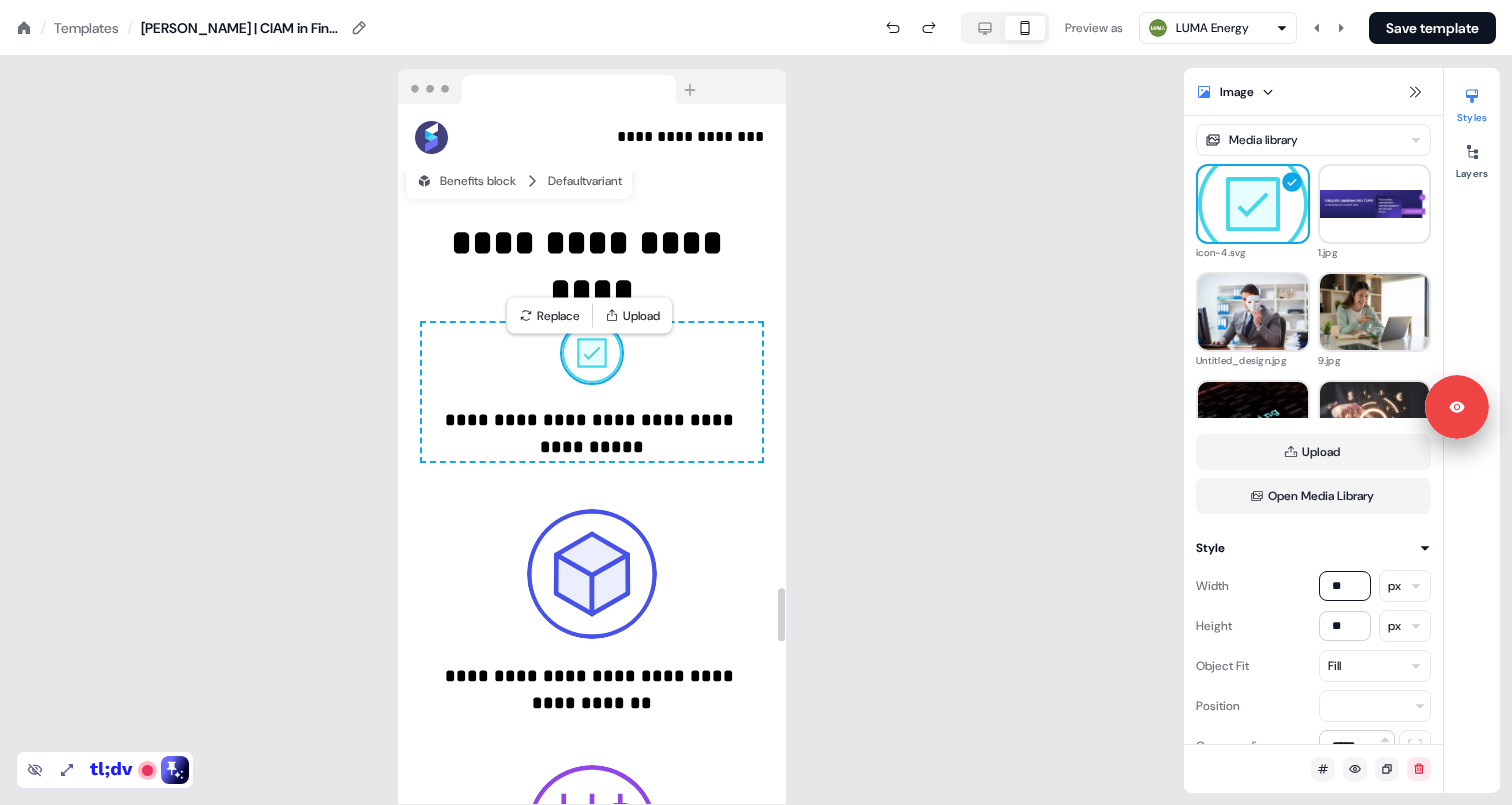 click on "**********" at bounding box center [592, 613] 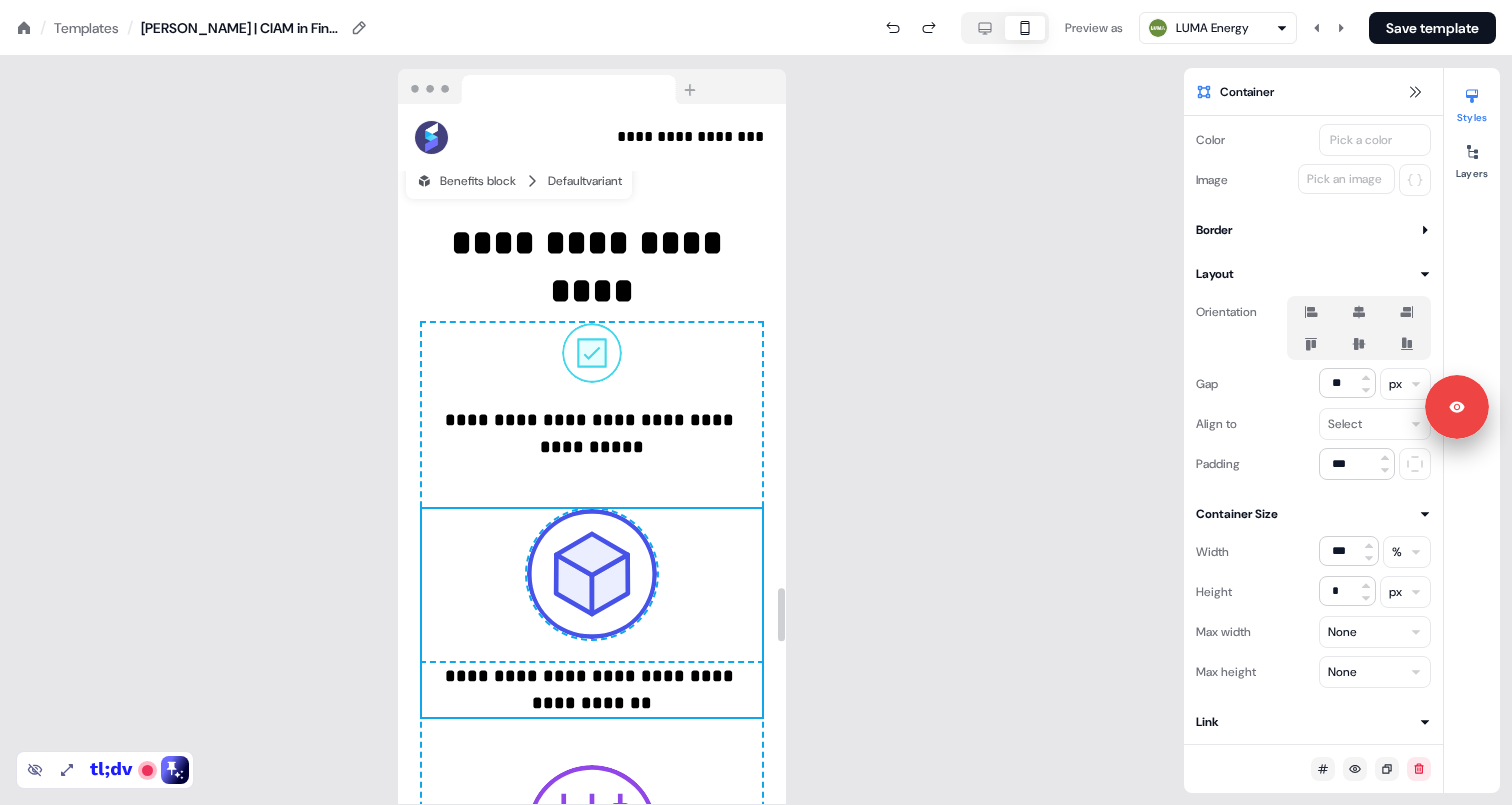 scroll, scrollTop: 6418, scrollLeft: 0, axis: vertical 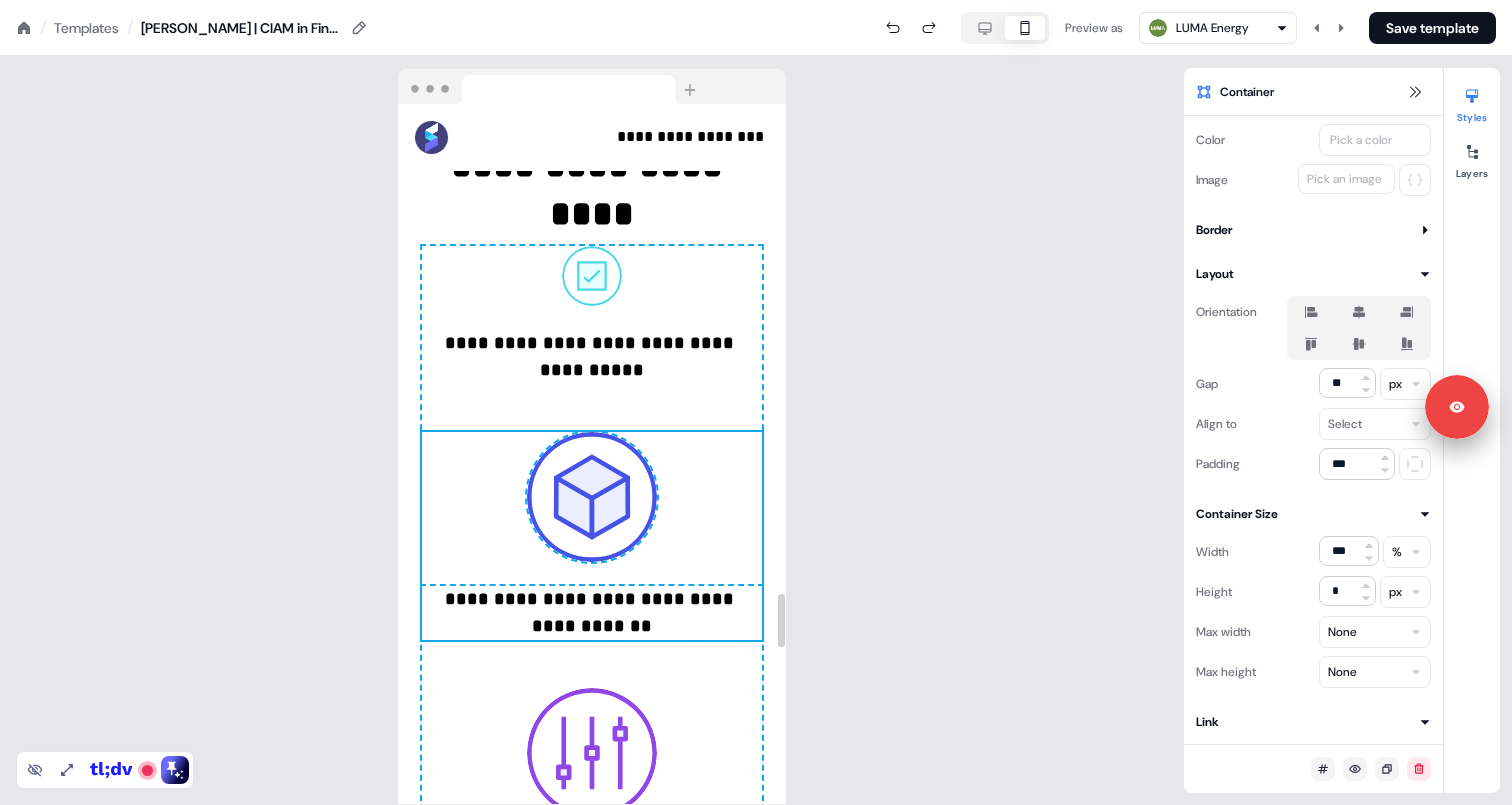 click at bounding box center (592, 497) 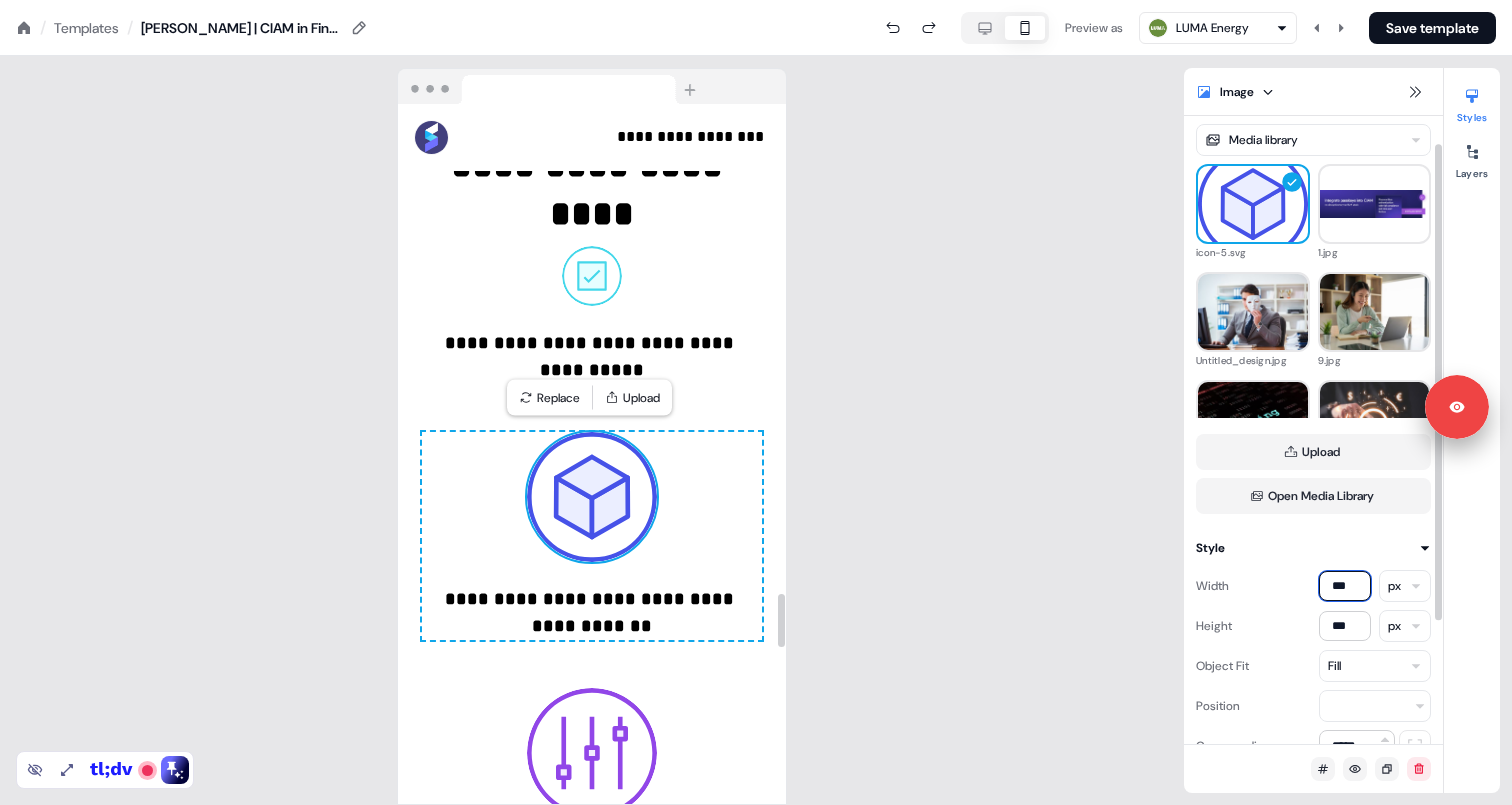 click on "***" at bounding box center [1345, 586] 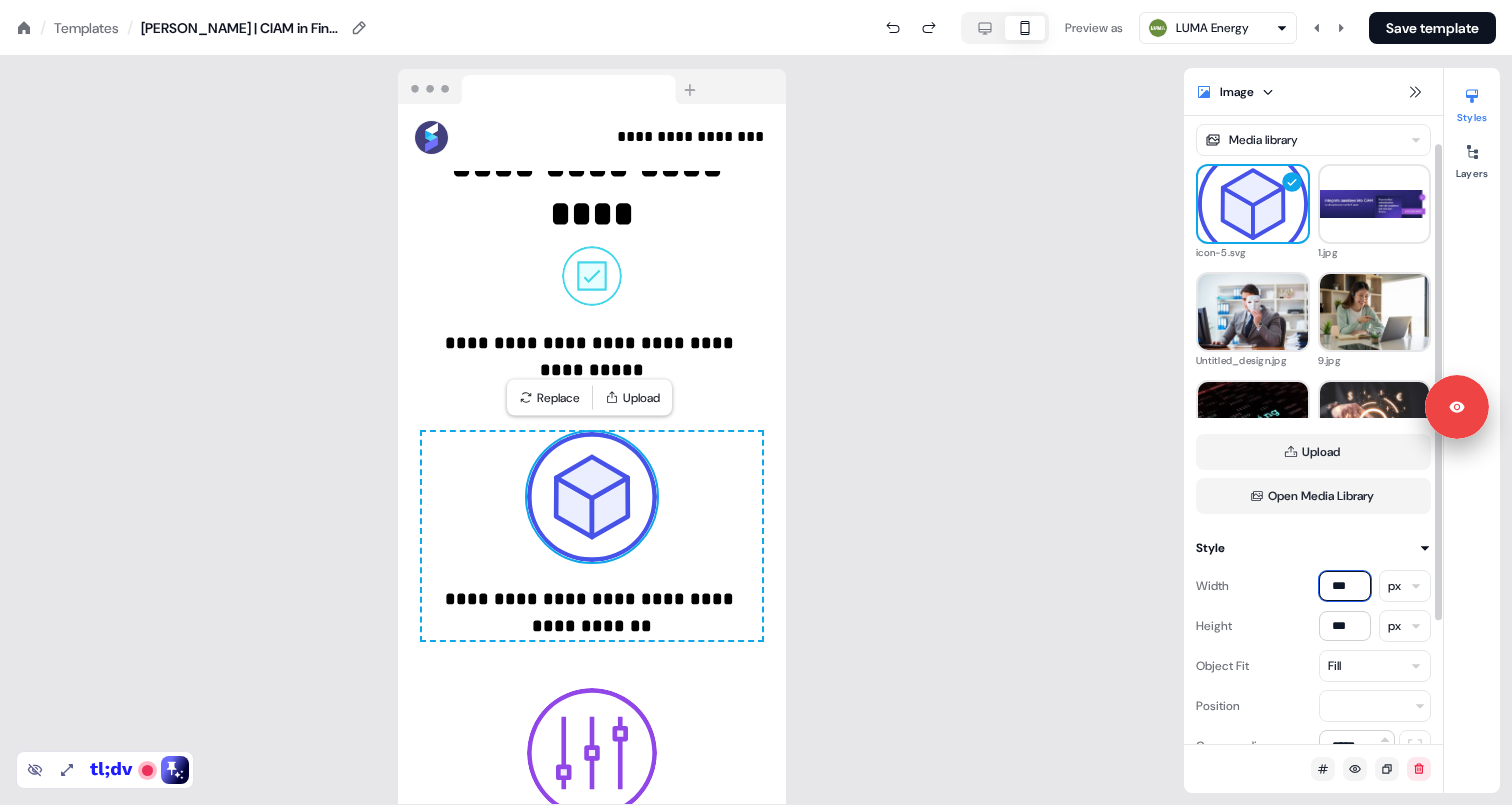 click on "***" at bounding box center [1345, 586] 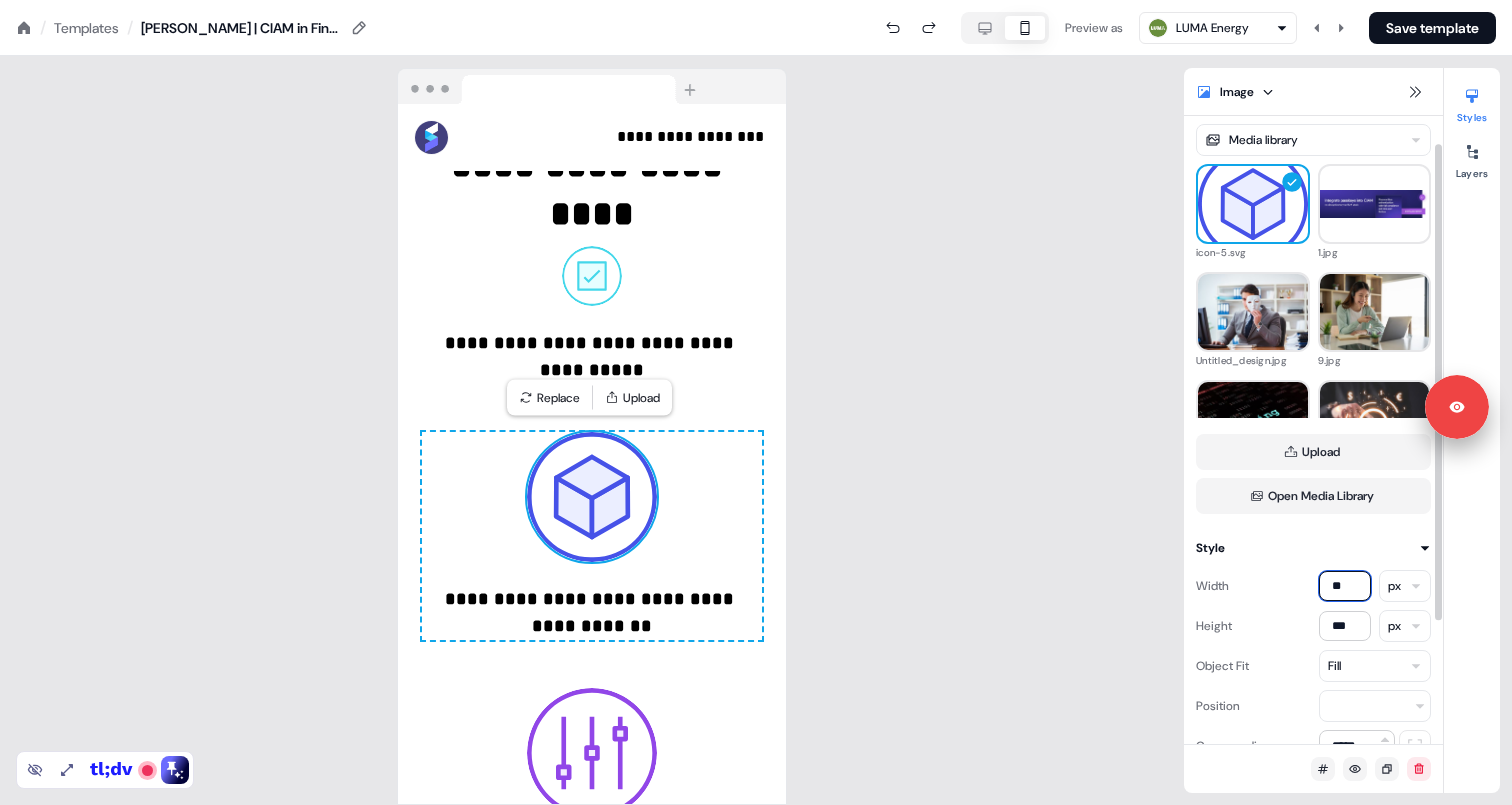 type on "**" 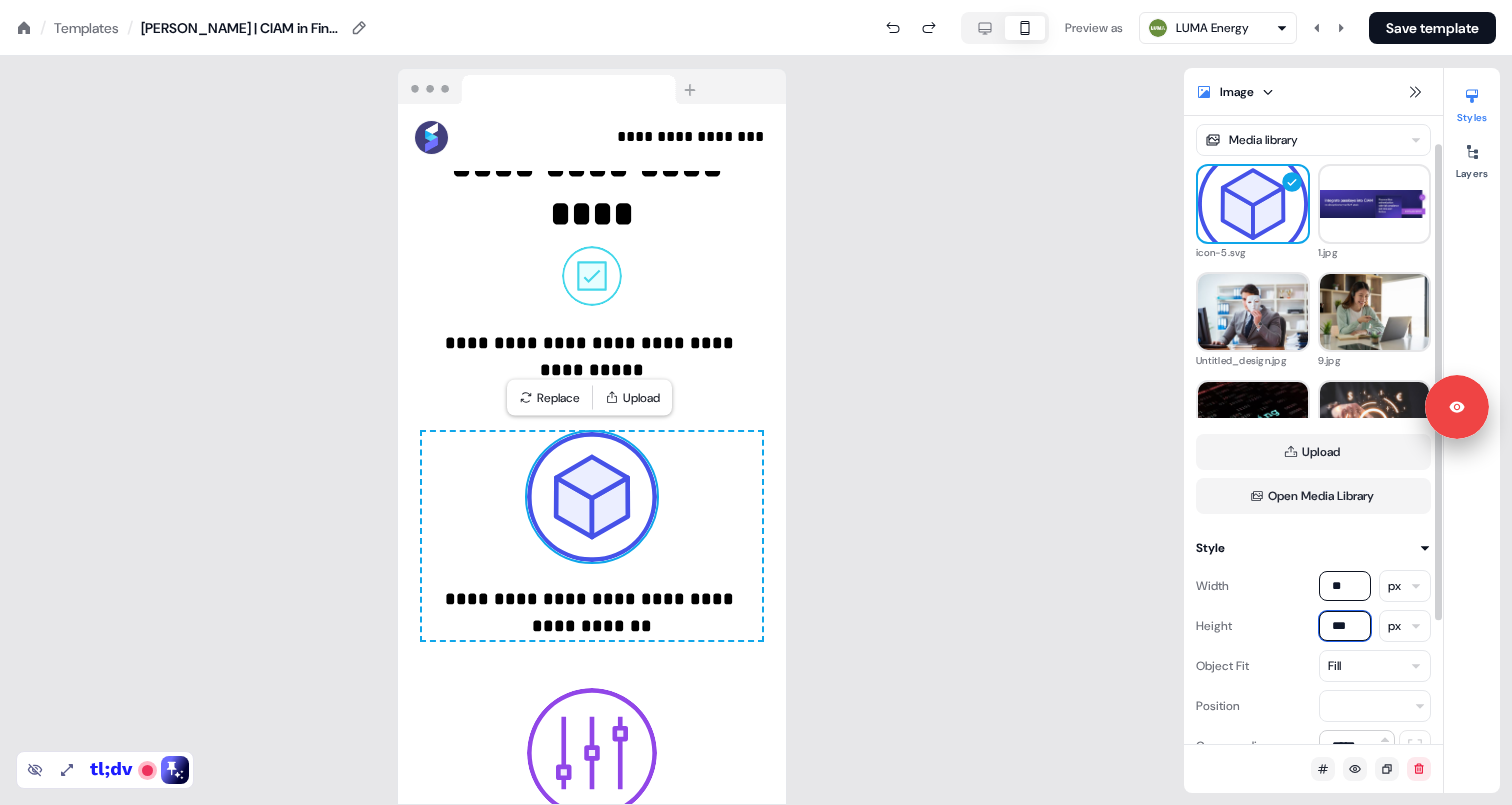 click on "***" at bounding box center [1345, 626] 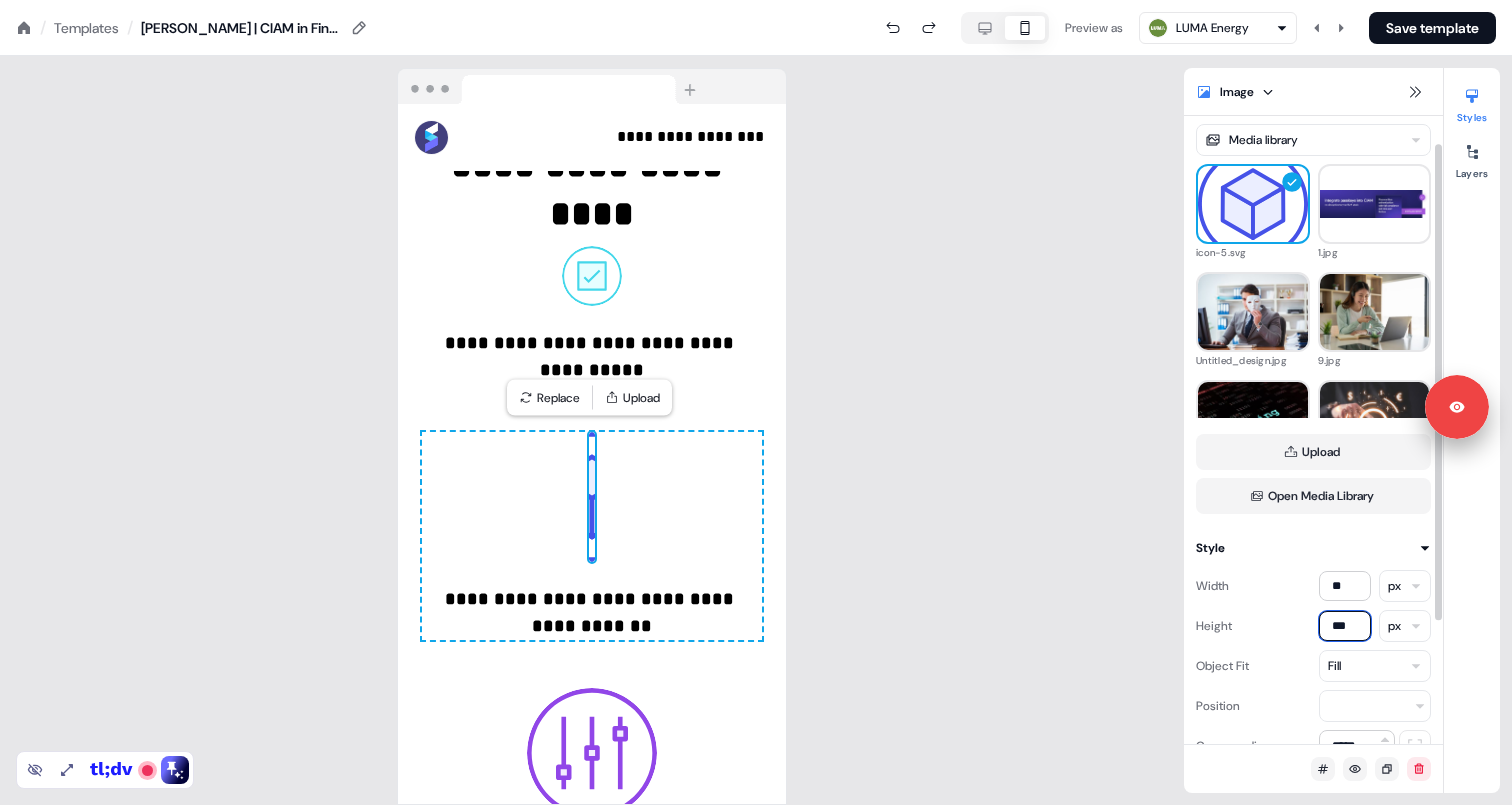 click on "***" at bounding box center (1345, 626) 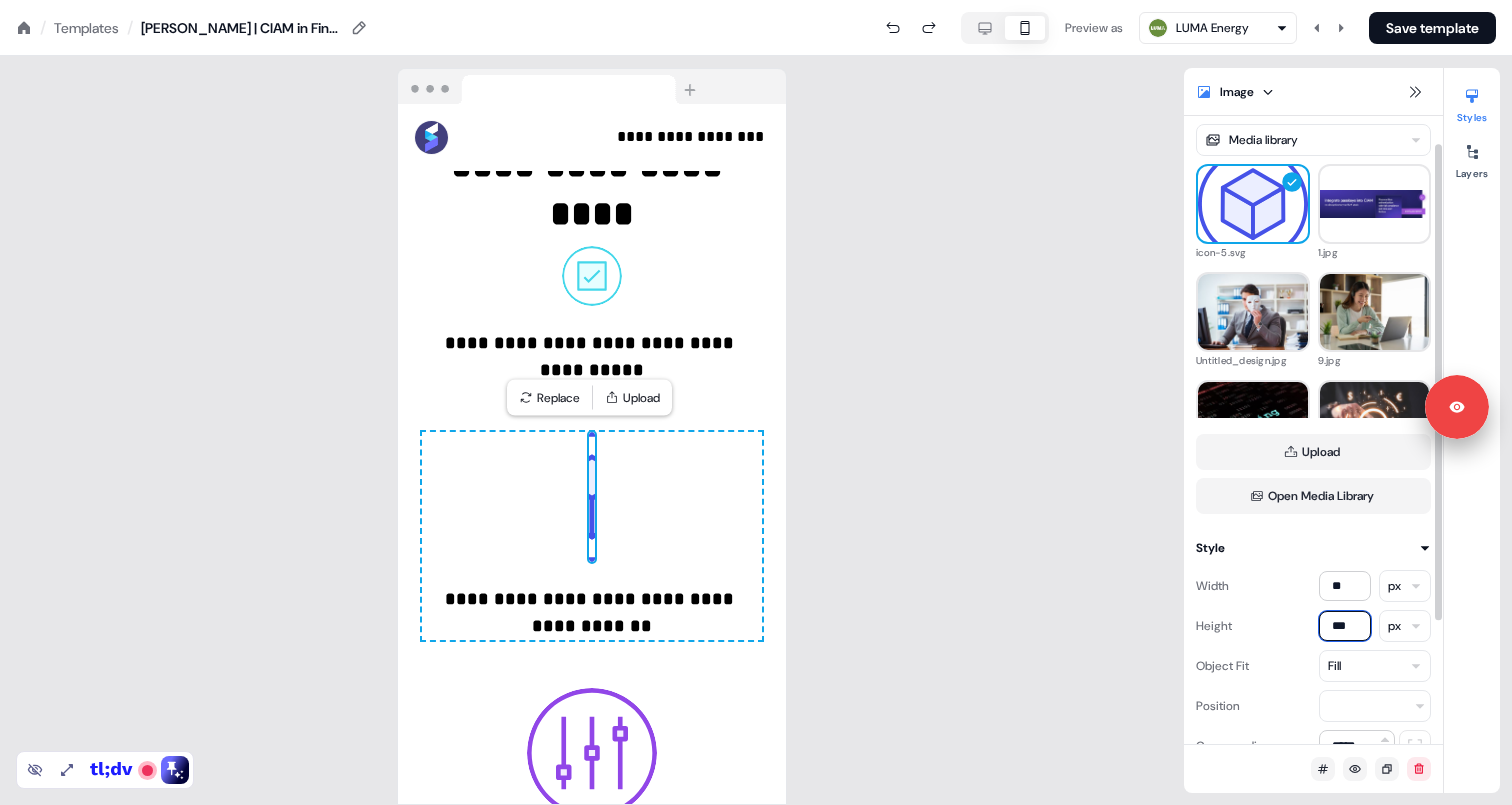 click on "***" at bounding box center [1345, 626] 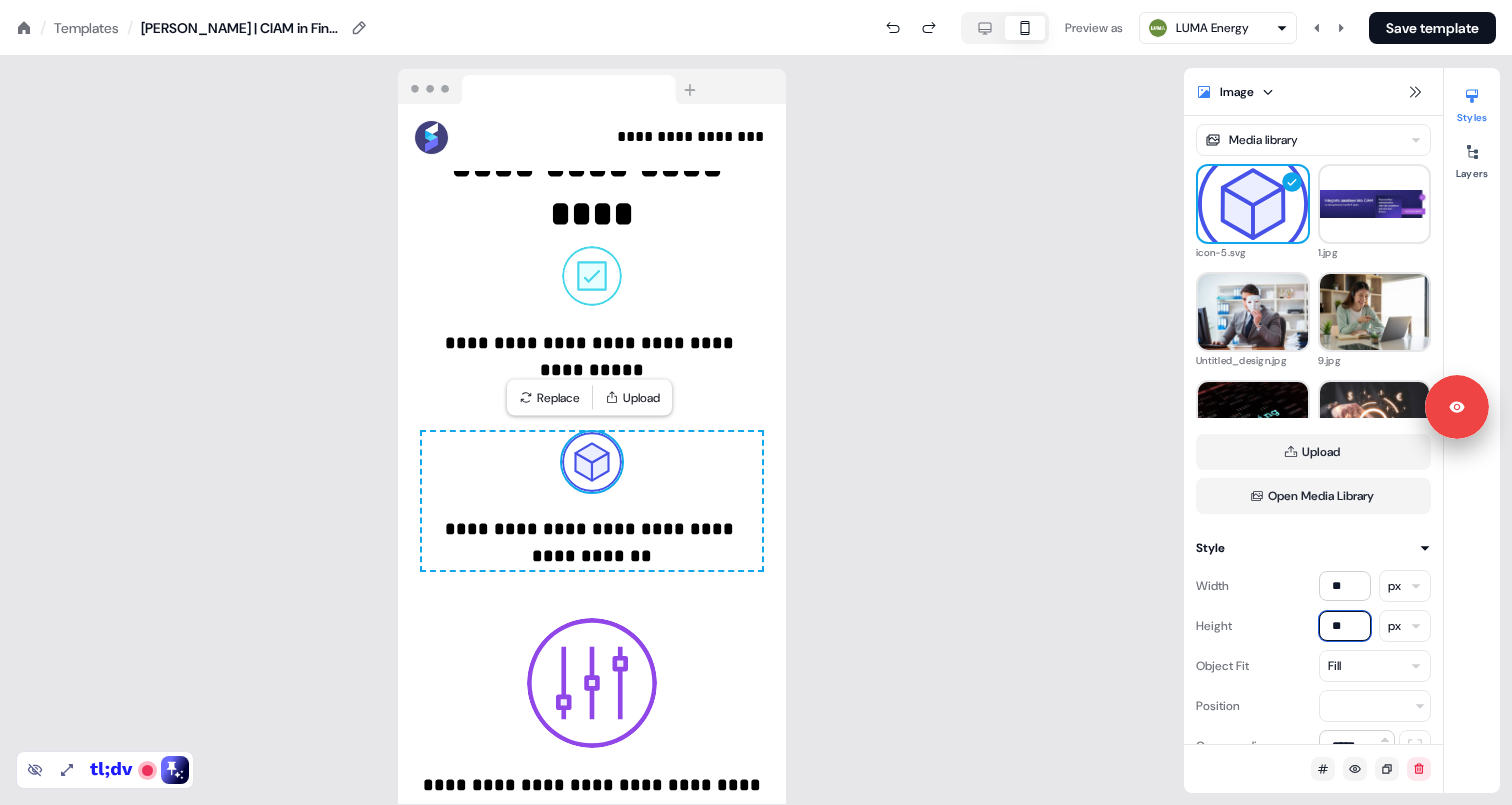 type on "**" 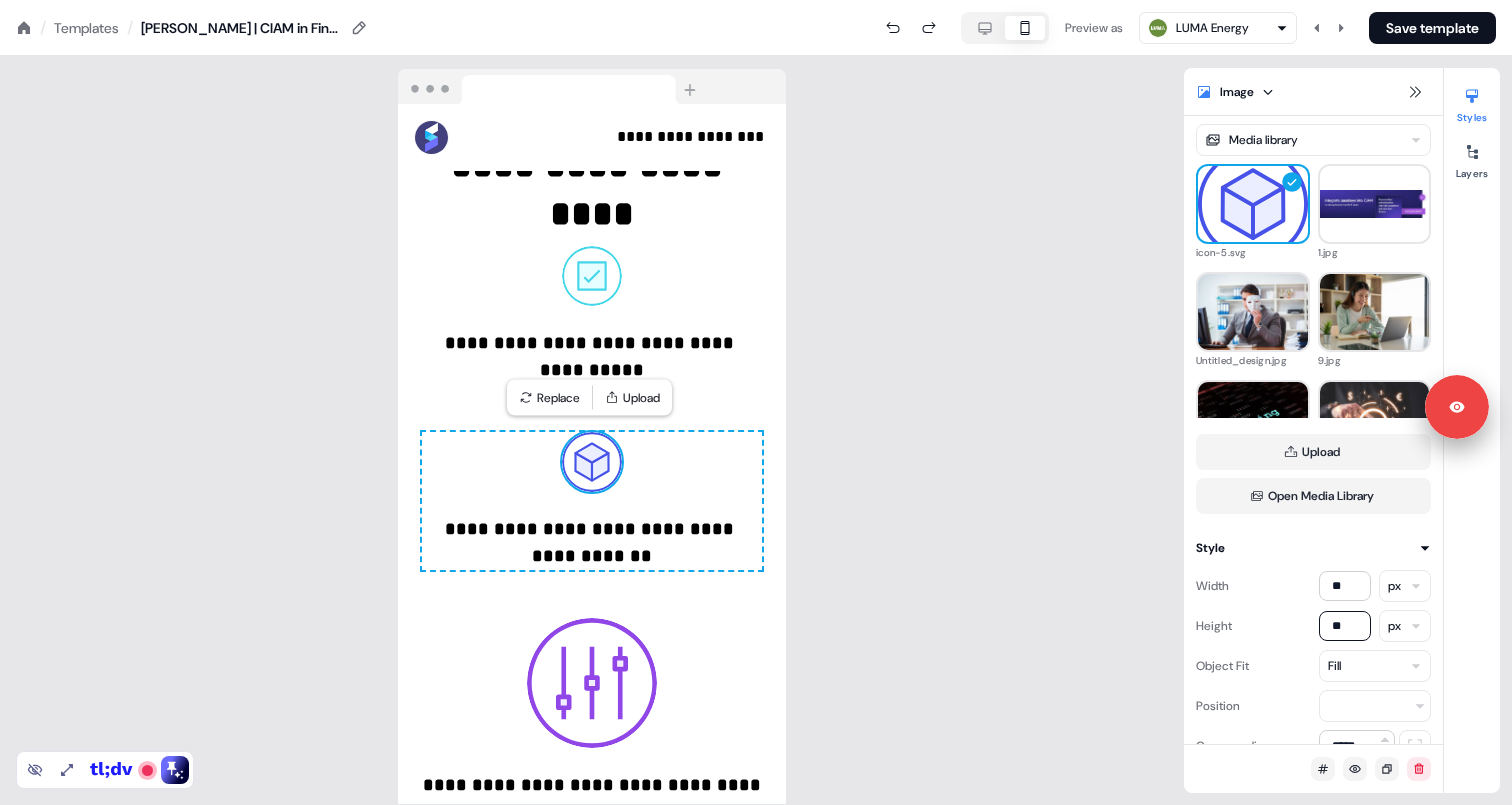 click 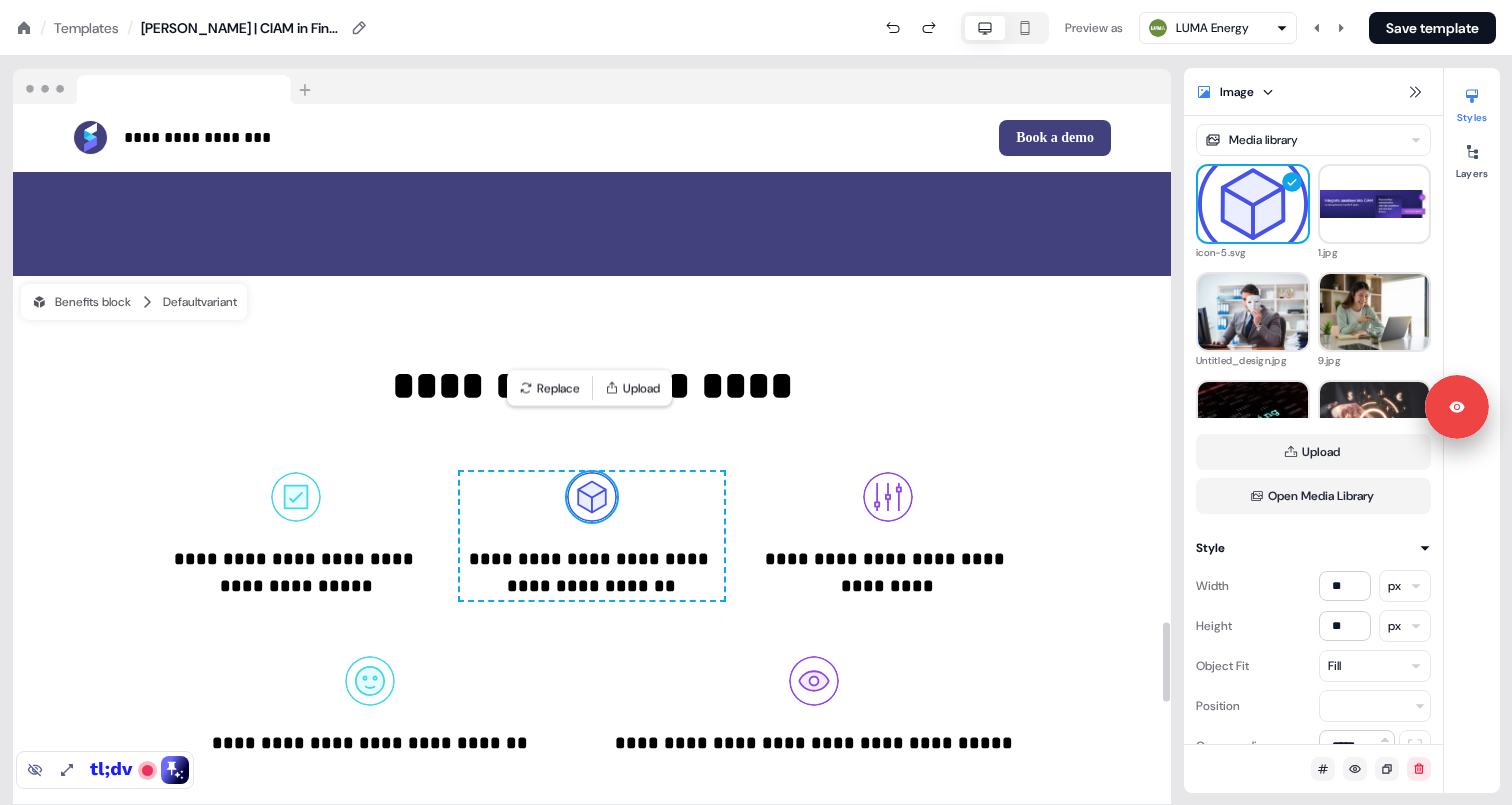 scroll, scrollTop: 4590, scrollLeft: 0, axis: vertical 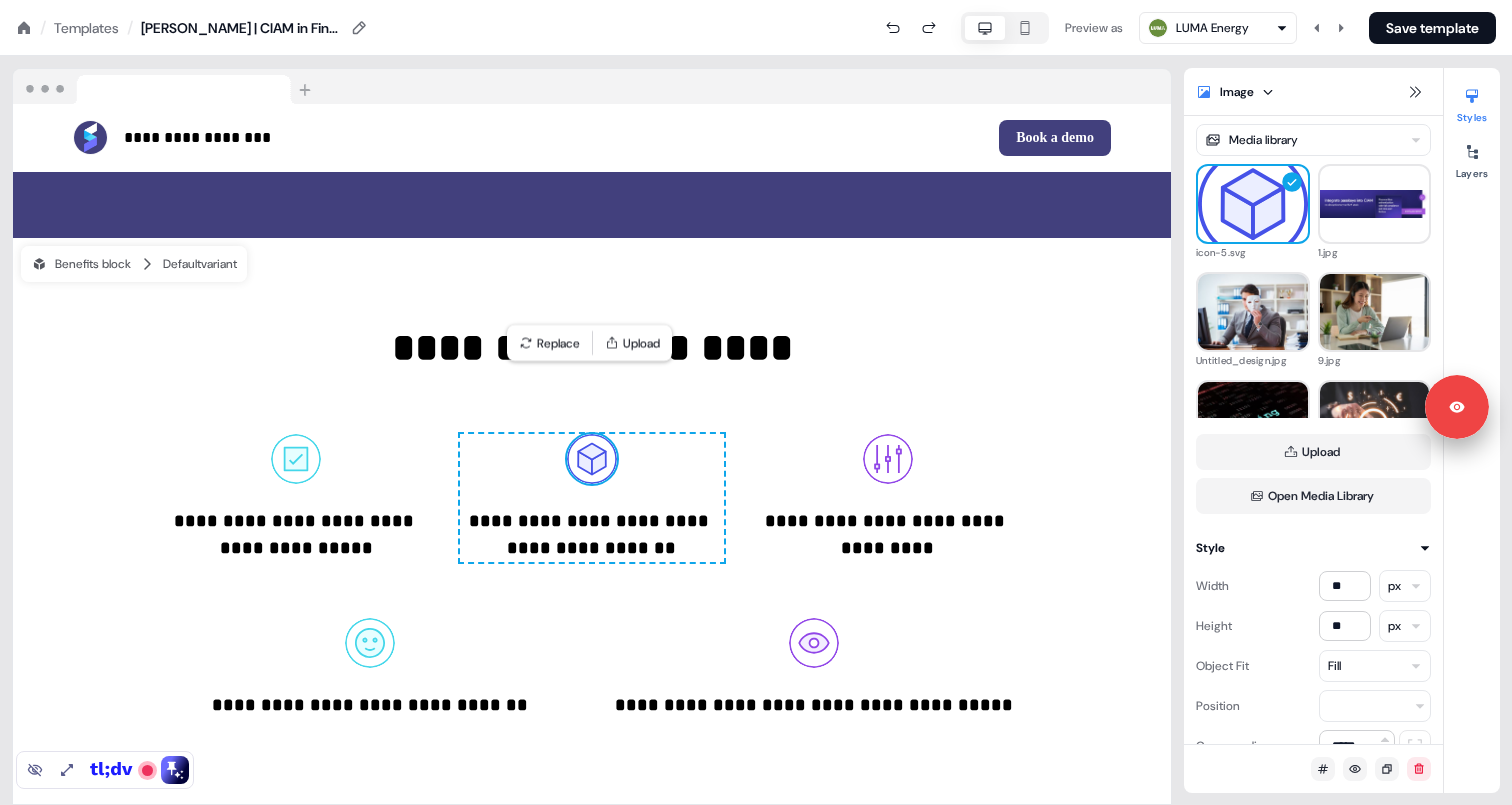 click 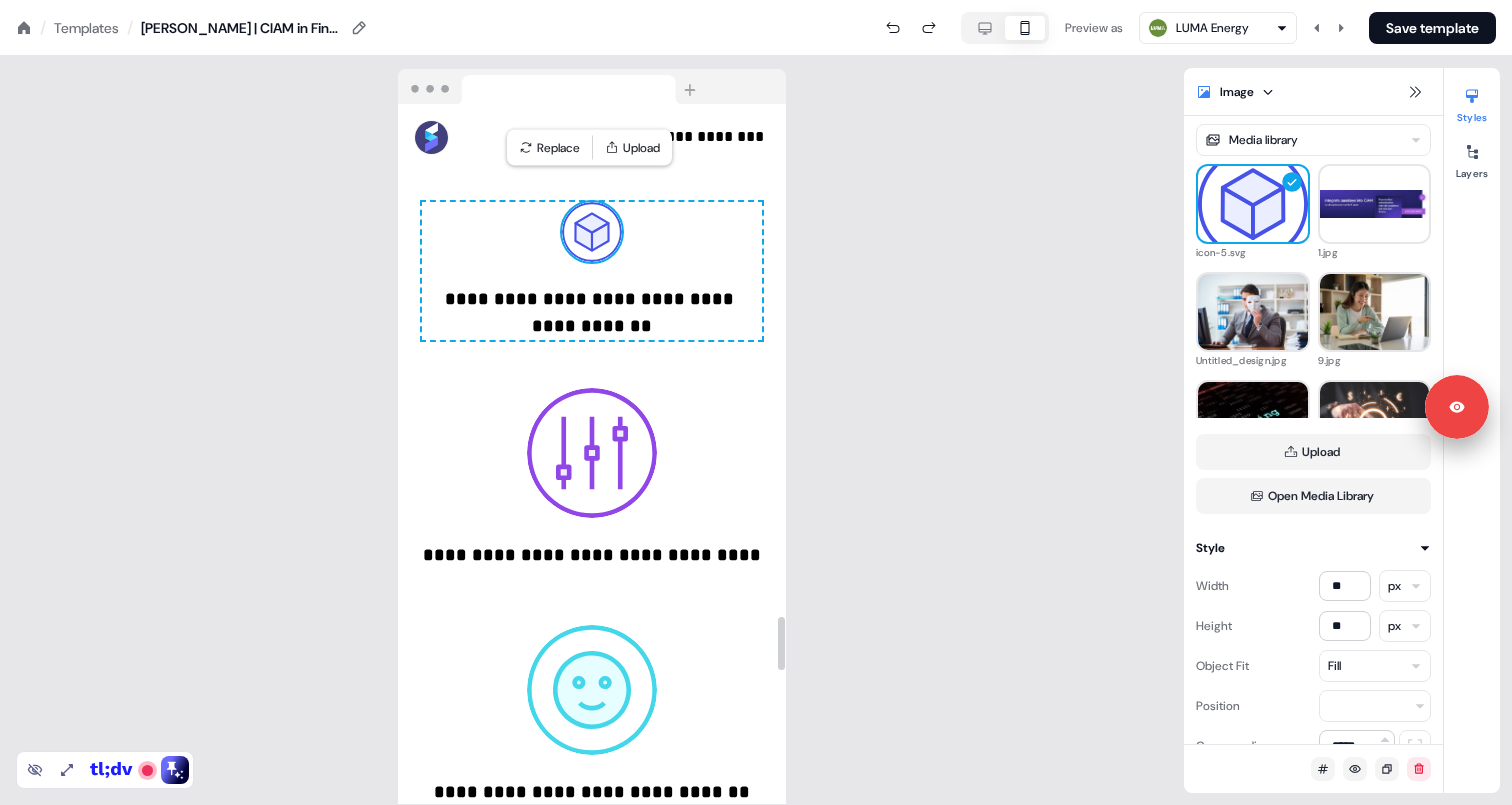 scroll, scrollTop: 6598, scrollLeft: 0, axis: vertical 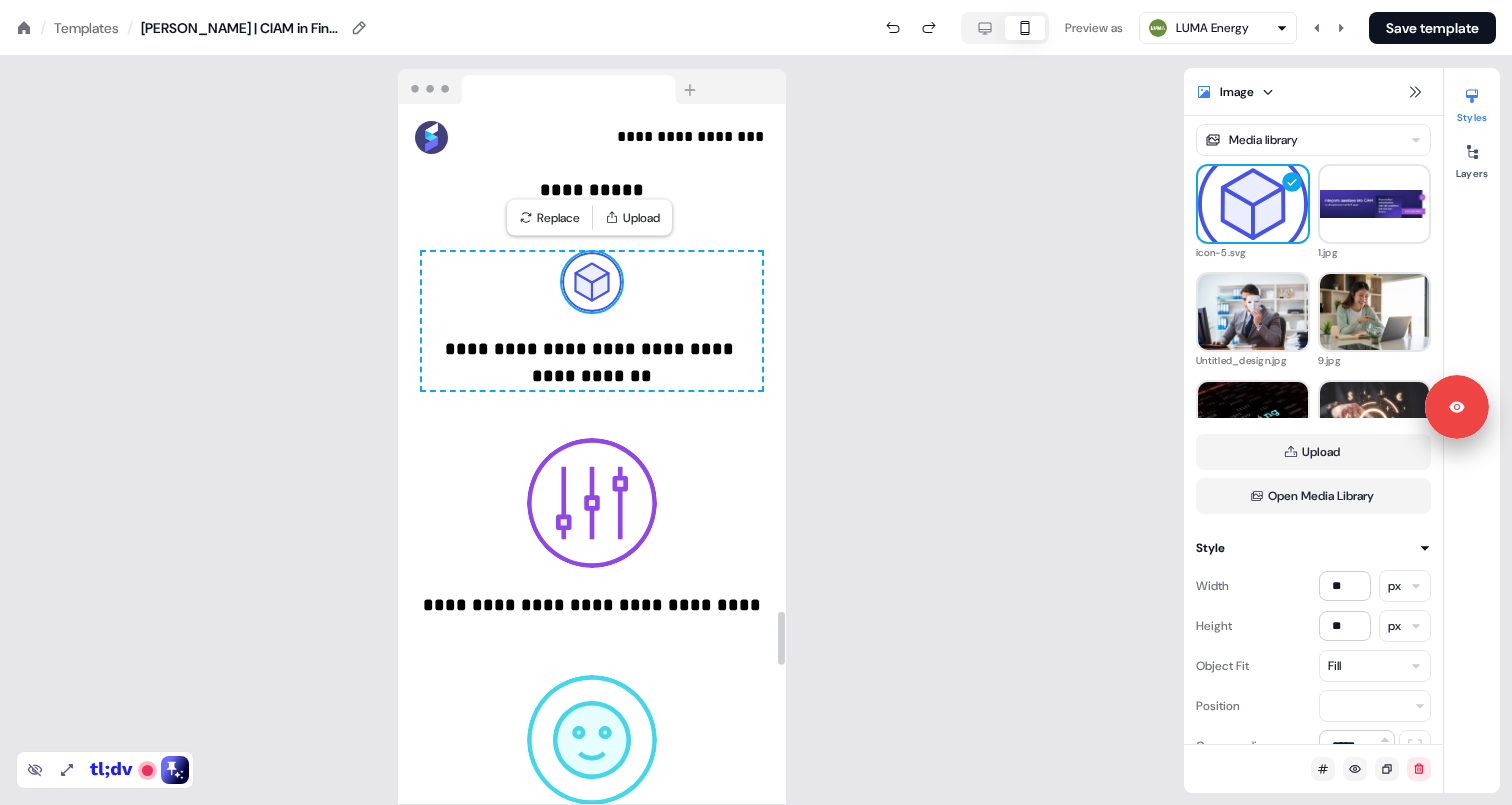 click at bounding box center [592, 503] 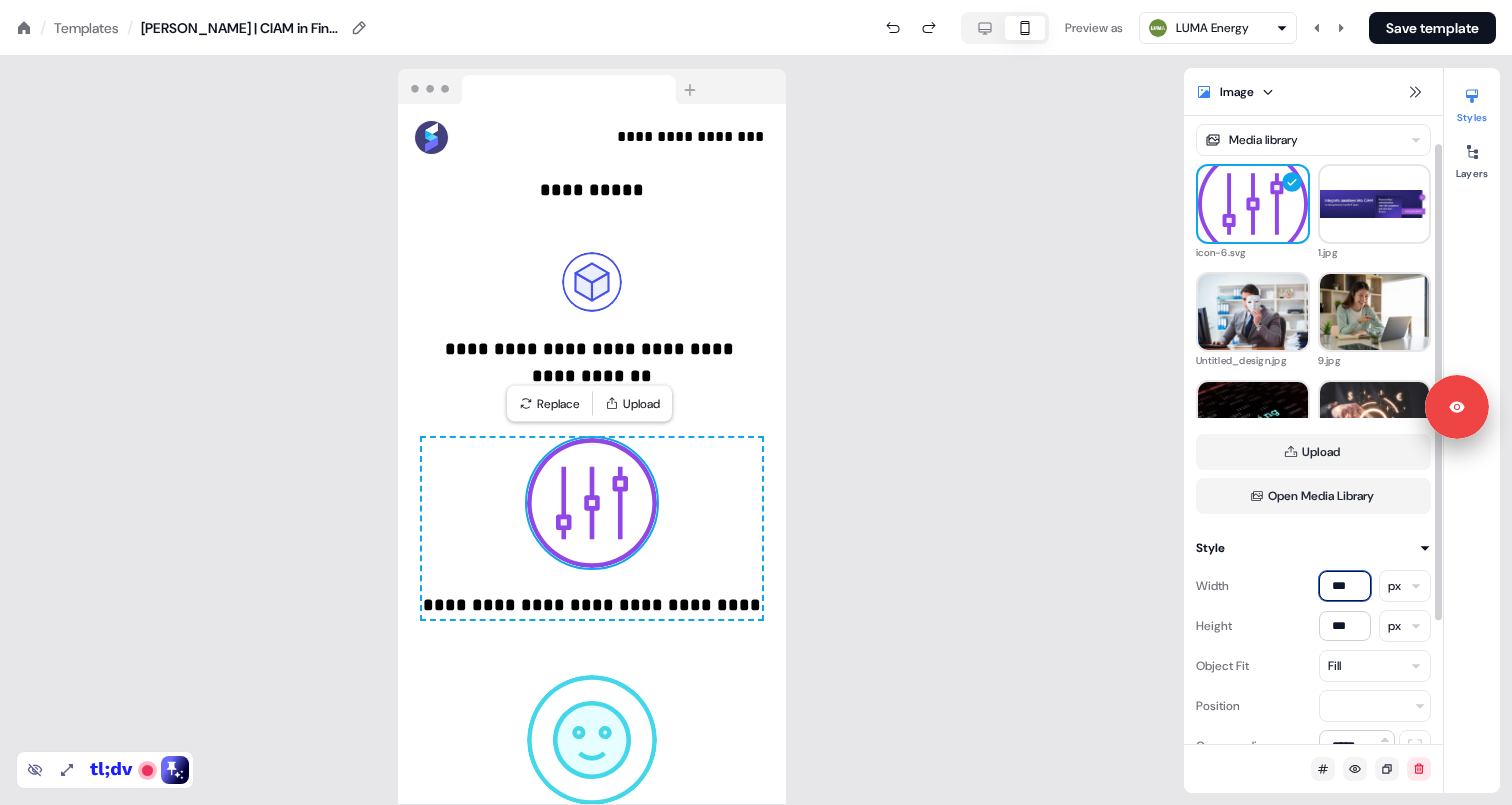 click on "***" at bounding box center [1345, 586] 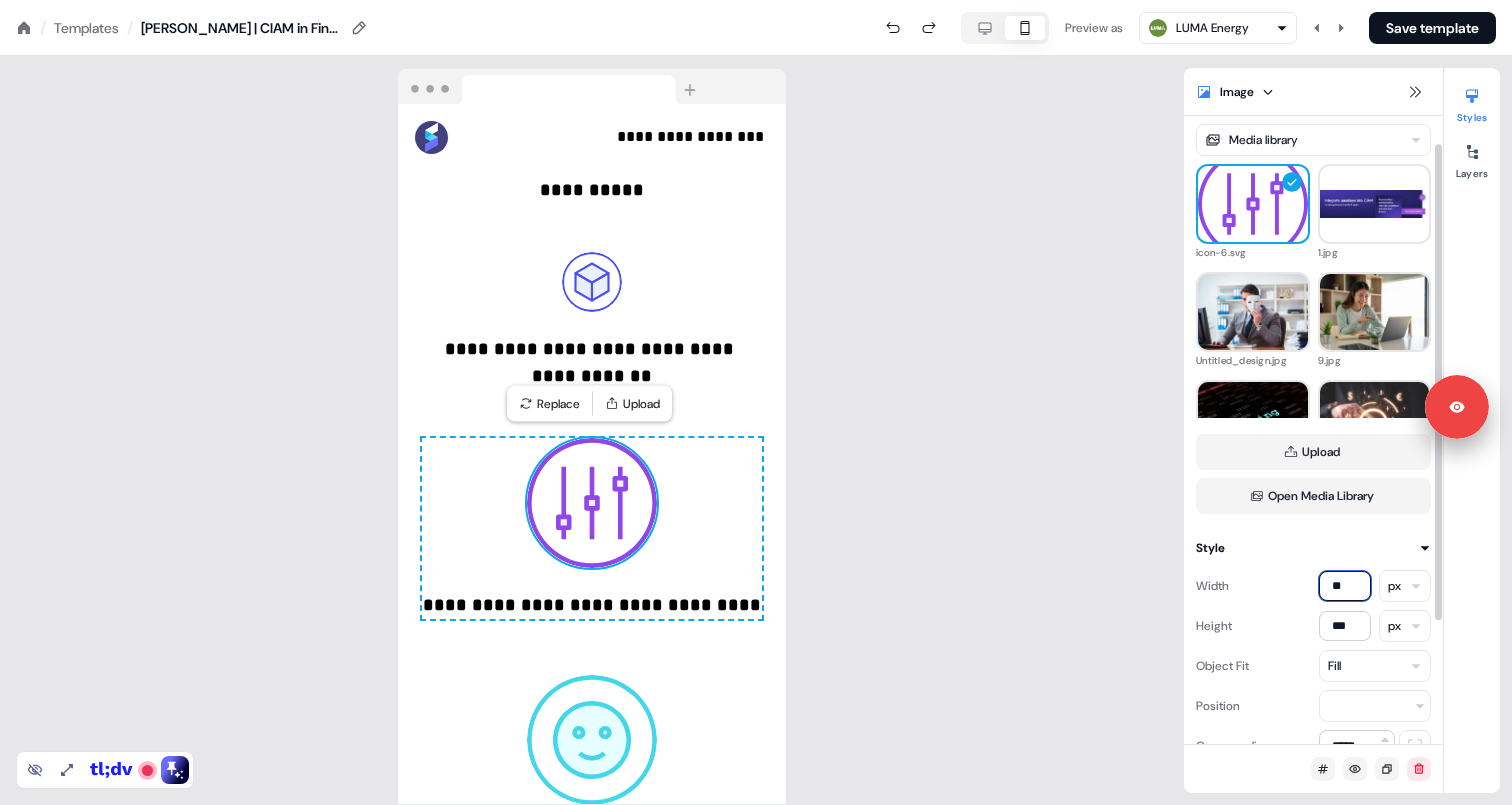 type on "**" 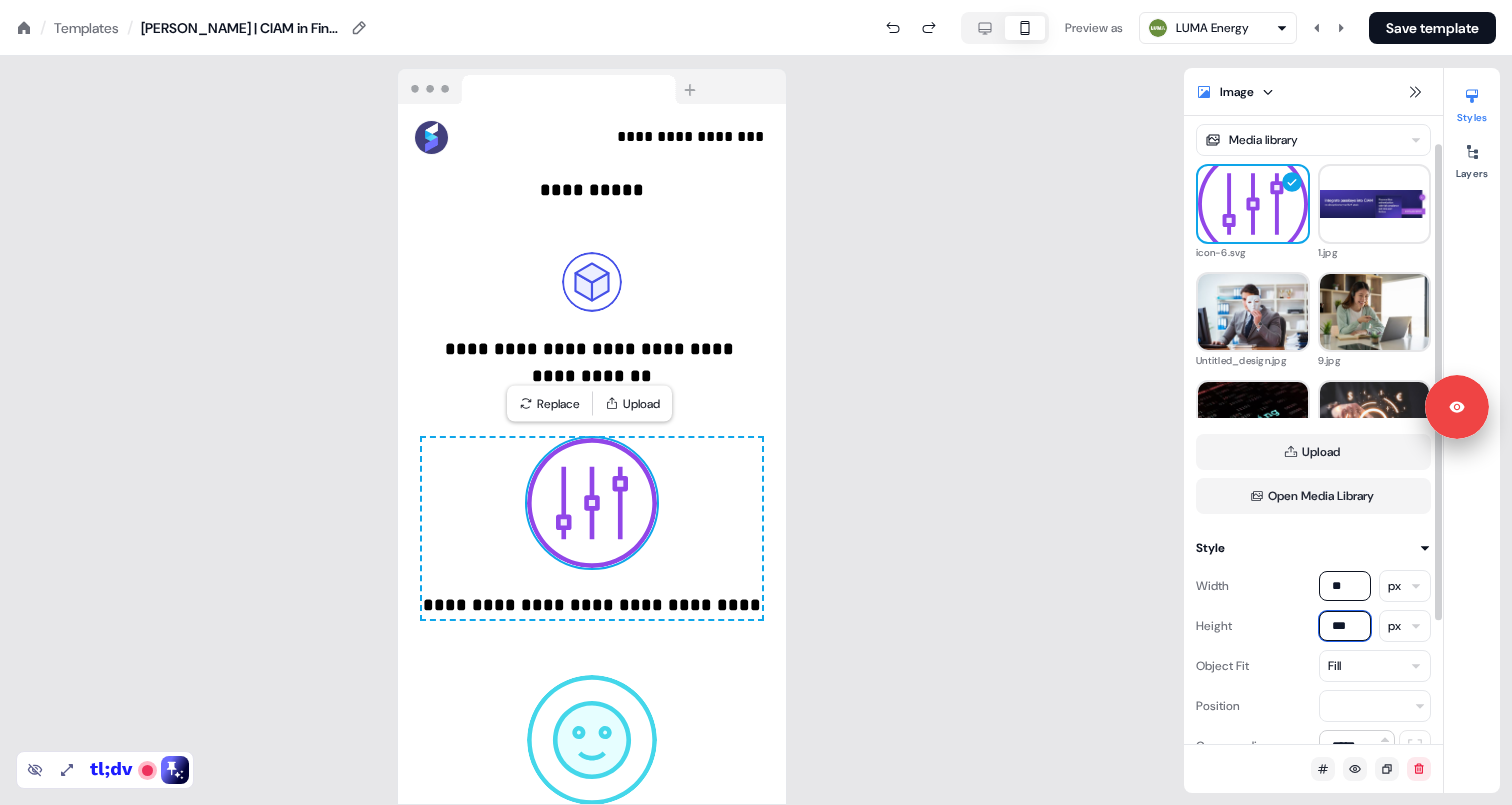 click on "***" at bounding box center [1345, 626] 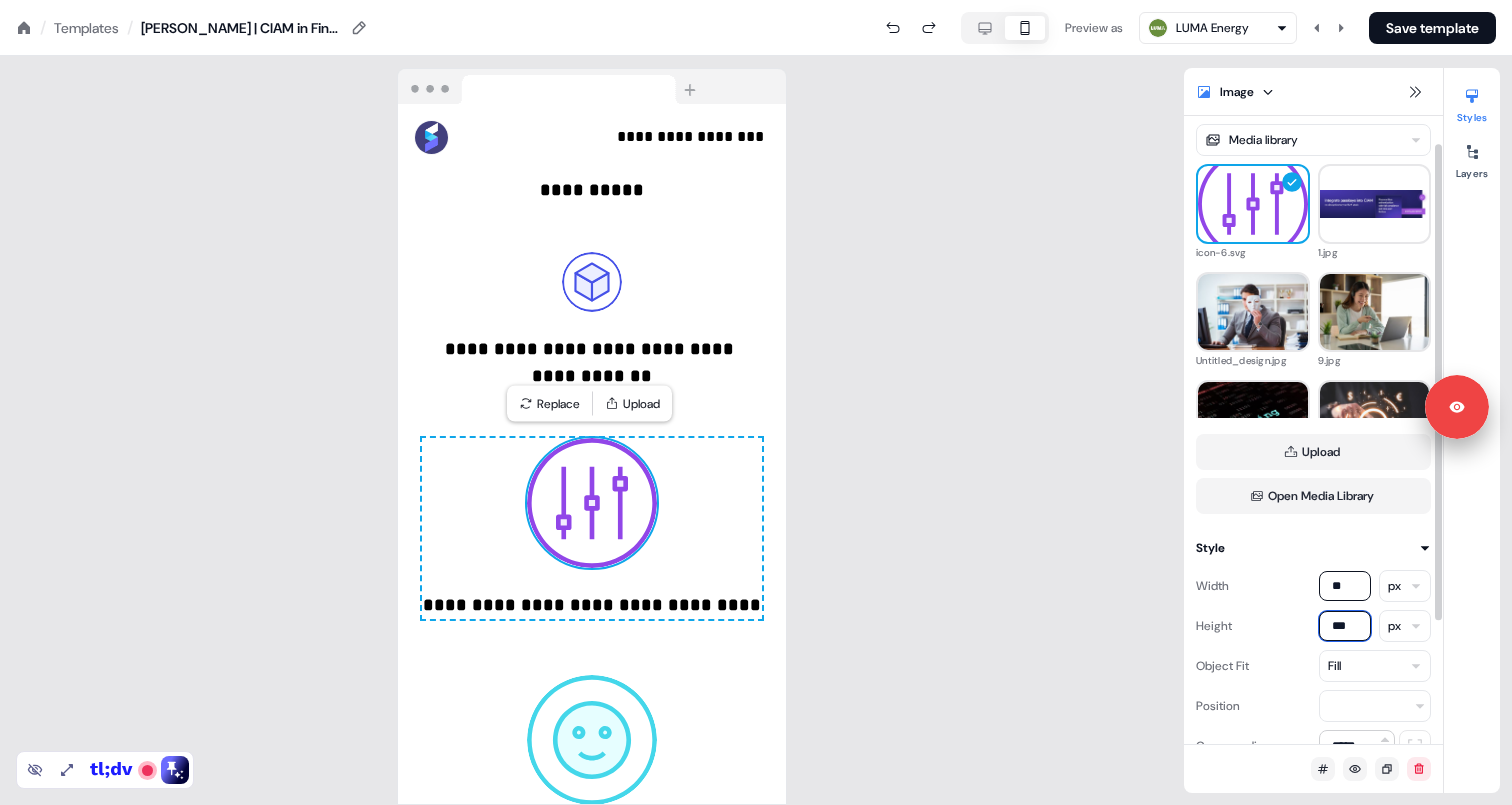 click on "***" at bounding box center (1345, 626) 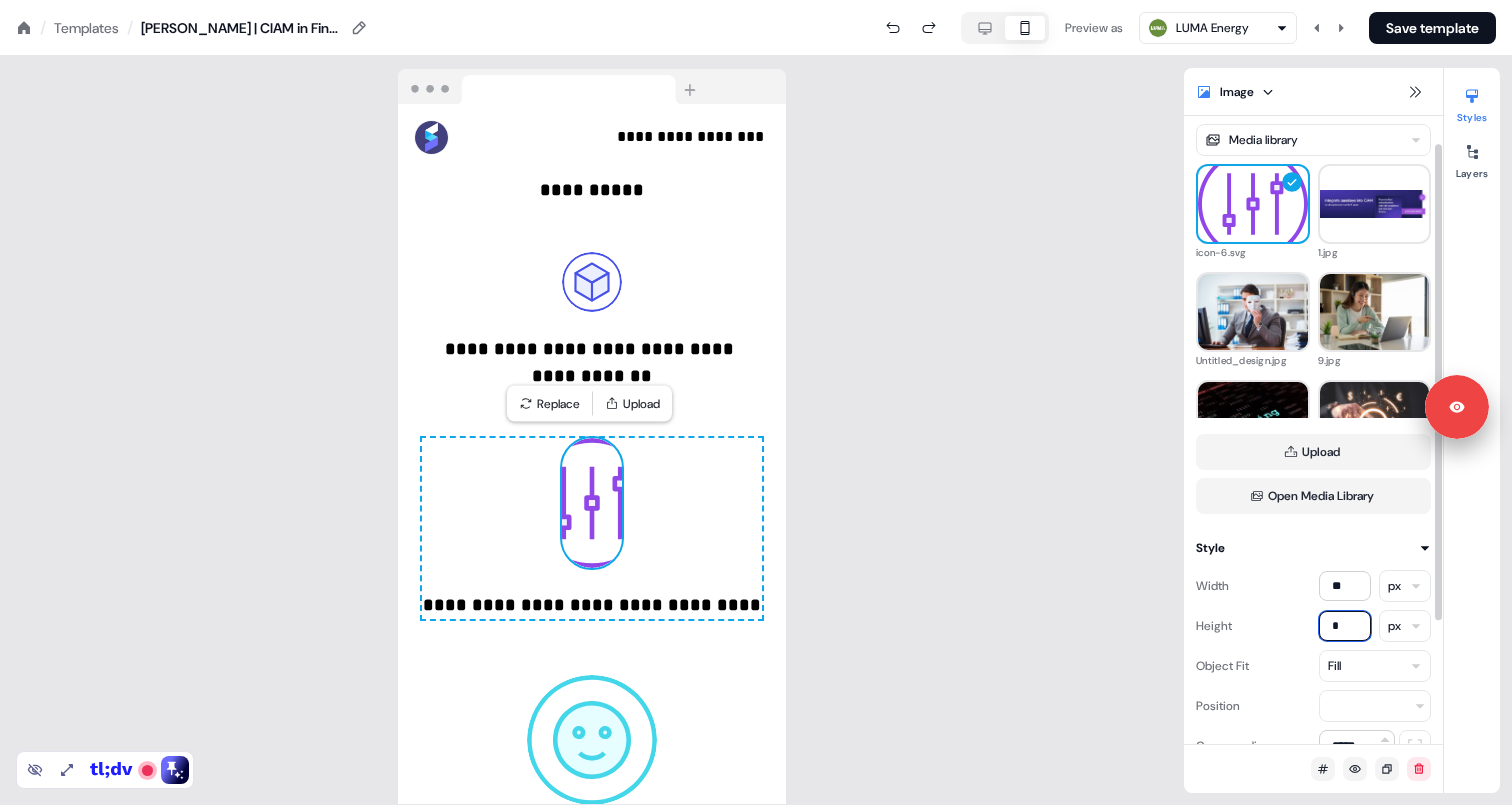 type on "**" 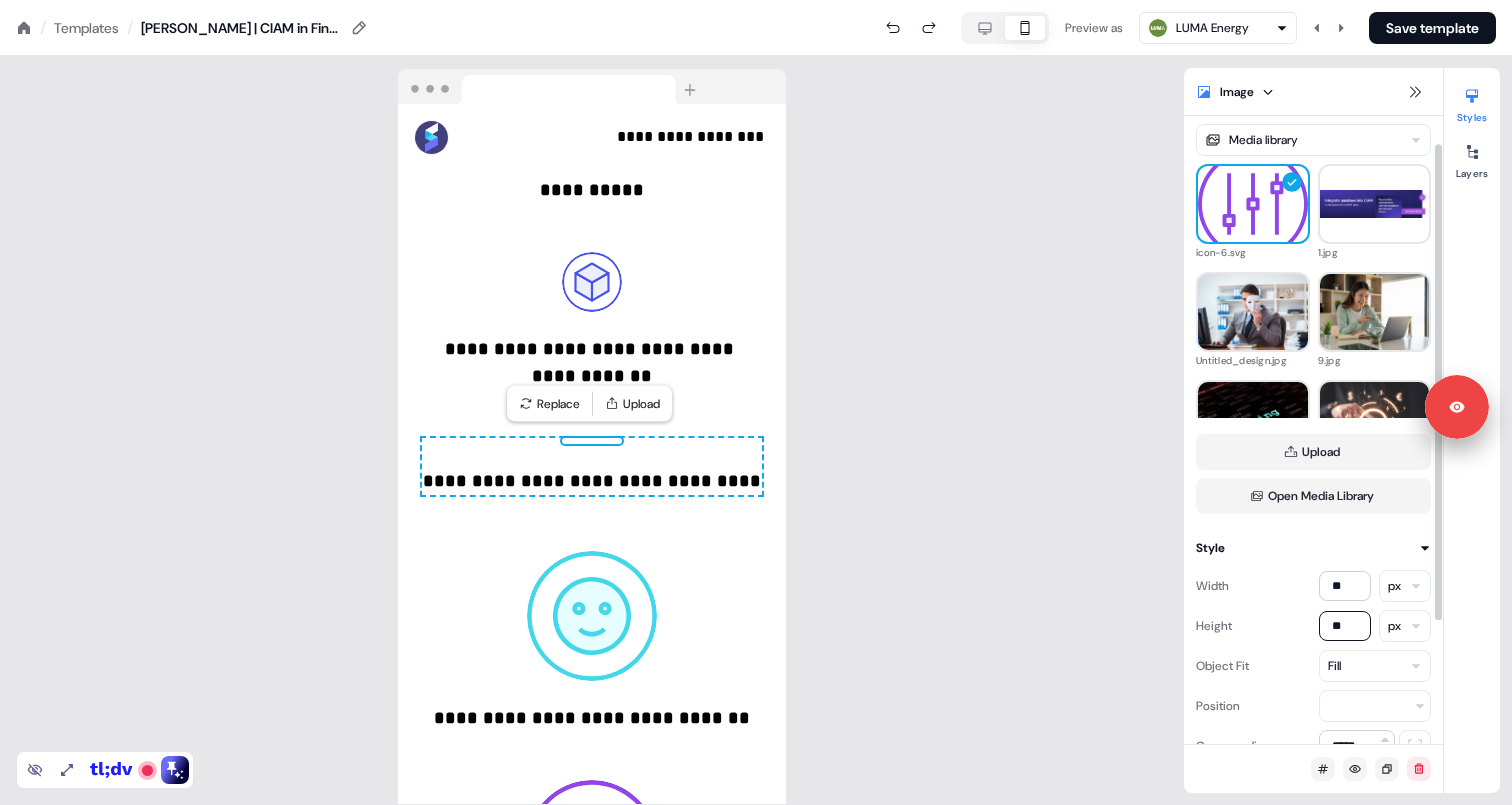 click on "Height ** px" at bounding box center (1313, 626) 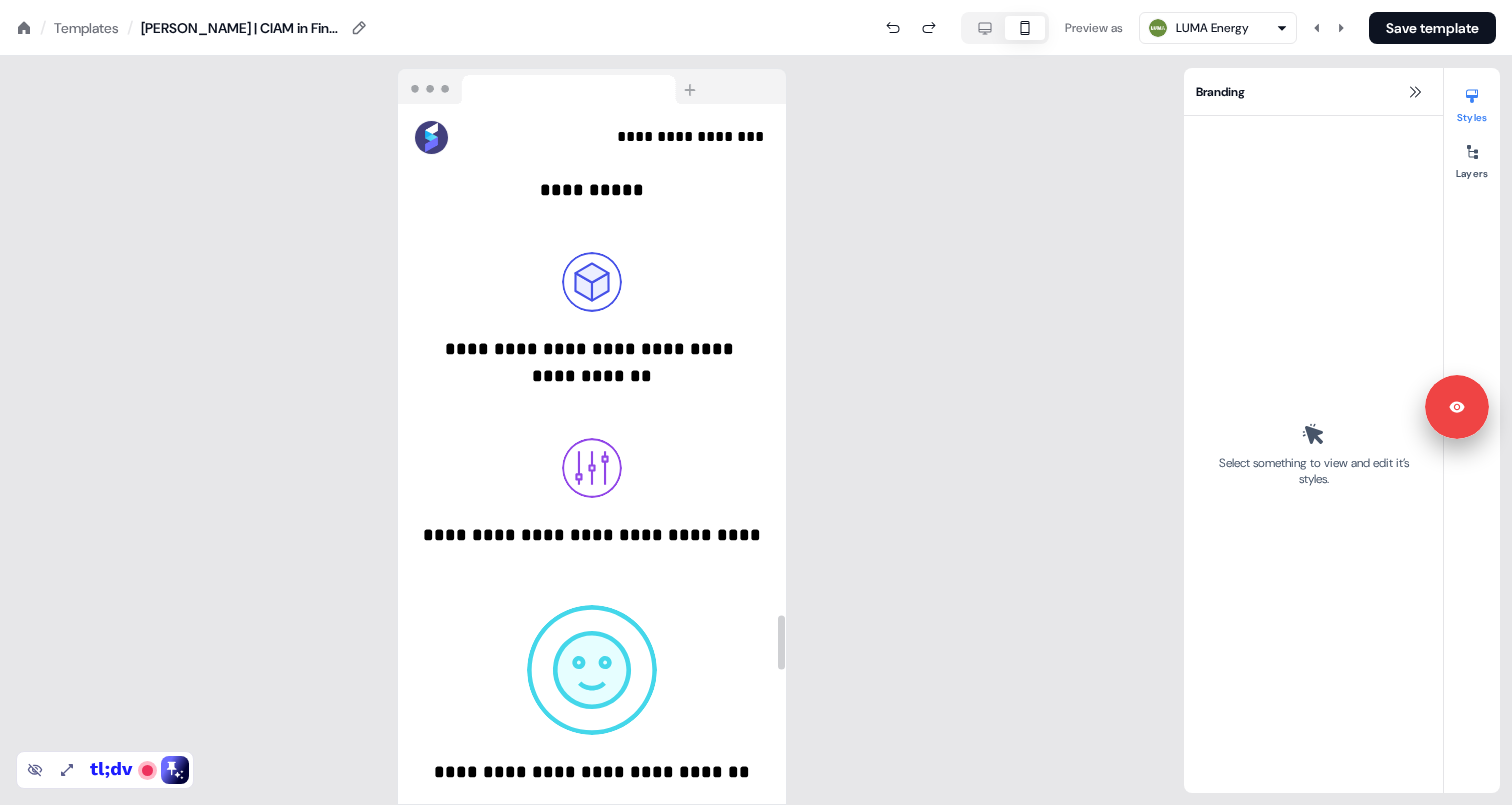 click on "**********" at bounding box center (592, 695) 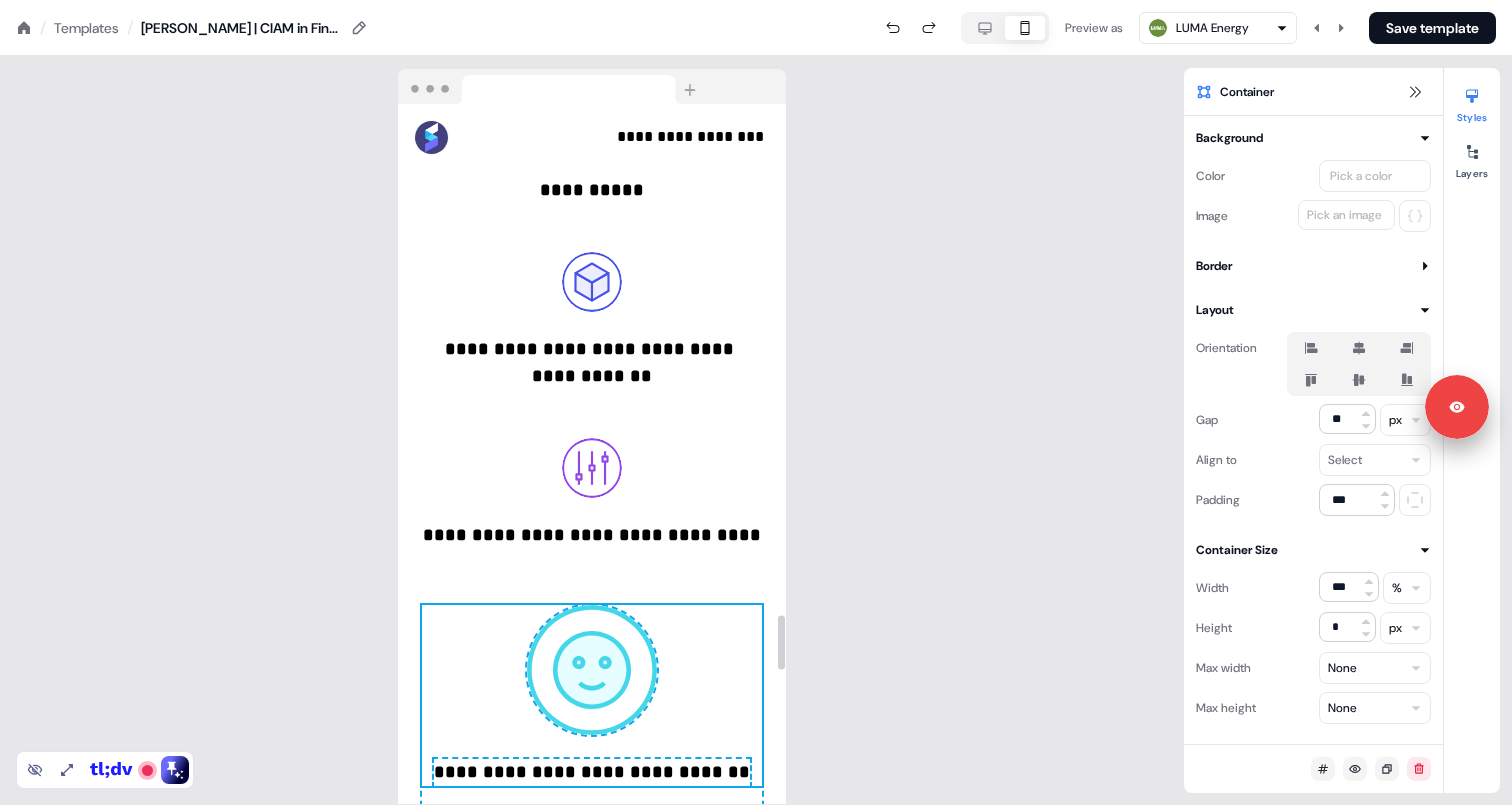 click at bounding box center [592, 670] 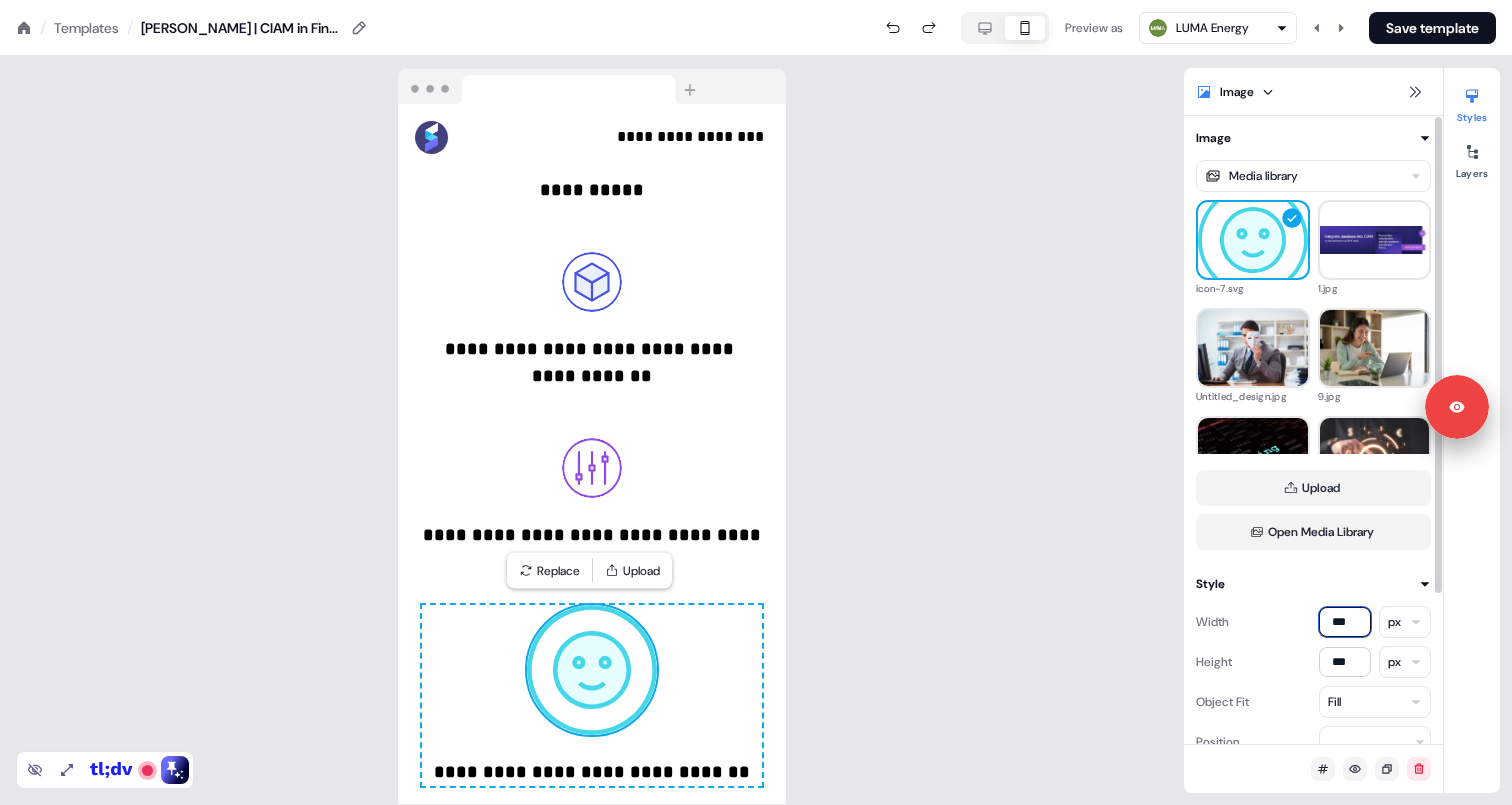 click on "***" at bounding box center (1345, 622) 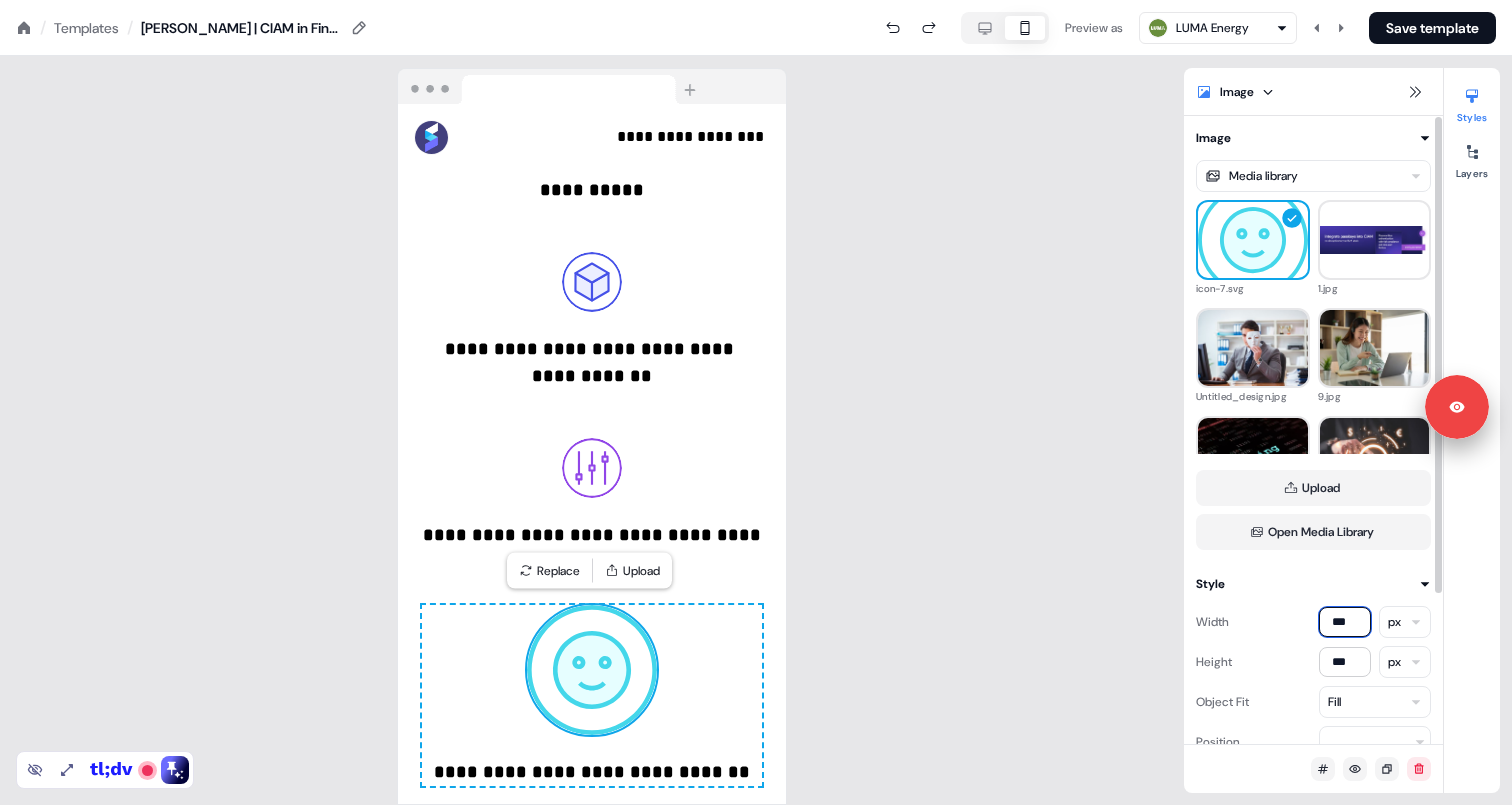 click on "***" at bounding box center (1345, 622) 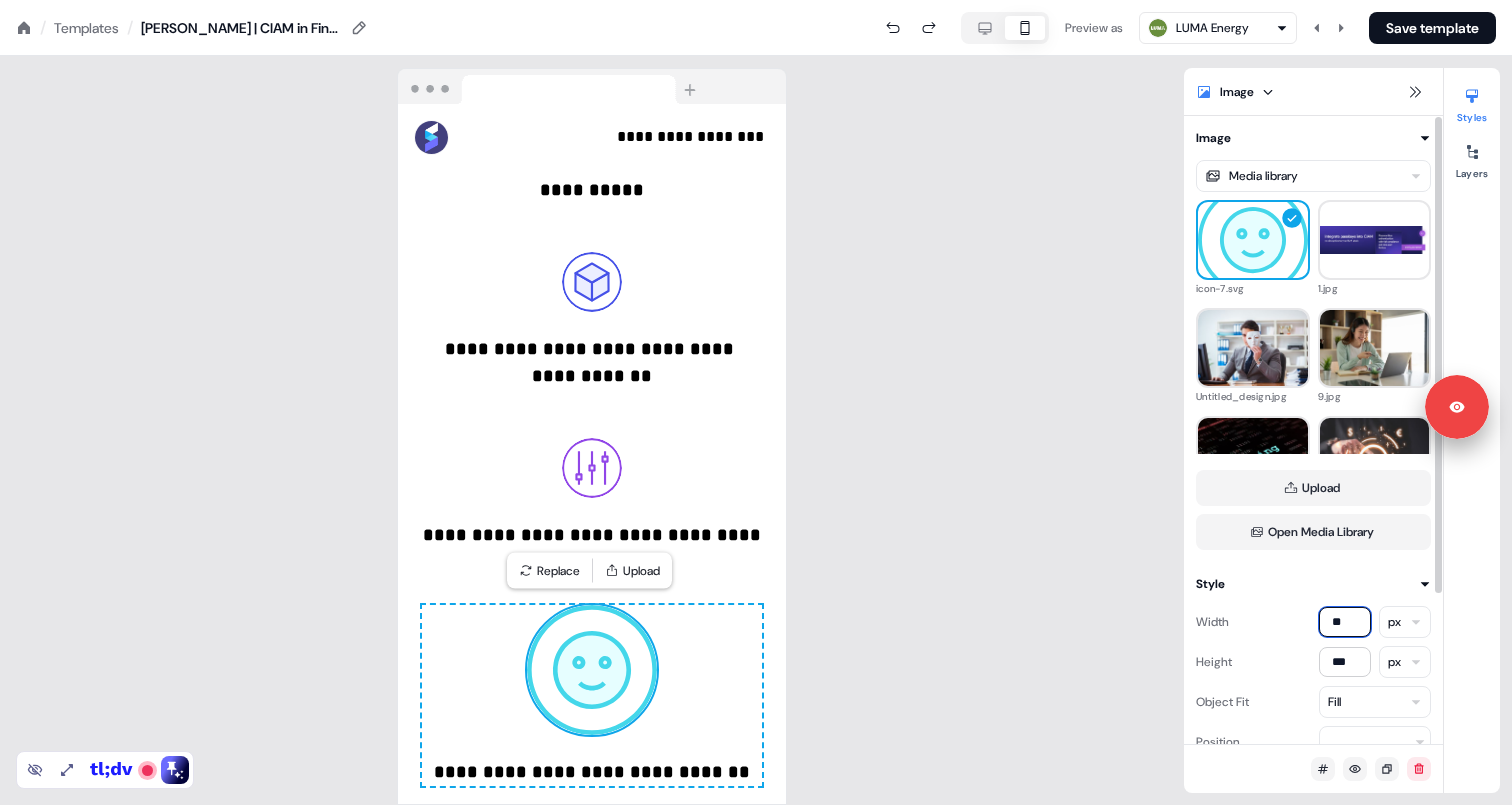 type on "**" 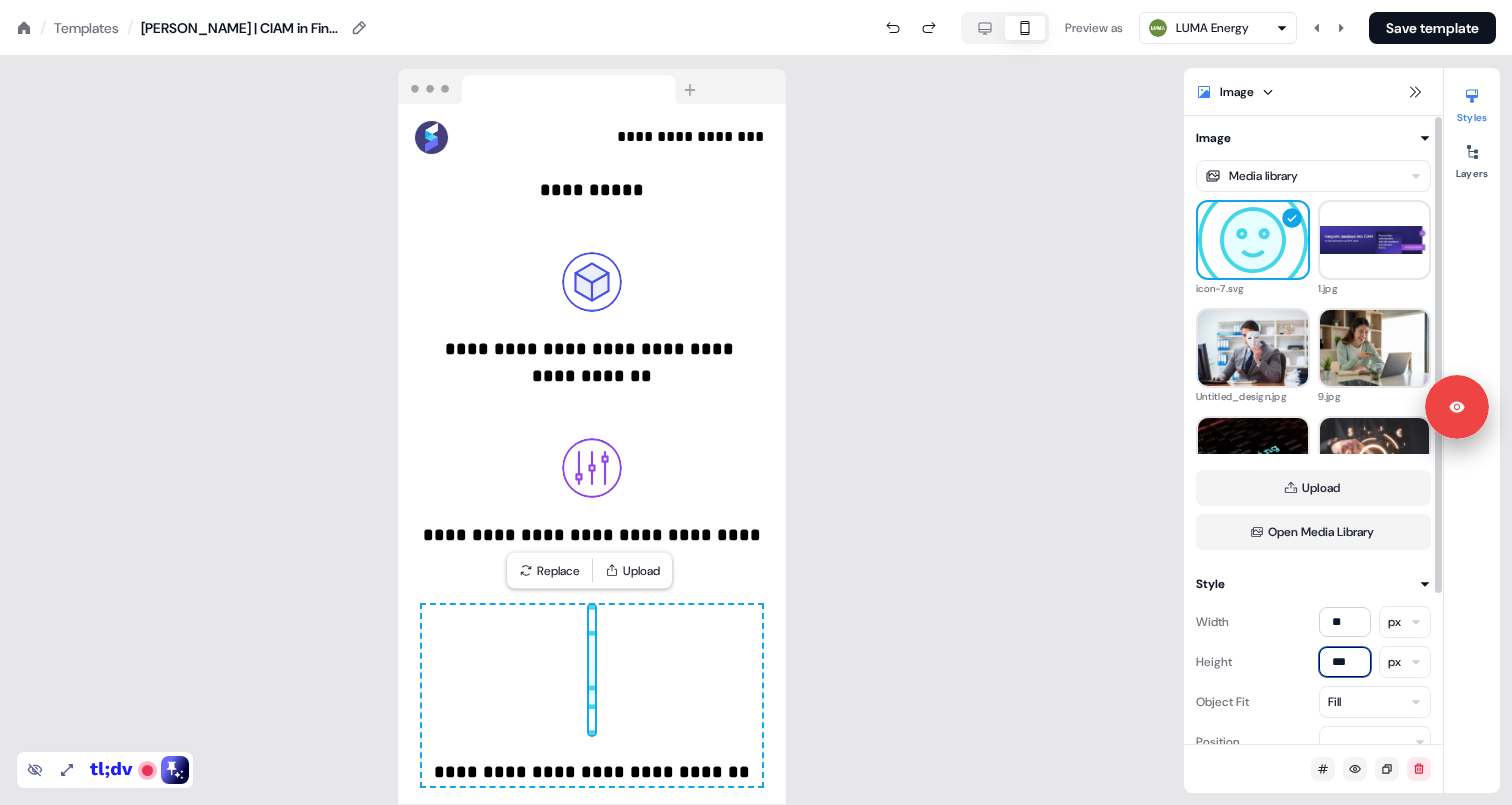 click on "***" at bounding box center [1345, 662] 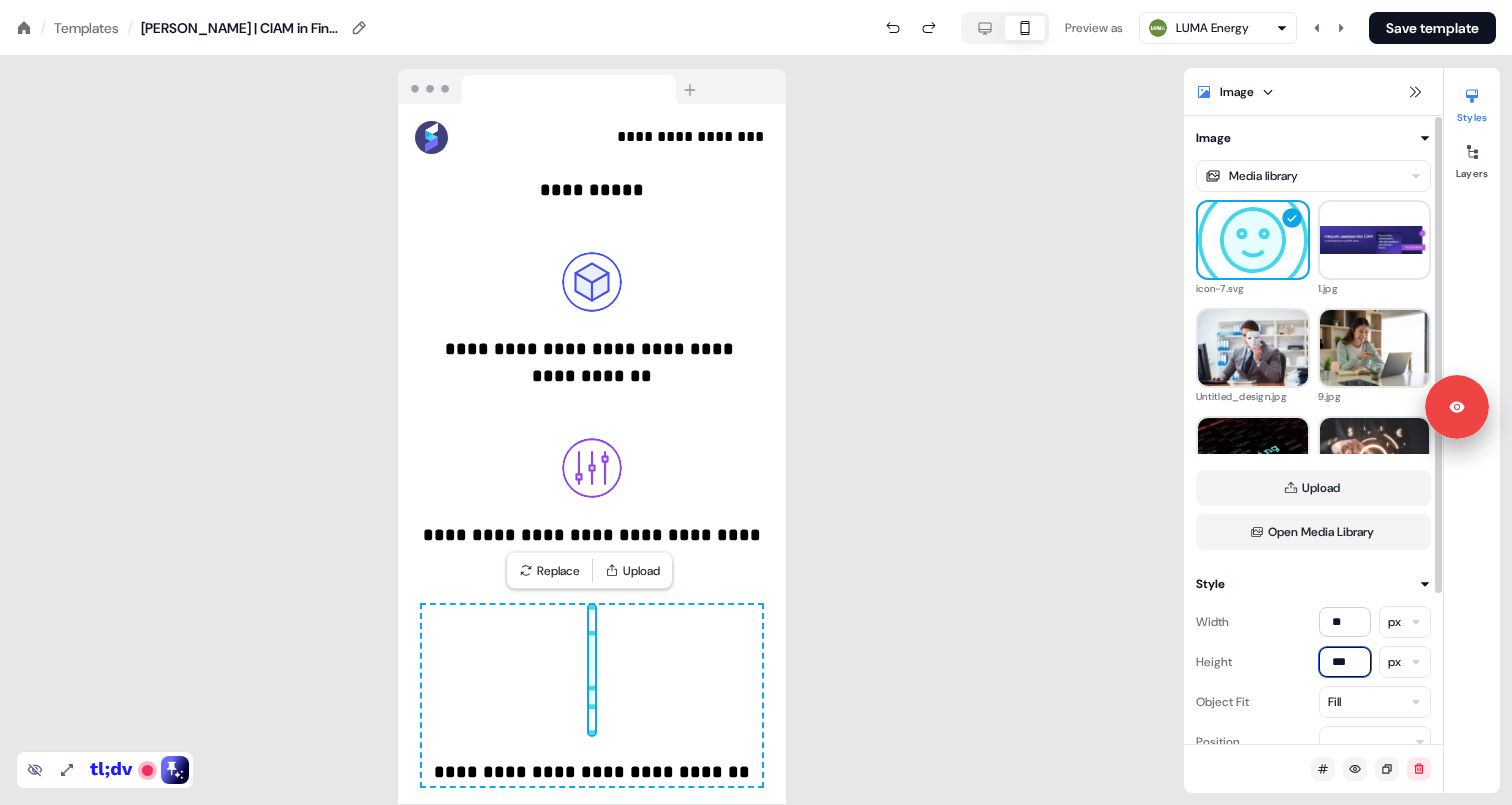 click on "***" at bounding box center [1345, 662] 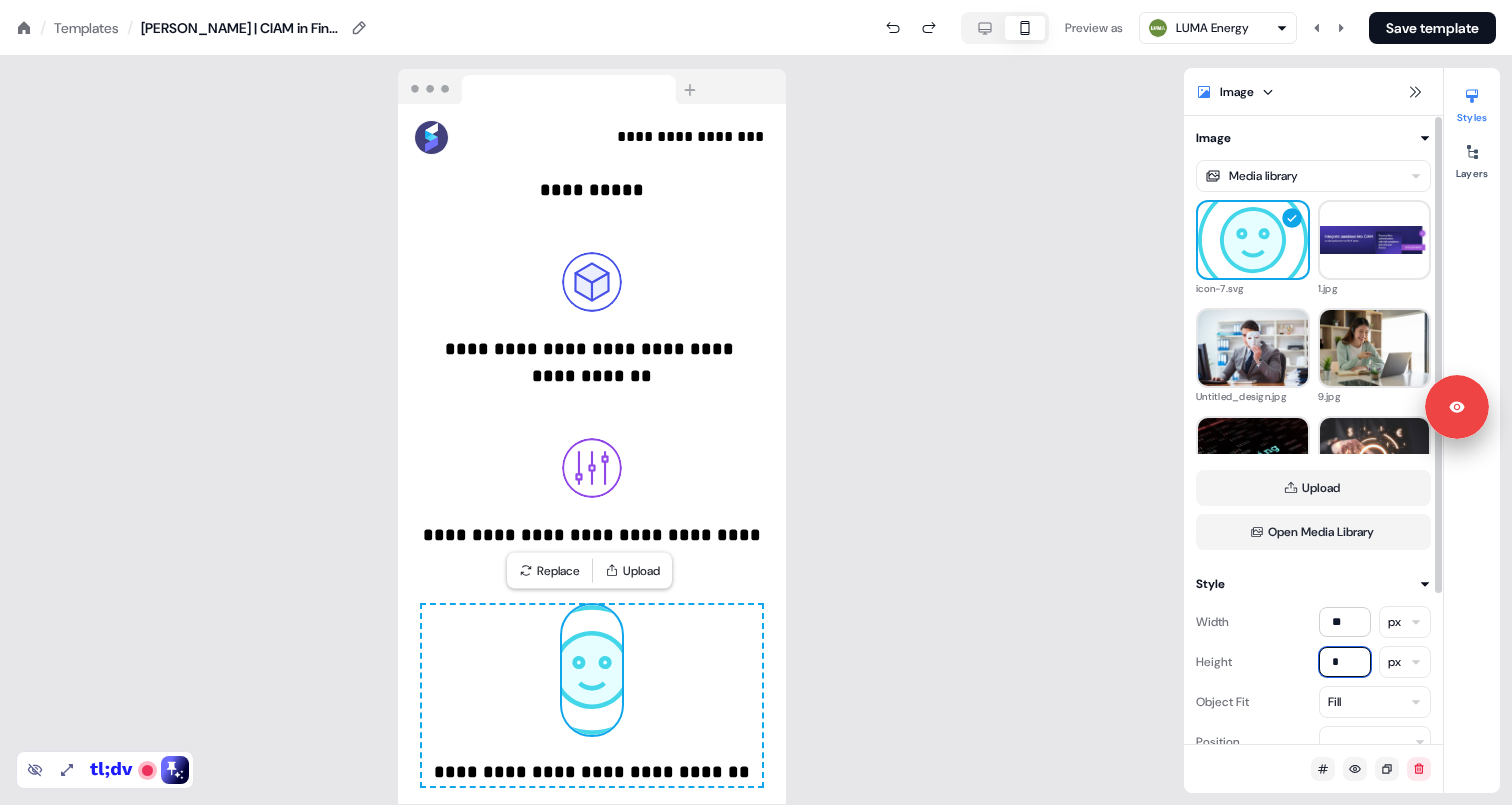 type on "**" 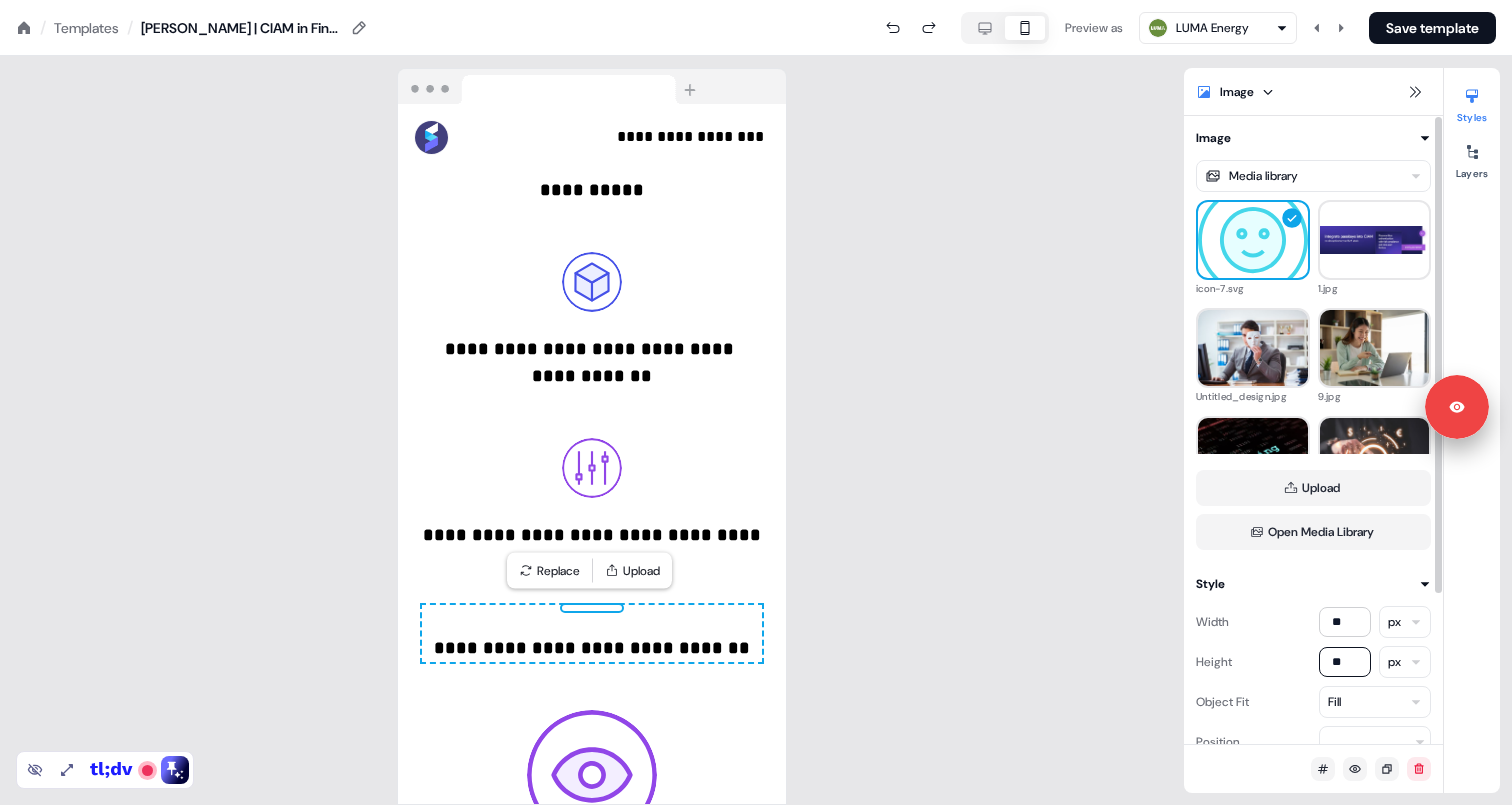 click on "**********" at bounding box center [592, 430] 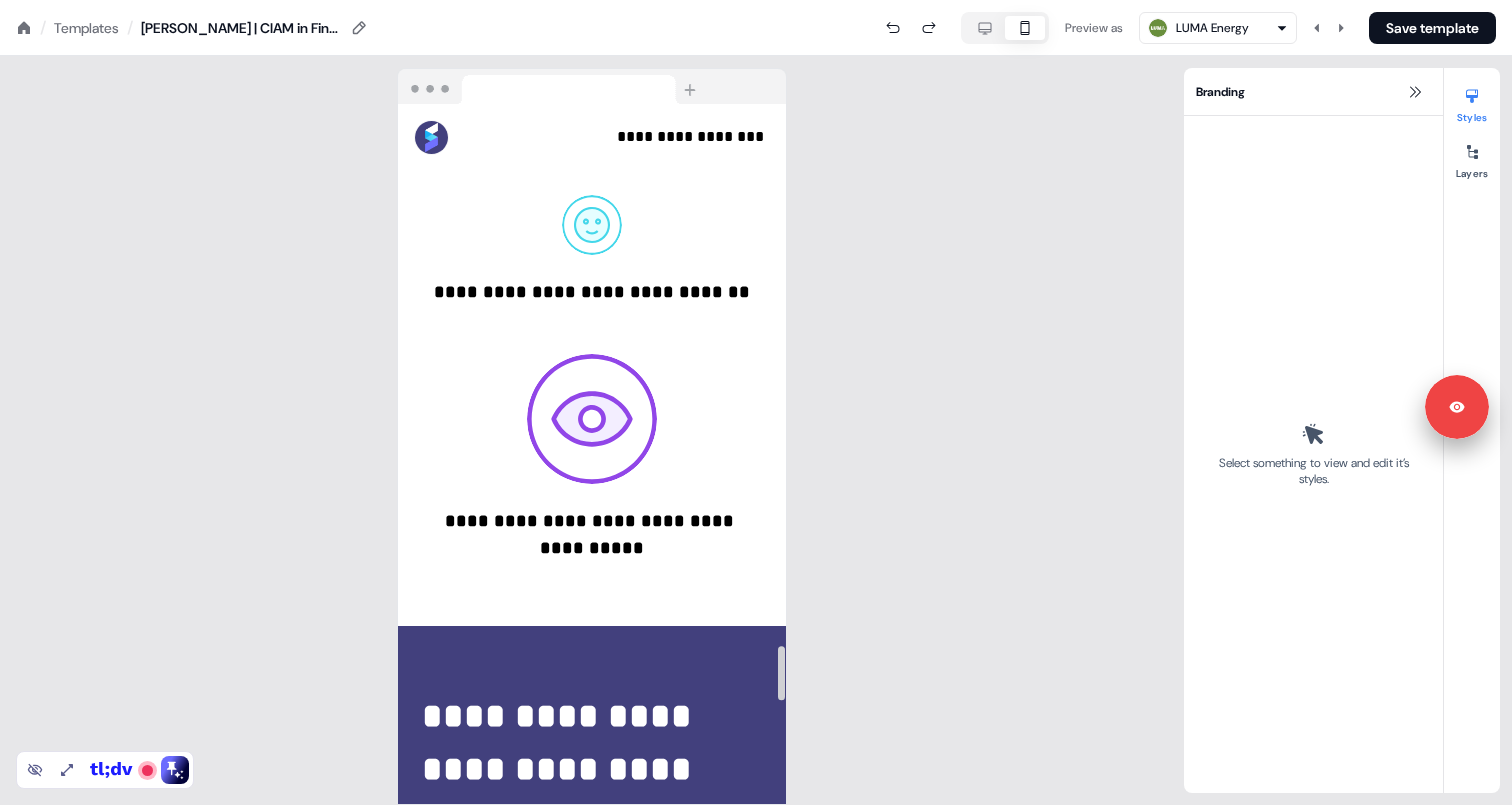 scroll, scrollTop: 7012, scrollLeft: 0, axis: vertical 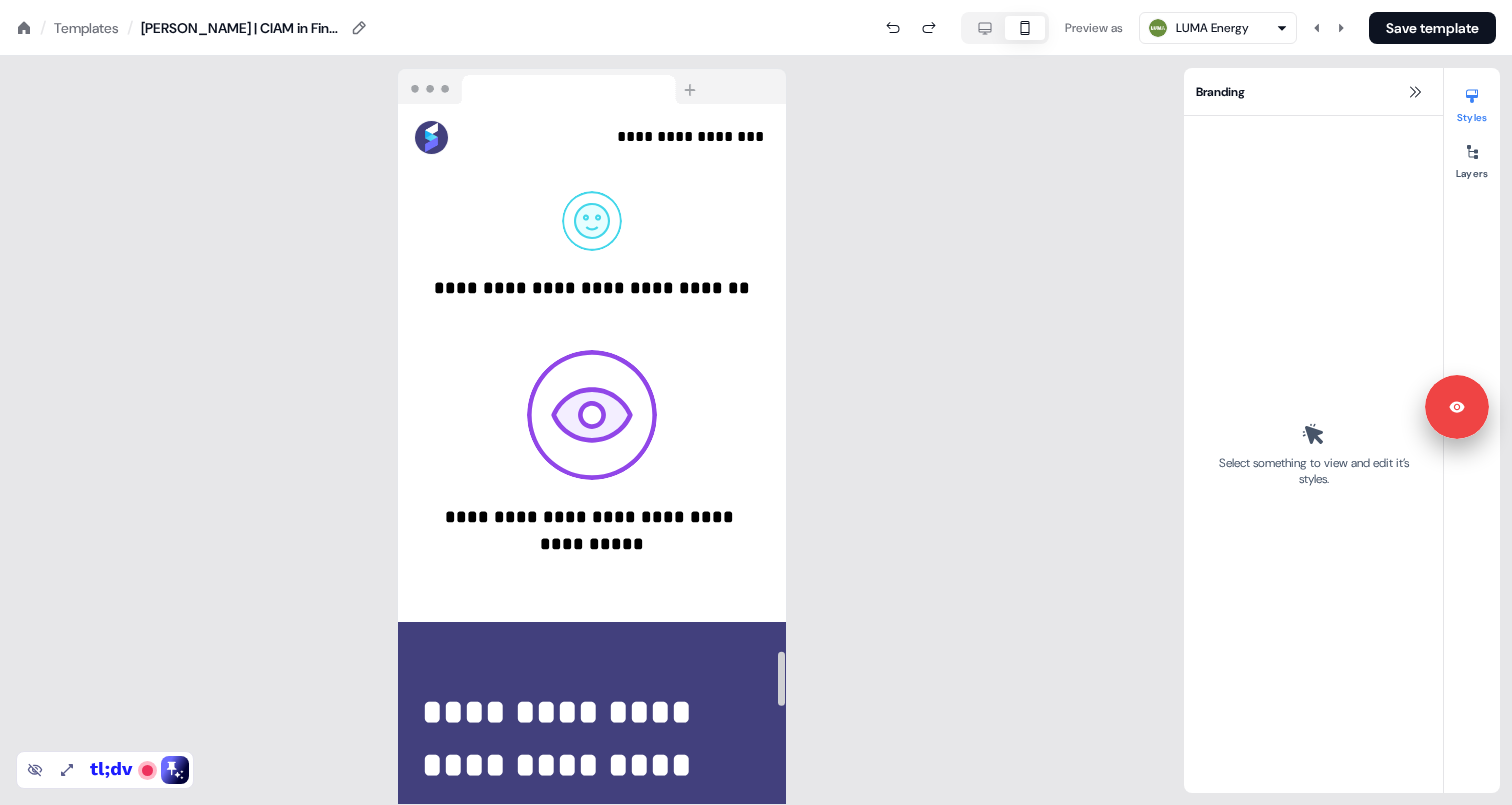 click at bounding box center (592, 415) 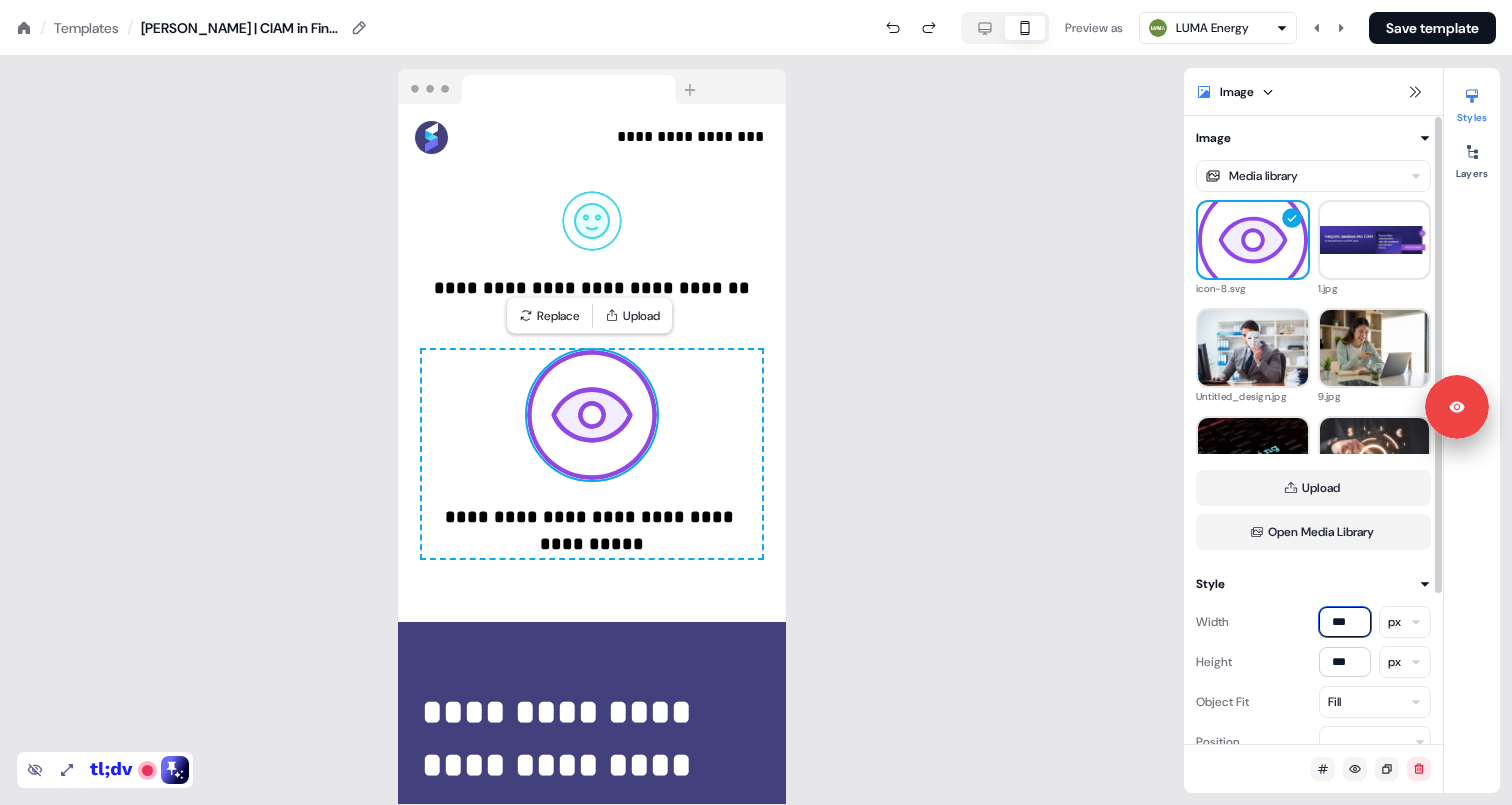 click on "***" at bounding box center (1345, 622) 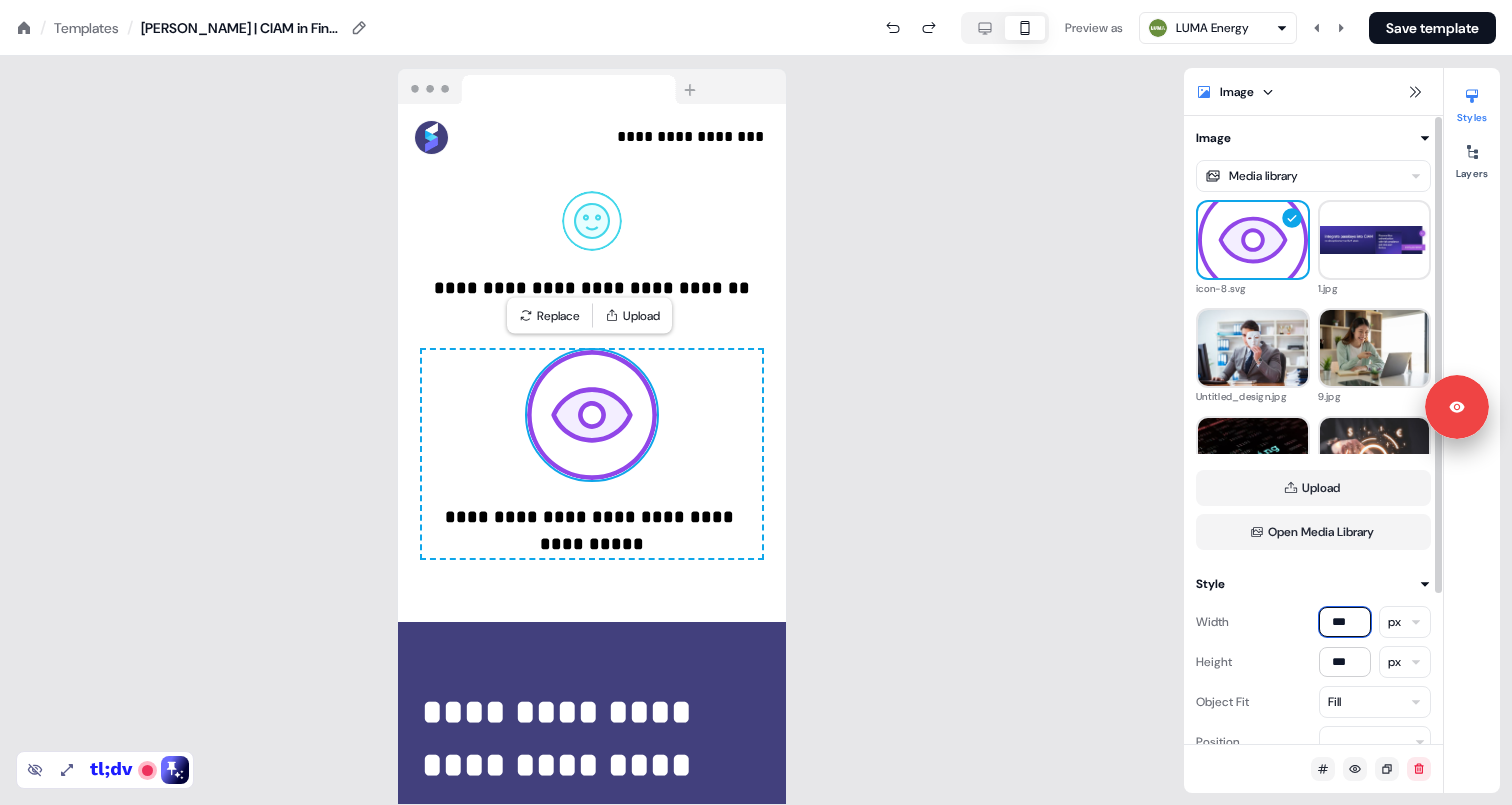 click on "***" at bounding box center [1345, 622] 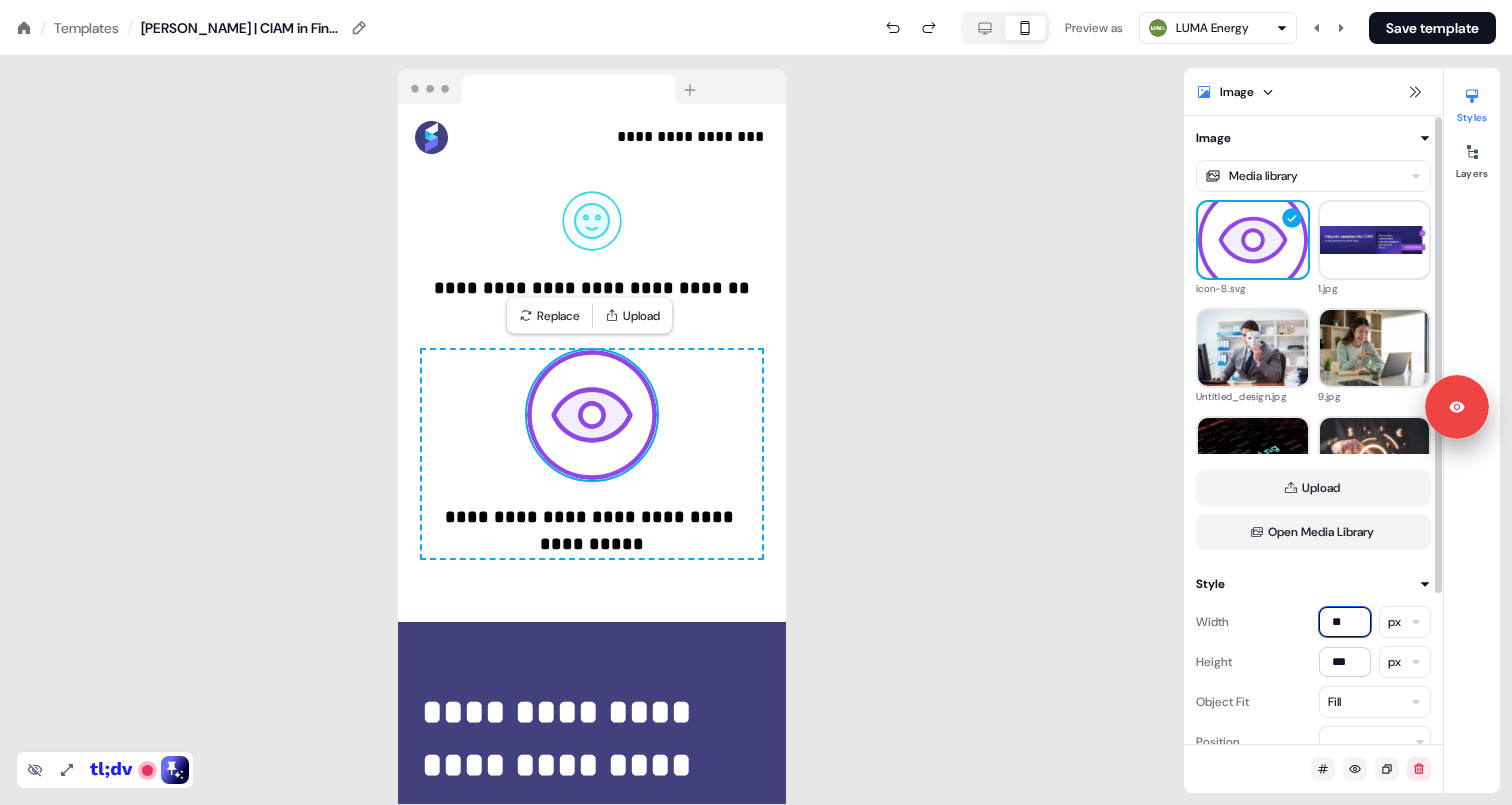 type on "**" 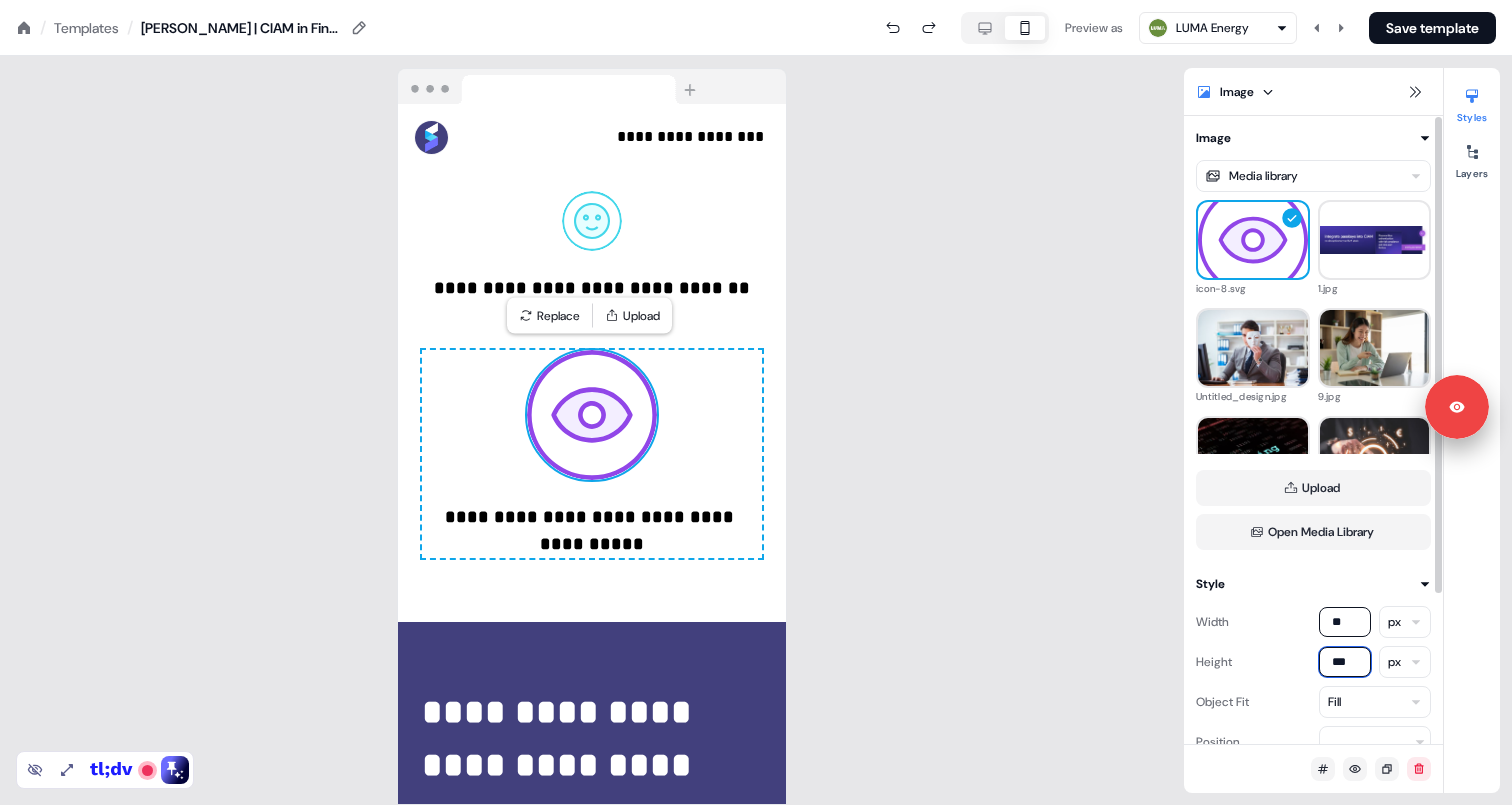 click on "***" at bounding box center (1345, 662) 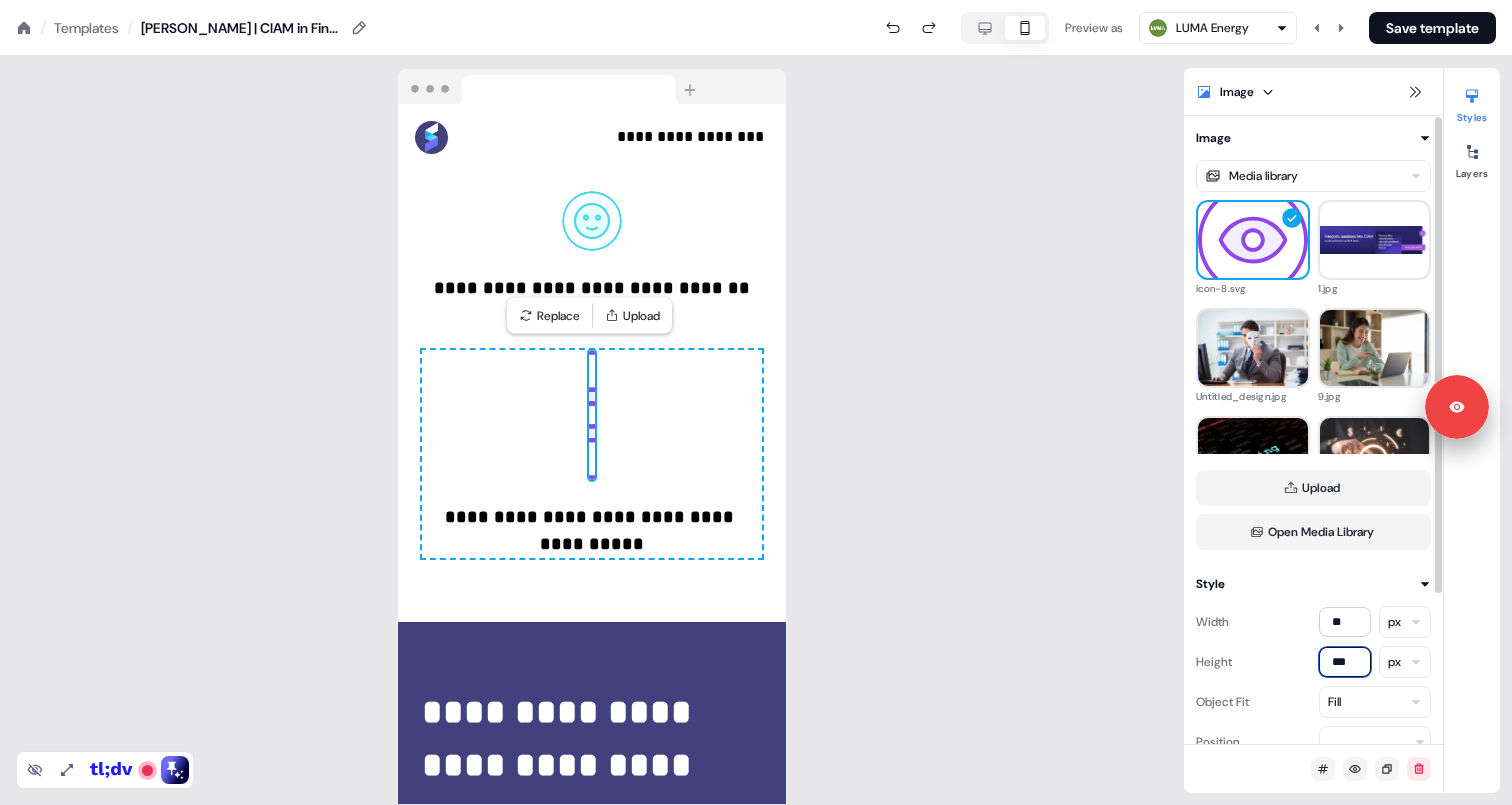 click on "***" at bounding box center [1345, 662] 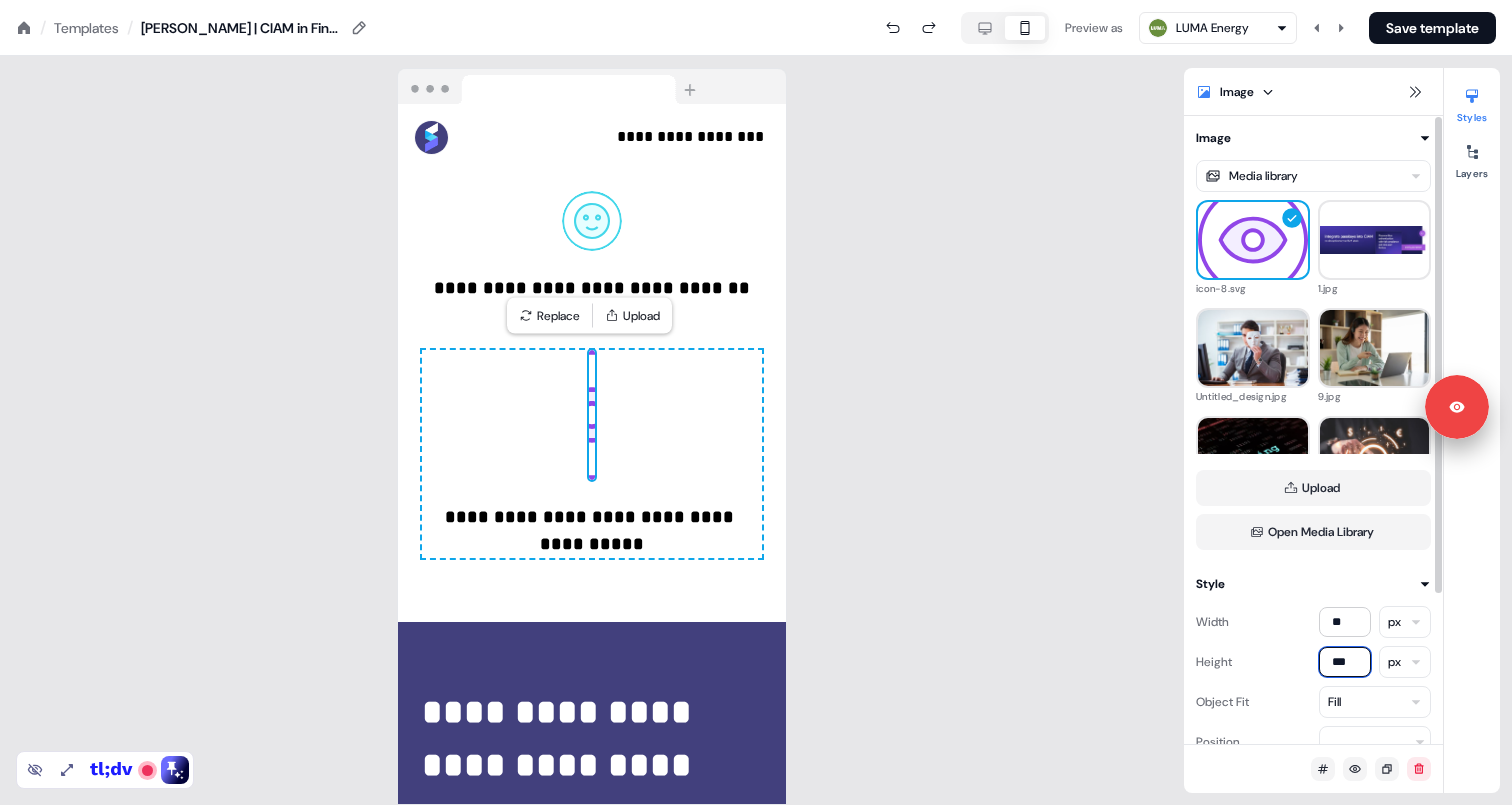 click on "***" at bounding box center [1345, 662] 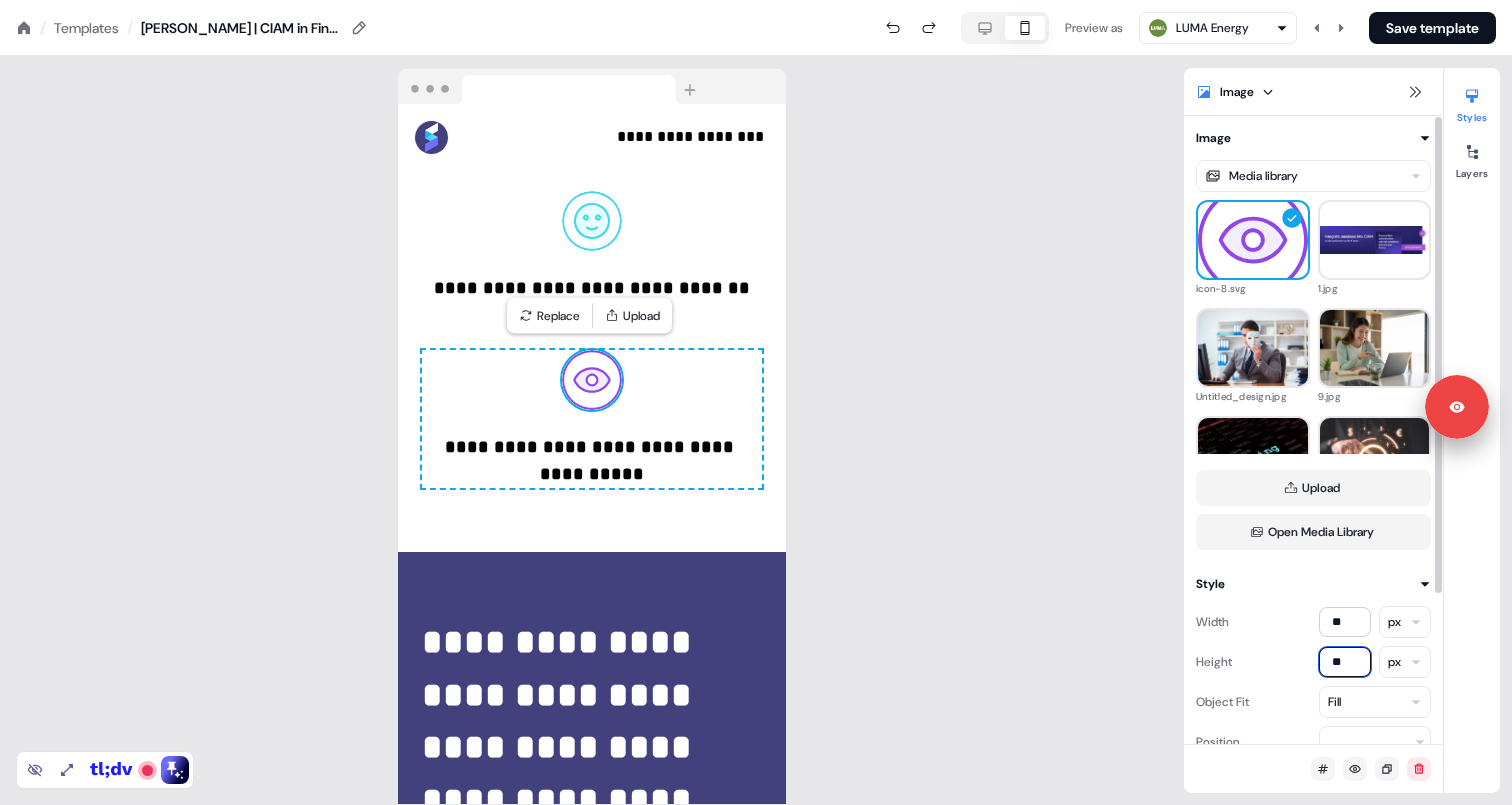 type on "**" 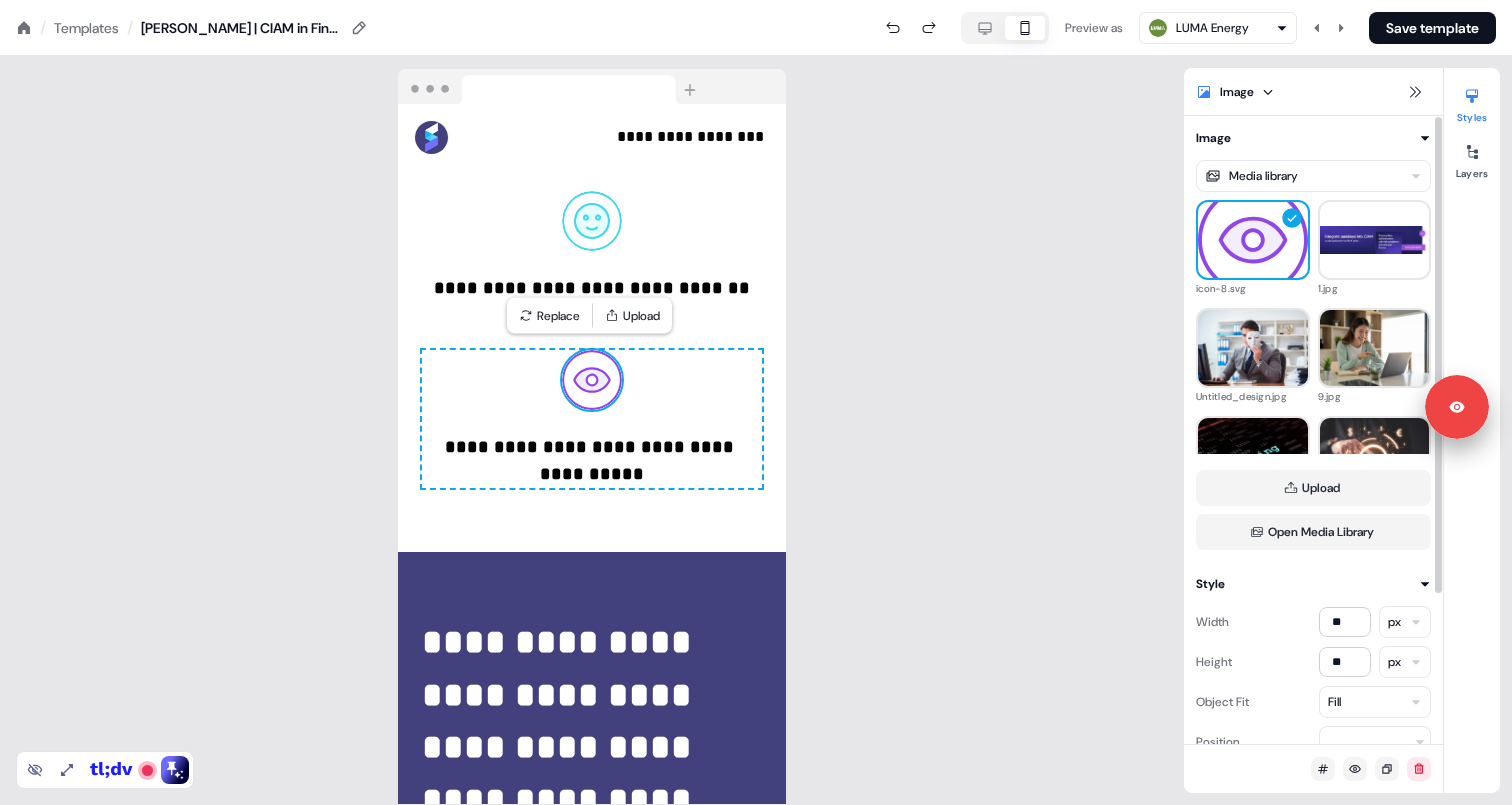 click on "**********" at bounding box center (592, 430) 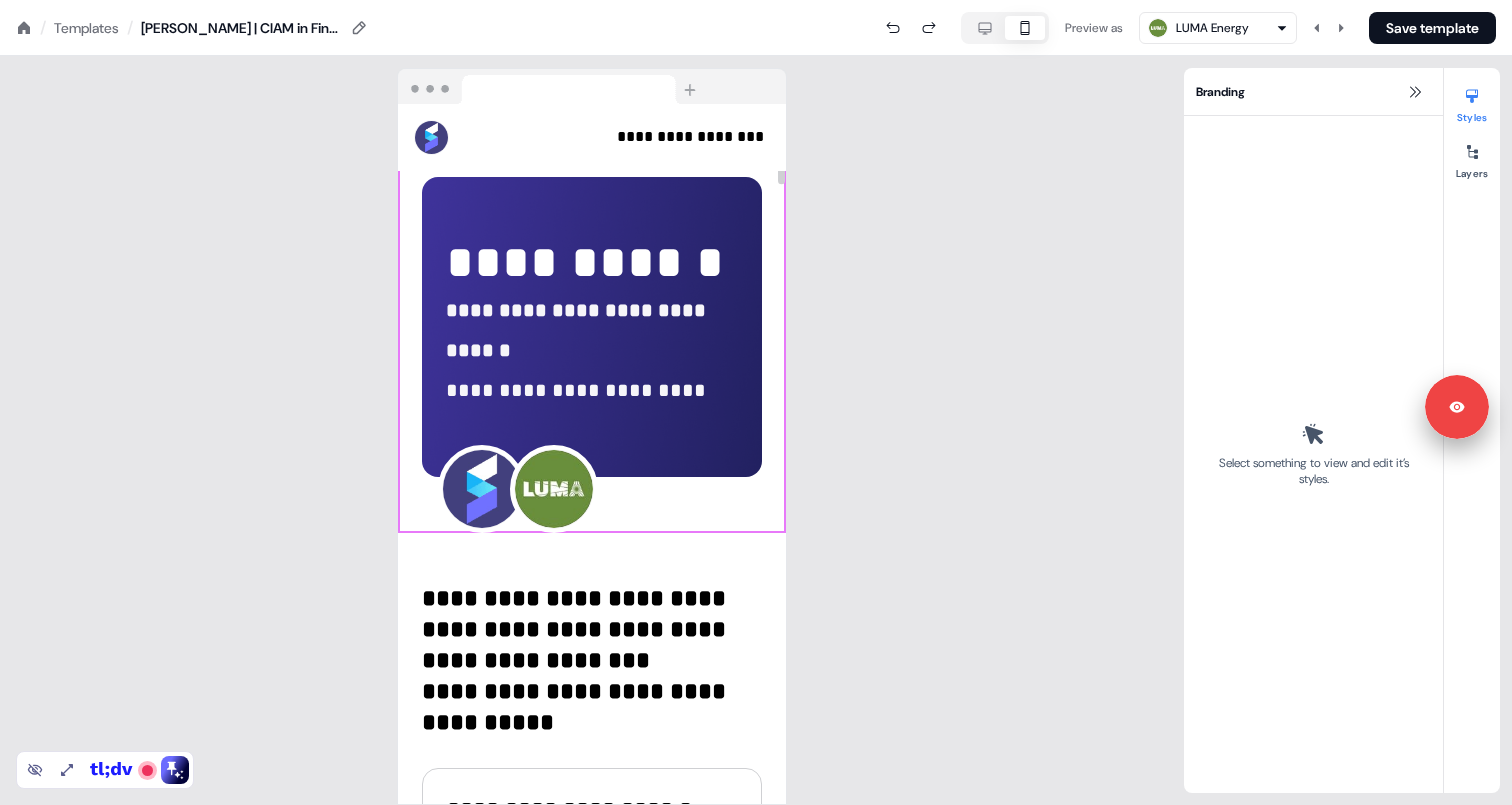 scroll, scrollTop: 0, scrollLeft: 0, axis: both 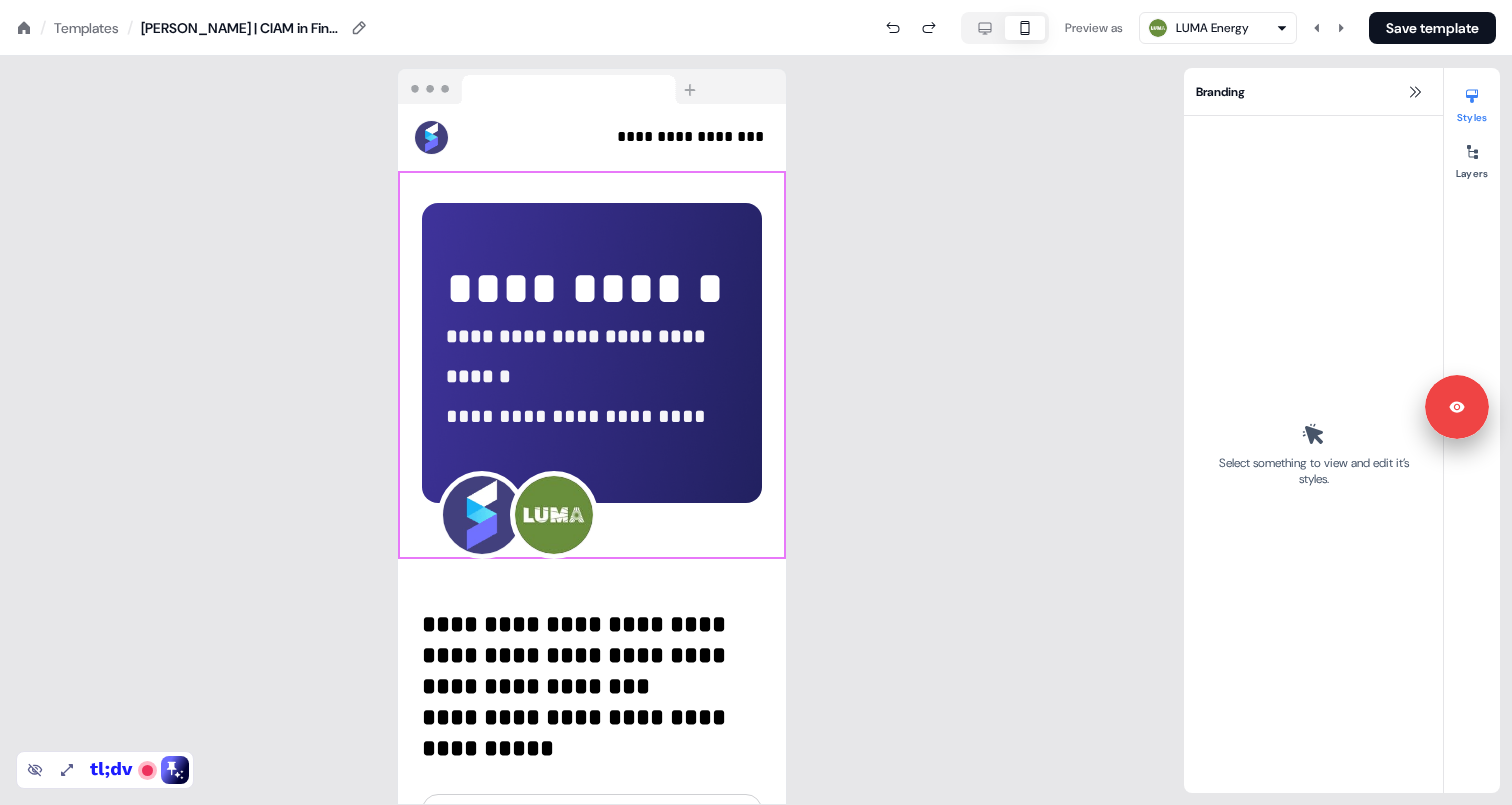 click on "/ Templates / [PERSON_NAME] | CIAM in Financial Services Preview as LUMA Energy Save template" at bounding box center (756, 28) 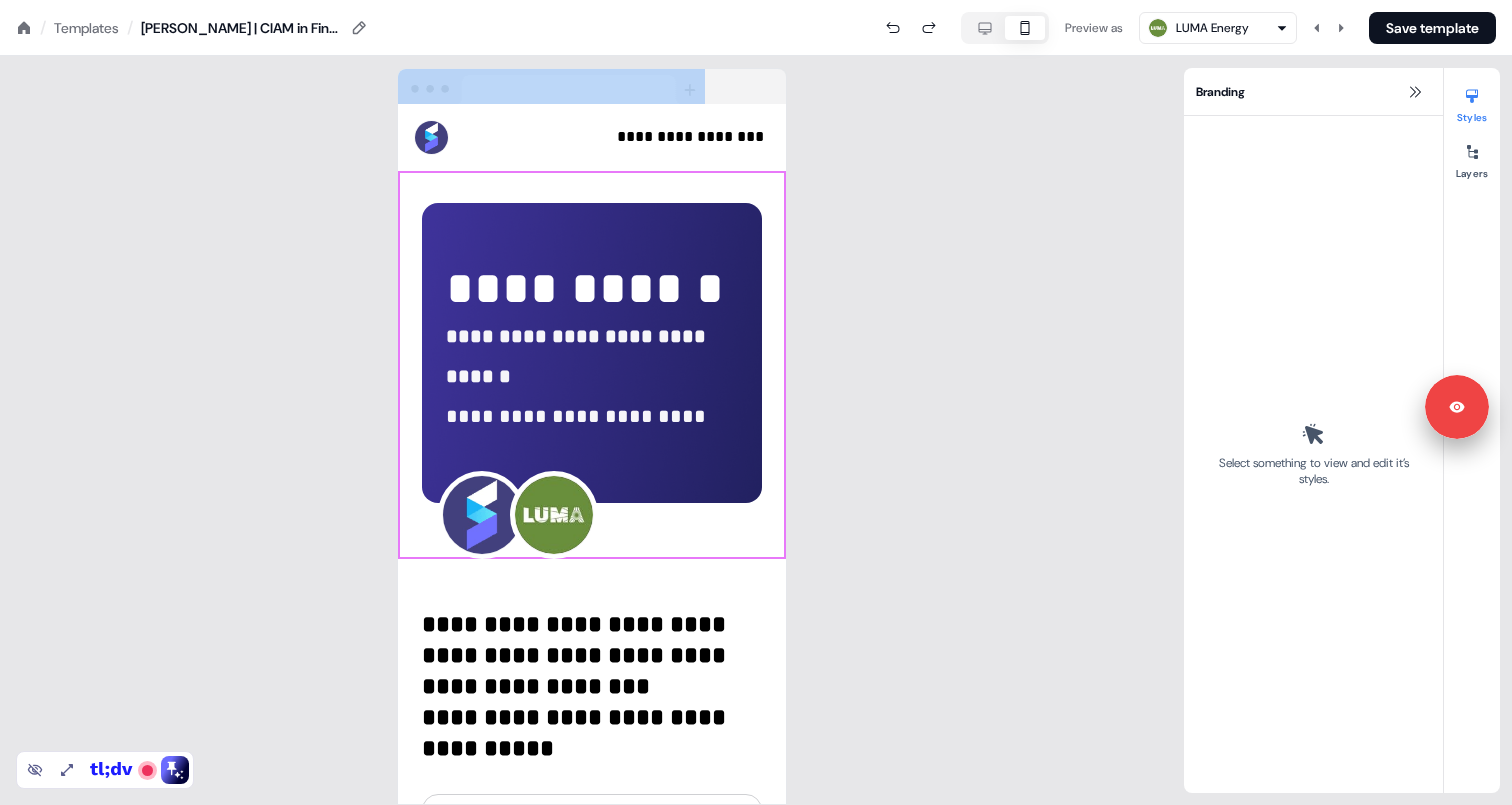 click on "/ Templates / [PERSON_NAME] | CIAM in Financial Services Preview as LUMA Energy Save template" at bounding box center (756, 28) 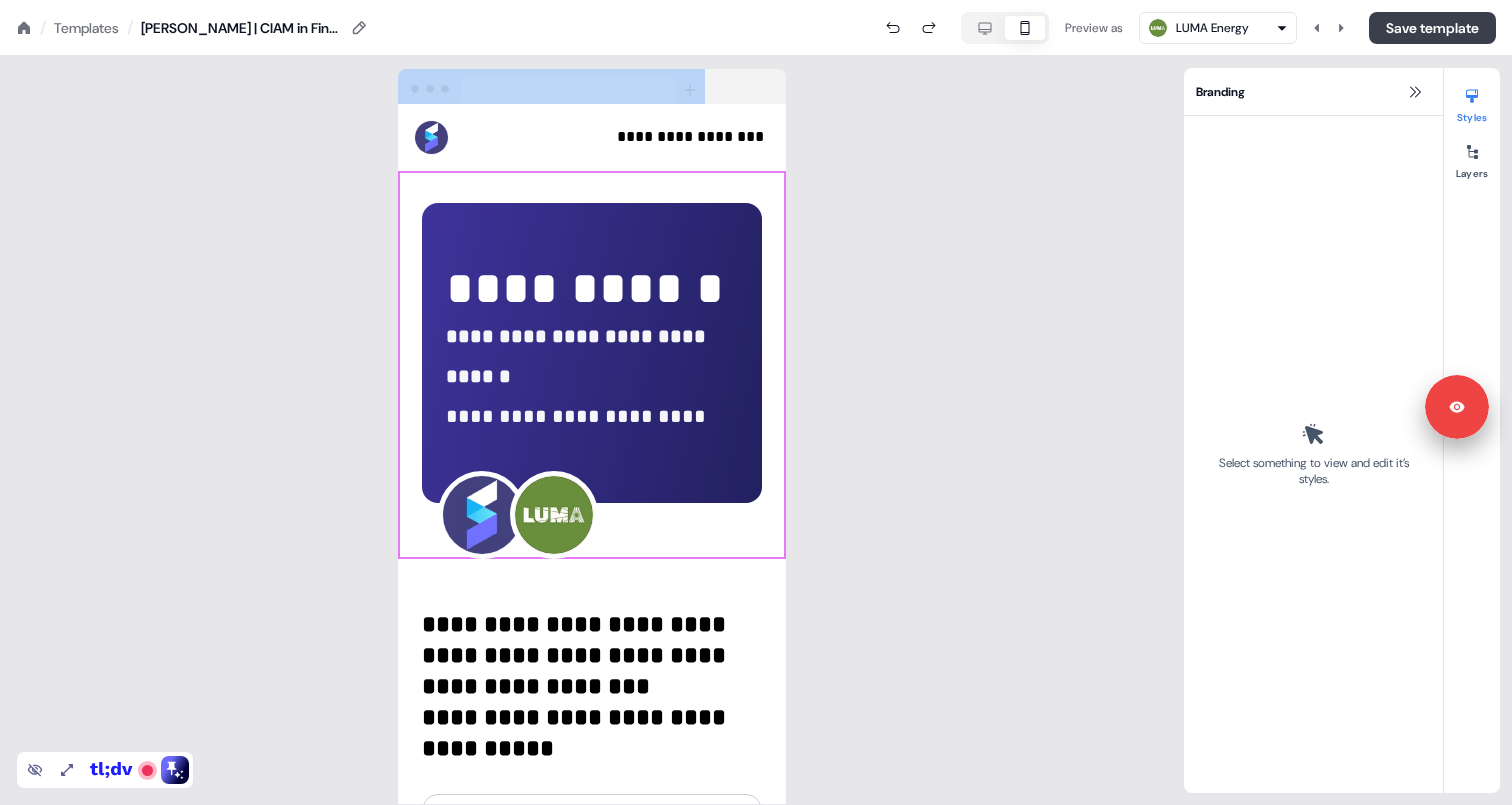 click on "Save template" at bounding box center [1432, 28] 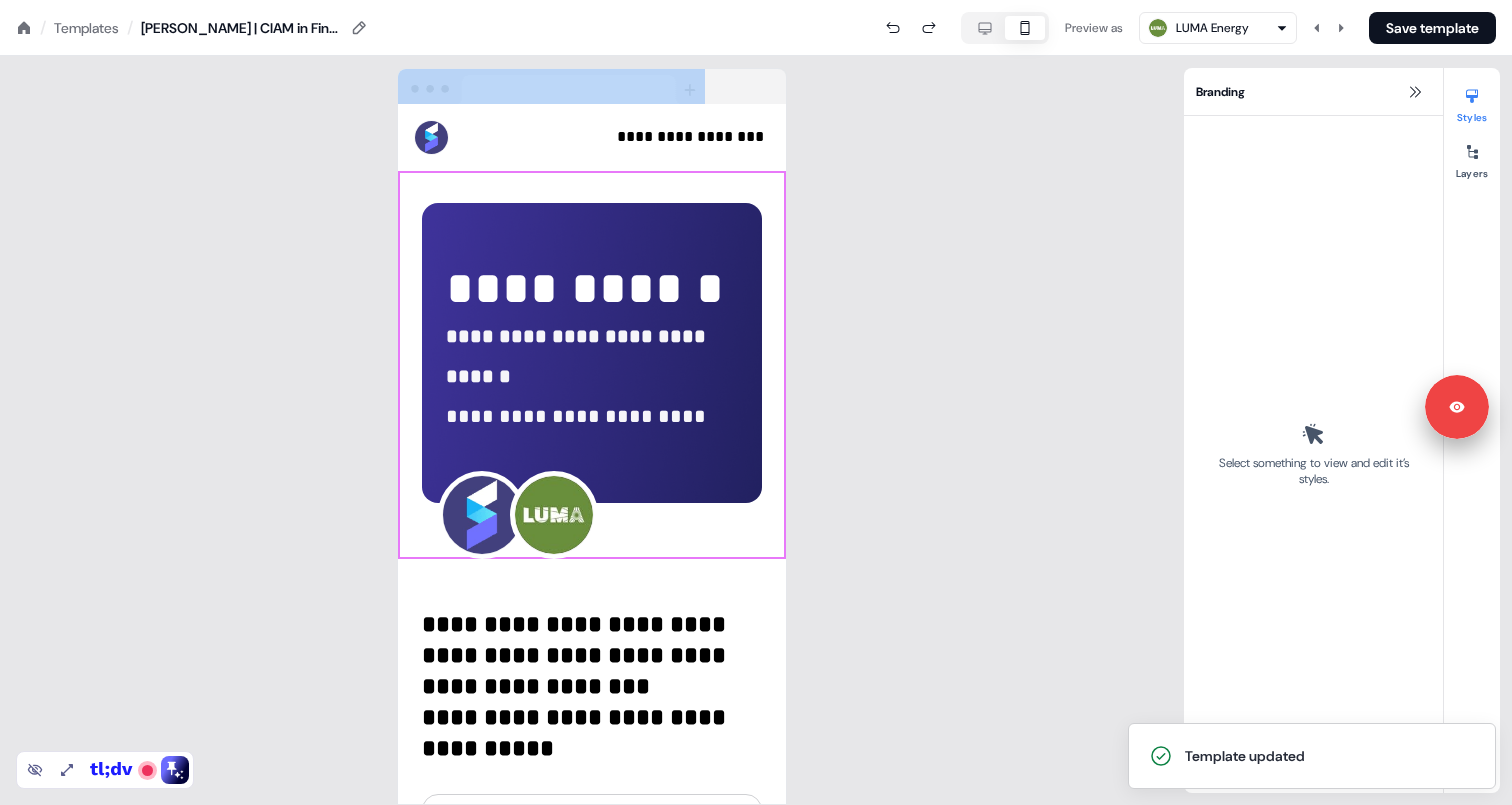 click 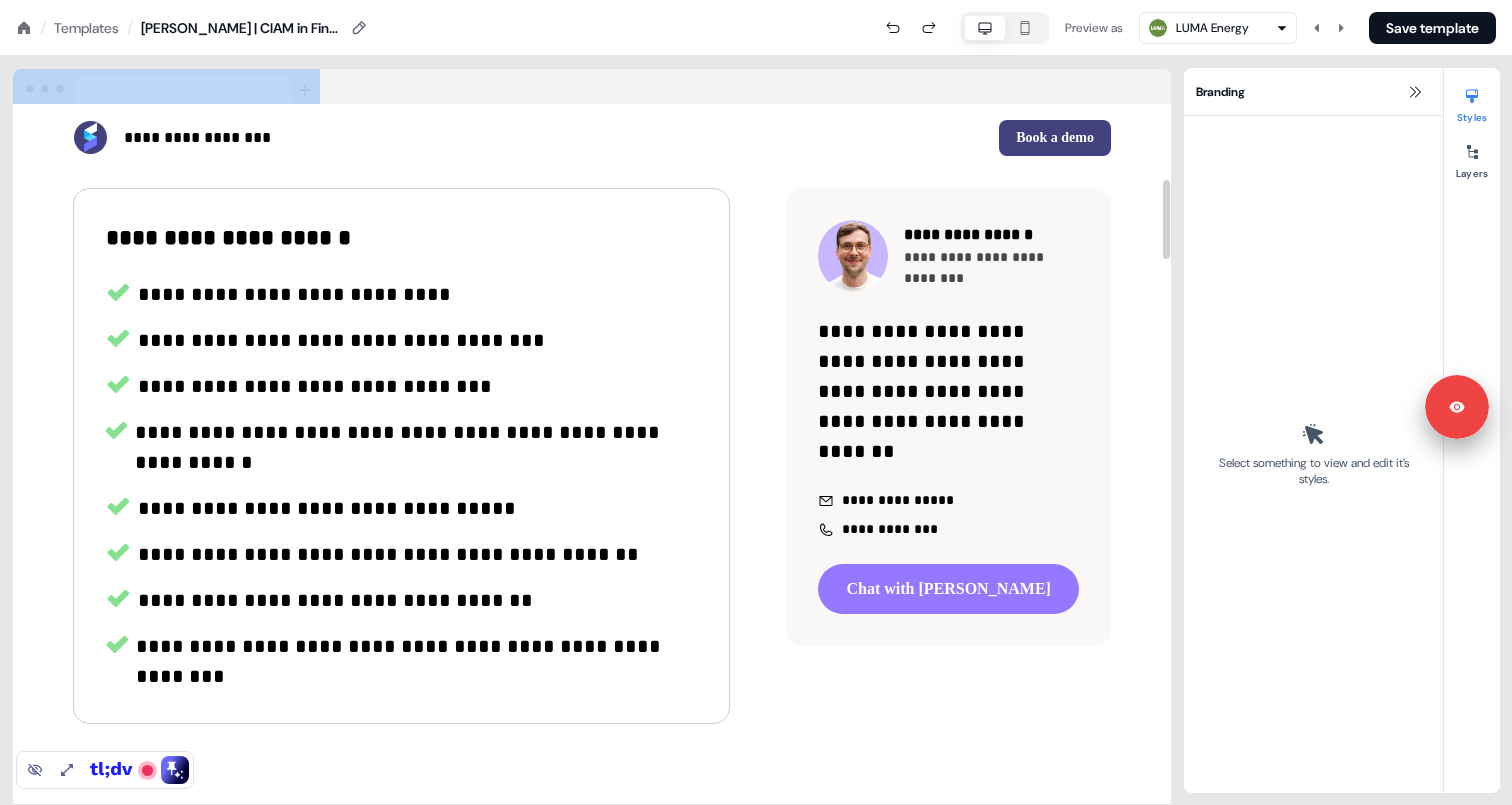 scroll, scrollTop: 0, scrollLeft: 0, axis: both 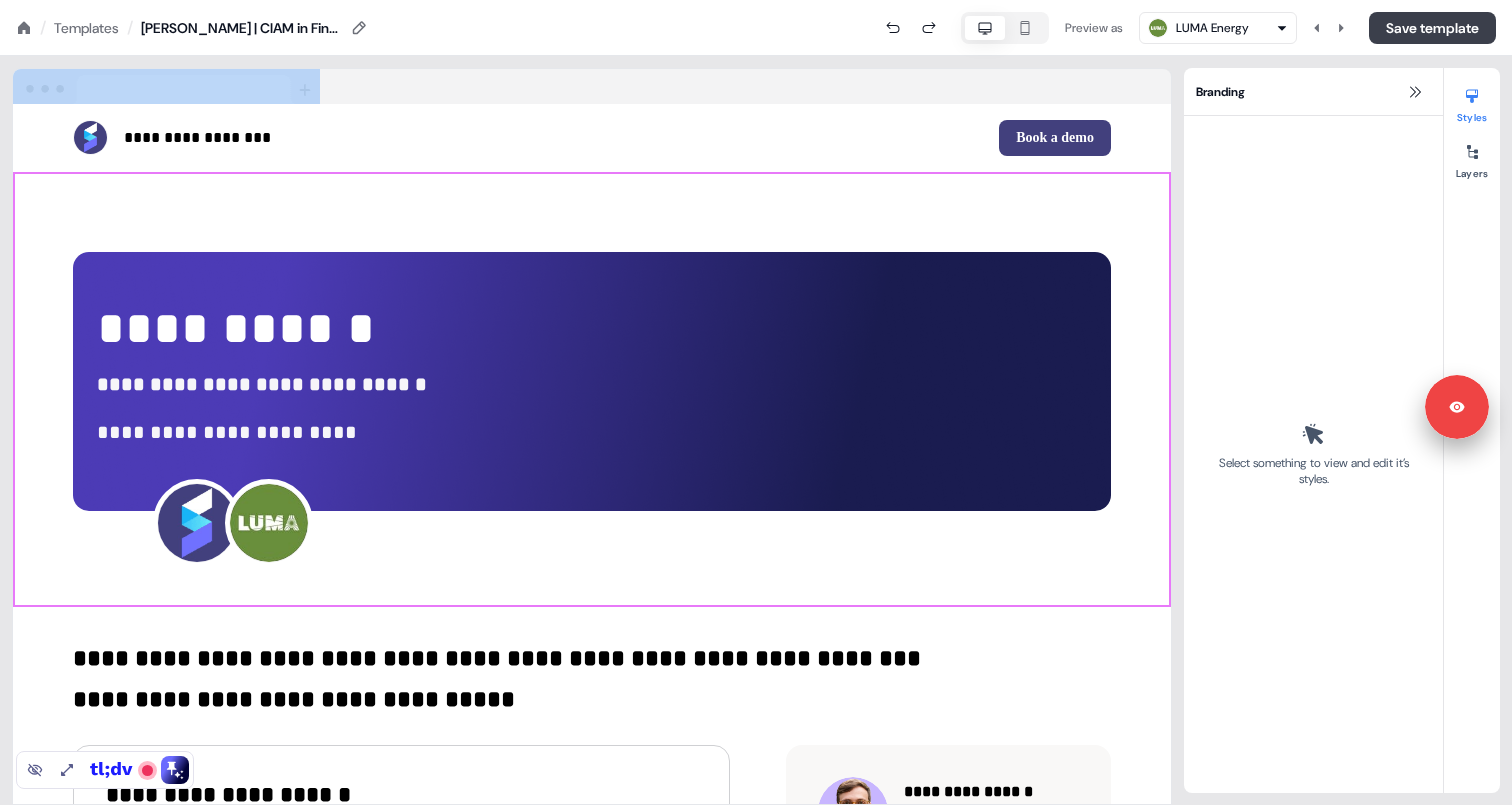 click on "Save template" at bounding box center (1432, 28) 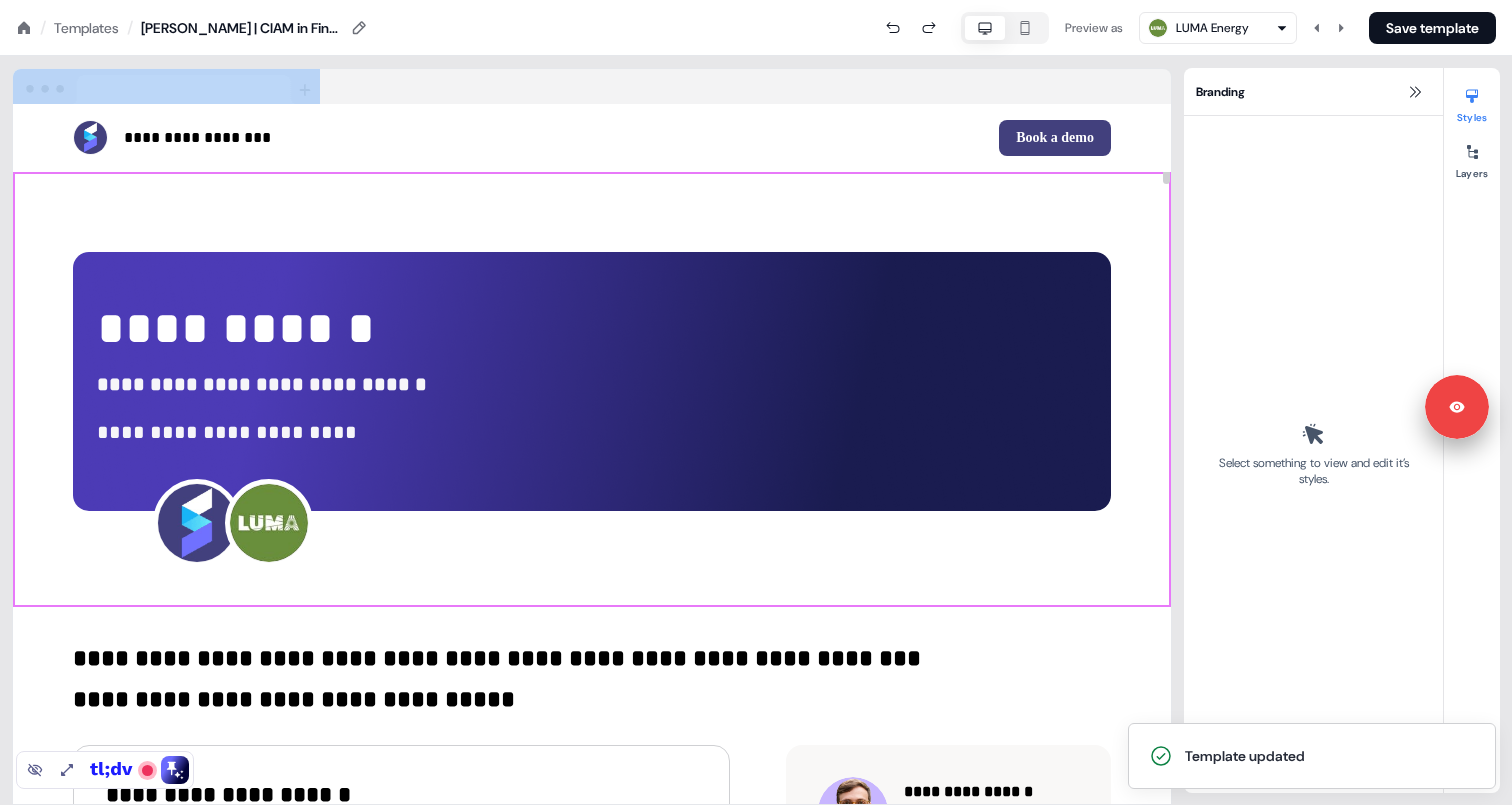 click on "Templates" at bounding box center (86, 28) 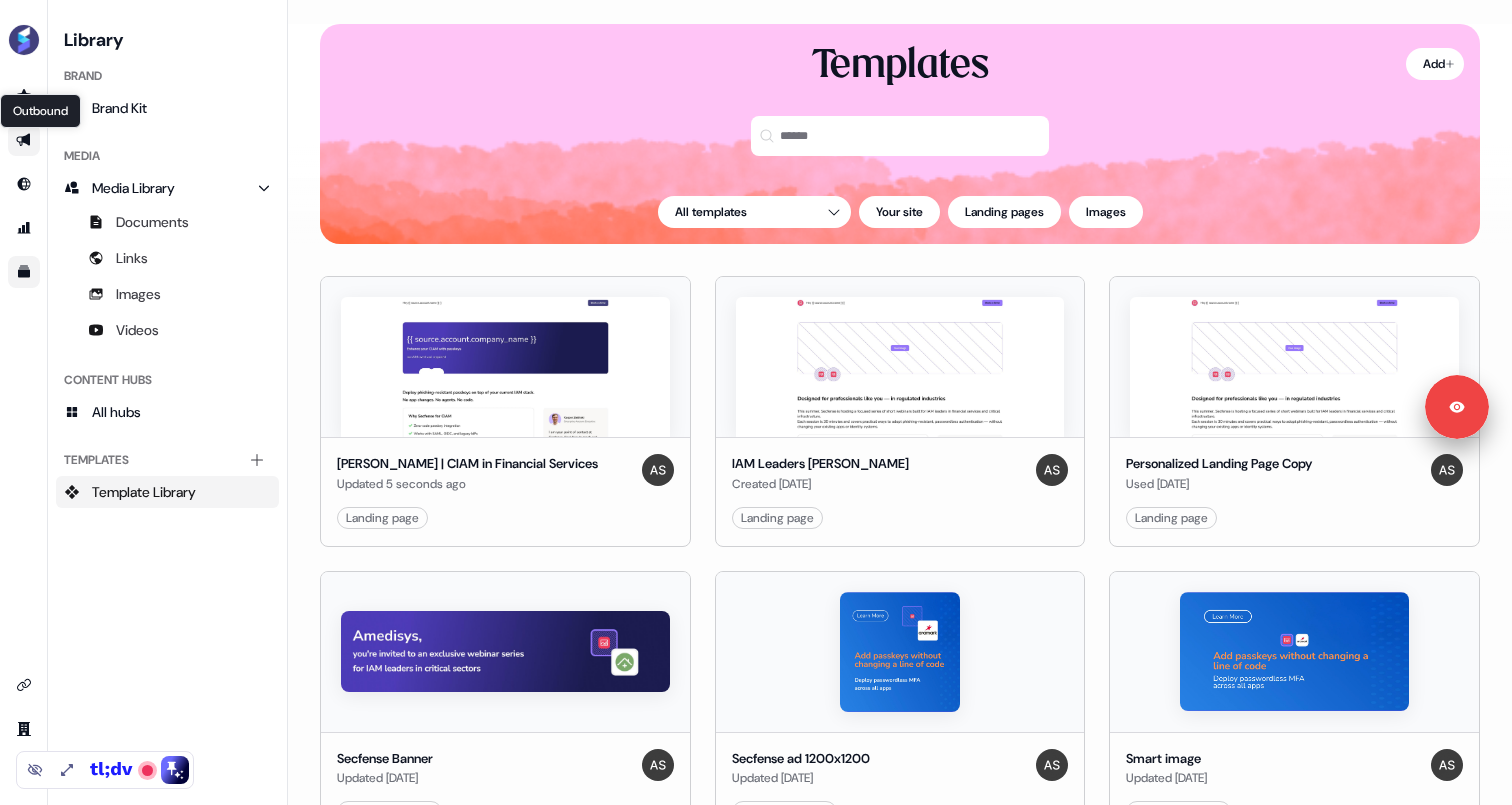 click 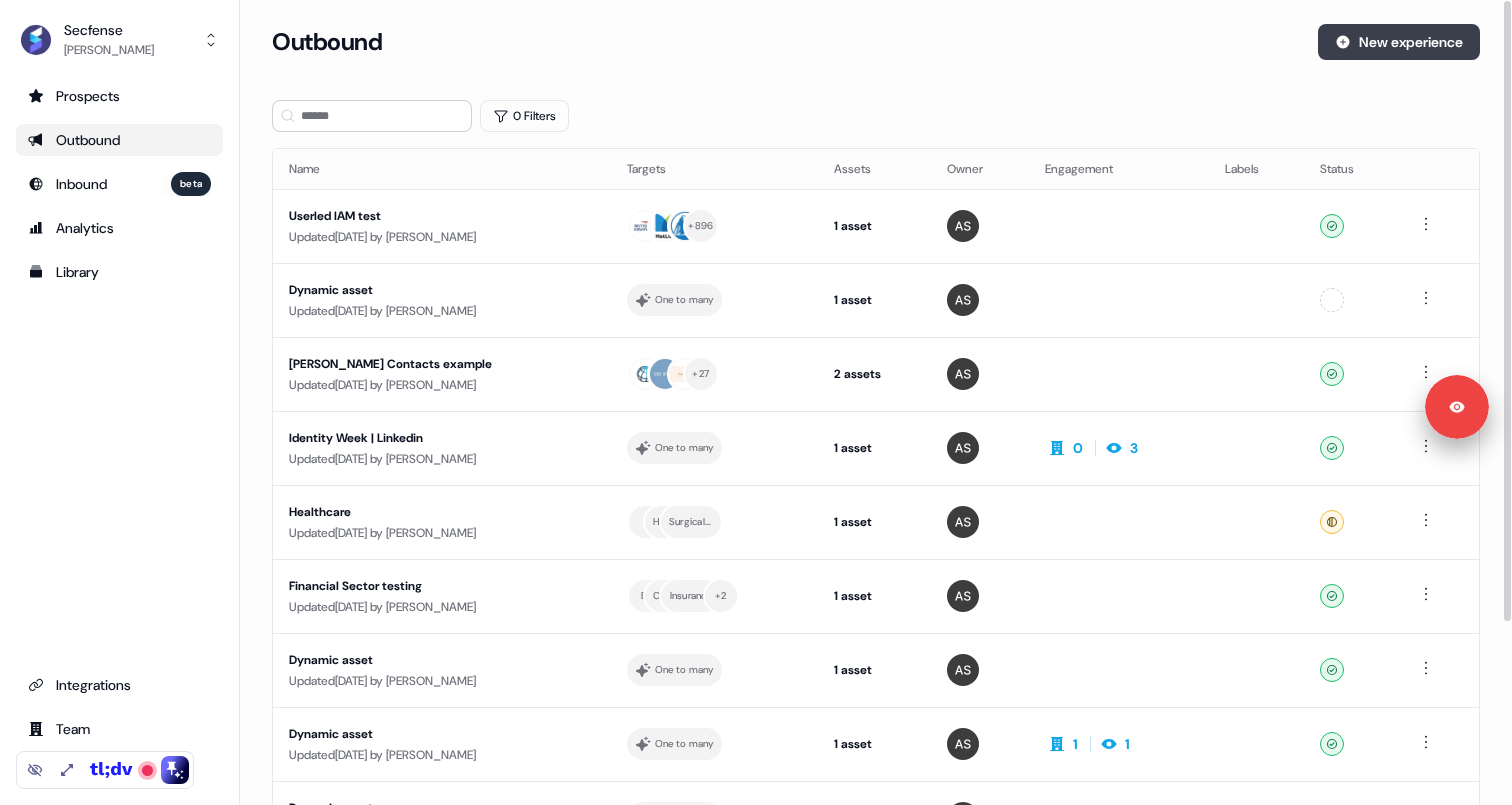 click on "New experience" at bounding box center (1399, 42) 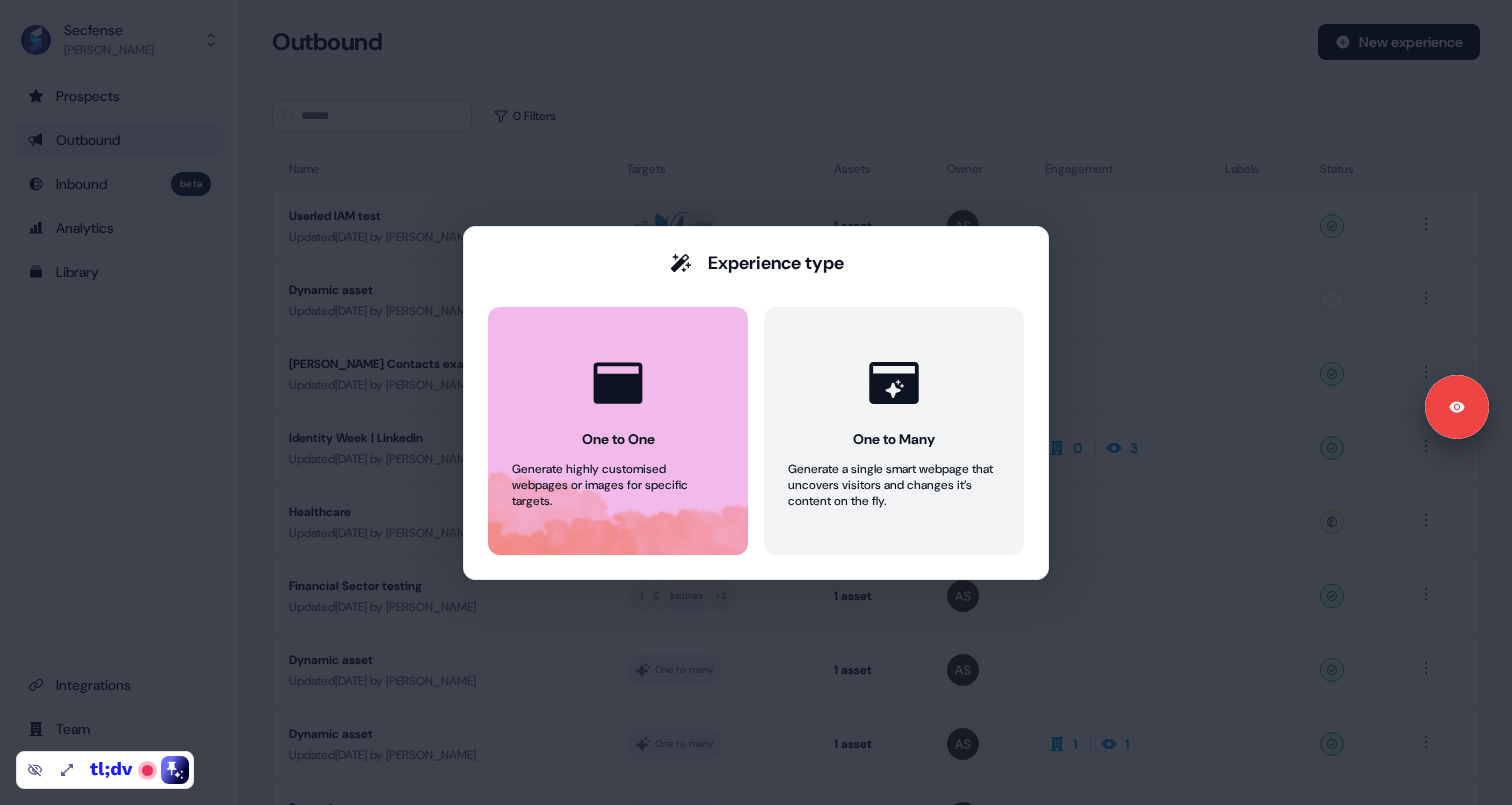 click on "One to One Generate highly customised webpages or images for specific targets." at bounding box center (618, 431) 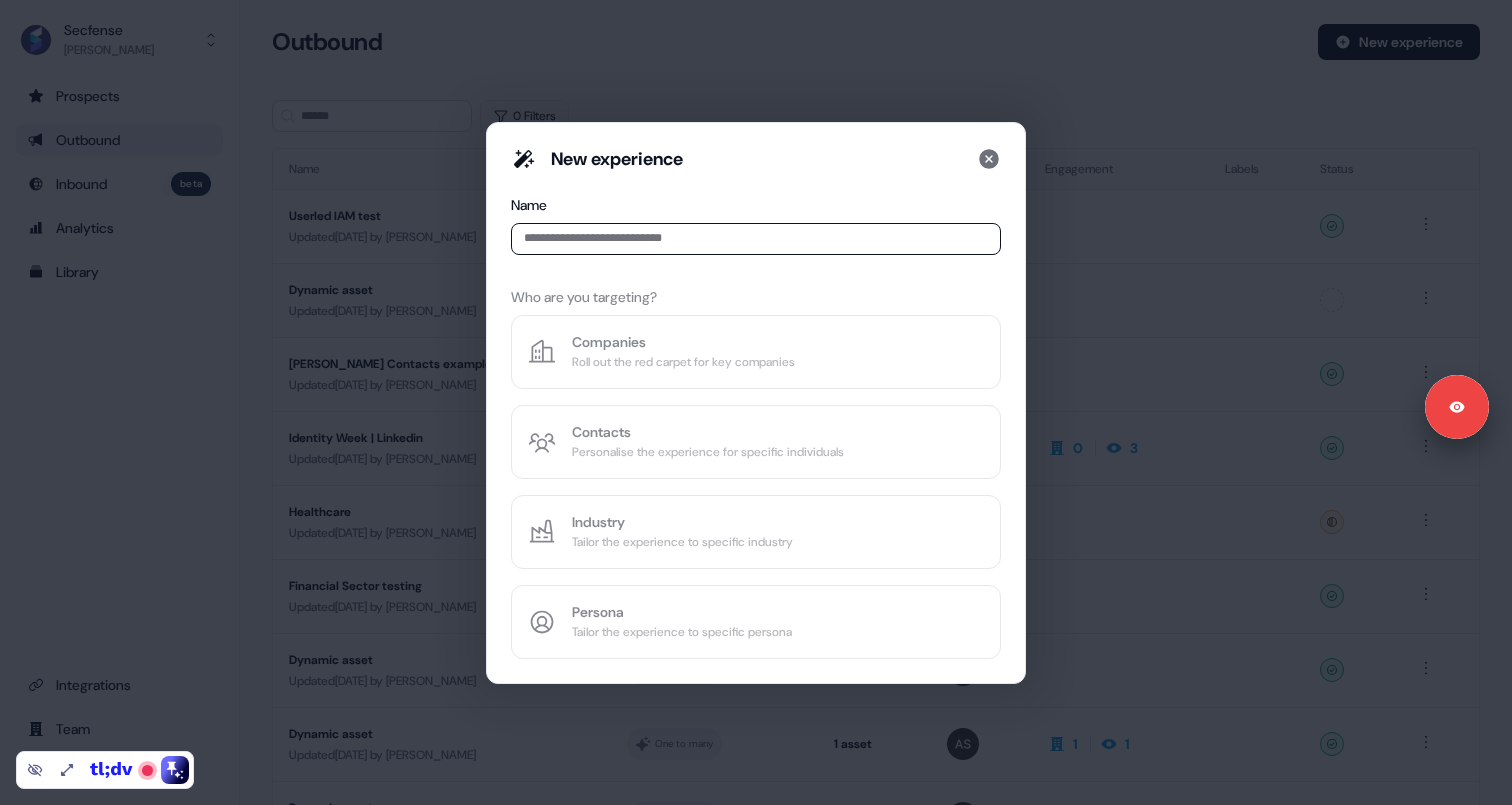 click at bounding box center (756, 239) 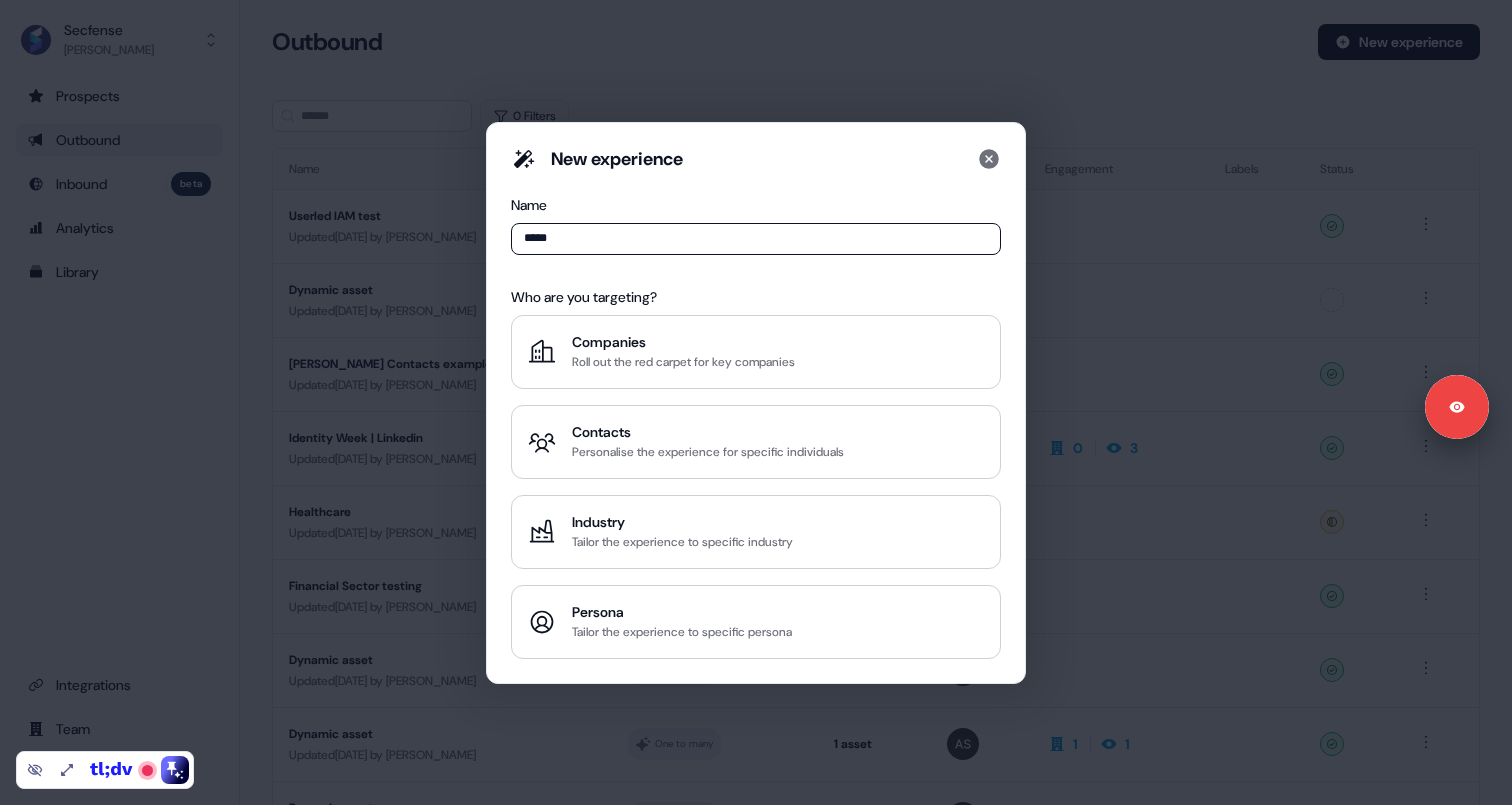 click on "****" at bounding box center [756, 239] 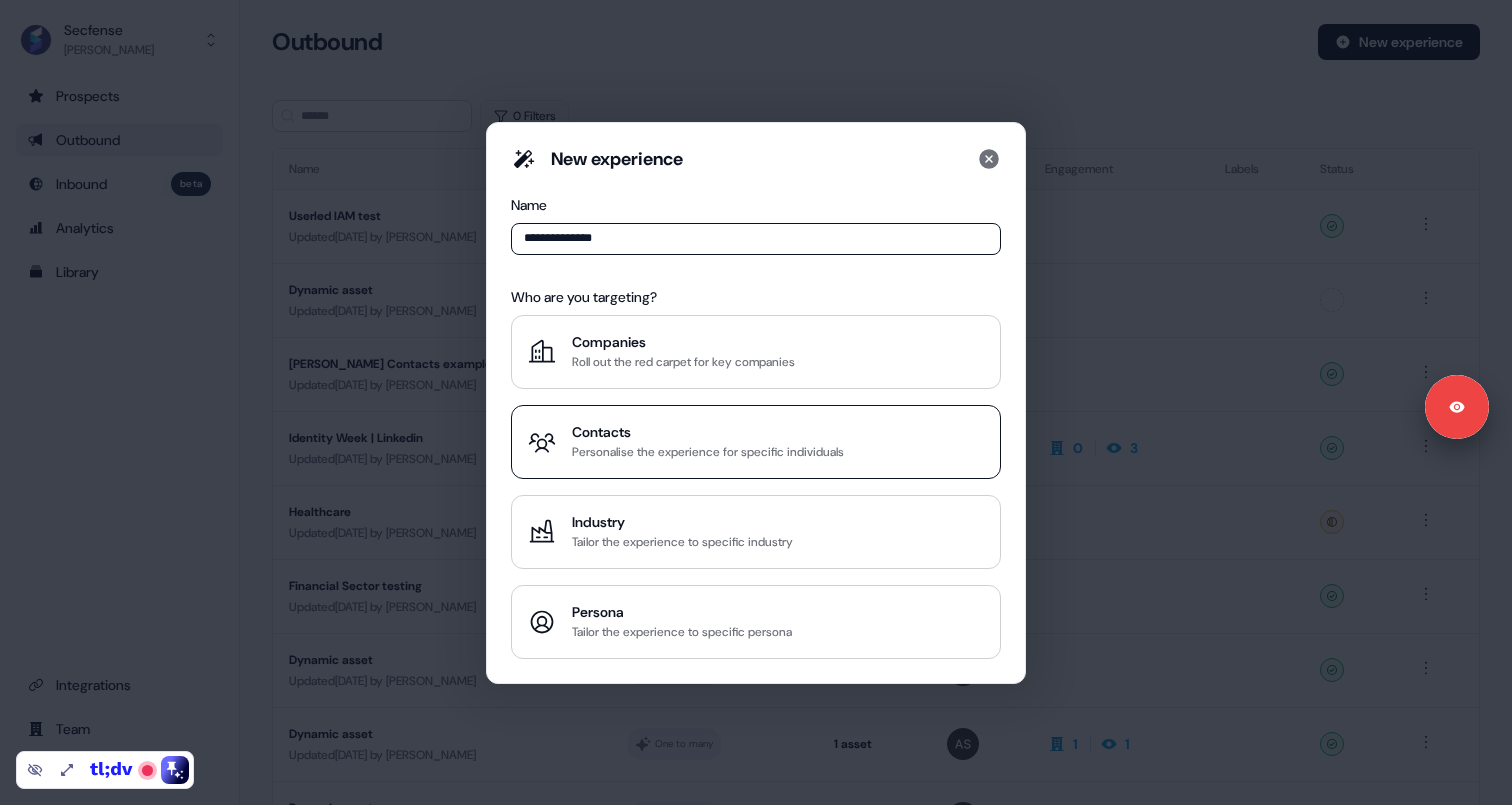 type on "**********" 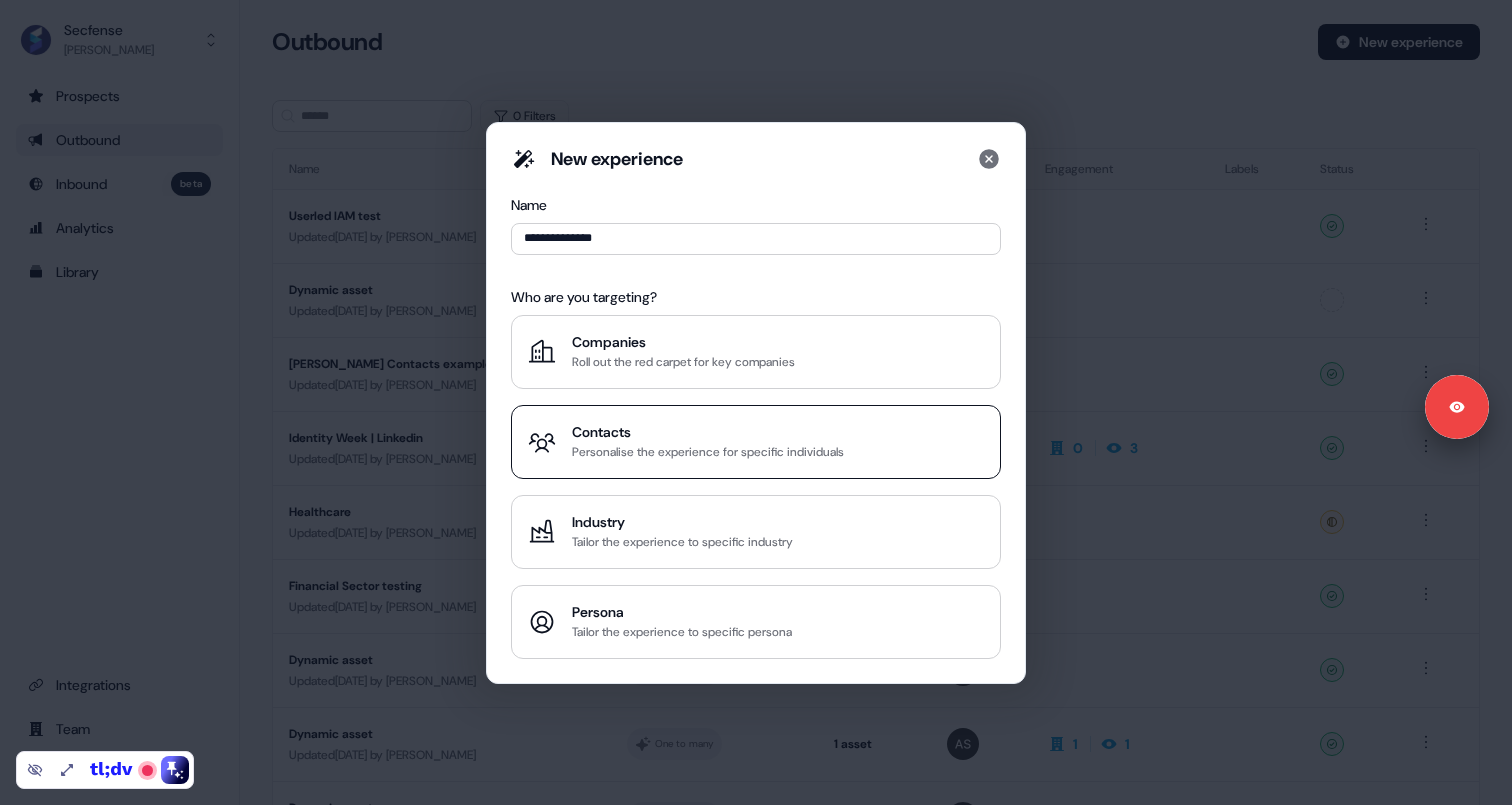 click on "Personalise the experience for specific individuals" at bounding box center (708, 452) 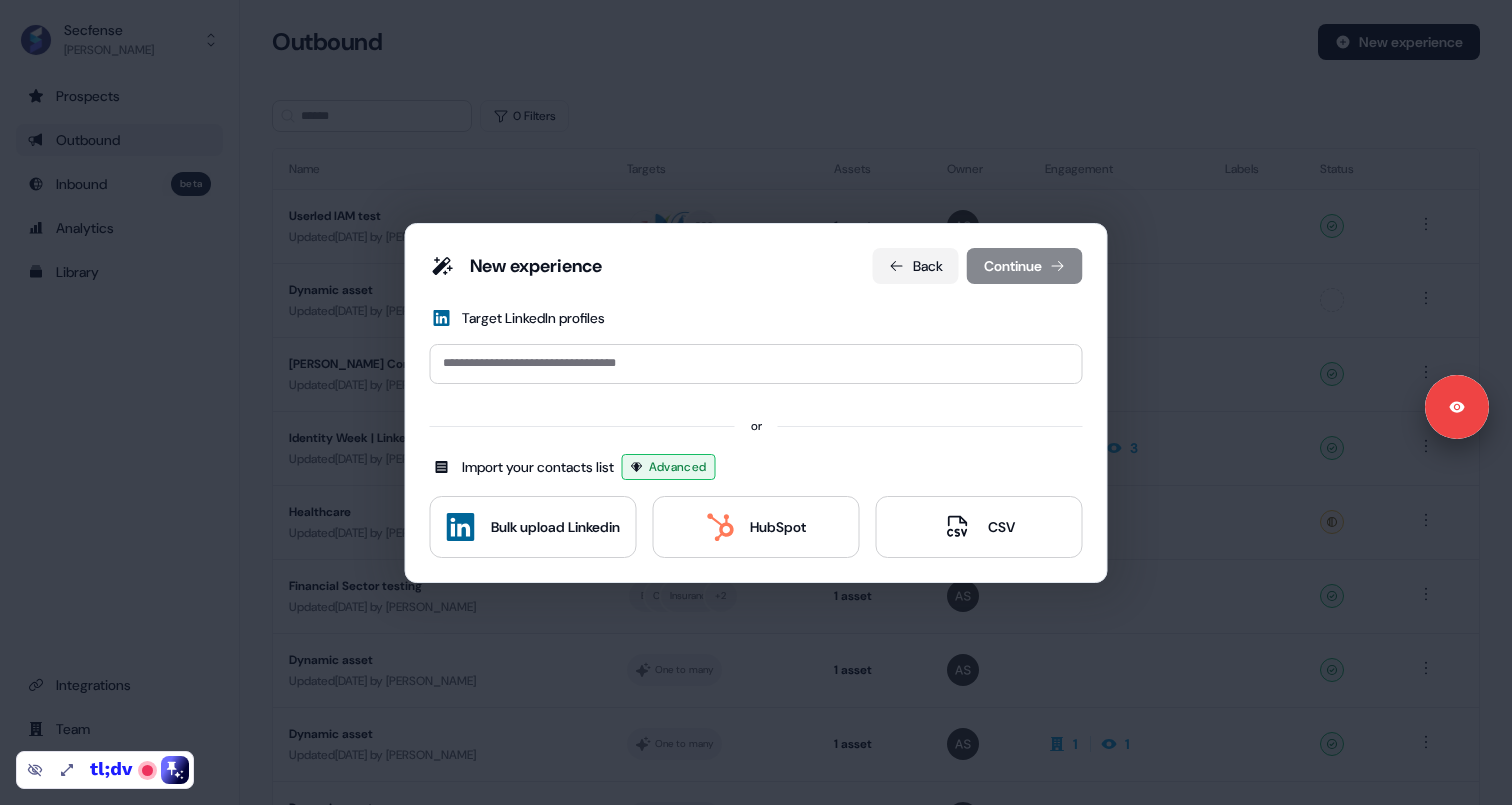 click 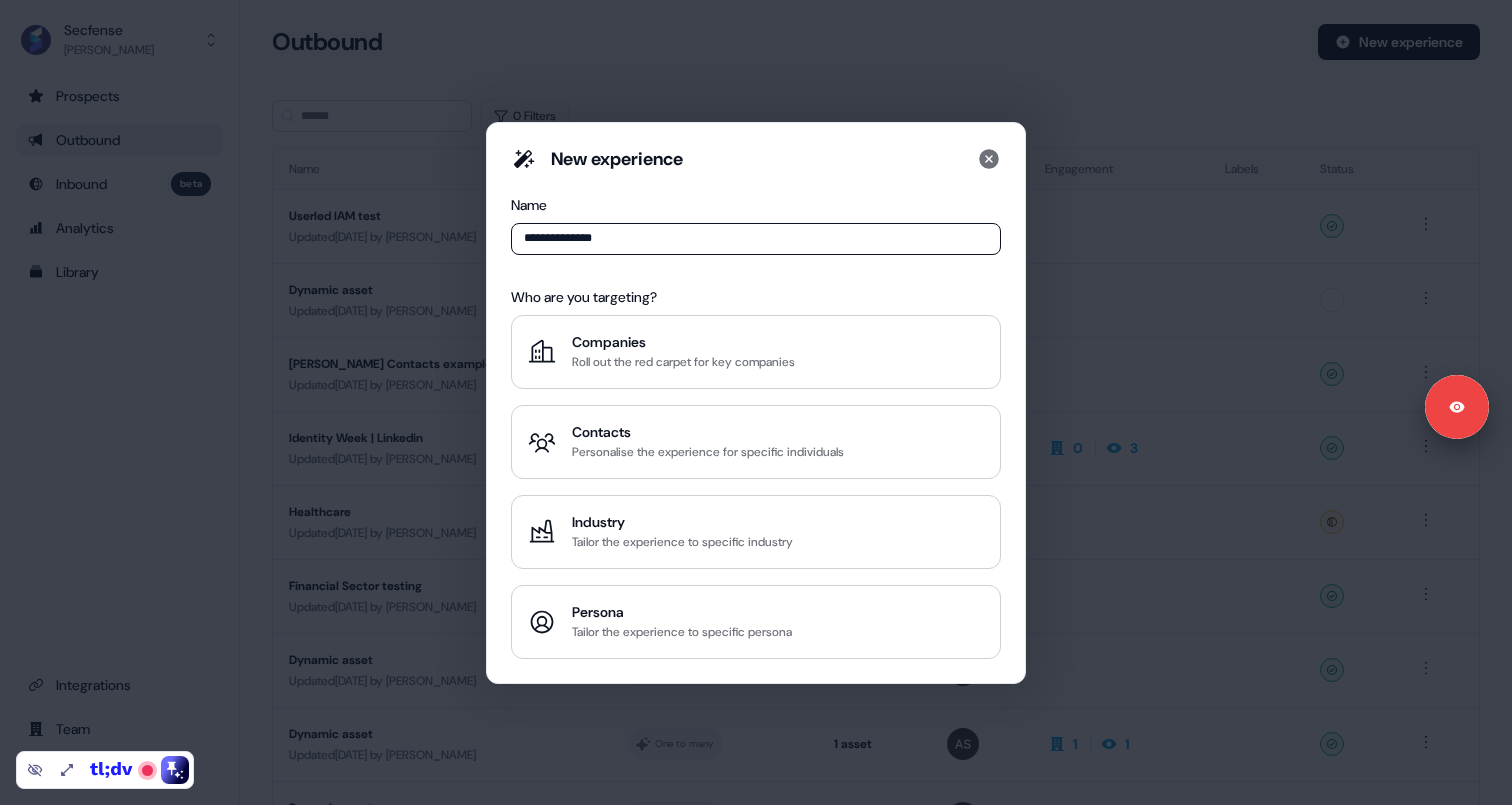 click on "**********" at bounding box center (756, 239) 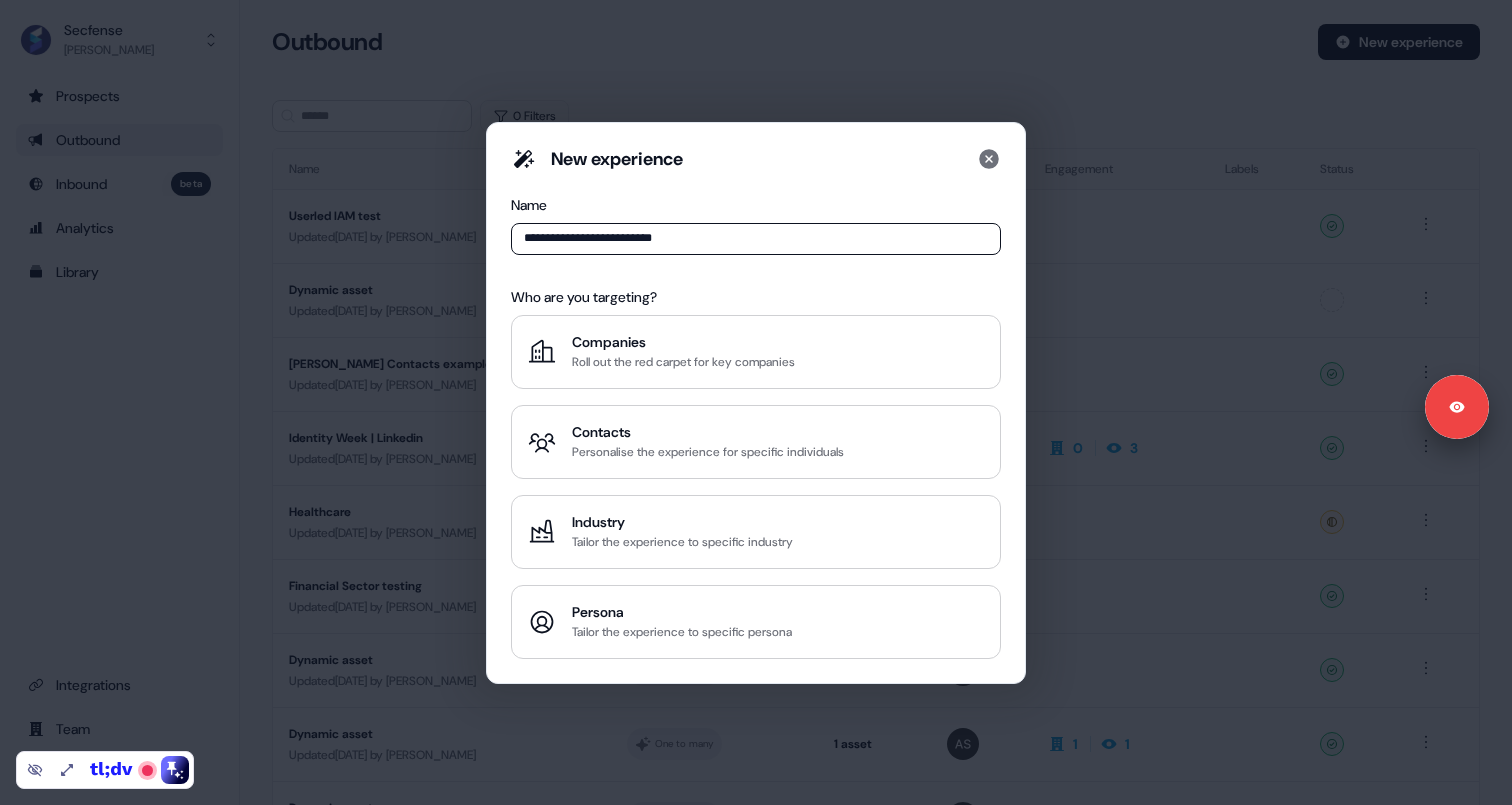 click on "**********" at bounding box center [756, 239] 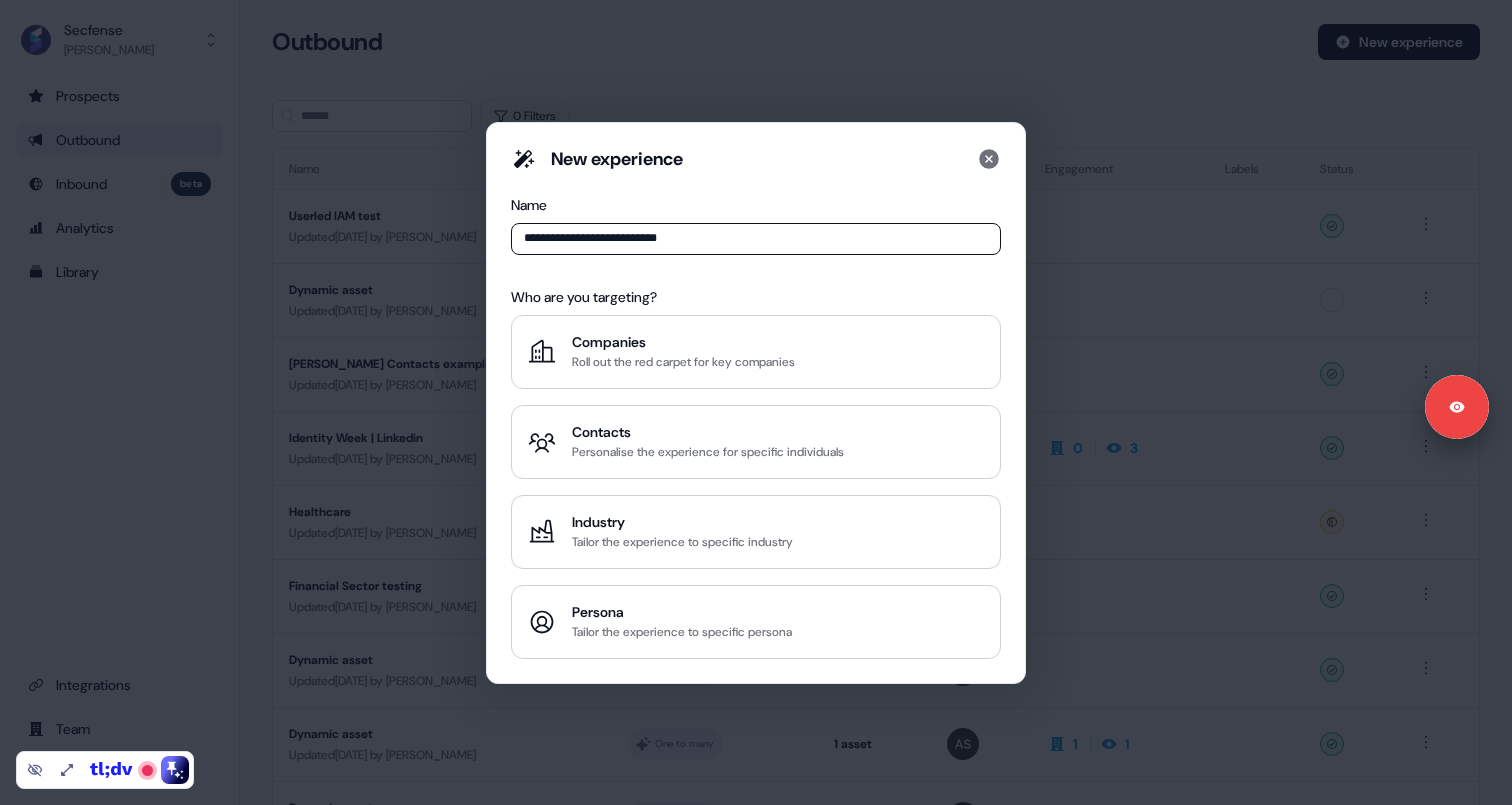 click on "**********" at bounding box center [756, 239] 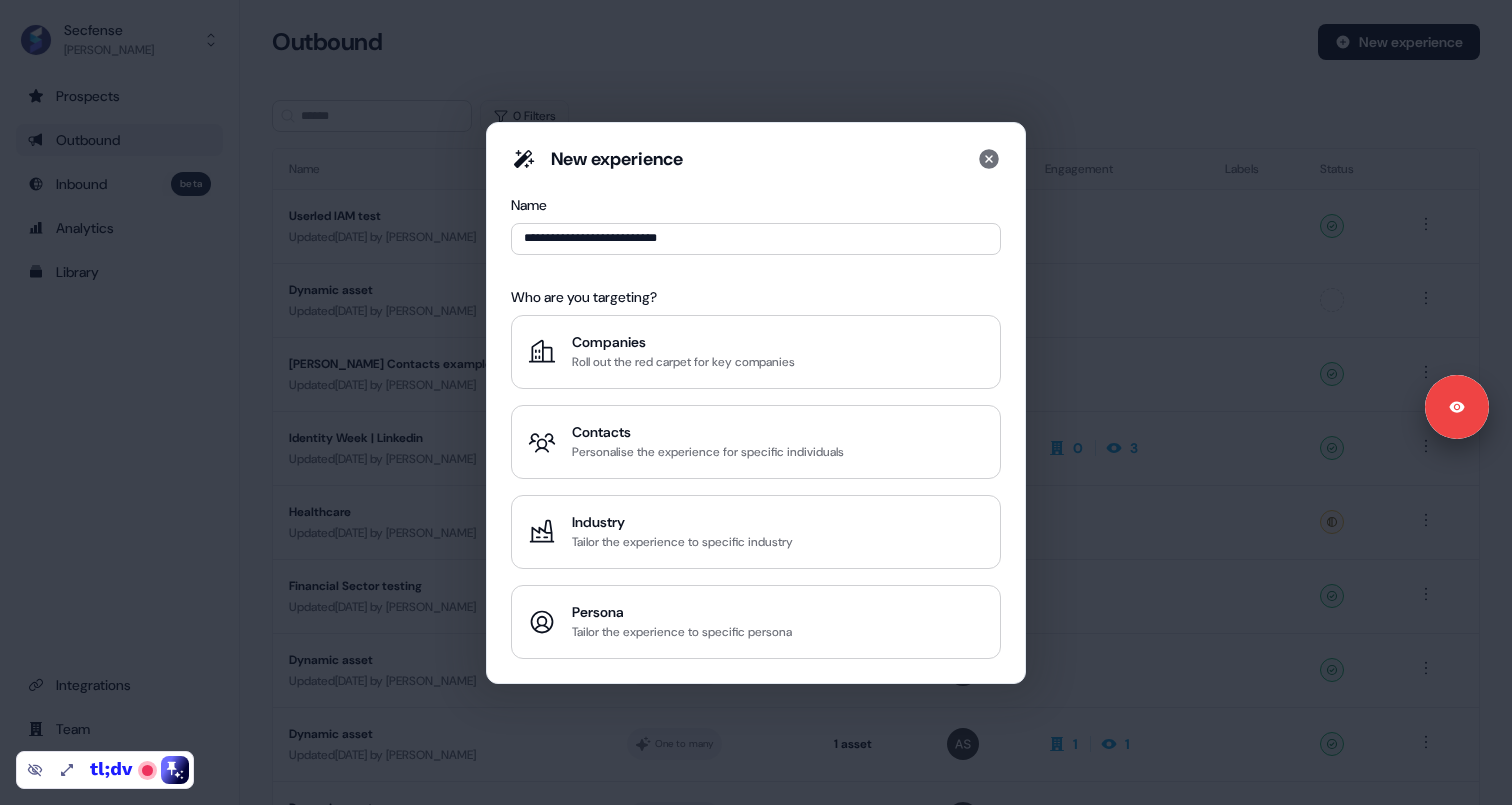 click on "**********" at bounding box center (756, 403) 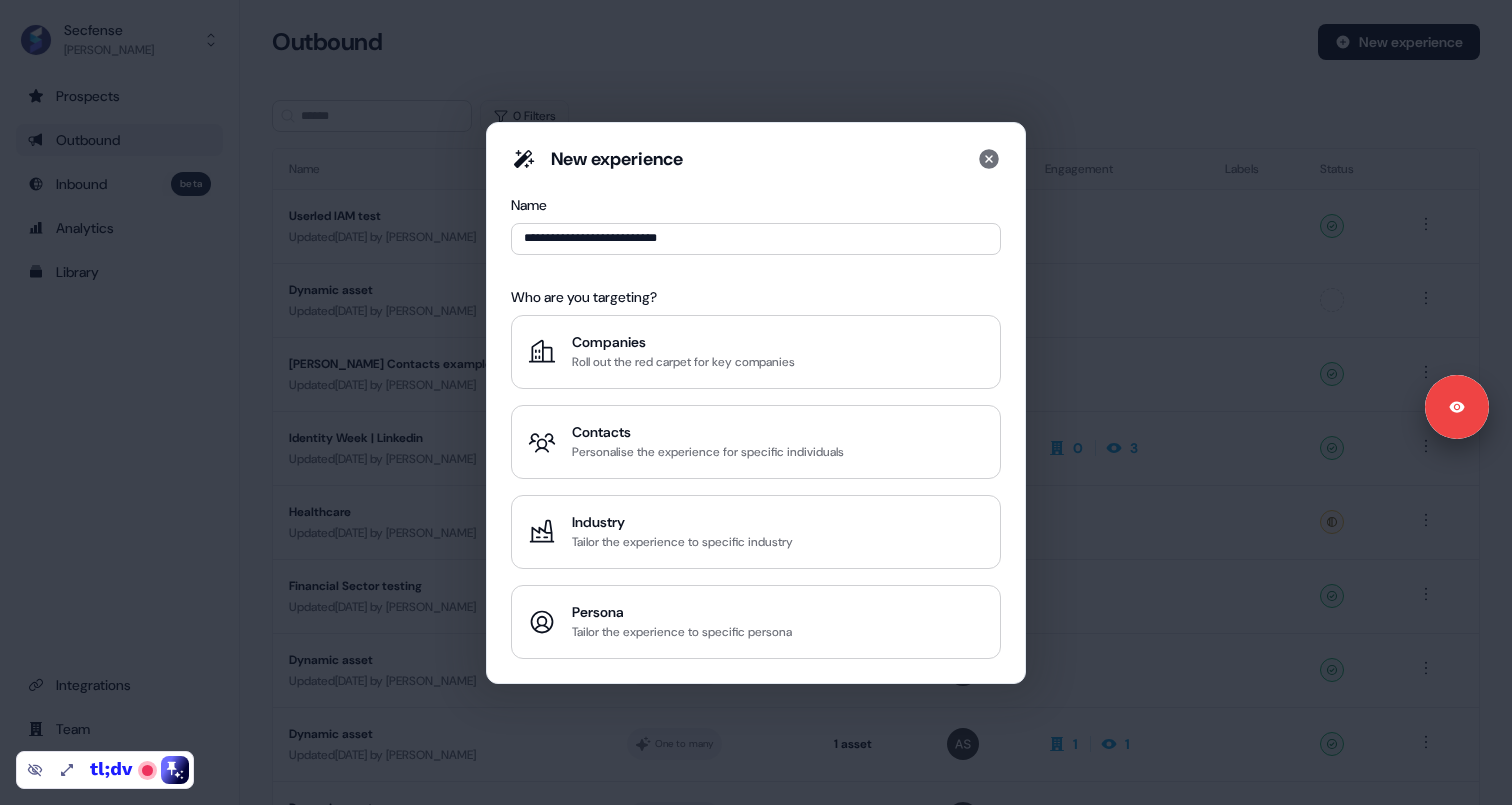 click on "**********" at bounding box center (756, 403) 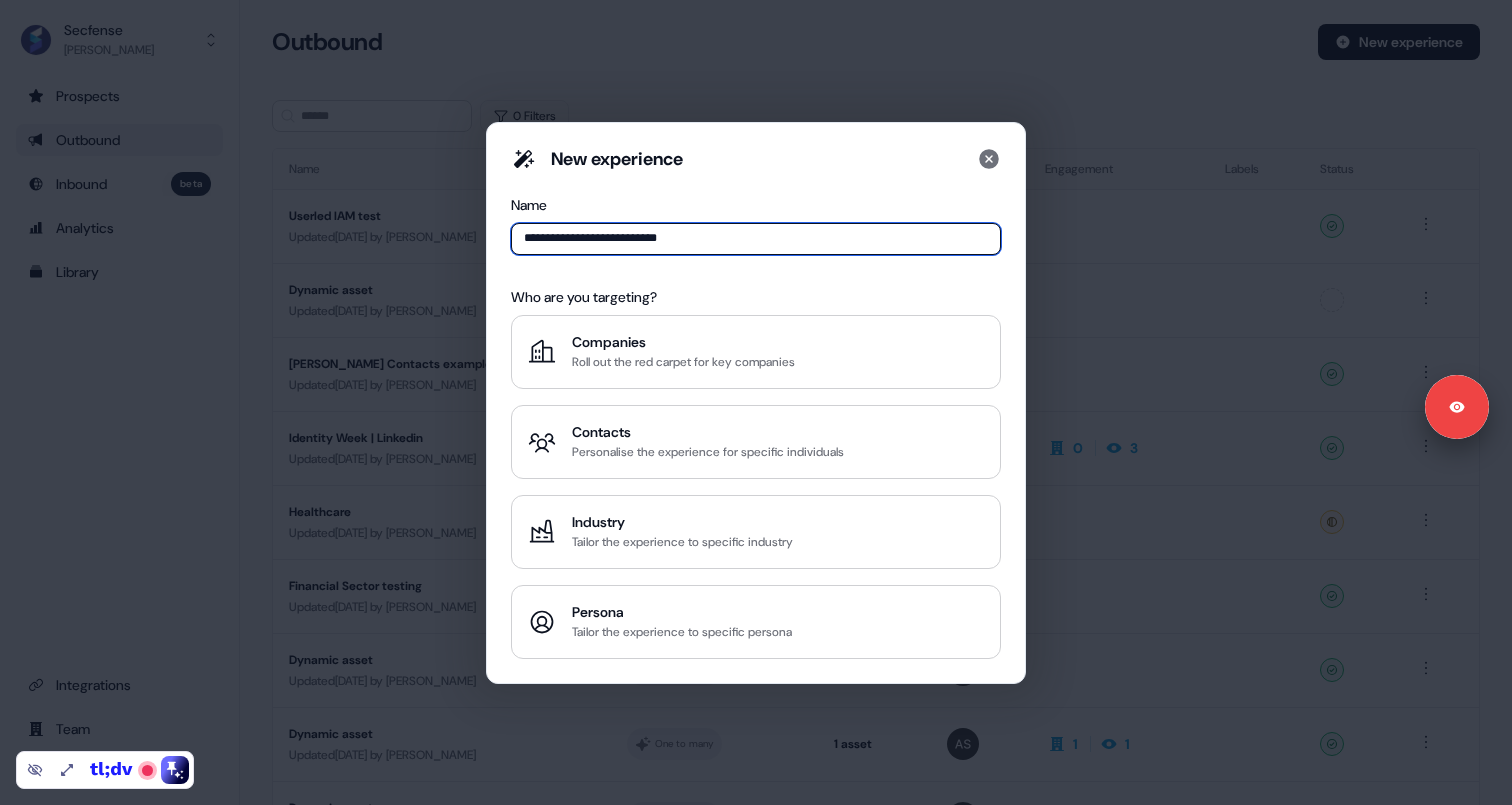 click on "**********" at bounding box center (756, 239) 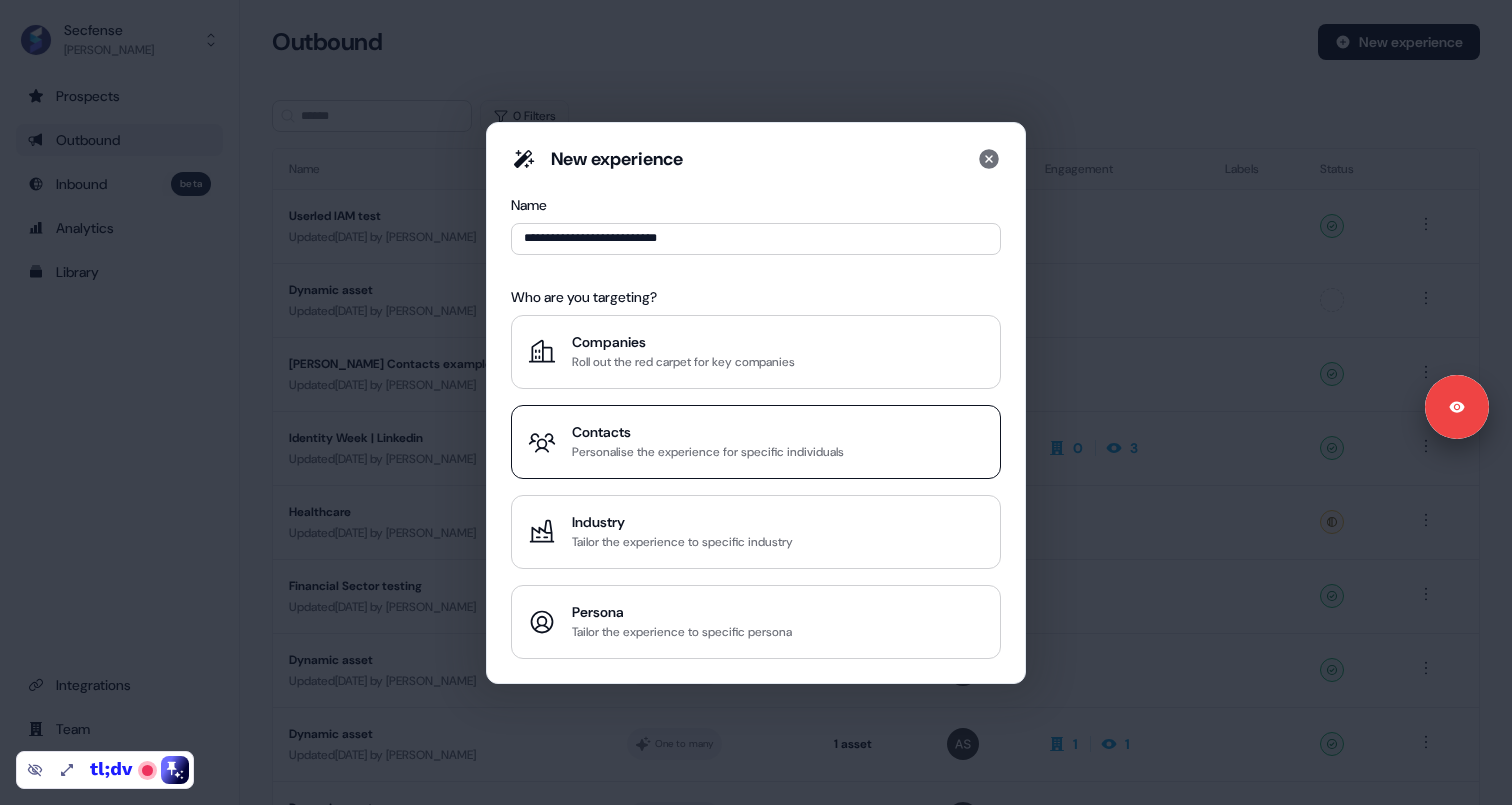 click on "Personalise the experience for specific individuals" at bounding box center [708, 452] 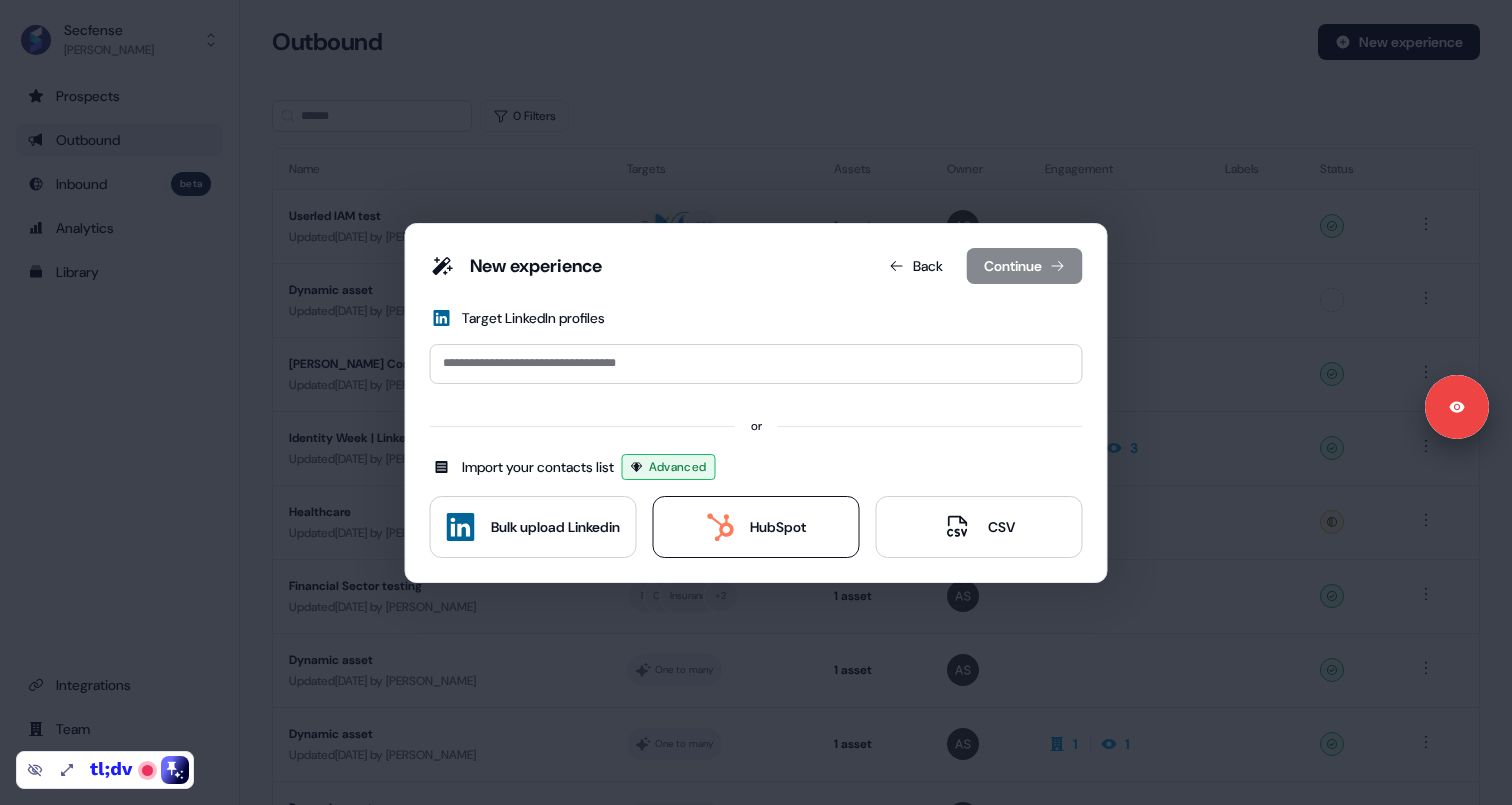 click on "HubSpot" at bounding box center [756, 527] 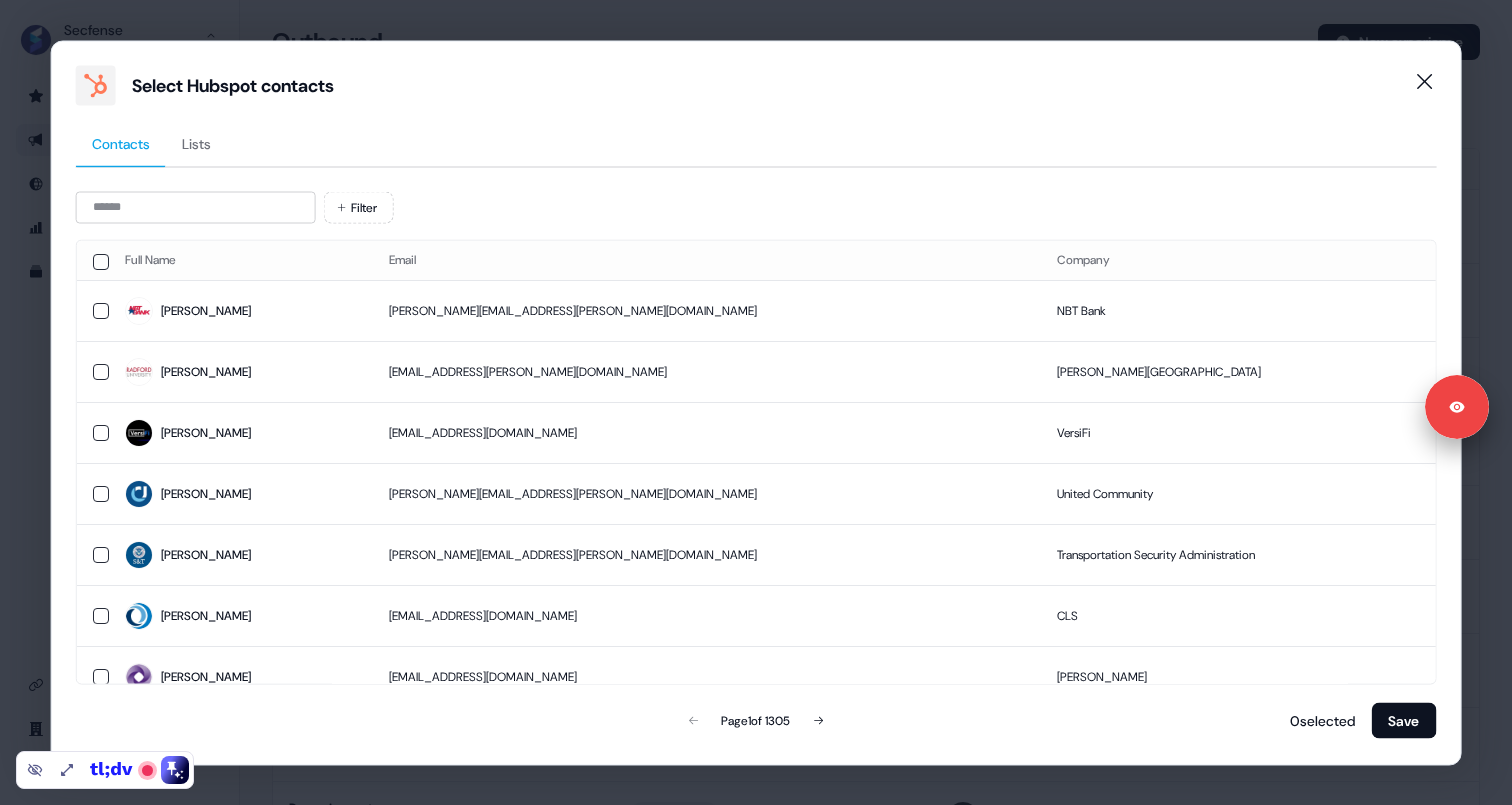 click on "Lists" at bounding box center [196, 143] 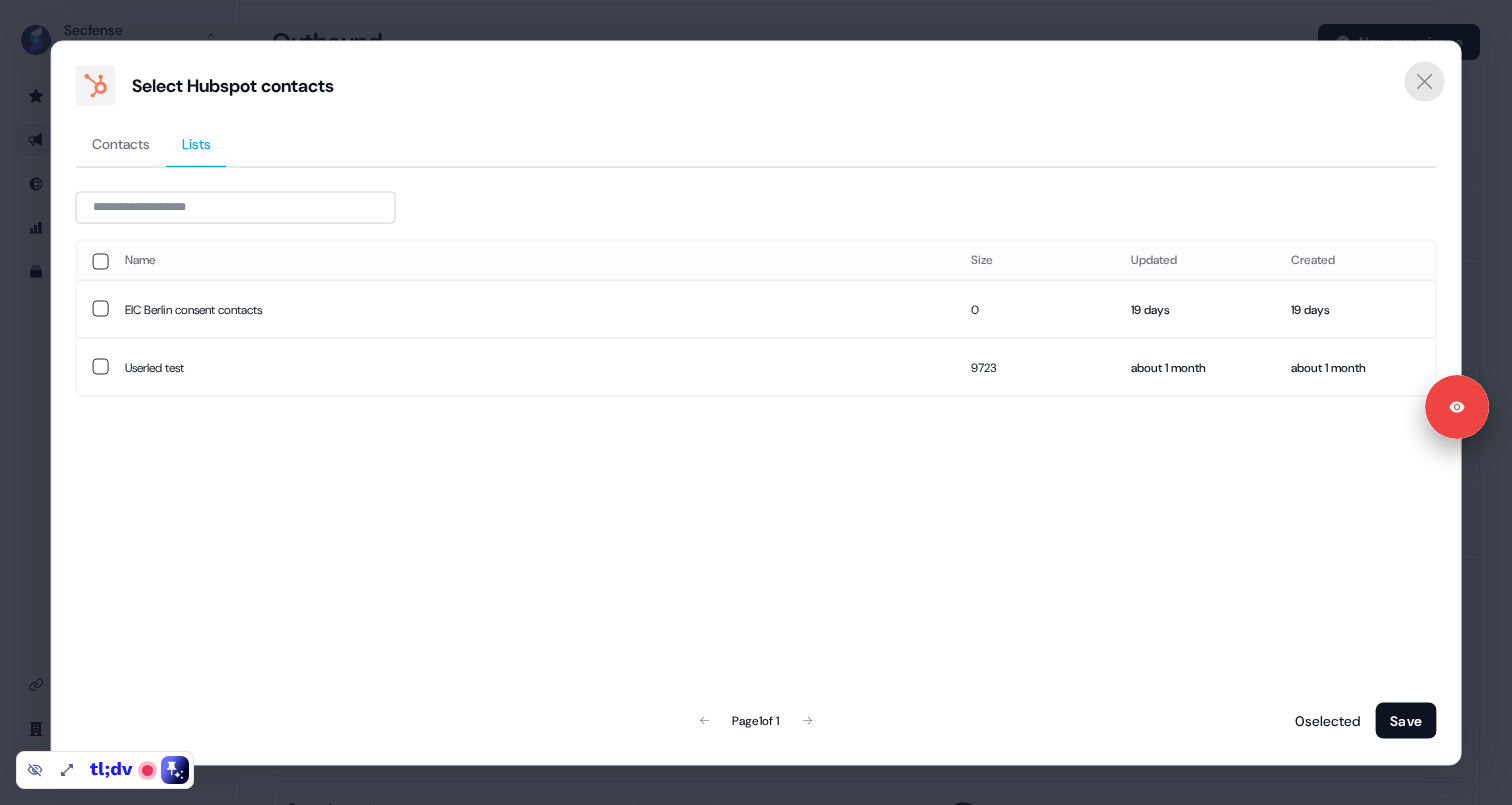 click 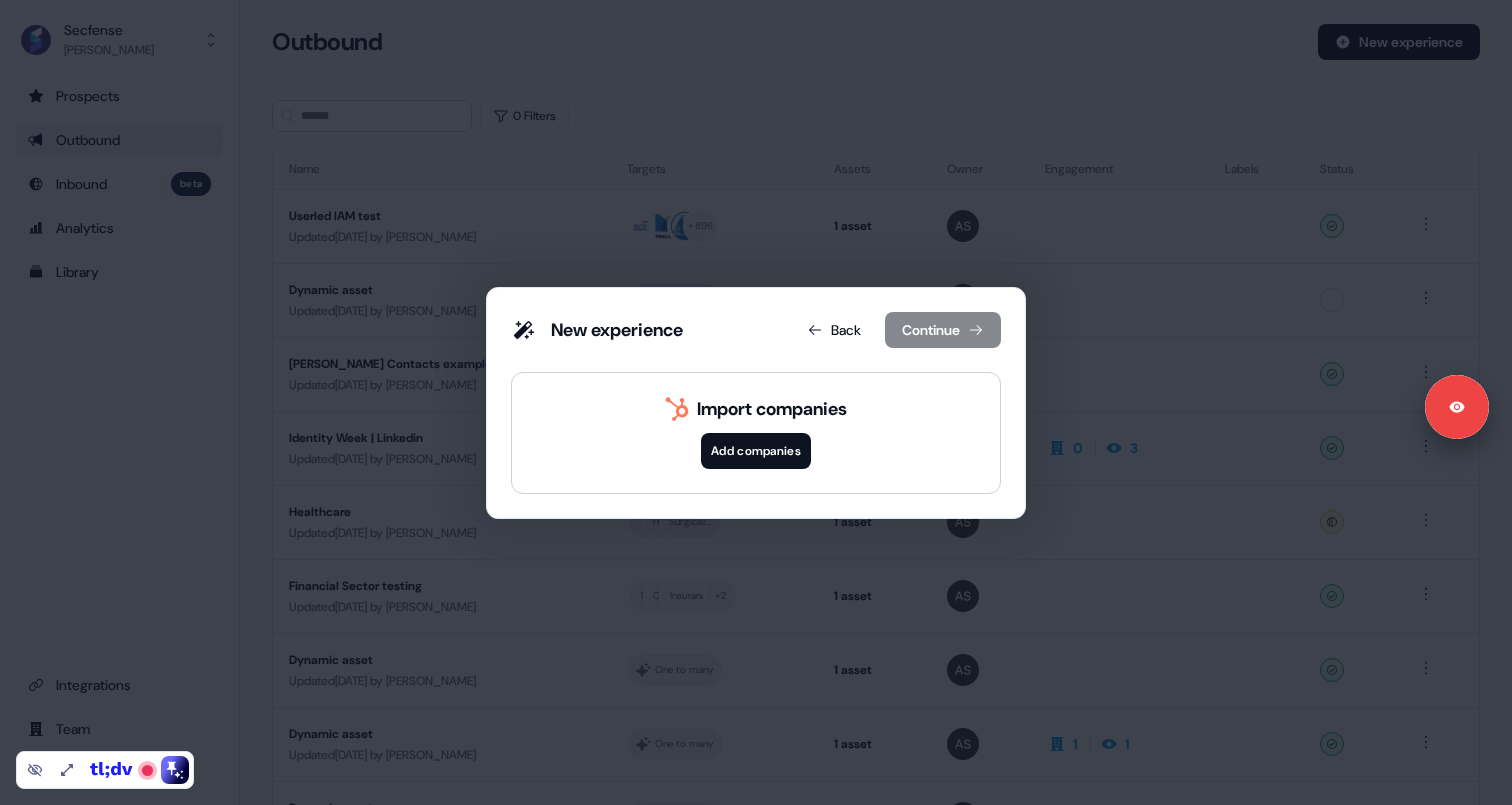 click on "Add companies" at bounding box center [756, 451] 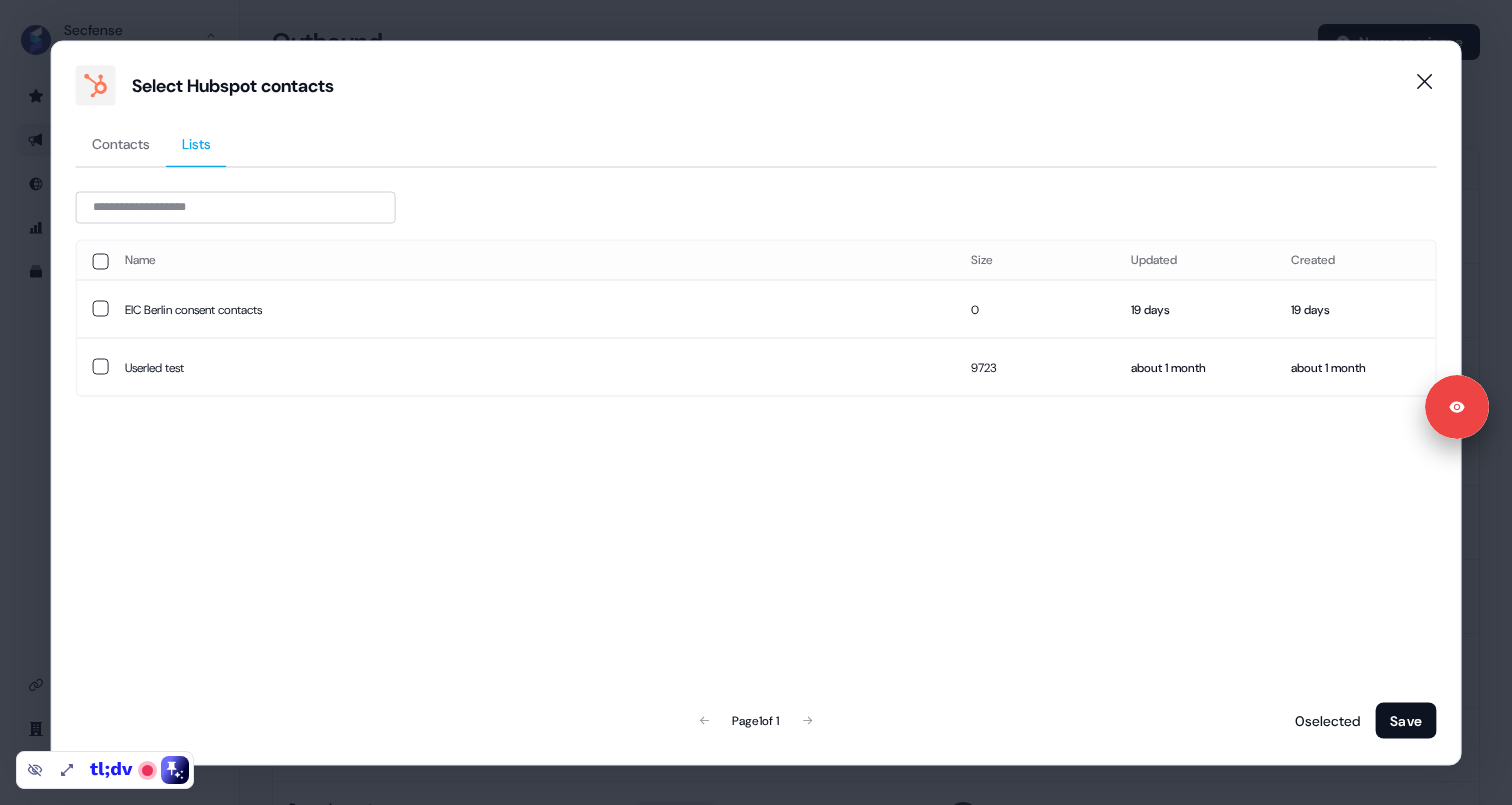 click on "Lists" at bounding box center (196, 144) 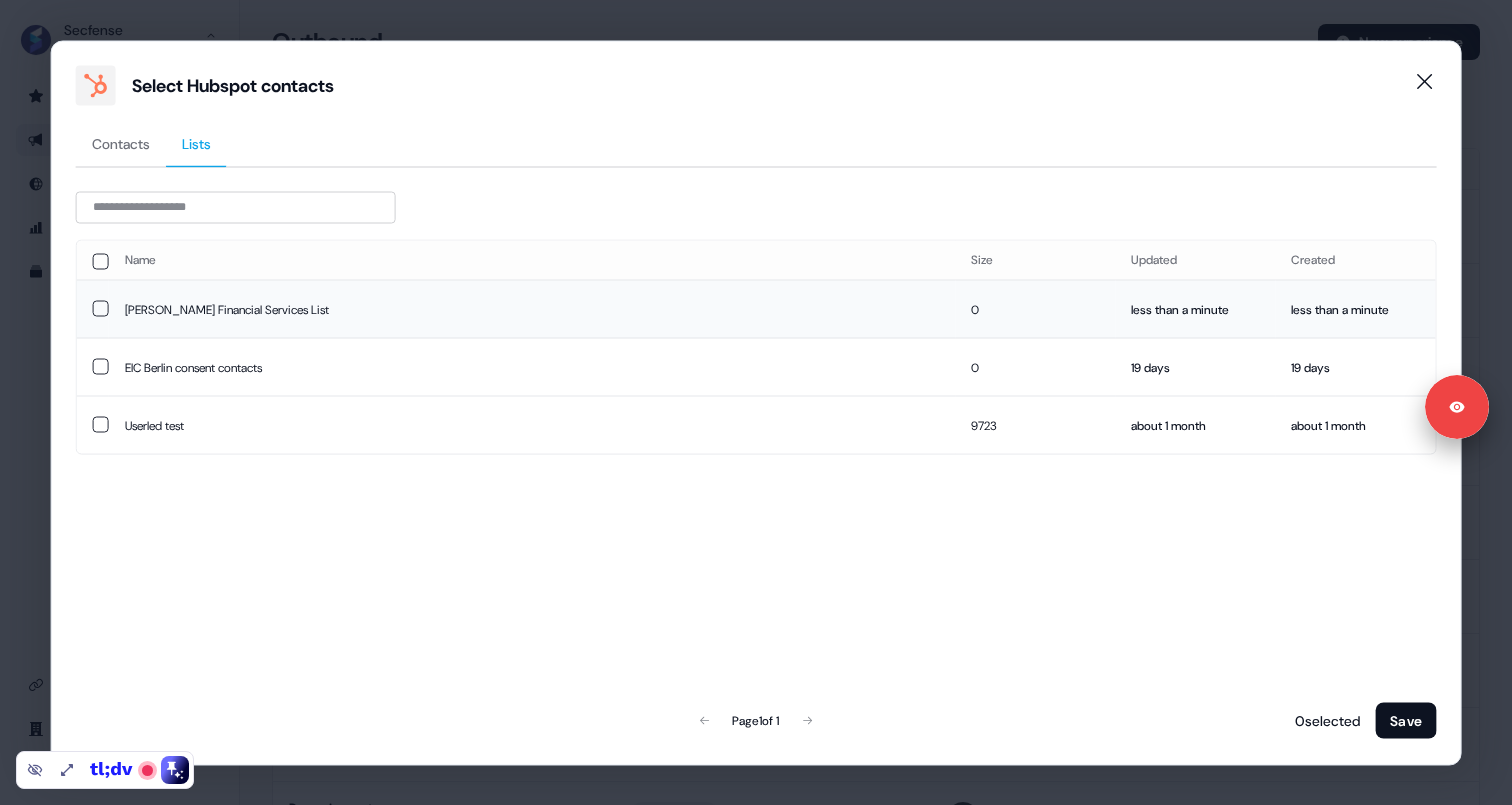 click at bounding box center (101, 309) 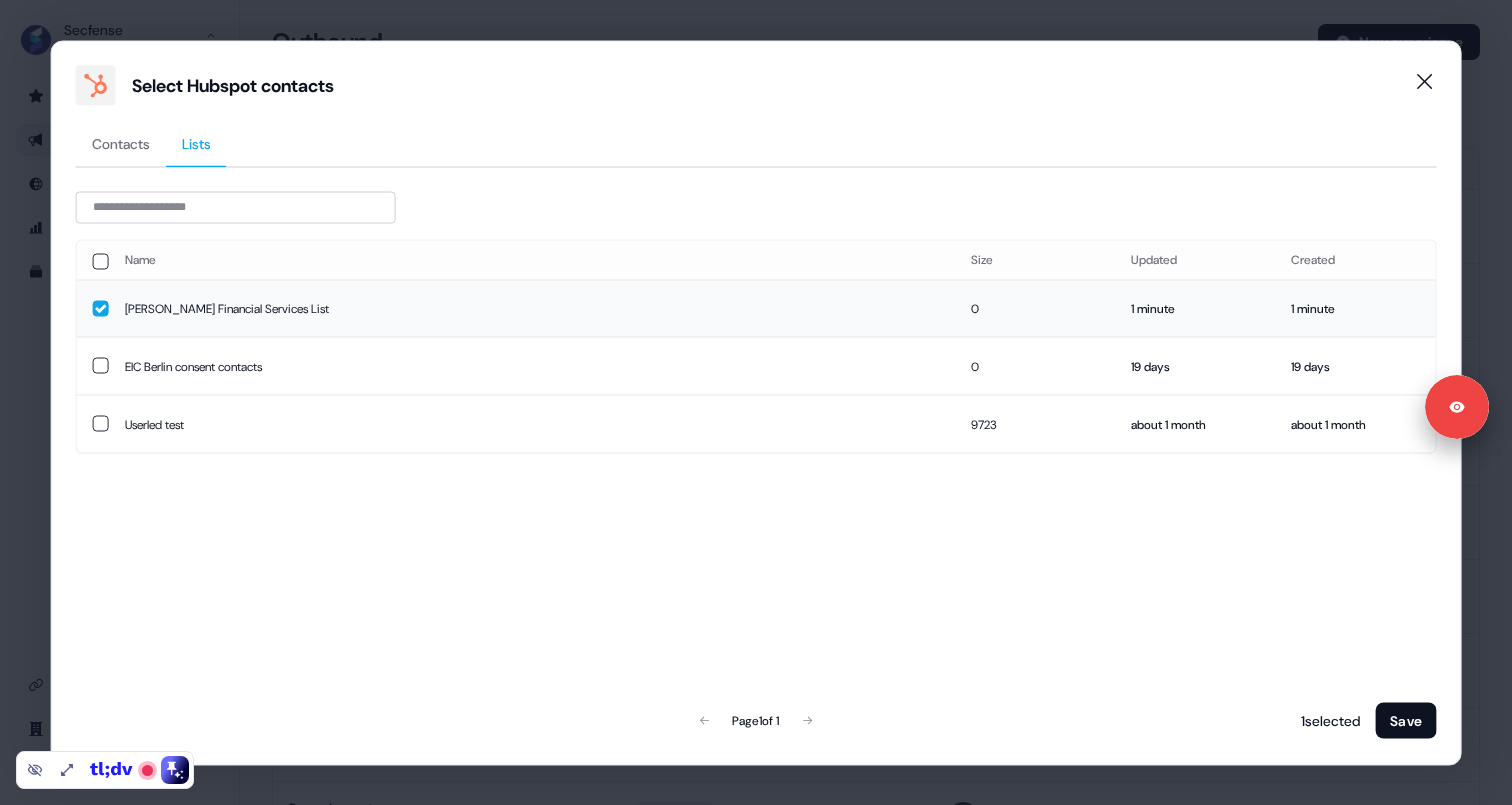 drag, startPoint x: 973, startPoint y: 311, endPoint x: 986, endPoint y: 311, distance: 13 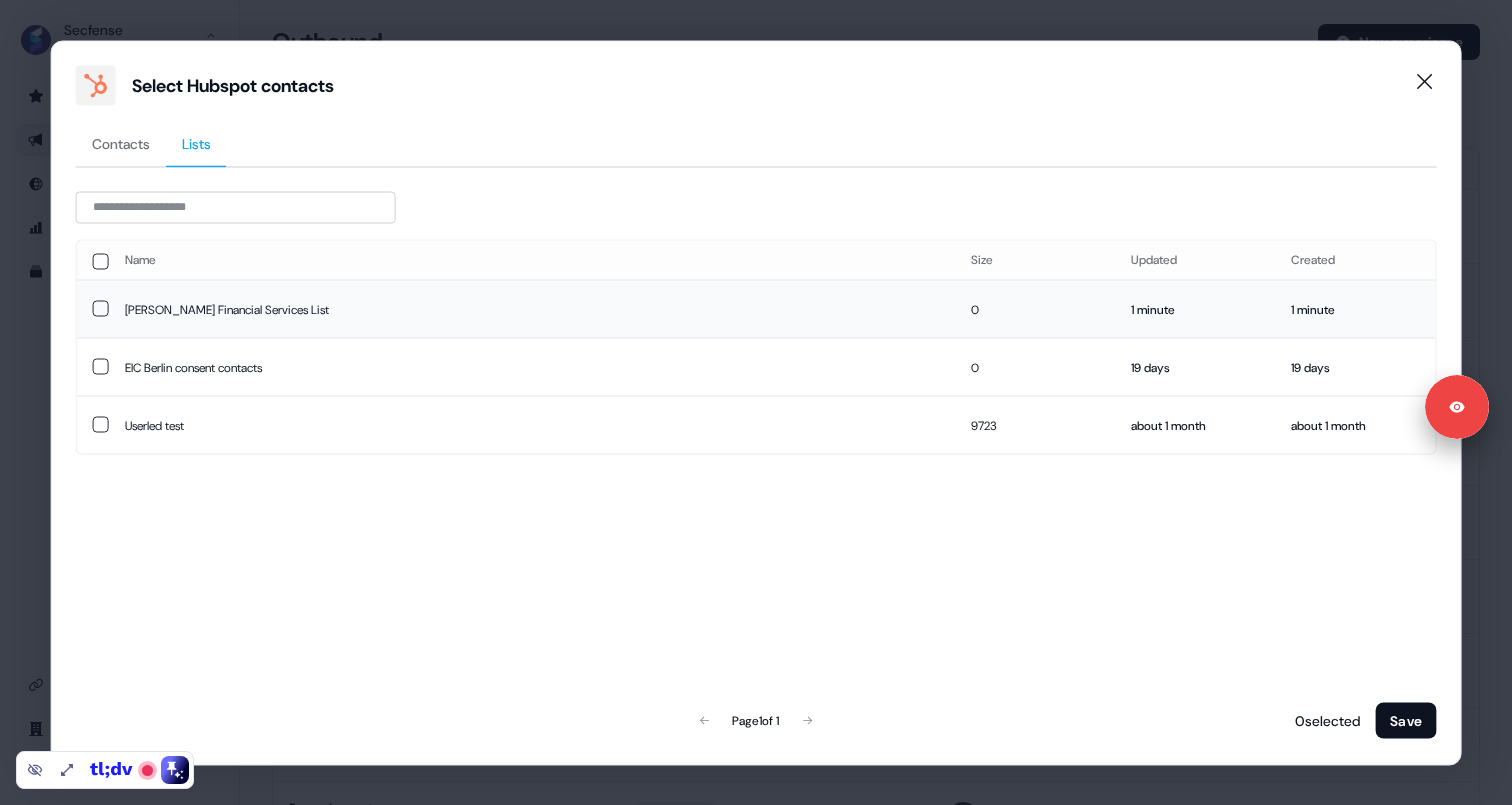 click on "0" at bounding box center [1035, 309] 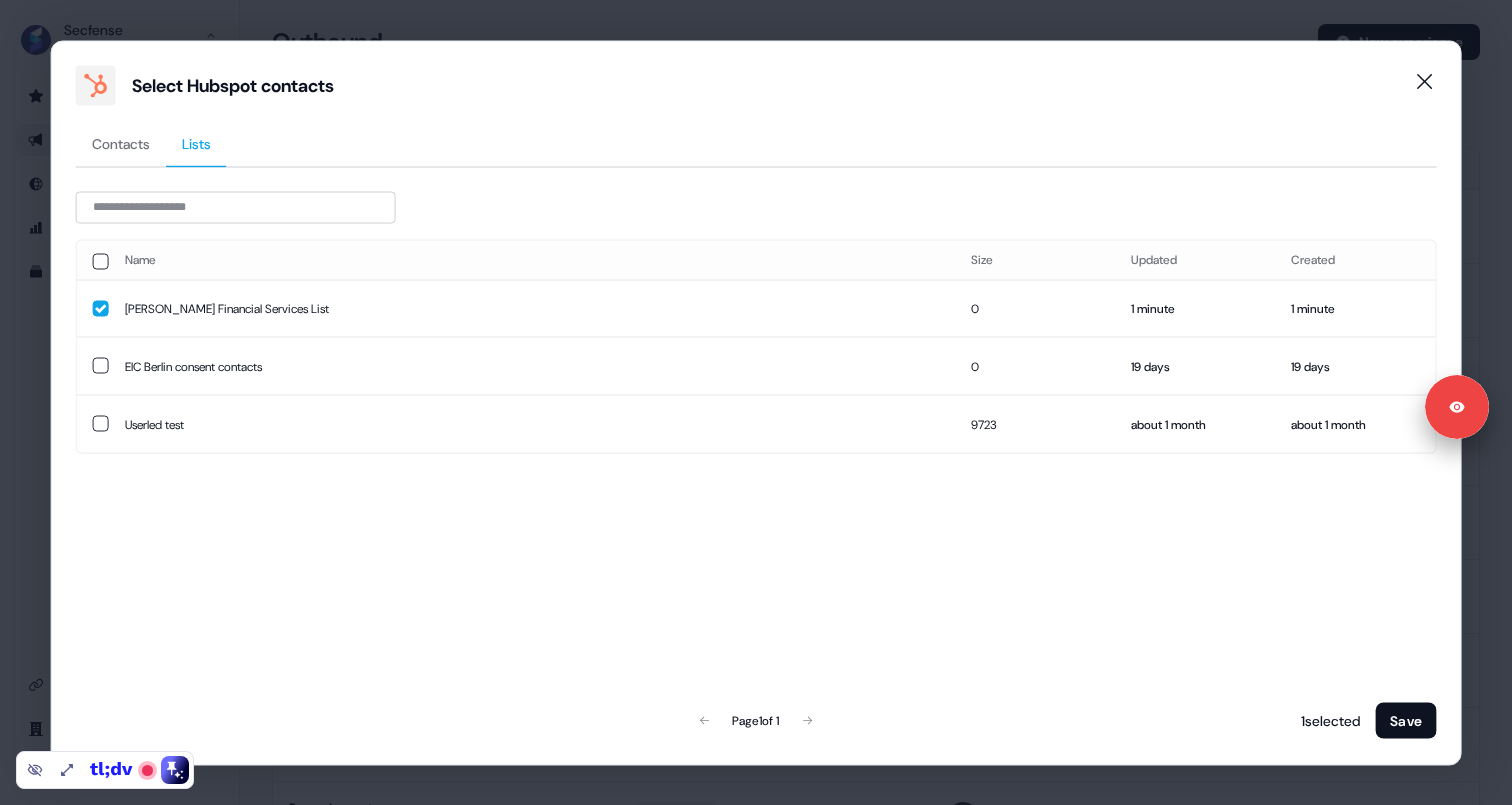 click on "Save" at bounding box center (1406, 720) 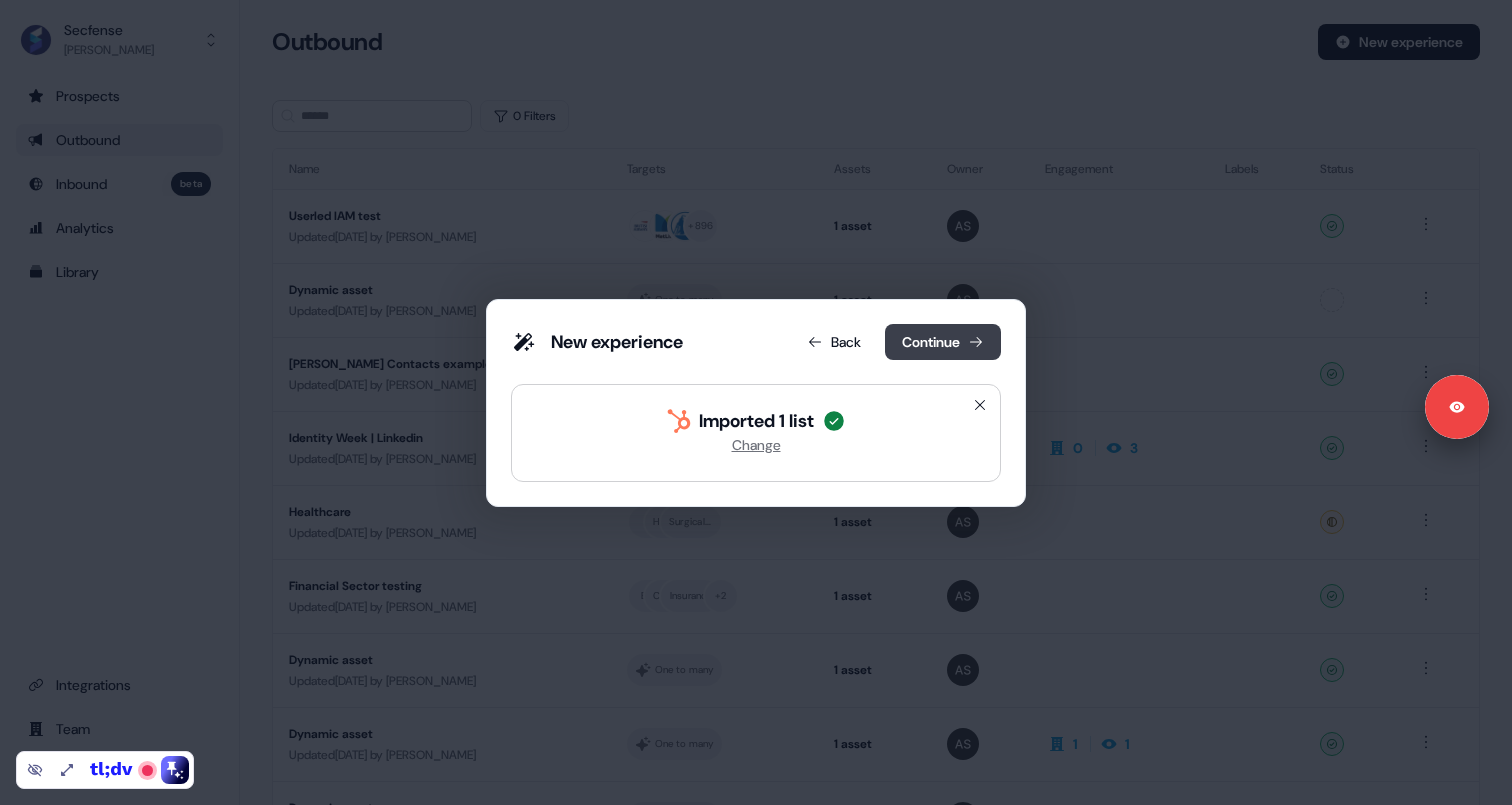 click on "Continue" at bounding box center [943, 342] 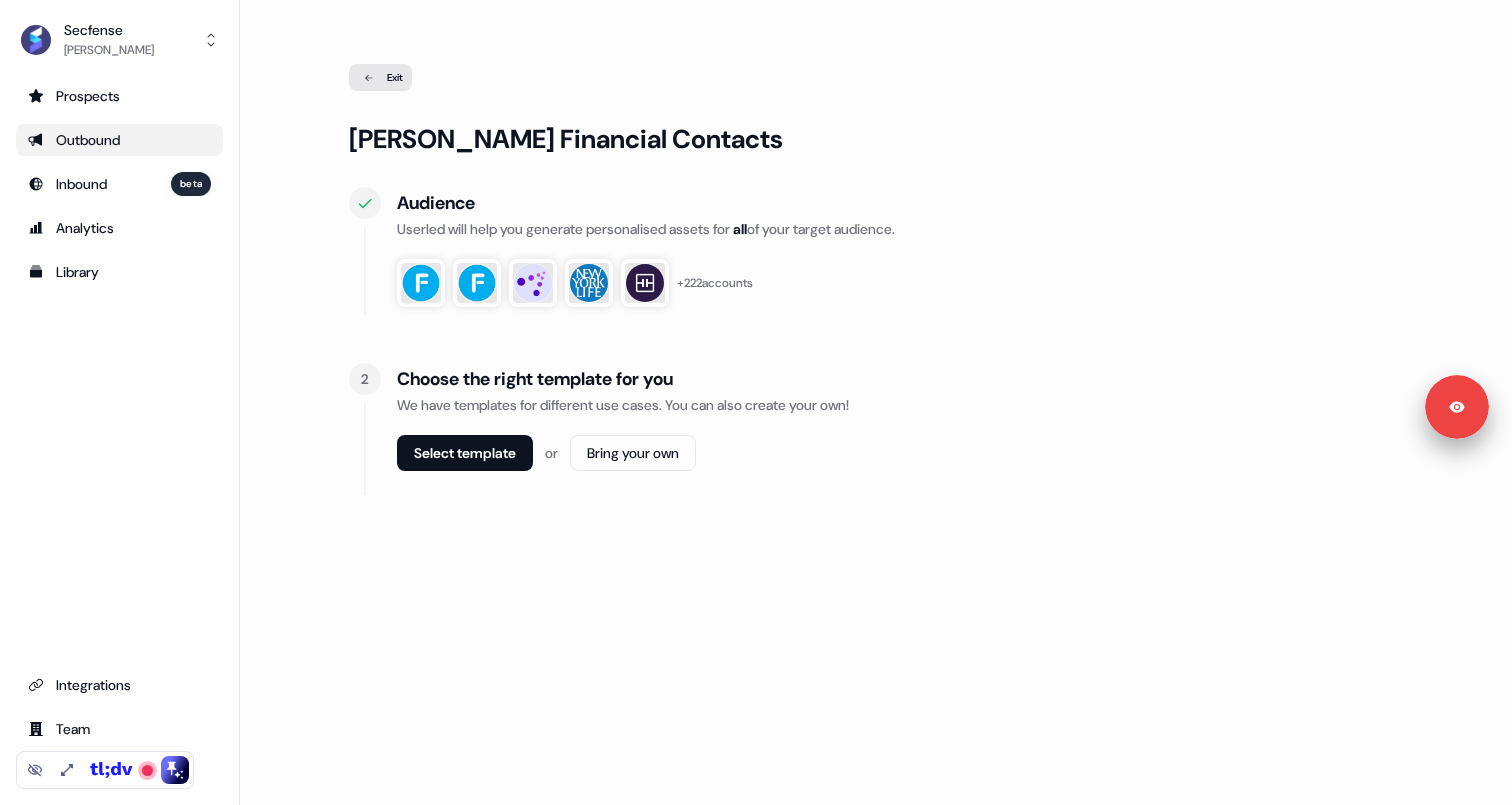 click on "+ 222  accounts" at bounding box center [715, 283] 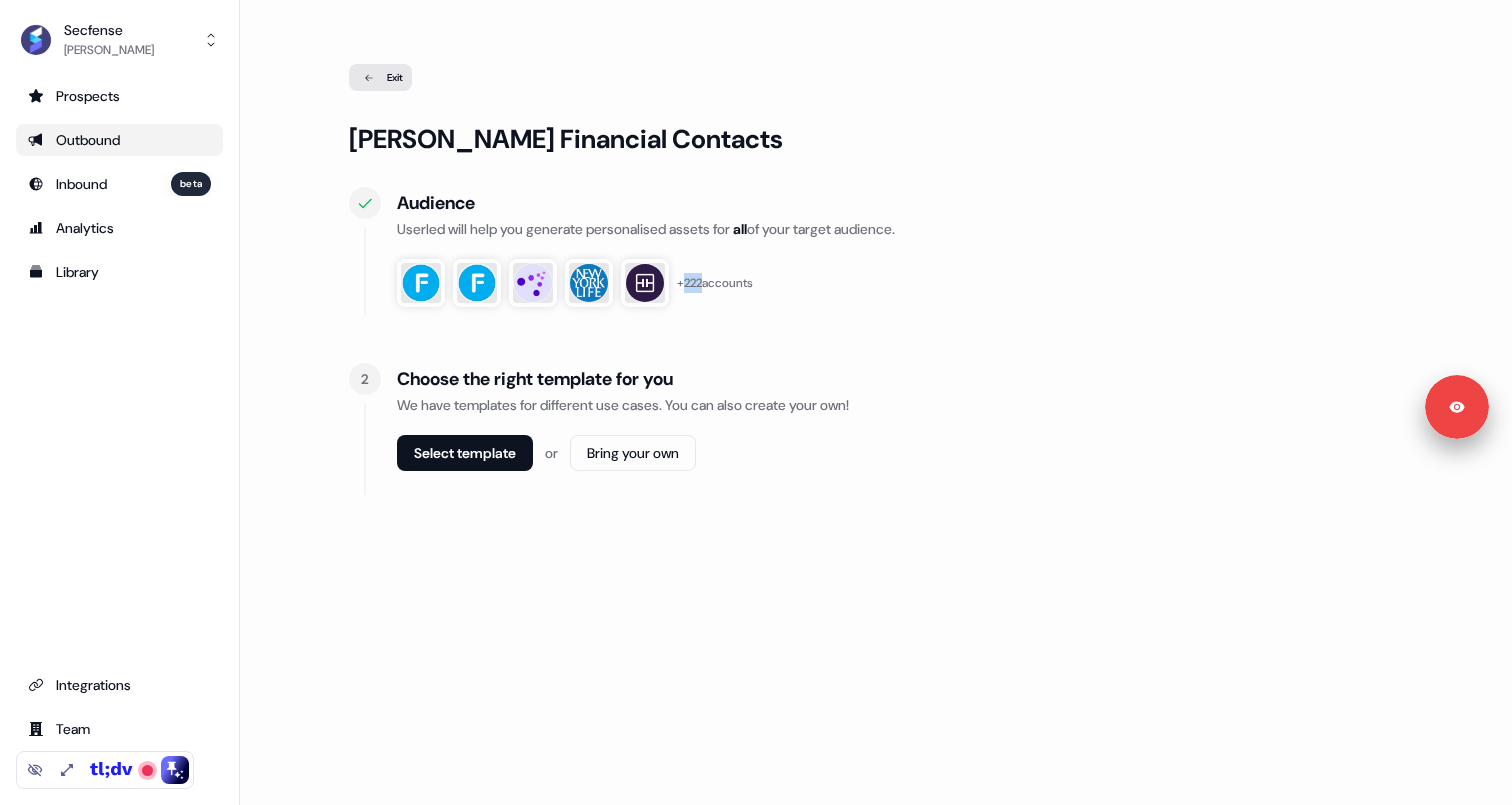 click on "+ 222  accounts" at bounding box center (715, 283) 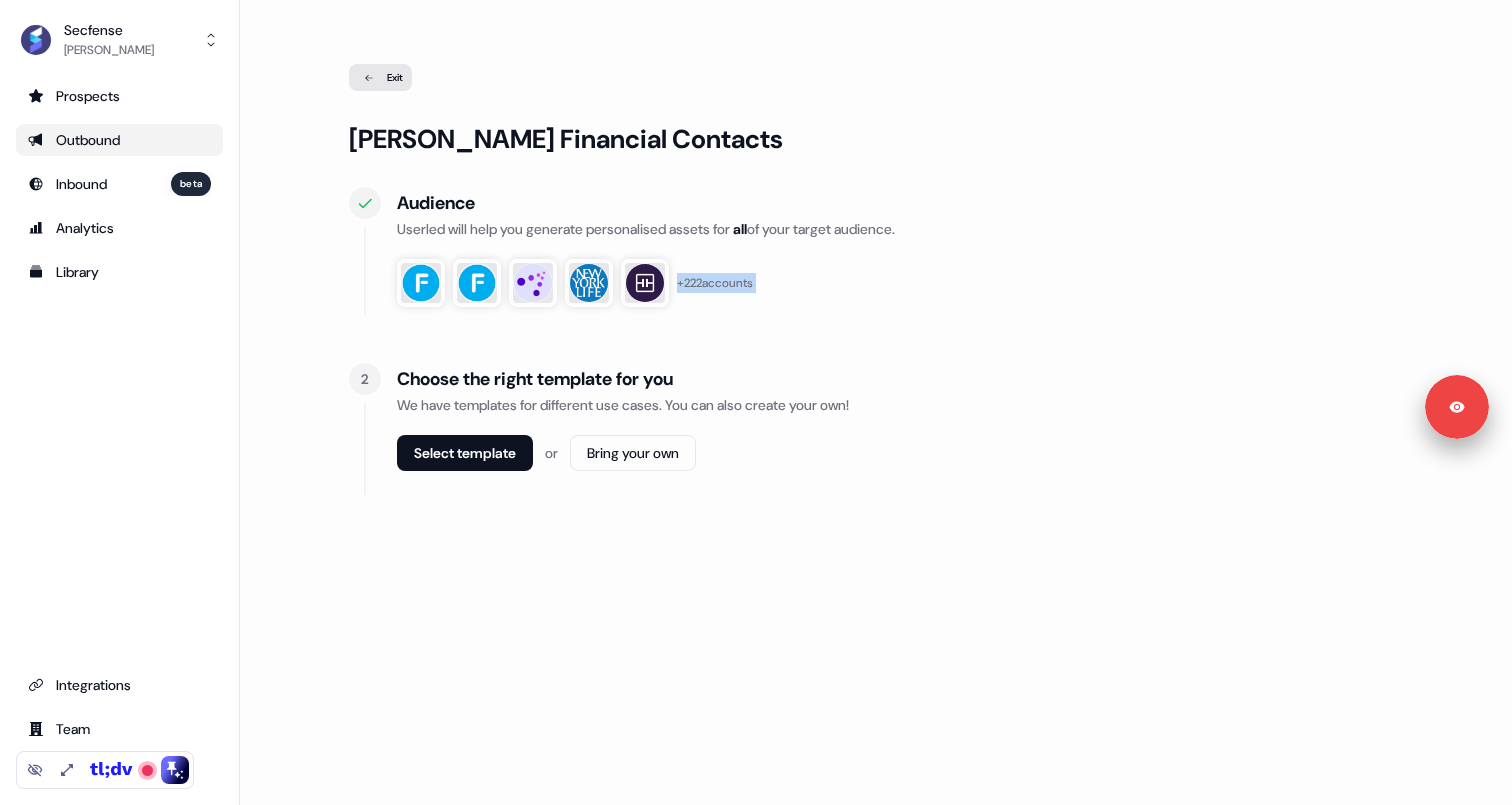 click on "+ 222  accounts" at bounding box center (715, 283) 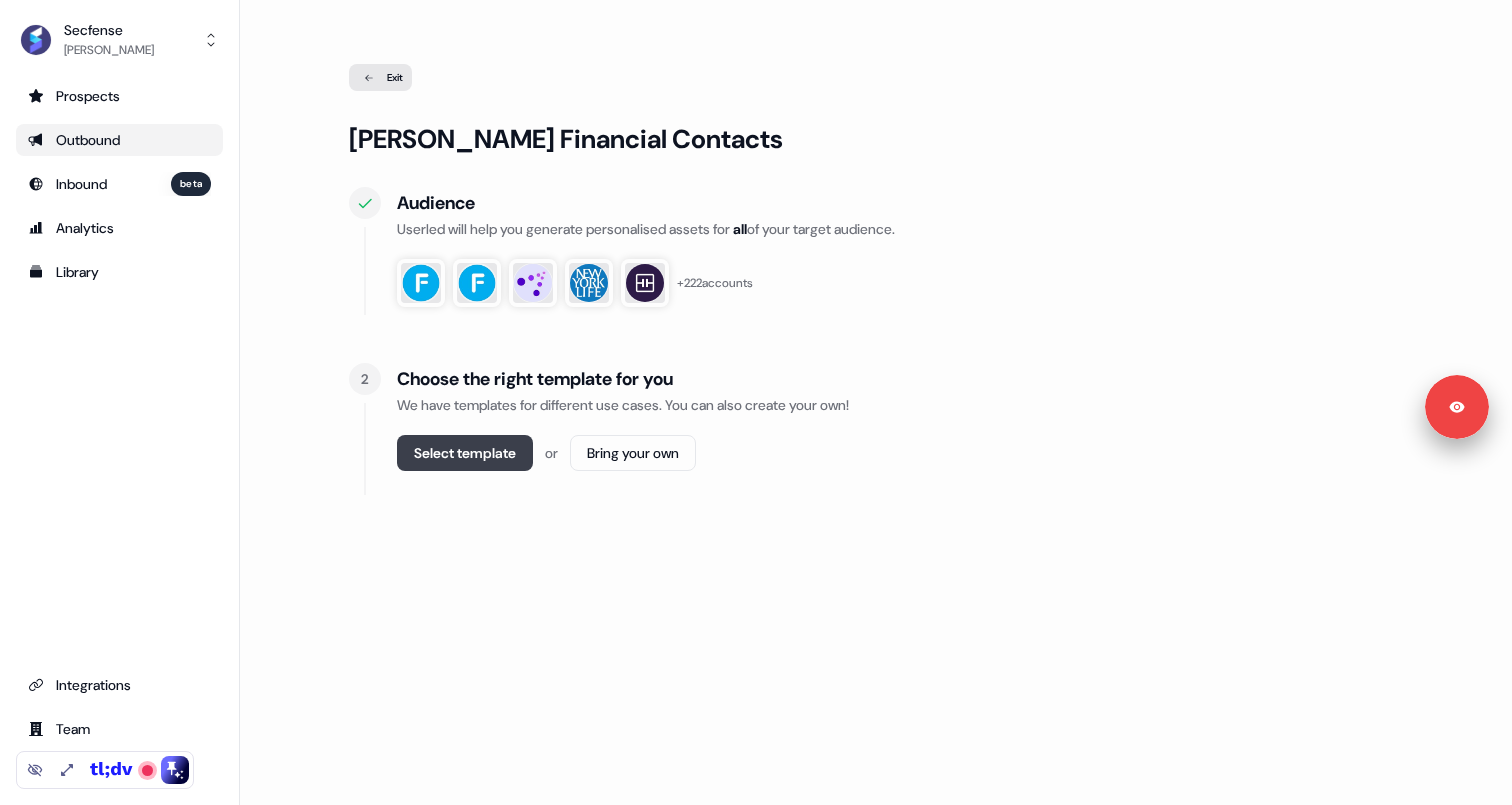 click on "Select template" at bounding box center (465, 453) 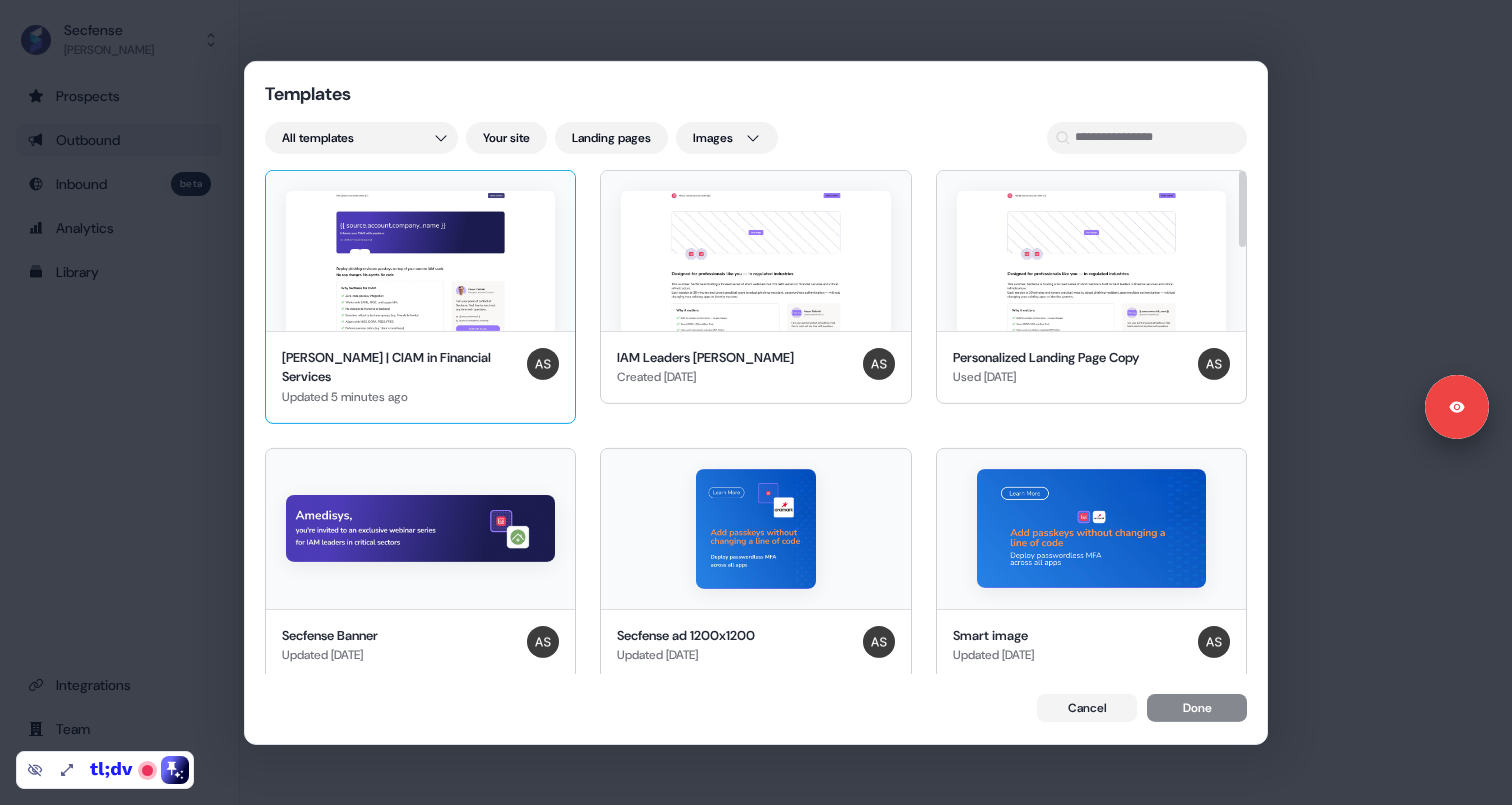 click at bounding box center (420, 260) 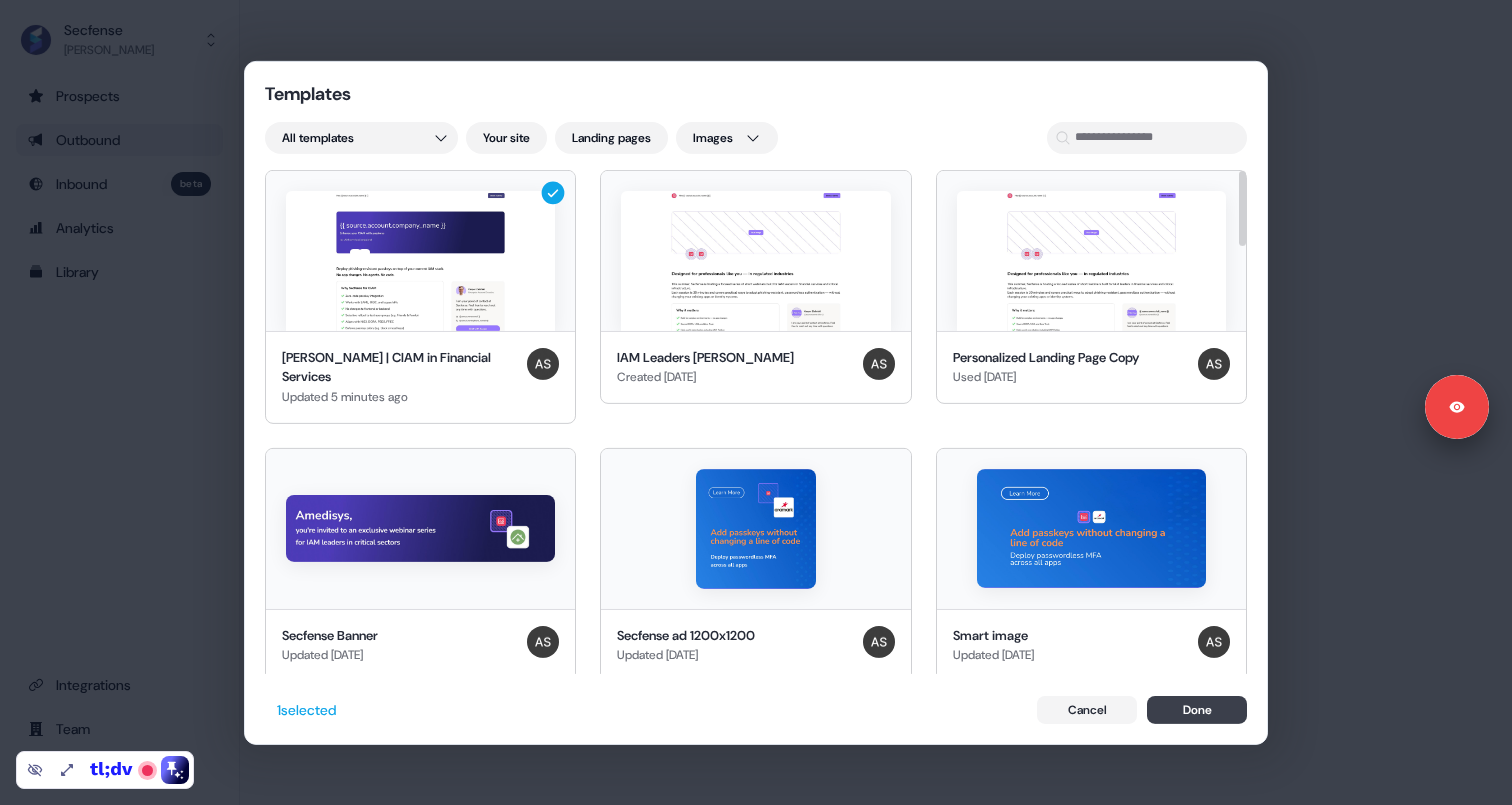 click on "Done" at bounding box center (1197, 710) 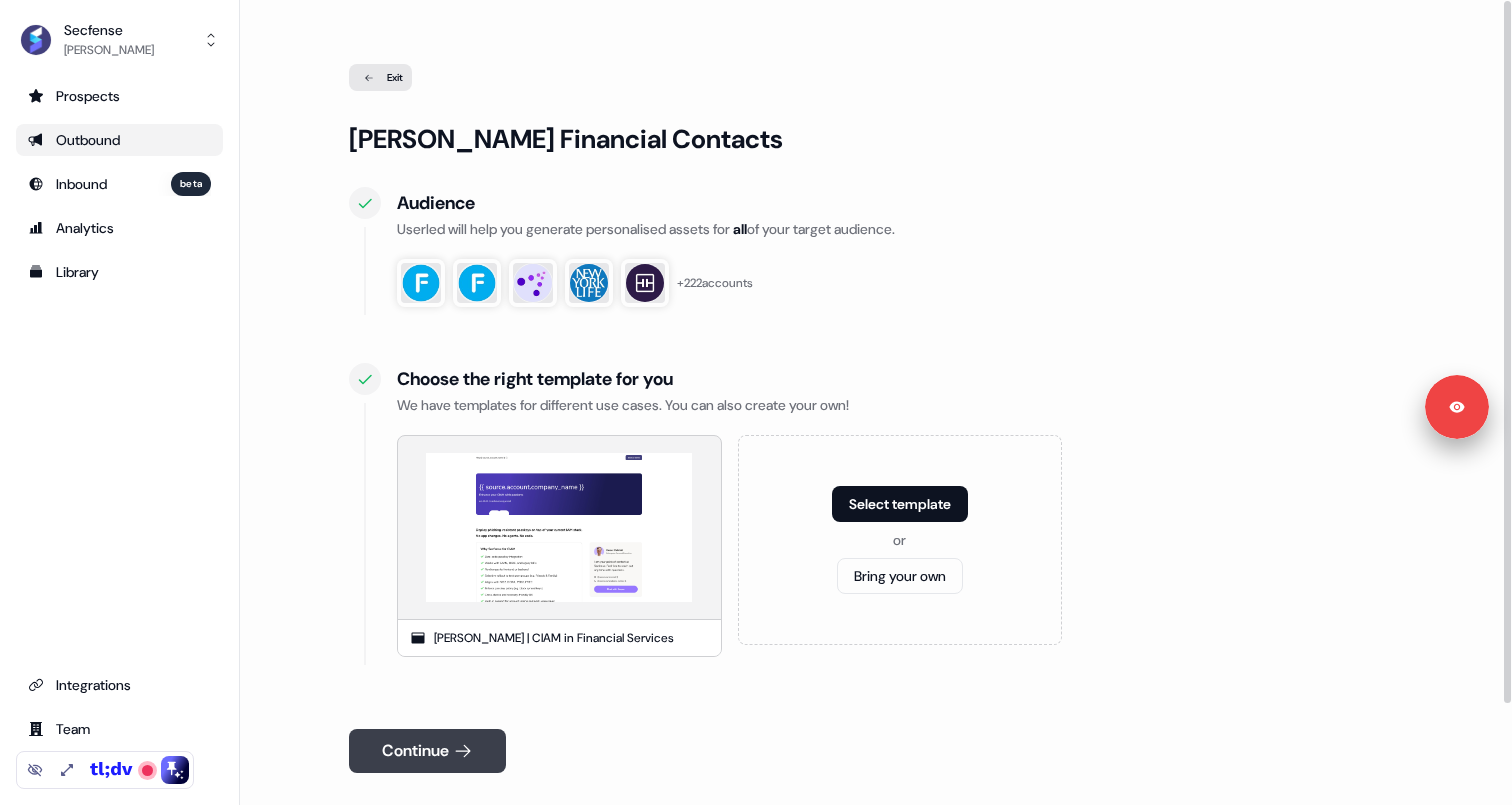 click on "Continue" at bounding box center (427, 751) 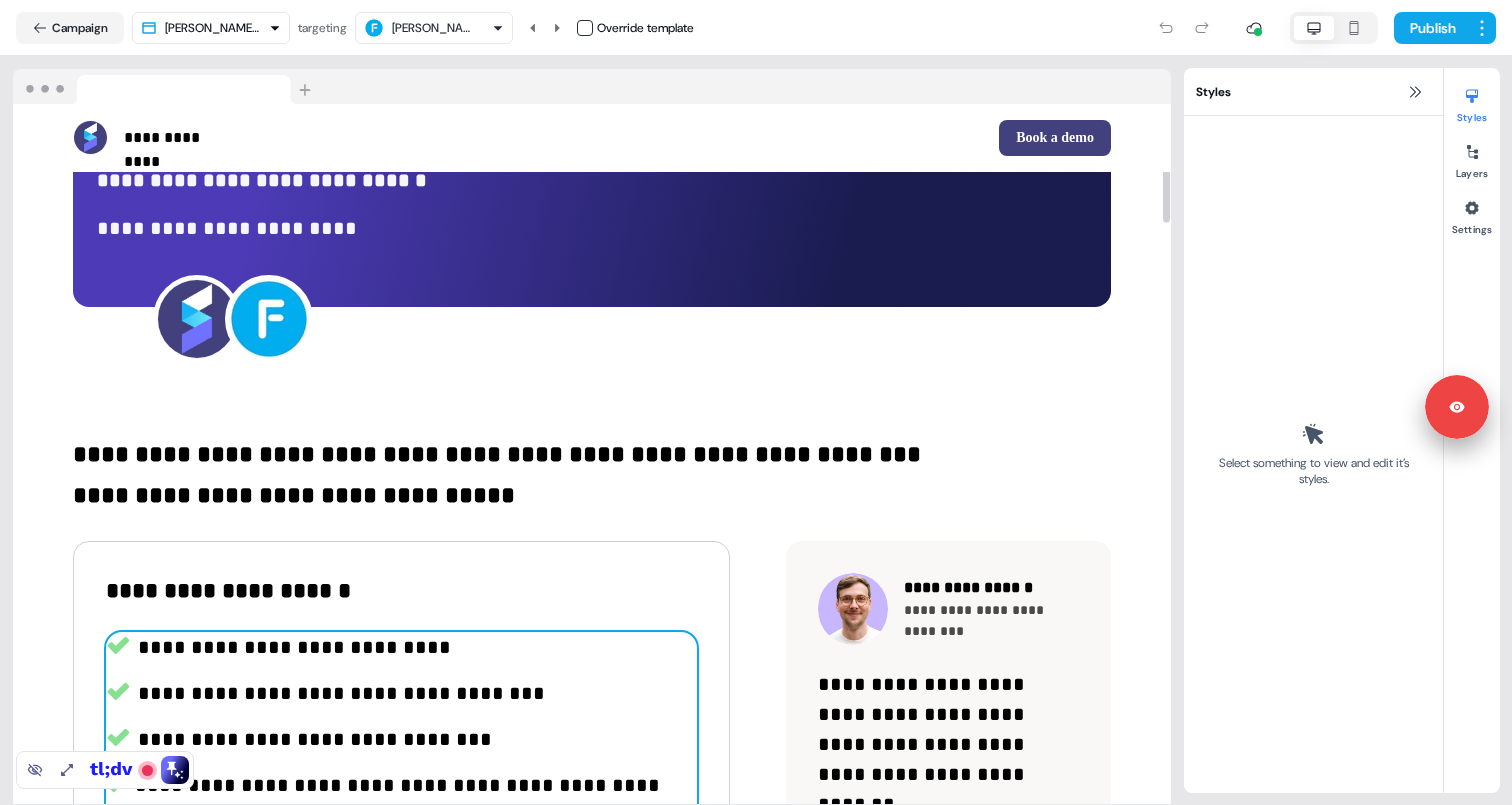 scroll, scrollTop: 0, scrollLeft: 0, axis: both 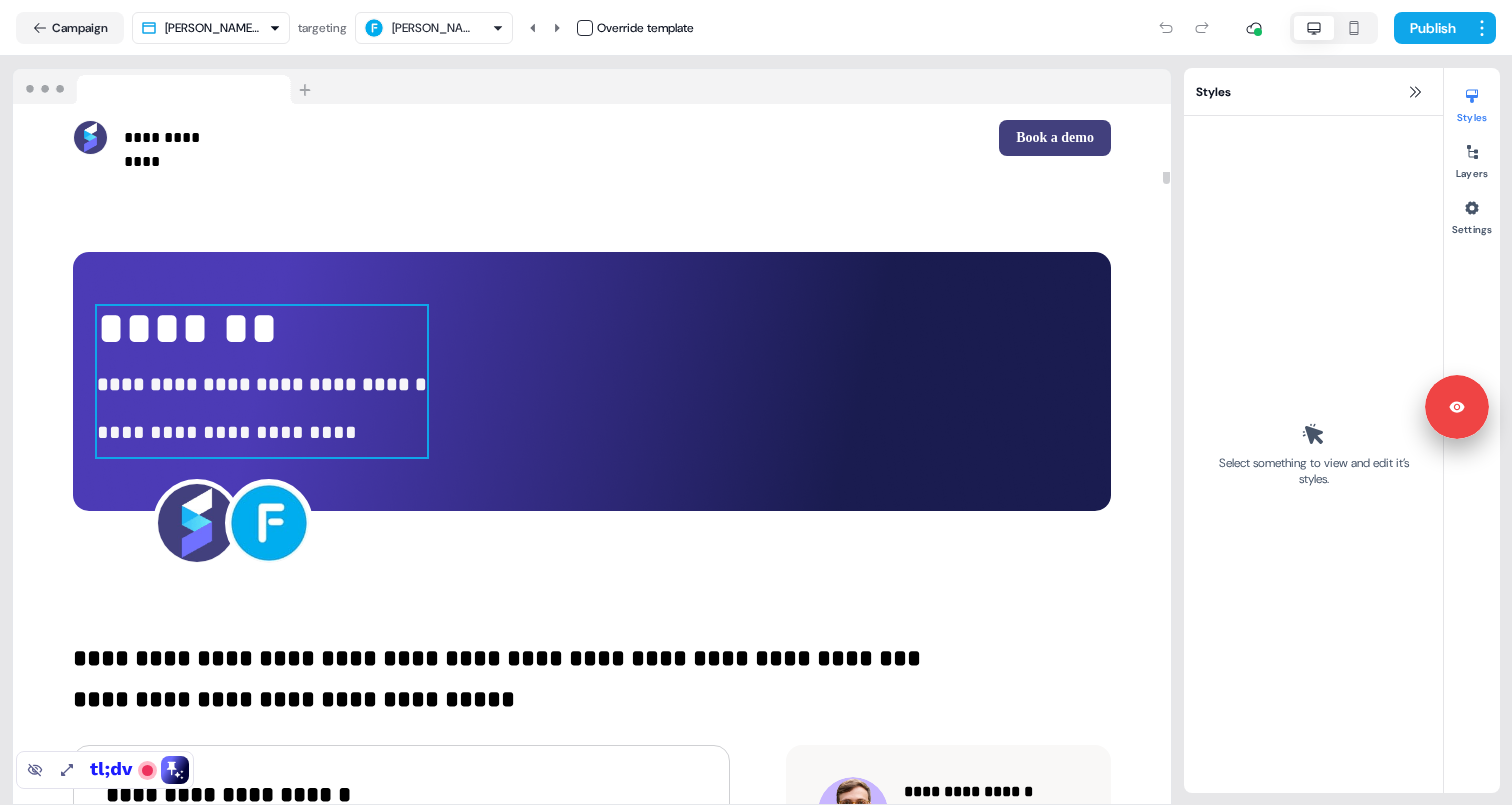 click on "**********" at bounding box center [262, 357] 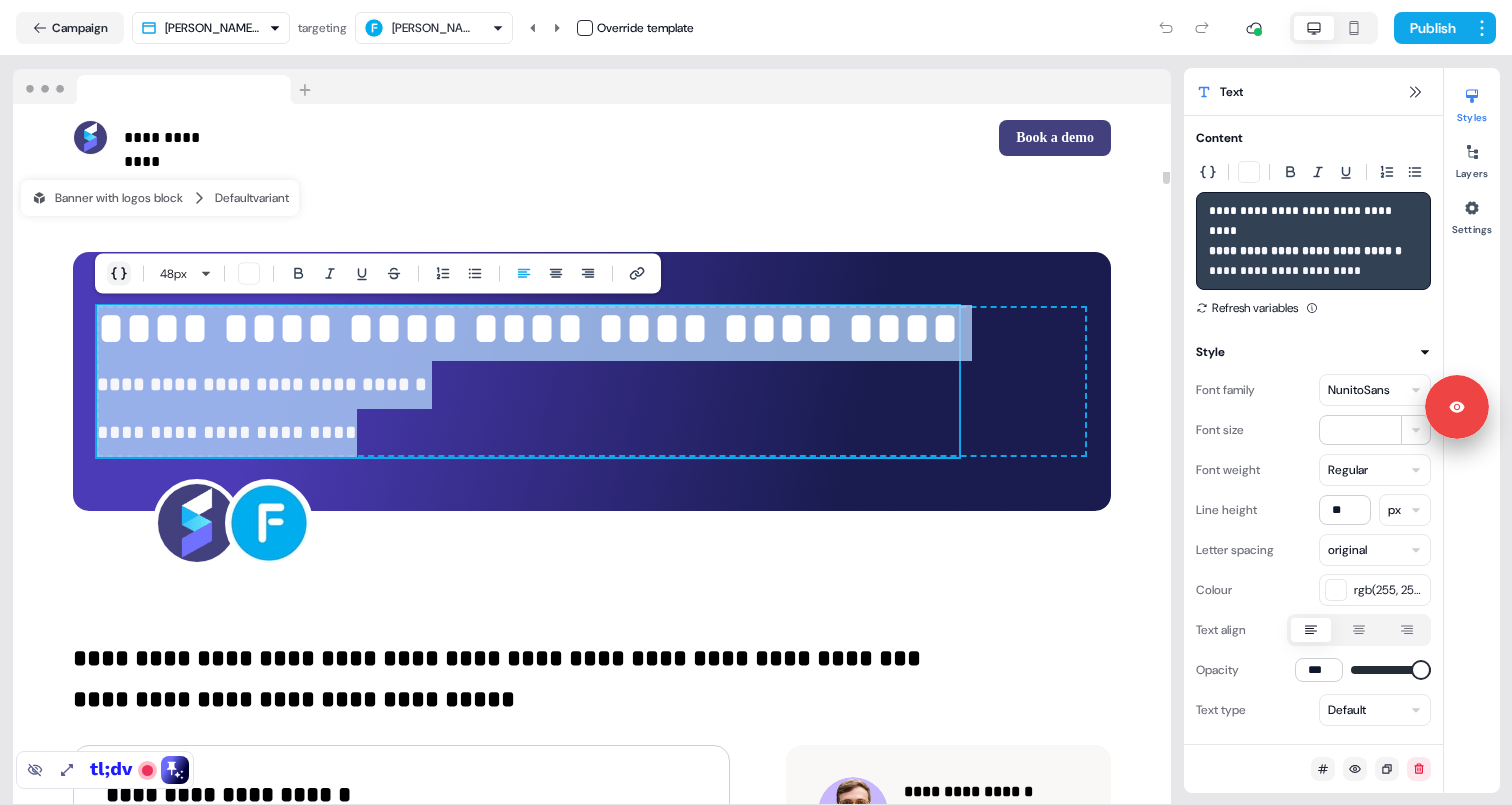 click 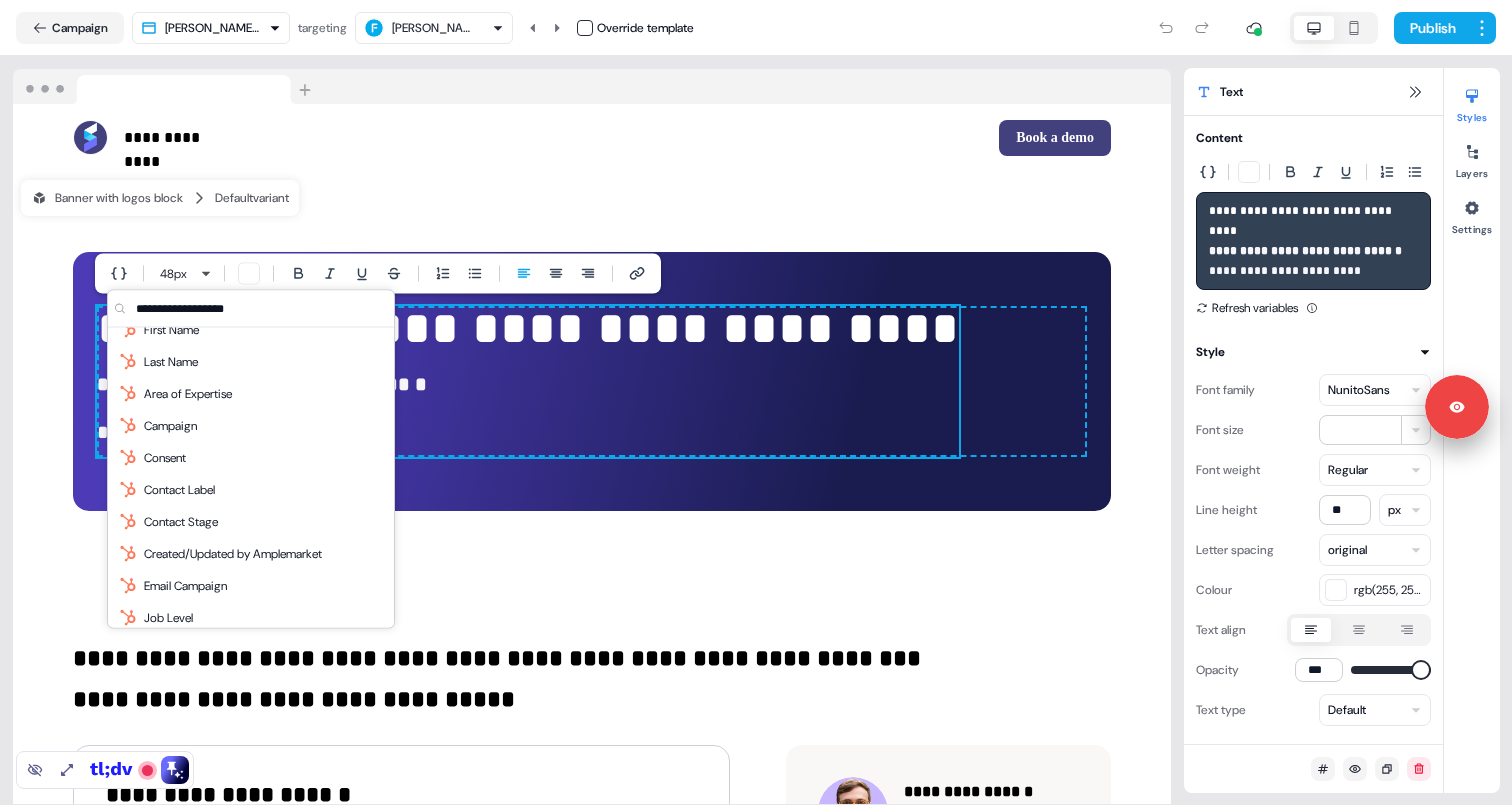 scroll, scrollTop: 0, scrollLeft: 0, axis: both 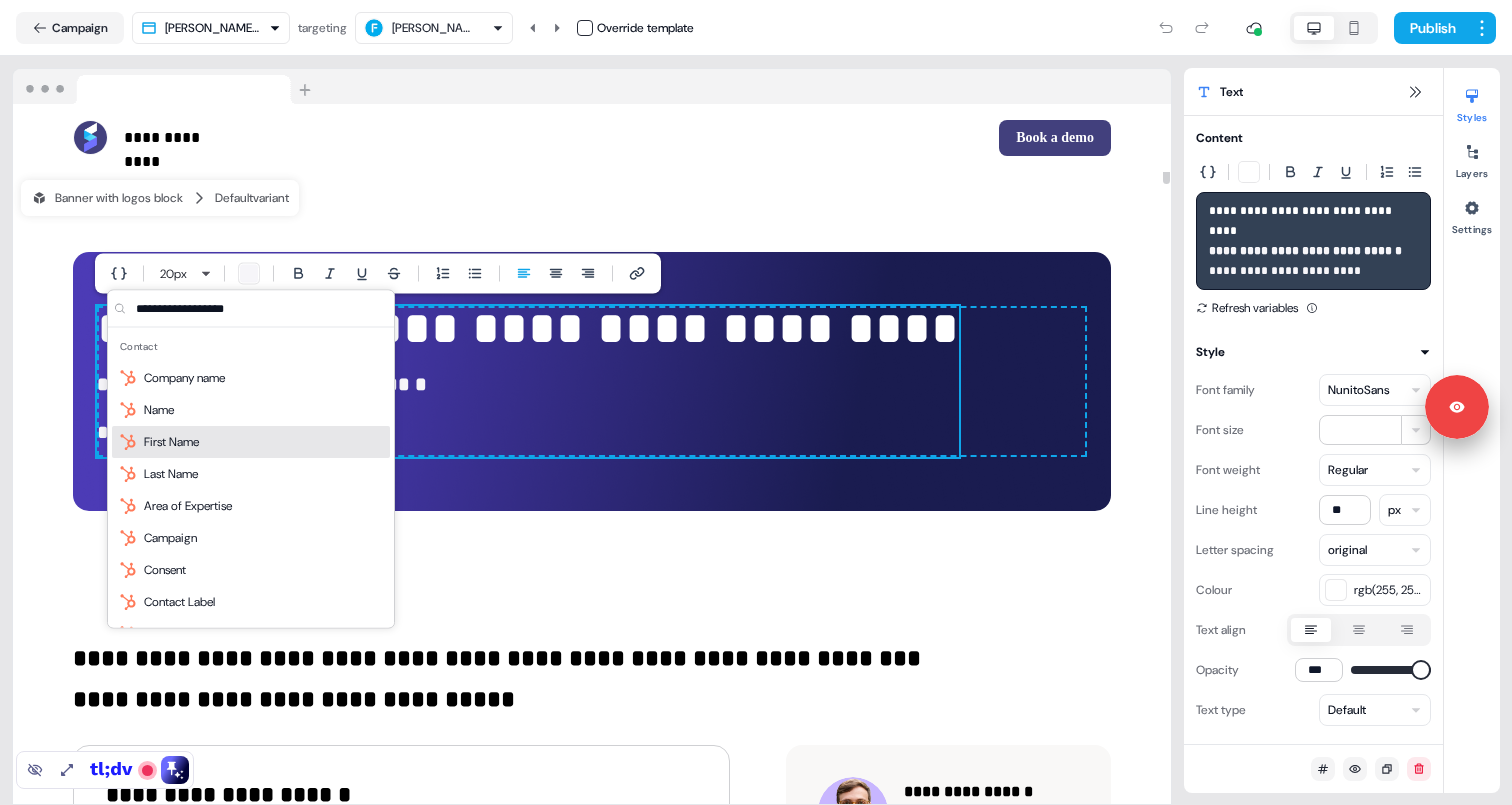 click on "**********" at bounding box center [528, 433] 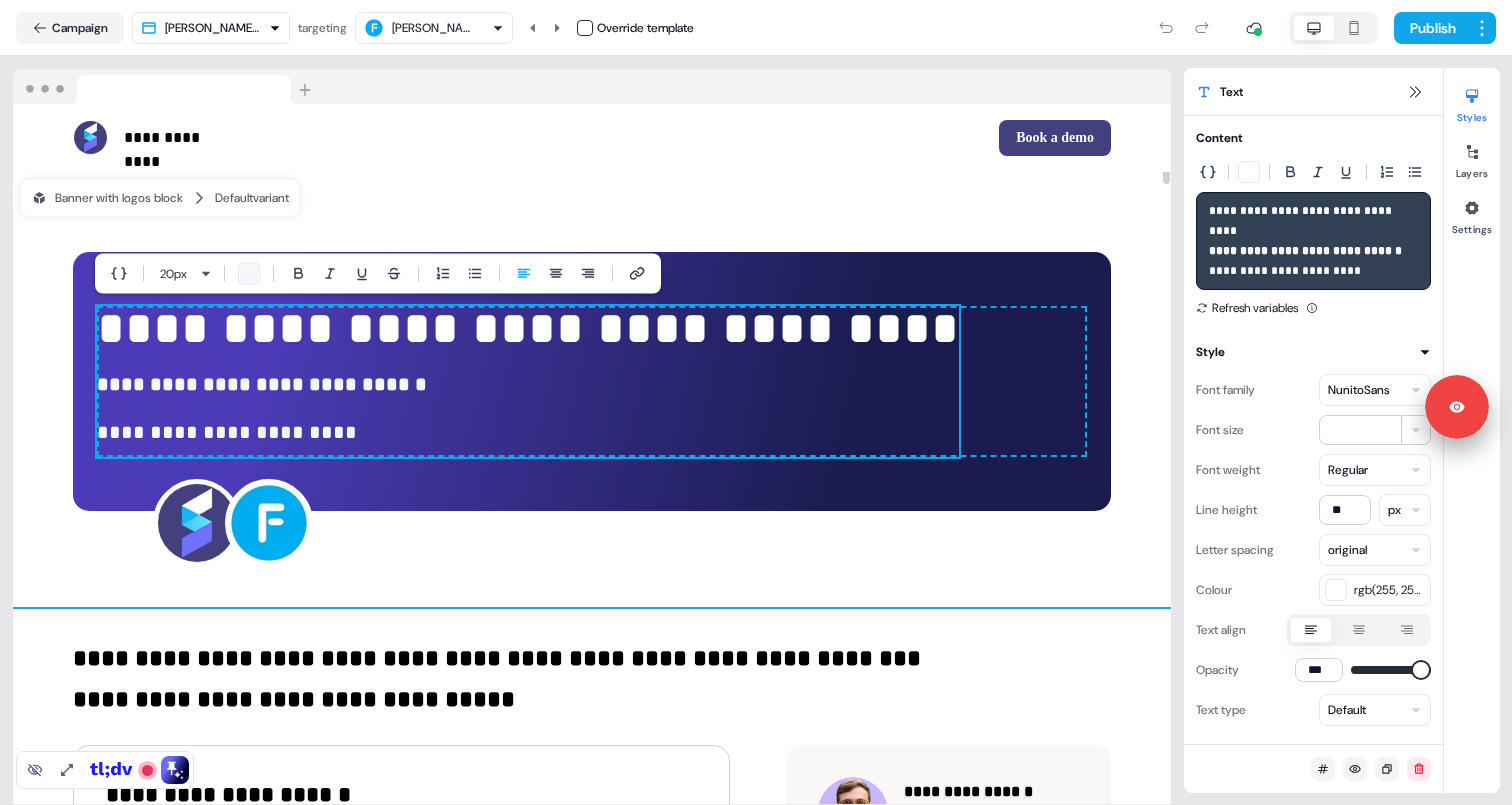 click on "**********" at bounding box center [592, 390] 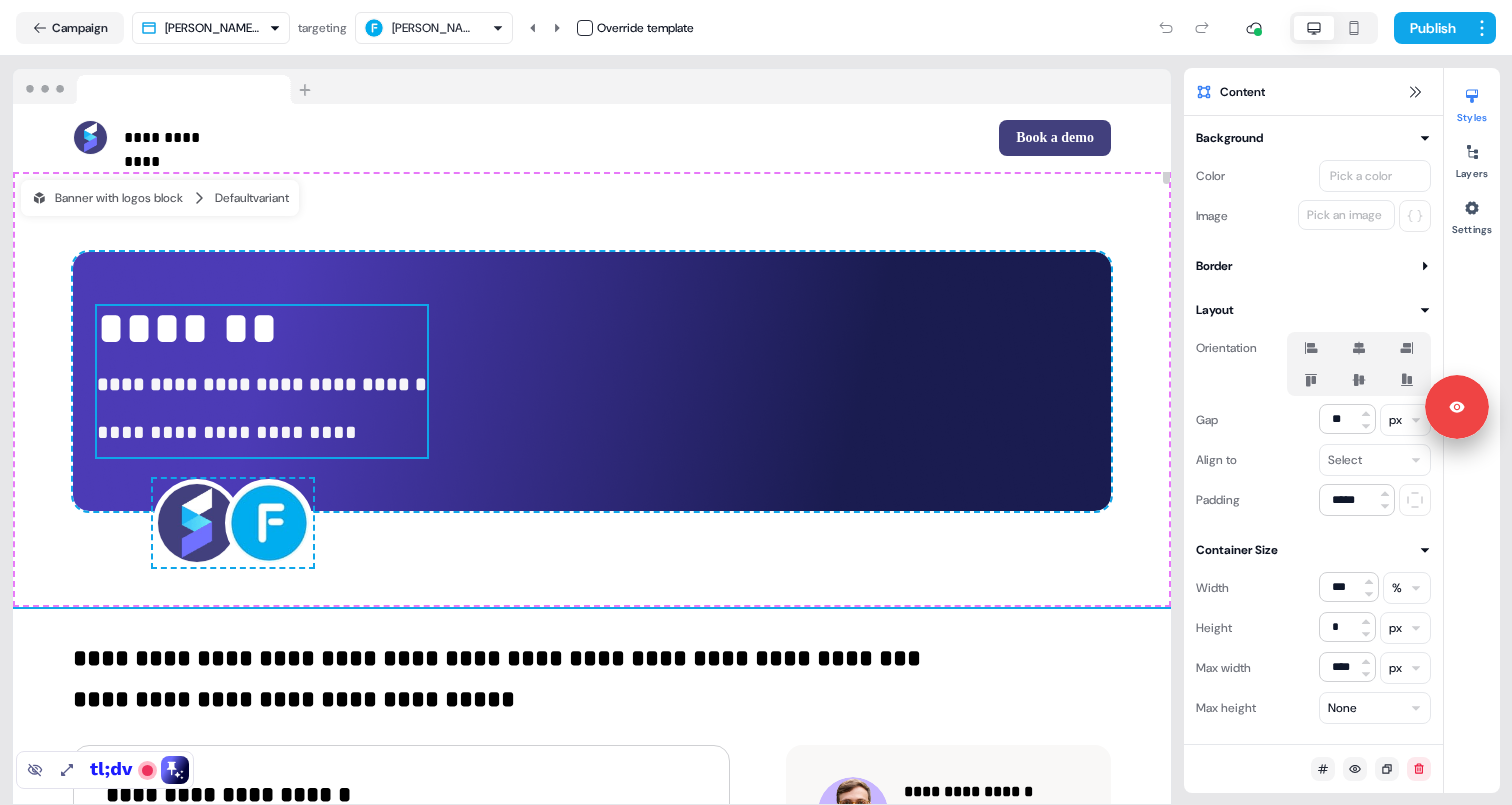 click on "*******" at bounding box center (187, 328) 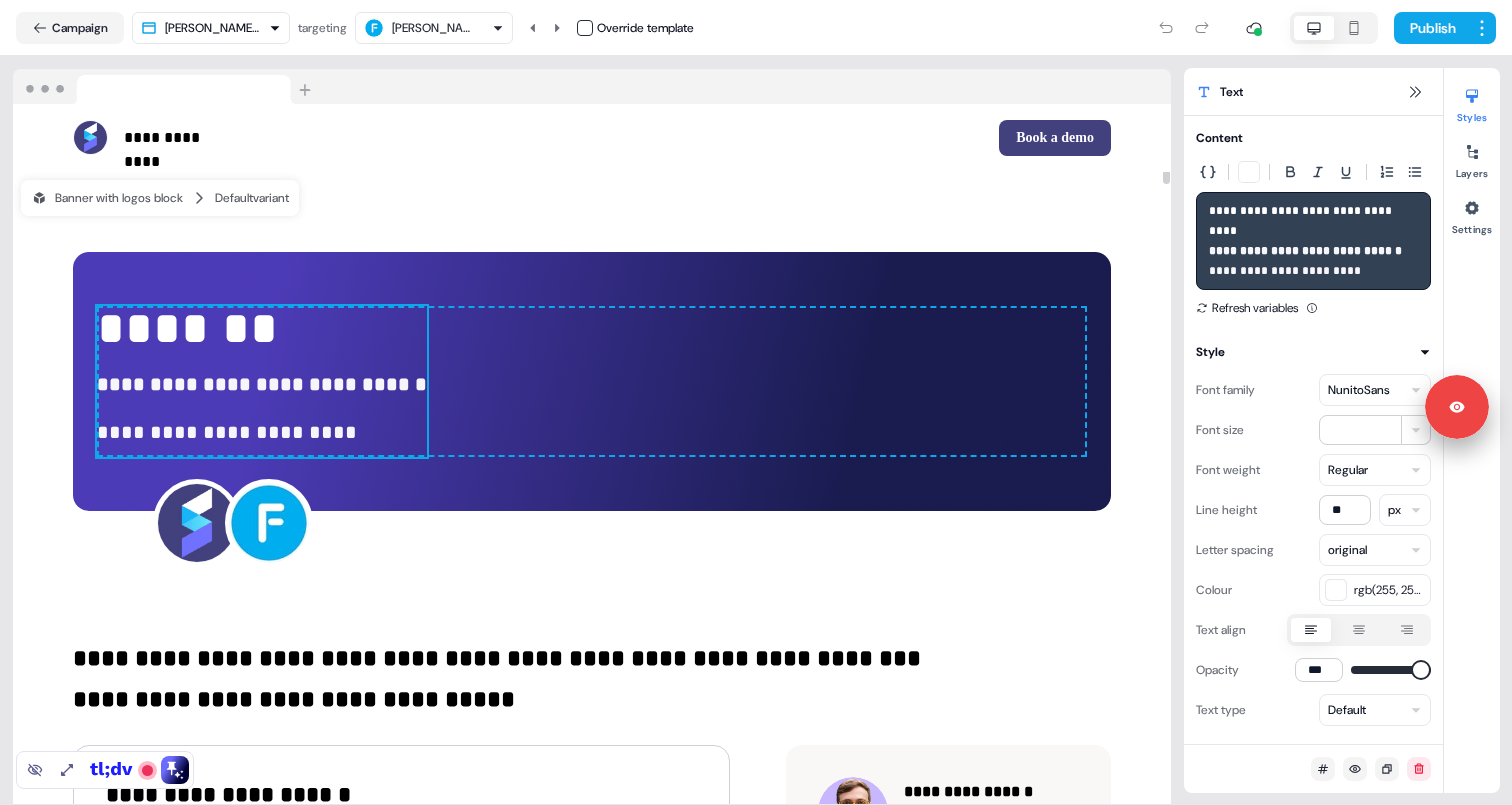 click on "*******" at bounding box center (187, 328) 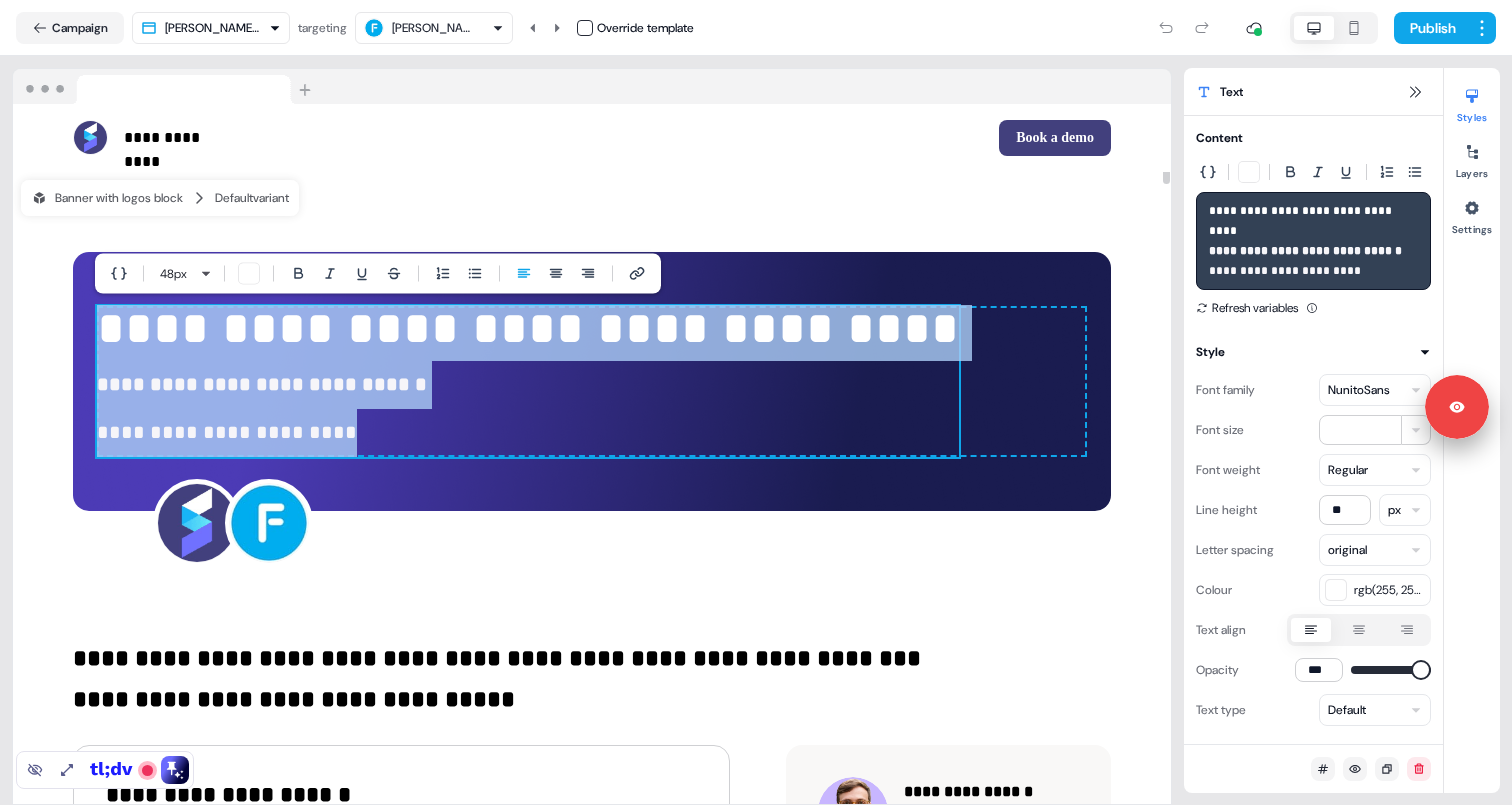 click on "**********" at bounding box center (528, 328) 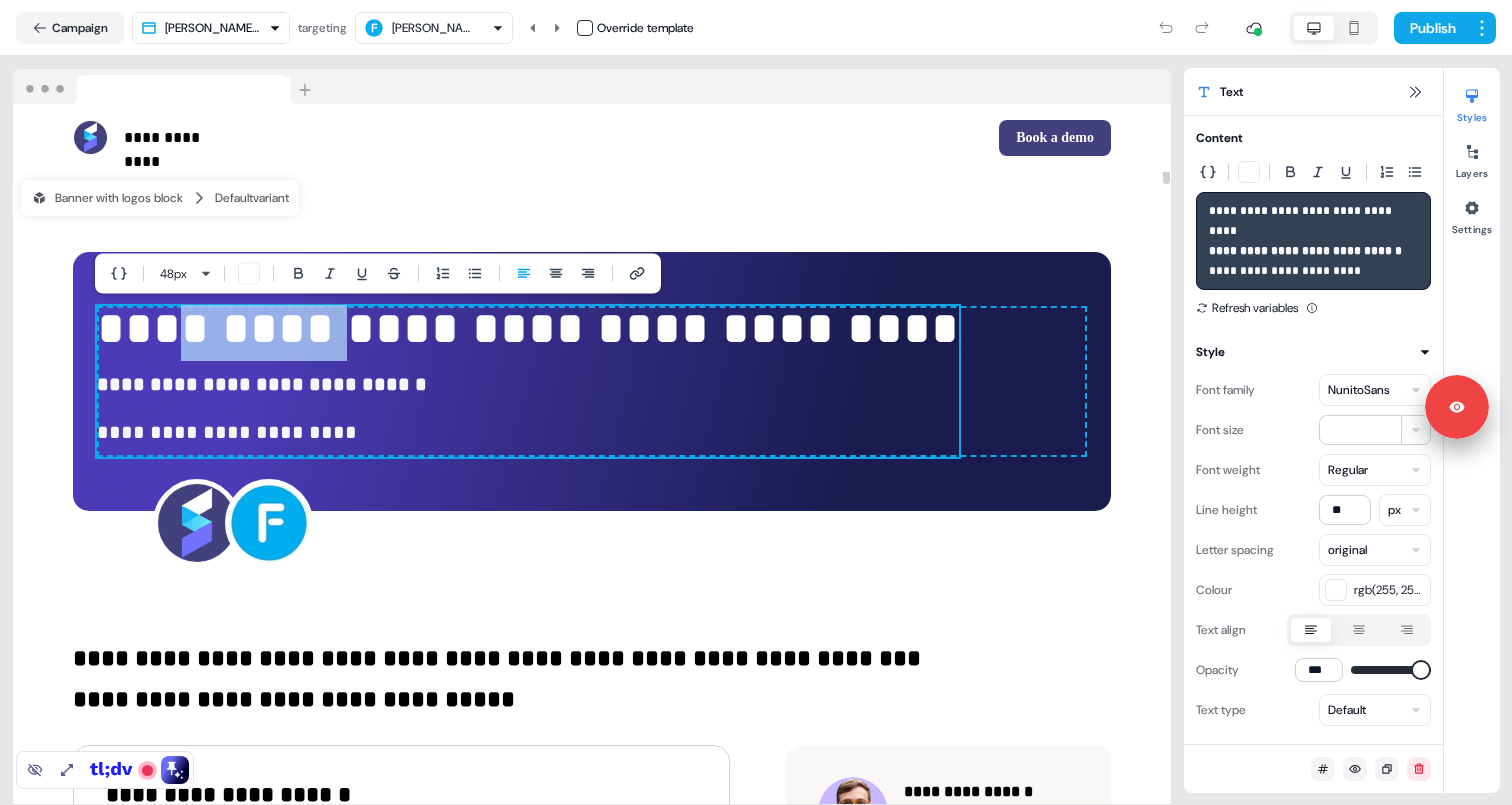 click on "**********" at bounding box center (528, 328) 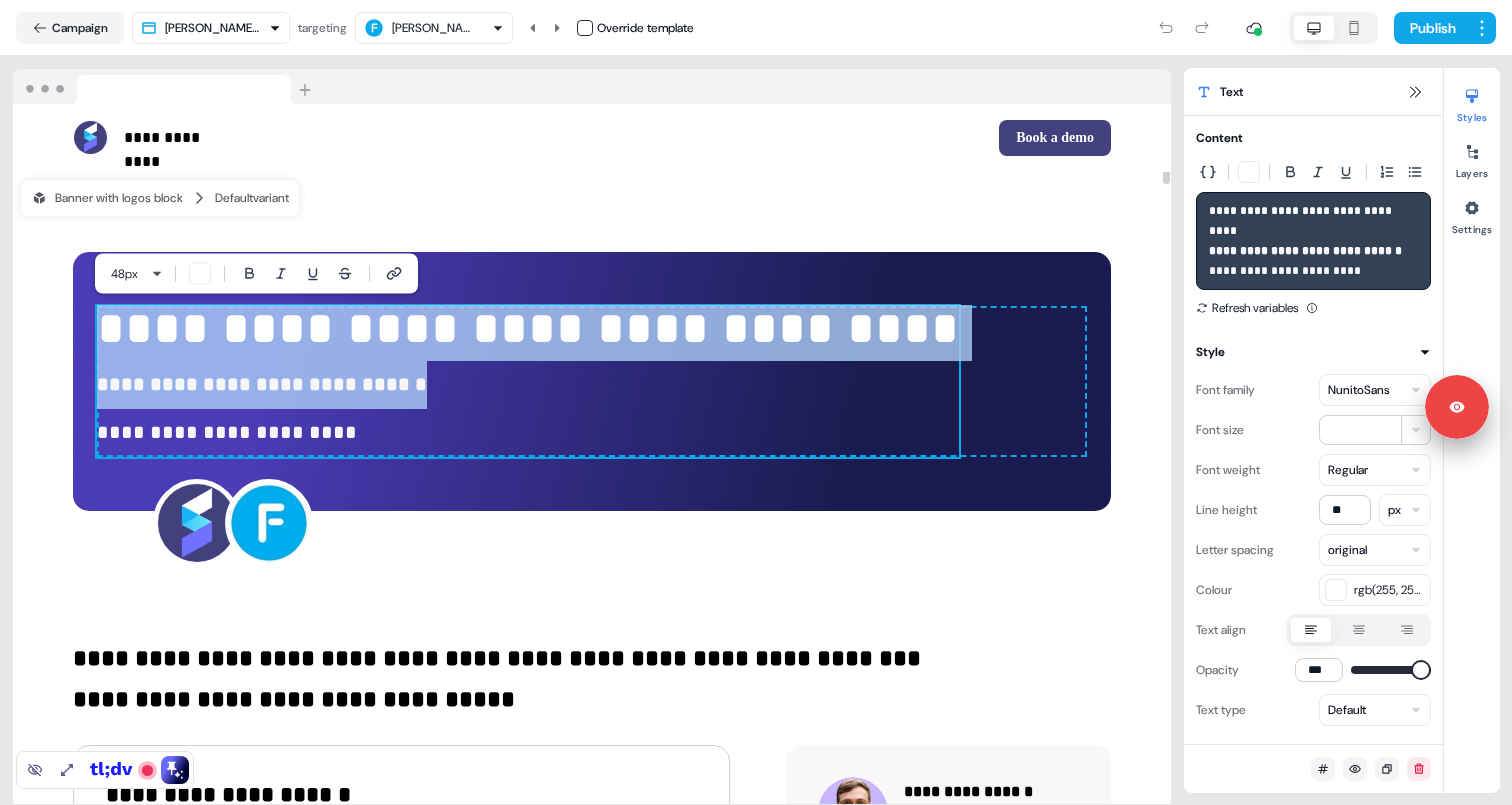 click on "**********" at bounding box center [528, 328] 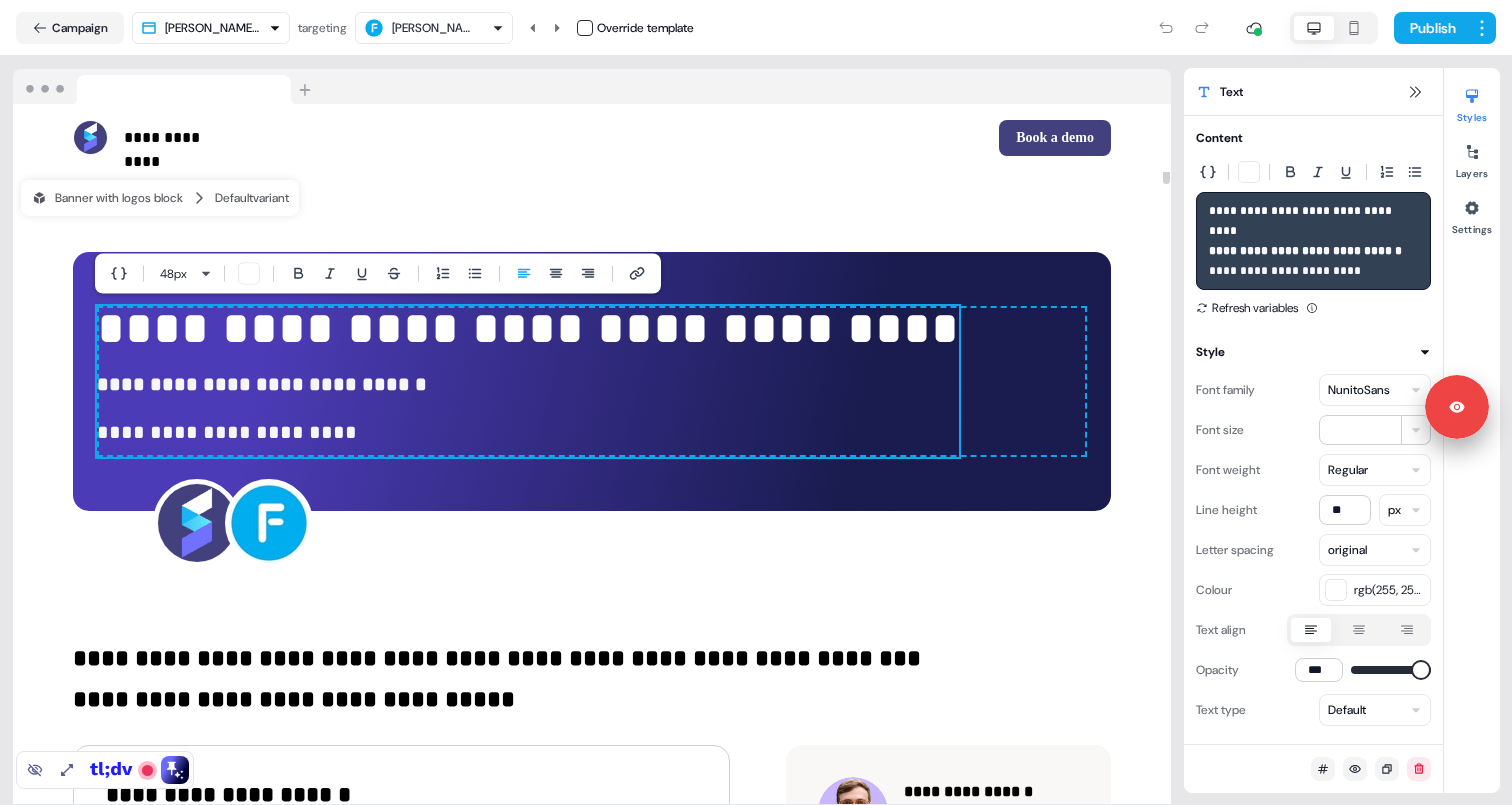 click on "**********" at bounding box center (528, 328) 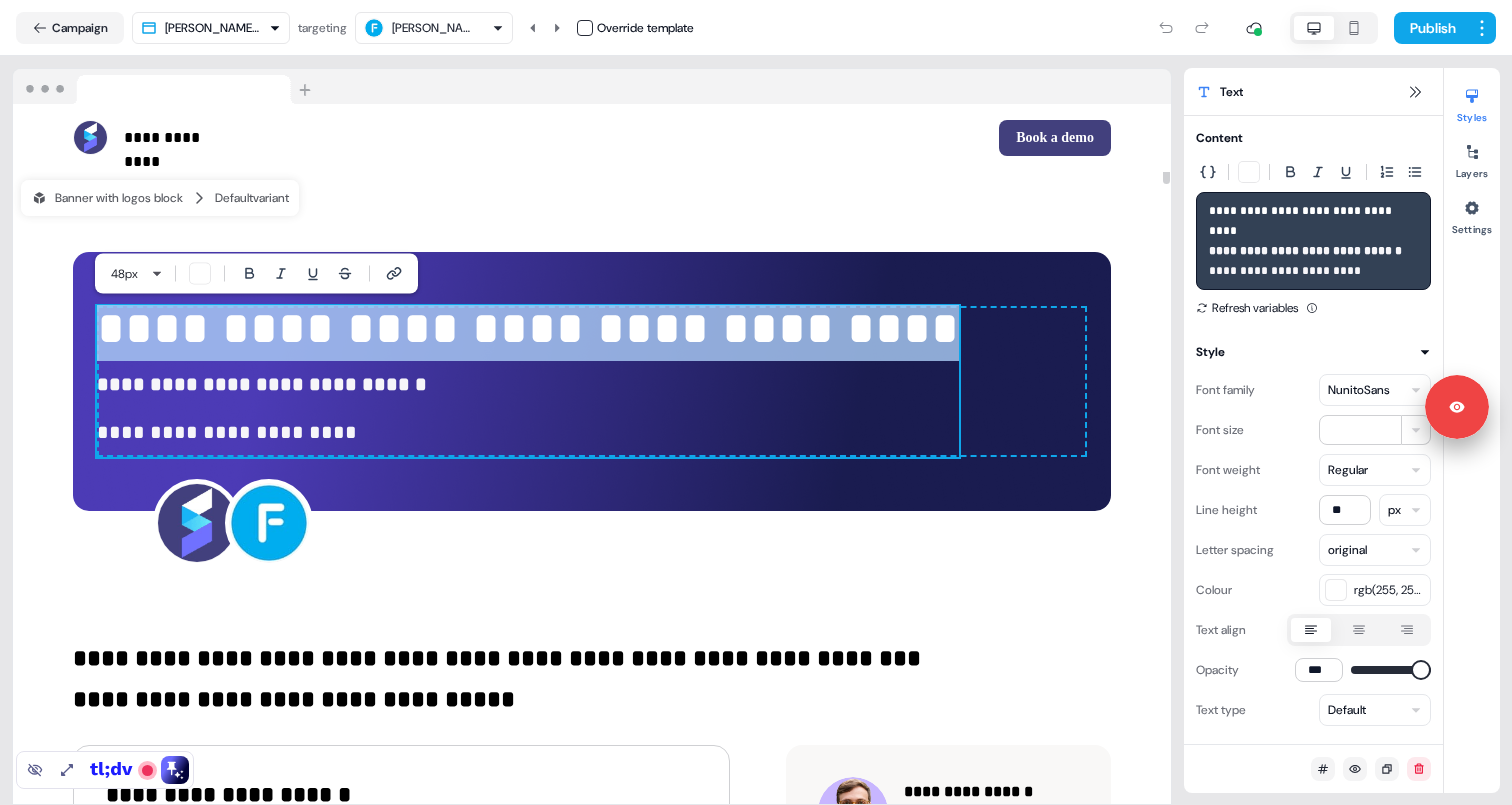 drag, startPoint x: 104, startPoint y: 332, endPoint x: 883, endPoint y: 353, distance: 779.283 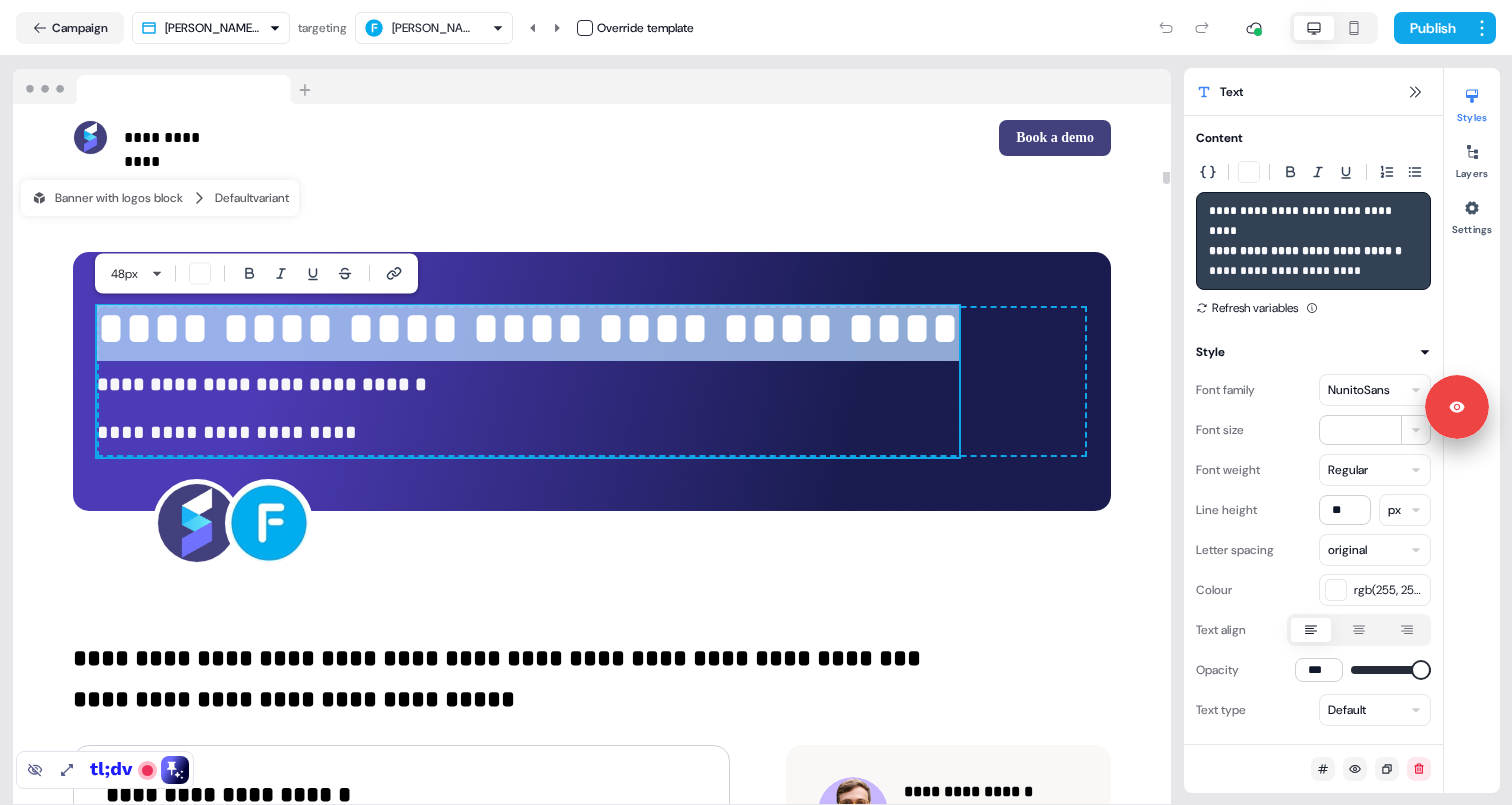 click on "**********" at bounding box center (528, 328) 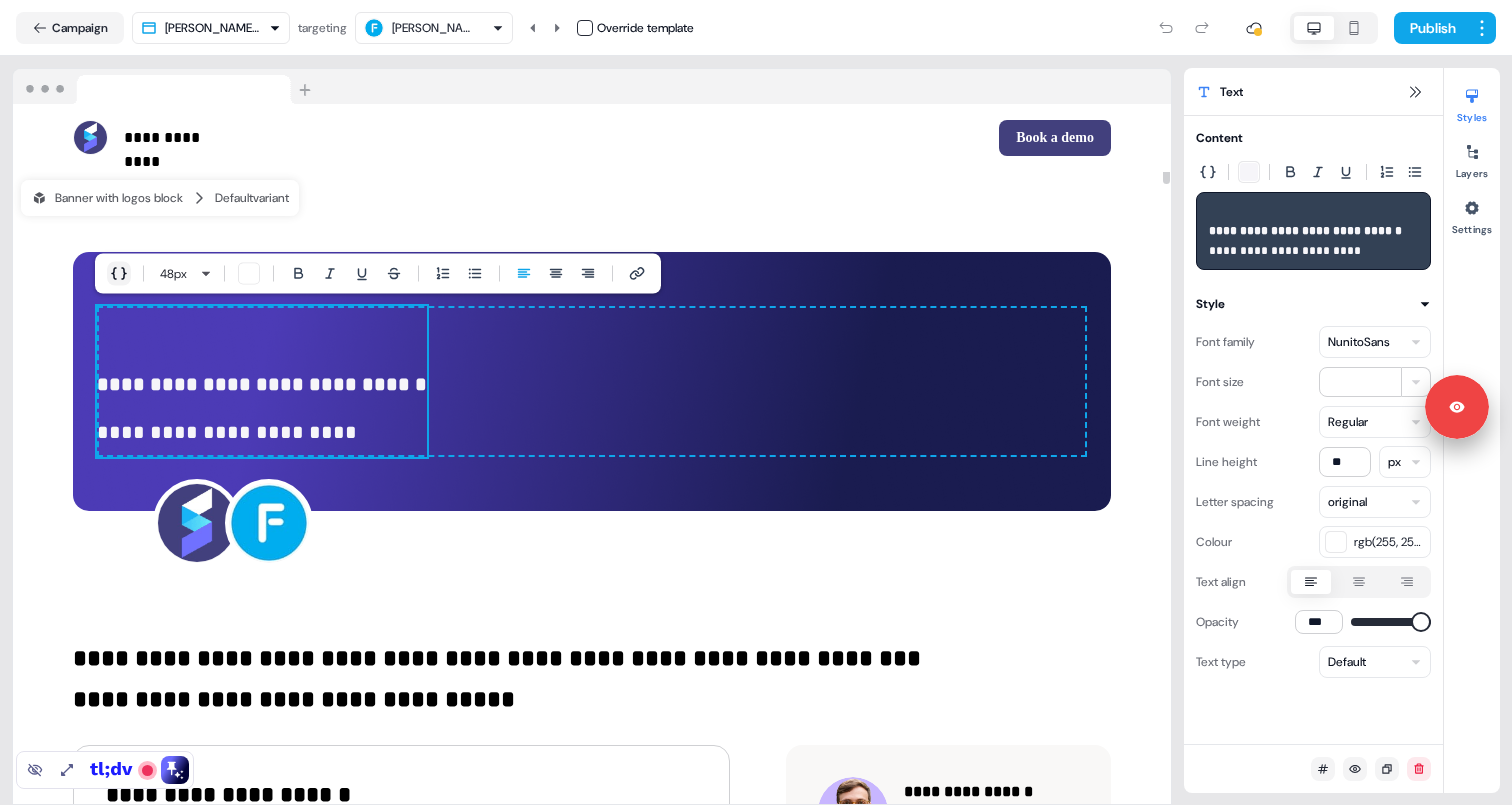 click 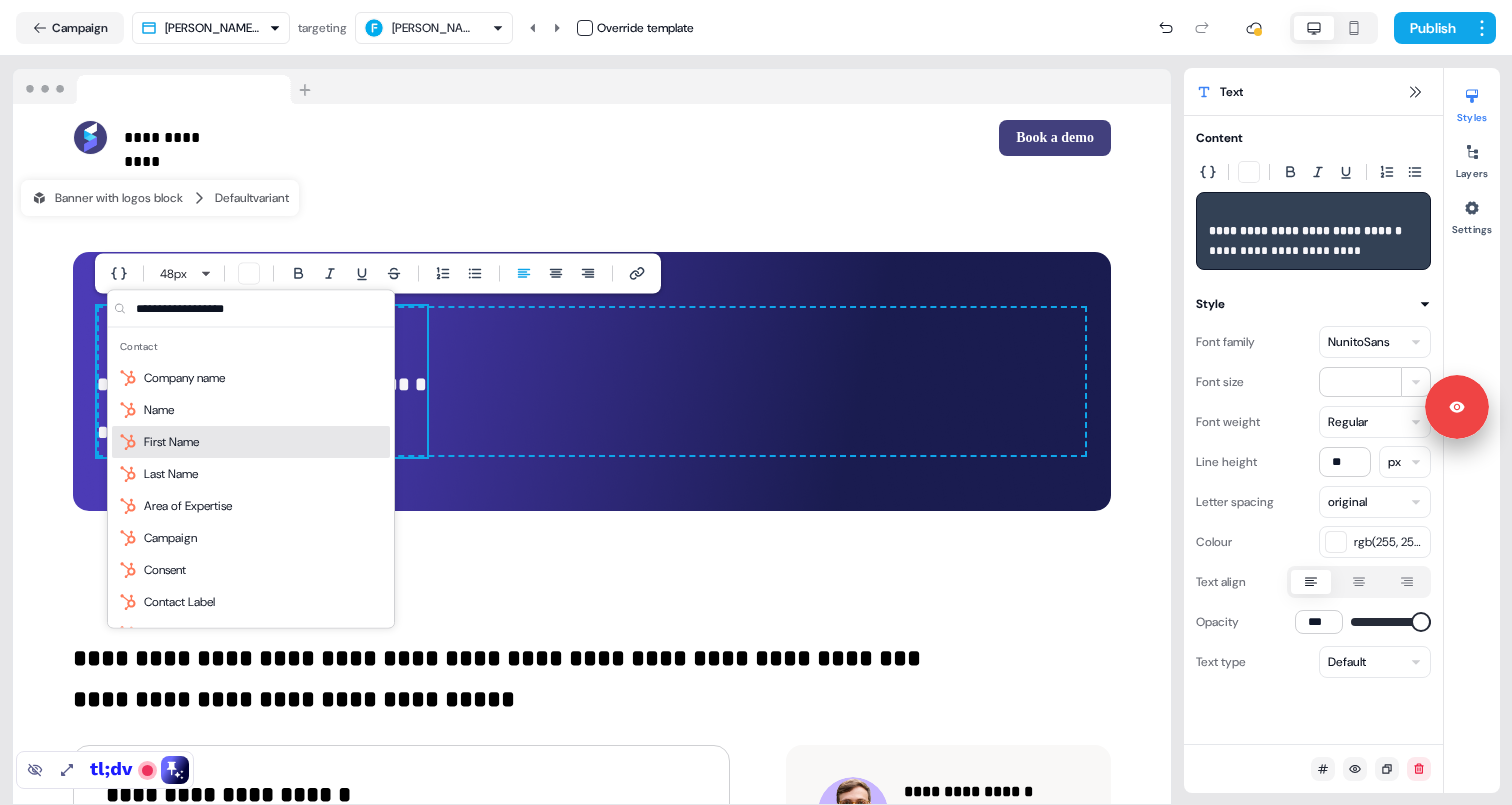click on "First Name" at bounding box center [171, 442] 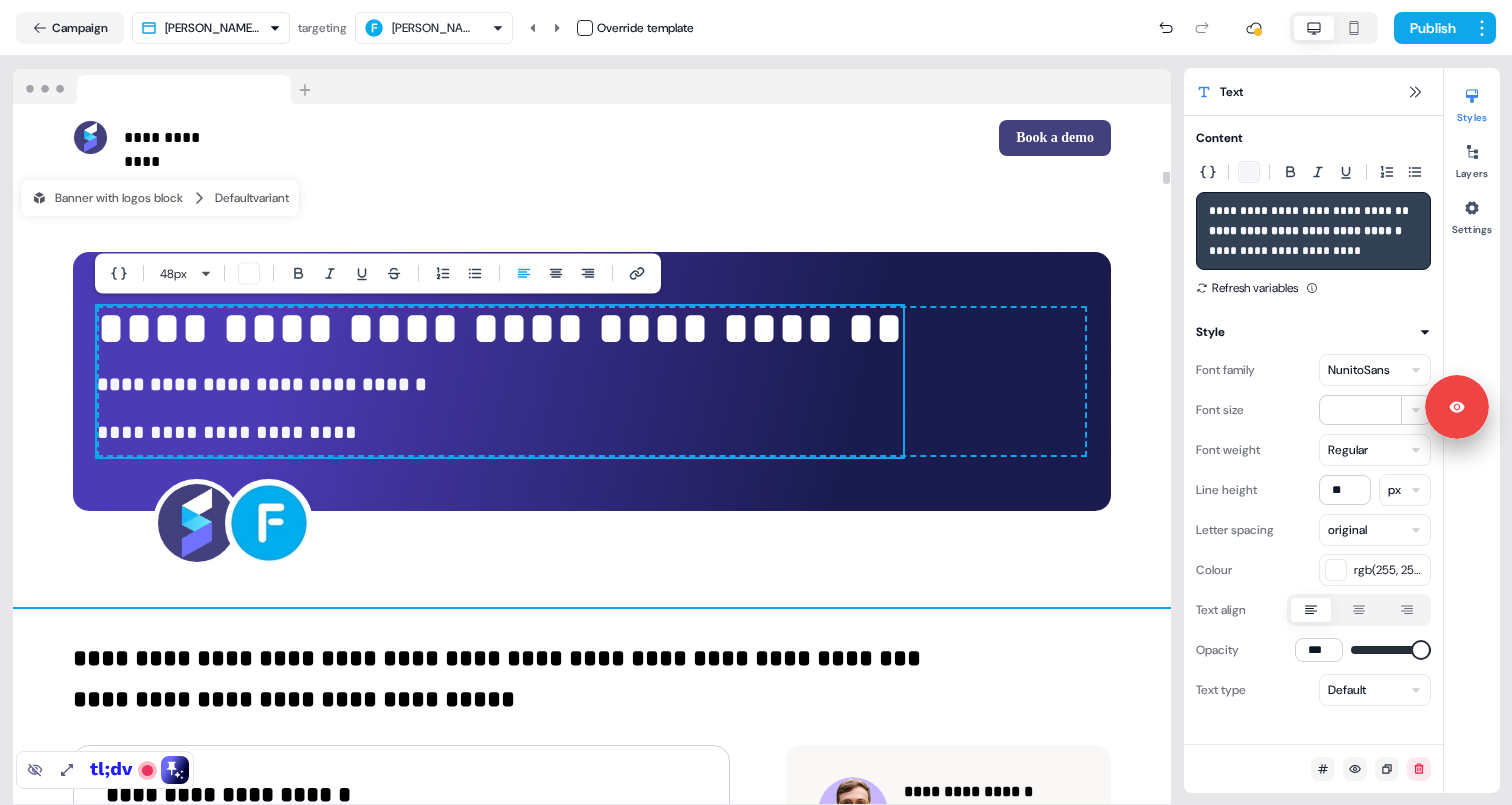 click on "**********" at bounding box center [592, 390] 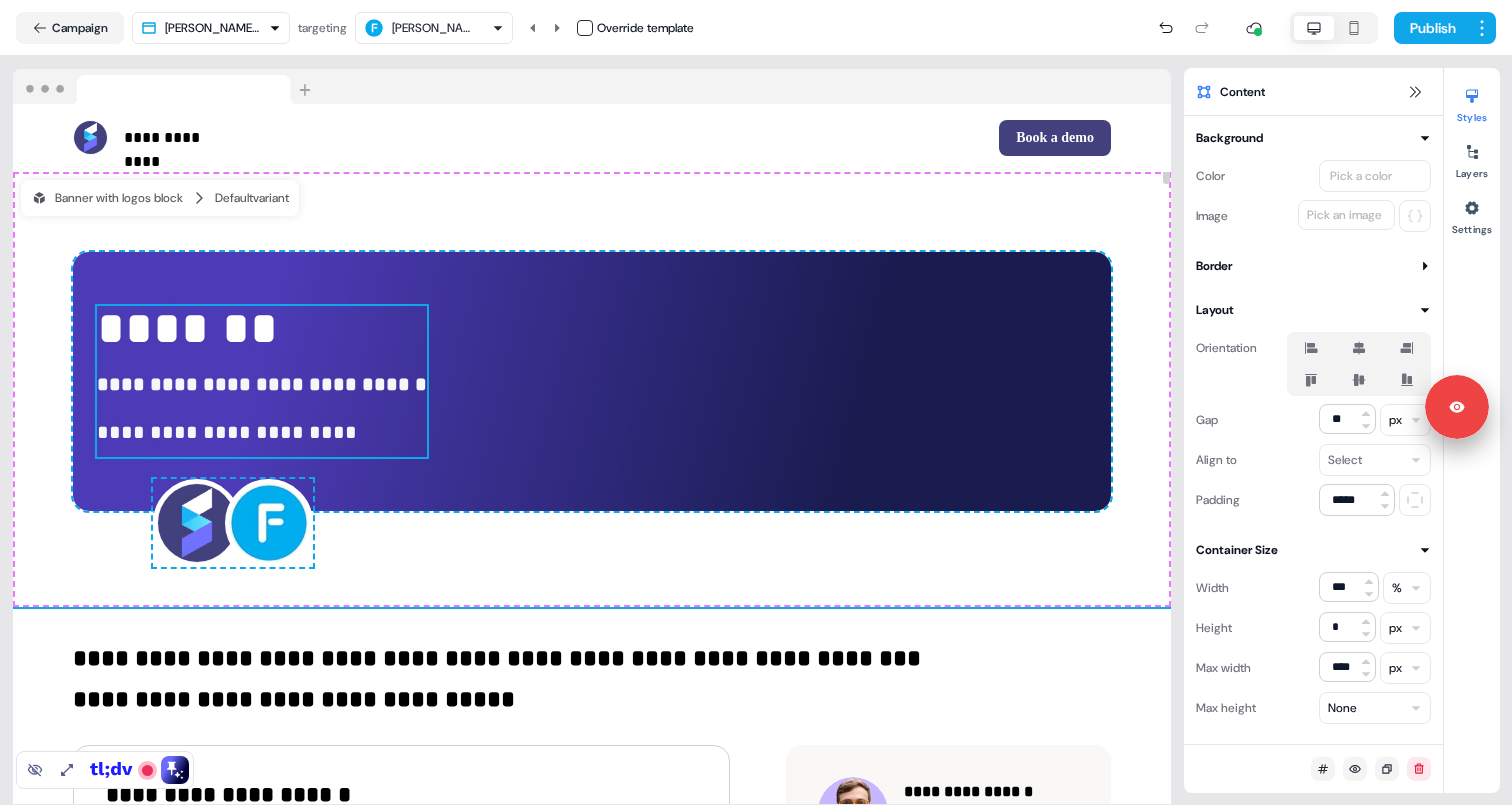 click on "**********" at bounding box center (262, 357) 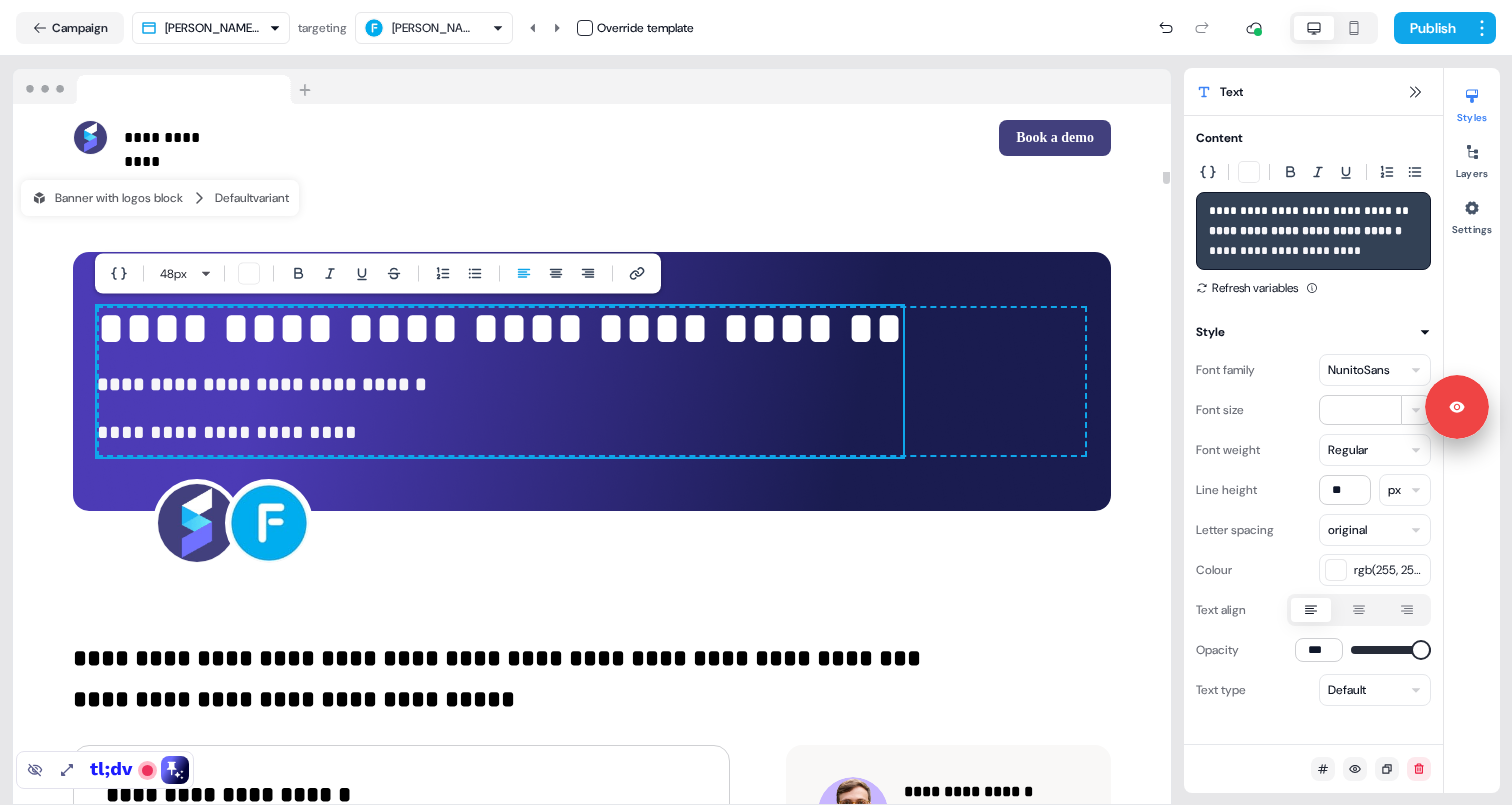 click on "**********" at bounding box center [500, 357] 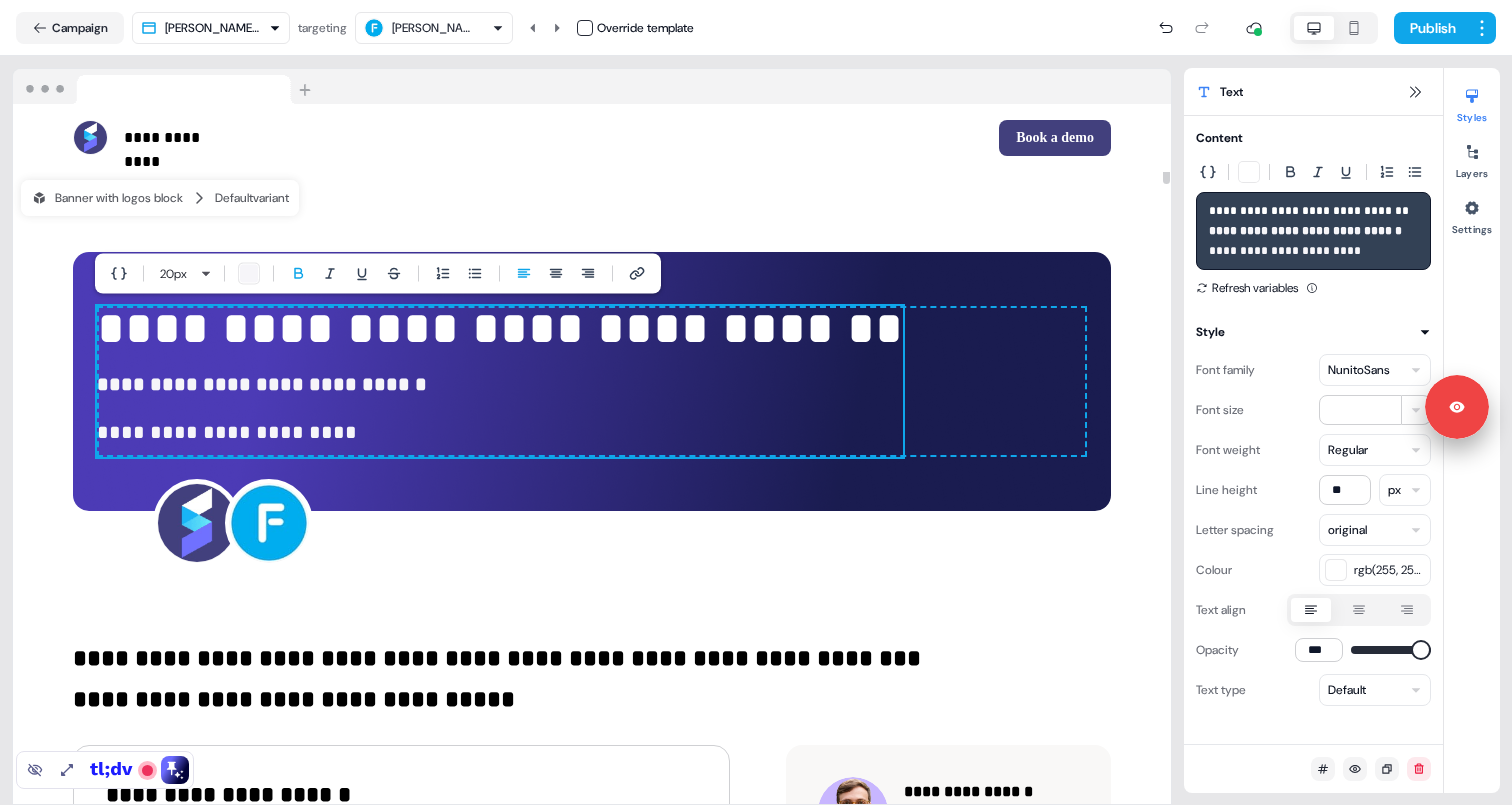 click on "**********" at bounding box center (500, 328) 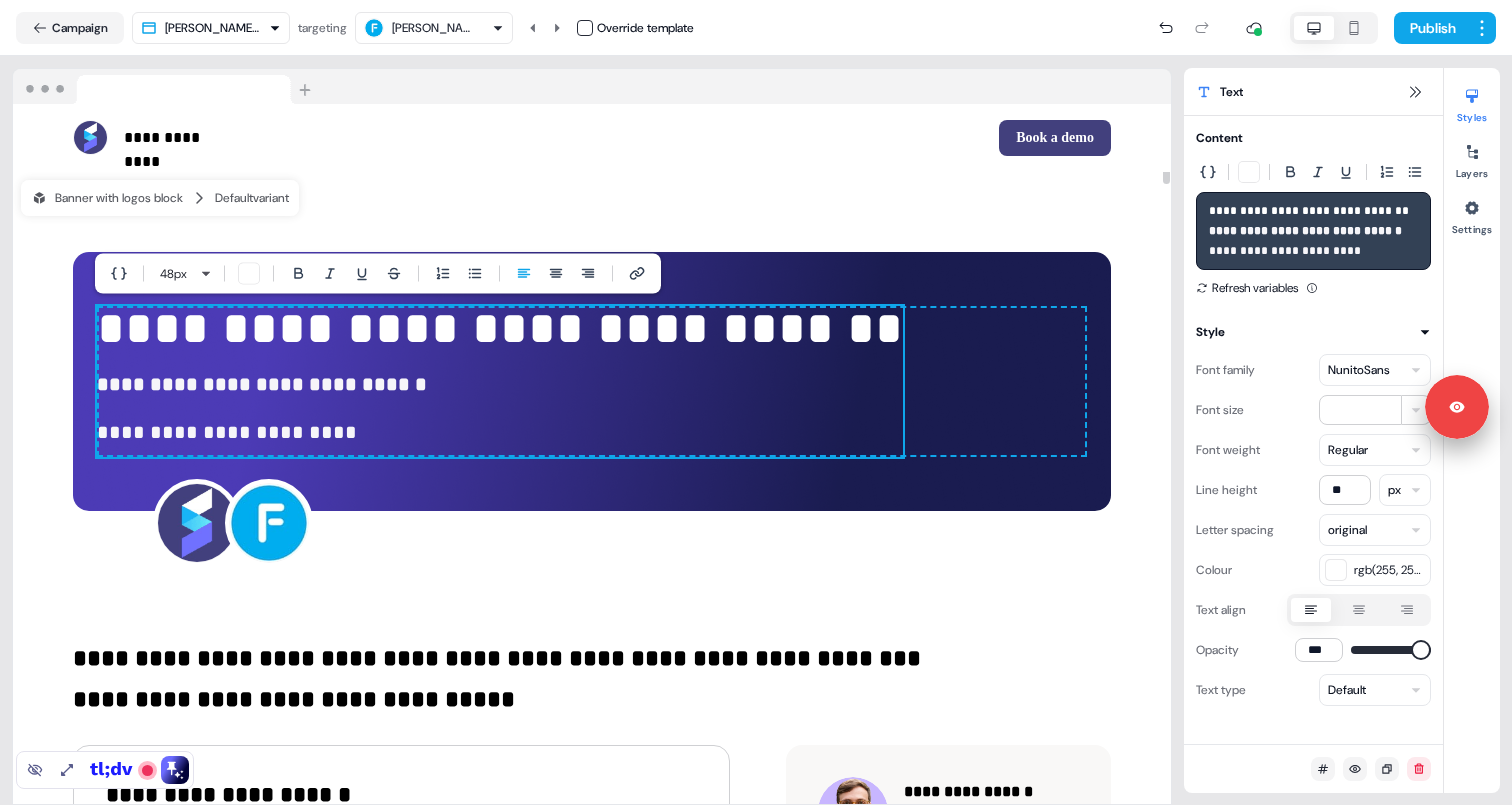 click on "**********" at bounding box center [227, 432] 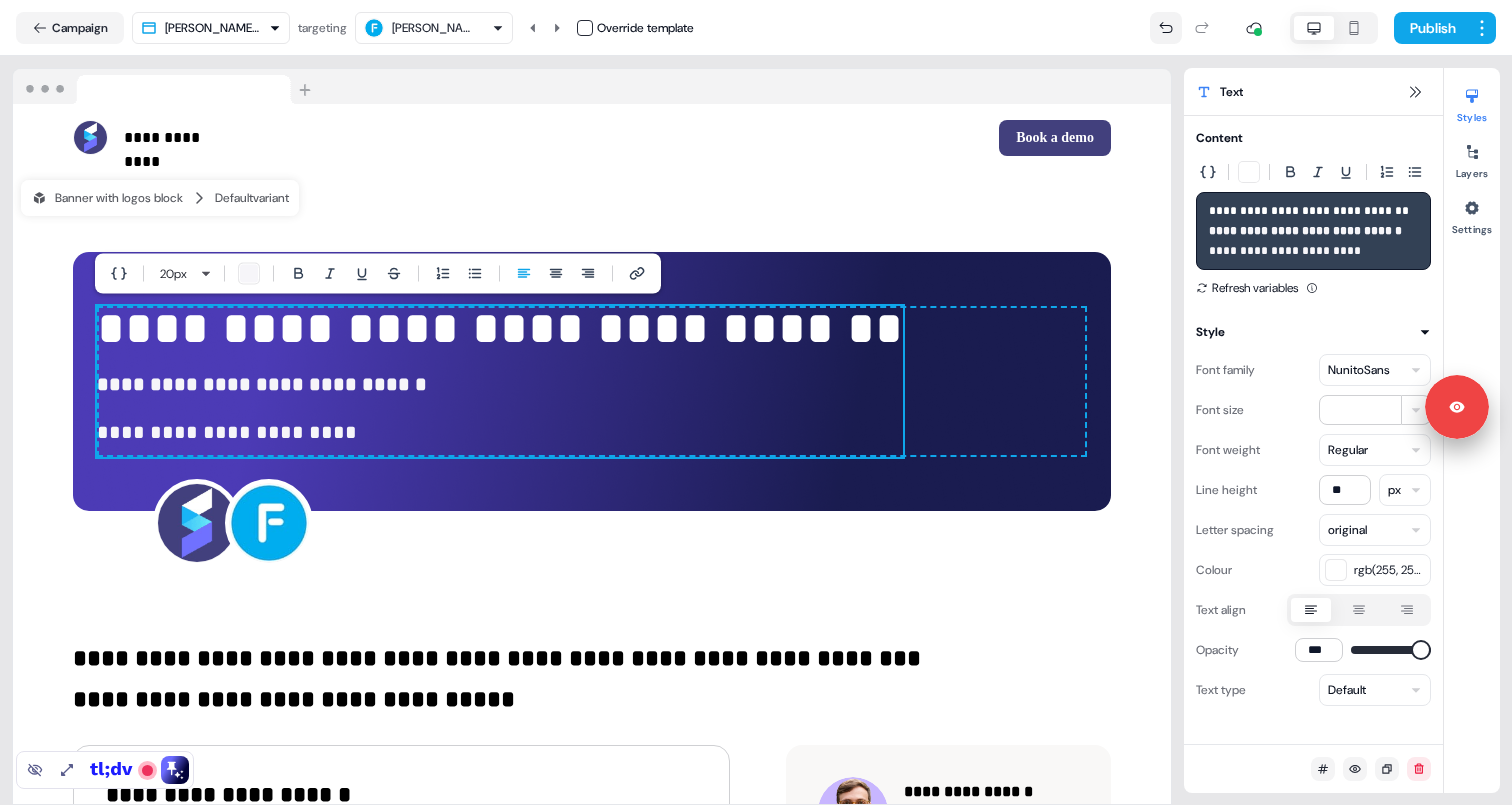 click 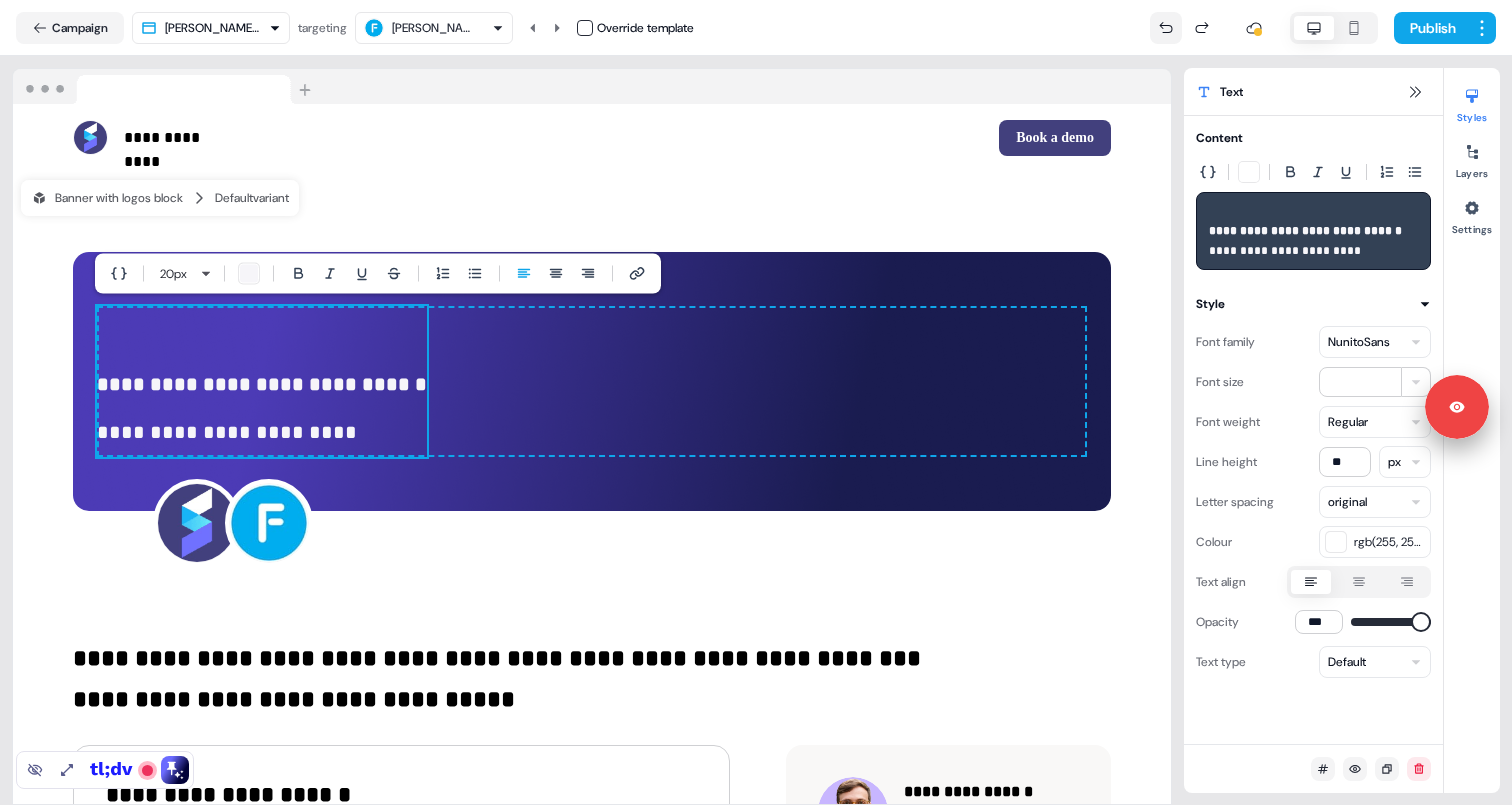 click 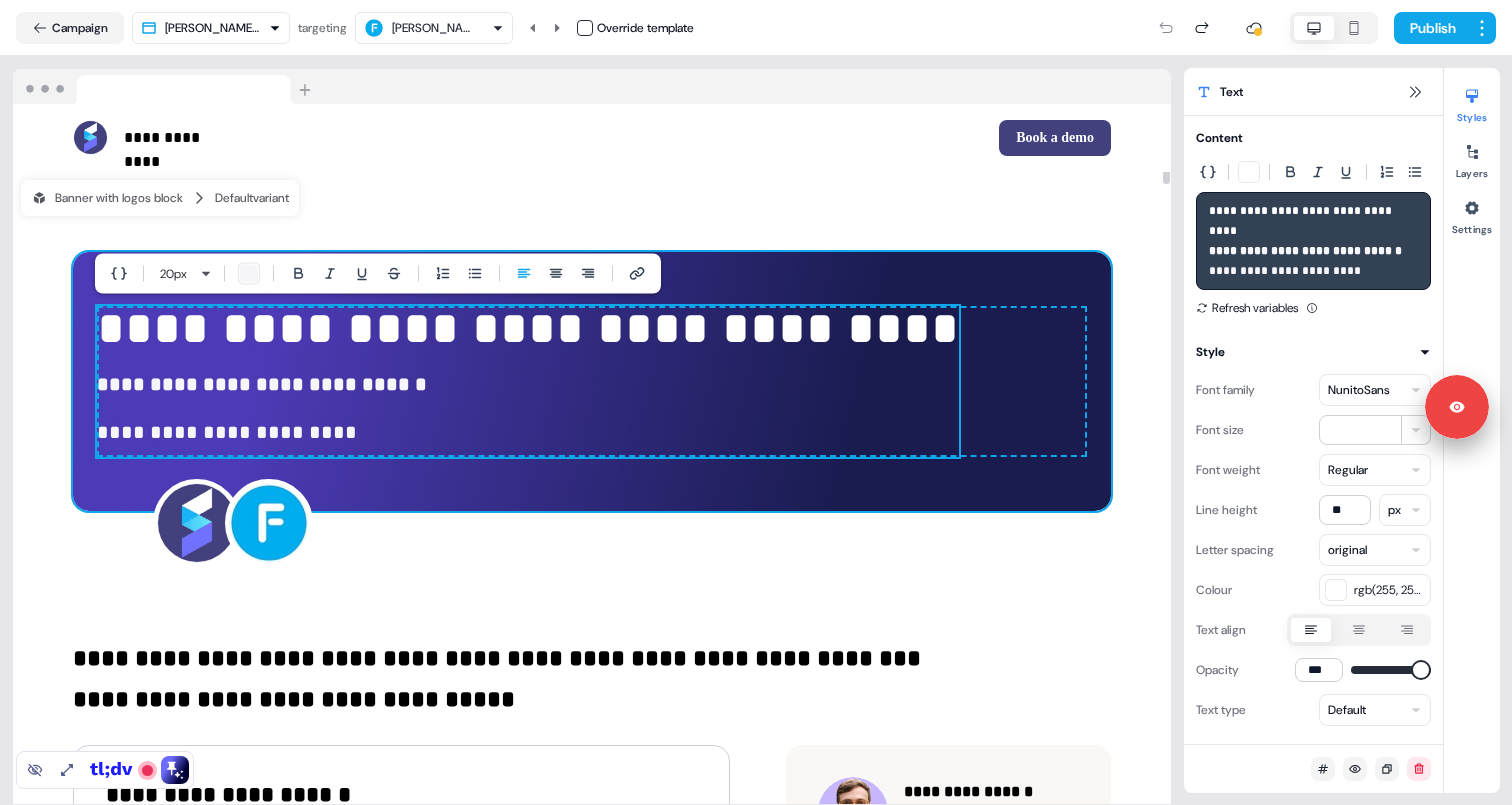 click on "**********" at bounding box center [592, 382] 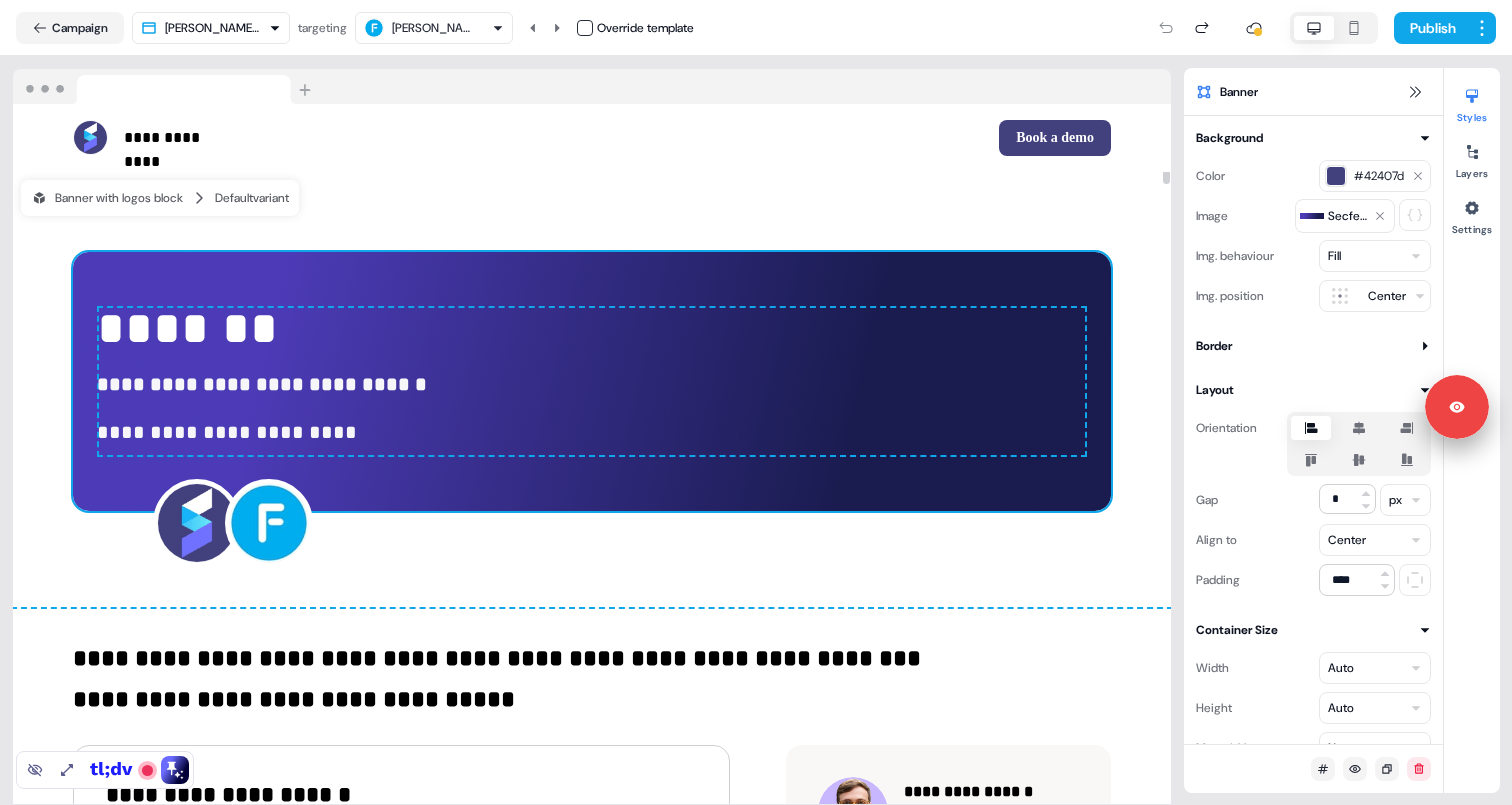 click on "**********" at bounding box center [592, 390] 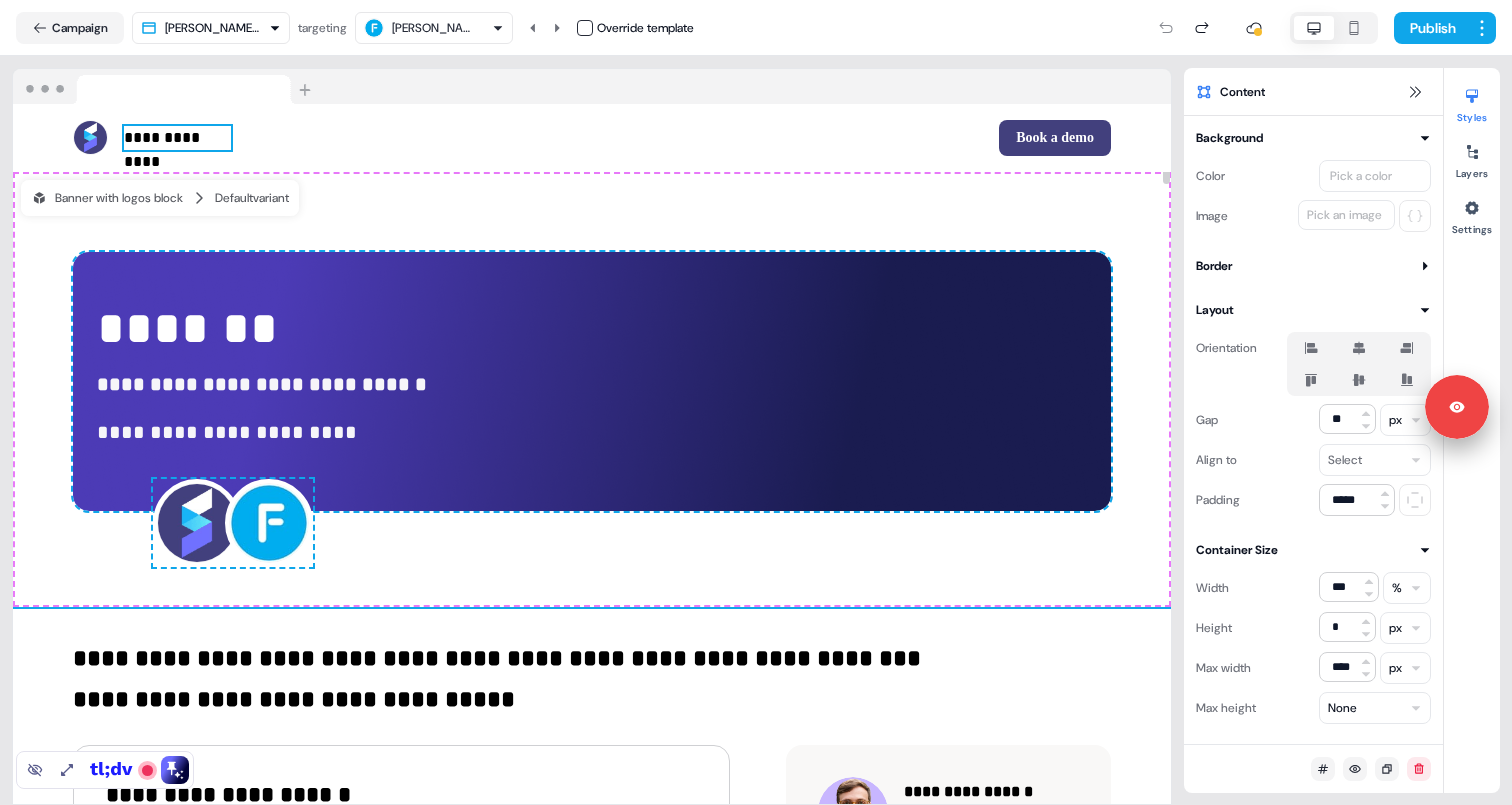 click on "**********" at bounding box center [177, 138] 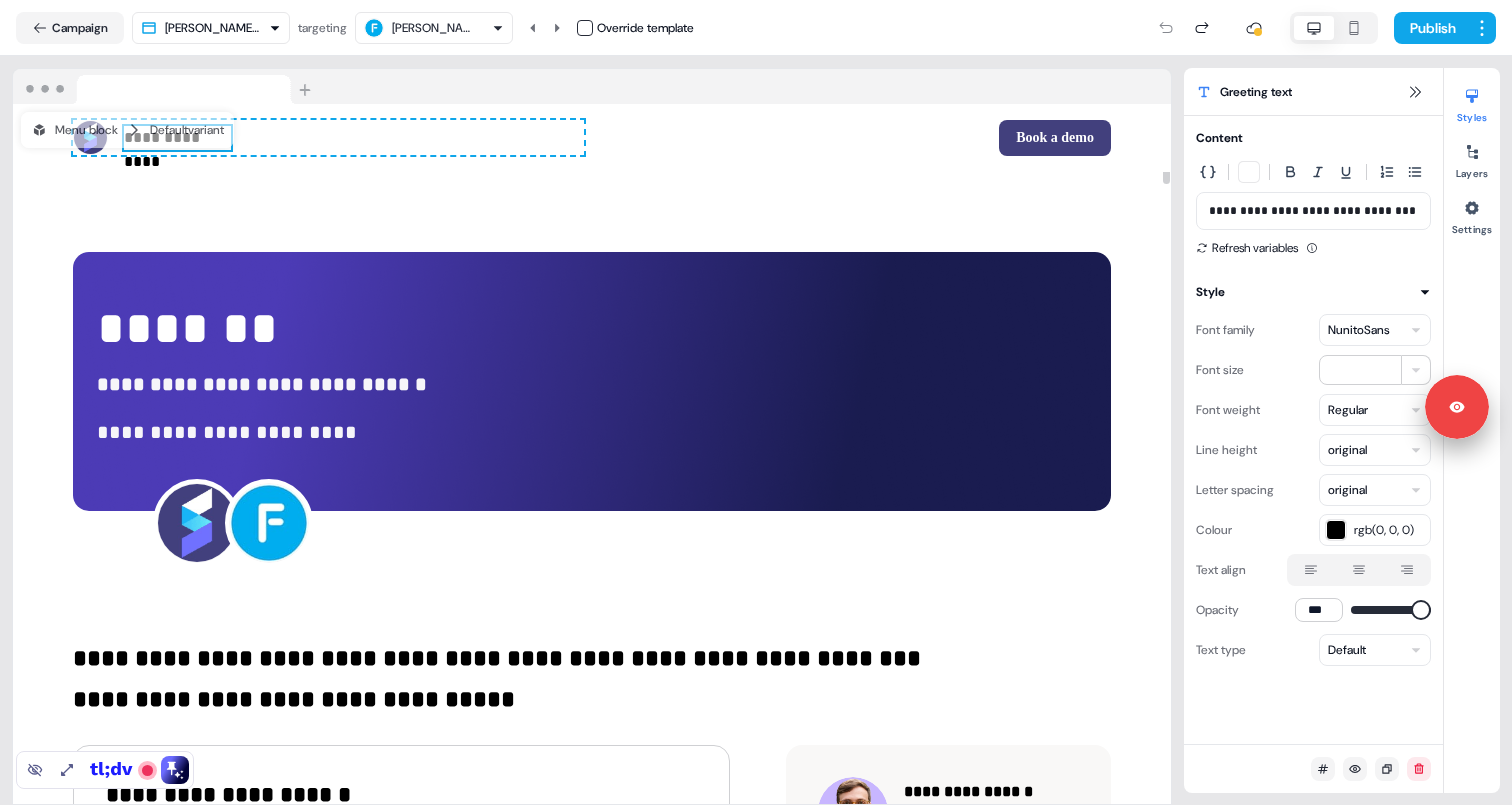 click on "**********" at bounding box center (1313, 211) 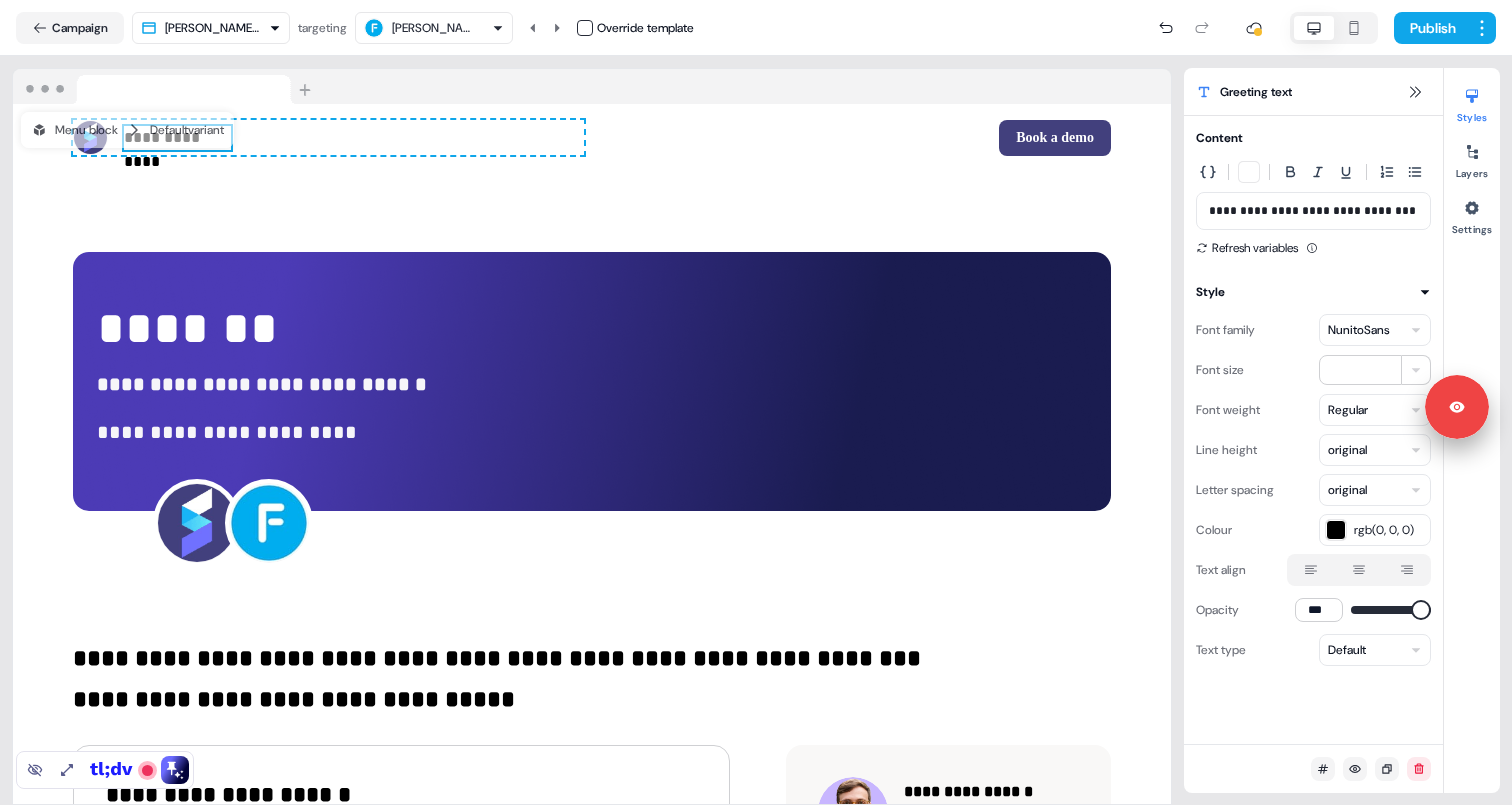 drag, startPoint x: 1236, startPoint y: 207, endPoint x: 1386, endPoint y: 210, distance: 150.03 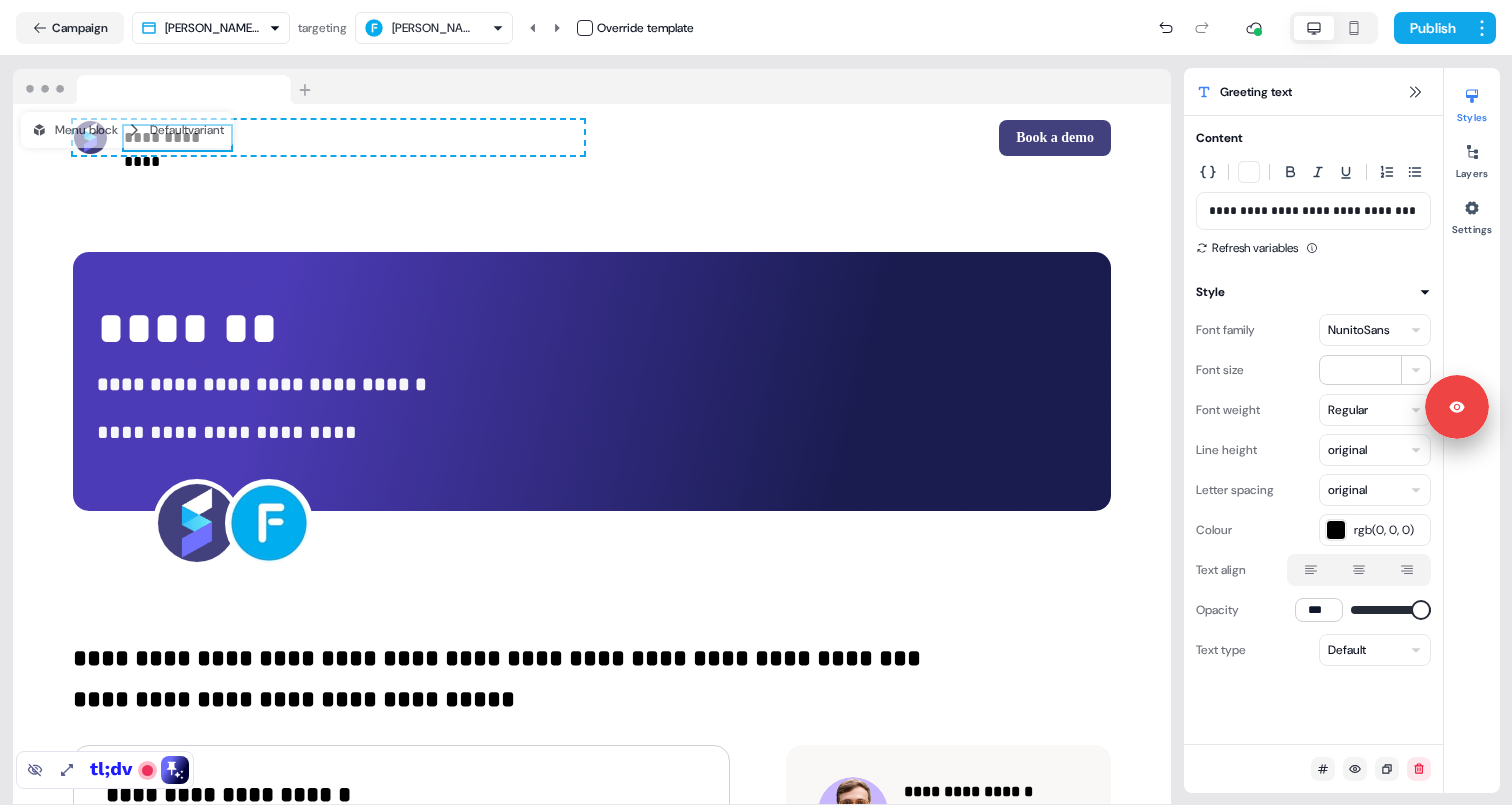 click on "**********" at bounding box center [1313, 211] 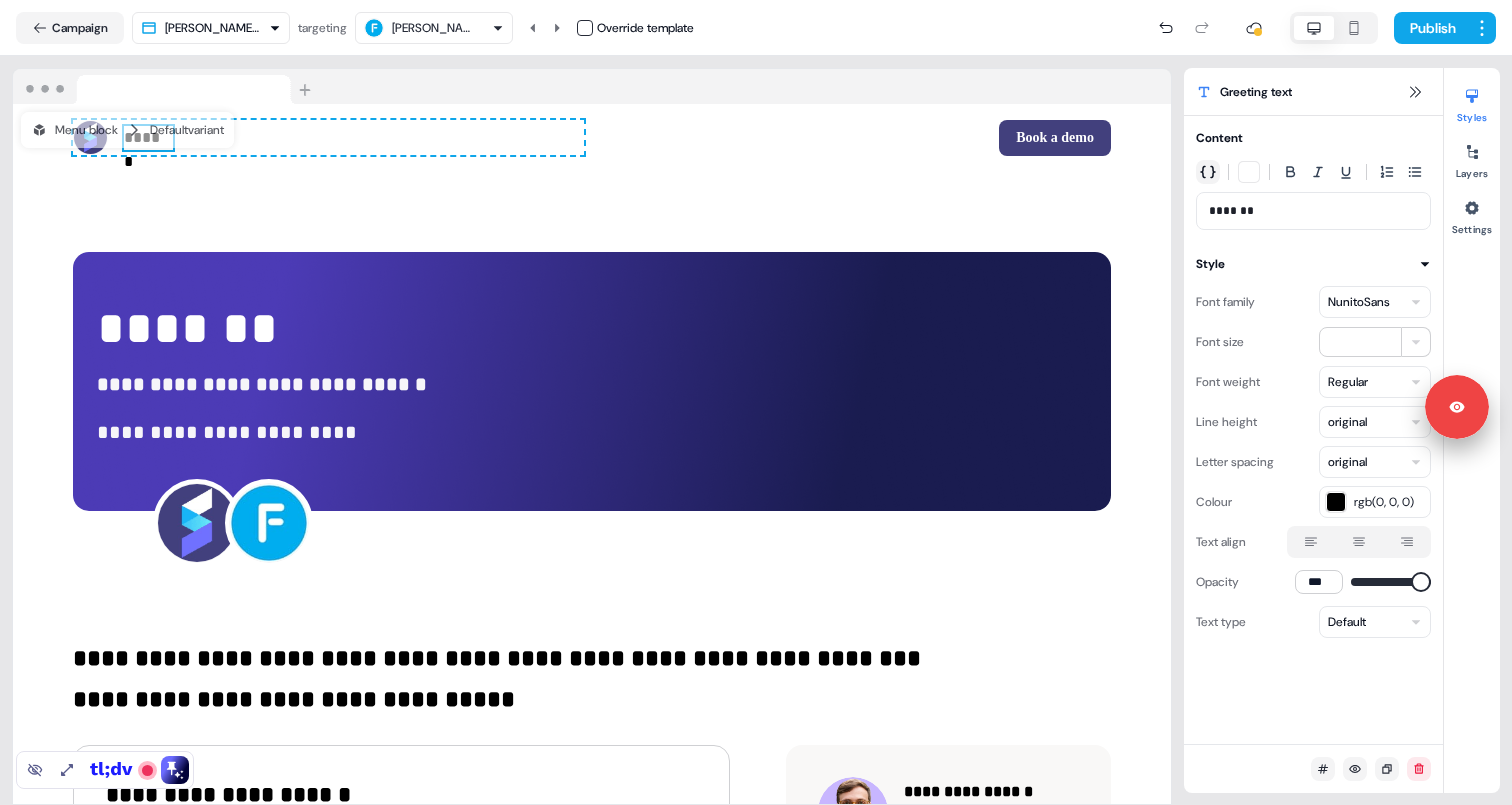 click 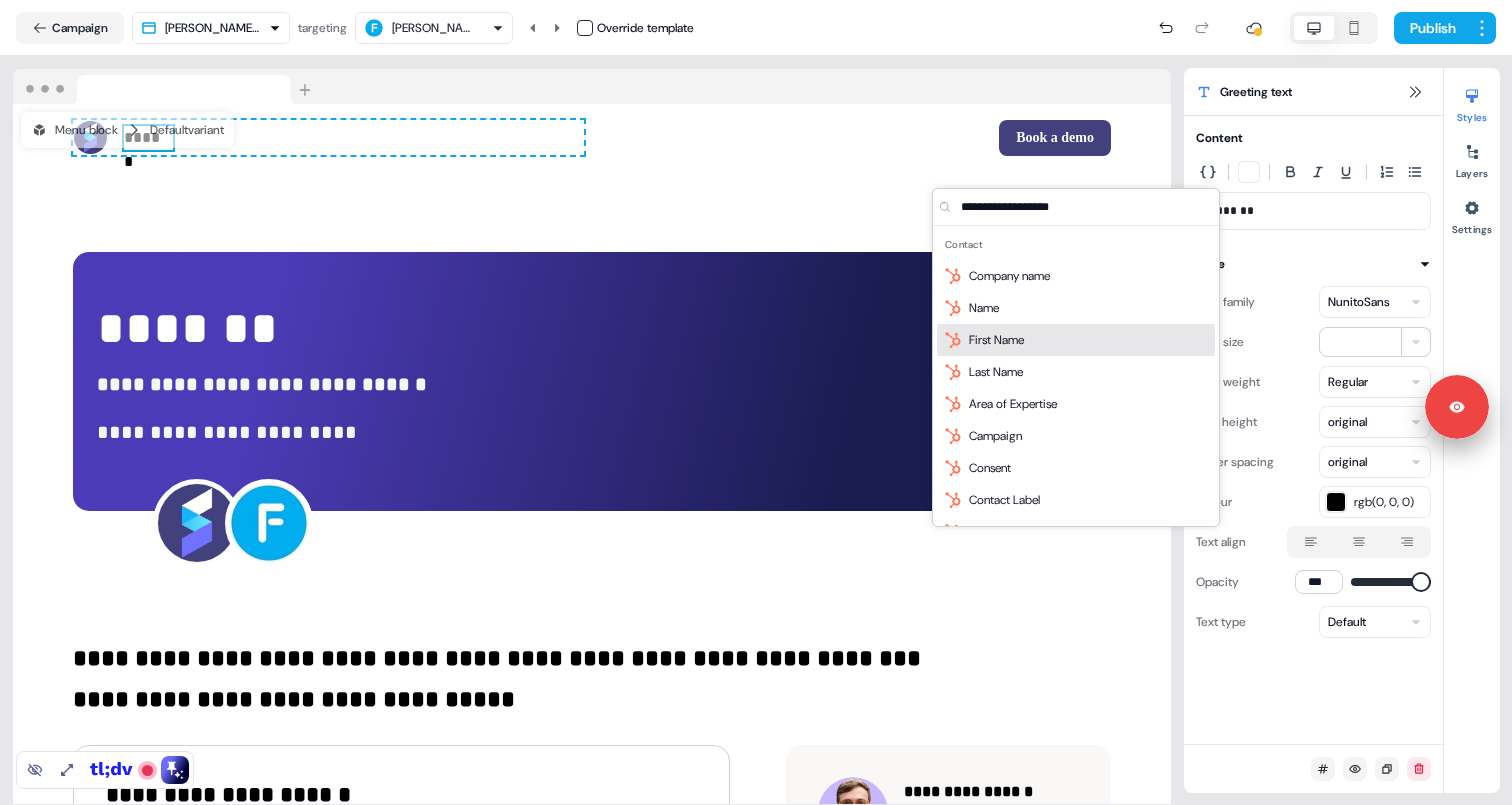 click on "First Name" at bounding box center (1076, 340) 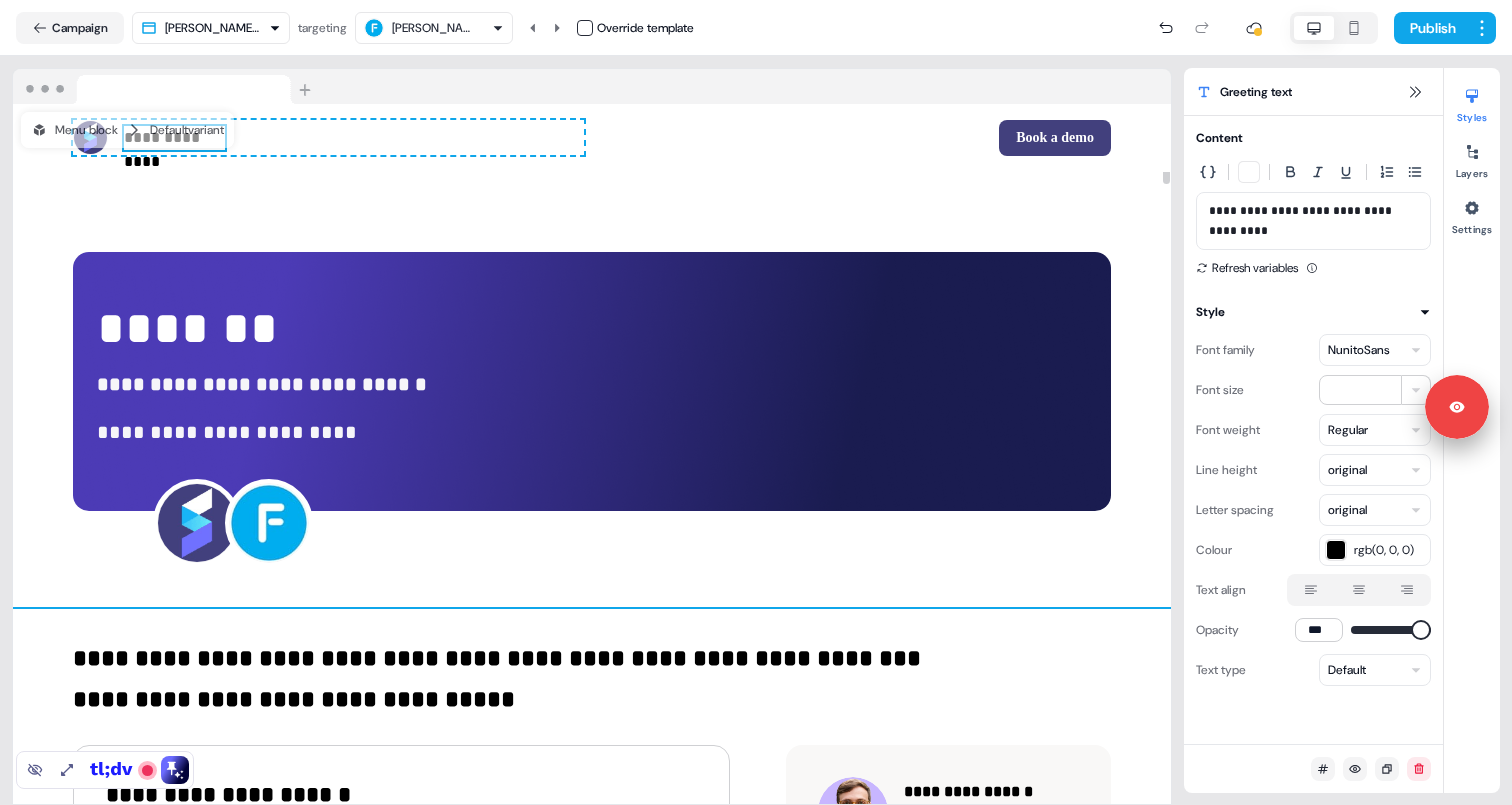 click on "**********" at bounding box center (592, 390) 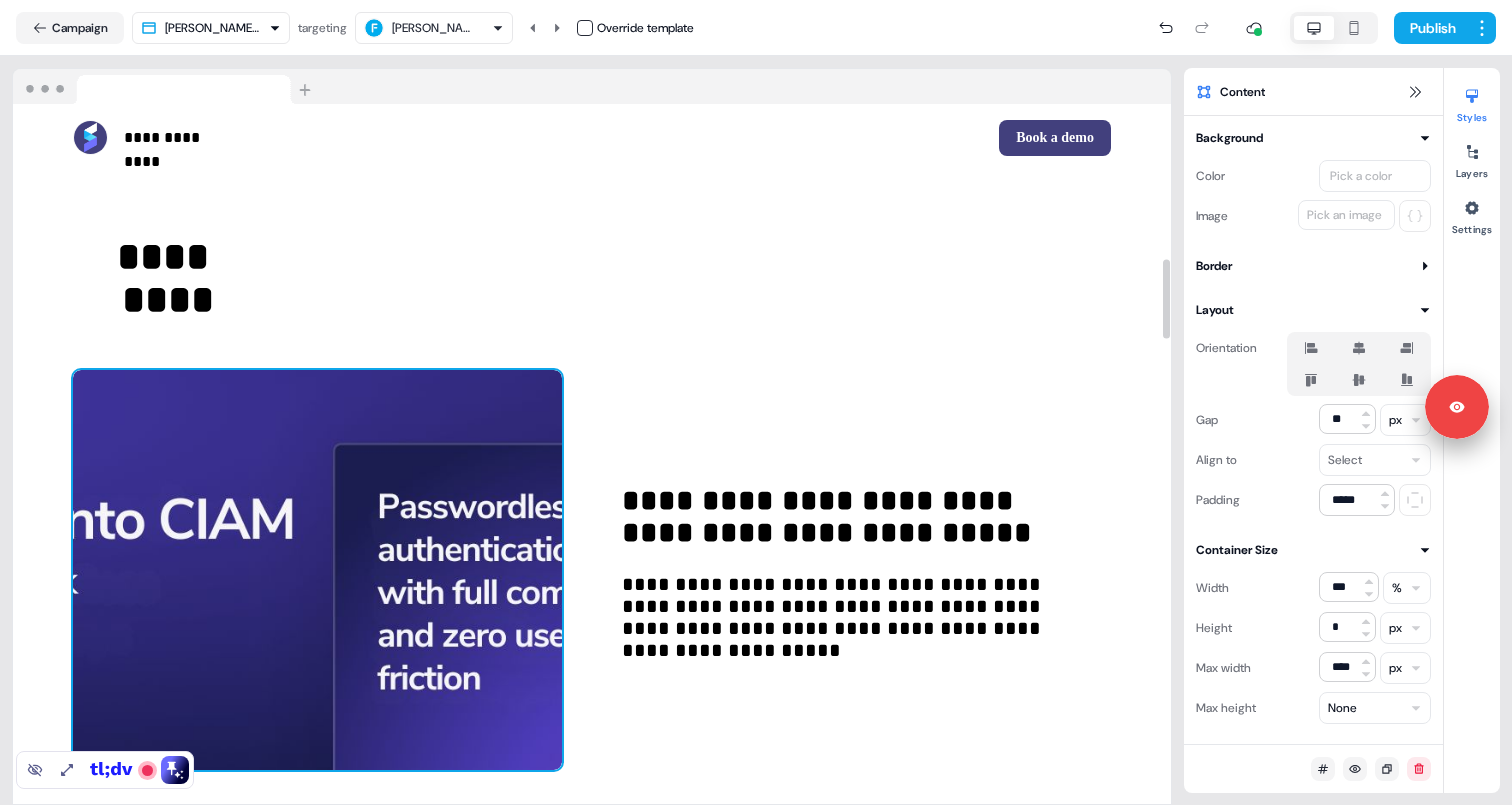 scroll, scrollTop: 1220, scrollLeft: 0, axis: vertical 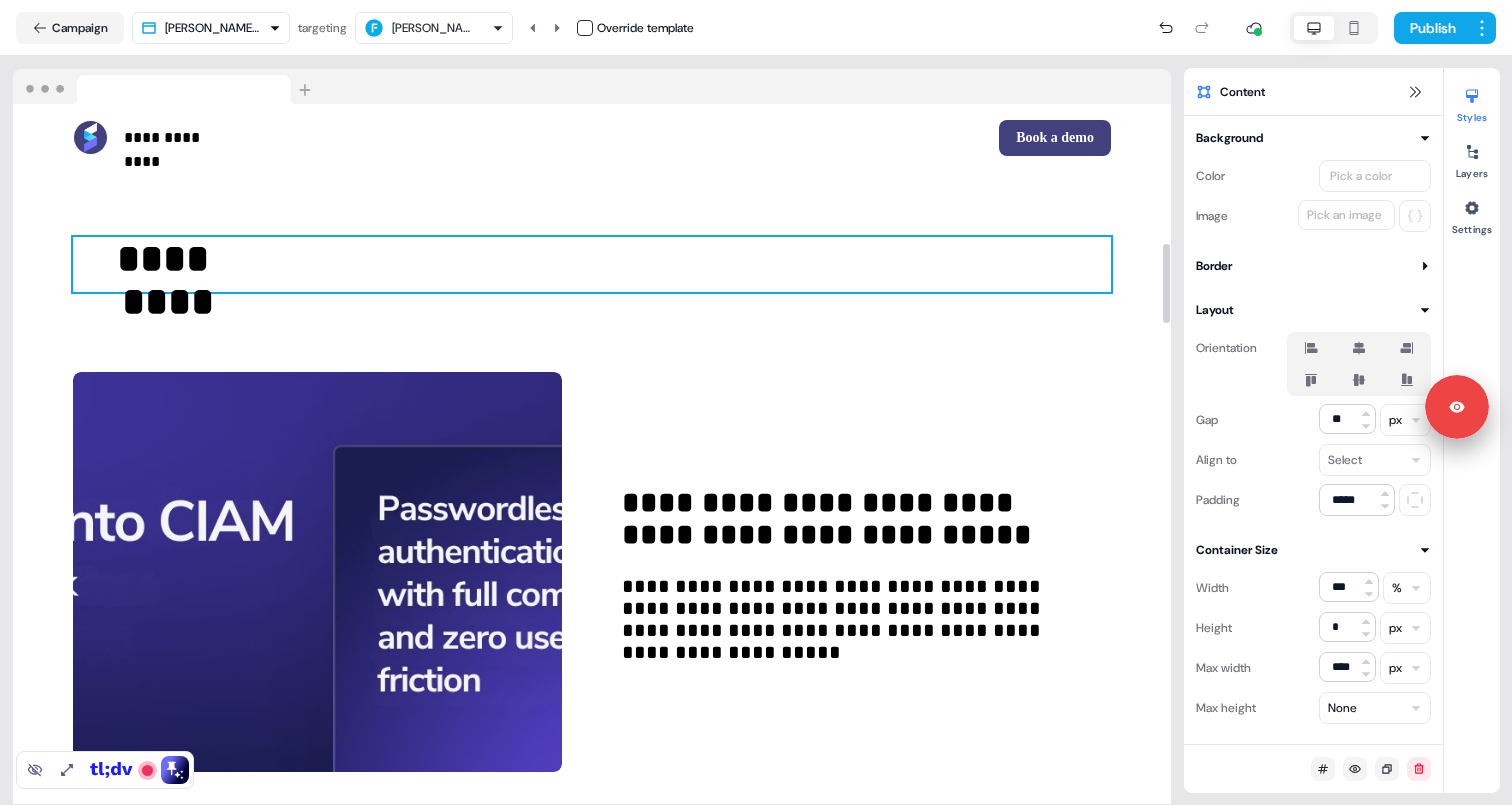 click on "*********
To pick up a draggable item, press the space bar.
While dragging, use the arrow keys to move the item.
Press space again to drop the item in its new position, or press escape to cancel." at bounding box center (592, 264) 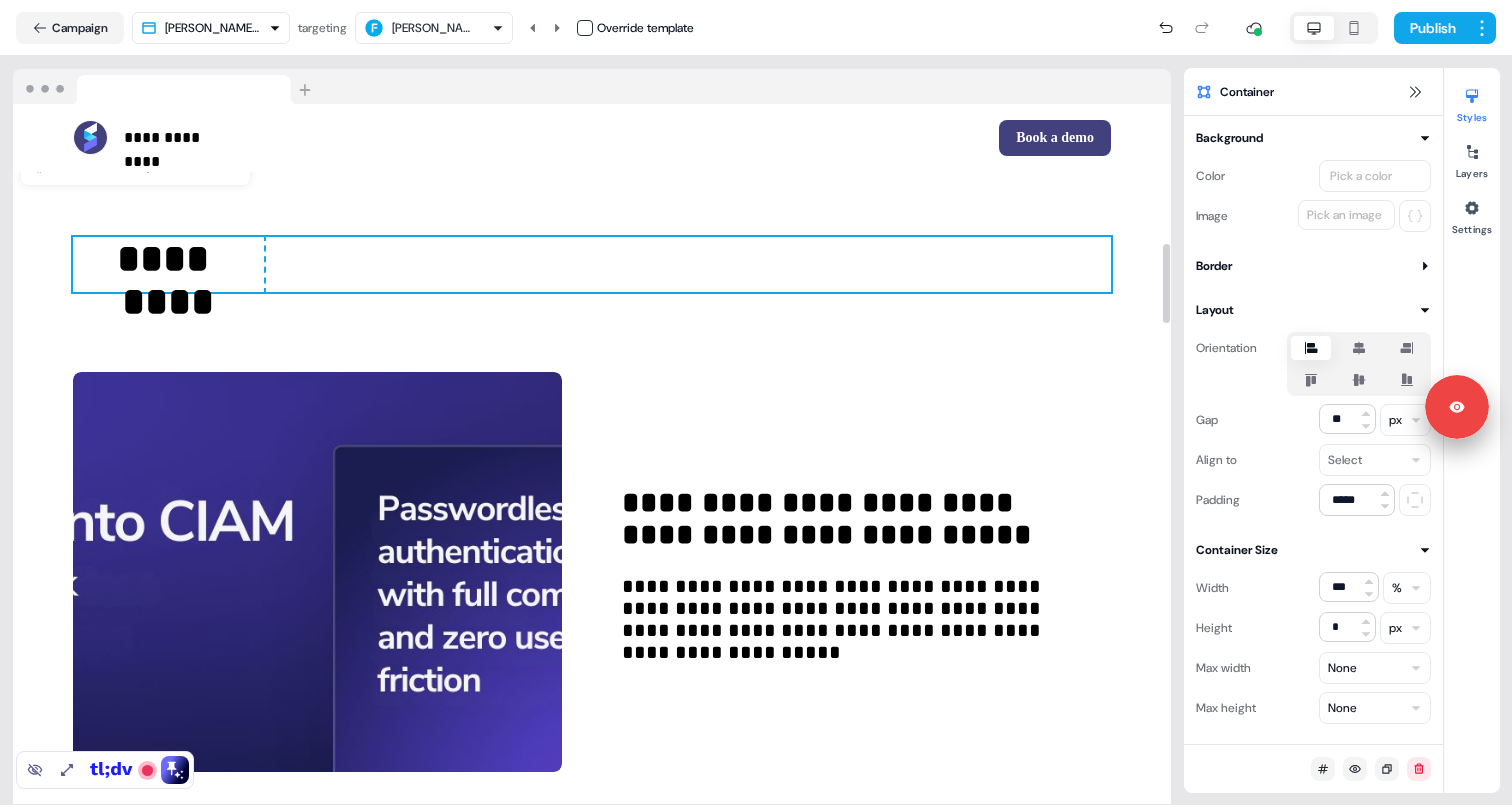click on "*********
To pick up a draggable item, press the space bar.
While dragging, use the arrow keys to move the item.
Press space again to drop the item in its new position, or press escape to cancel." at bounding box center (592, 264) 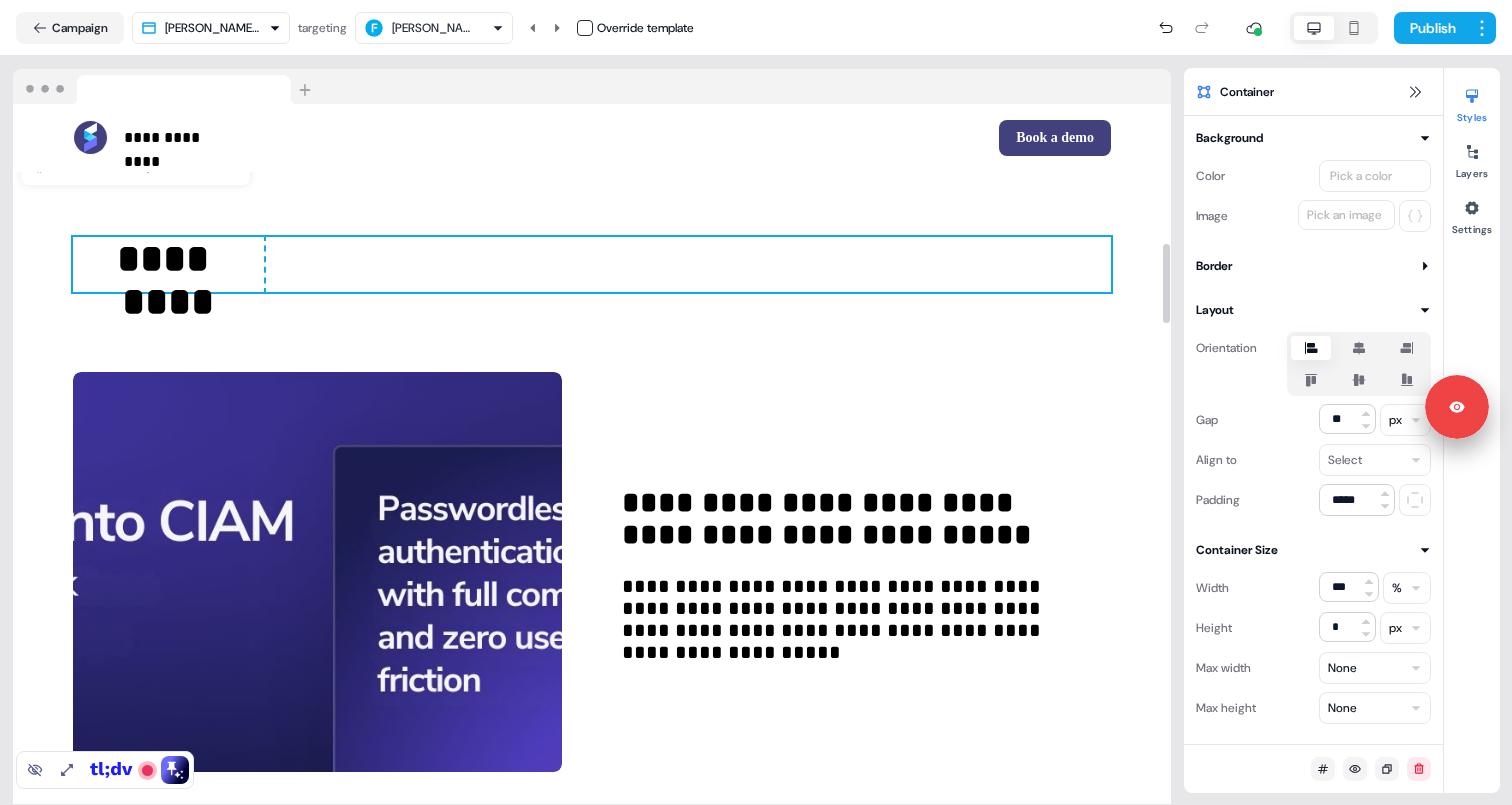 click on "*********" at bounding box center (168, 264) 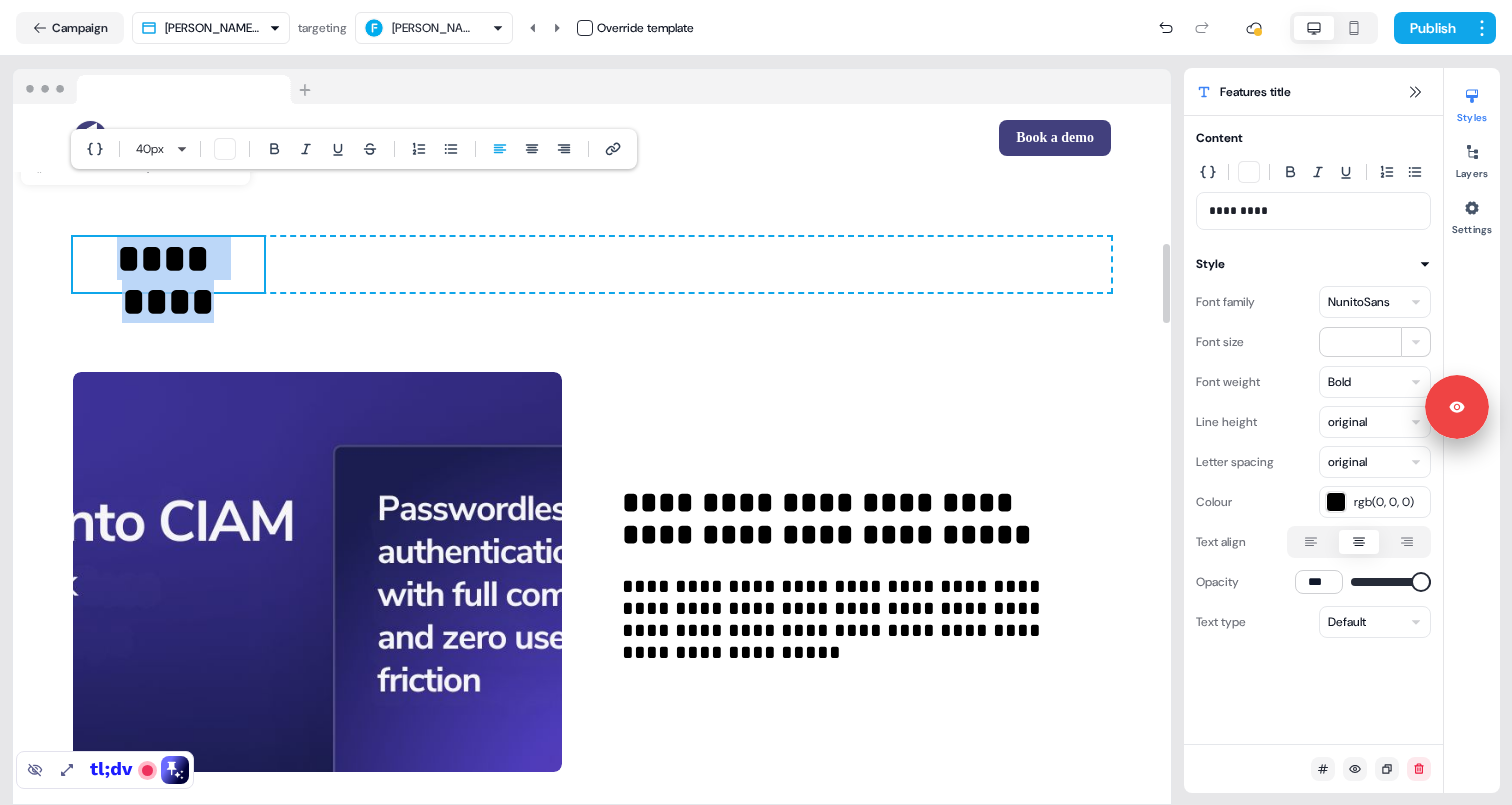 click on "*********" at bounding box center (168, 264) 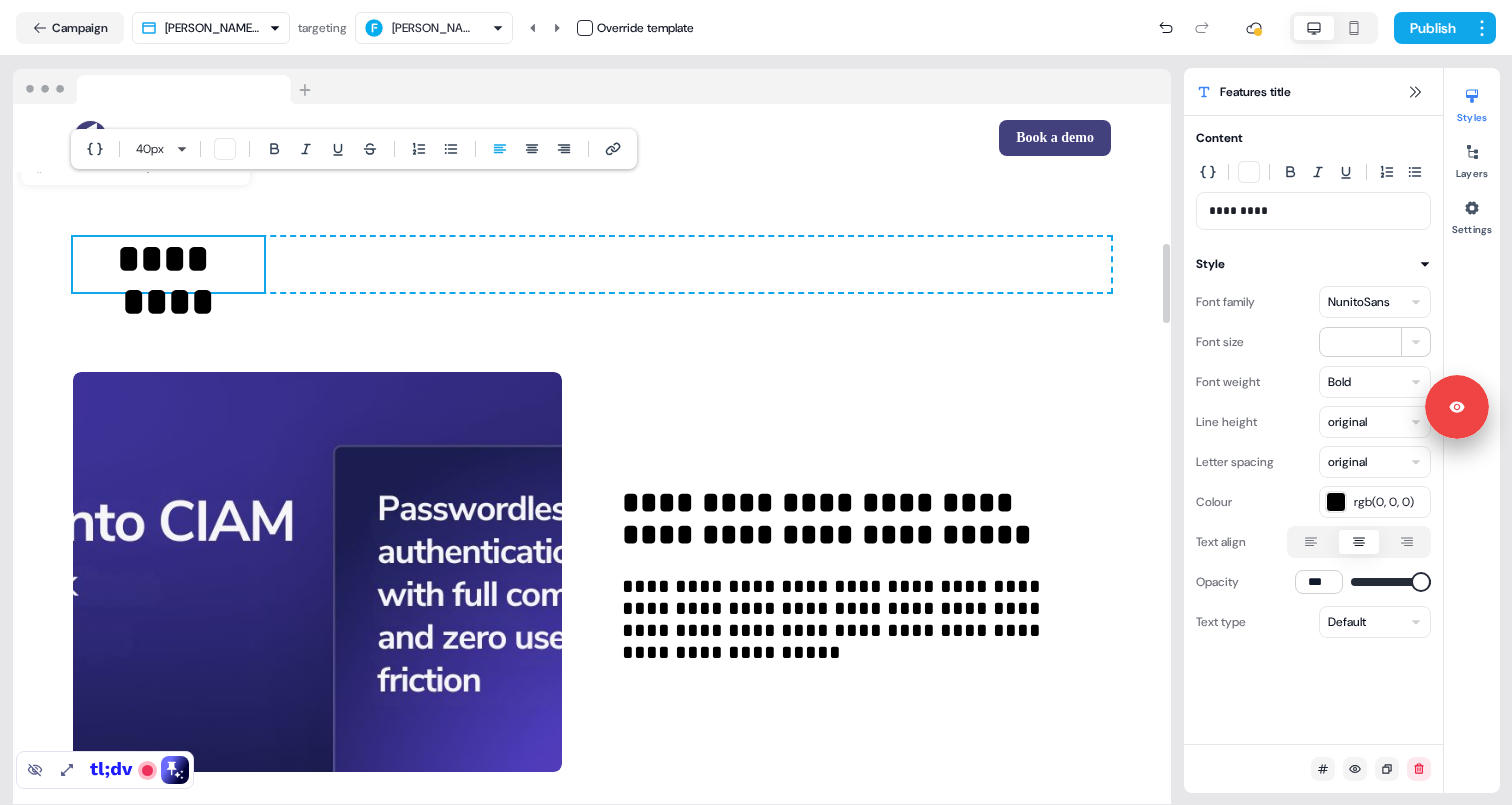 type 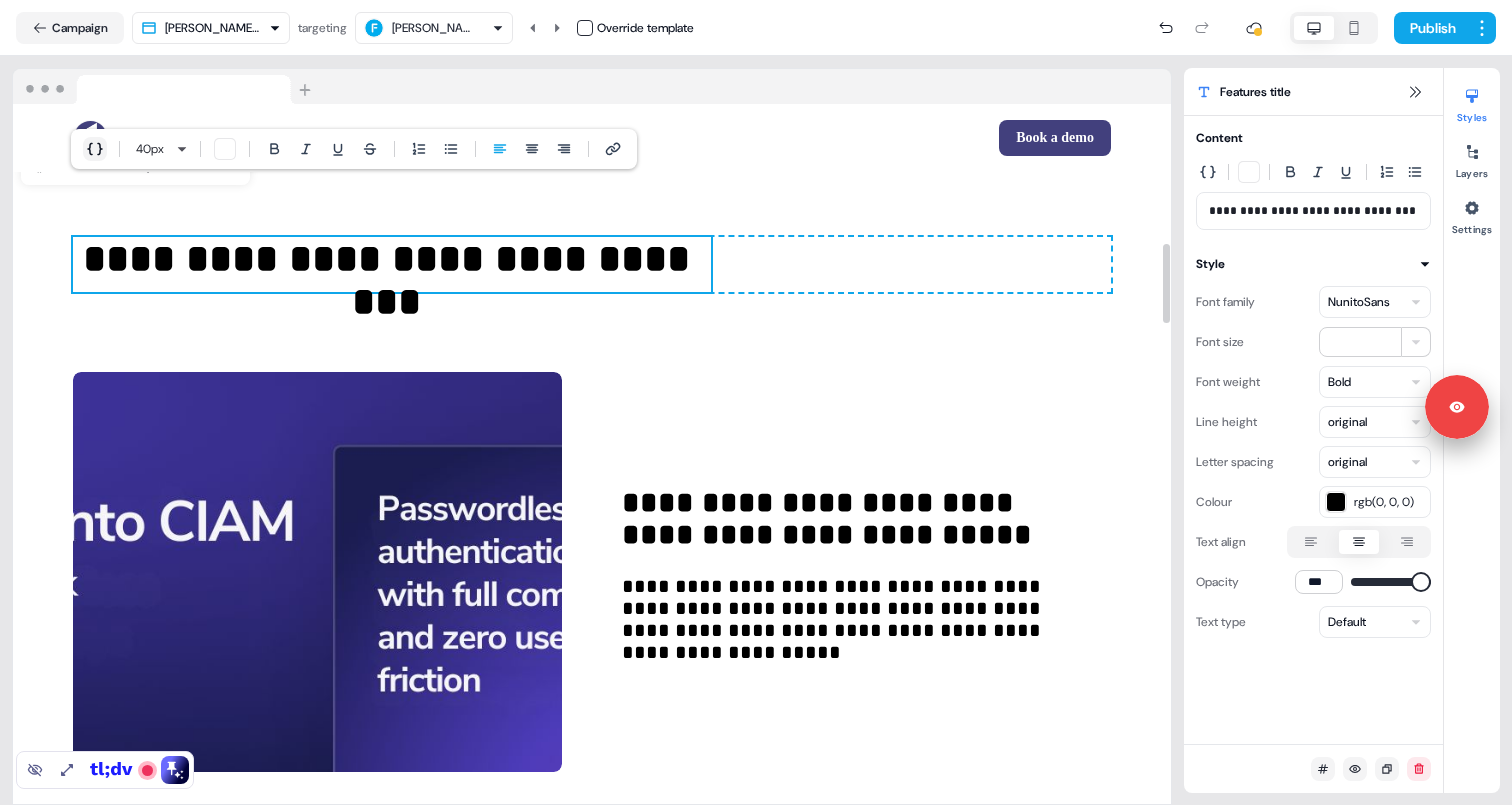 click 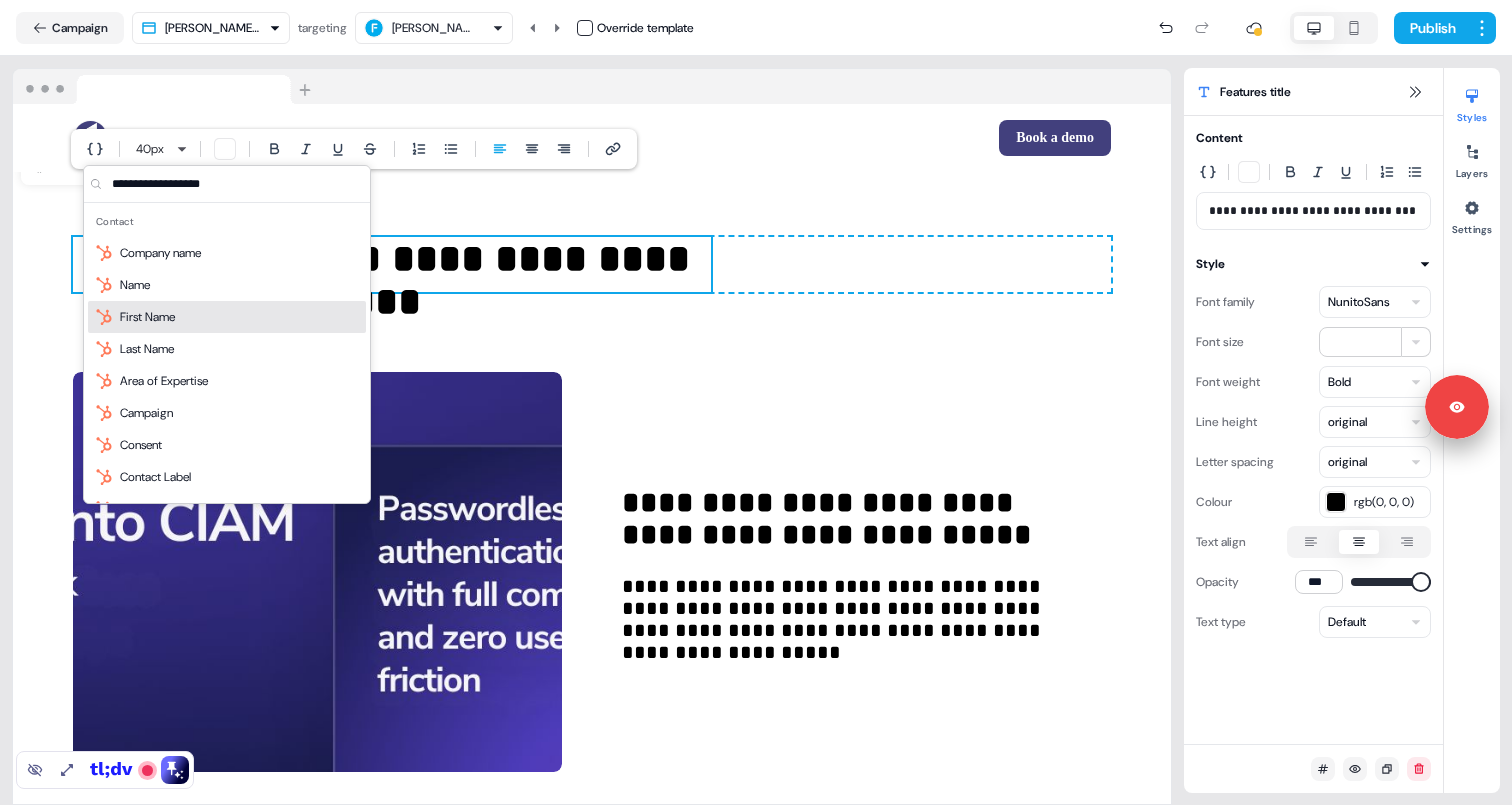 click on "First Name" at bounding box center (147, 317) 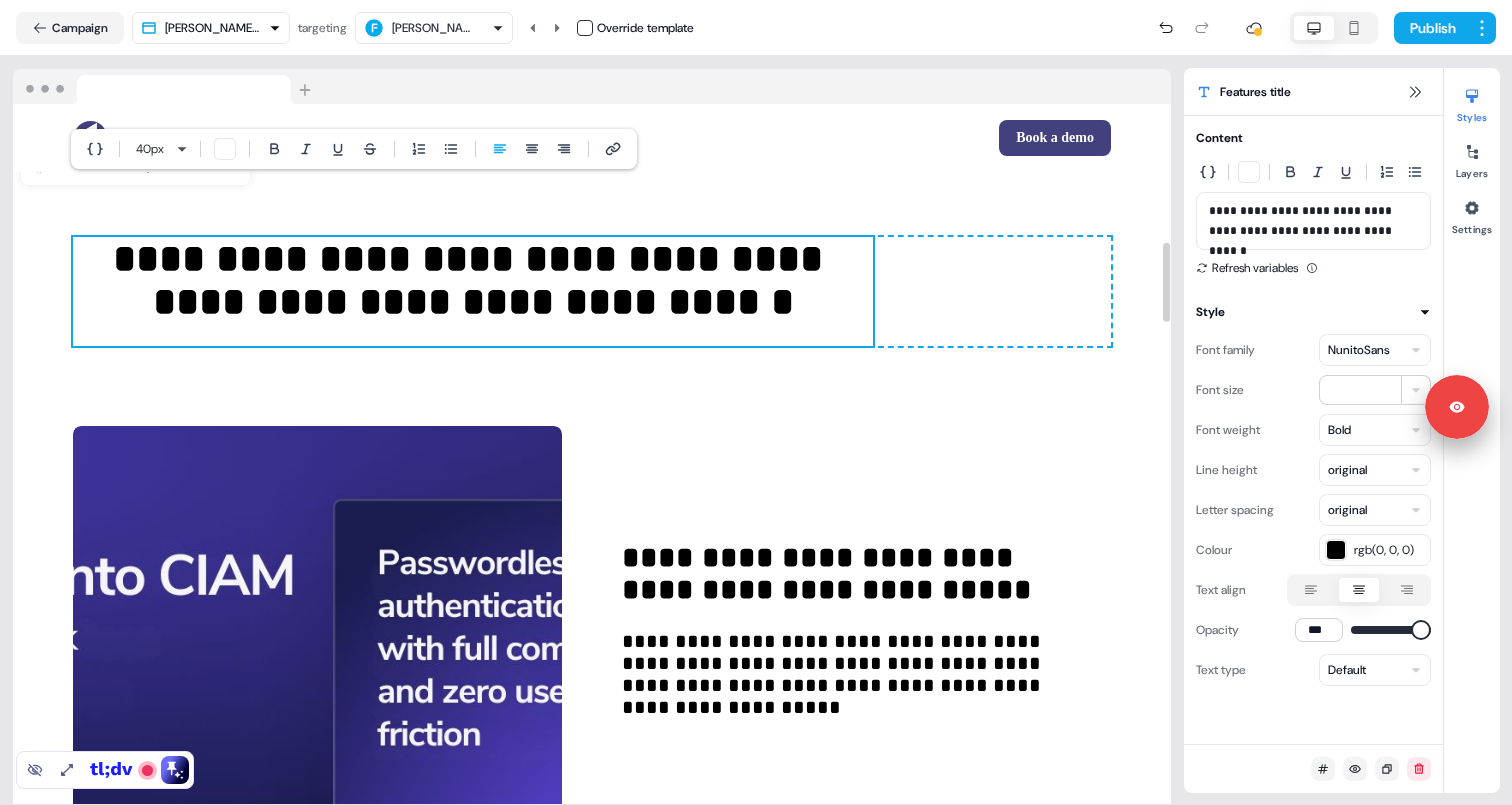 click on "**********" at bounding box center [592, 626] 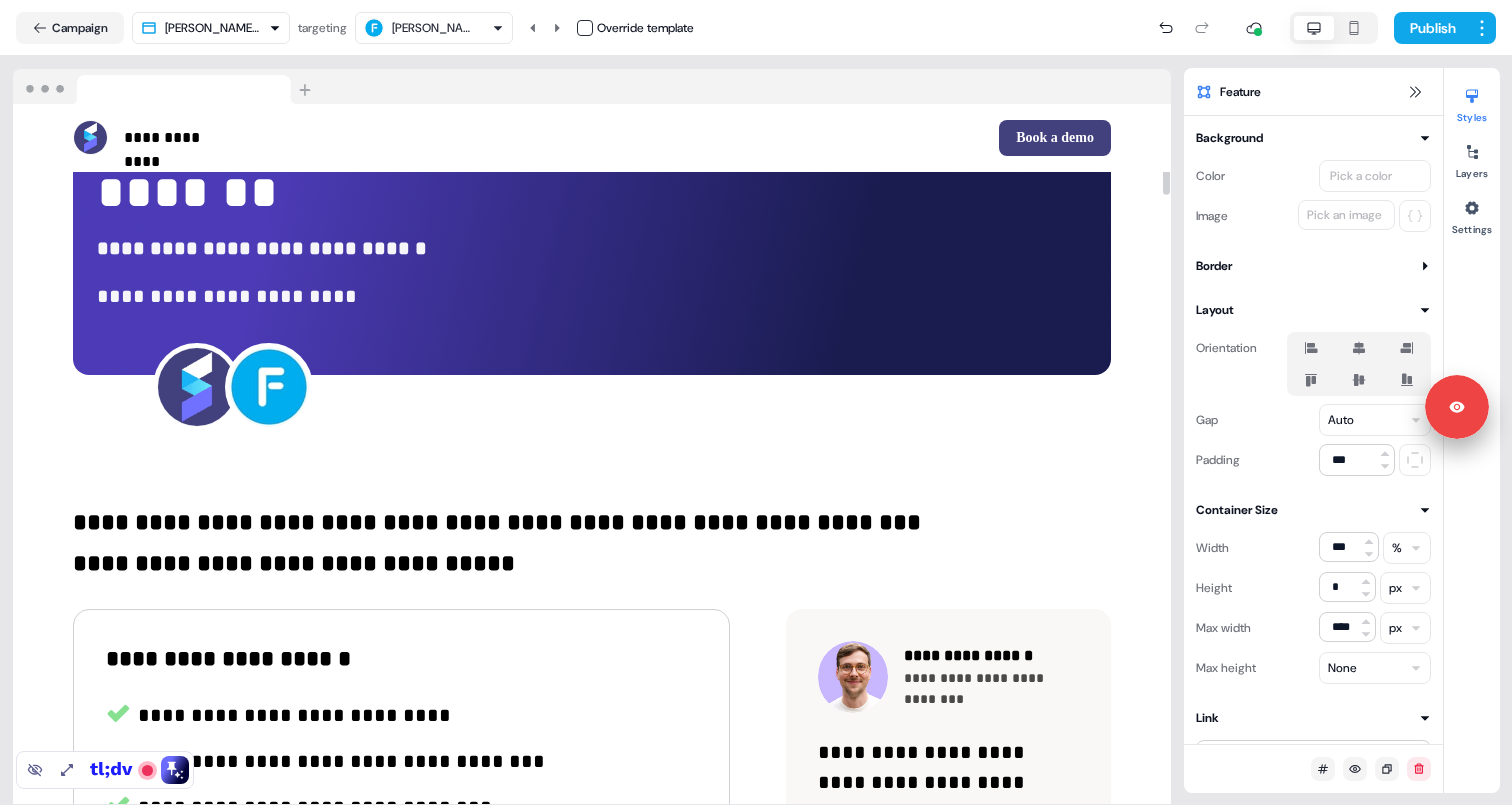 scroll, scrollTop: 0, scrollLeft: 0, axis: both 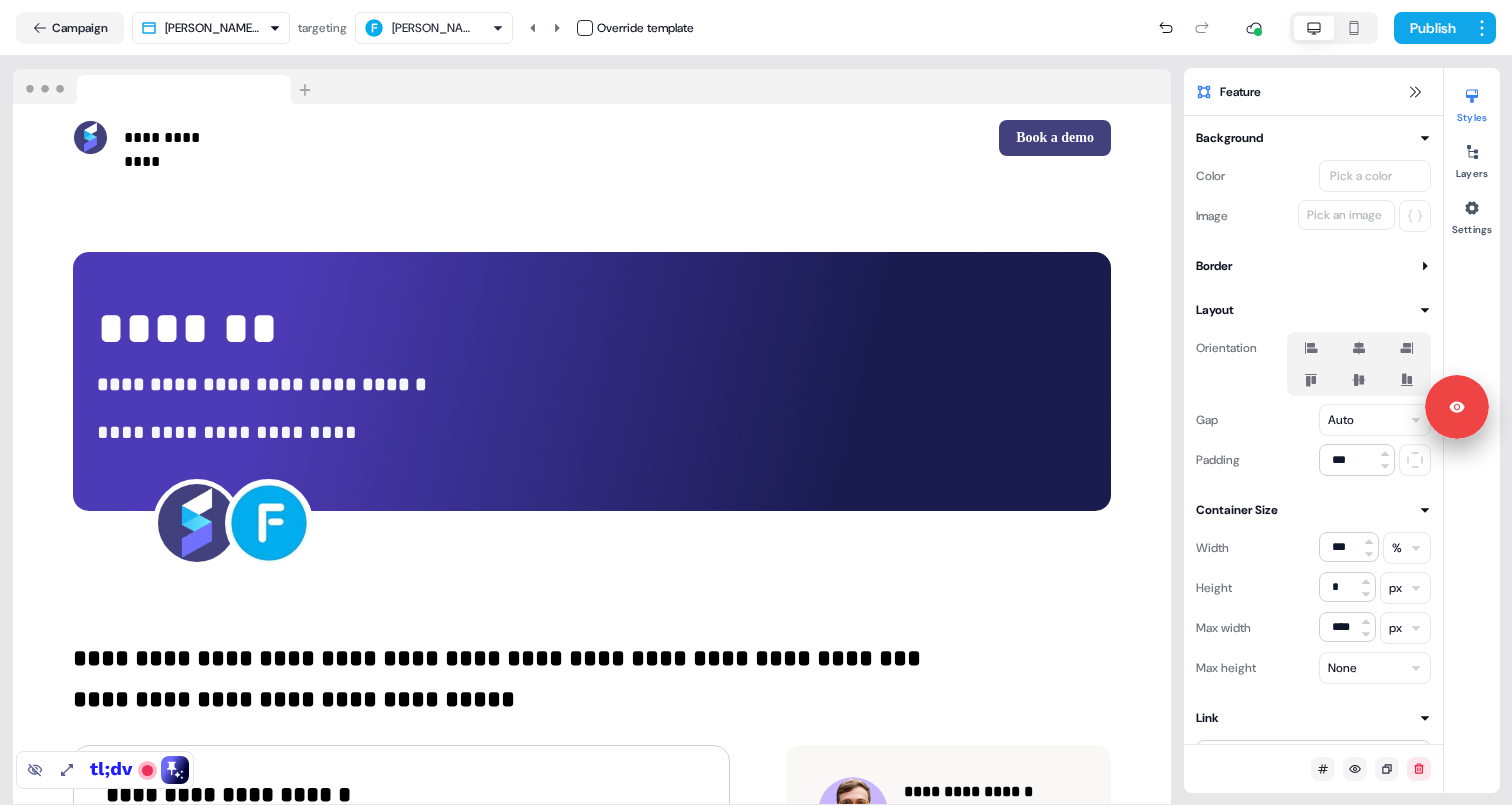click 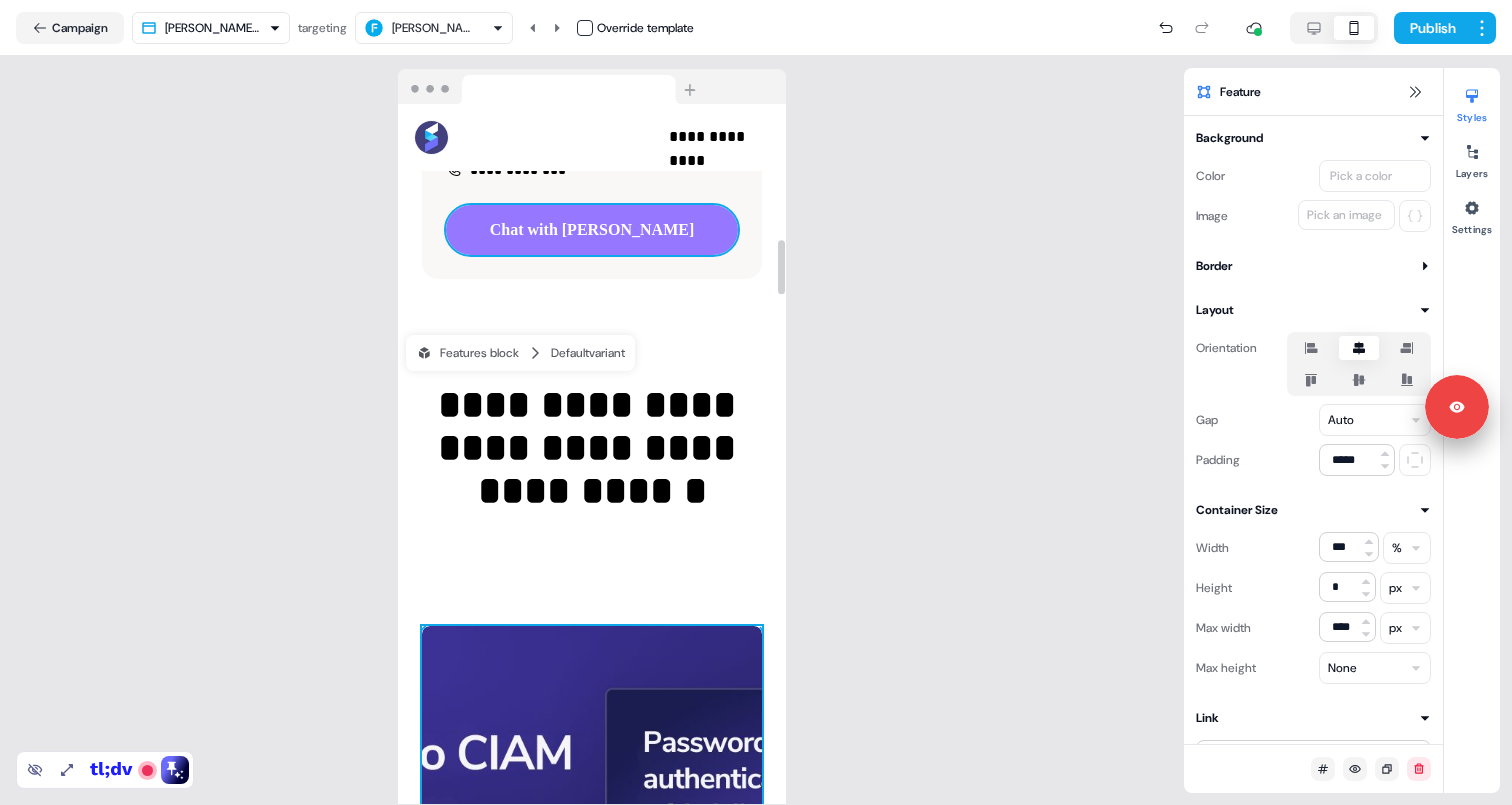 scroll, scrollTop: 1749, scrollLeft: 0, axis: vertical 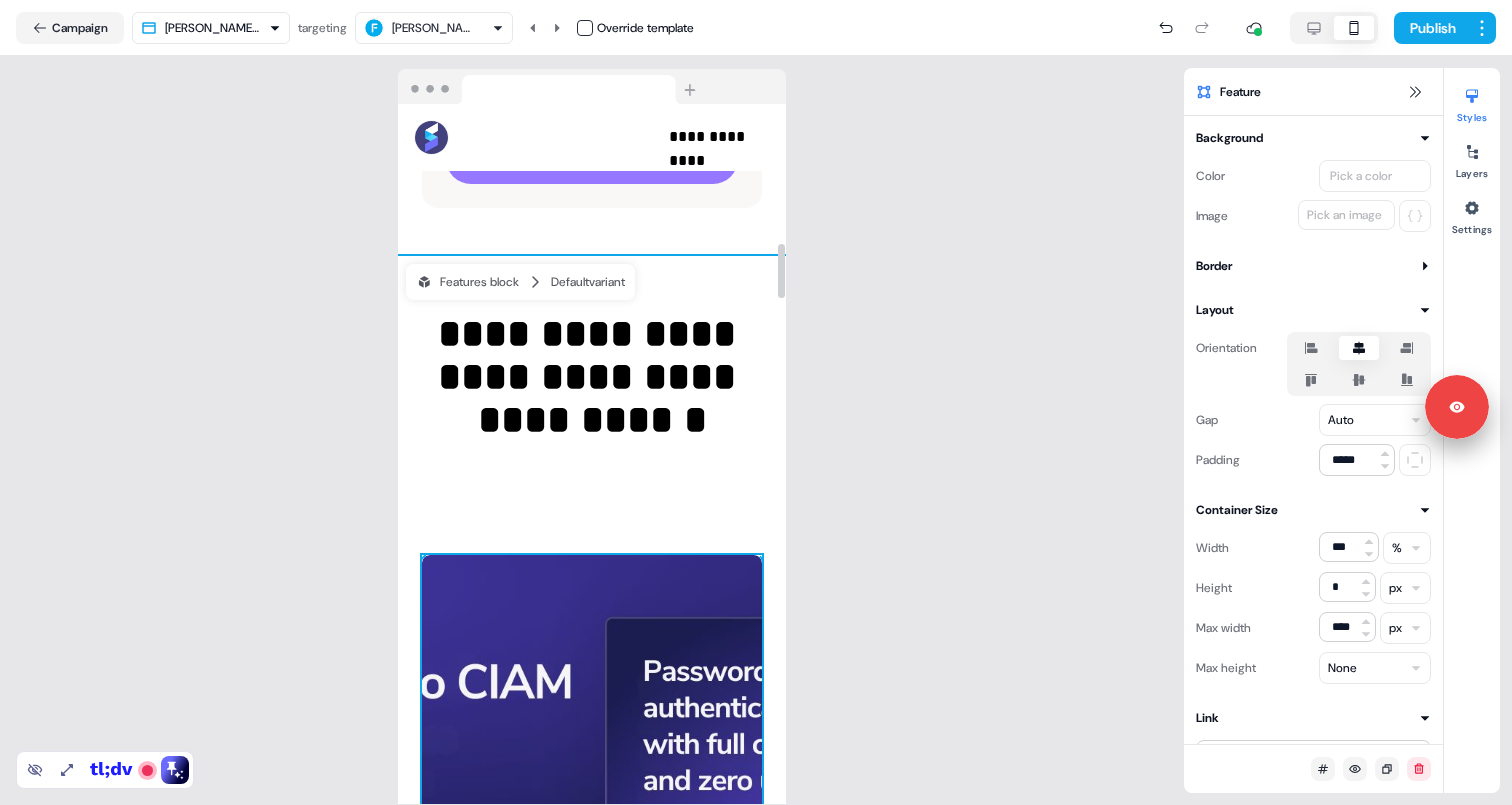 click on "**********" at bounding box center (592, 2306) 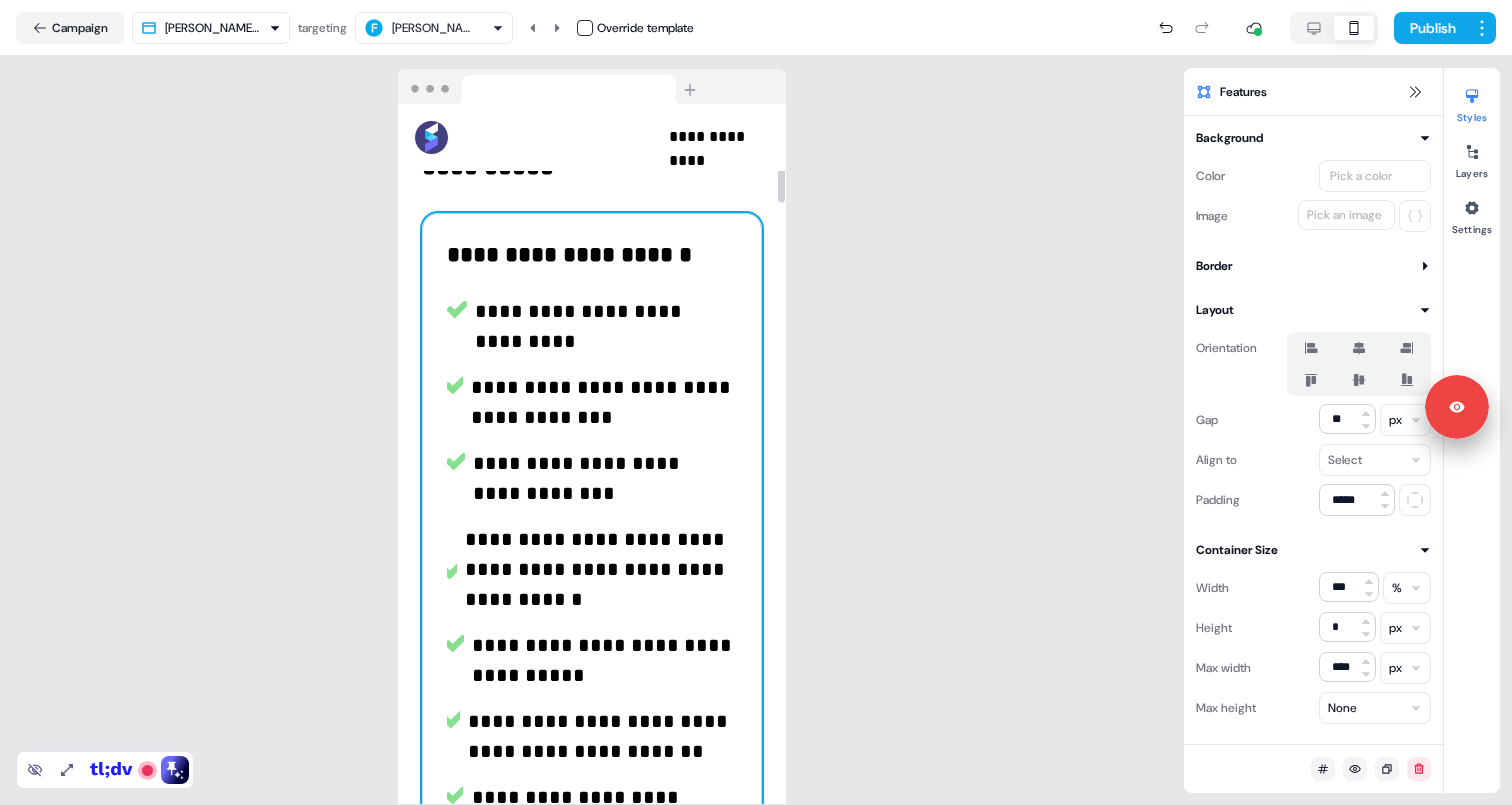 scroll, scrollTop: 0, scrollLeft: 0, axis: both 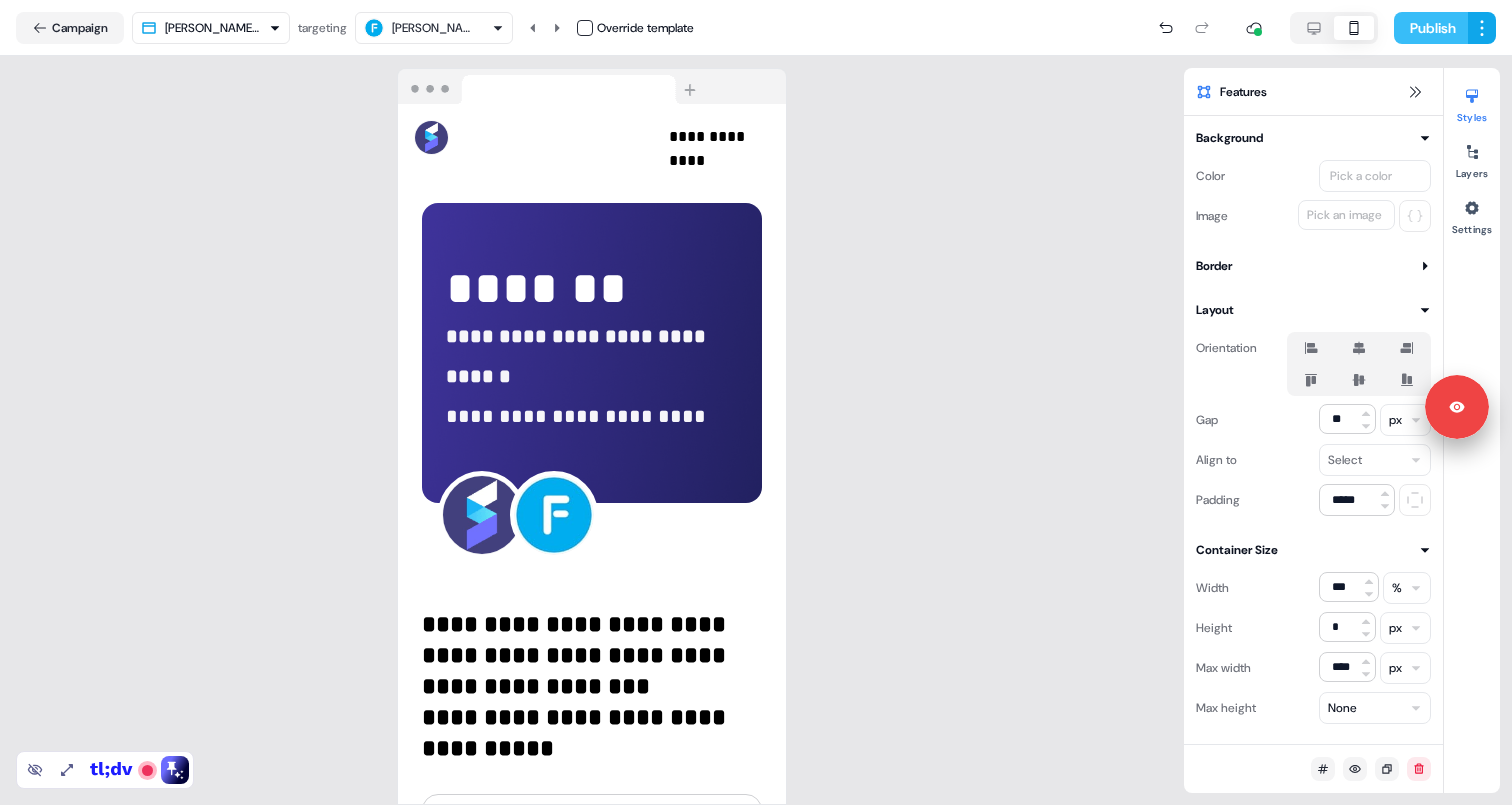 click on "Publish" at bounding box center [1431, 28] 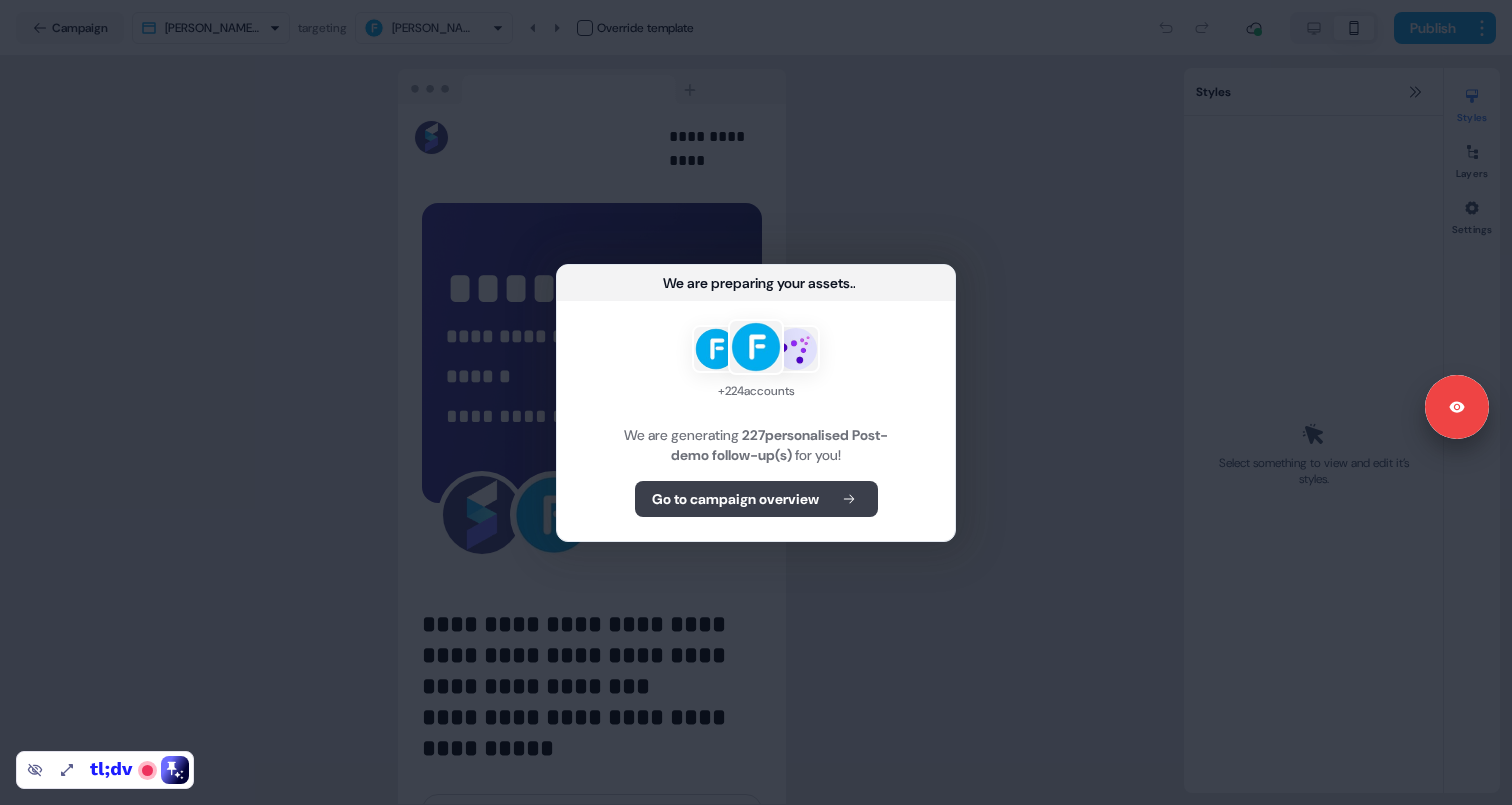 click on "Go to campaign overview" at bounding box center (756, 499) 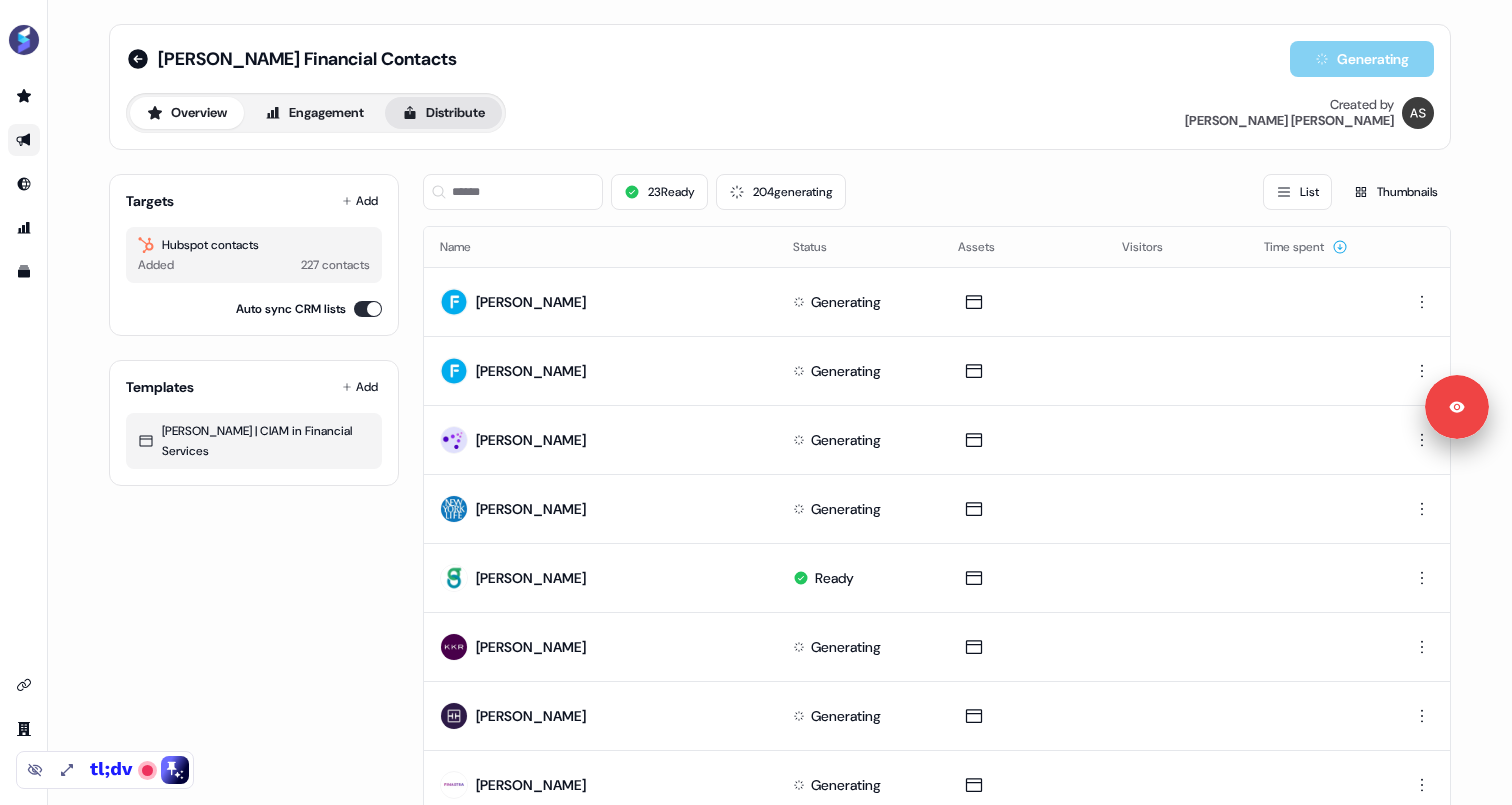click on "Distribute" at bounding box center (443, 113) 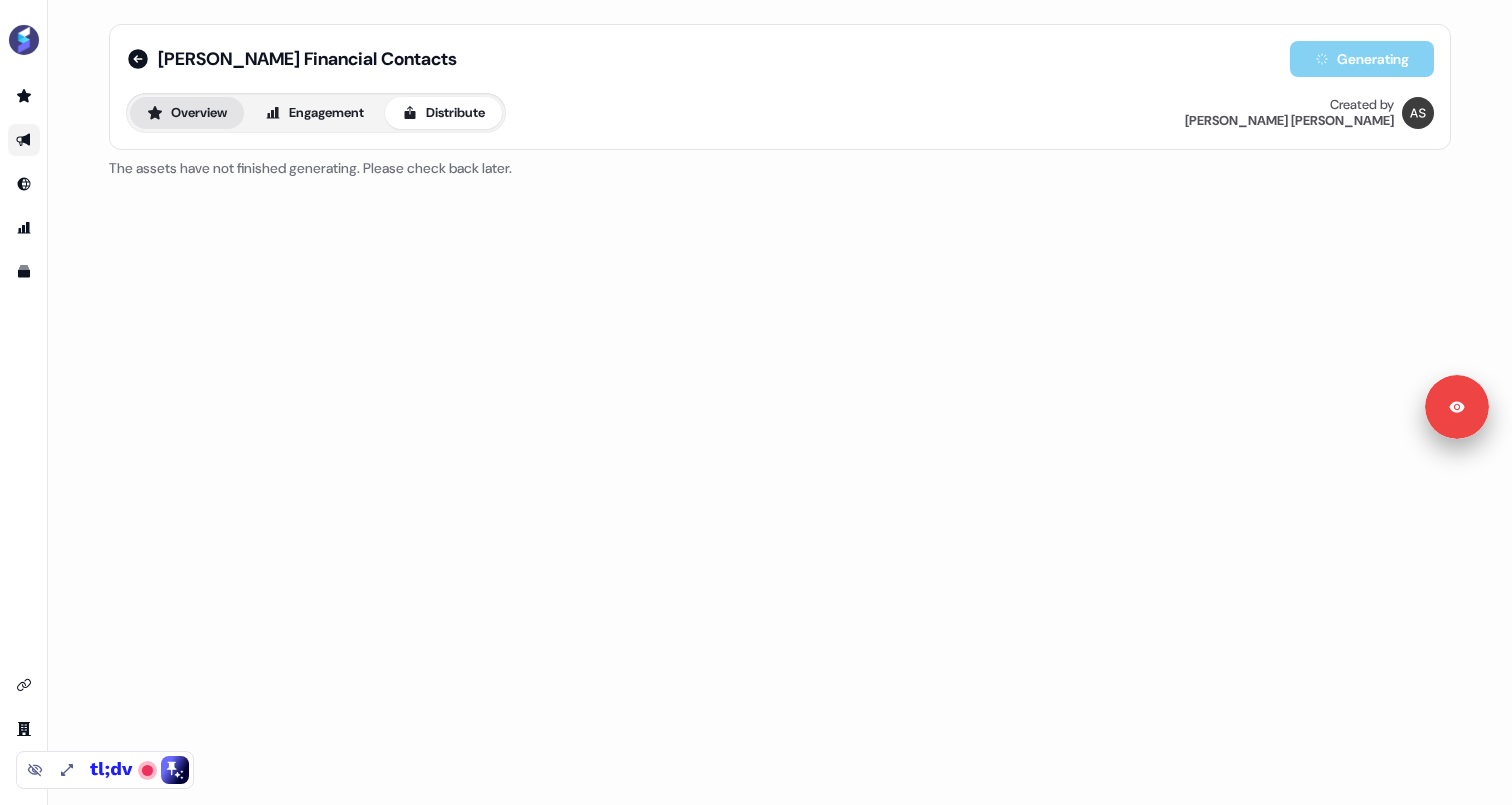 click on "Overview" at bounding box center (187, 113) 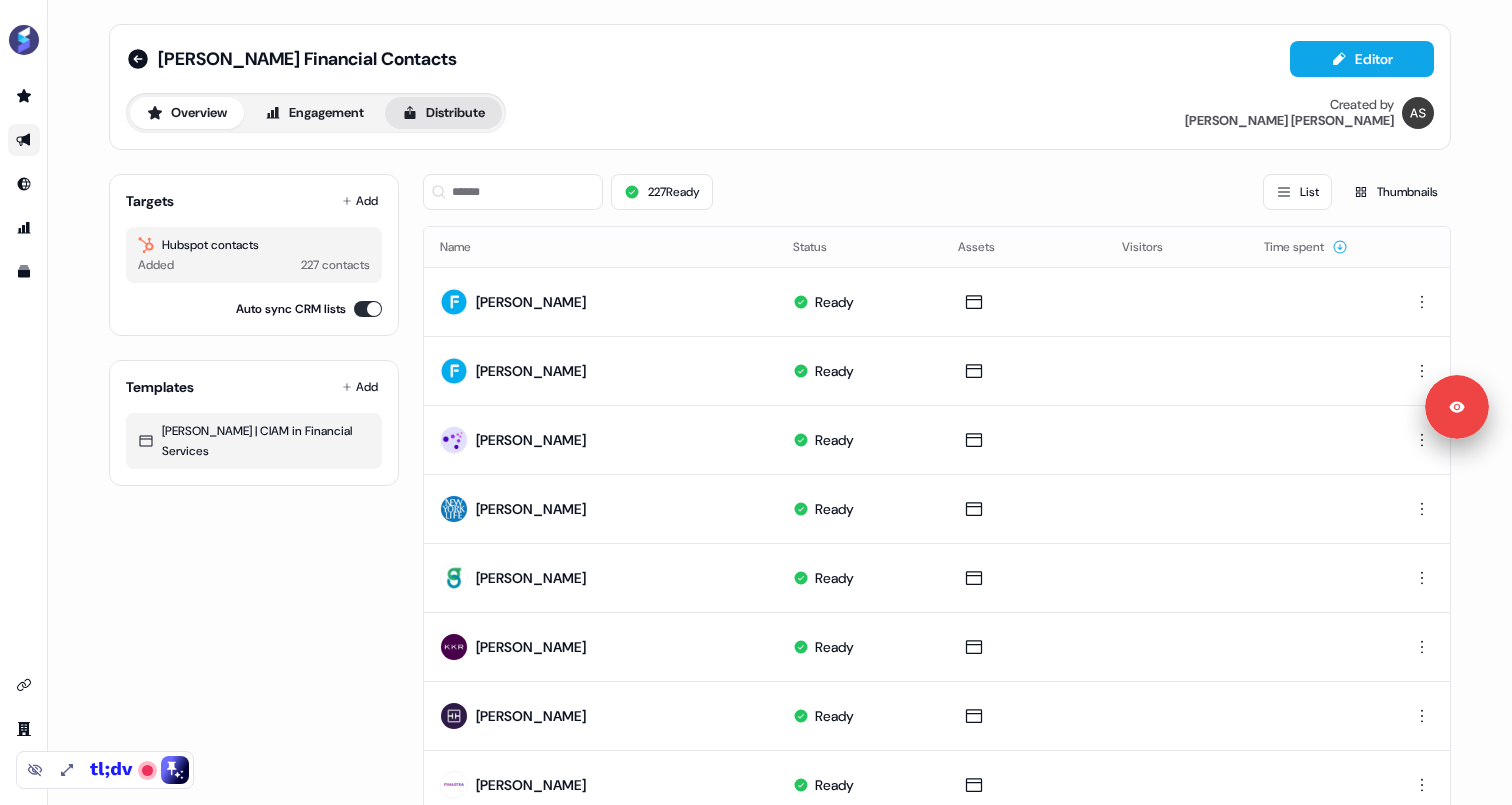 click on "Distribute" at bounding box center [443, 113] 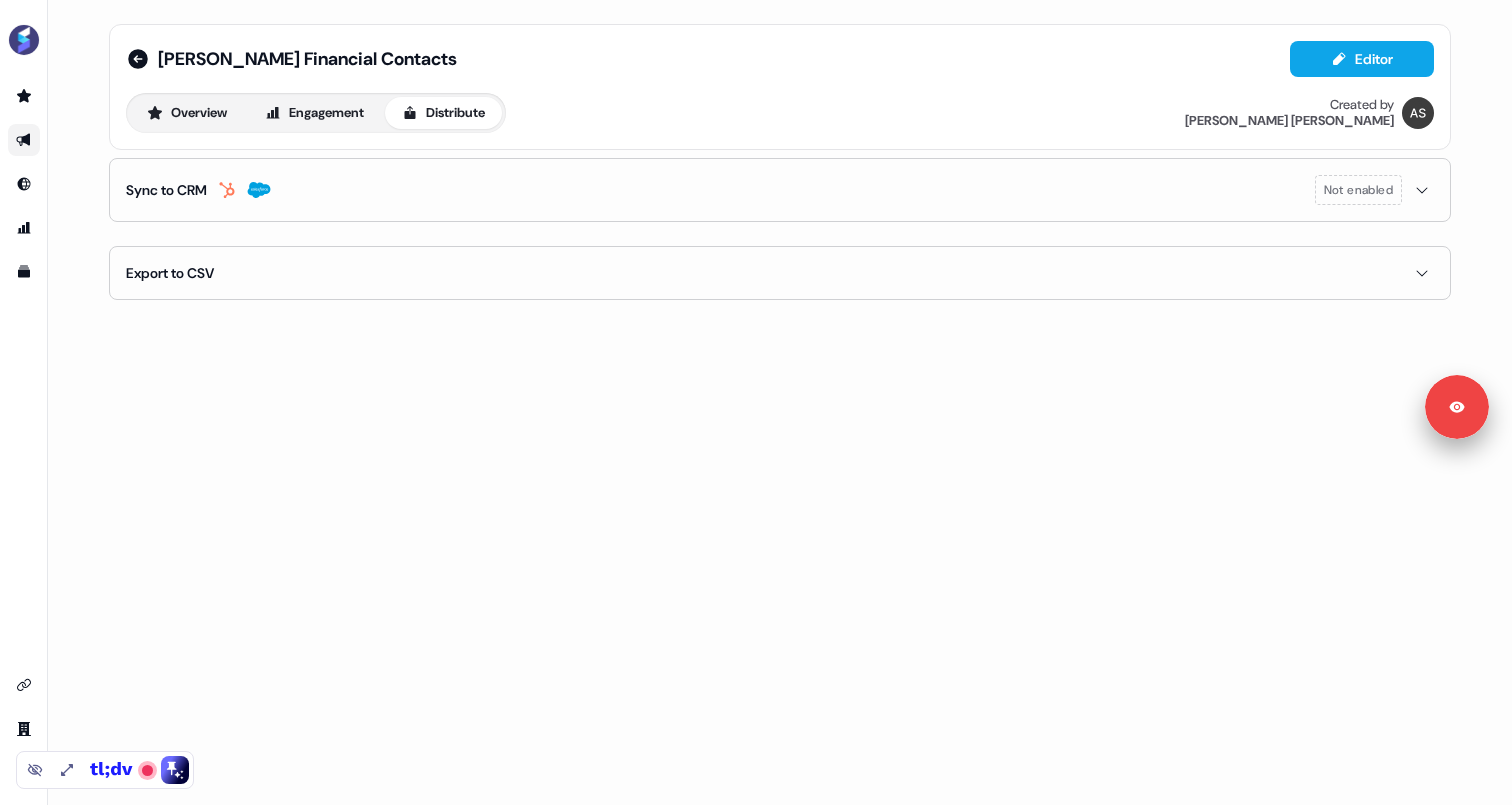 click on "Export to CSV" at bounding box center [780, 273] 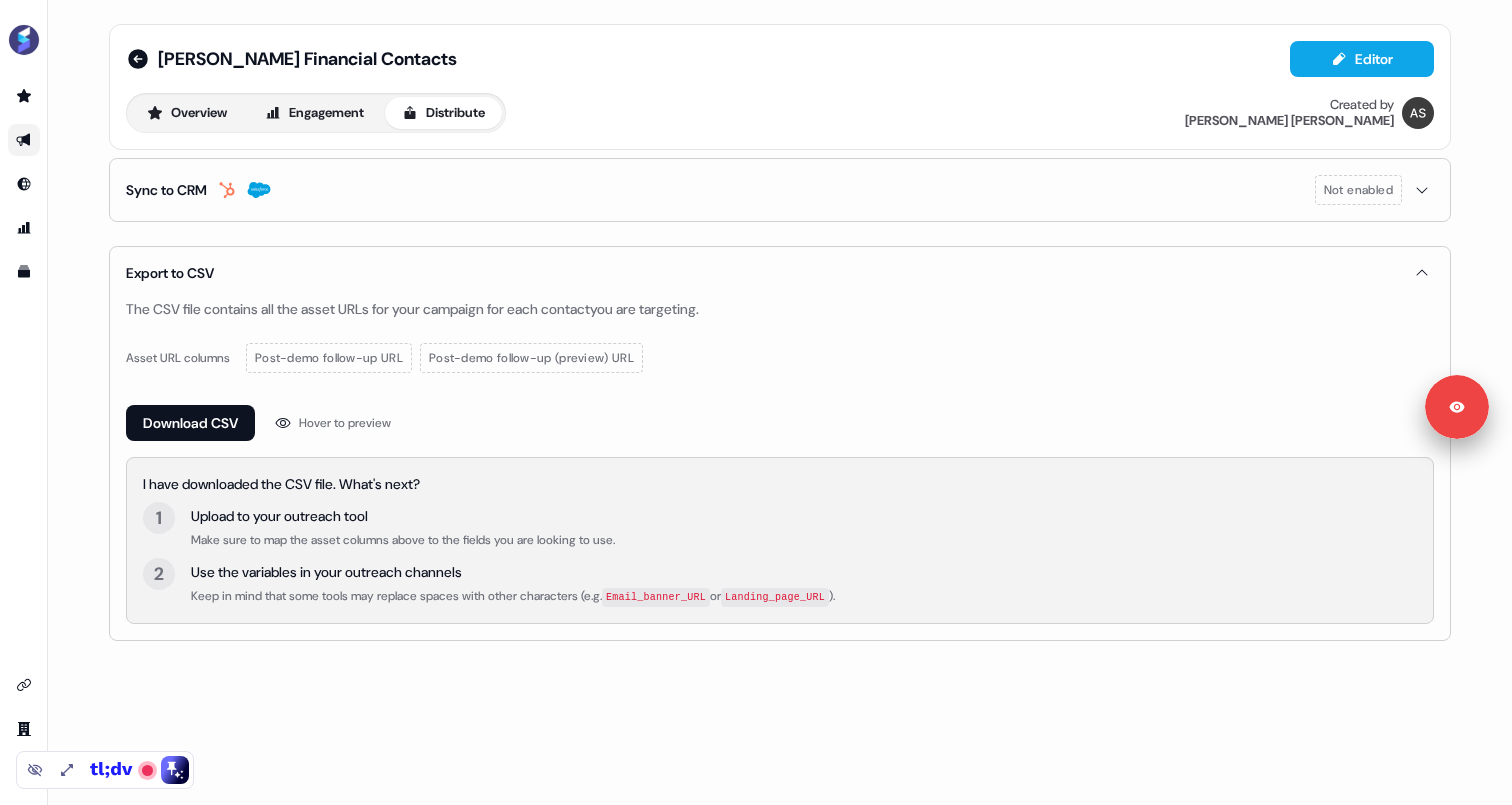 click on "Export to CSV" at bounding box center (780, 273) 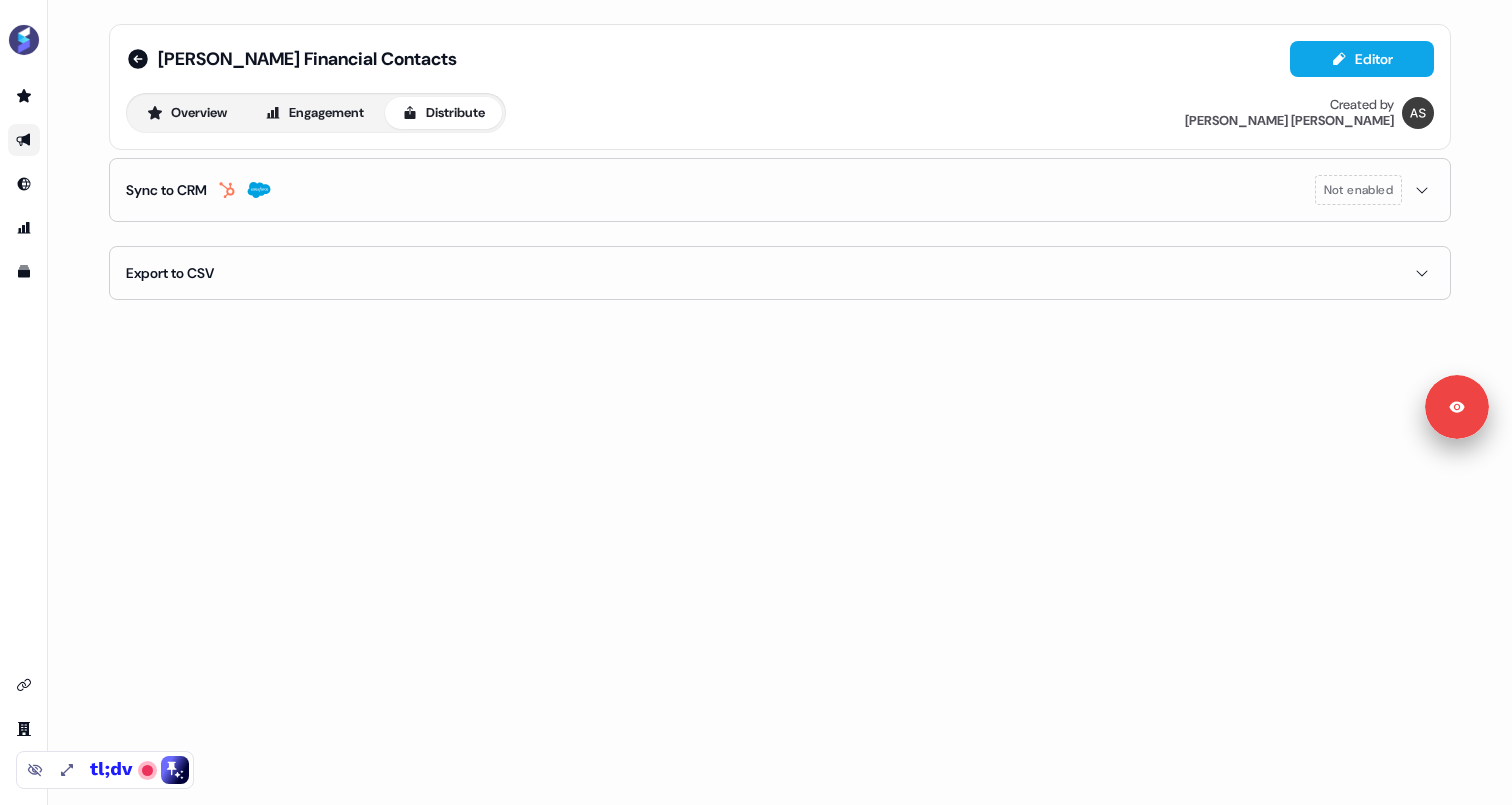 click on "Sync to CRM Not enabled" at bounding box center (780, 190) 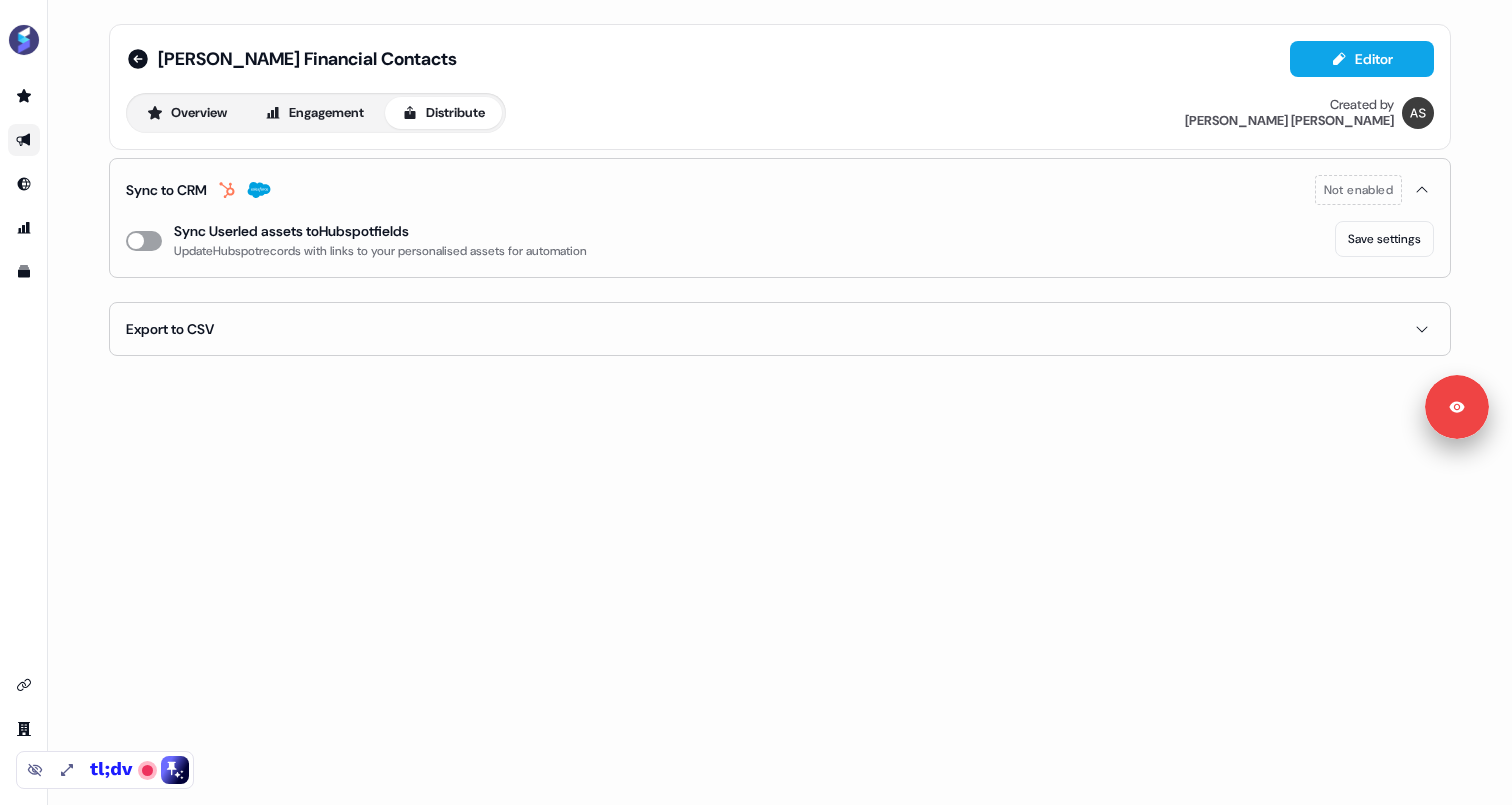 click on "enable-crm-asset-sync" at bounding box center (144, 241) 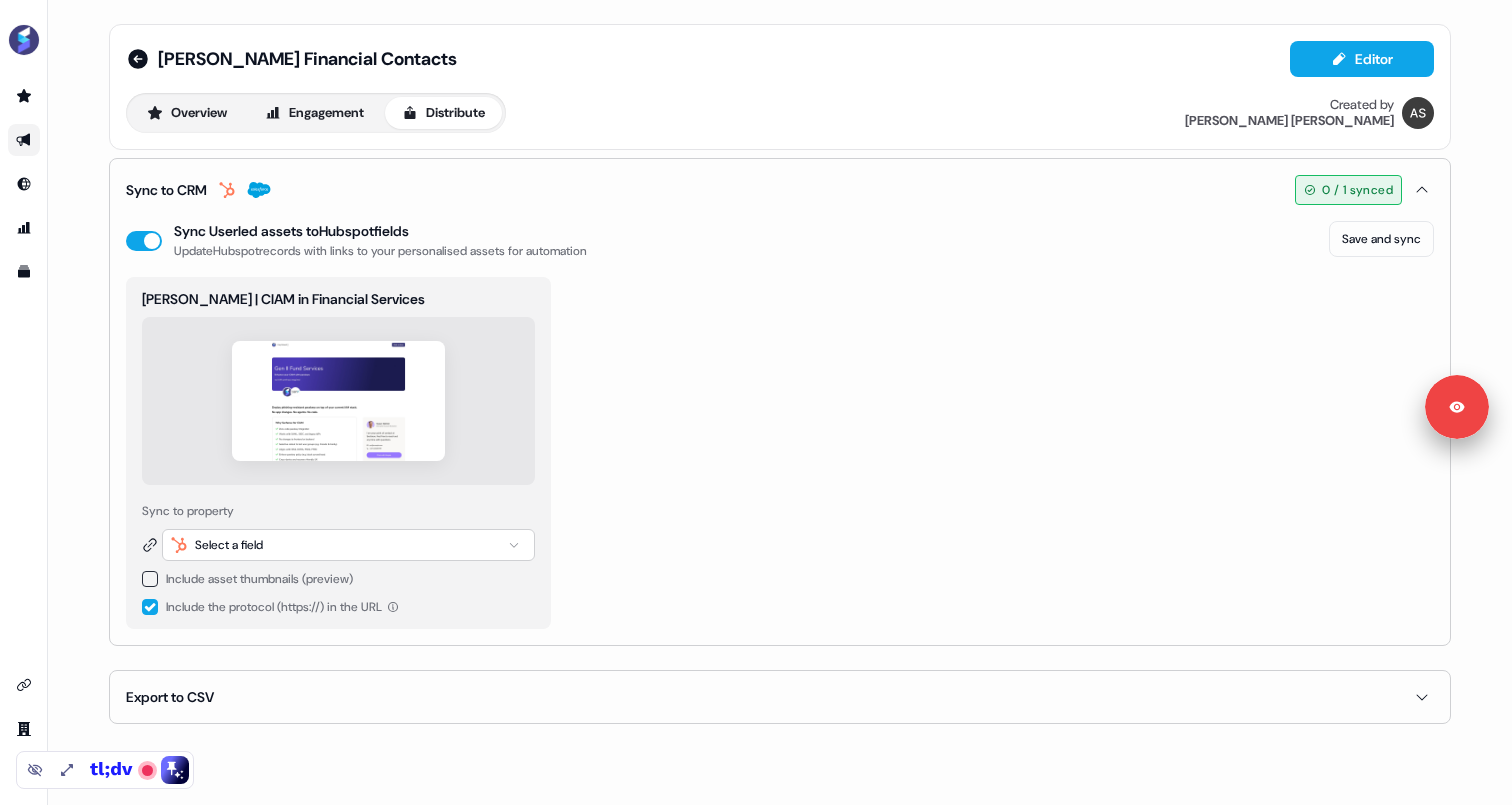 click on "Select a field" at bounding box center (229, 545) 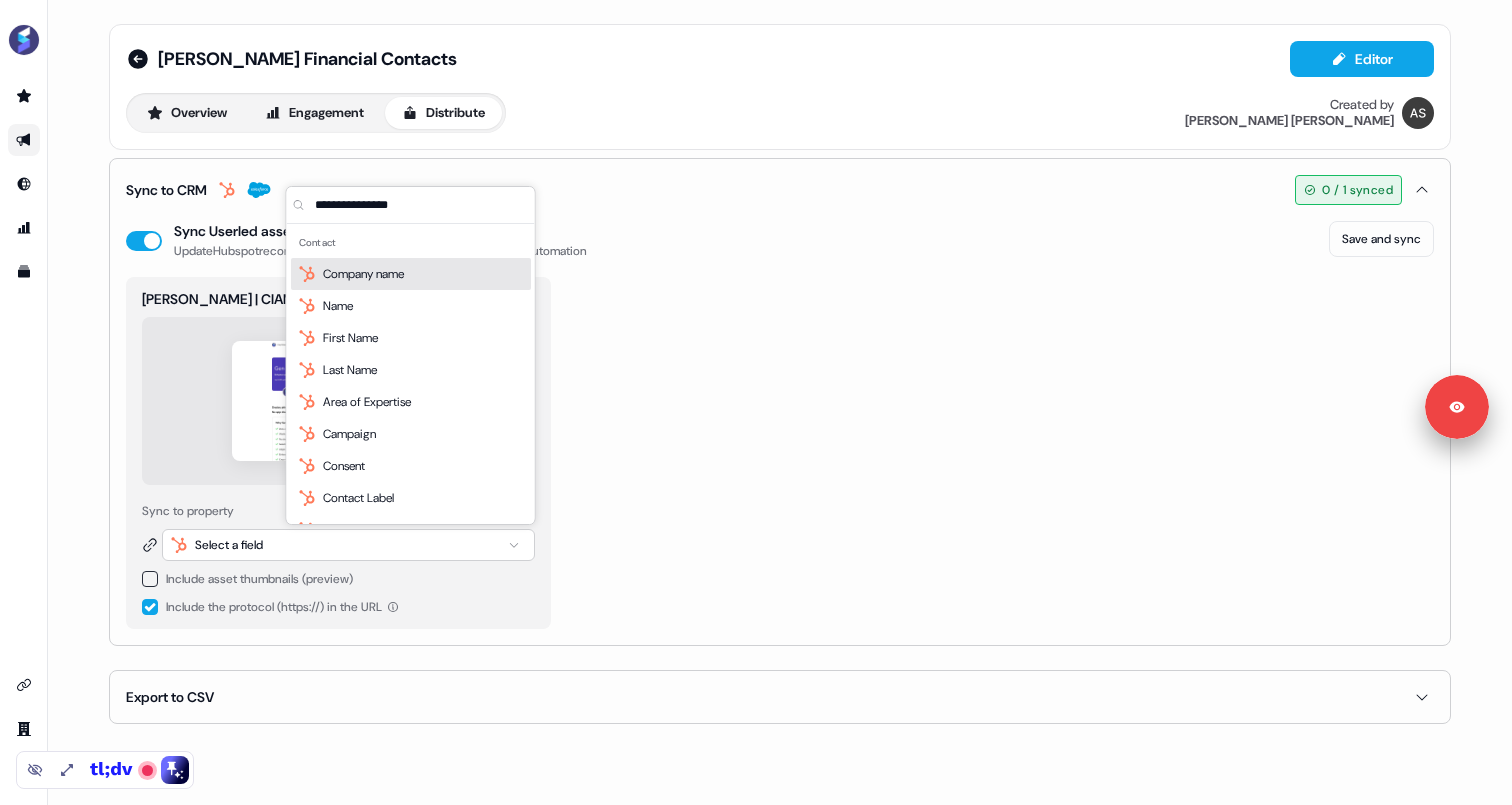 click at bounding box center [423, 205] 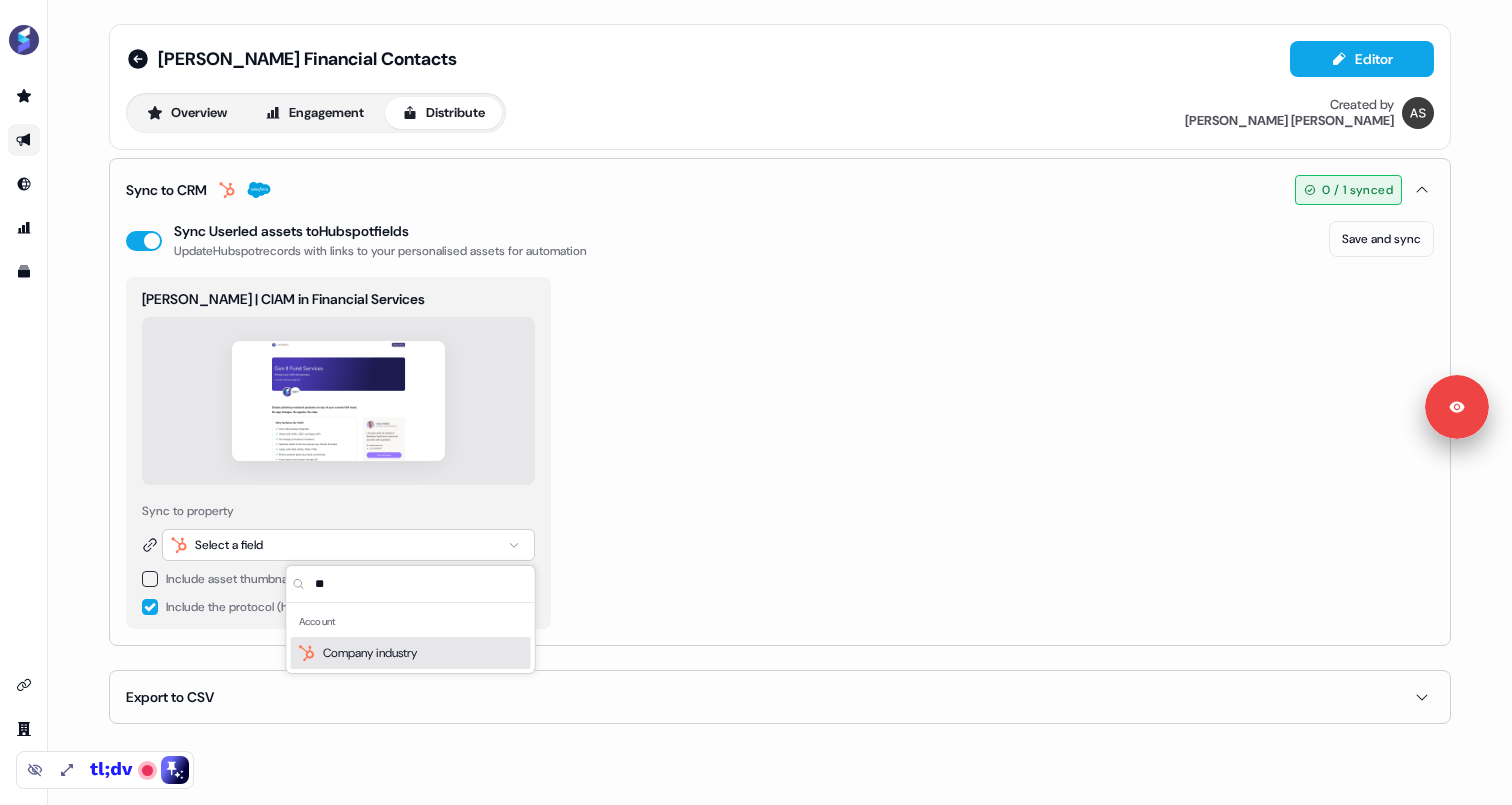type on "*" 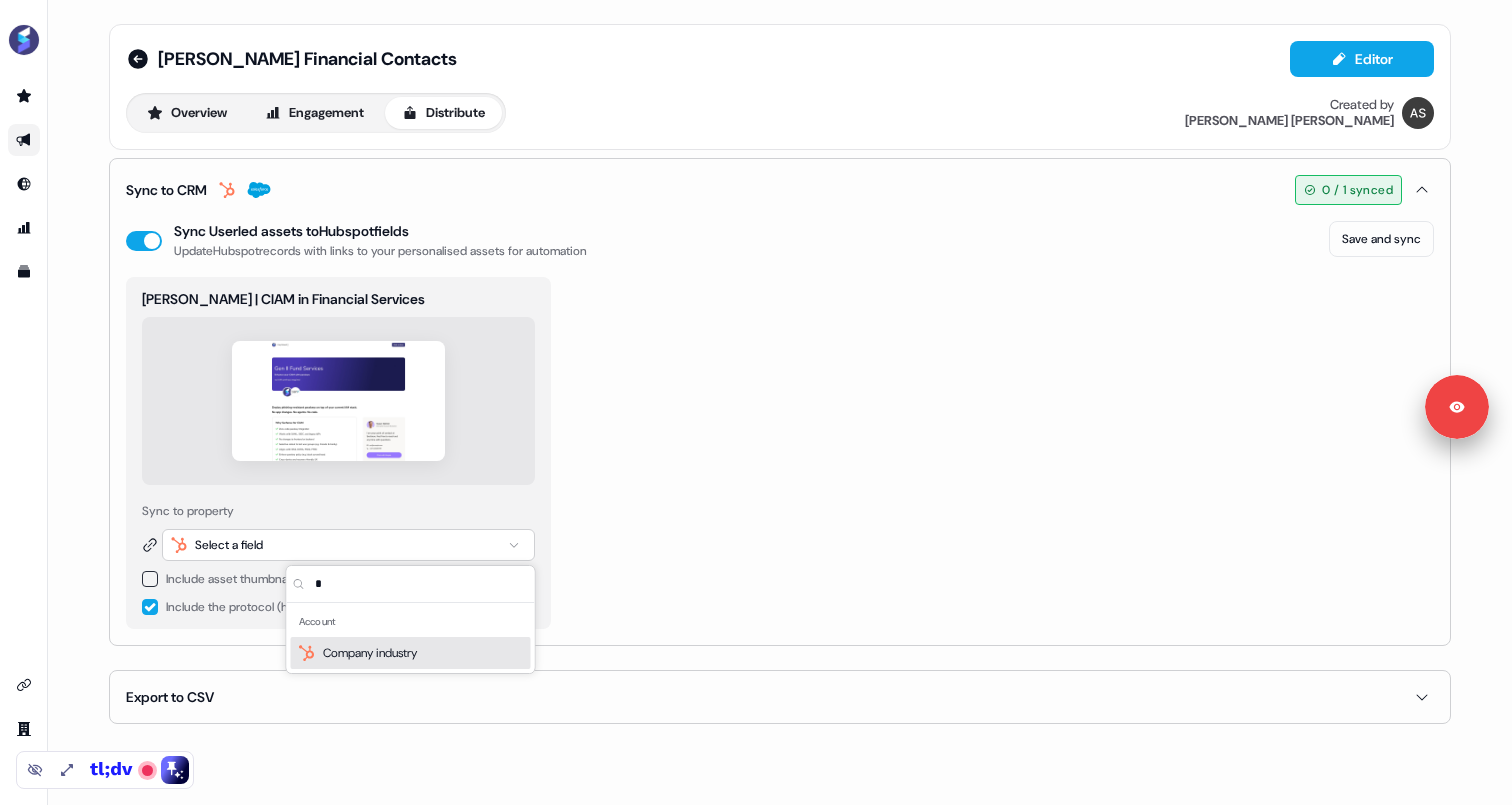 type 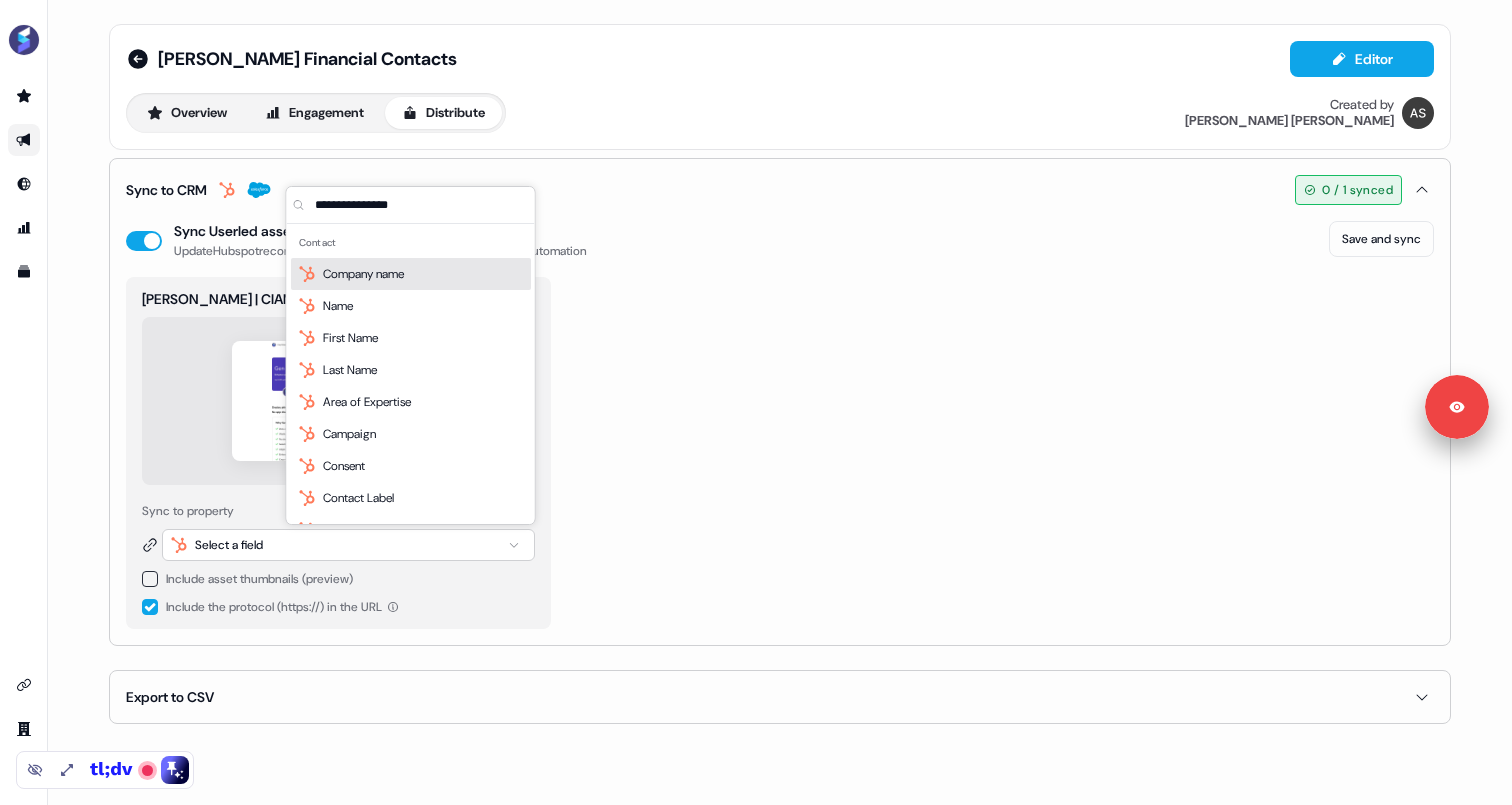 scroll, scrollTop: 54, scrollLeft: 0, axis: vertical 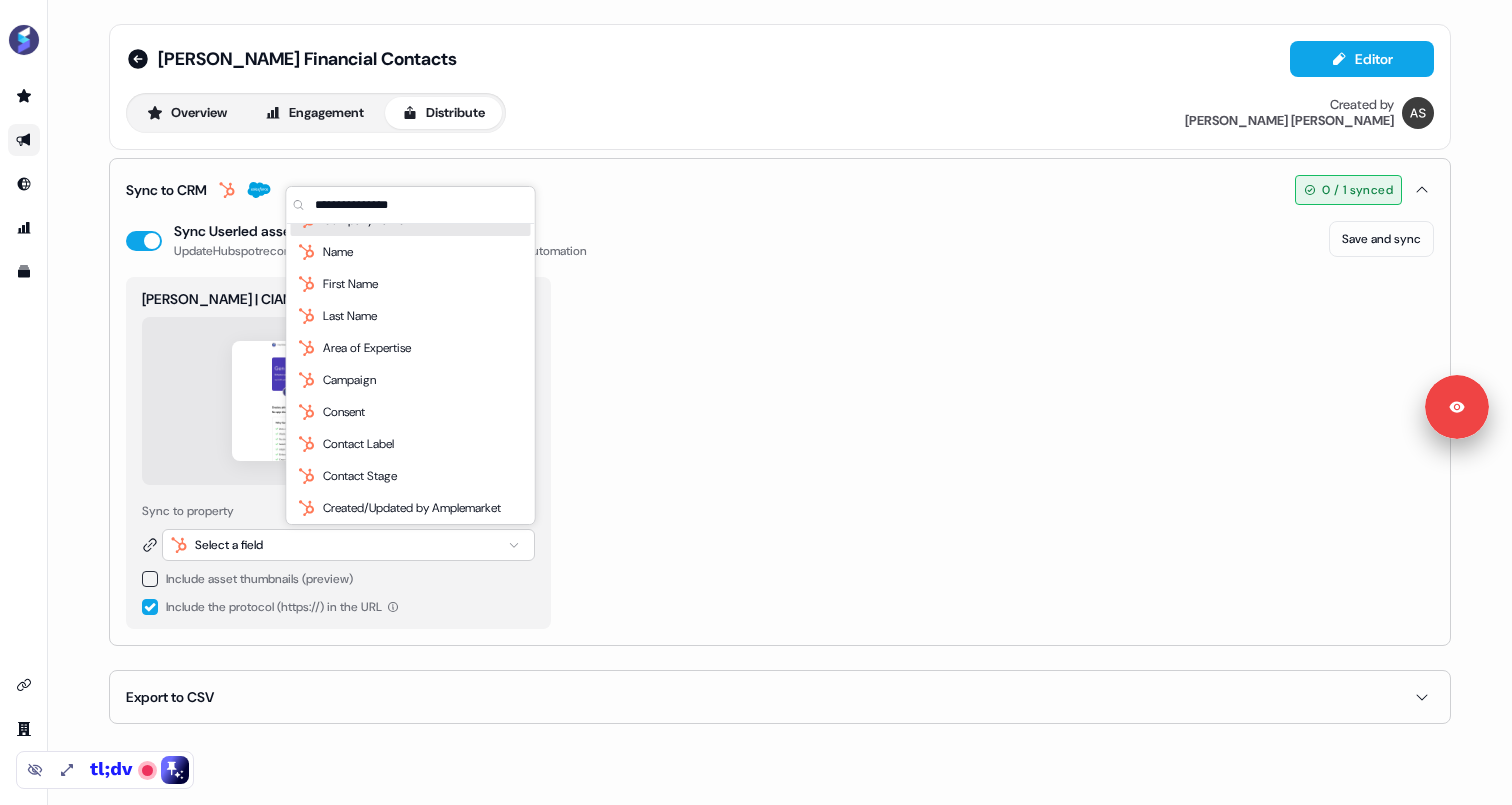 click on "[PERSON_NAME] | CIAM in Financial Services Sync to property Select a field Include asset thumbnails (preview) Include the protocol (https://) in the URL" at bounding box center (780, 453) 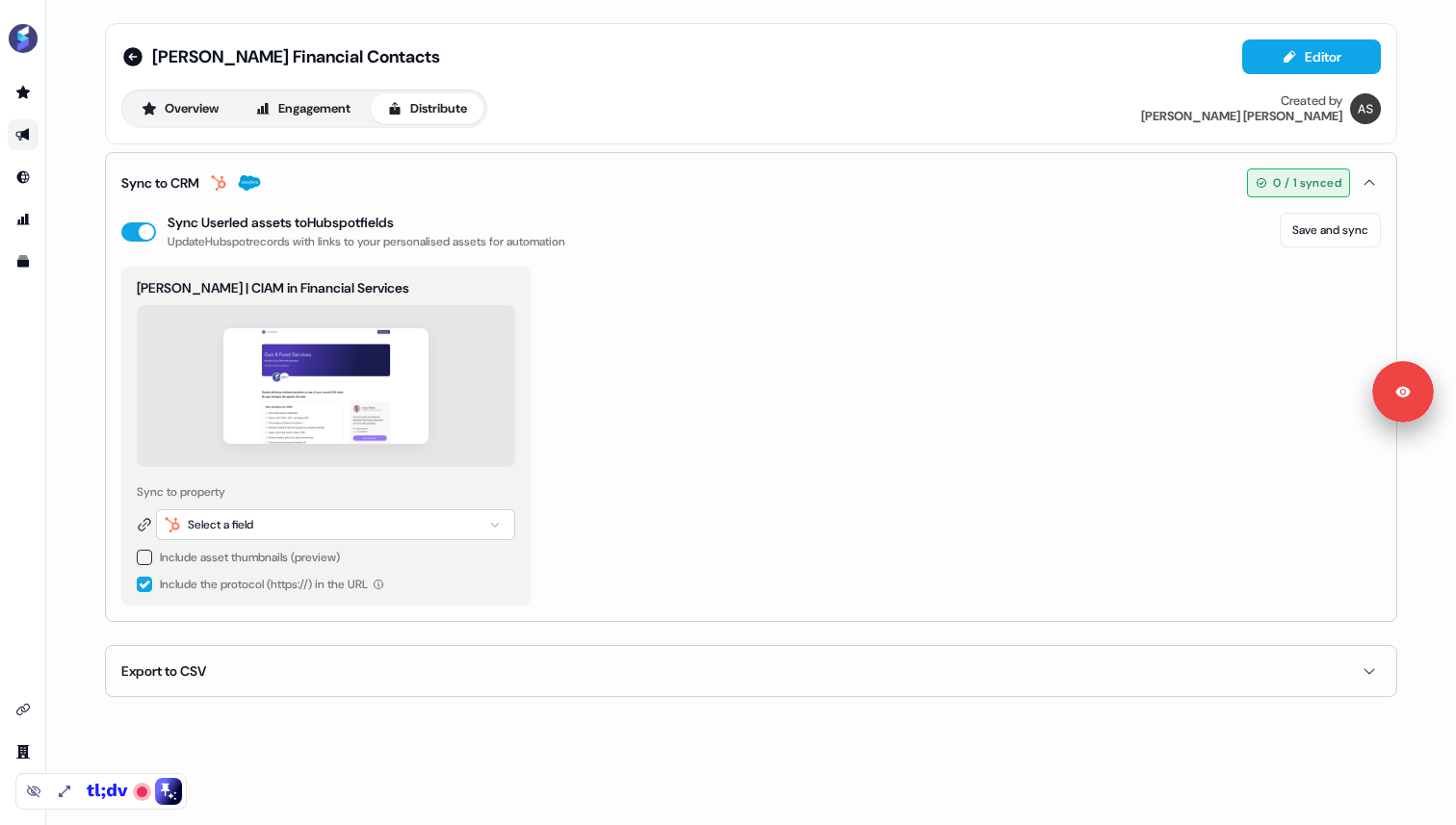 click at bounding box center (144, 557) 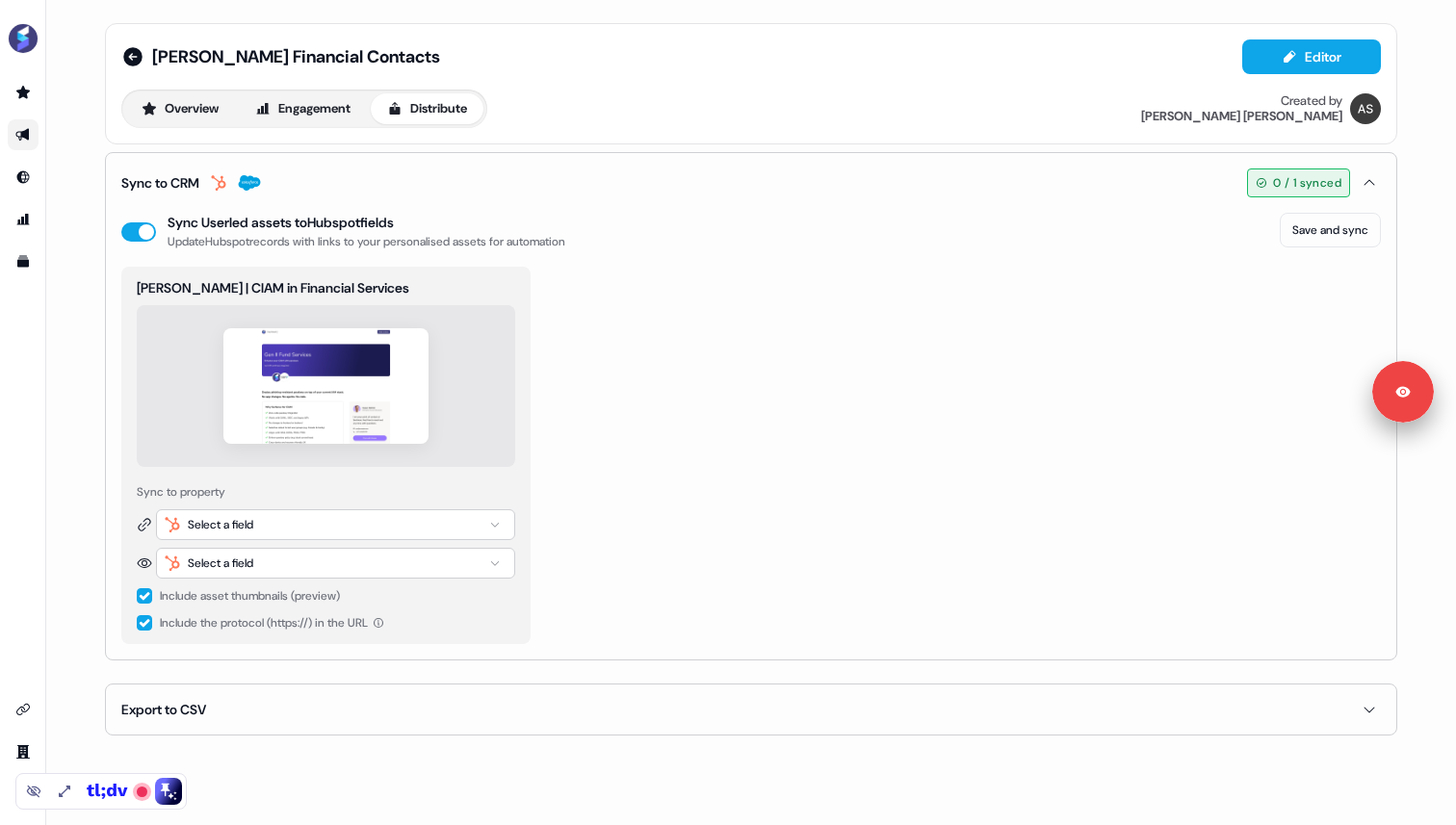click on "Select a field" at bounding box center [221, 525] 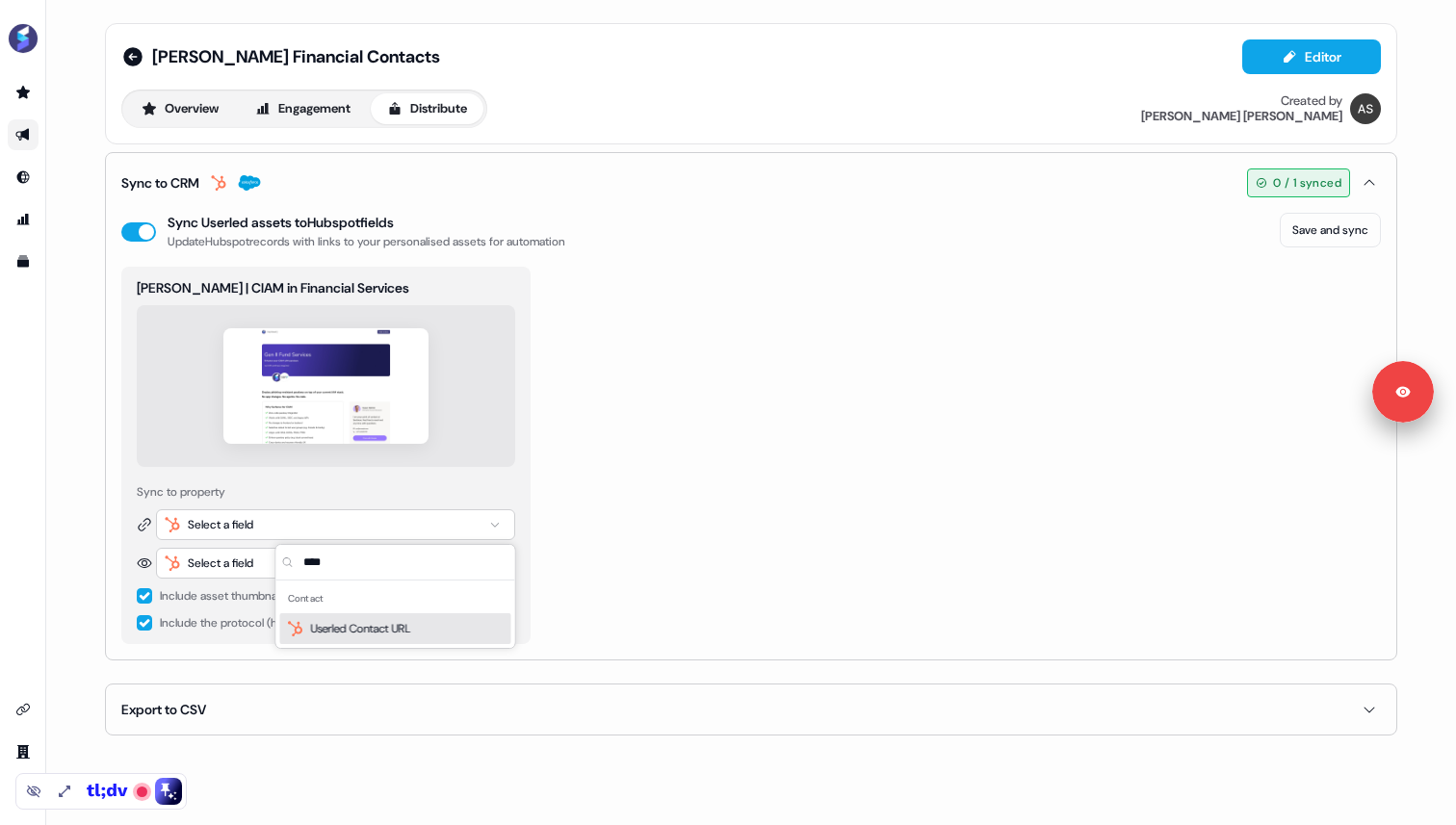 type on "****" 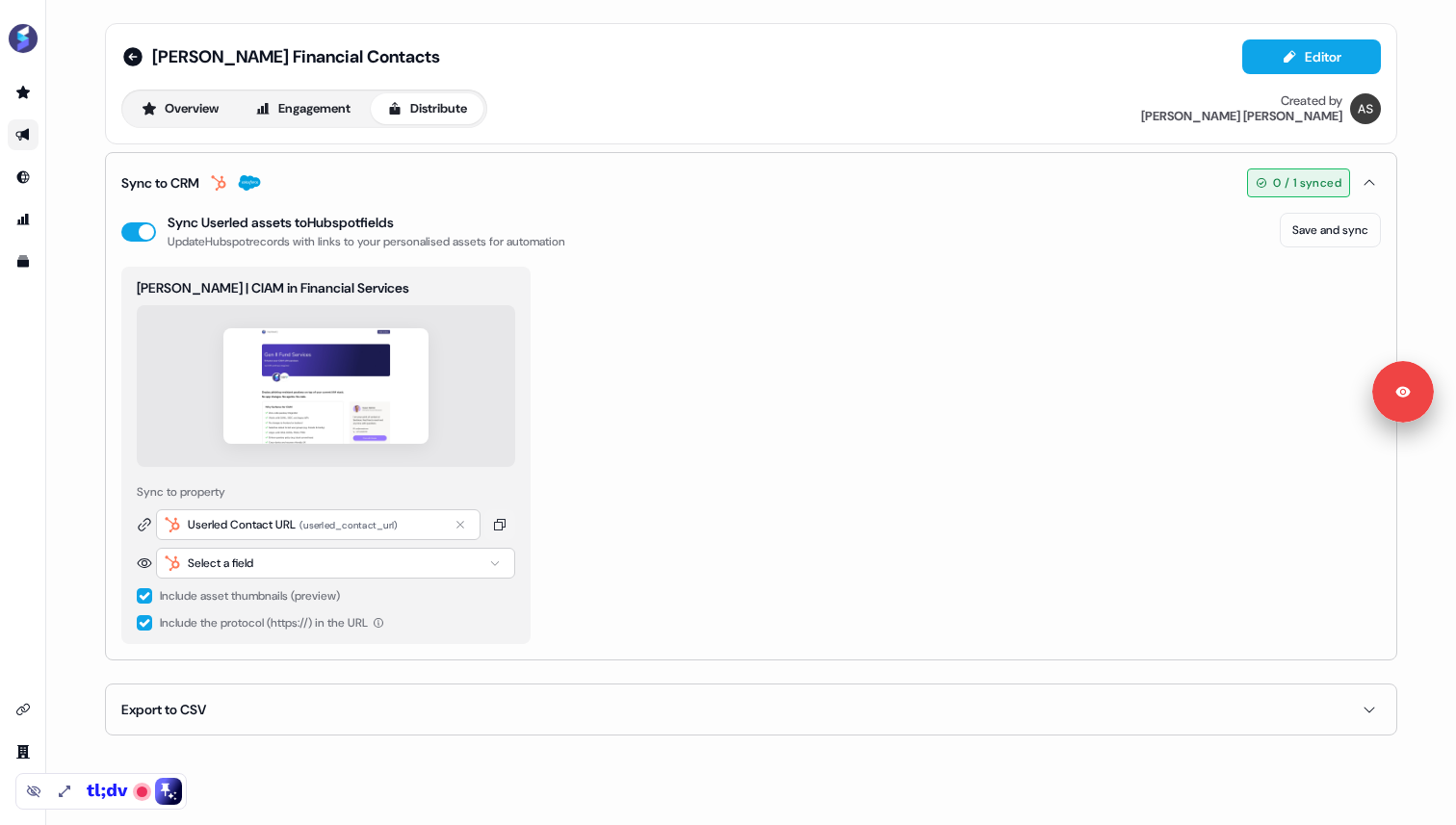 click on "[PERSON_NAME] | CIAM in Financial Services Sync to property Userled Contact URL ( userled_contact_url ) Select a field Include asset thumbnails (preview) Include the protocol (https://) in the URL" at bounding box center [751, 455] 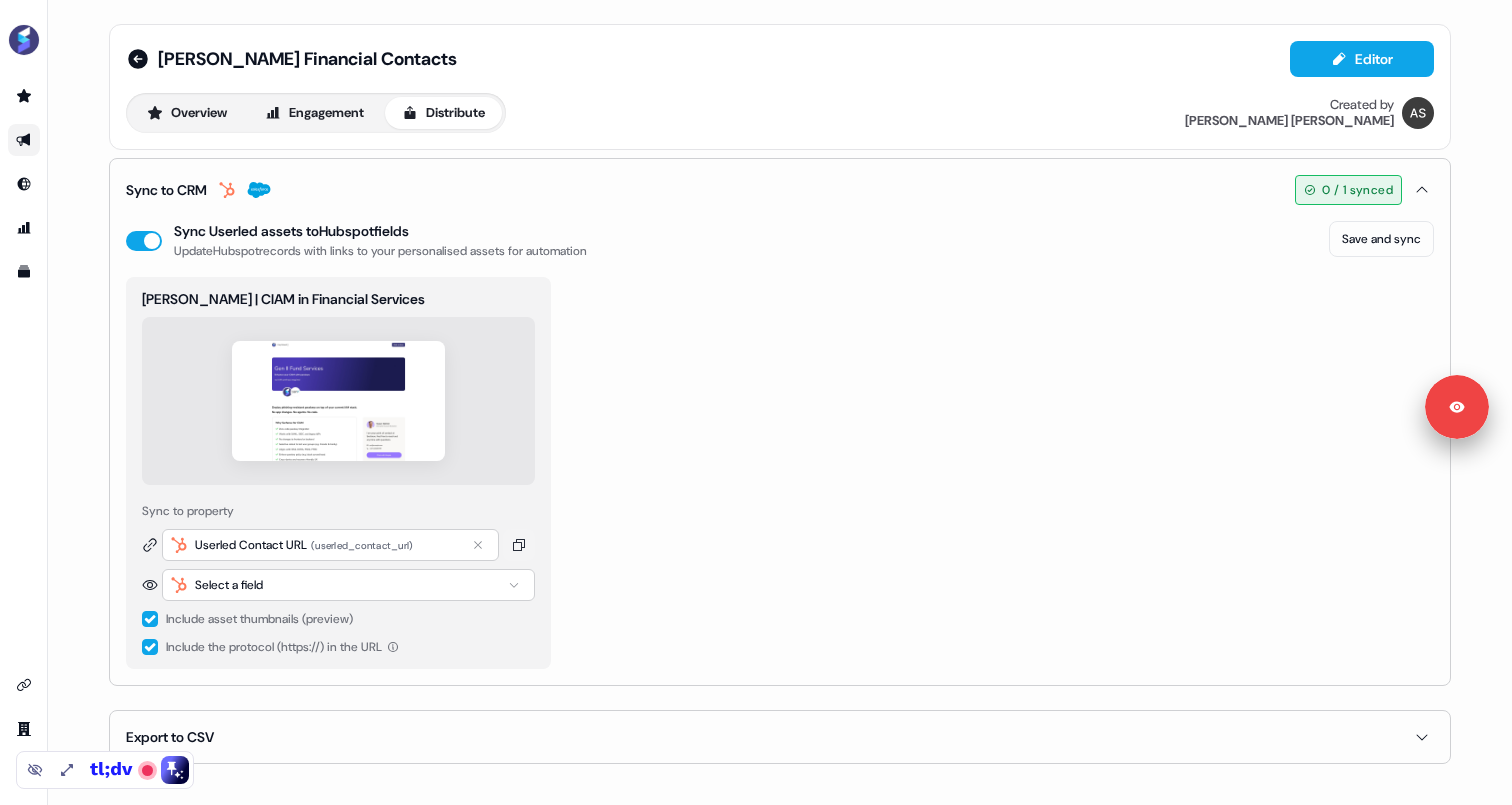 click on "Userled Contact URL" at bounding box center [251, 545] 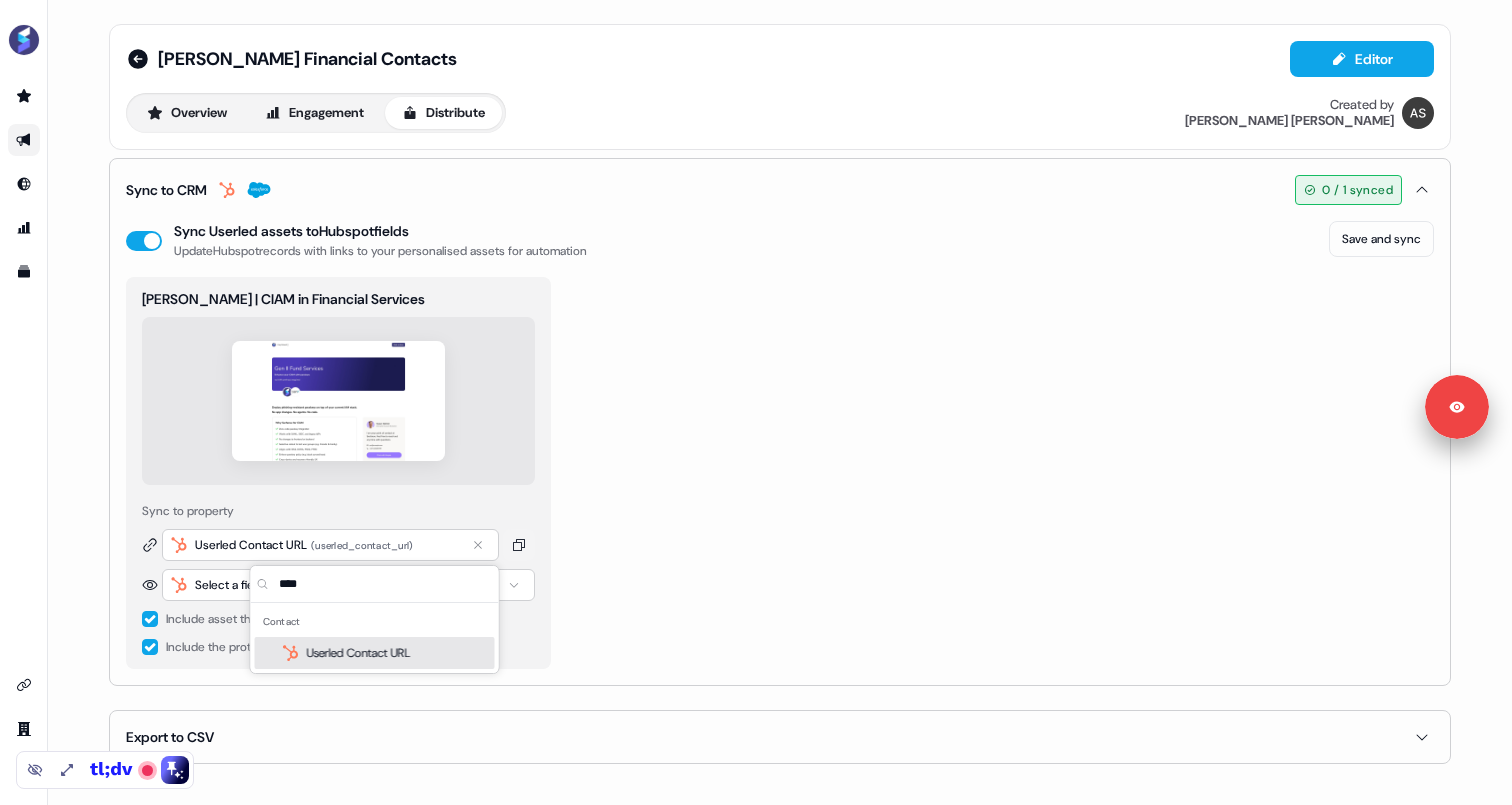 type on "****" 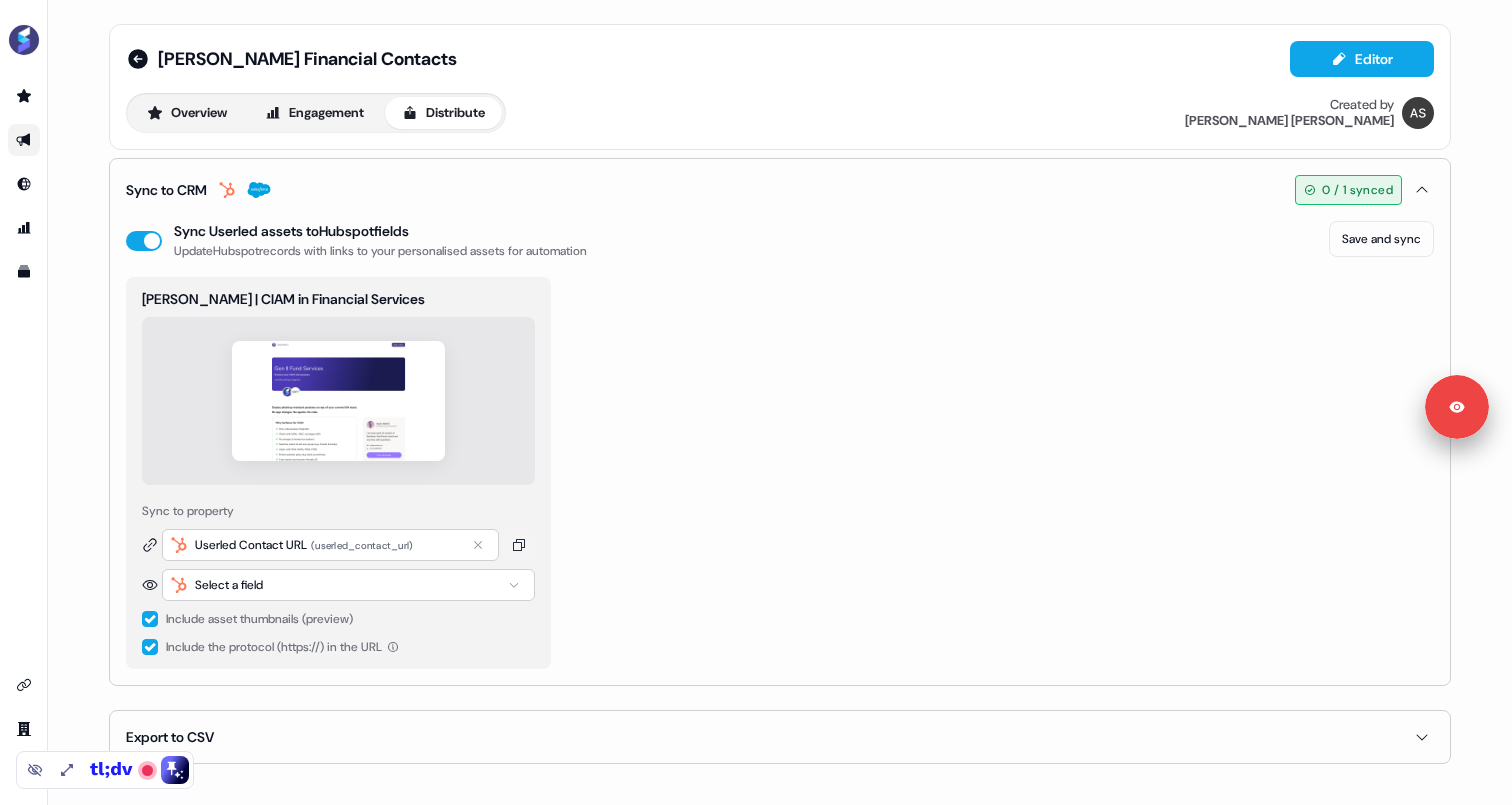 click on "Select a field" at bounding box center [348, 585] 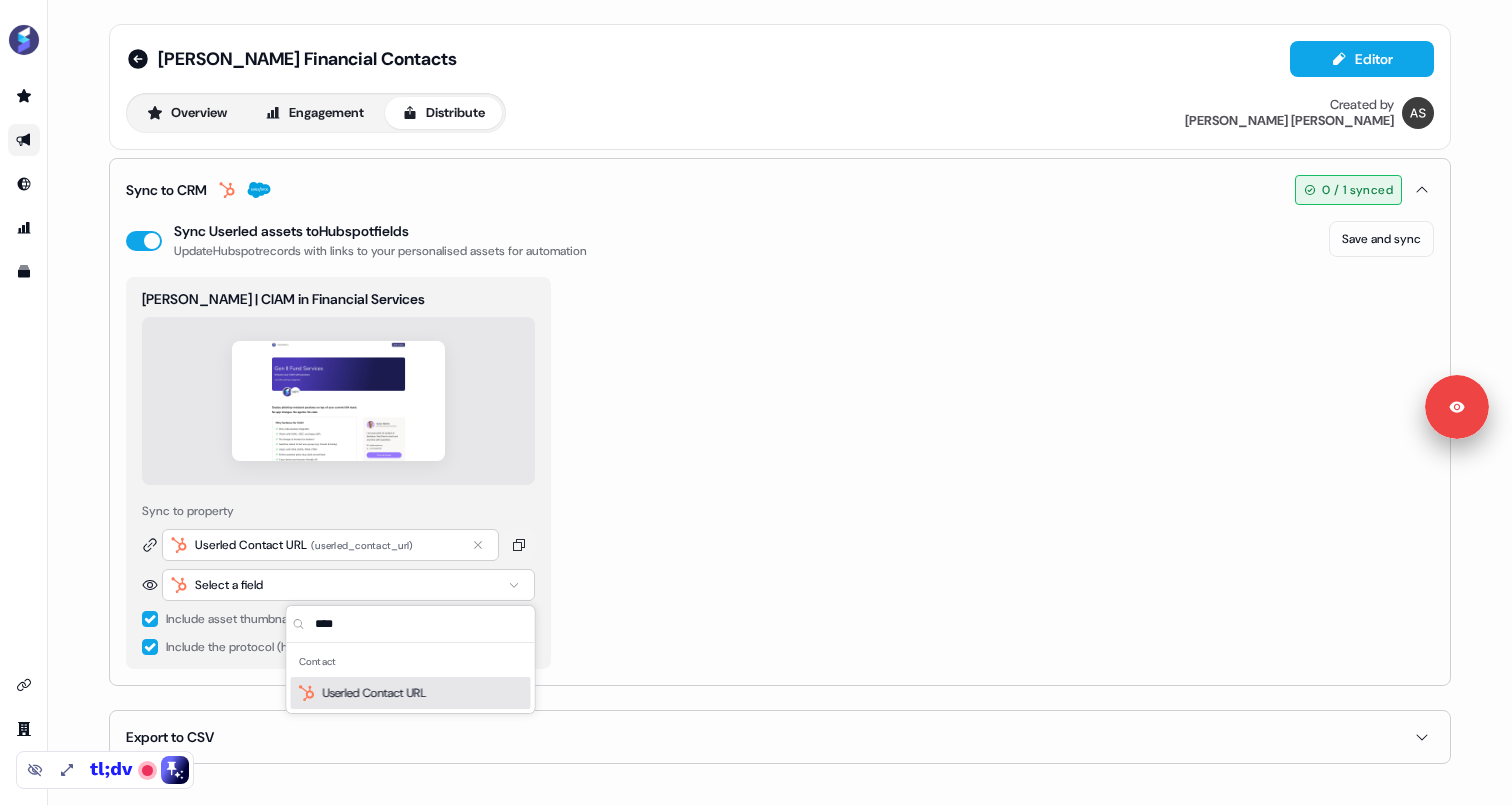 type on "****" 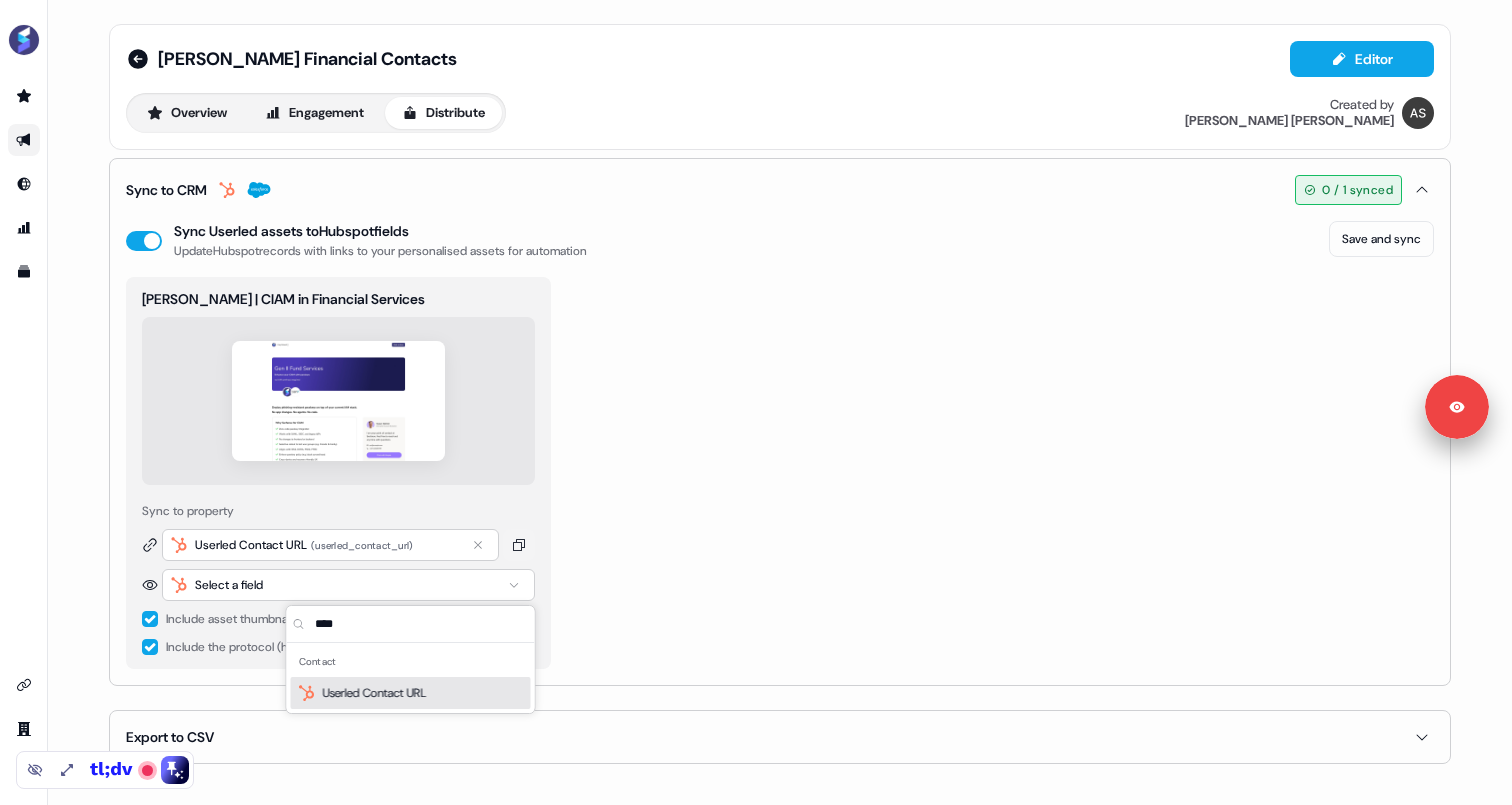 click on "[PERSON_NAME] | CIAM in Financial Services Sync to property Userled Contact URL ( userled_contact_url ) Select a field Include asset thumbnails (preview) Include the protocol (https://) in the URL" at bounding box center [780, 473] 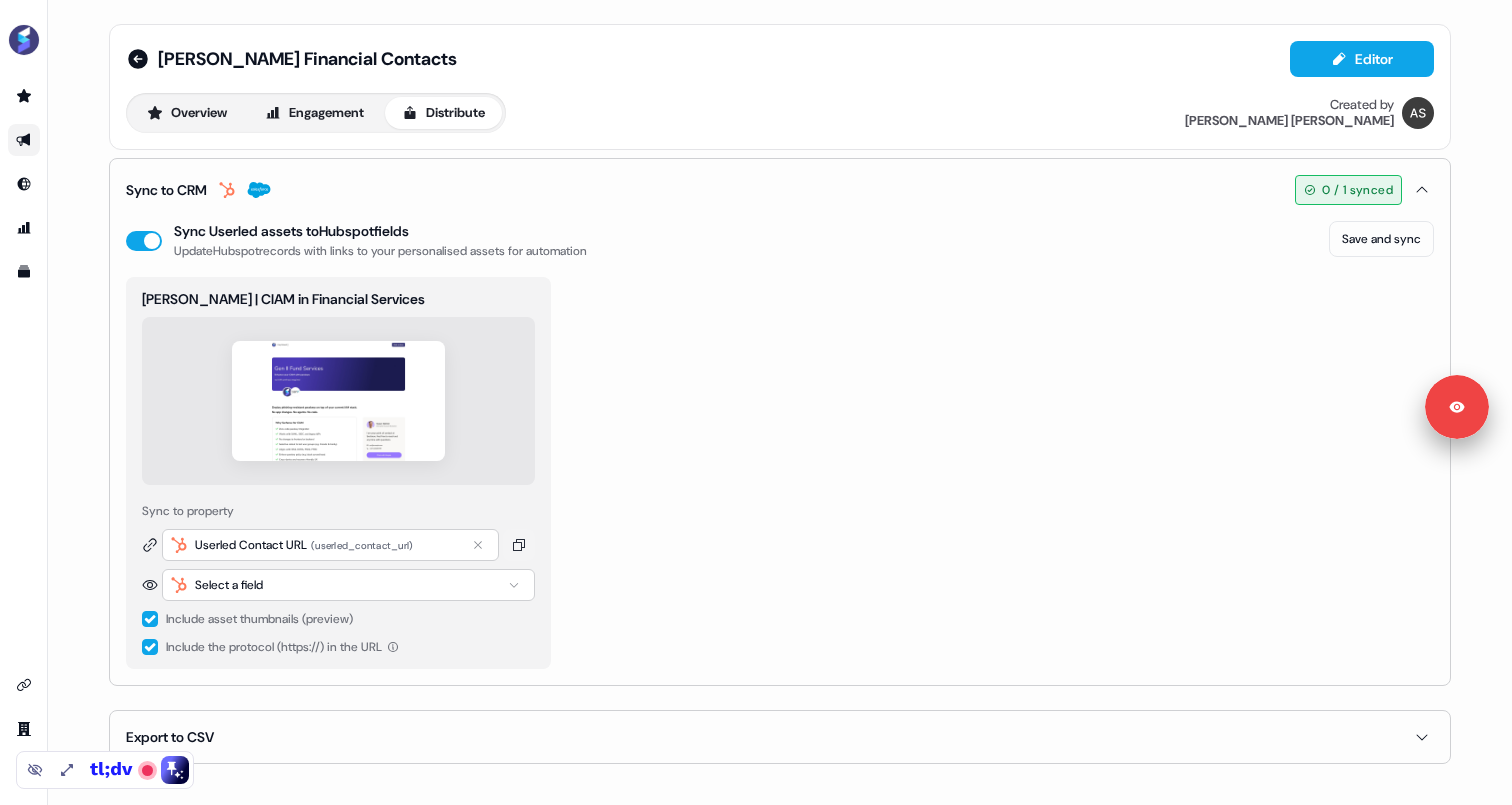 click at bounding box center [150, 619] 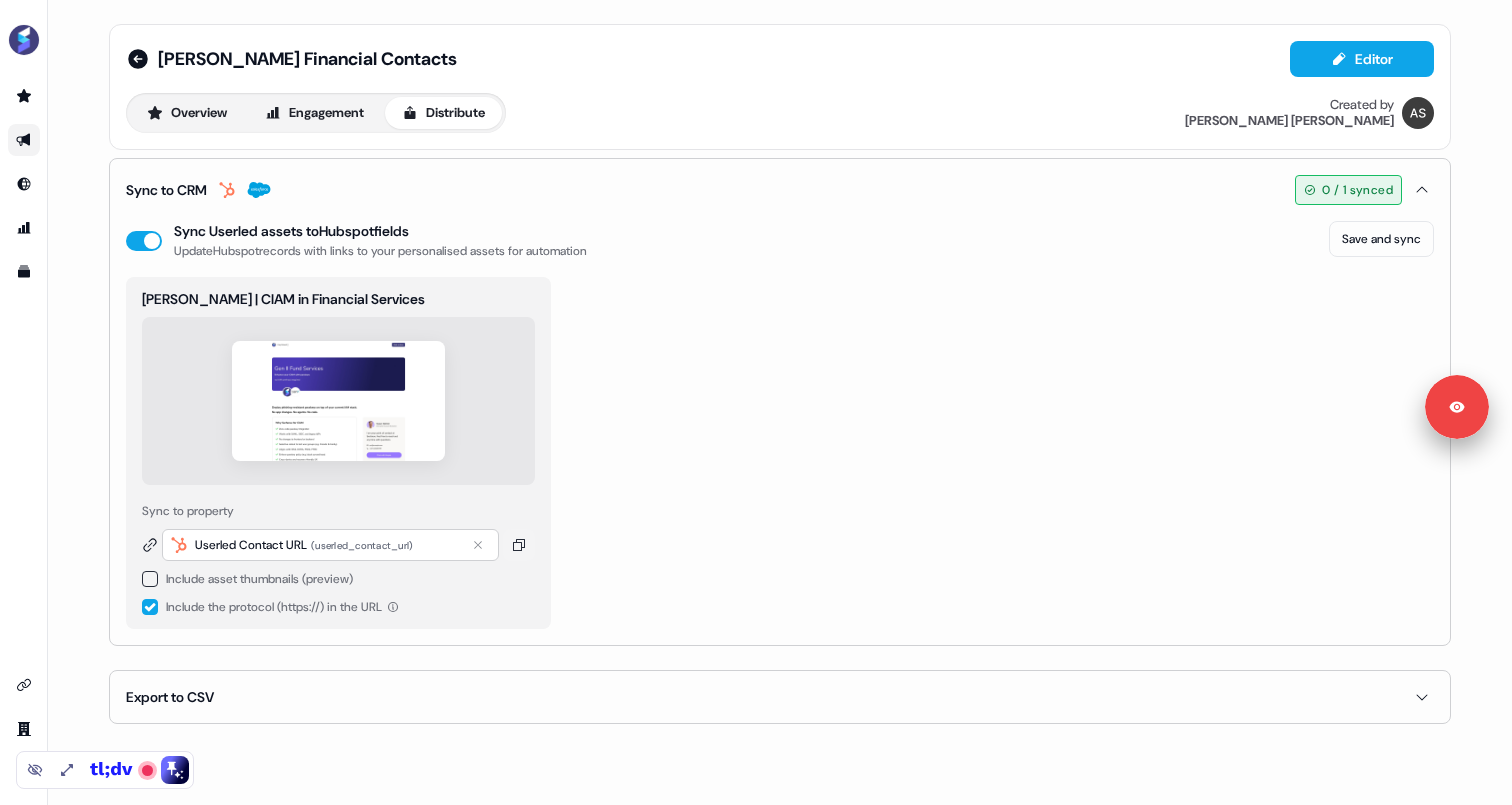 click at bounding box center [150, 579] 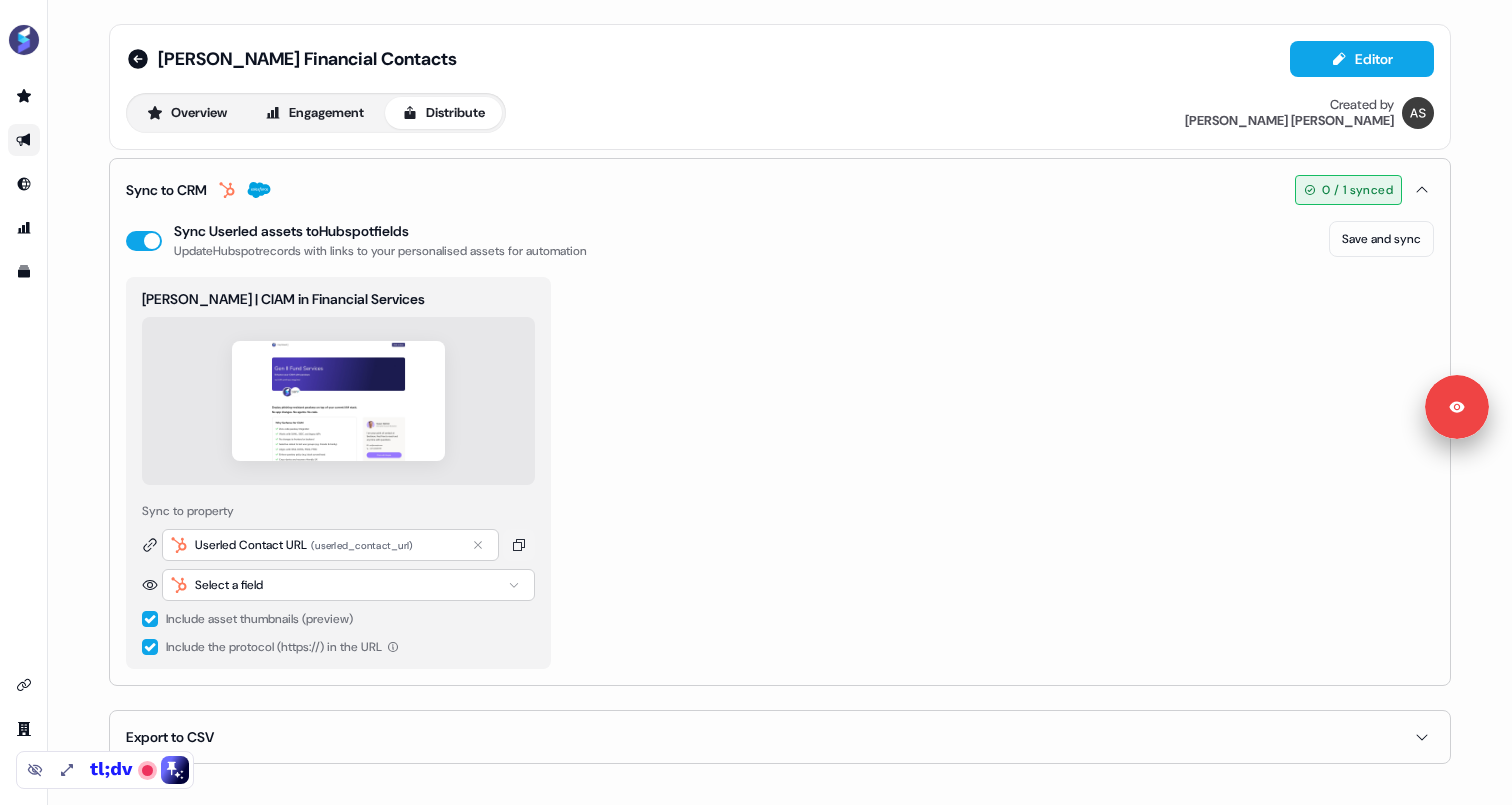 click on "Select a field" at bounding box center [348, 585] 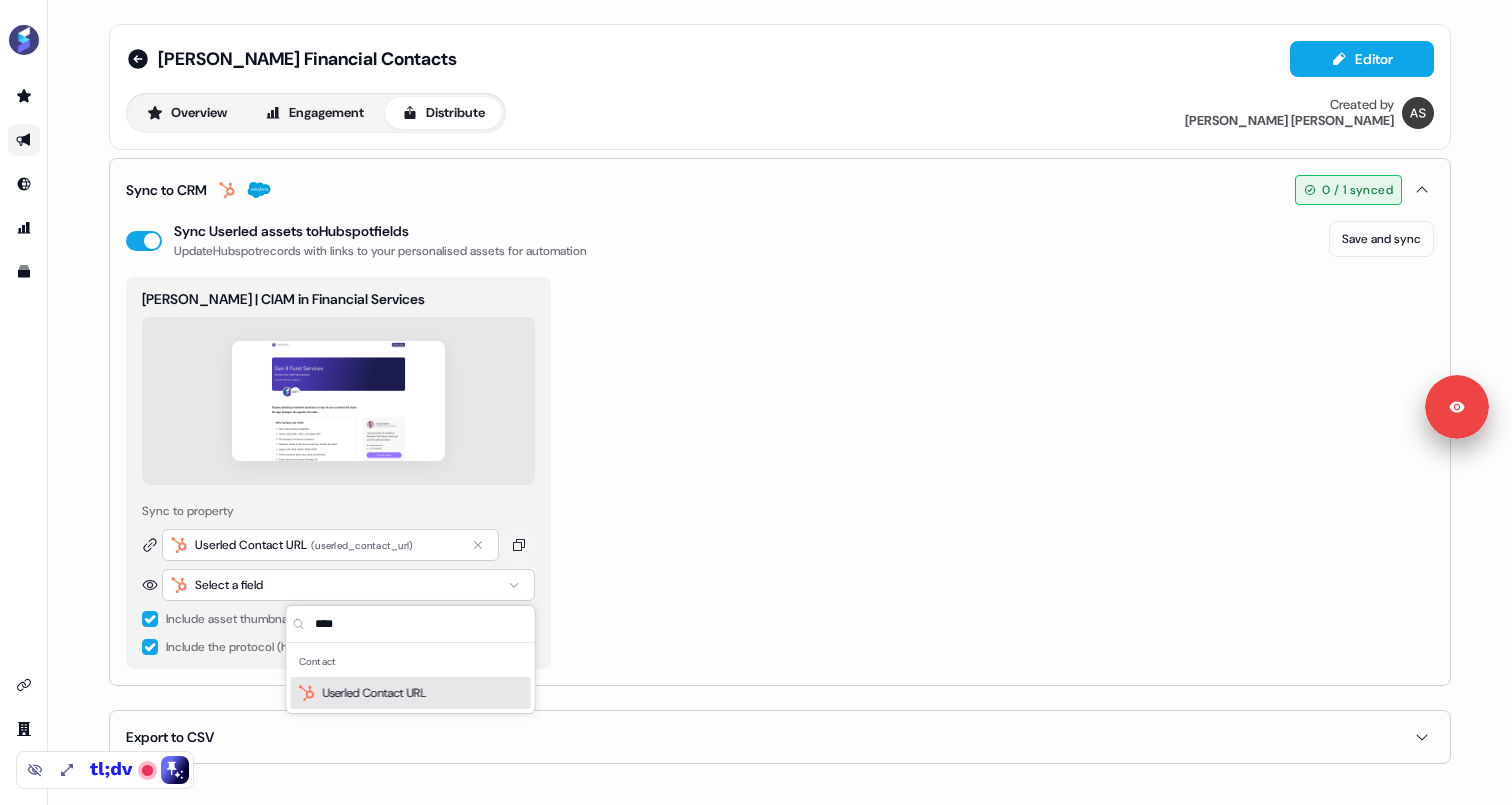 type on "****" 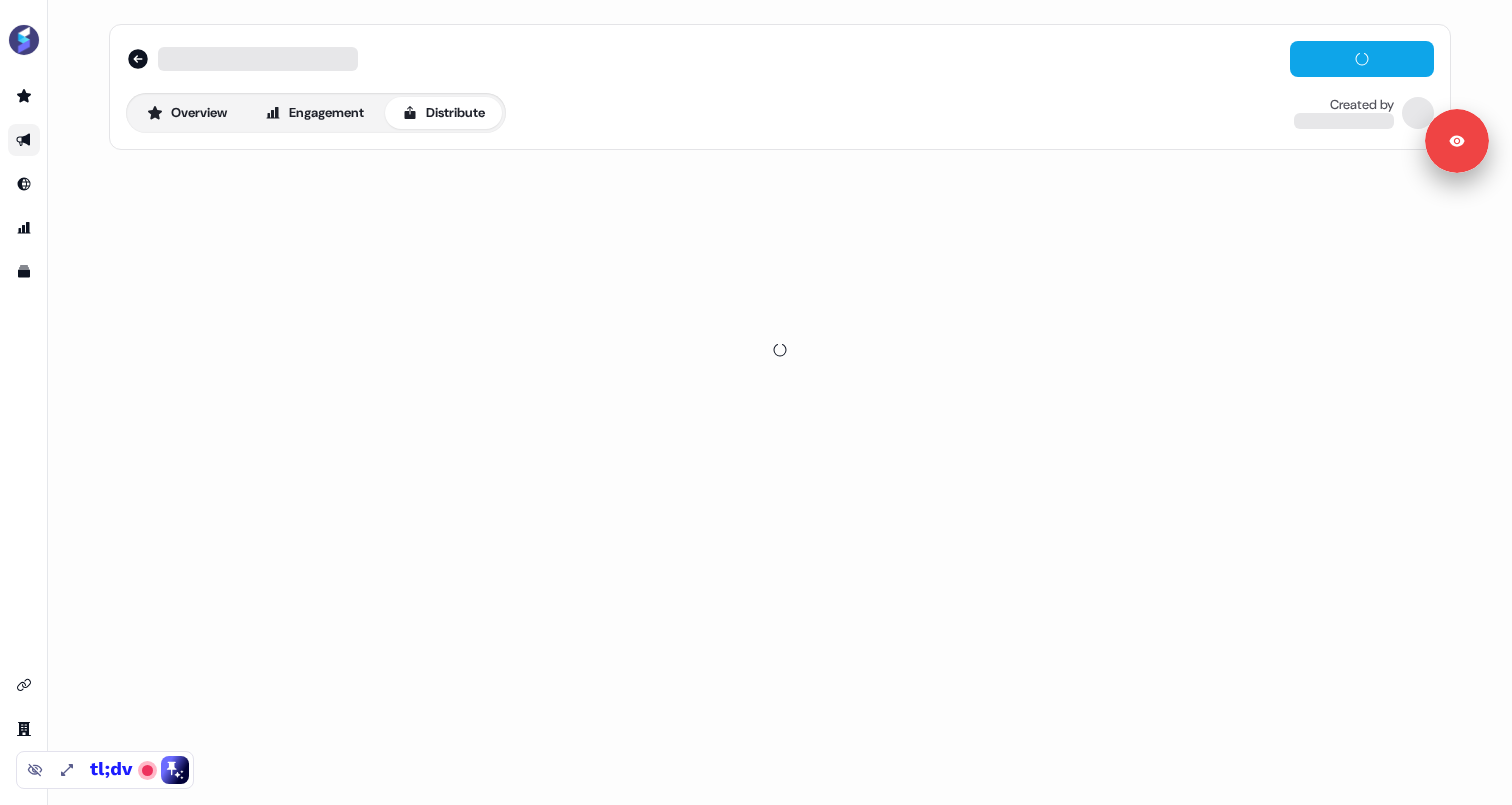 scroll, scrollTop: 0, scrollLeft: 0, axis: both 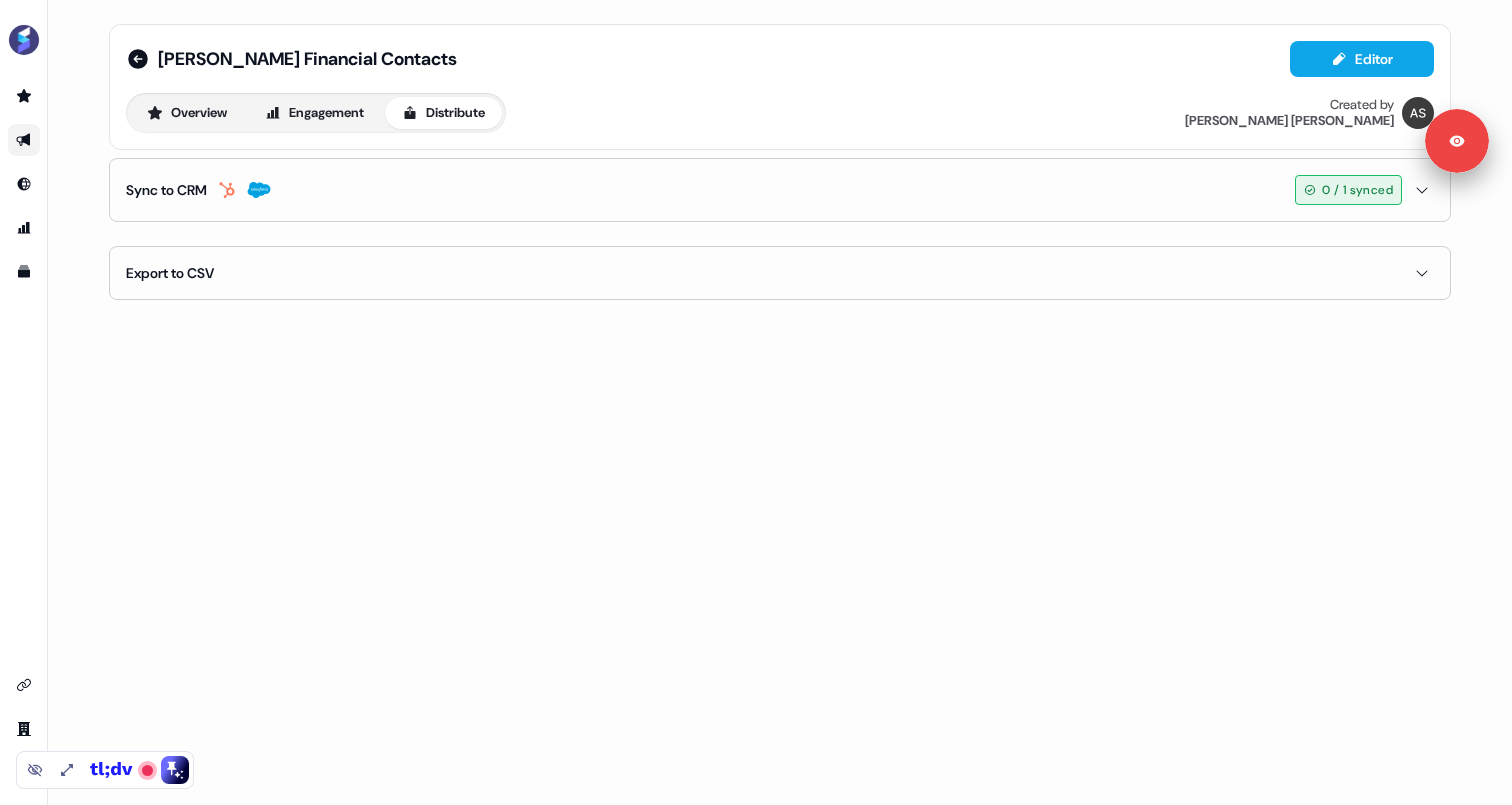 click on "Sync to CRM 0 / 1 synced" at bounding box center [780, 190] 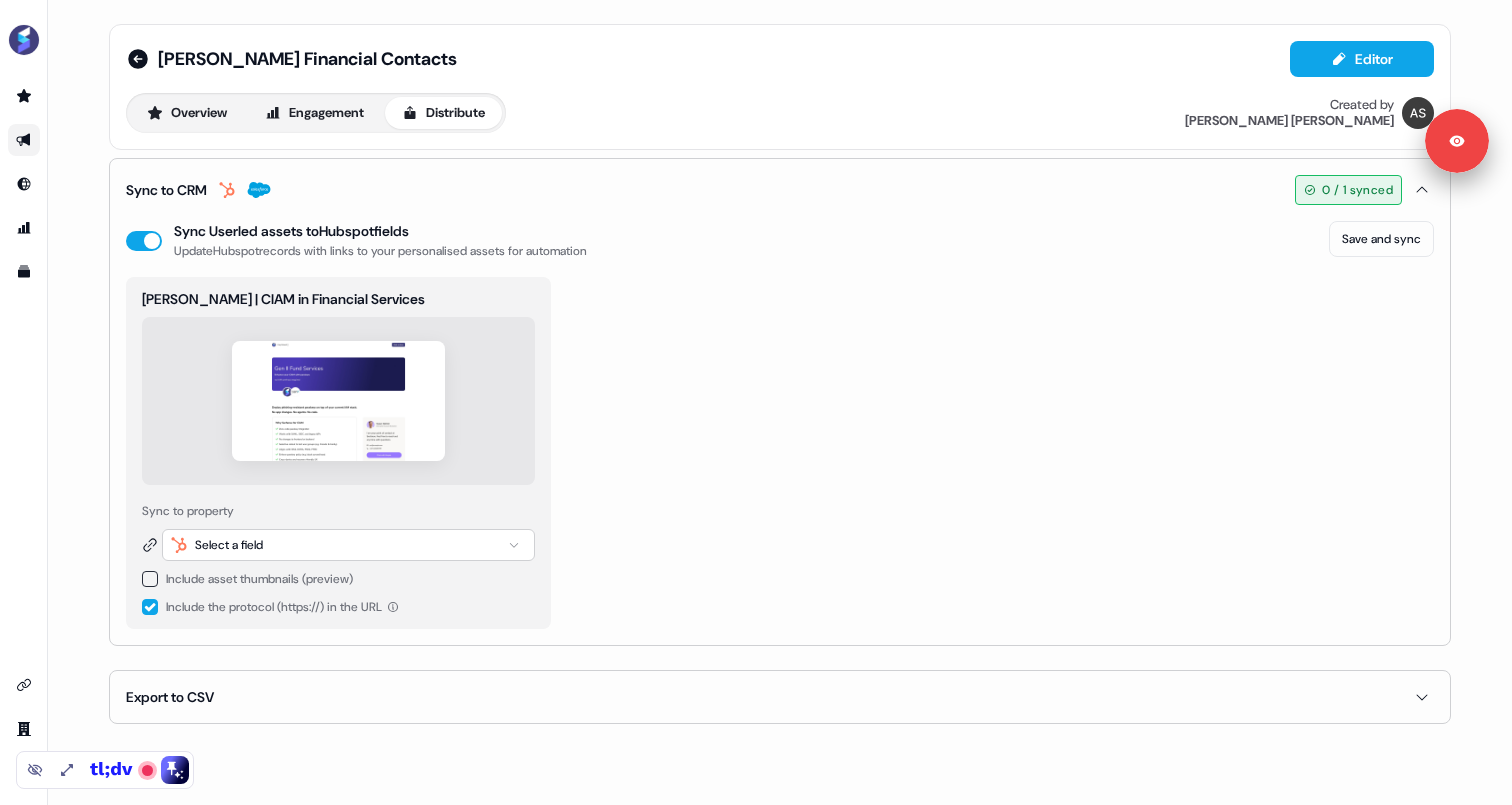 click at bounding box center [150, 579] 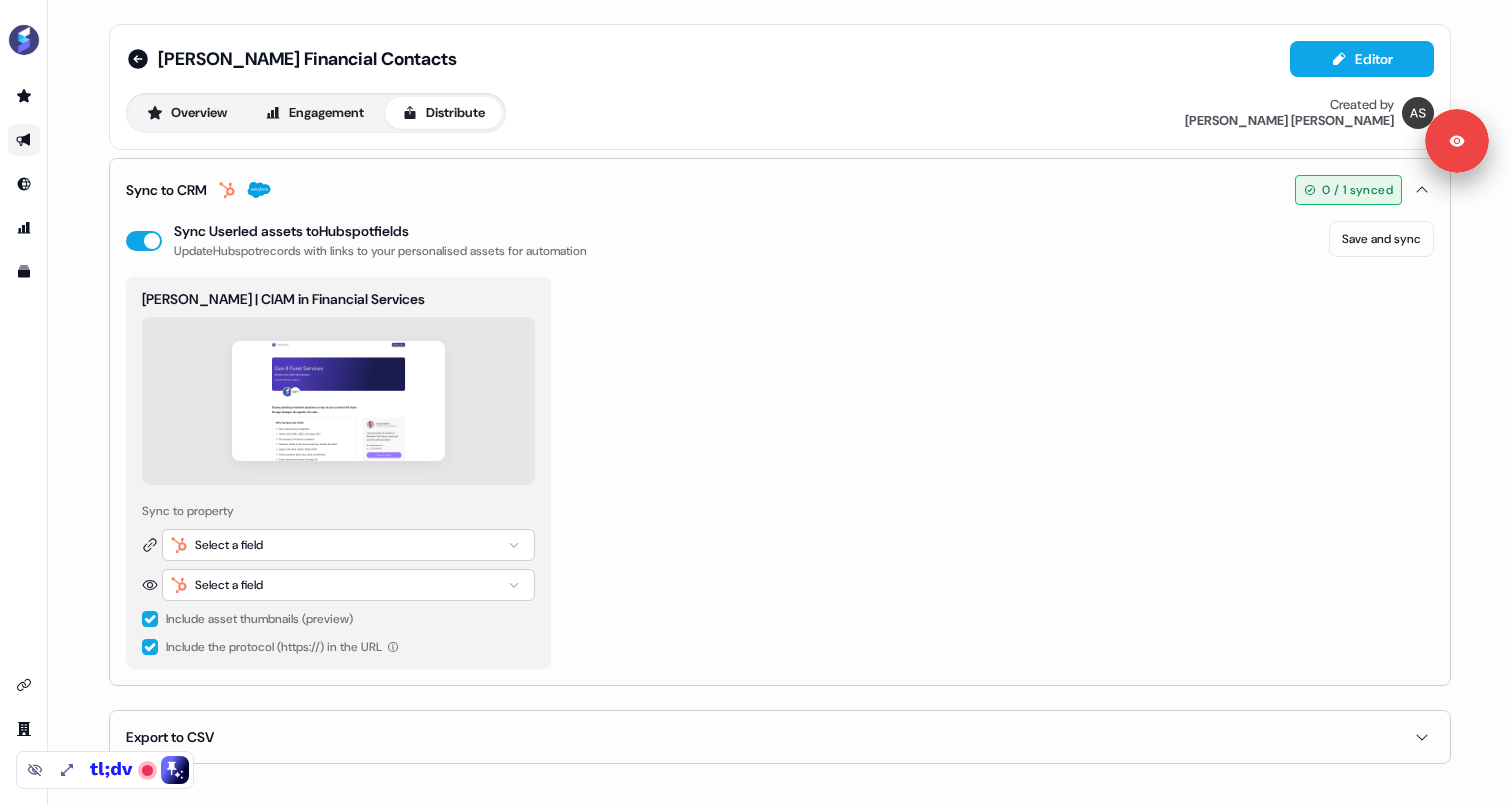 click on "Select a field" at bounding box center (348, 545) 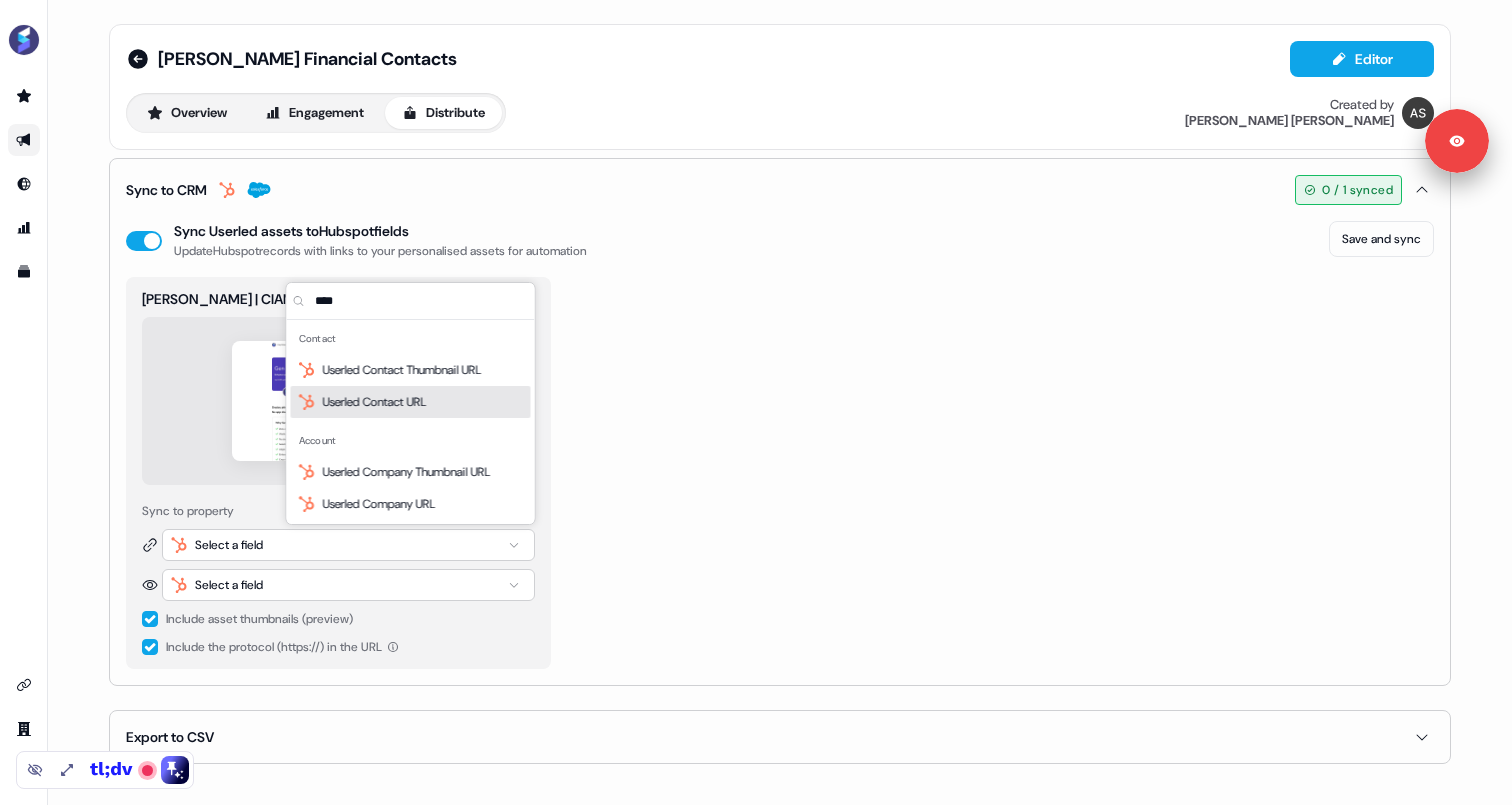 type on "****" 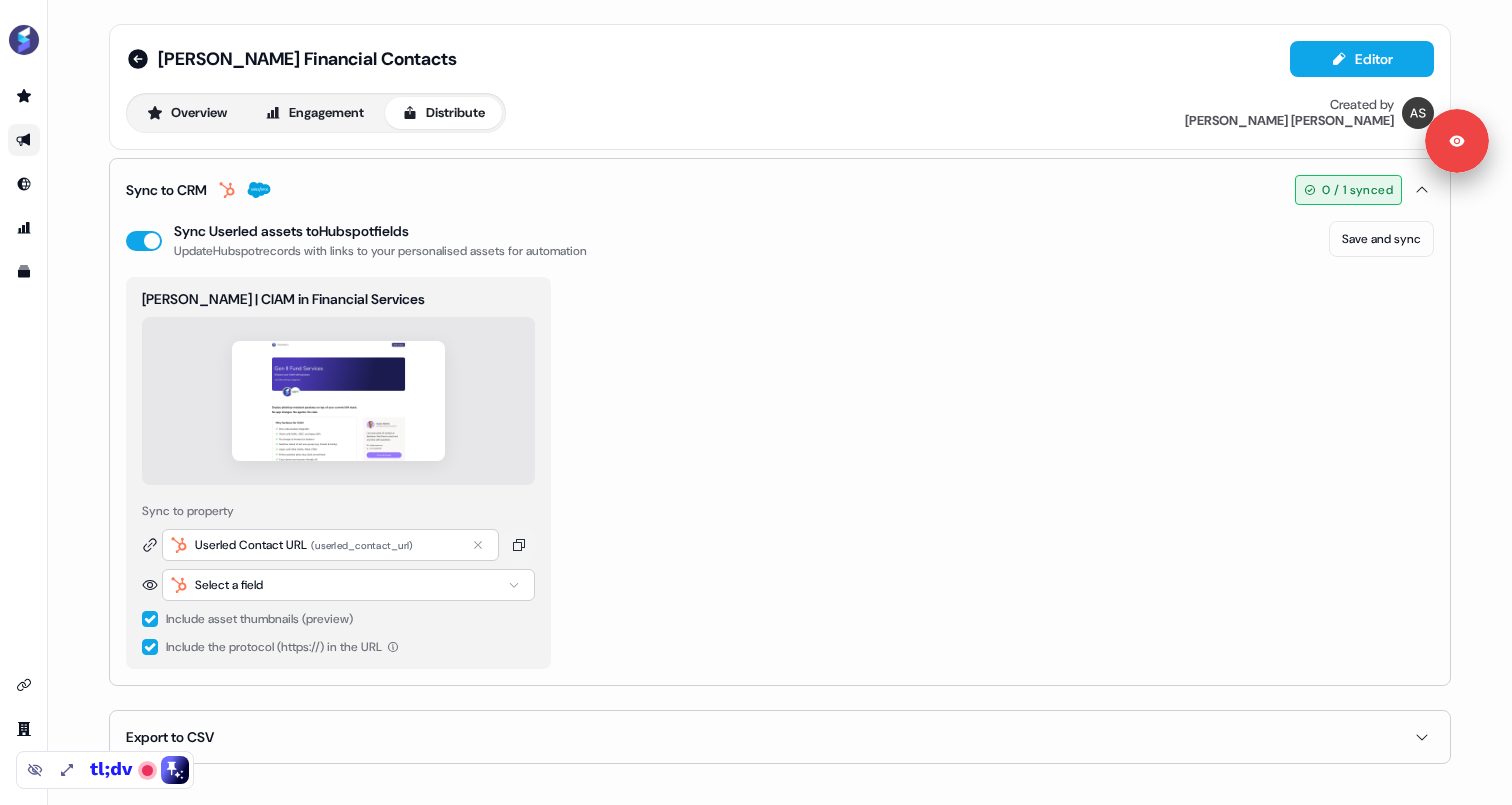 click on "Select a field" at bounding box center [348, 585] 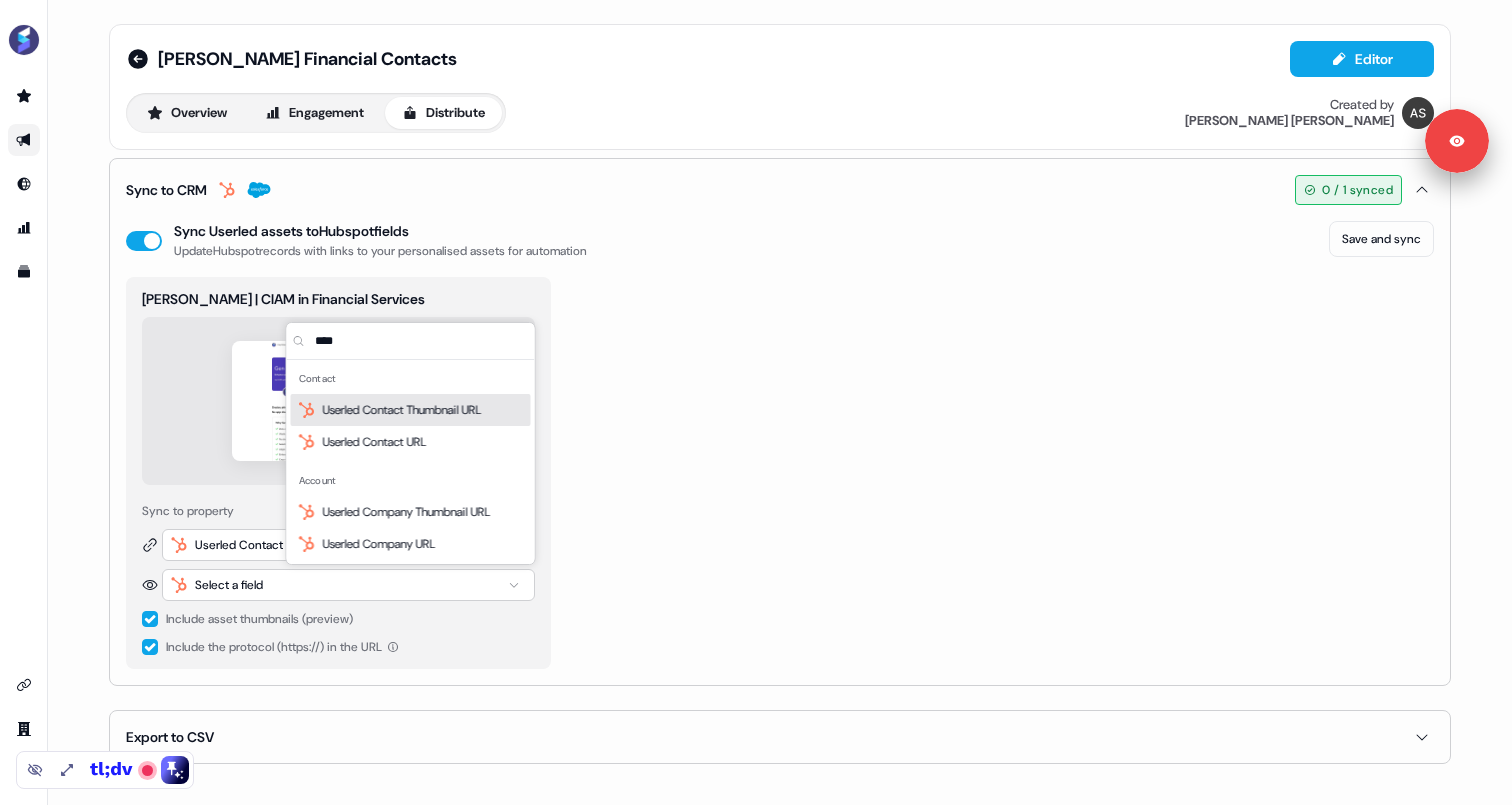 type on "****" 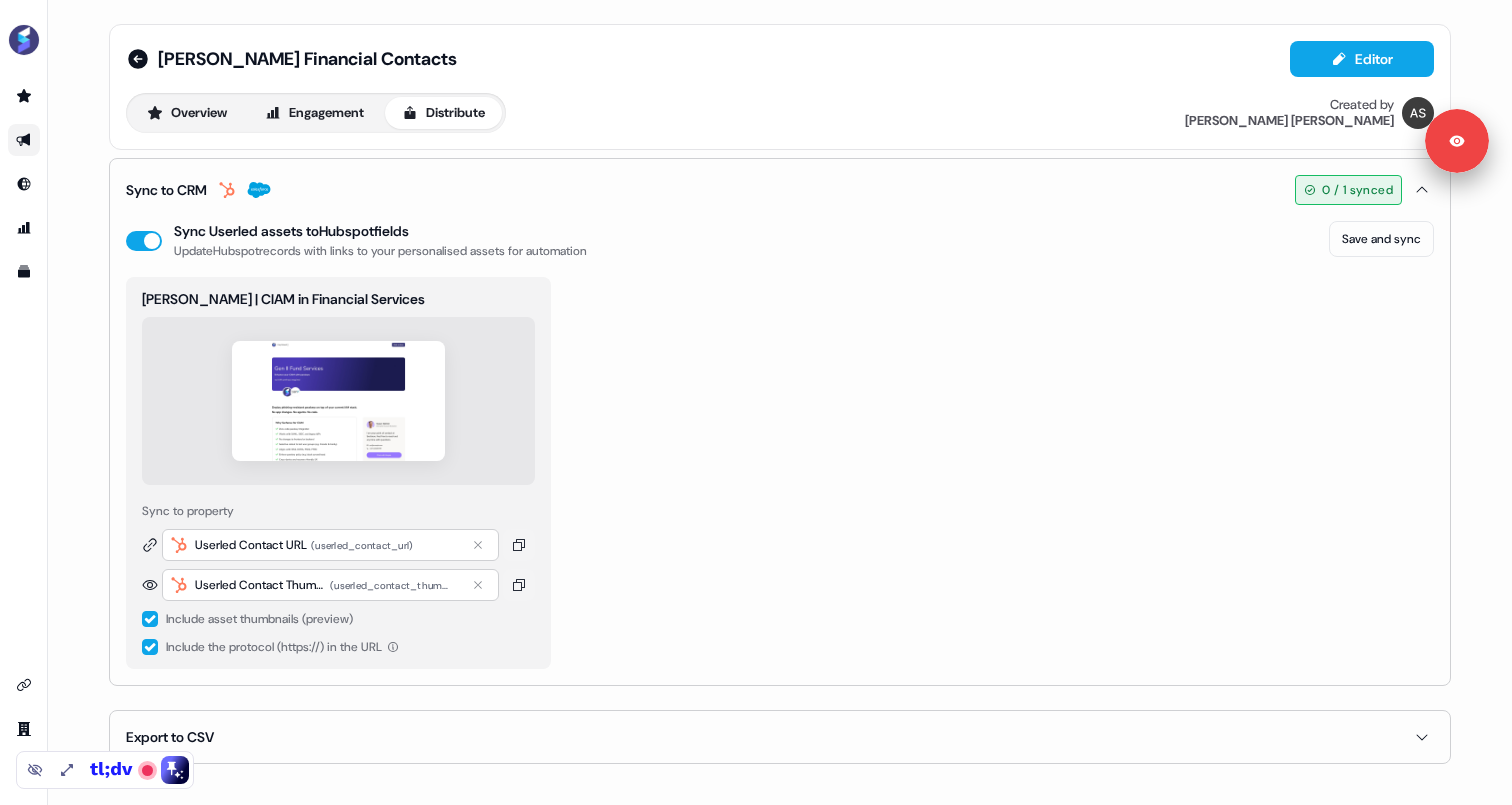 click on "Kasper | CIAM in Financial Services Sync to property Userled Contact URL ( userled_contact_url ) Userled Contact Thumbnail URL ( userled_contact_thumbnail_url ) Include asset thumbnails (preview) Include the protocol (https://) in the URL" at bounding box center (780, 473) 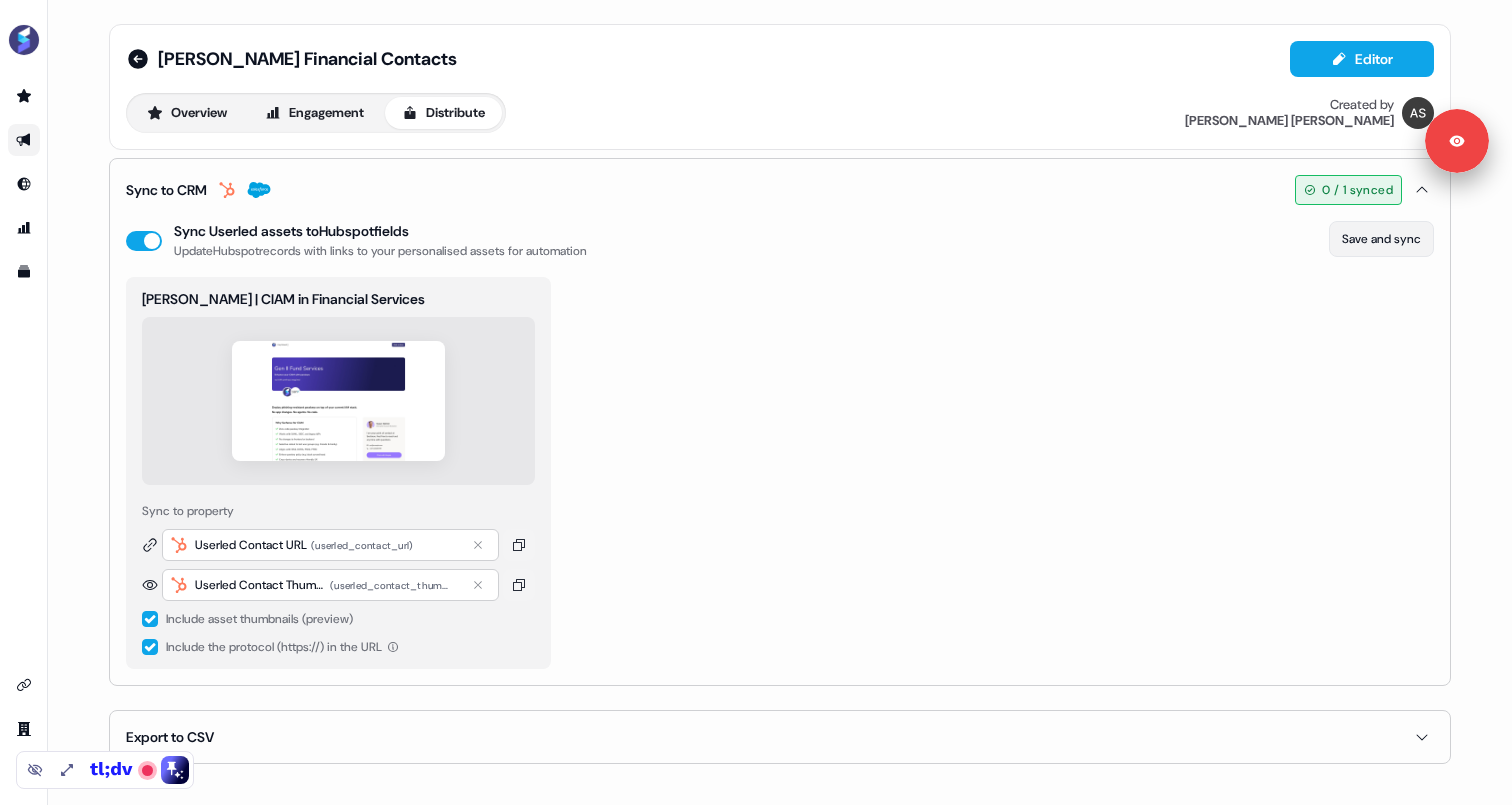 click on "Save and sync" at bounding box center [1381, 239] 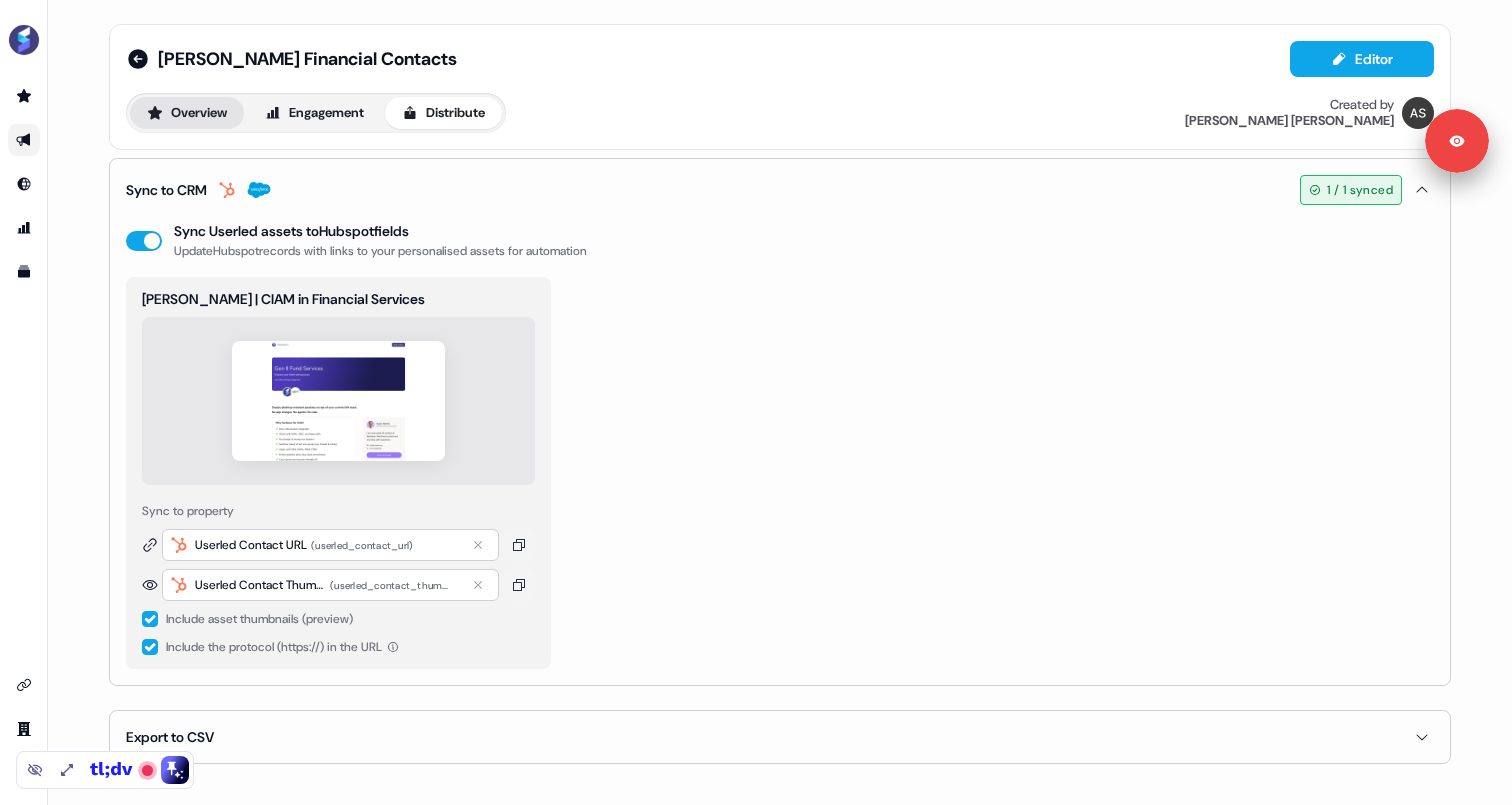 click on "Overview" at bounding box center (187, 113) 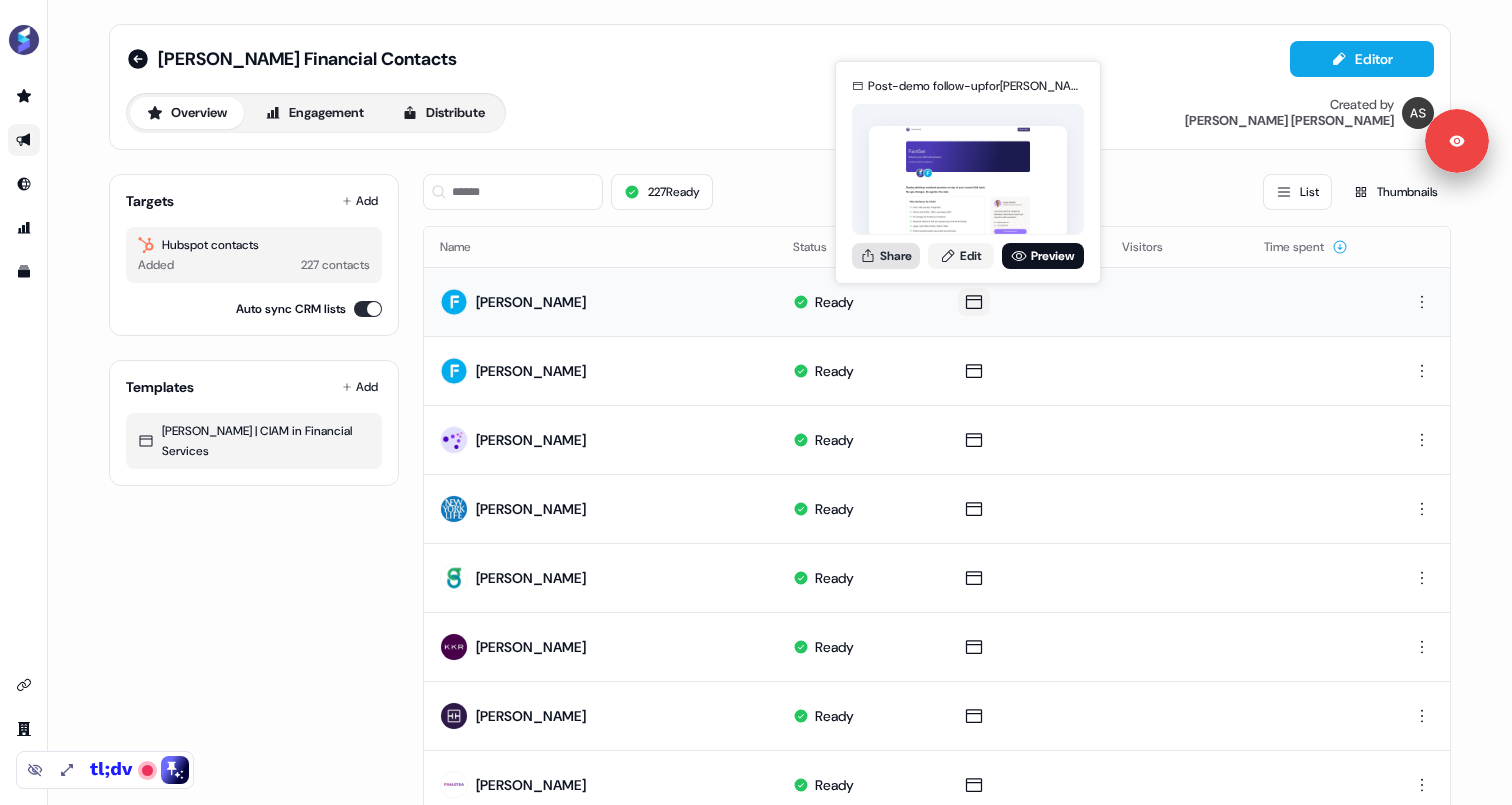 click on "Share" at bounding box center [886, 256] 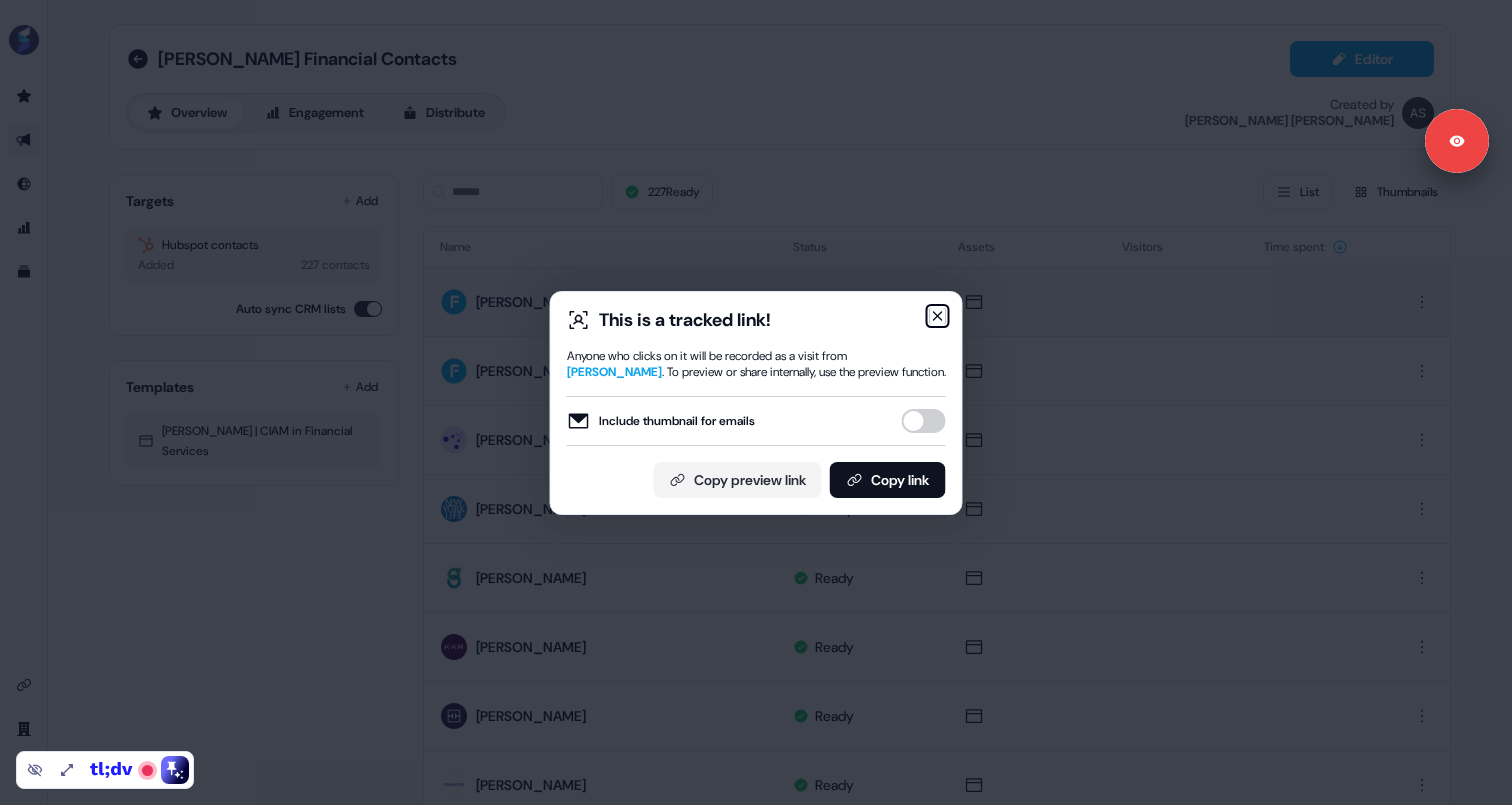 click 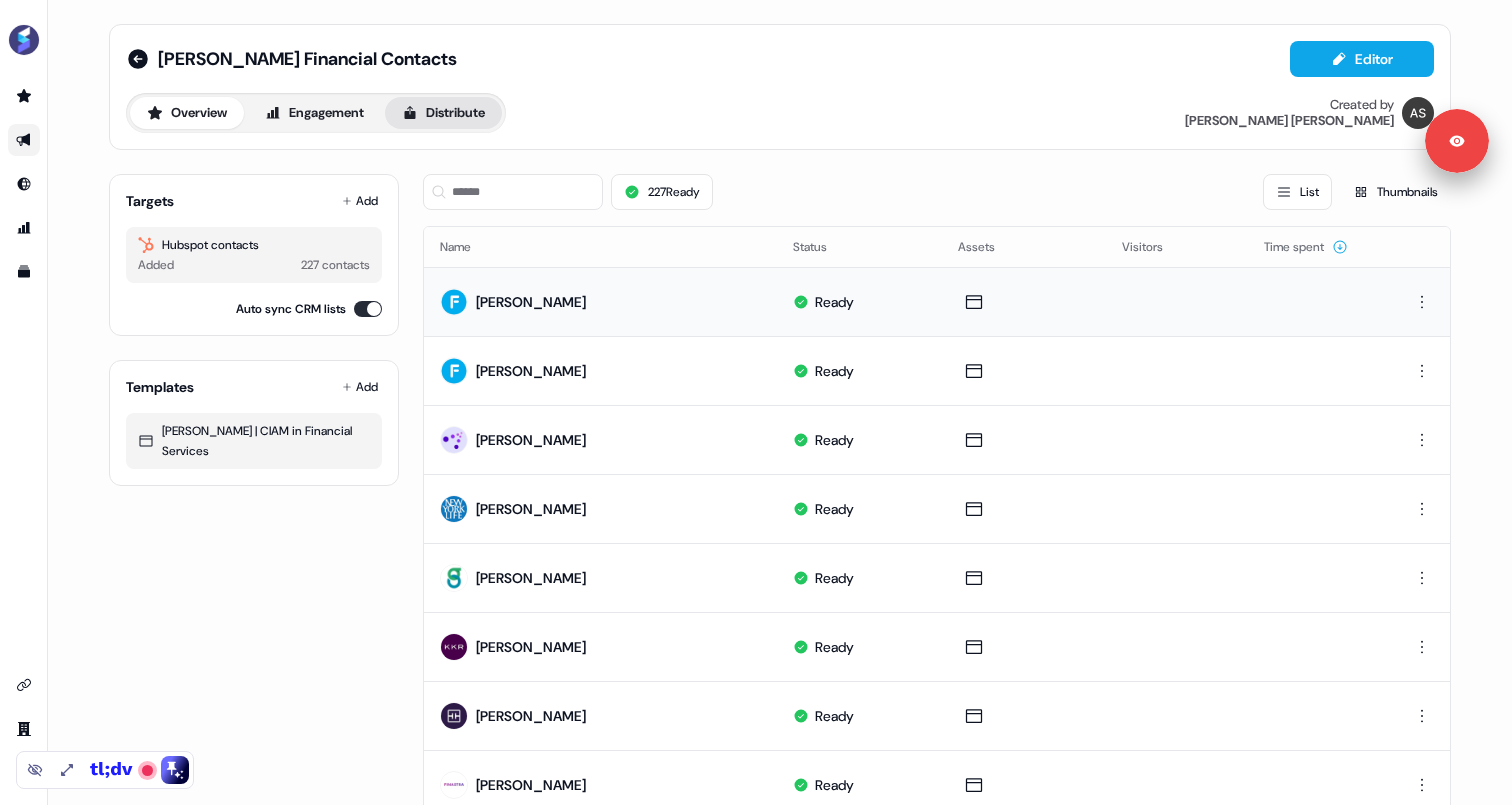 click on "Distribute" at bounding box center [443, 113] 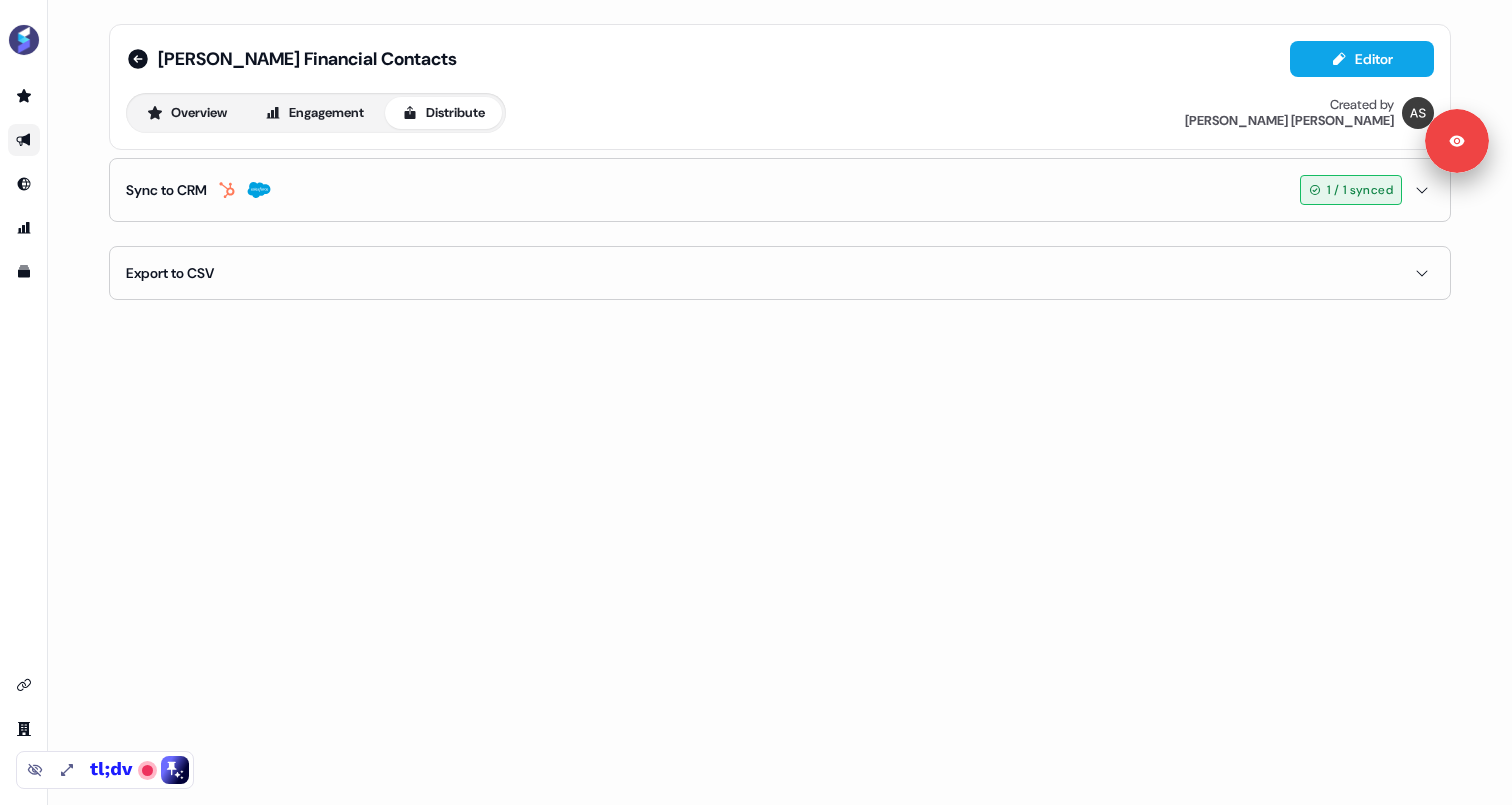 click on "Sync to CRM 1 / 1 synced" at bounding box center (780, 190) 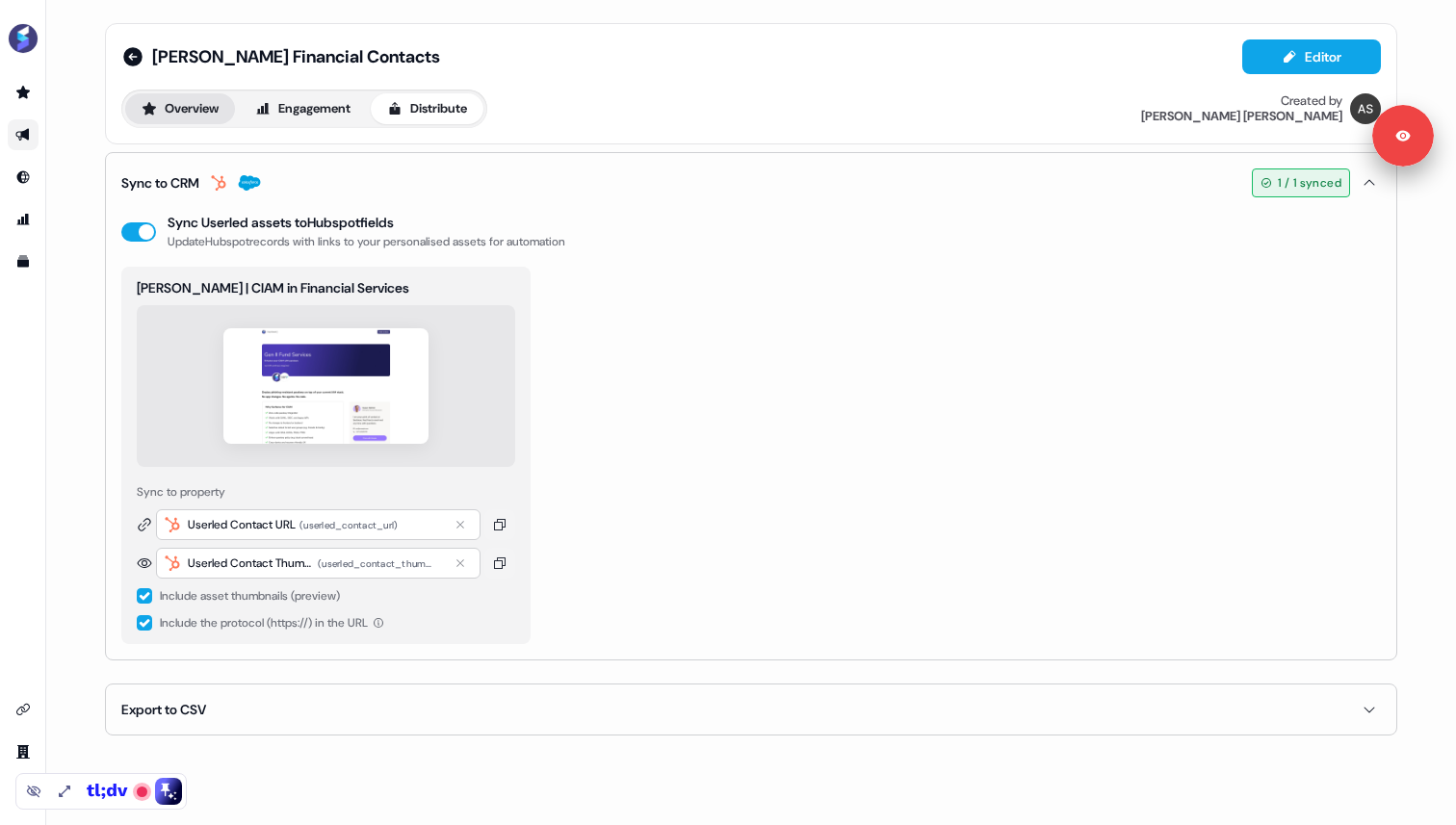 click on "Overview" at bounding box center (180, 109) 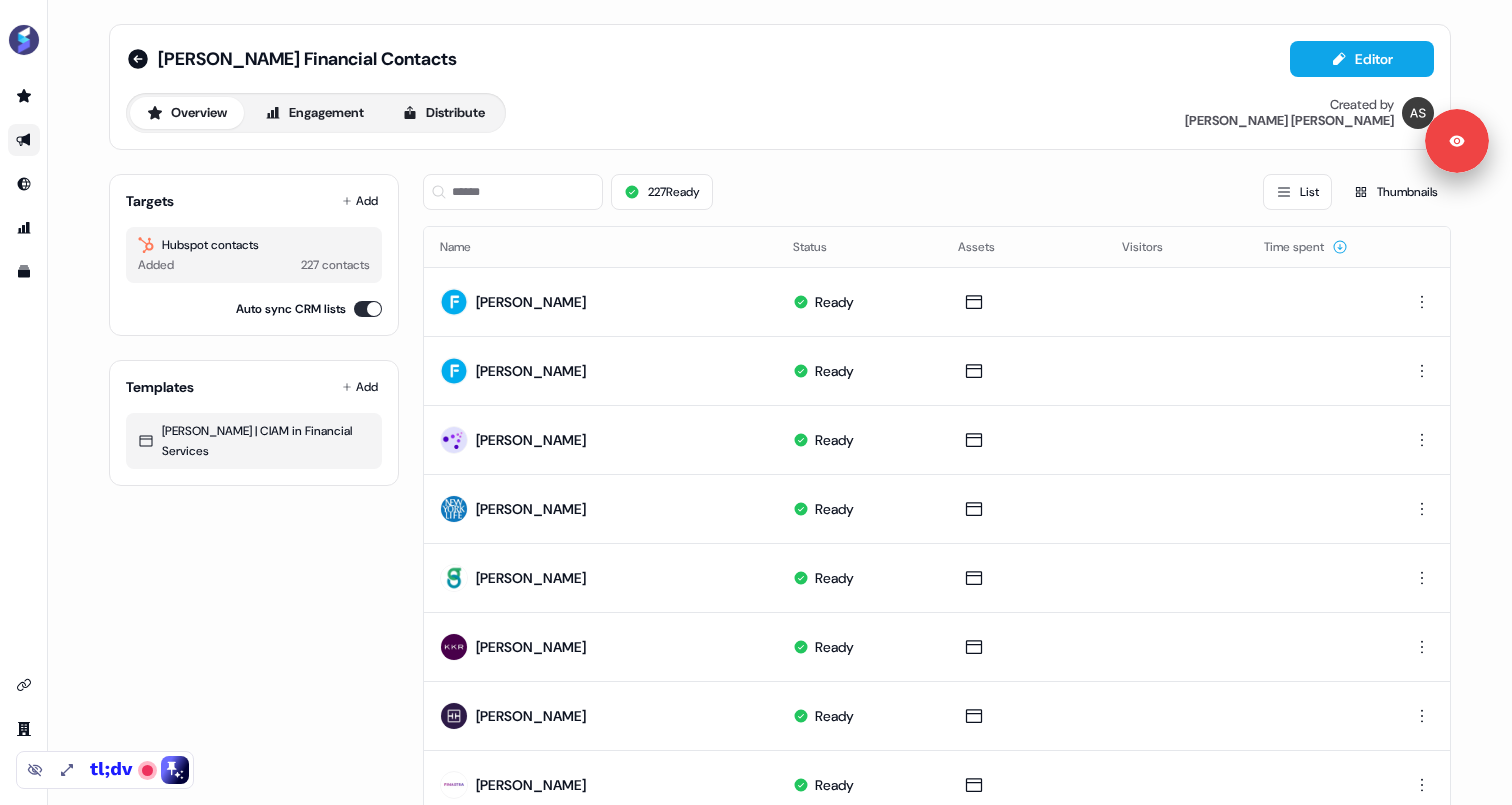 scroll, scrollTop: 14, scrollLeft: 0, axis: vertical 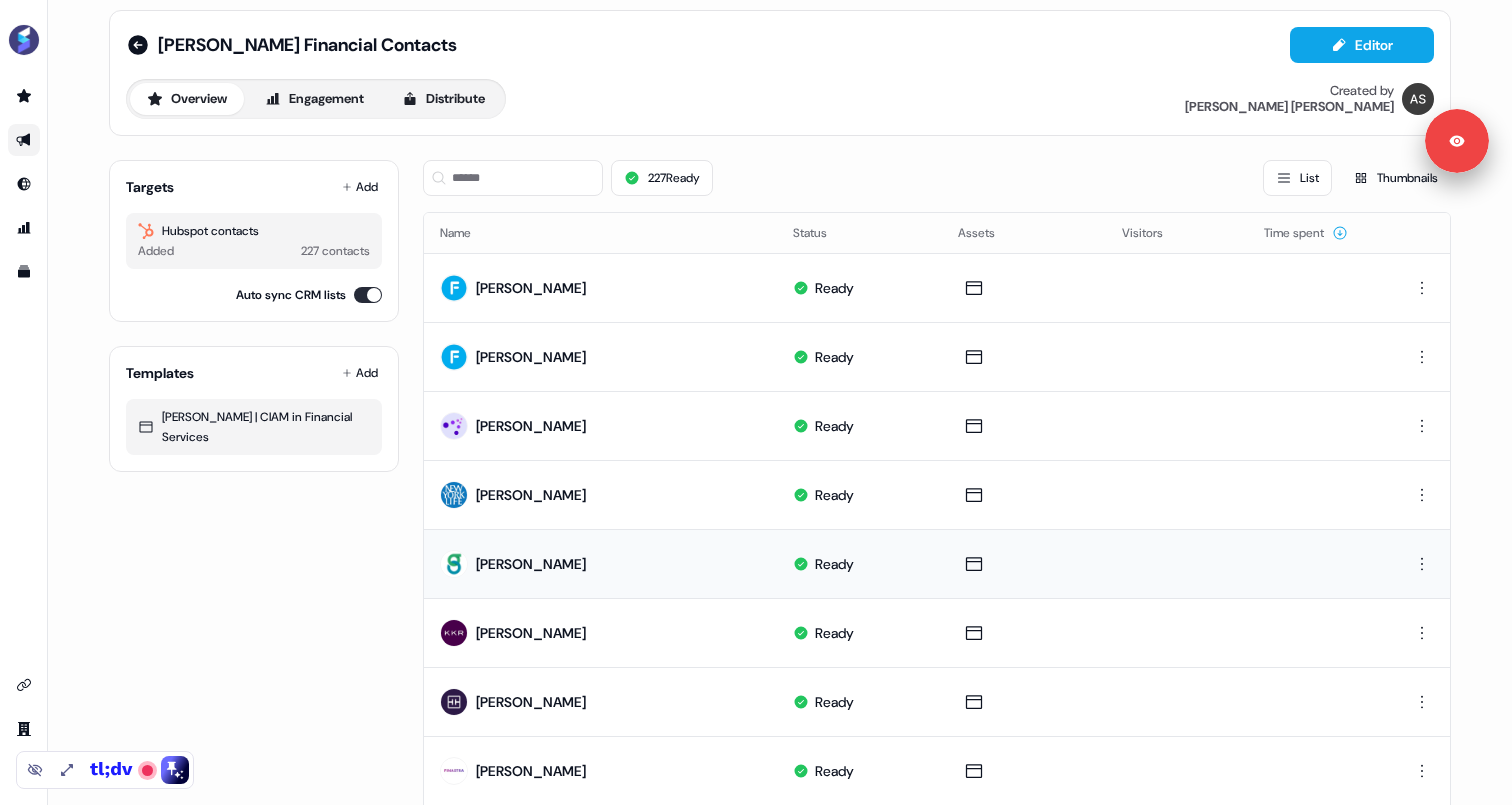 click on "[PERSON_NAME]" at bounding box center [600, 563] 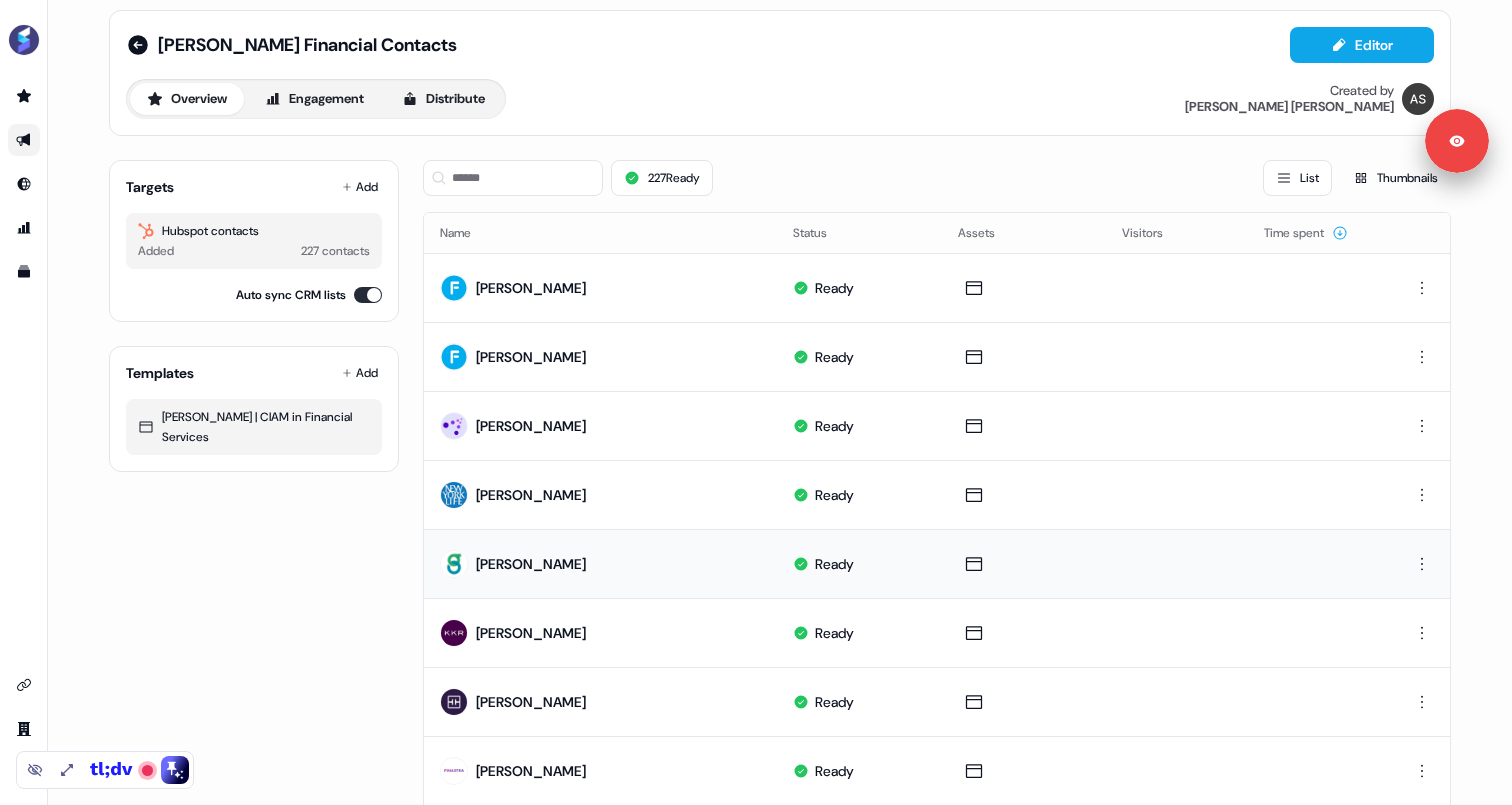 click on "[PERSON_NAME]" at bounding box center [600, 563] 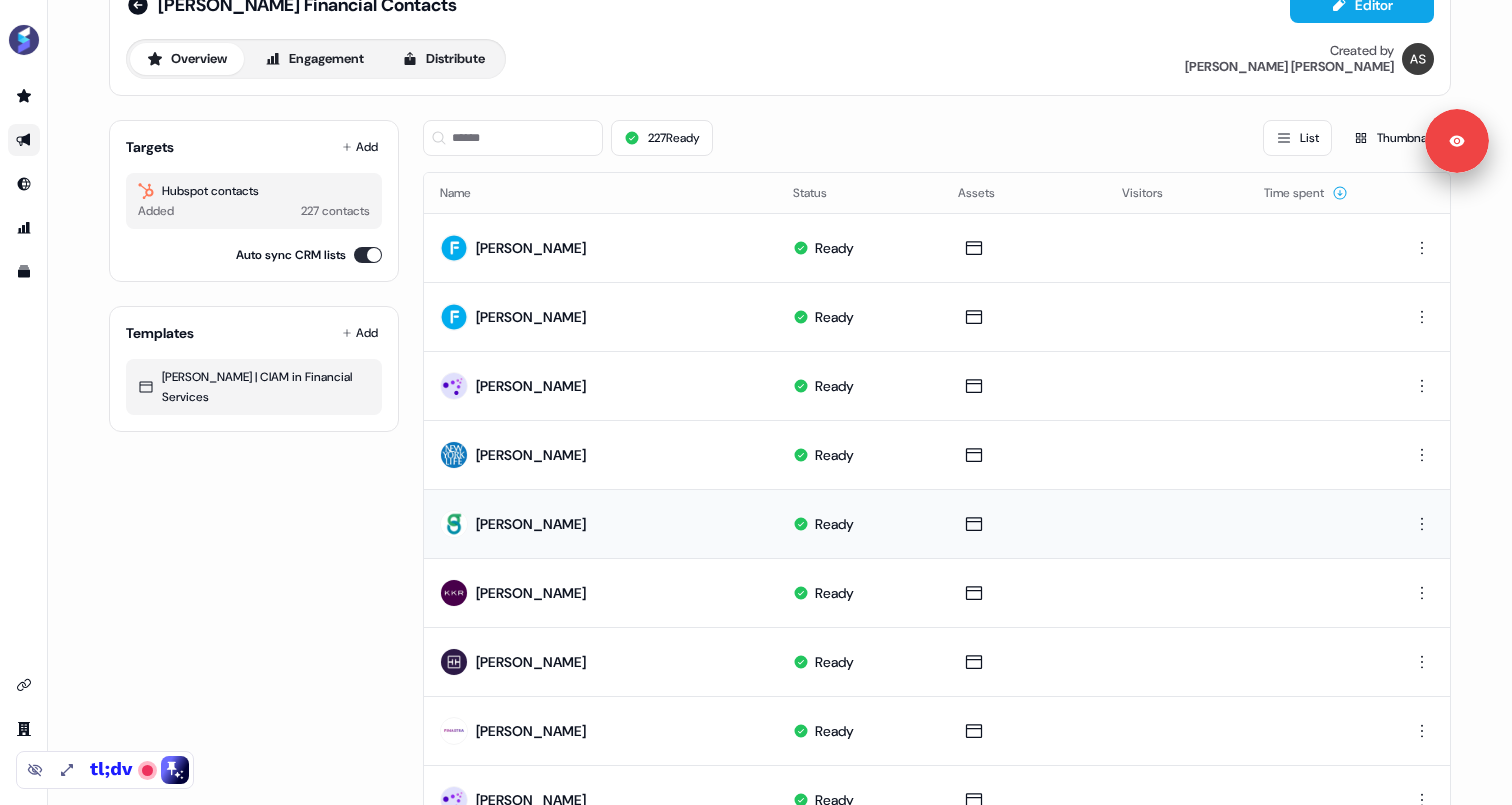 scroll, scrollTop: 56, scrollLeft: 0, axis: vertical 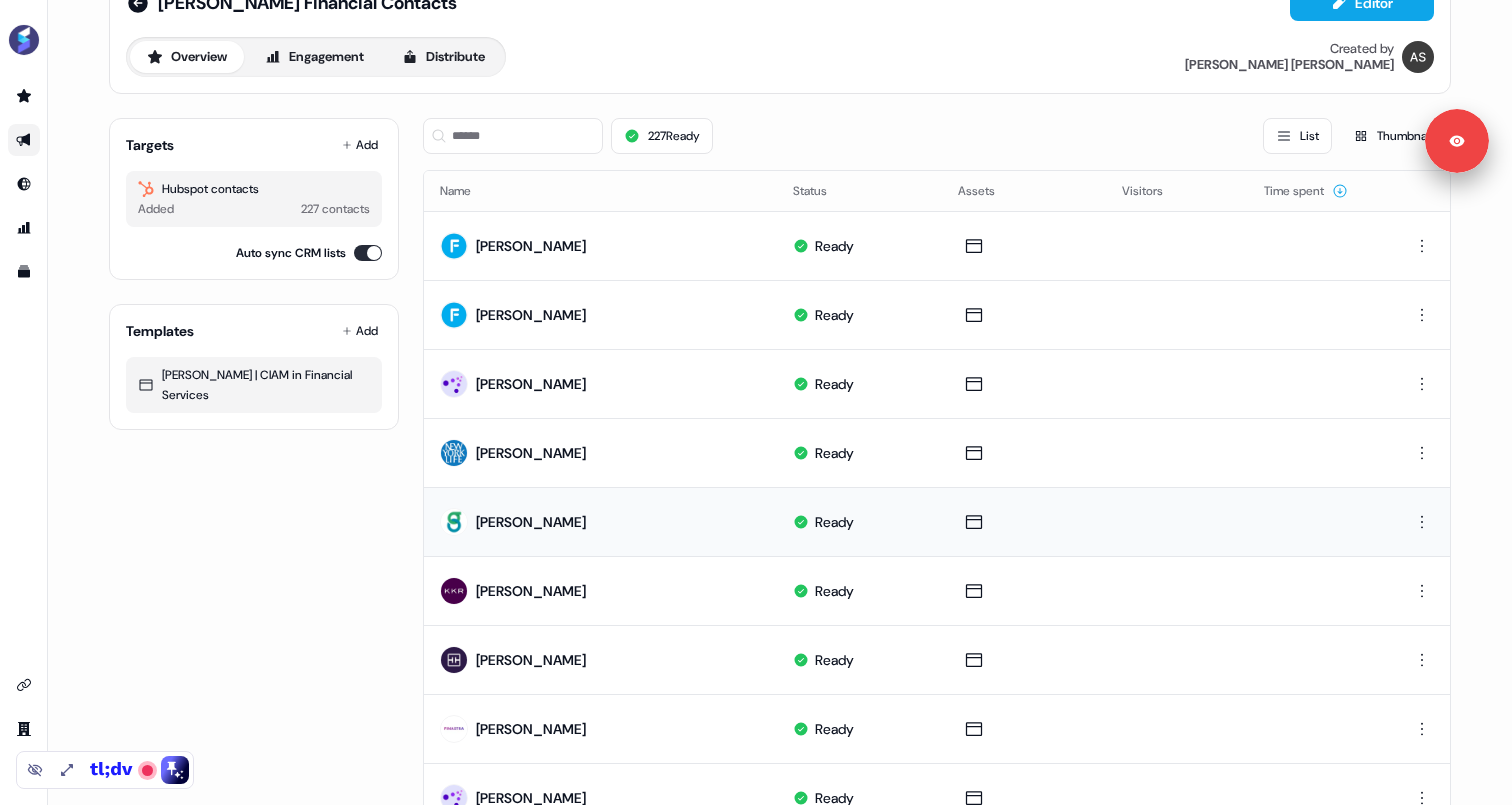 drag, startPoint x: 573, startPoint y: 551, endPoint x: 496, endPoint y: 525, distance: 81.27115 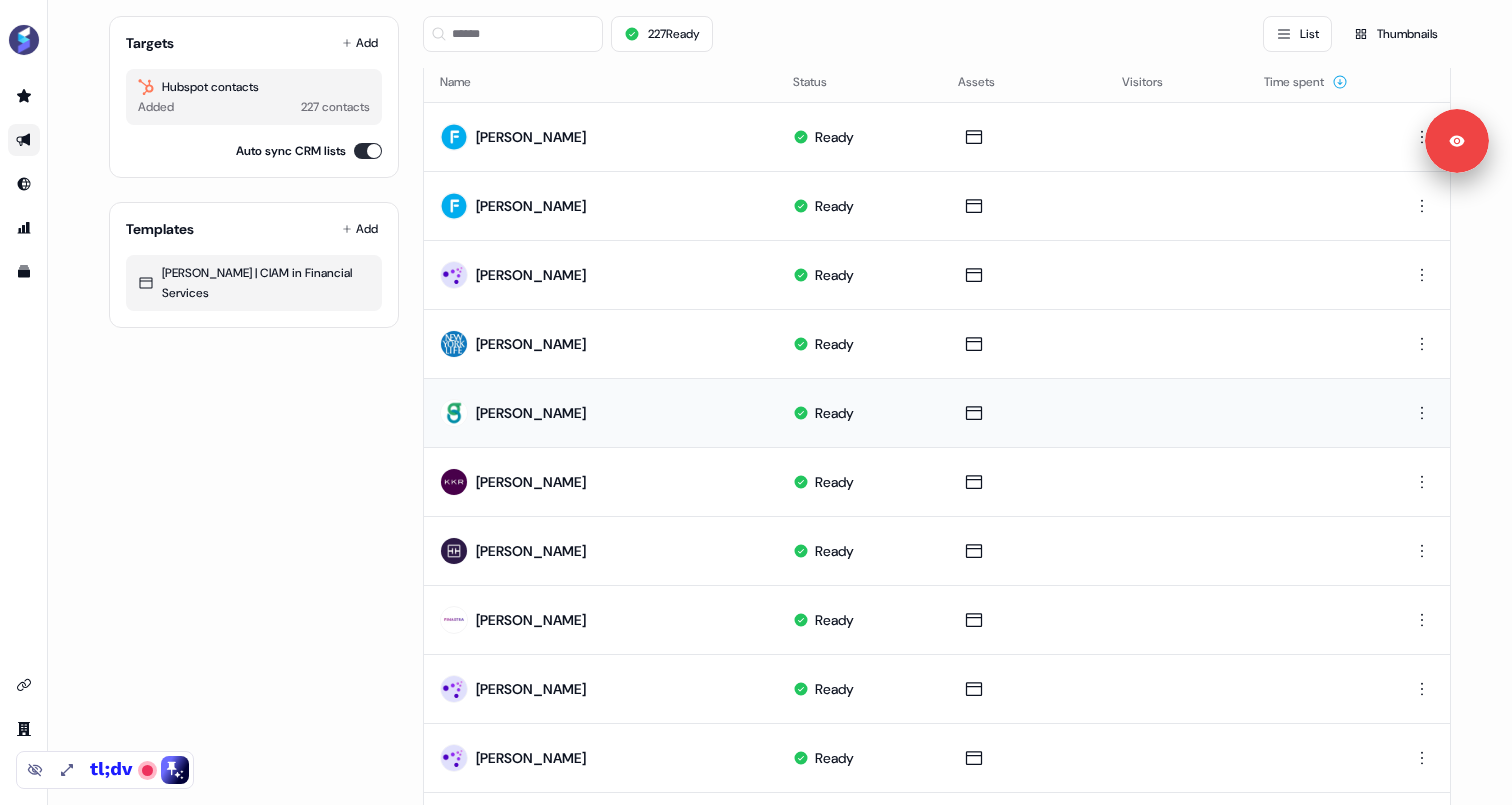 scroll, scrollTop: 139, scrollLeft: 0, axis: vertical 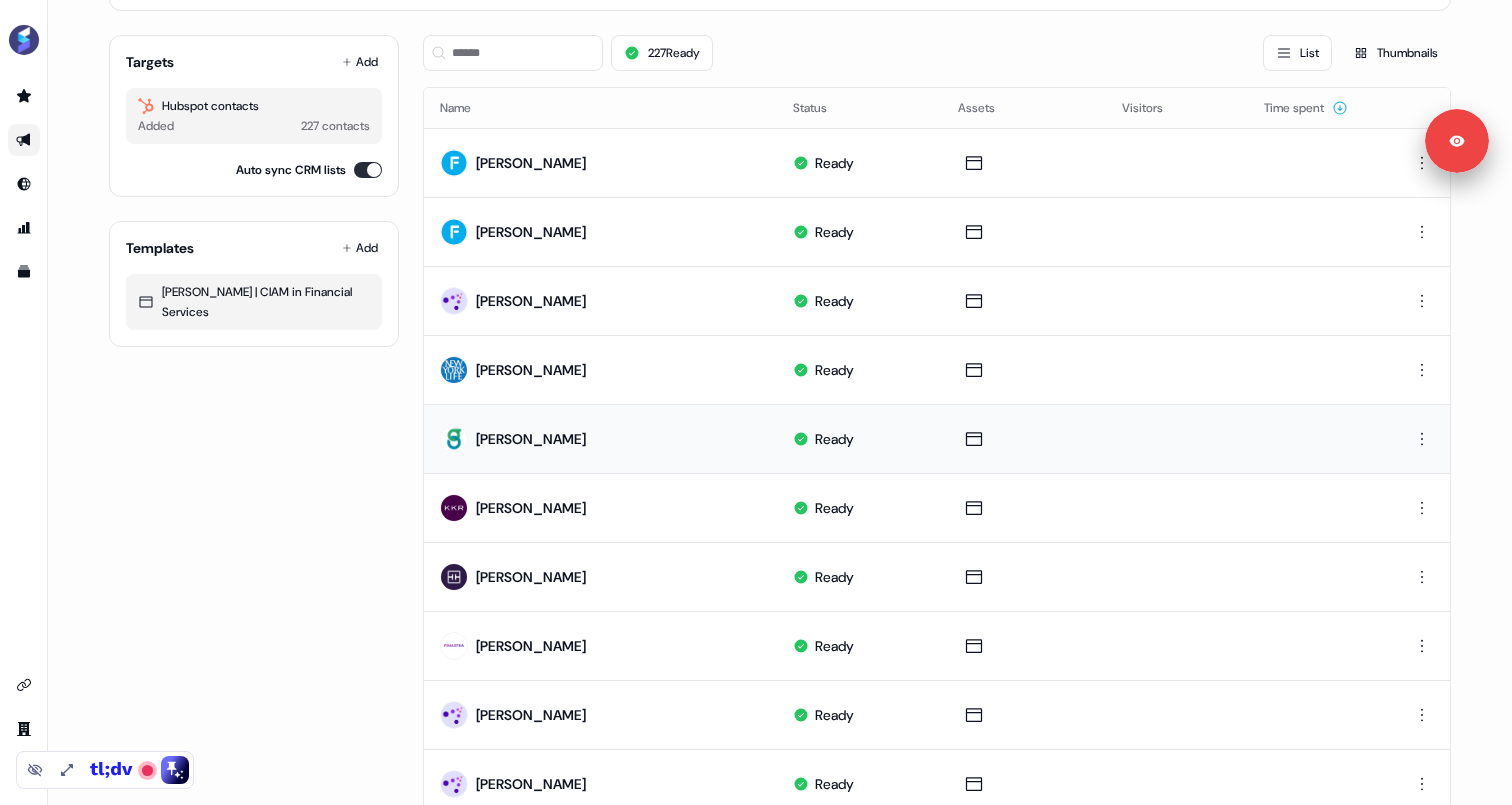 click on "[PERSON_NAME]" at bounding box center [600, 438] 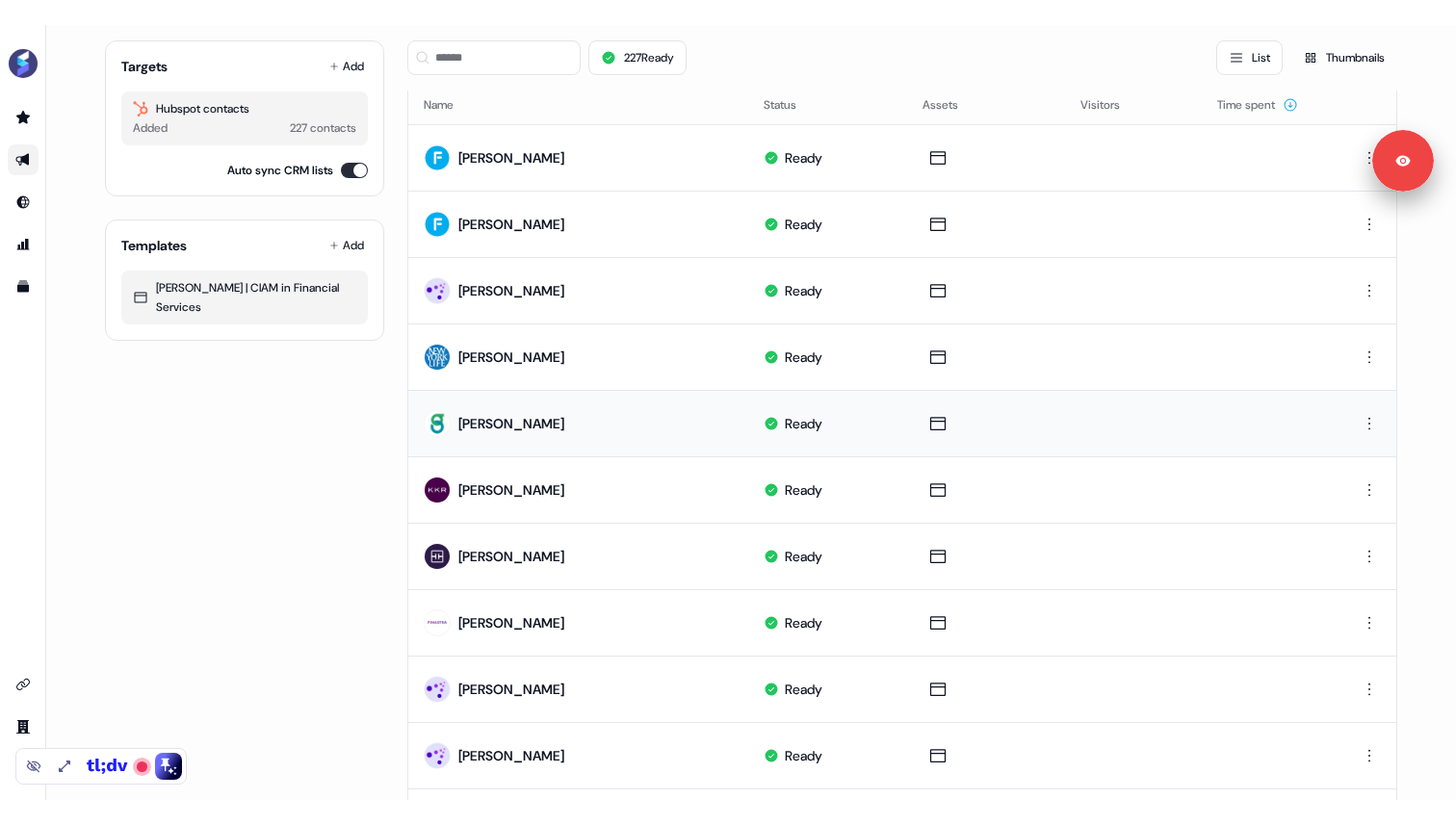 scroll, scrollTop: 0, scrollLeft: 0, axis: both 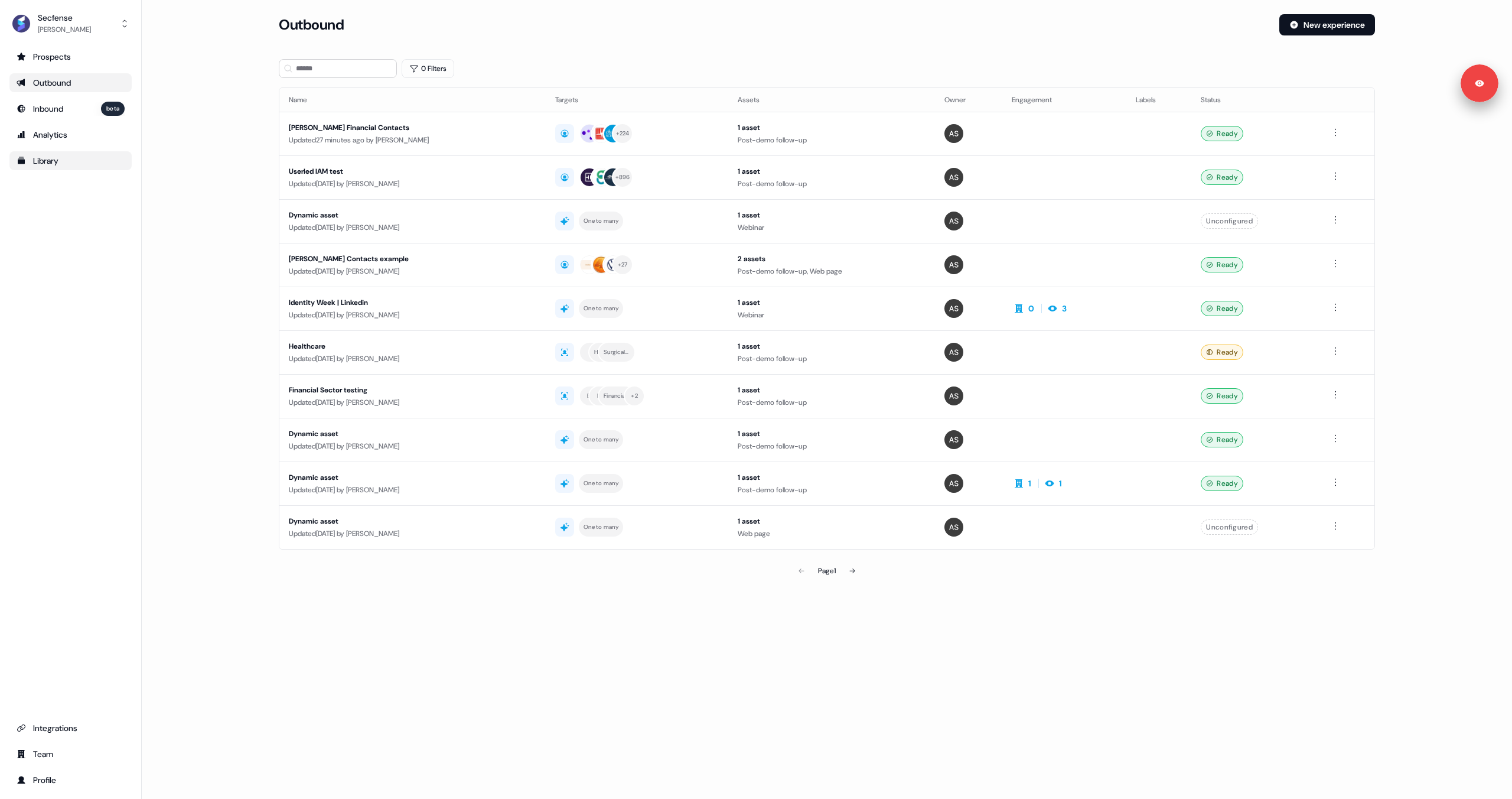 click on "Library" at bounding box center [70, 161] 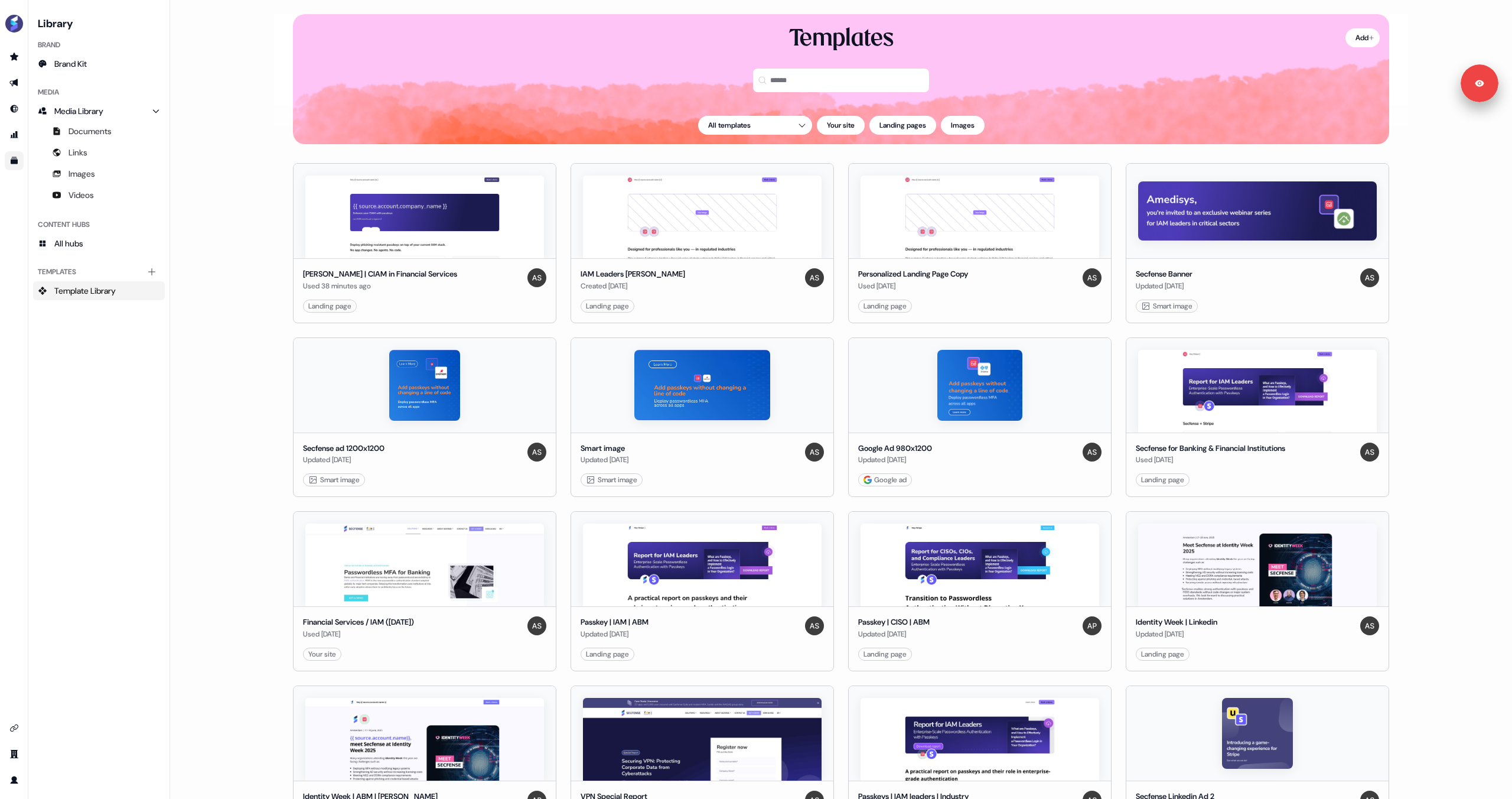 click on "Loading... Add Templates All   templates Your site Landing pages Images Kasper | CIAM in Financial Services Used 38 minutes ago Landing page Edit Use IAM Leaders Kasper Created 1 month ago Landing page Edit Use Personalized Landing Page Copy Used 1 month ago Landing page Edit Use Secfense Banner Updated 1 month ago   Smart image Edit Use Secfense ad 1200x1200 Updated 1 month ago   Smart image Edit Use Smart image  Updated 1 month ago   Smart image Edit Use Google Ad 980x1200 Updated 1 month ago   Google ad Edit Use Secfense for Banking & Financial Institutions Used 2 months ago Landing page Edit Use Financial Services / IAM (May25) Used 2 months ago Your site Edit Use Passkey | IAM | ABM Updated 2 months ago Landing page Edit Use Passkey | CISO | ABM Updated 2 months ago Landing page Edit Use Identity Week | Linkedin Updated 2 months ago Landing page Edit Use Identity Week | ABM | Kasper Updated 2 months ago Landing page Edit Use VPN Special Report Updated 2 months ago Your site Edit Use Updated 2 months ago" at bounding box center [841, 400] 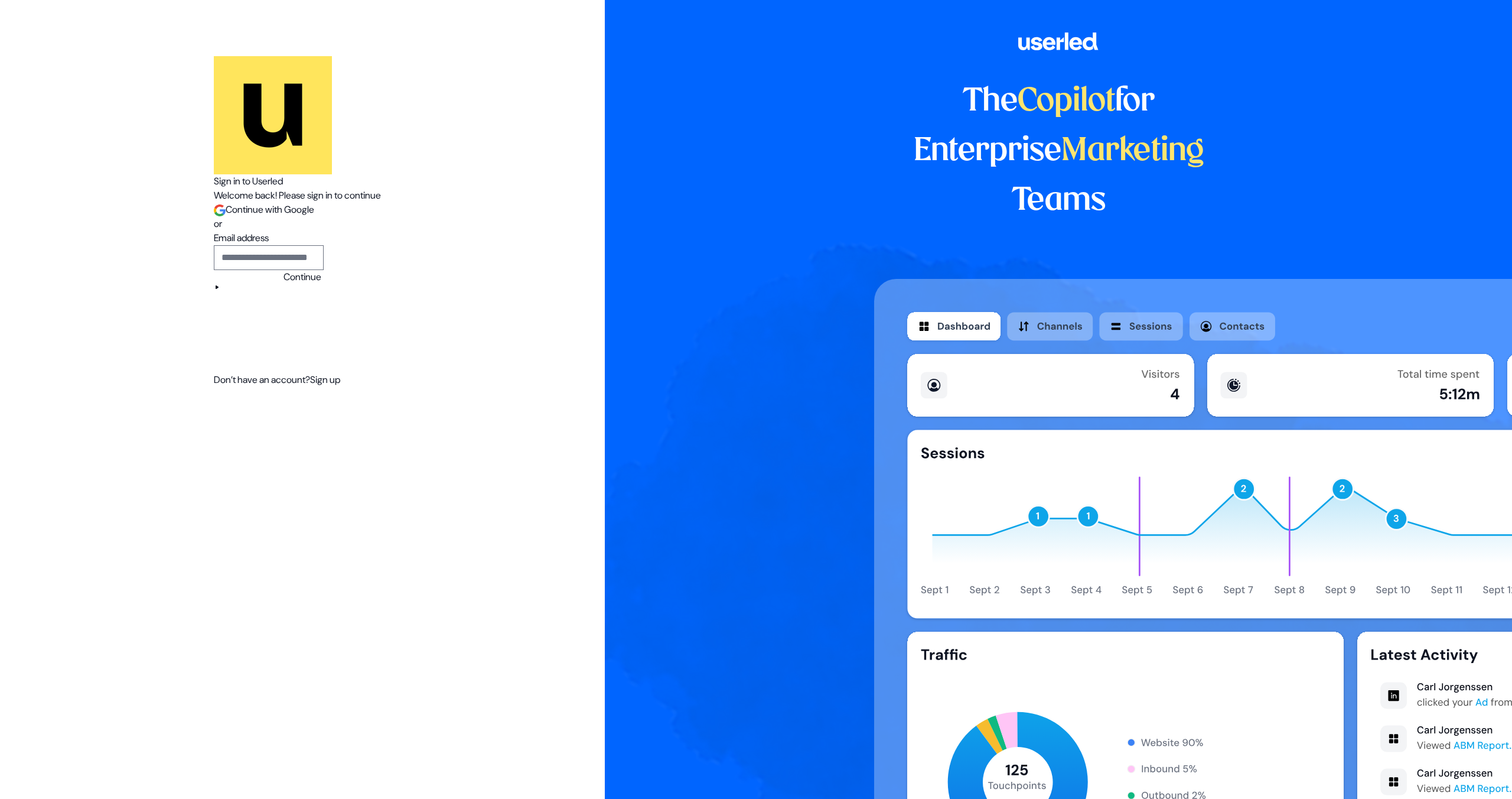 click on "Continue with Google" at bounding box center (270, 209) 